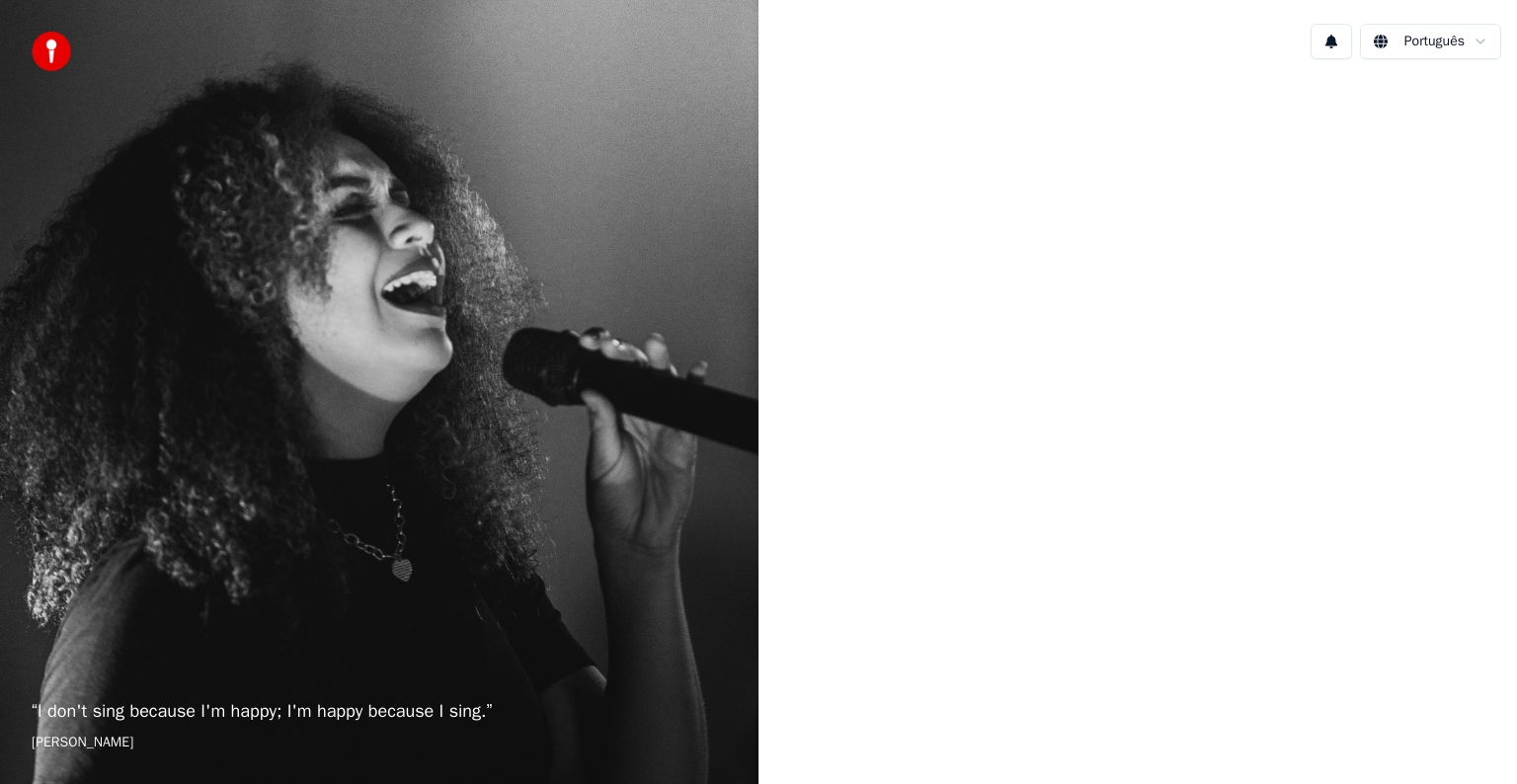 scroll, scrollTop: 0, scrollLeft: 0, axis: both 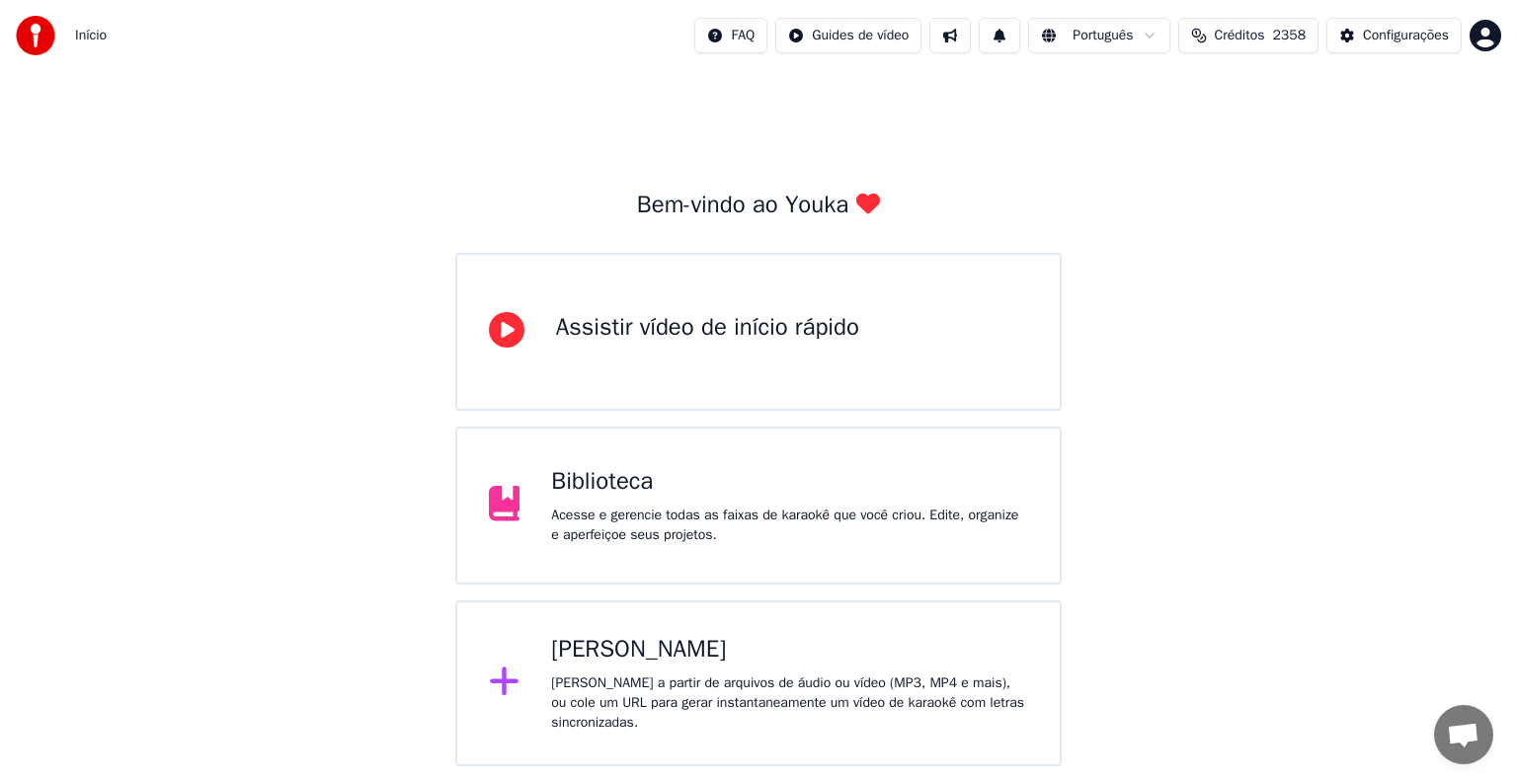 click on "Biblioteca Acesse e gerencie todas as faixas de karaokê que você criou. Edite, organize e aperfeiçoe seus projetos." at bounding box center [789, 506] 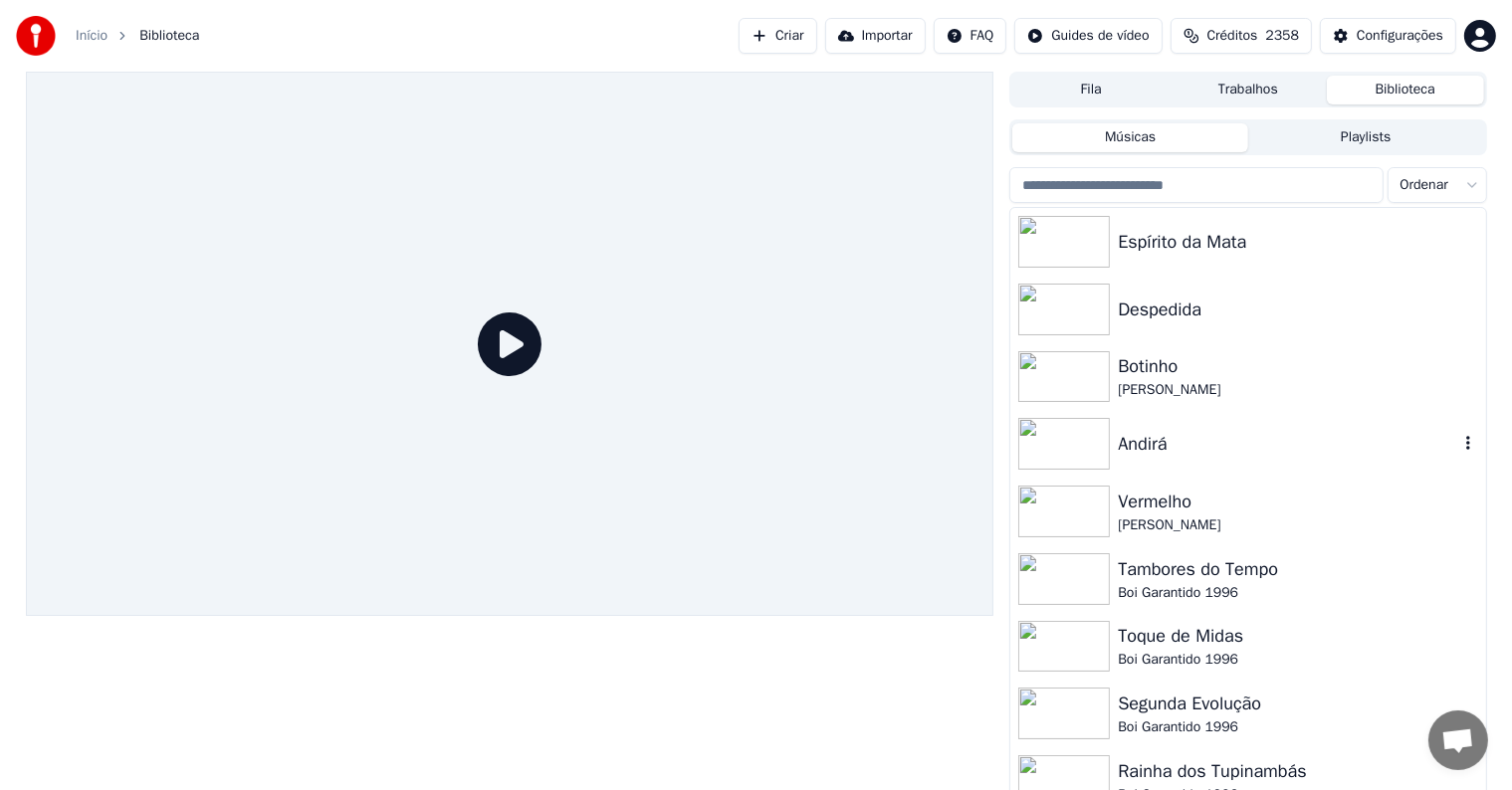 click at bounding box center [1064, 444] 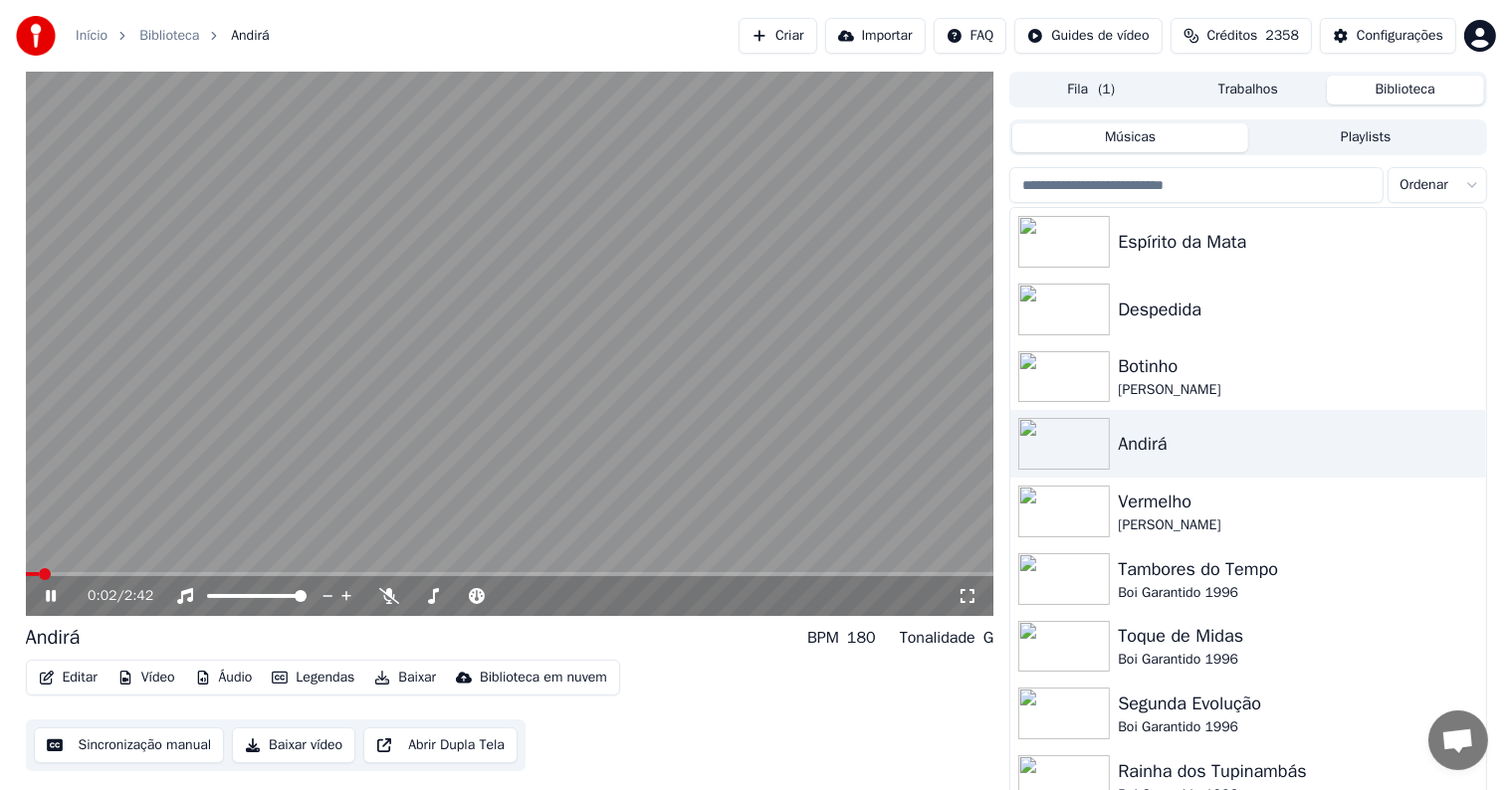 click at bounding box center (510, 343) 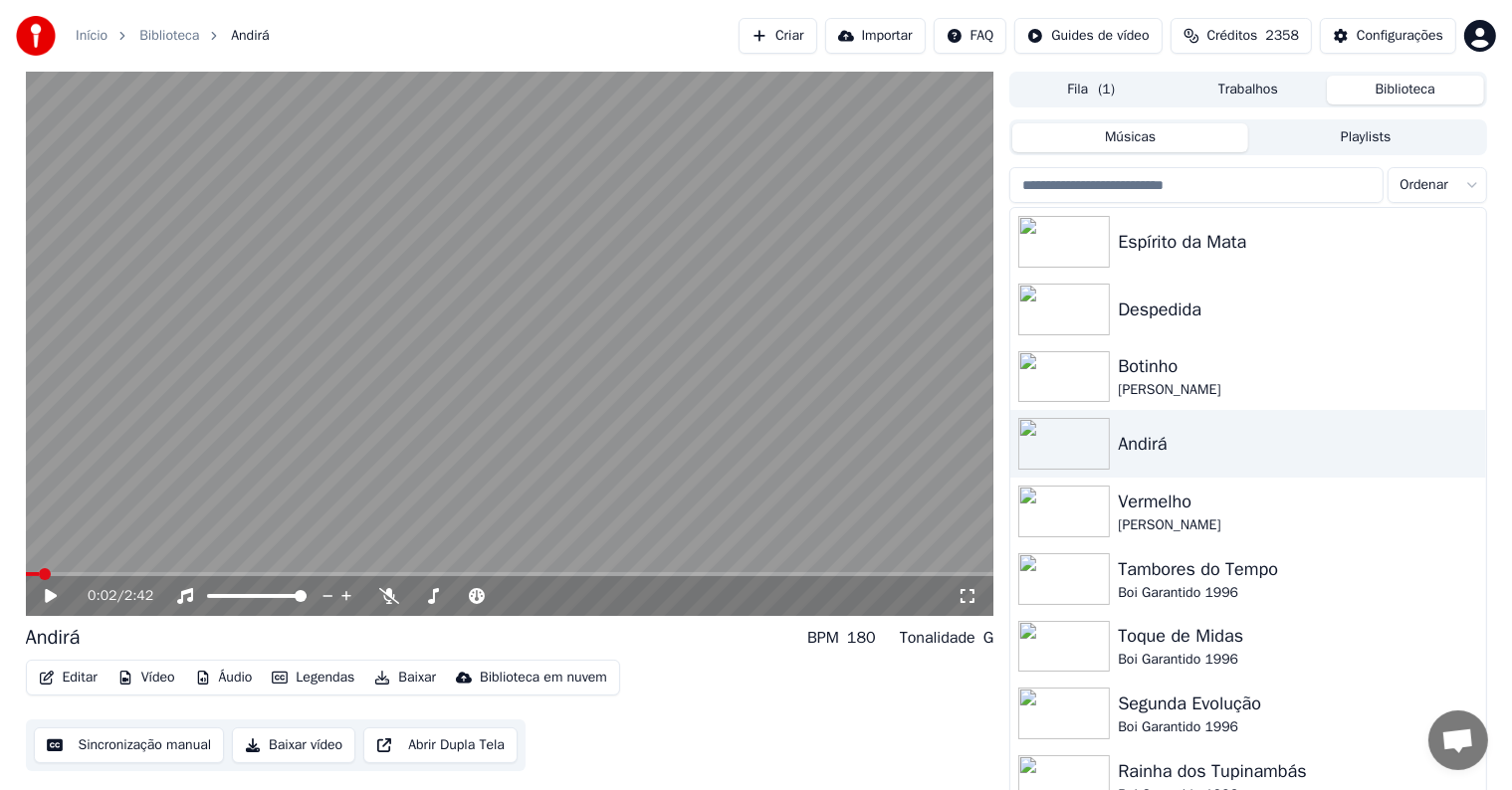 click on "Editar" at bounding box center [68, 678] 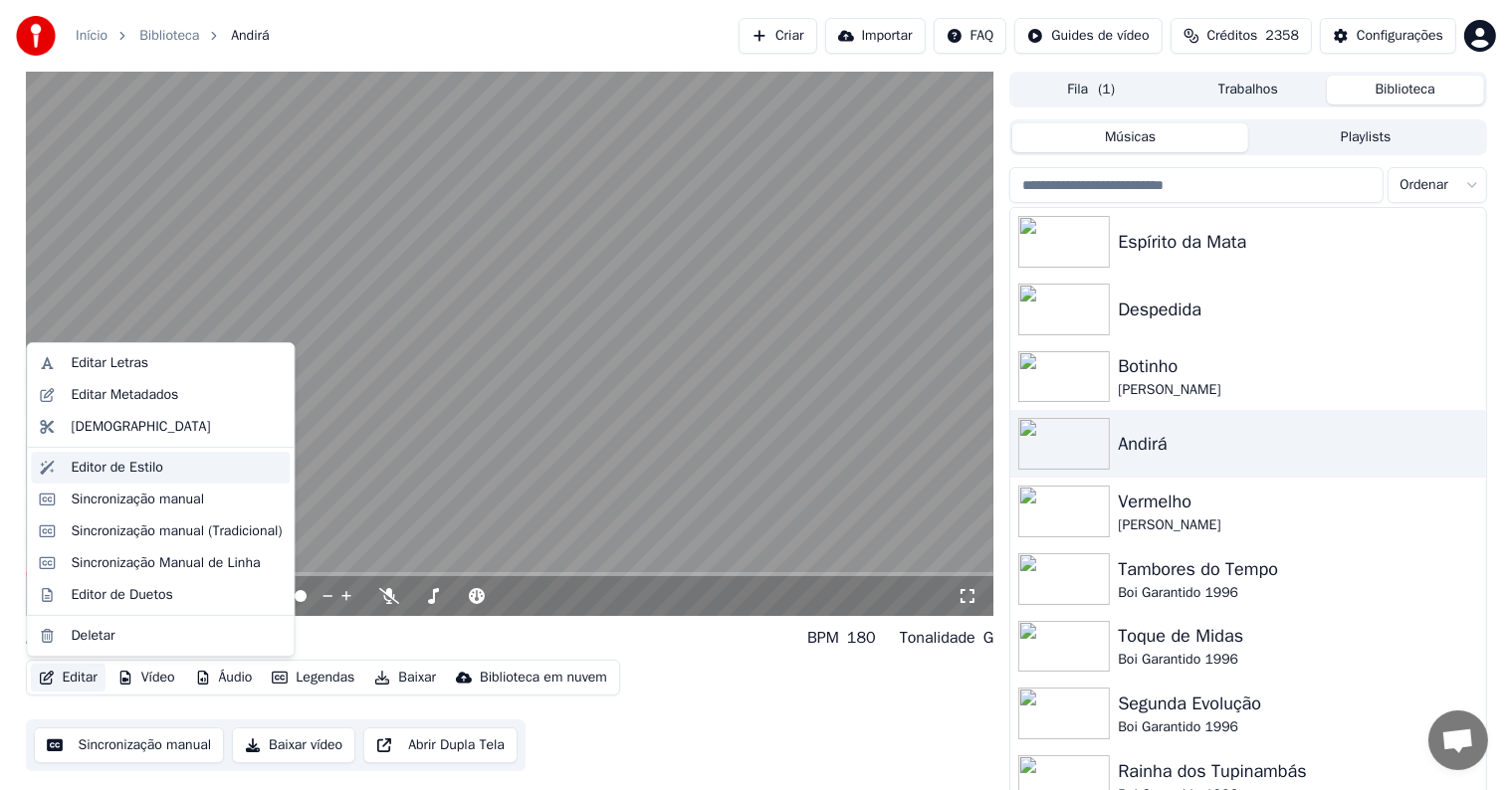 click on "Editor de Estilo" at bounding box center [116, 468] 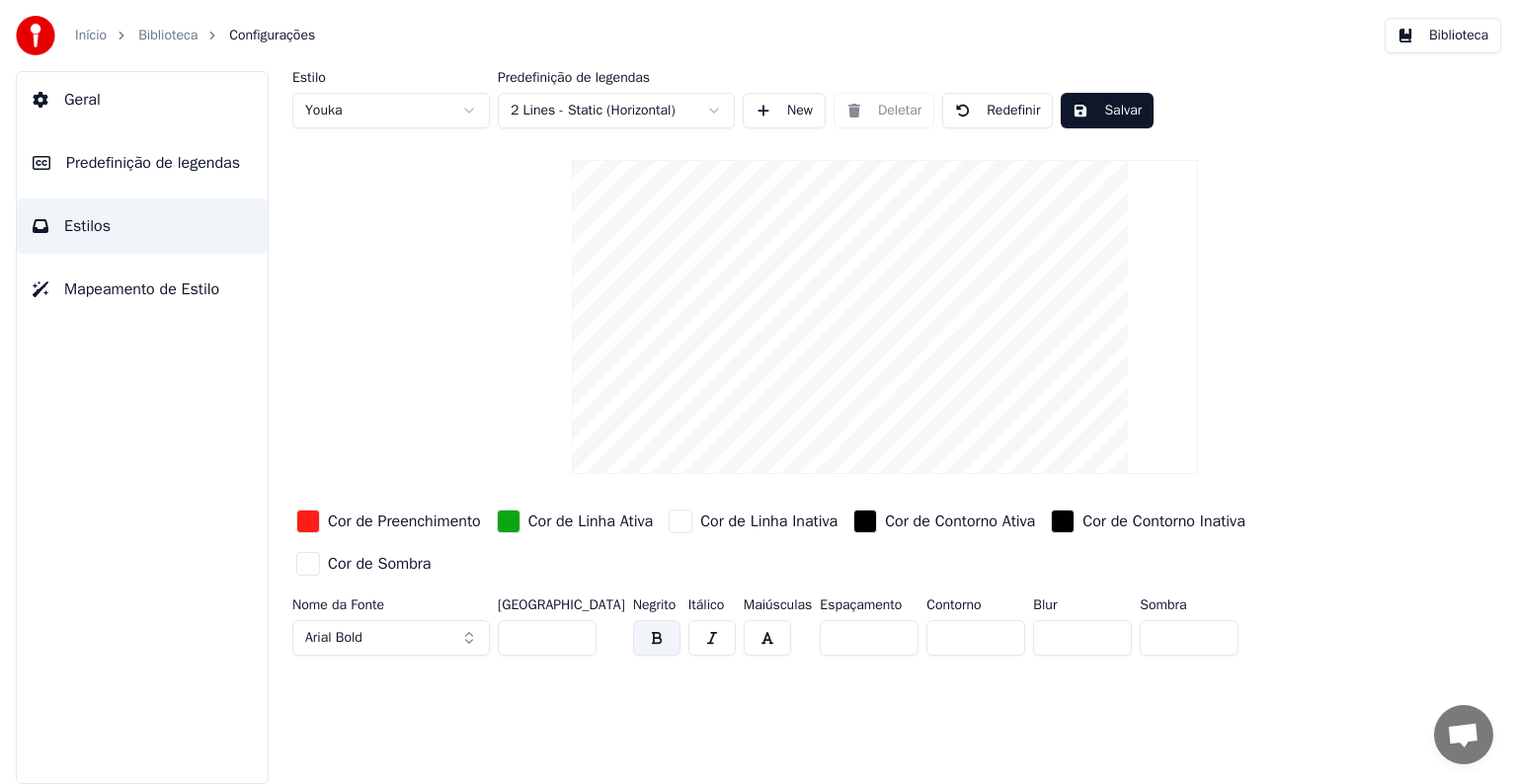 click on "Geral" at bounding box center (82, 100) 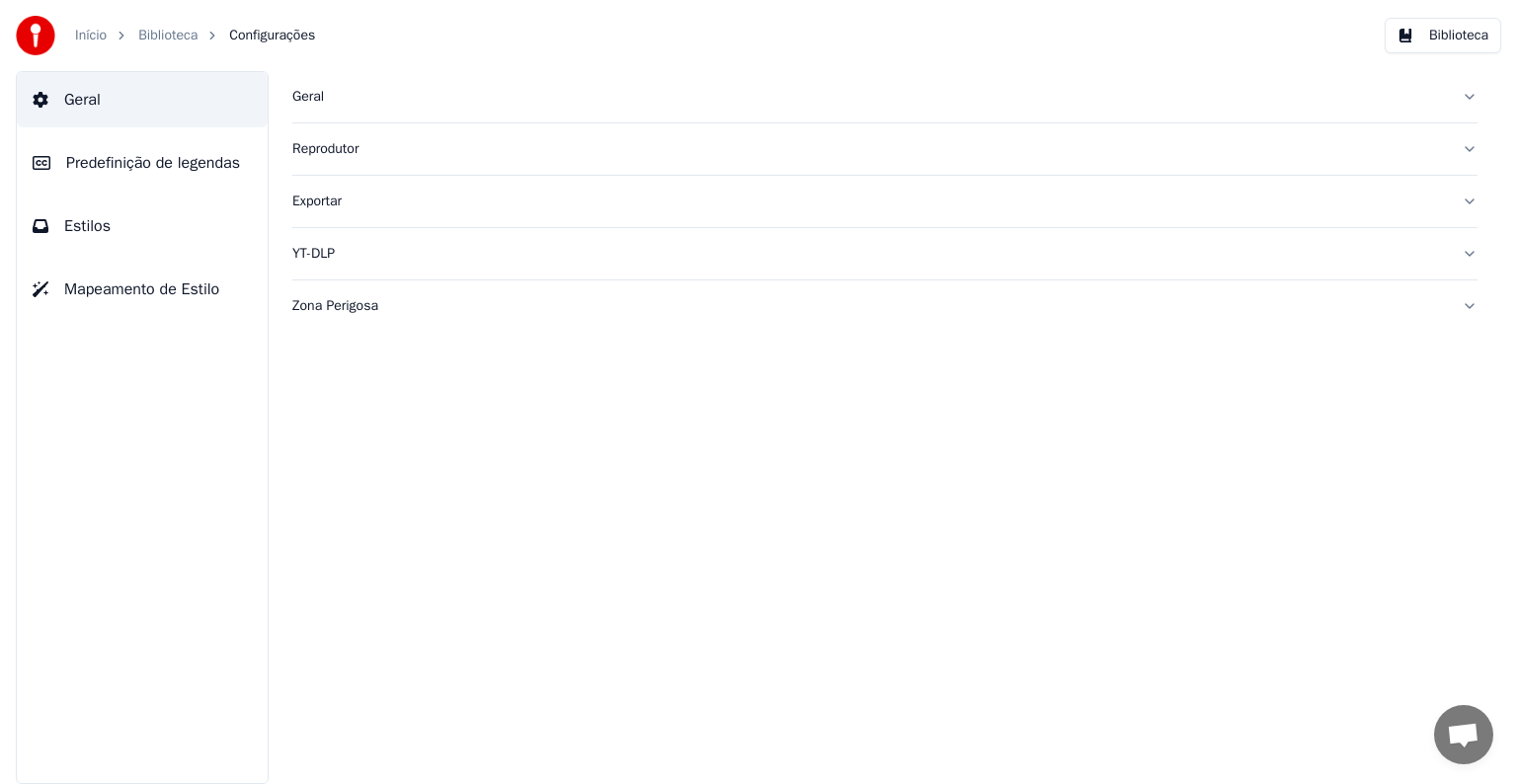 click on "Estilos" at bounding box center [87, 226] 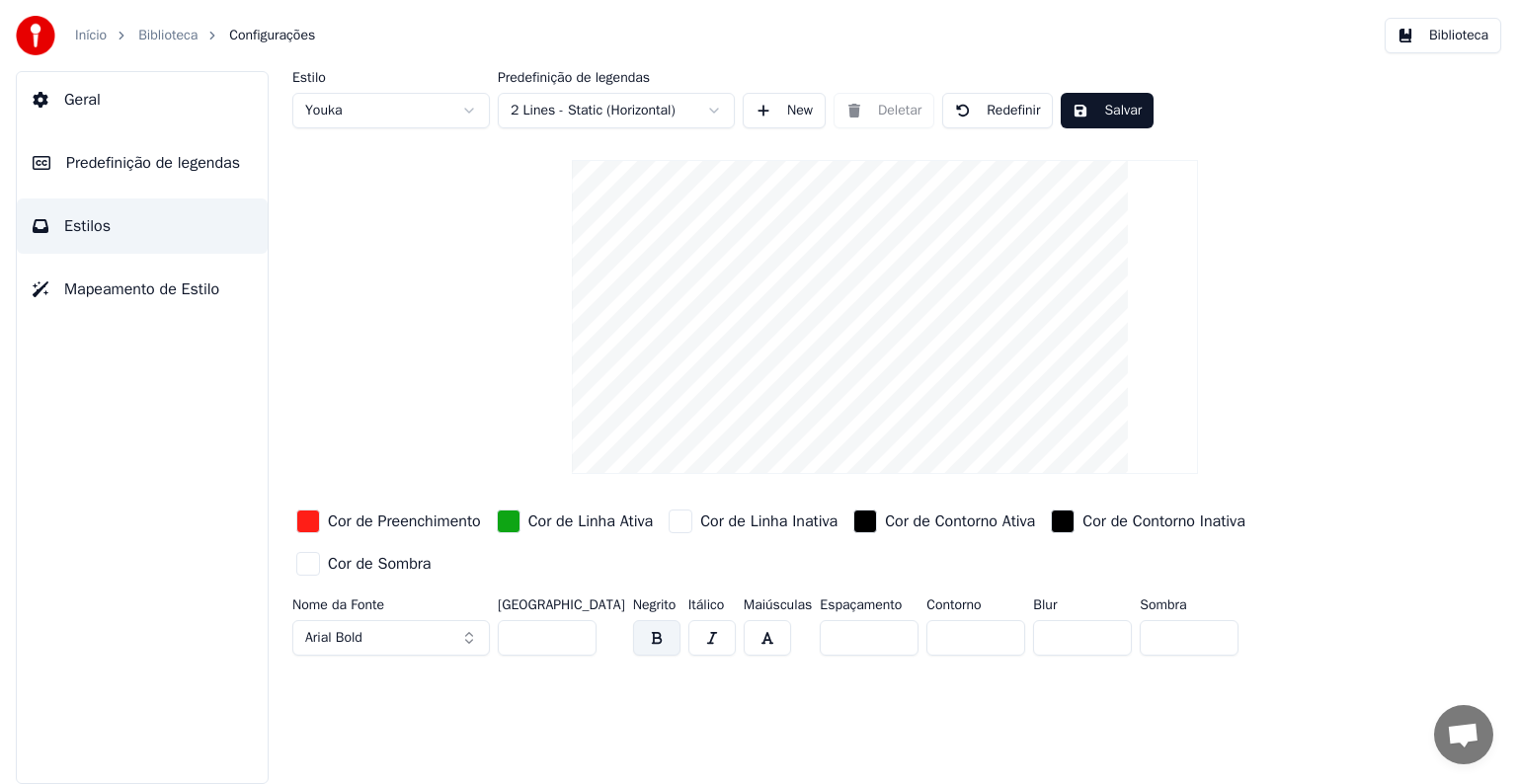 click on "Geral" at bounding box center (142, 100) 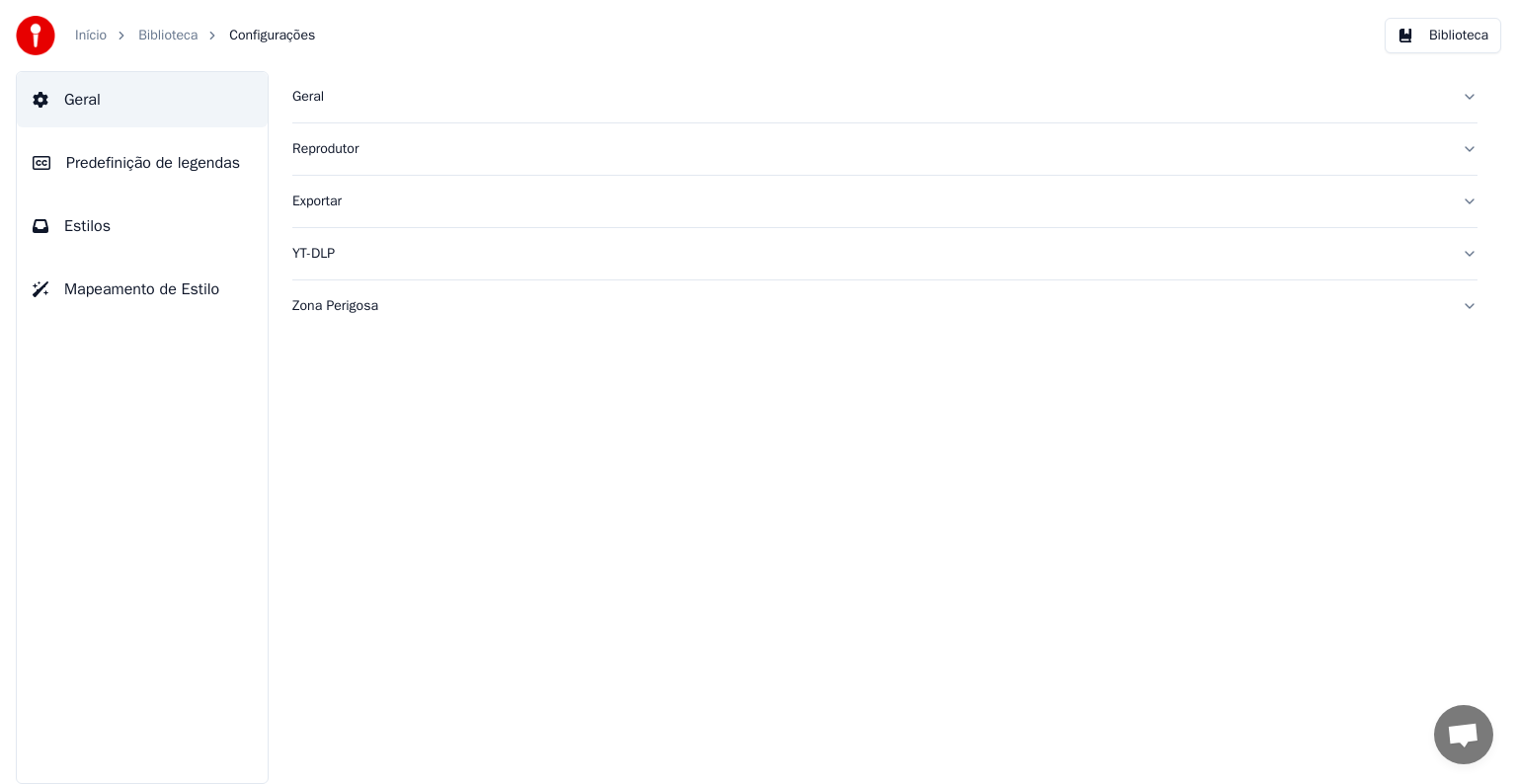 click on "Geral" at bounding box center [869, 97] 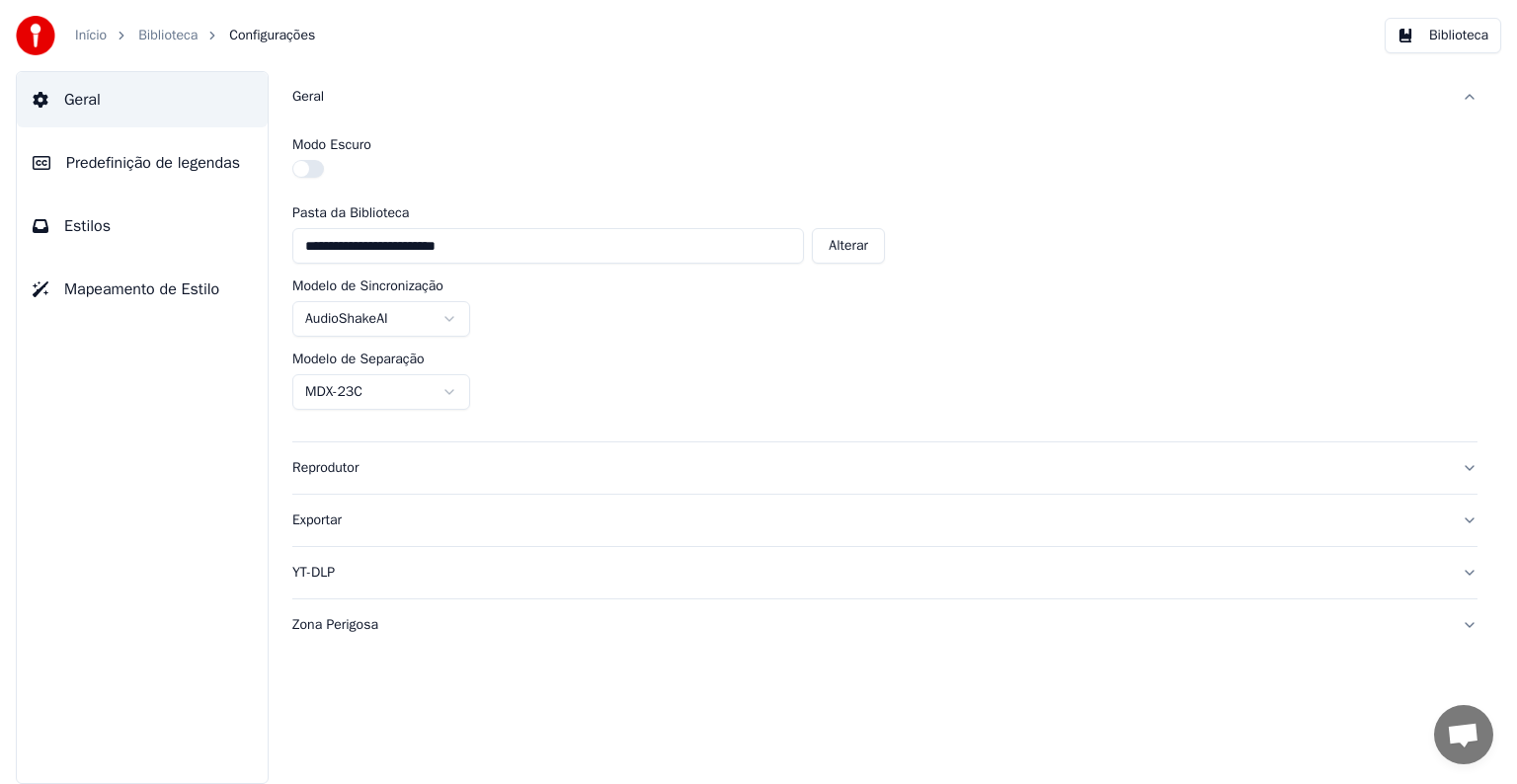 click on "Geral" at bounding box center (869, 97) 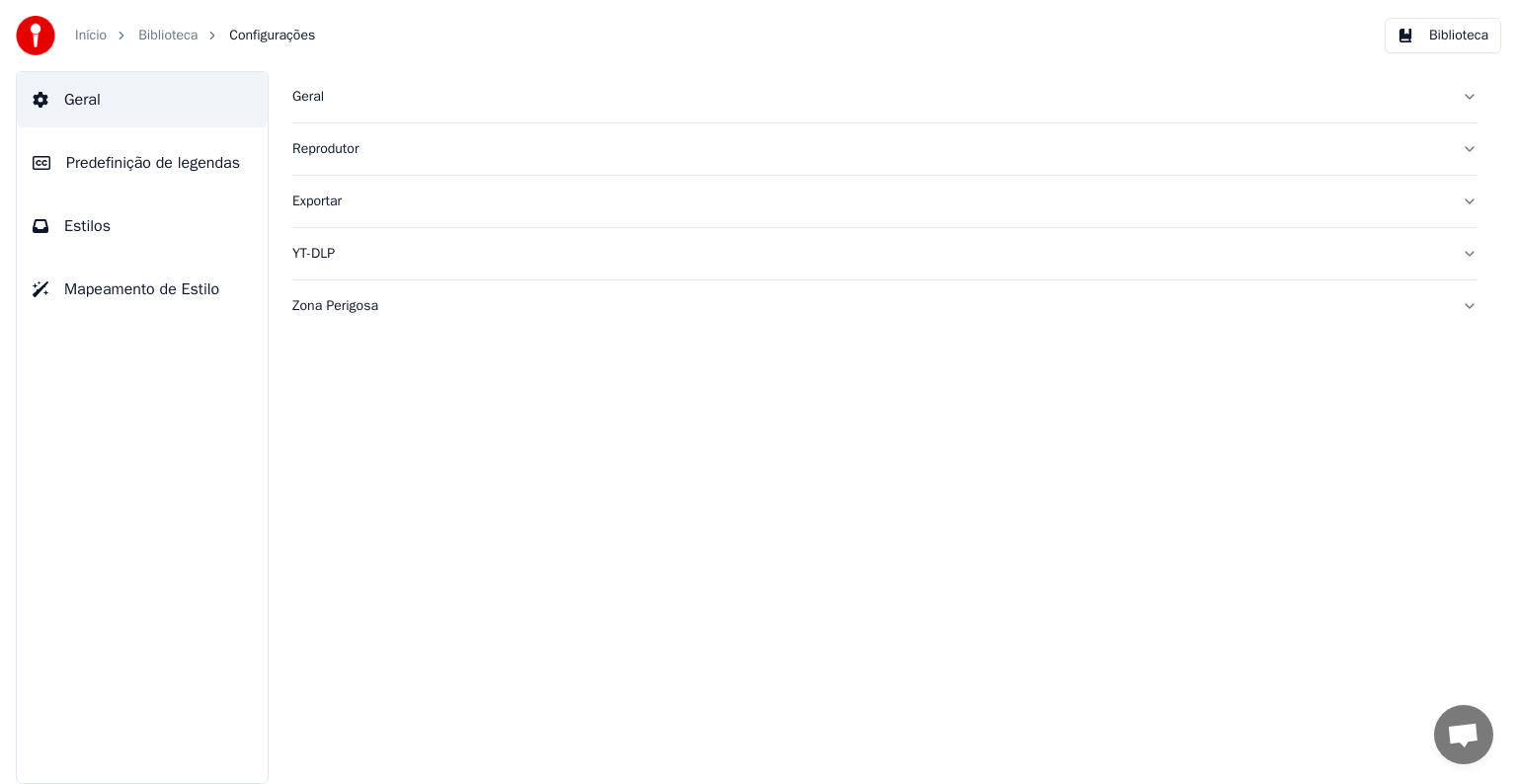 click on "Predefinição de legendas" at bounding box center [142, 163] 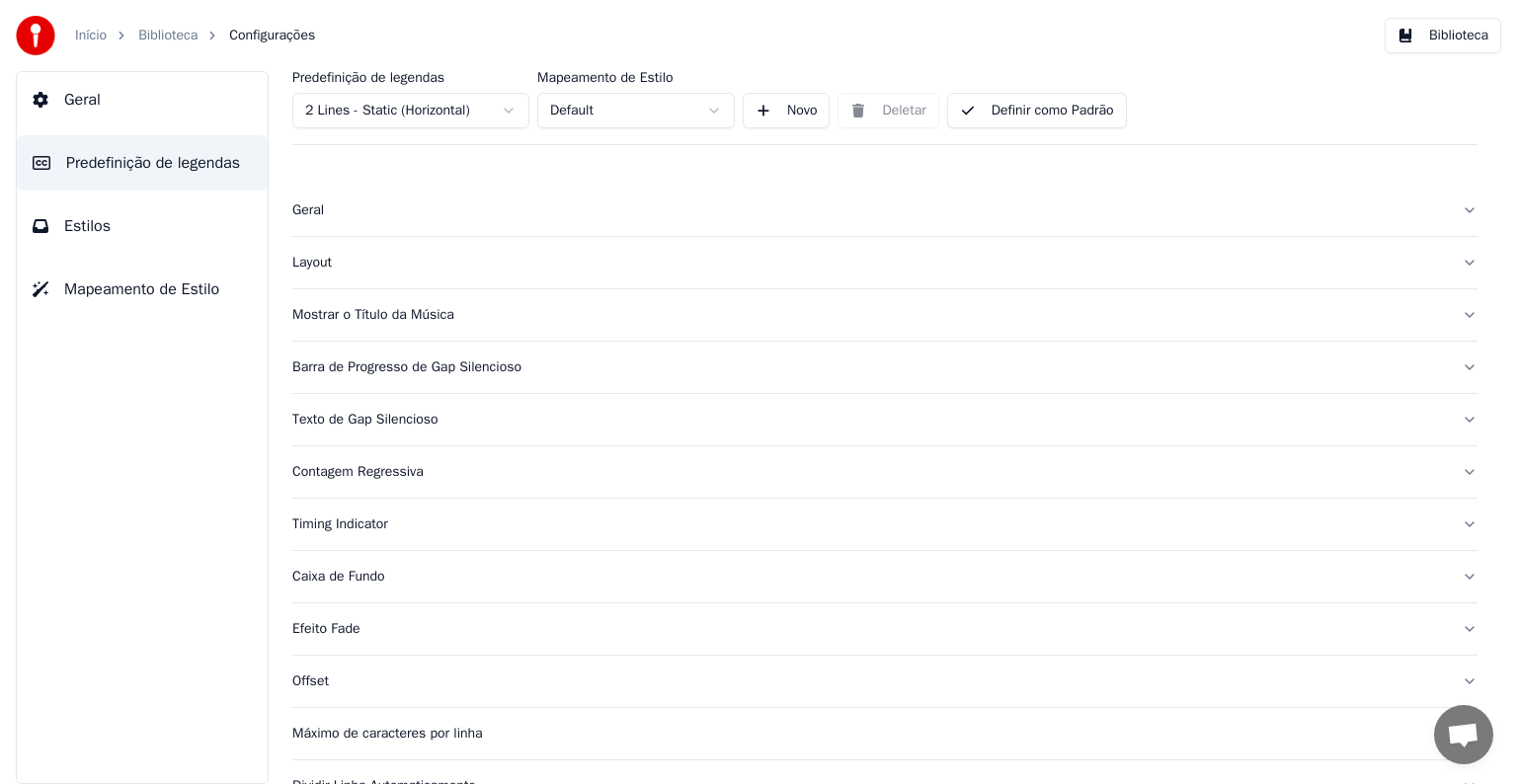 click on "Mostrar o Título da Música" at bounding box center [869, 315] 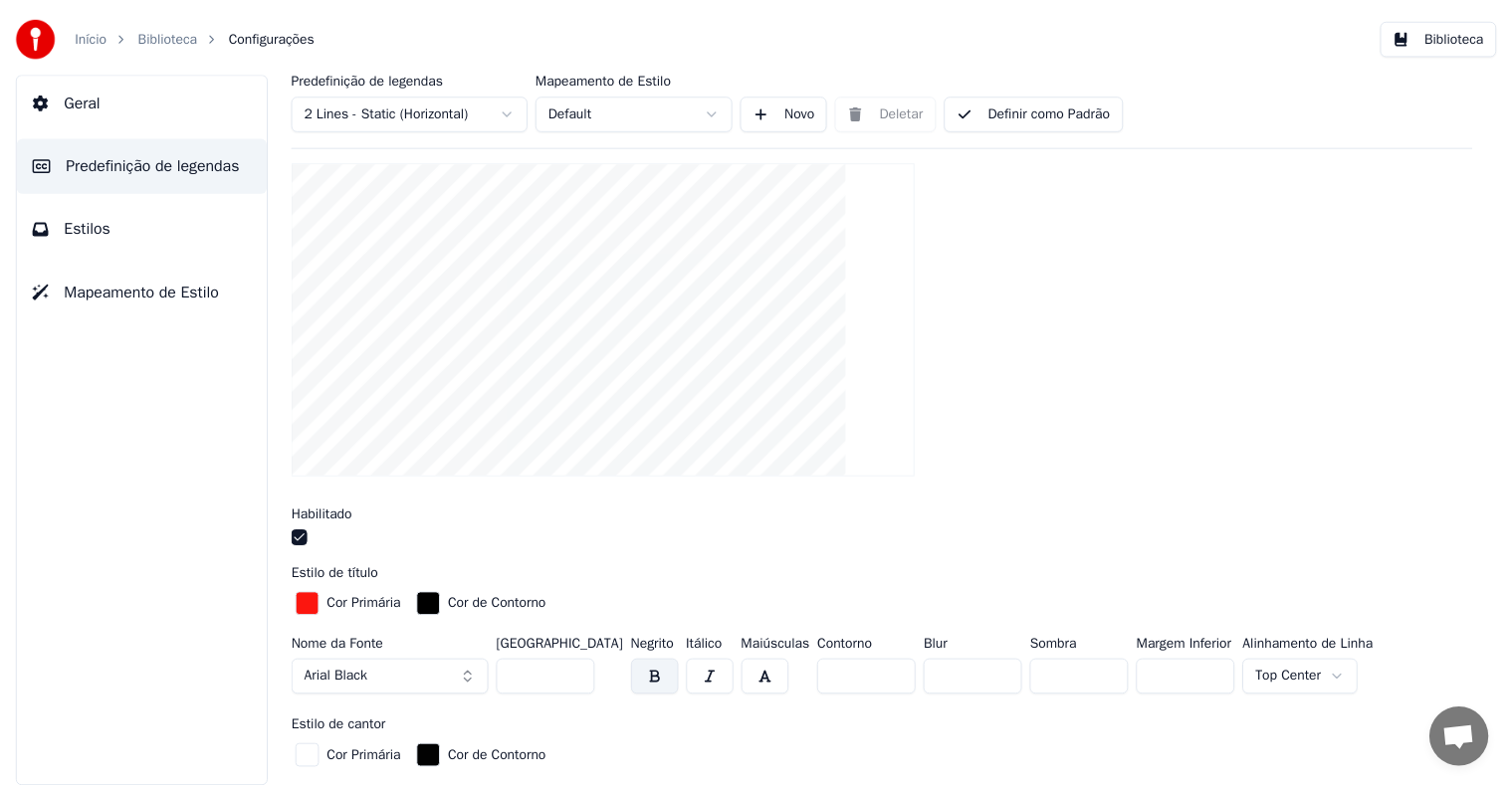 scroll, scrollTop: 298, scrollLeft: 0, axis: vertical 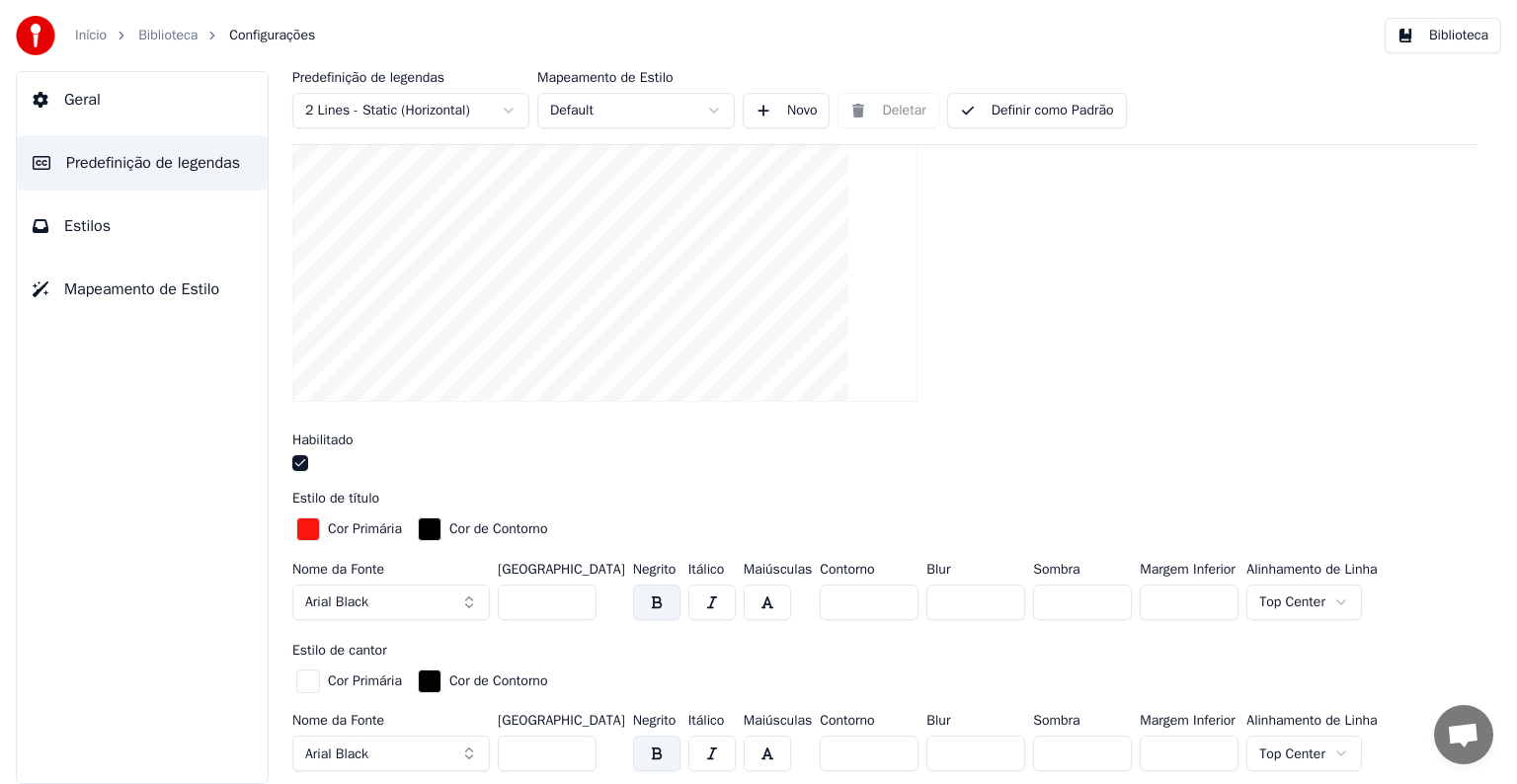 click at bounding box center (430, 529) 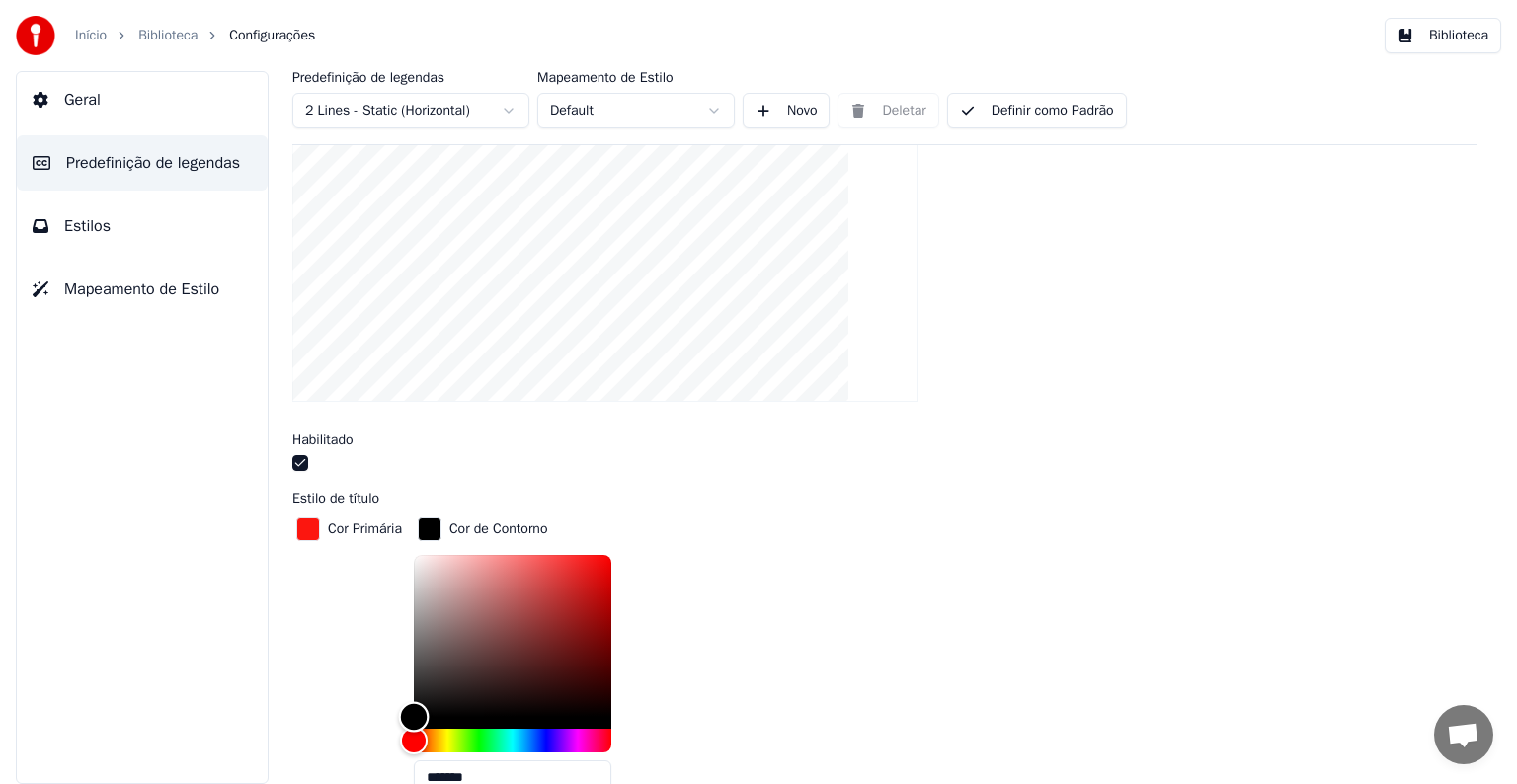 click at bounding box center (513, 636) 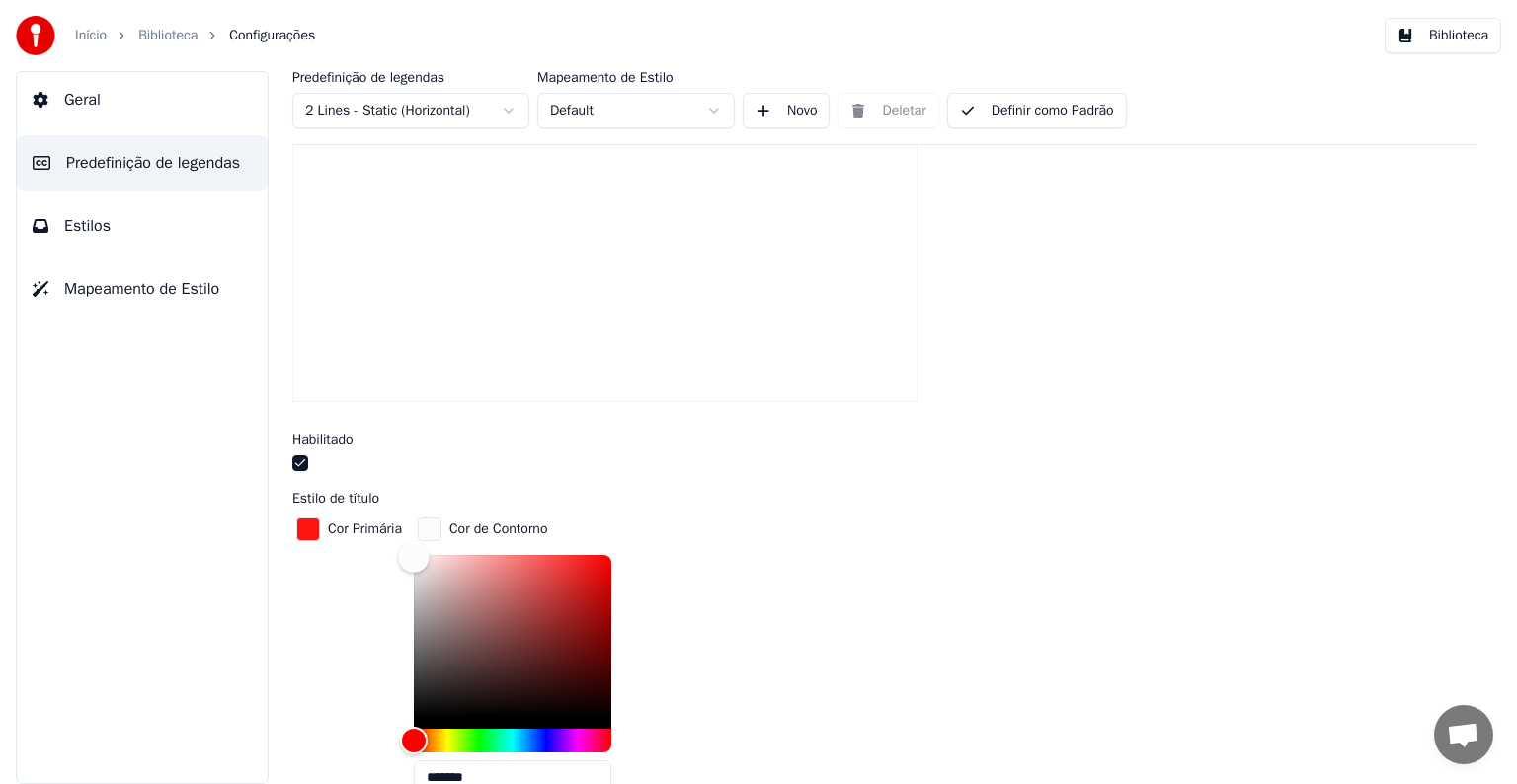 type on "*******" 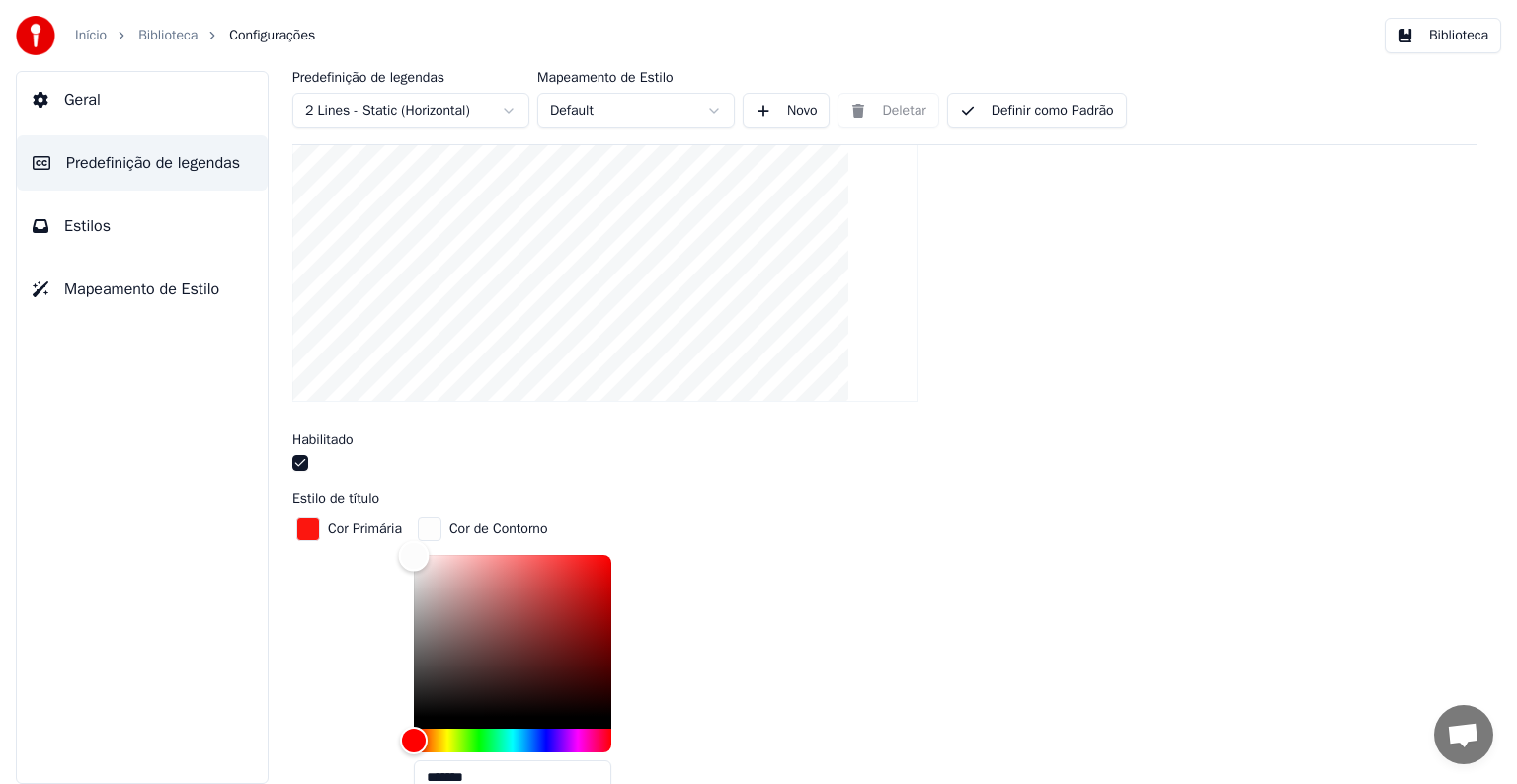click at bounding box center [414, 556] 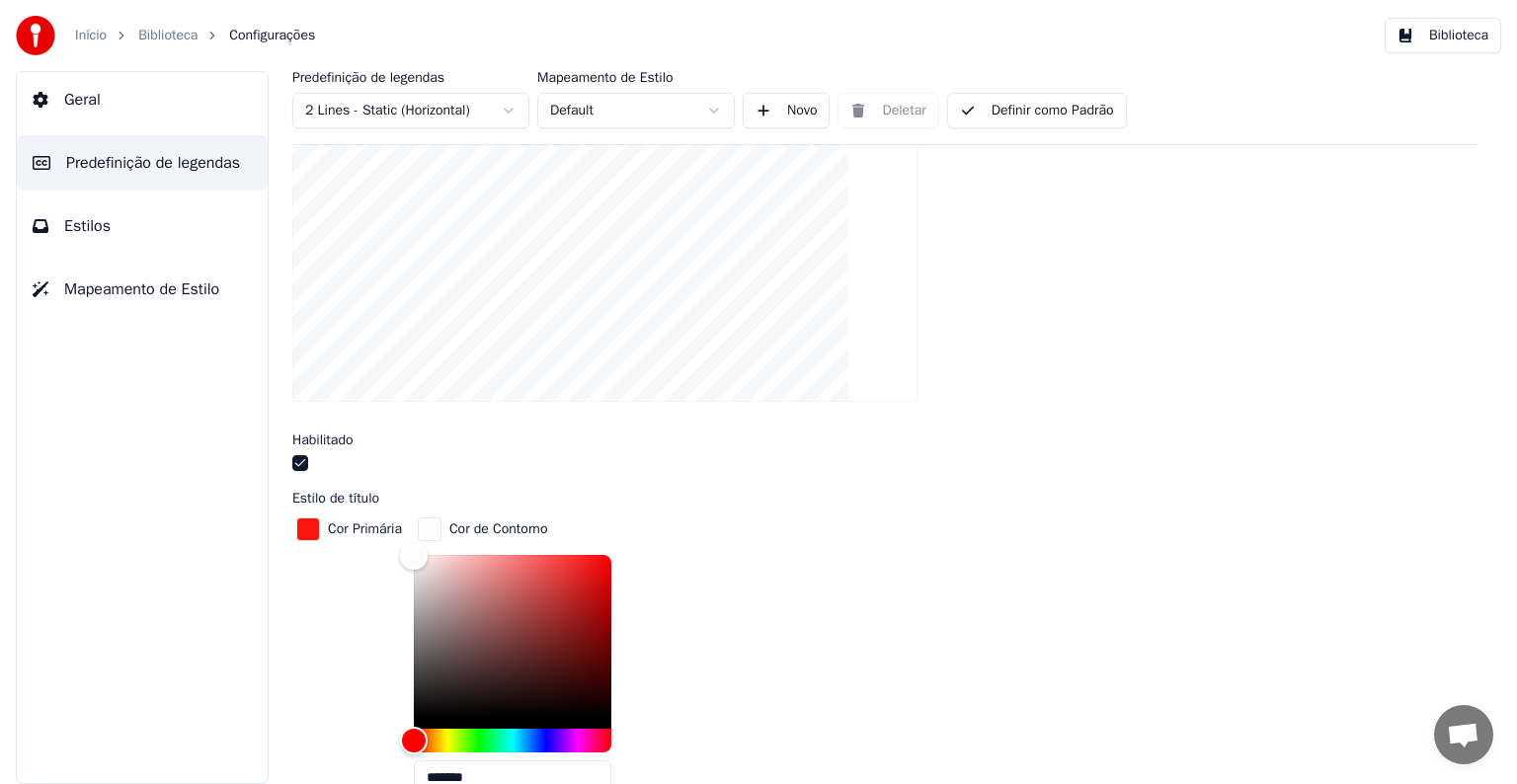 click on "Biblioteca" at bounding box center [168, 36] 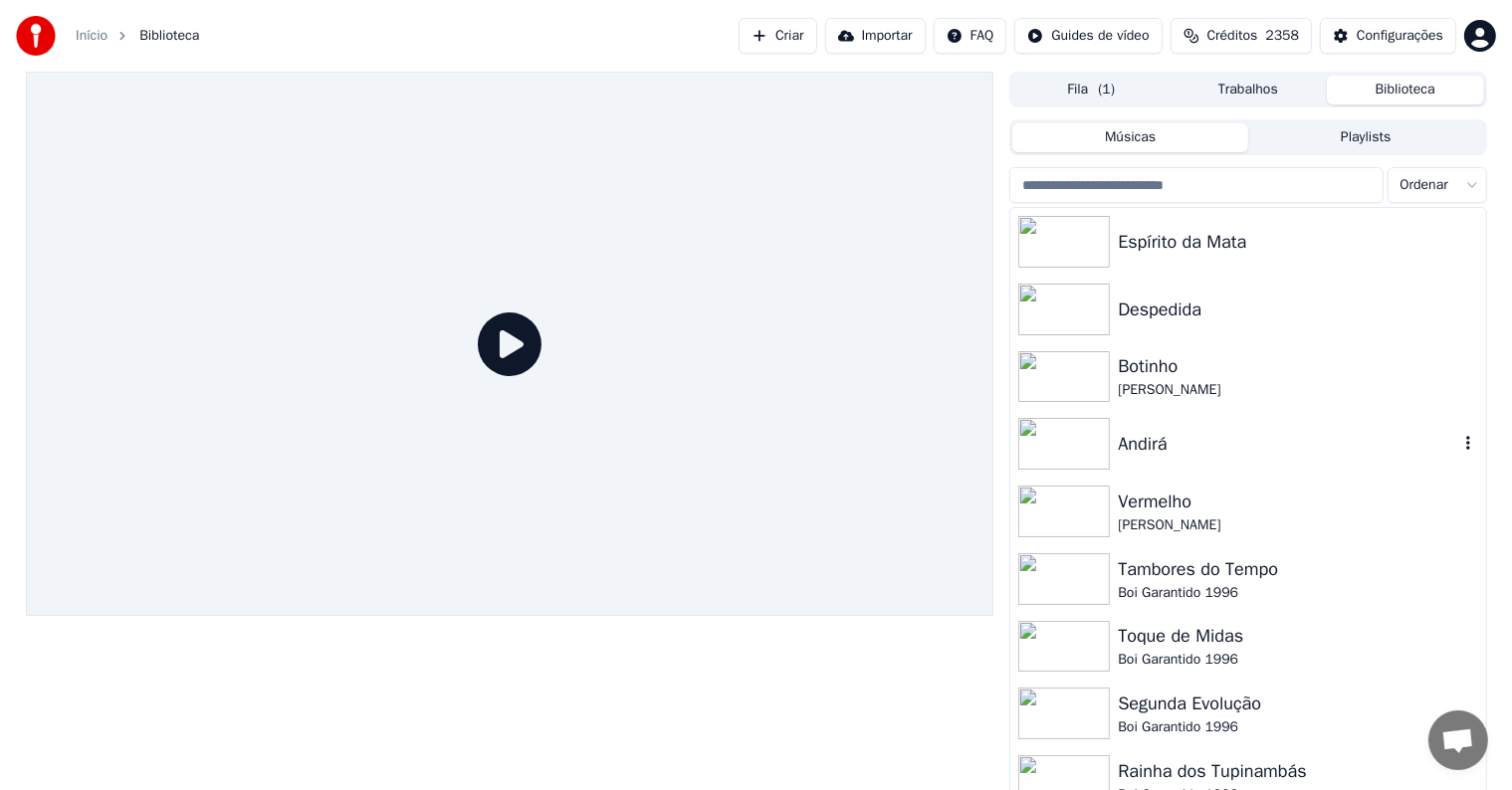 click at bounding box center (1064, 444) 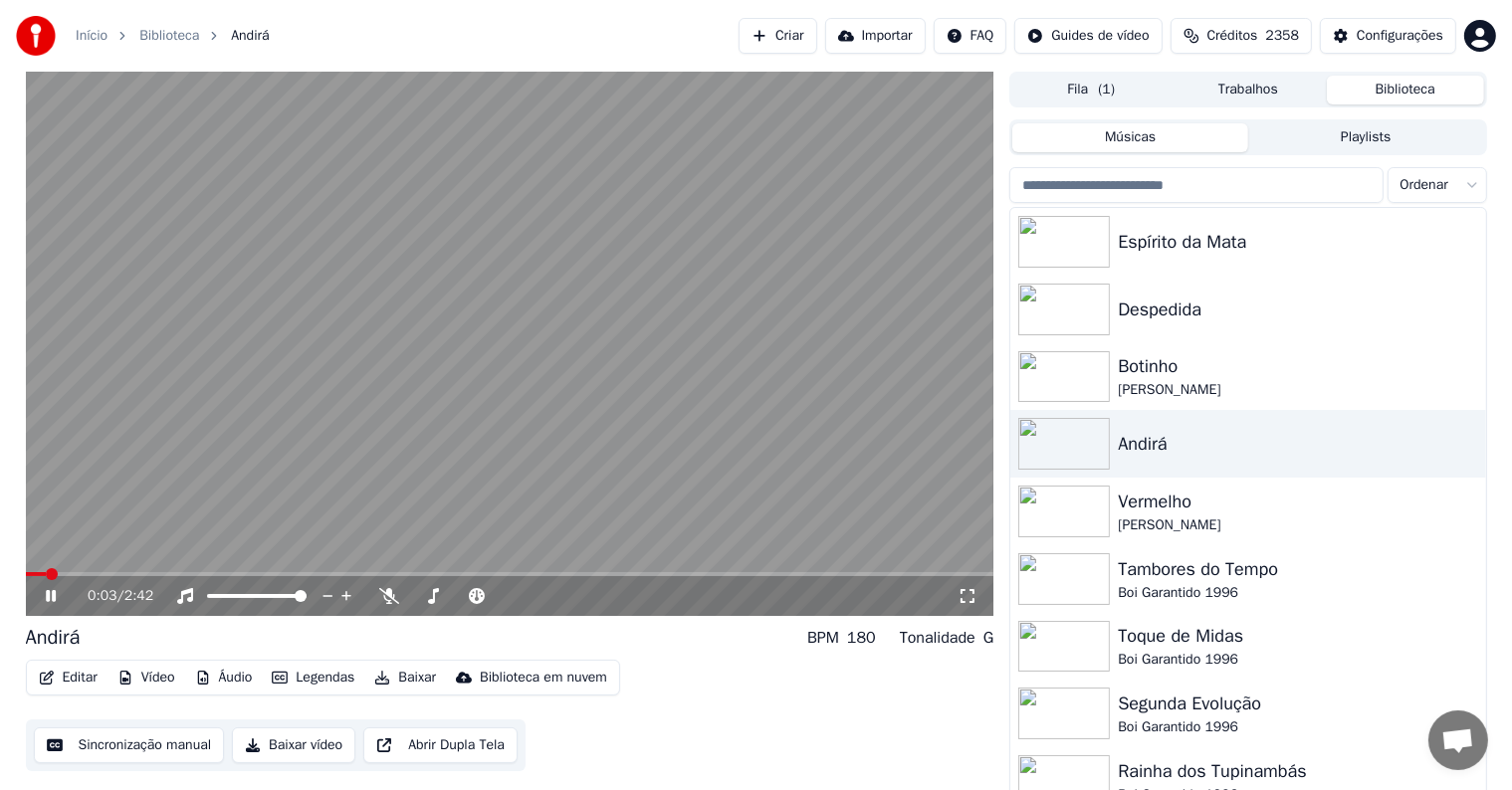 click at bounding box center [510, 343] 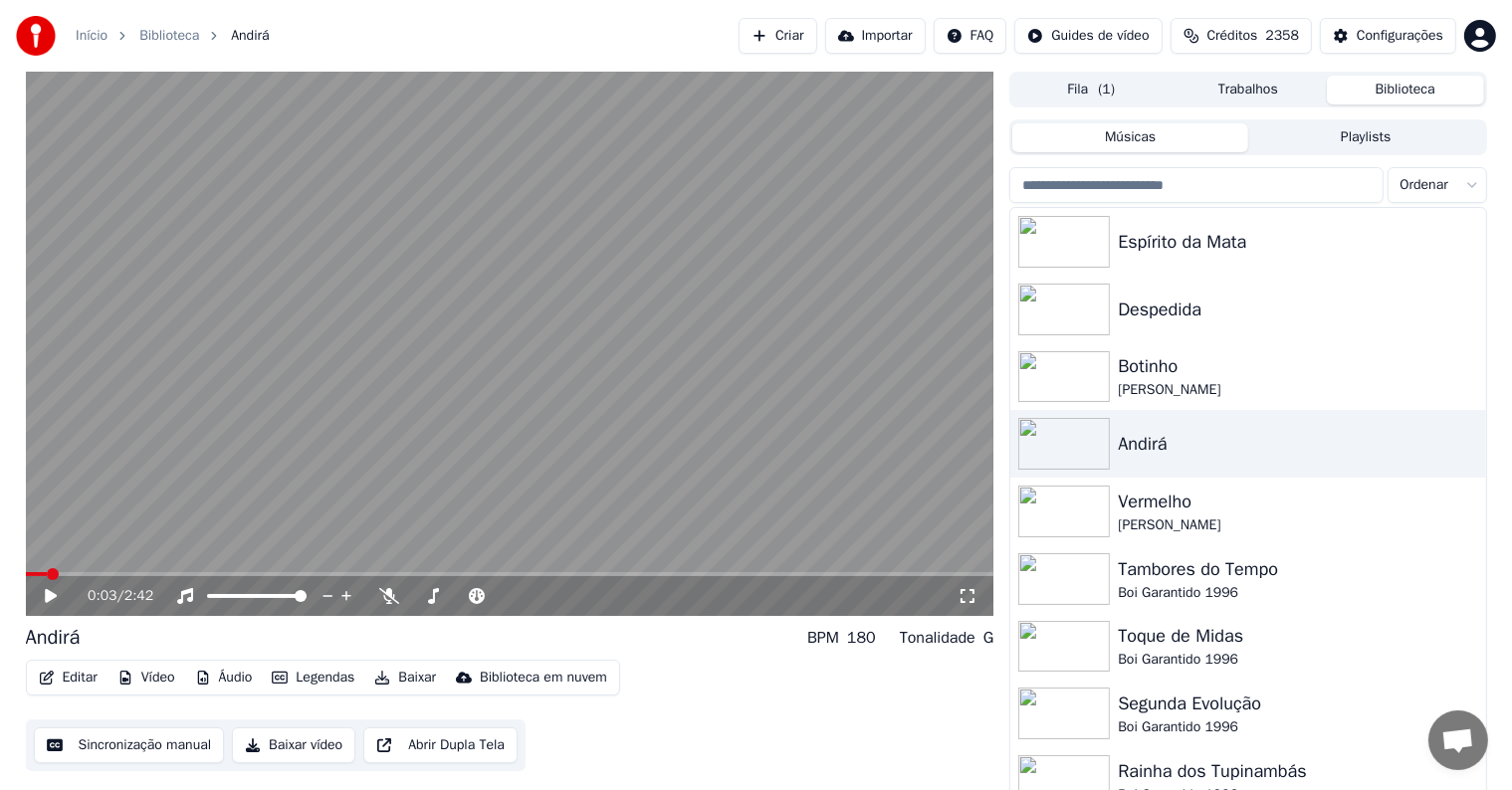 click on "Editar" at bounding box center (68, 678) 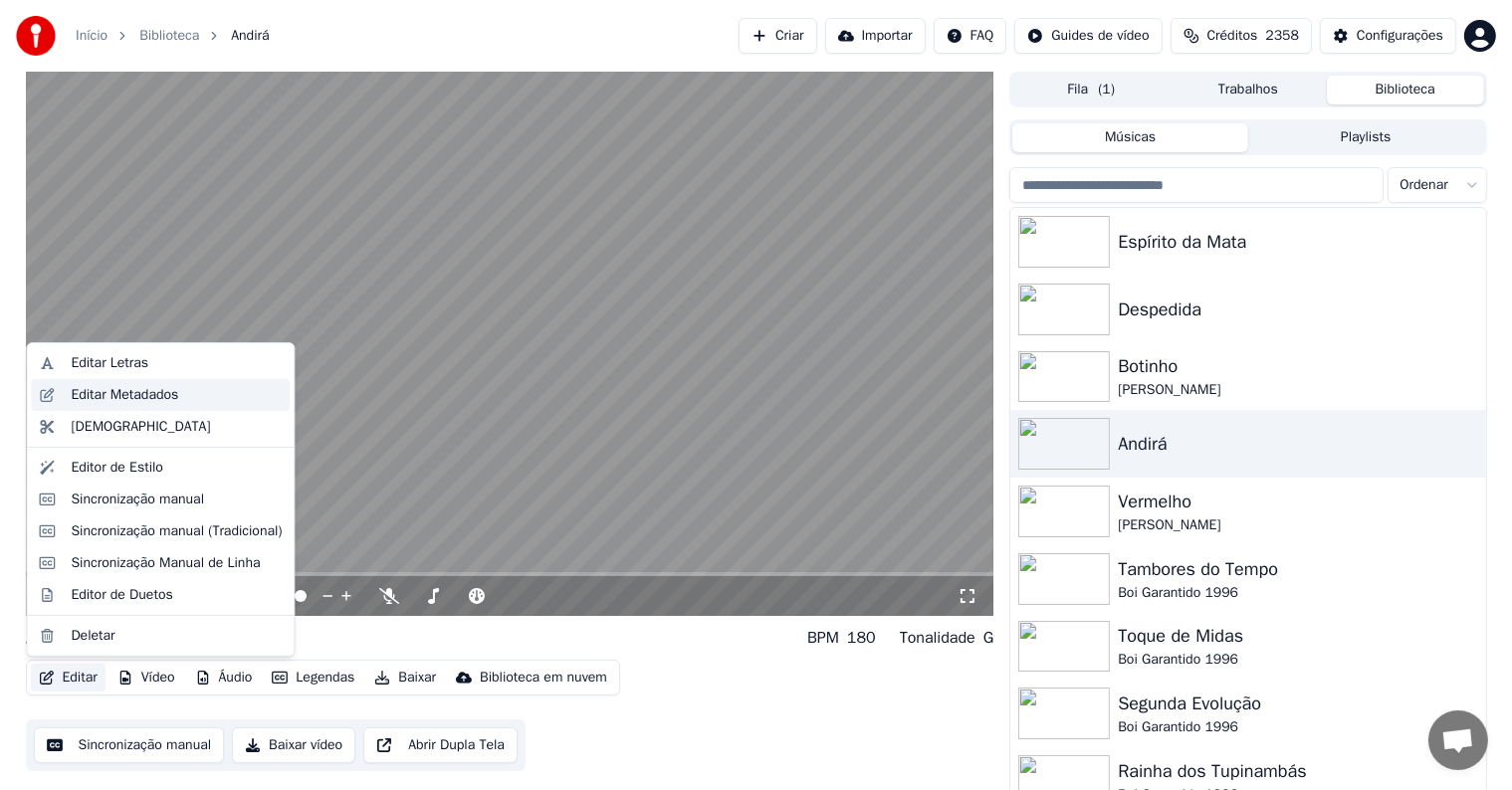 click on "Editar Metadados" at bounding box center (124, 395) 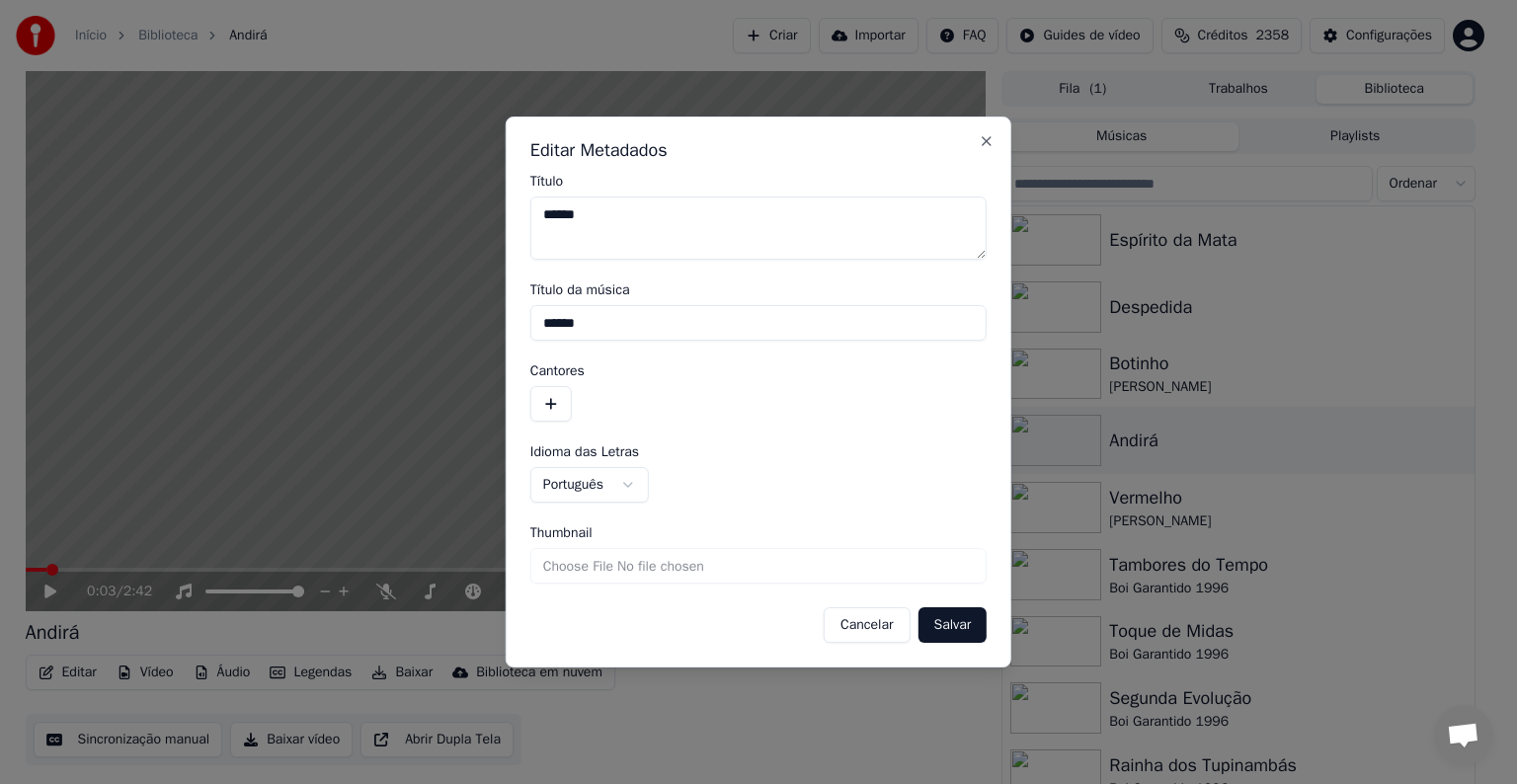 drag, startPoint x: 596, startPoint y: 326, endPoint x: 505, endPoint y: 326, distance: 91 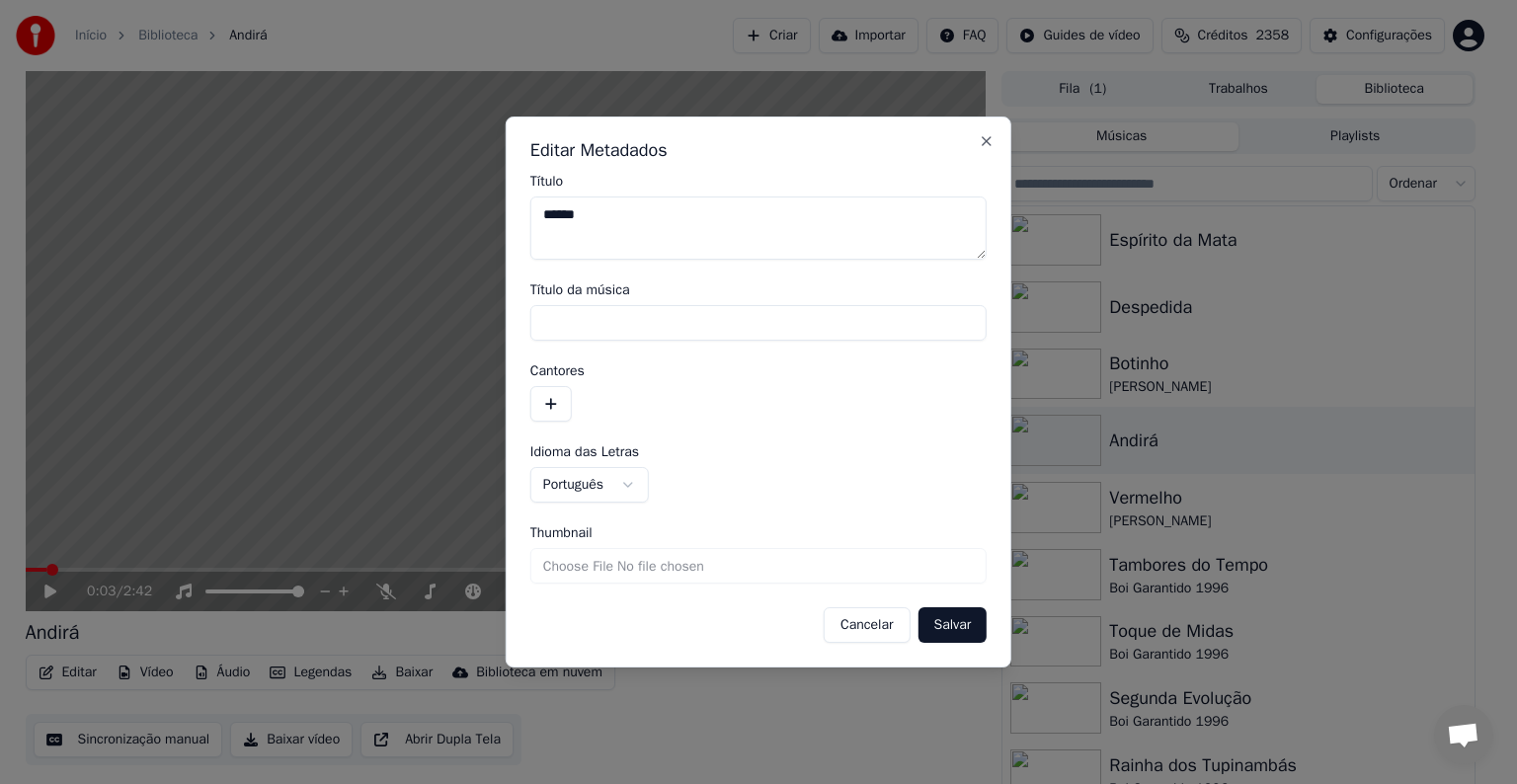 type 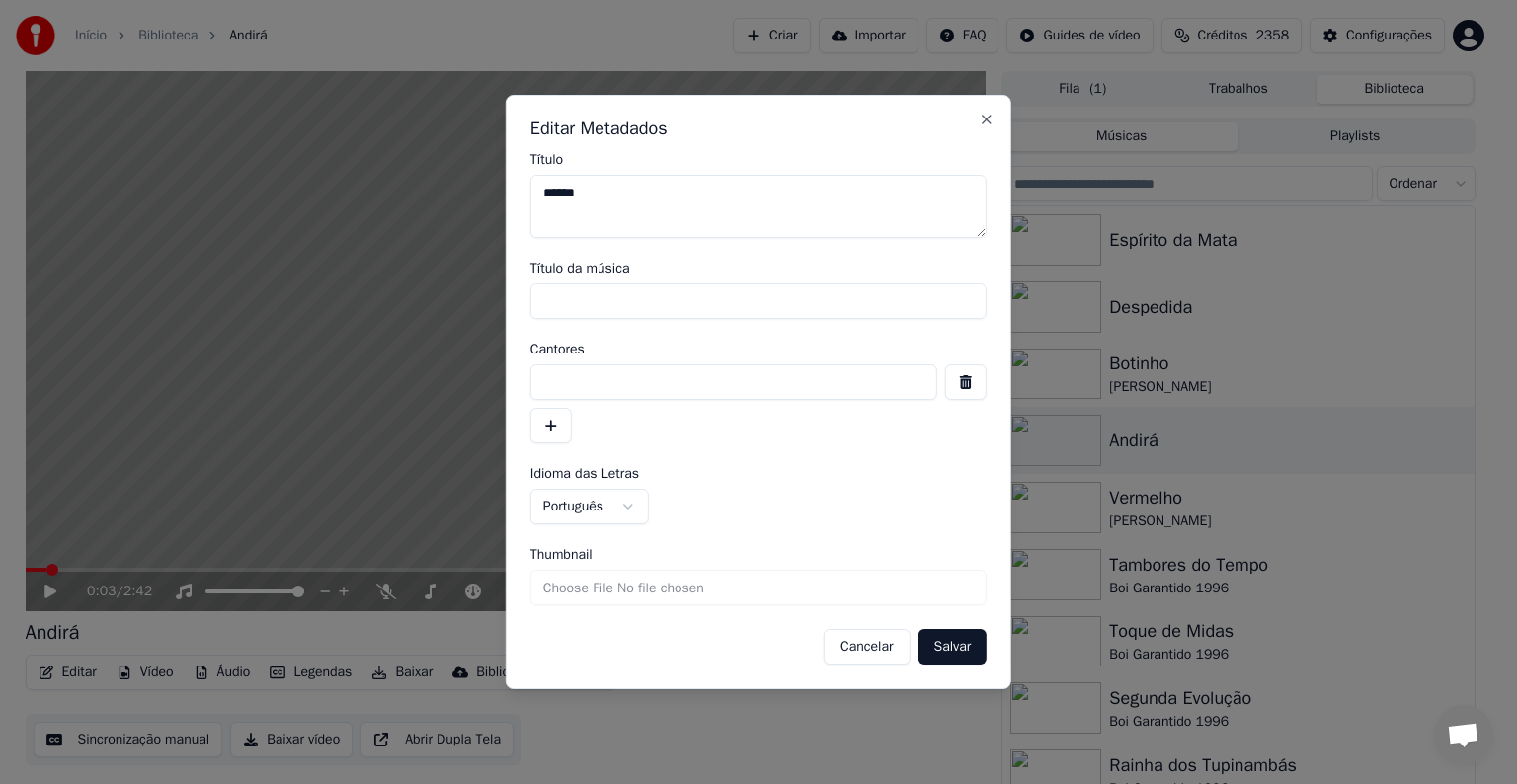 click at bounding box center (734, 382) 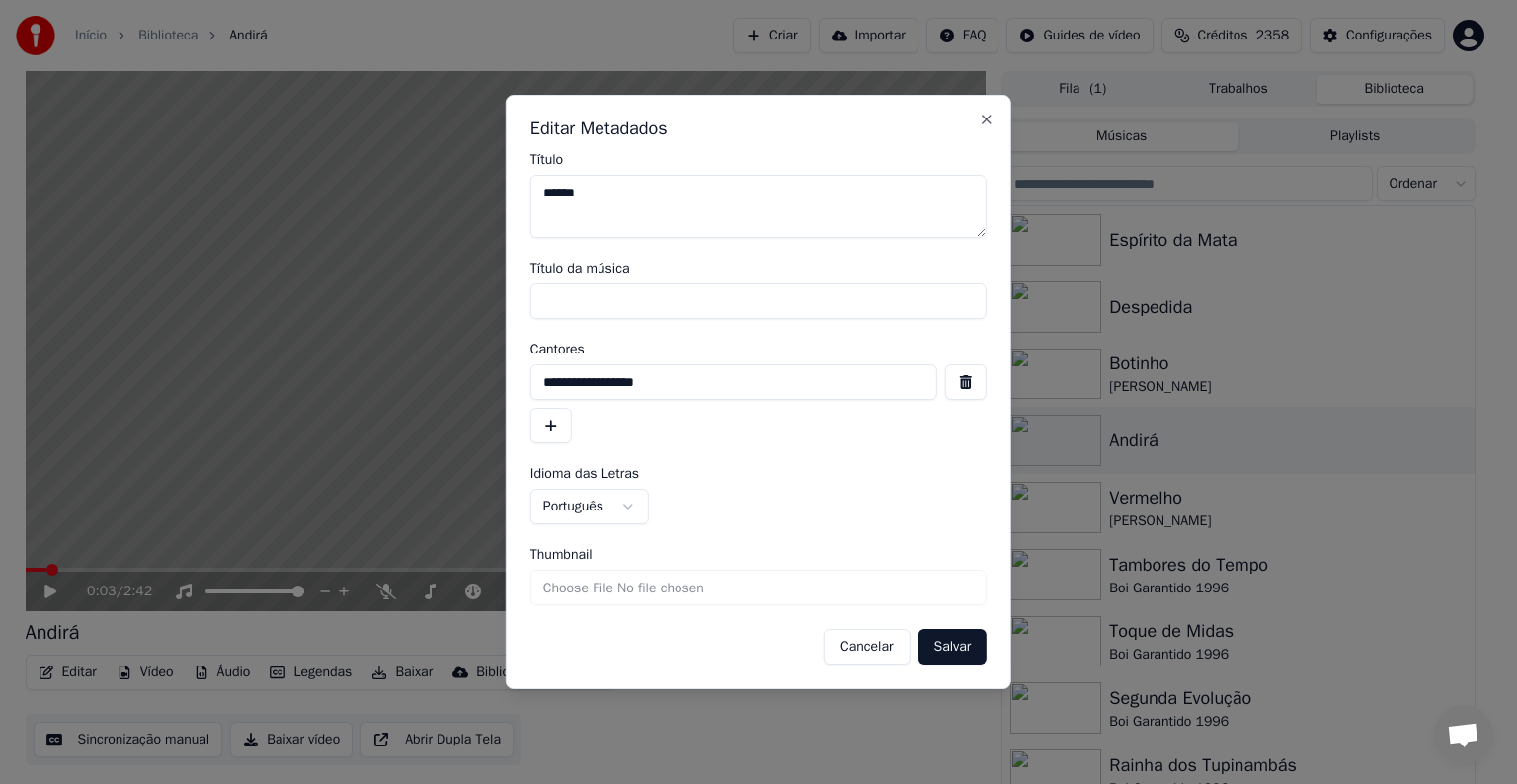 click on "**********" at bounding box center (734, 382) 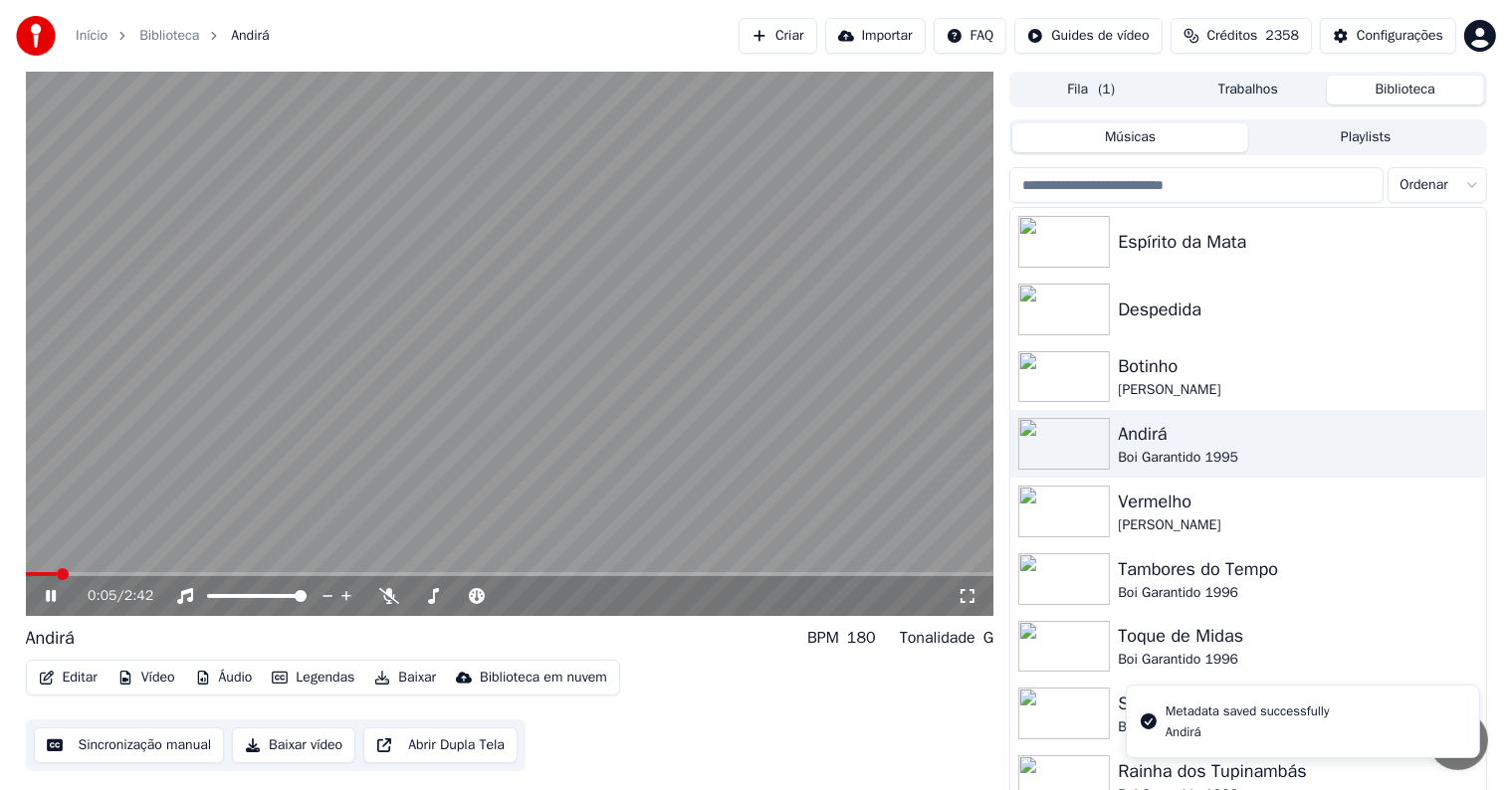 click on "Sincronização manual" at bounding box center (129, 745) 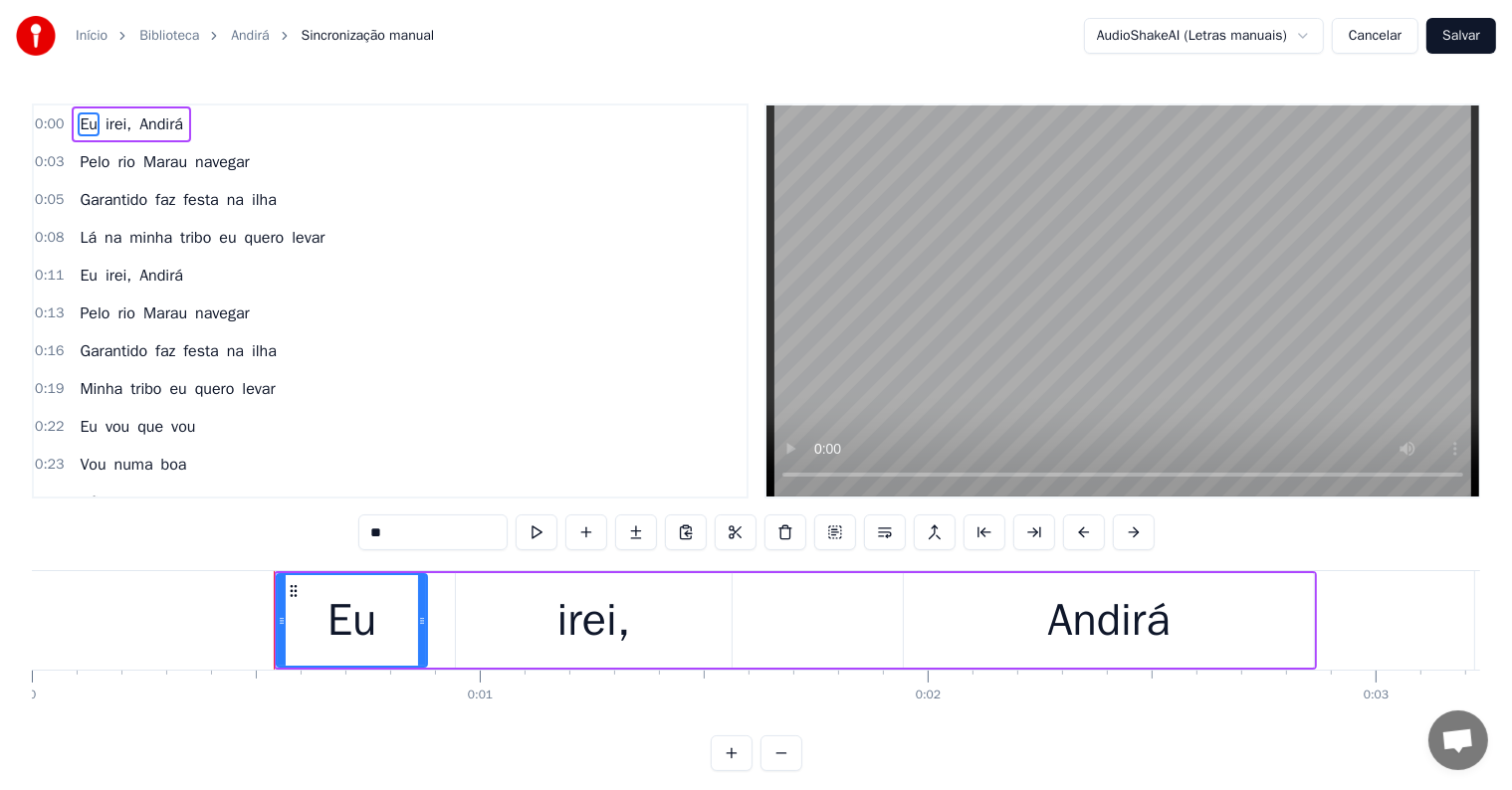 click at bounding box center [36403, 620] 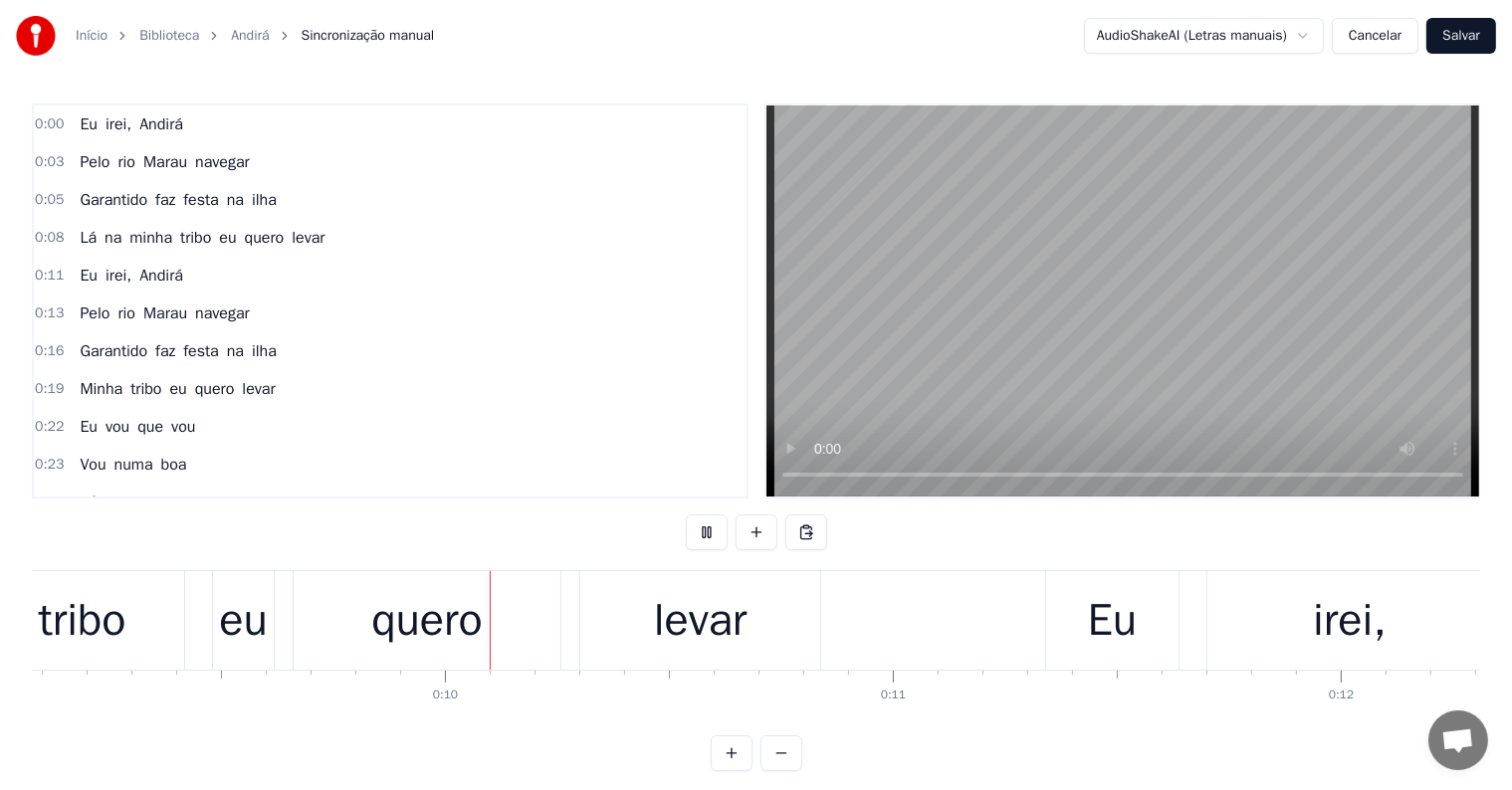 scroll, scrollTop: 0, scrollLeft: 4128, axis: horizontal 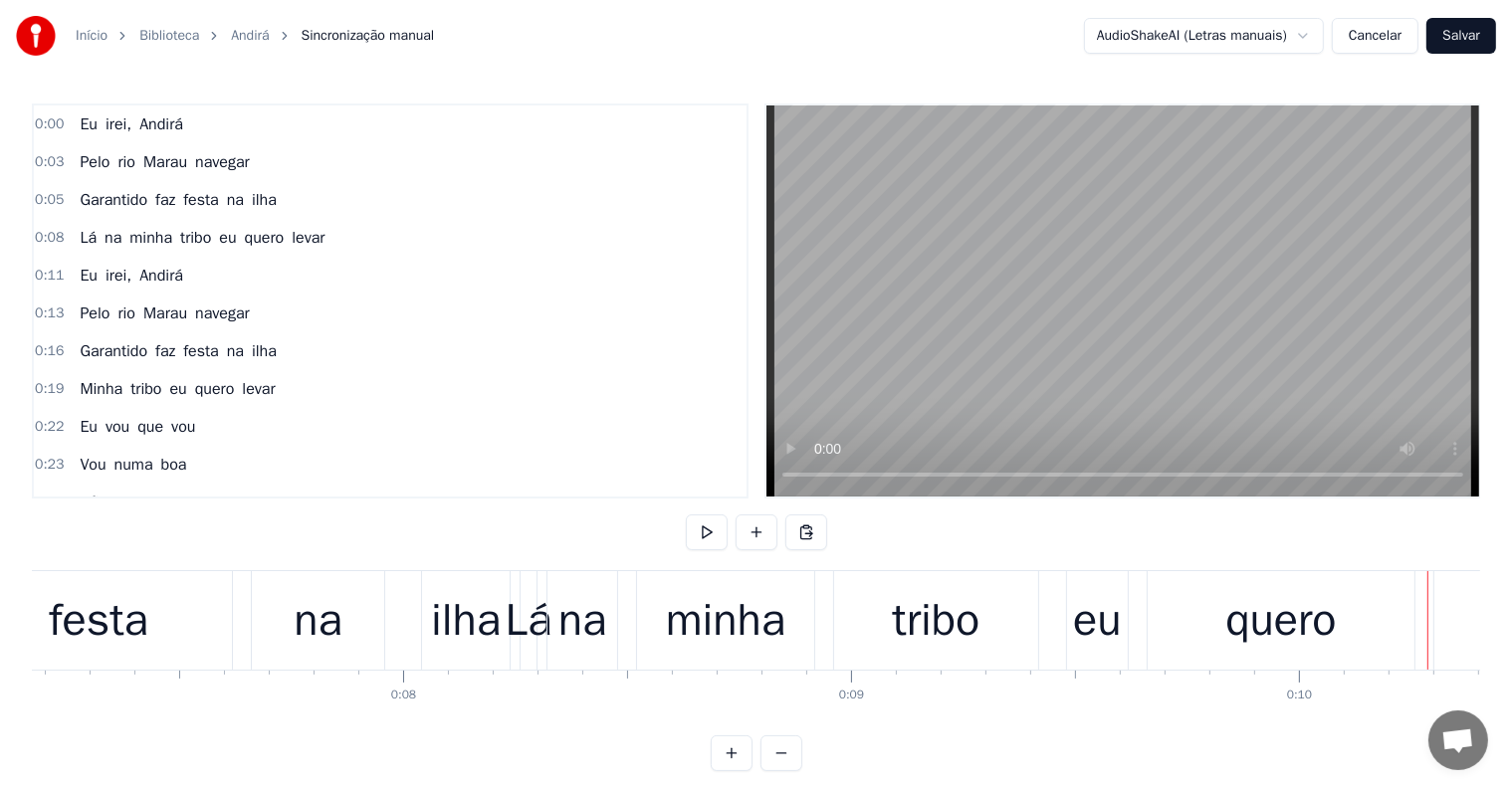 click on "na" at bounding box center (582, 621) 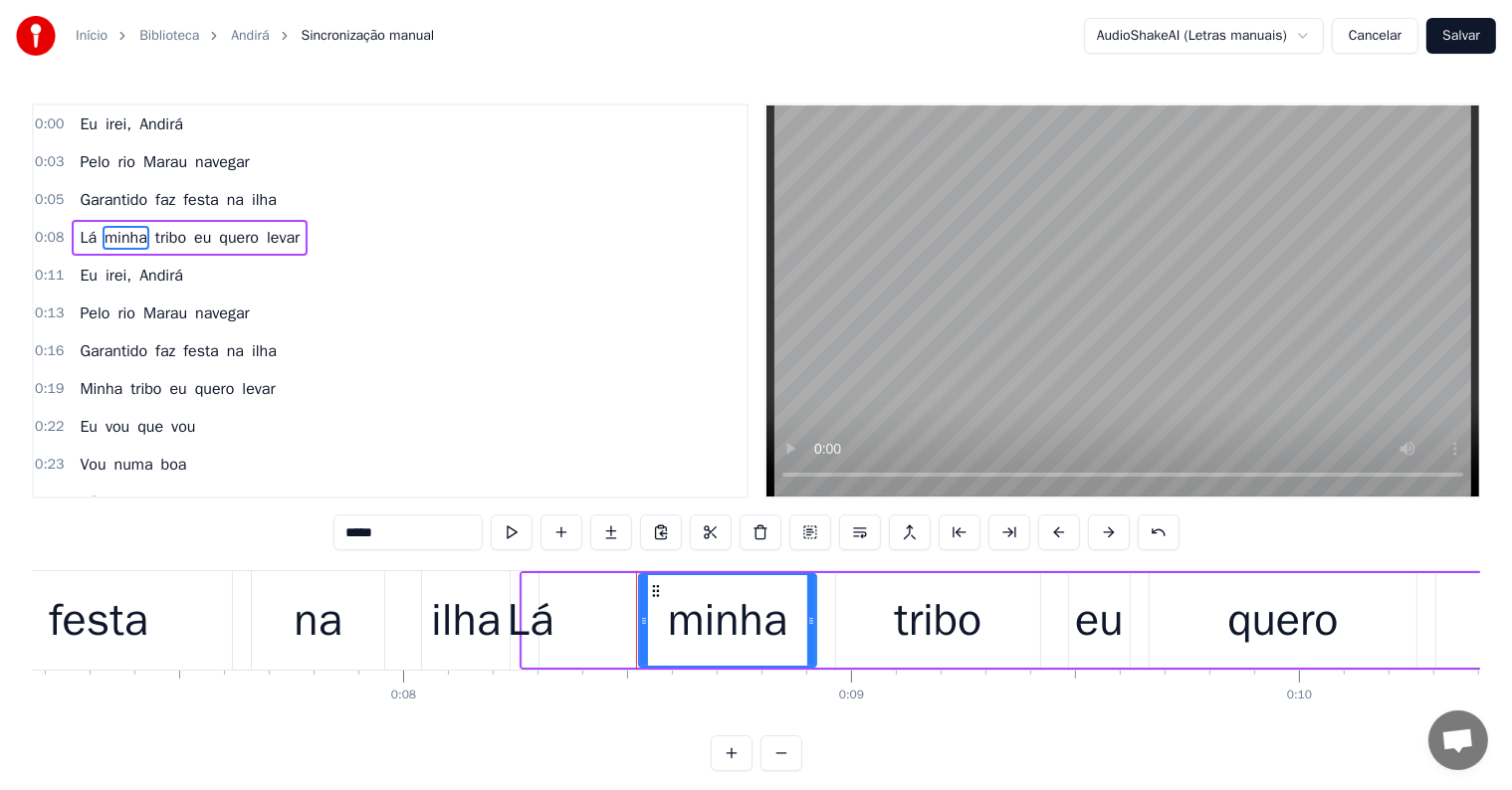 click on "Lá" at bounding box center (531, 621) 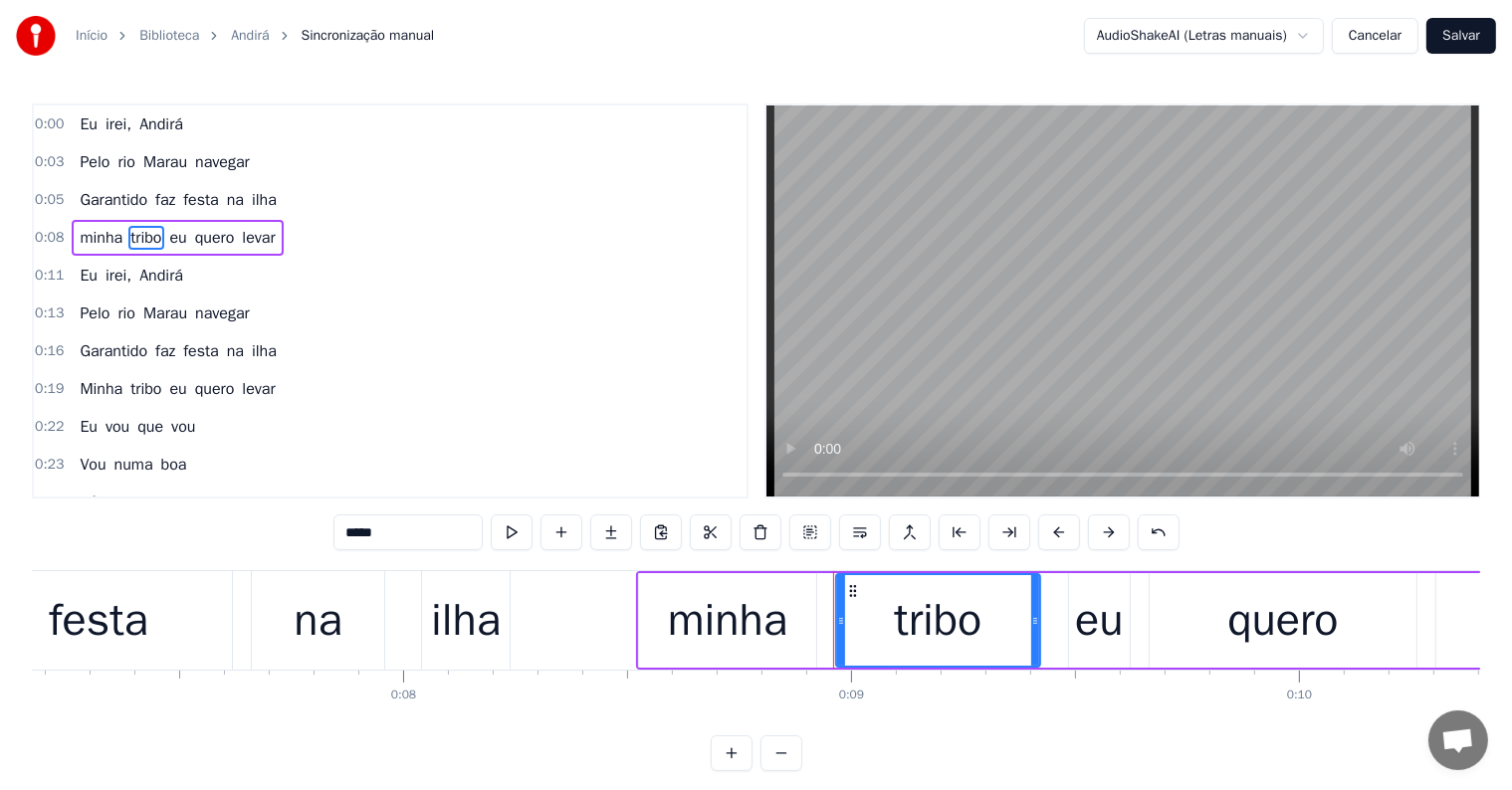 click on "festa" at bounding box center [99, 620] 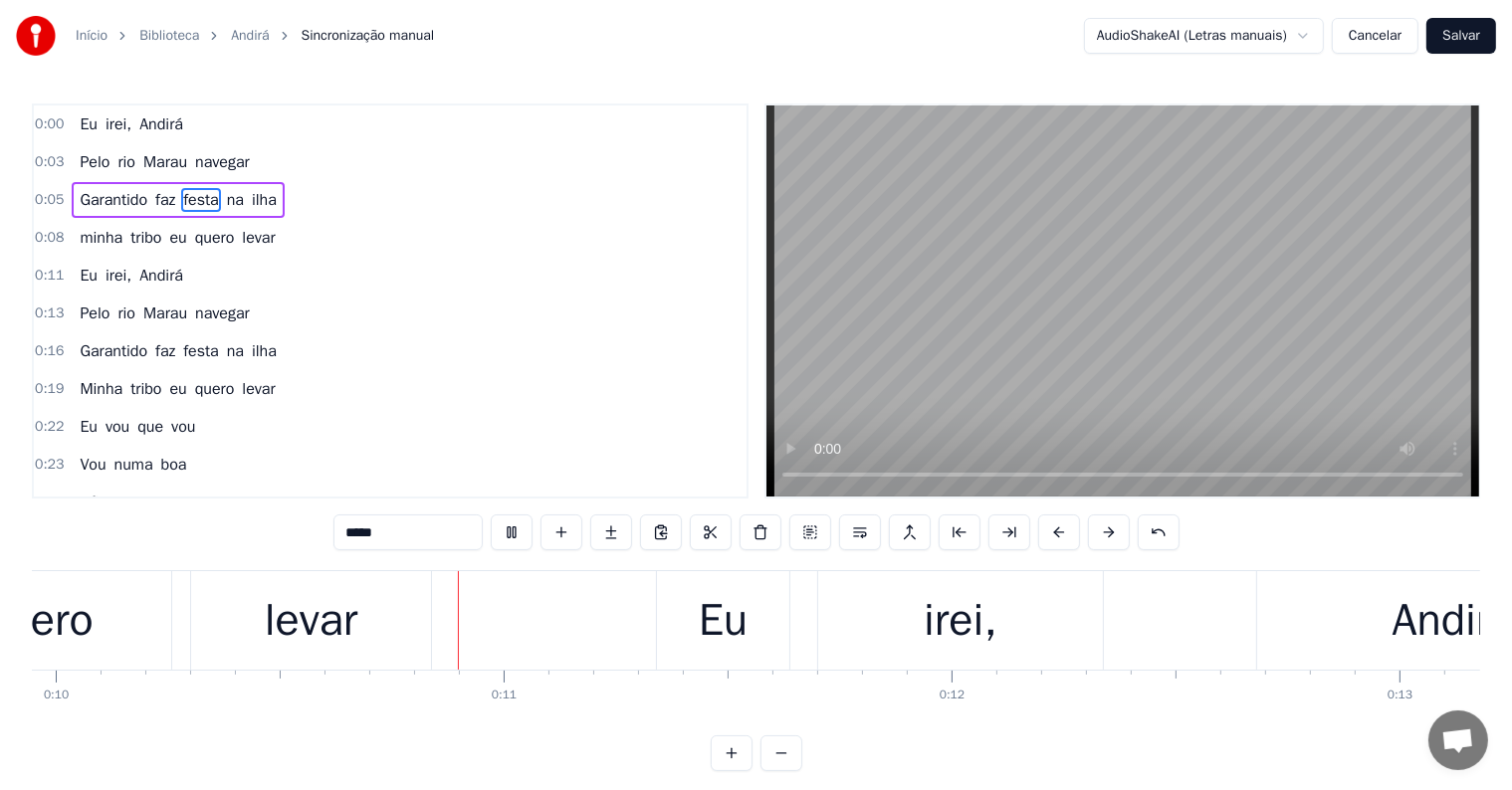 scroll, scrollTop: 0, scrollLeft: 4467, axis: horizontal 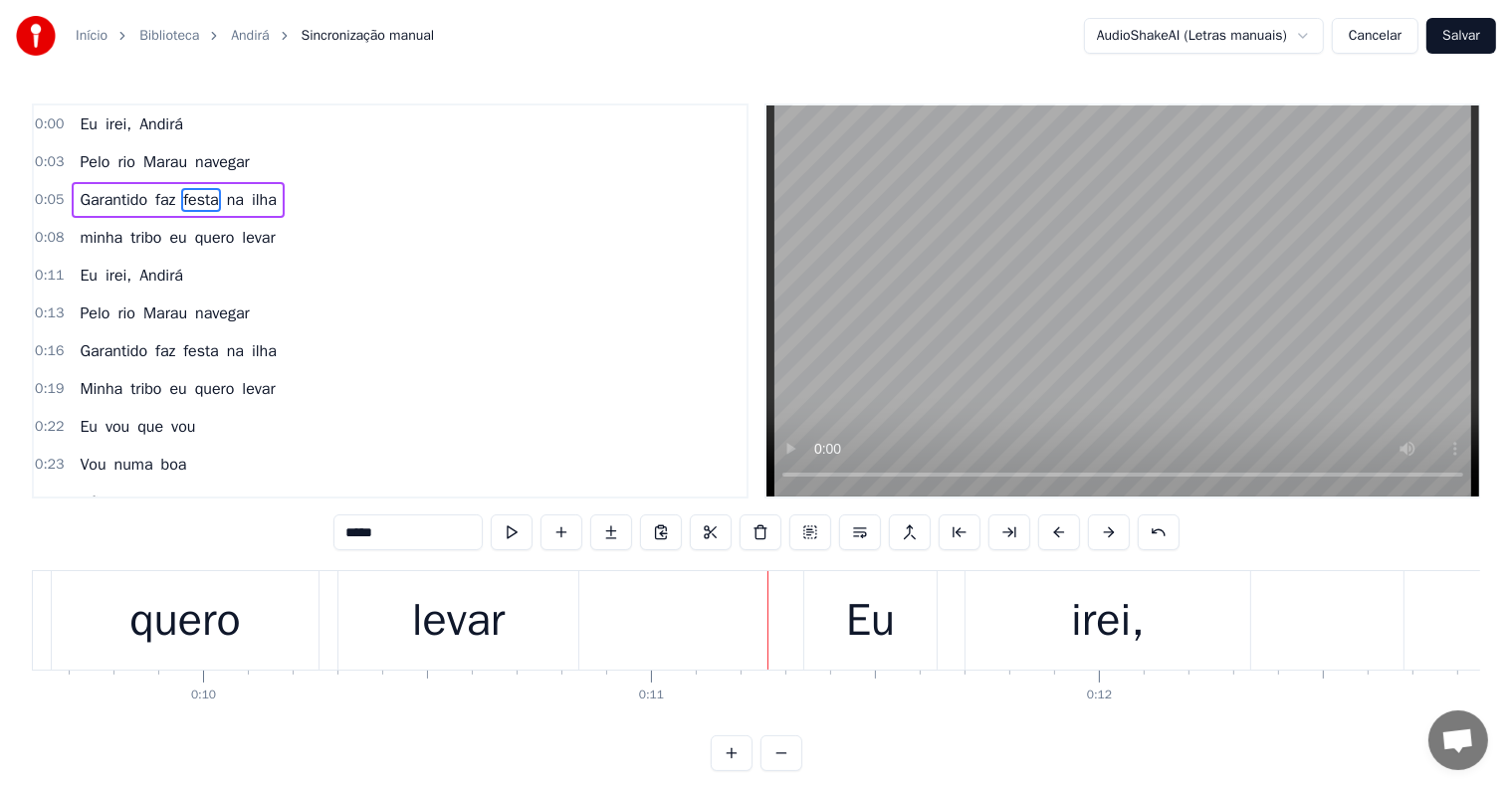 click on "minha" at bounding box center (101, 238) 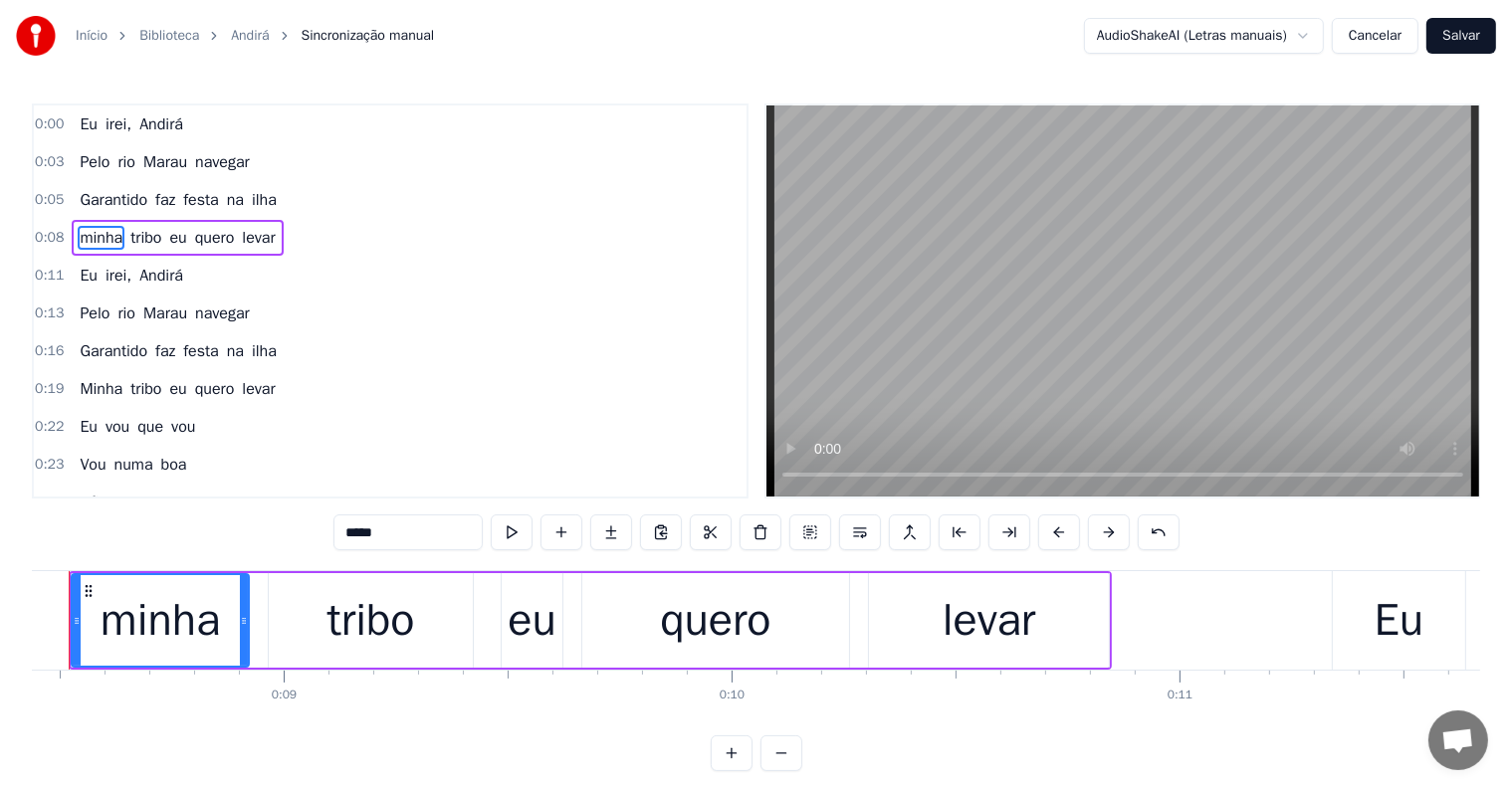 scroll, scrollTop: 0, scrollLeft: 3716, axis: horizontal 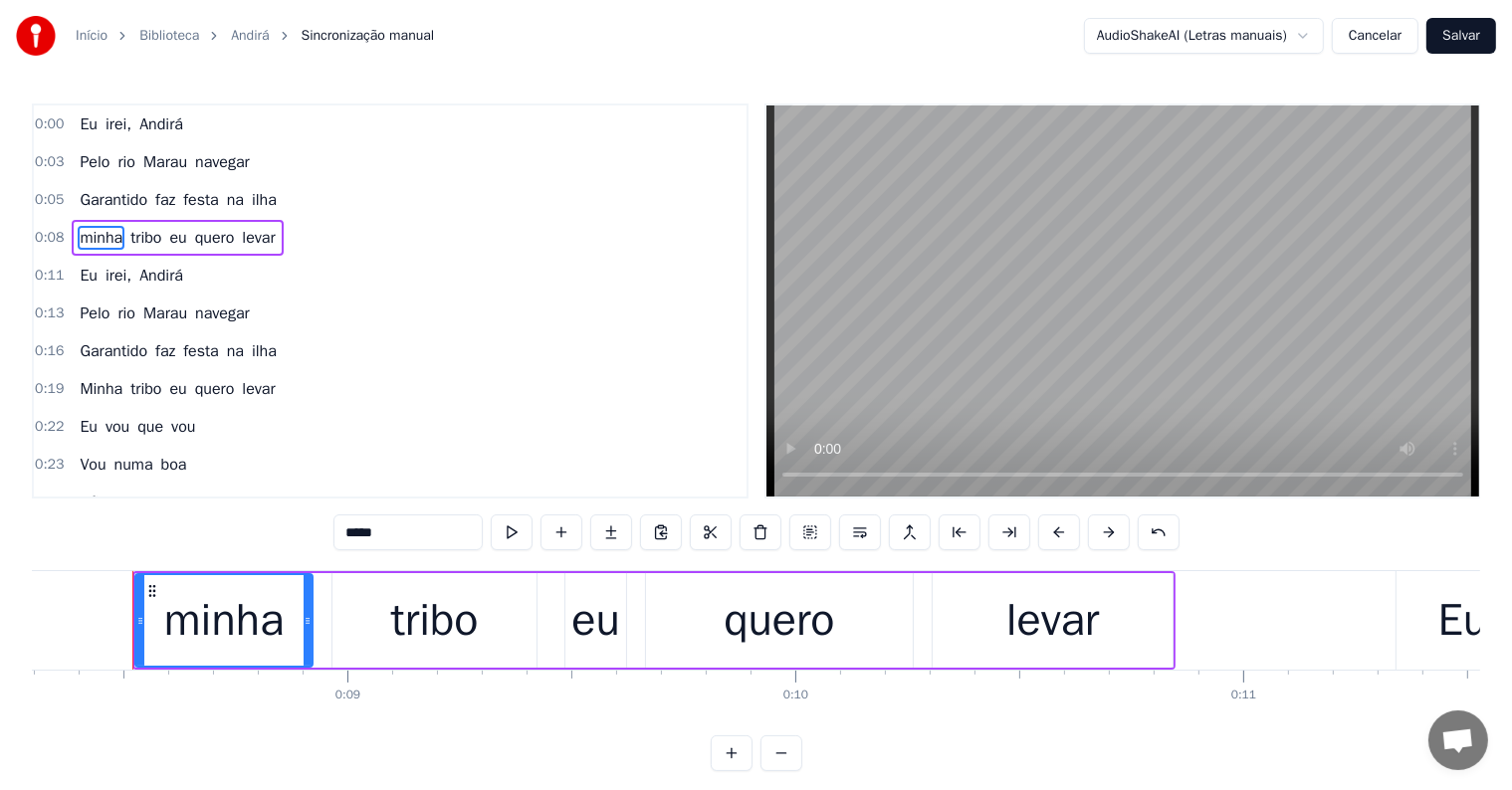 drag, startPoint x: 355, startPoint y: 533, endPoint x: 335, endPoint y: 533, distance: 20 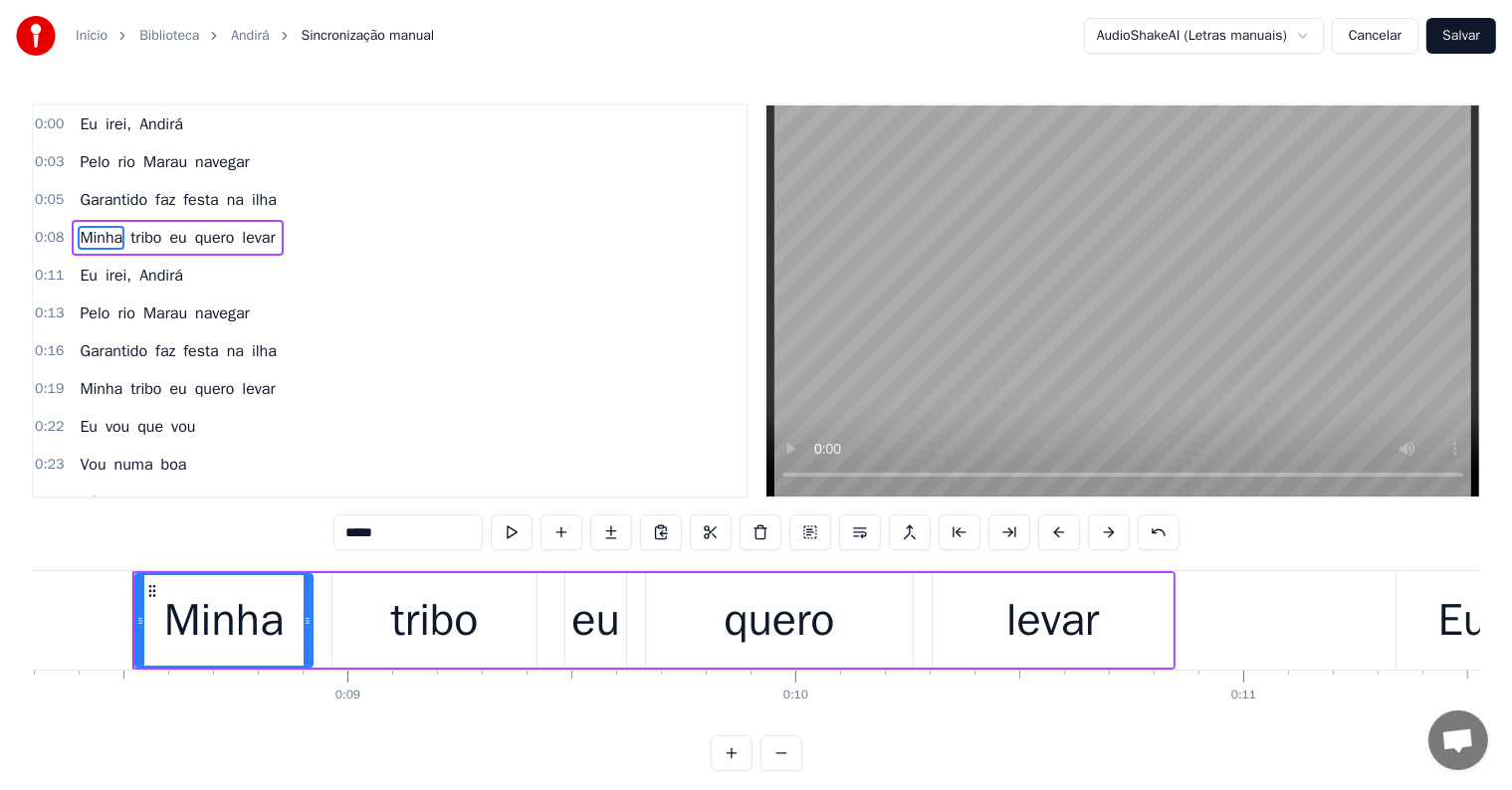 type on "*****" 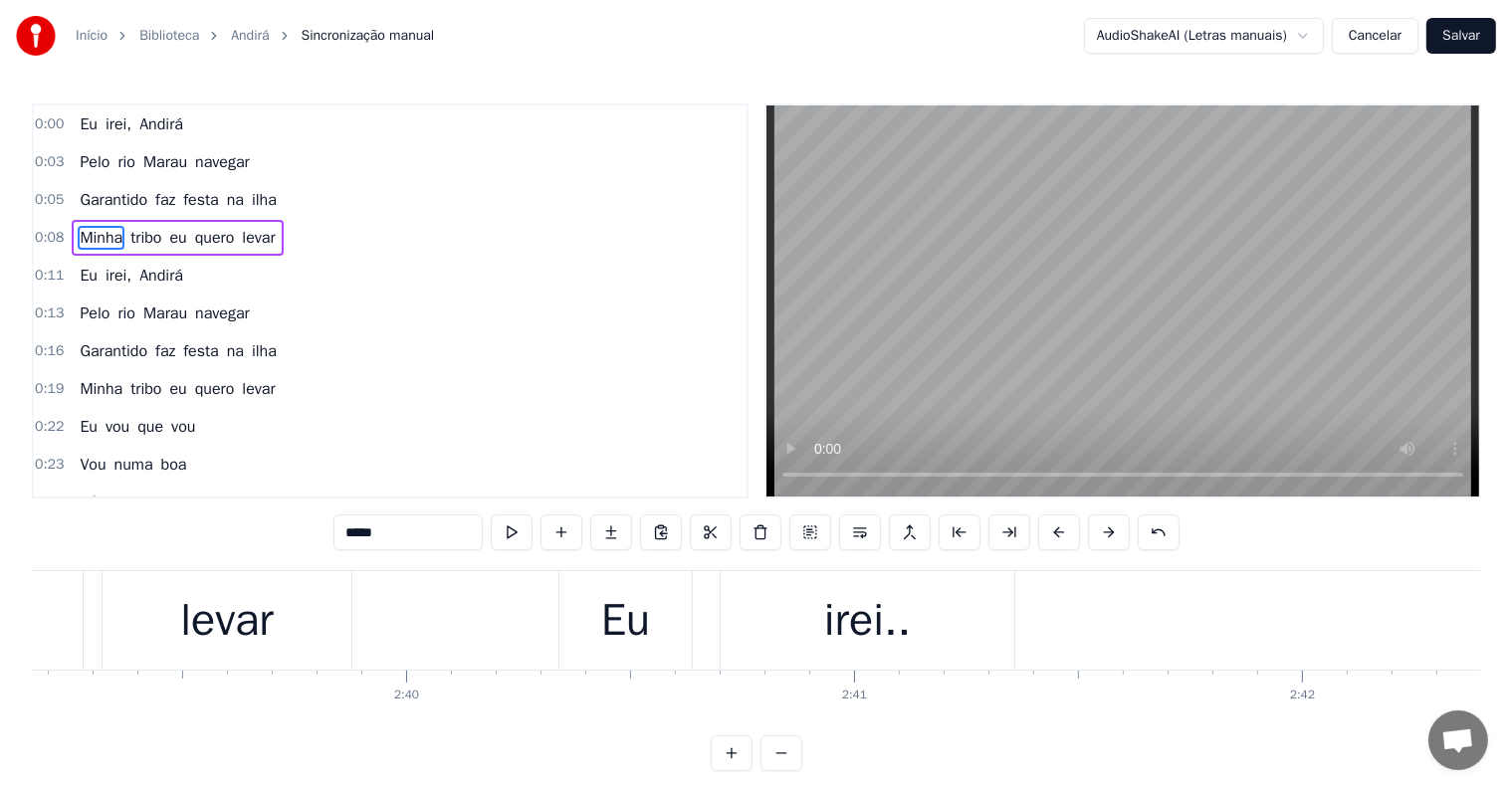 scroll, scrollTop: 0, scrollLeft: 71295, axis: horizontal 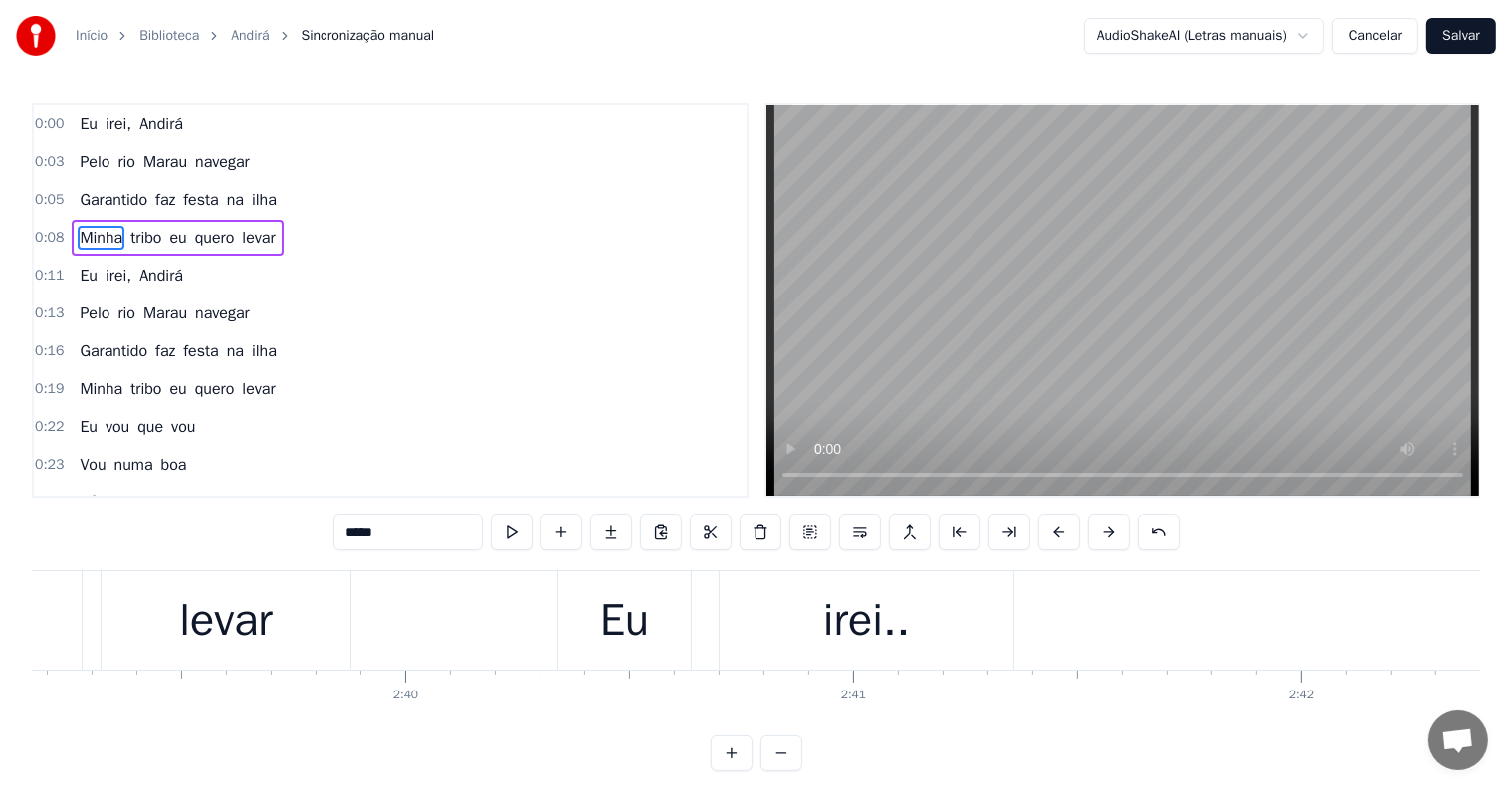 click on "Salvar" at bounding box center [1461, 36] 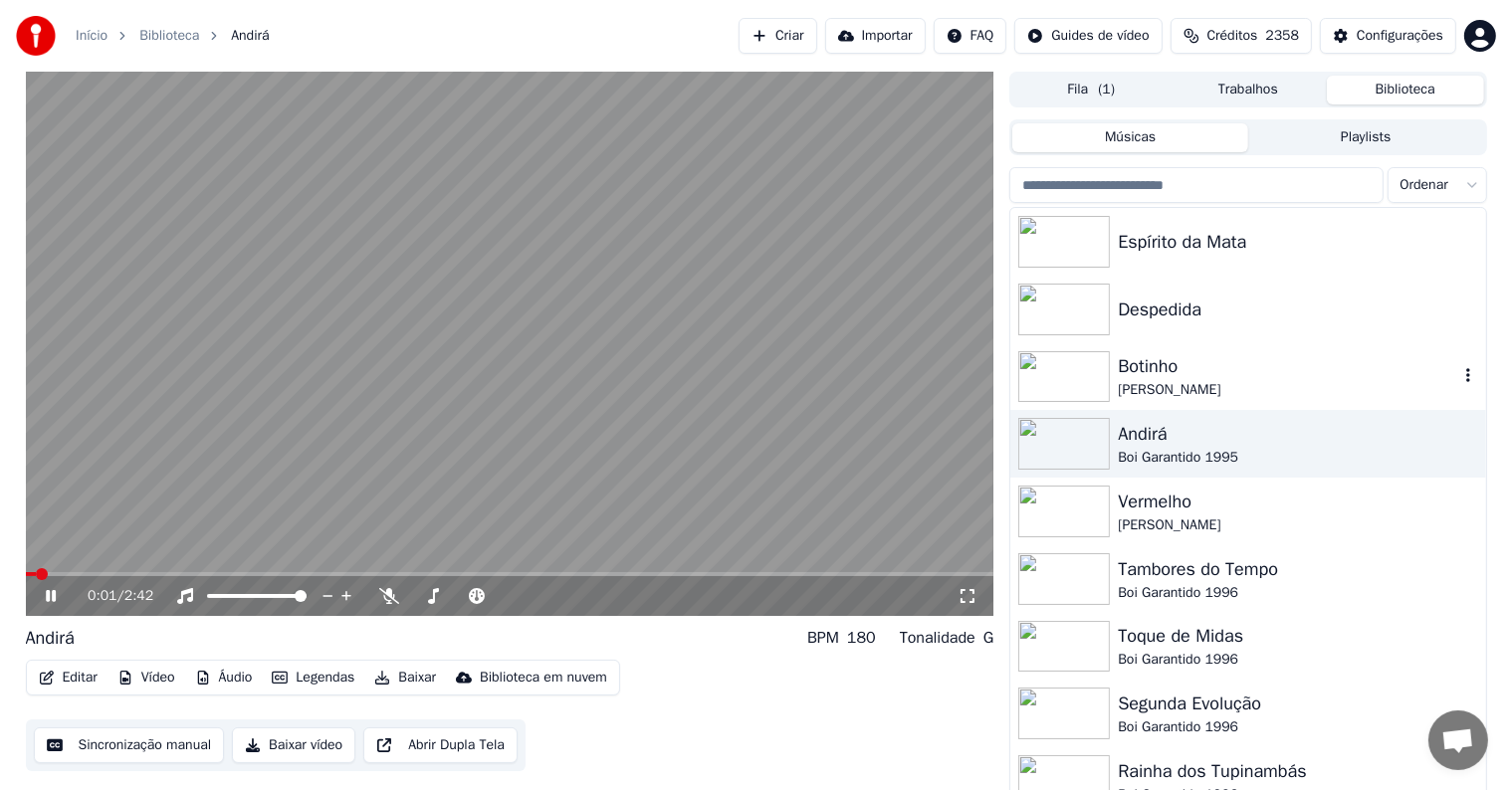 click on "[PERSON_NAME]" at bounding box center [1287, 390] 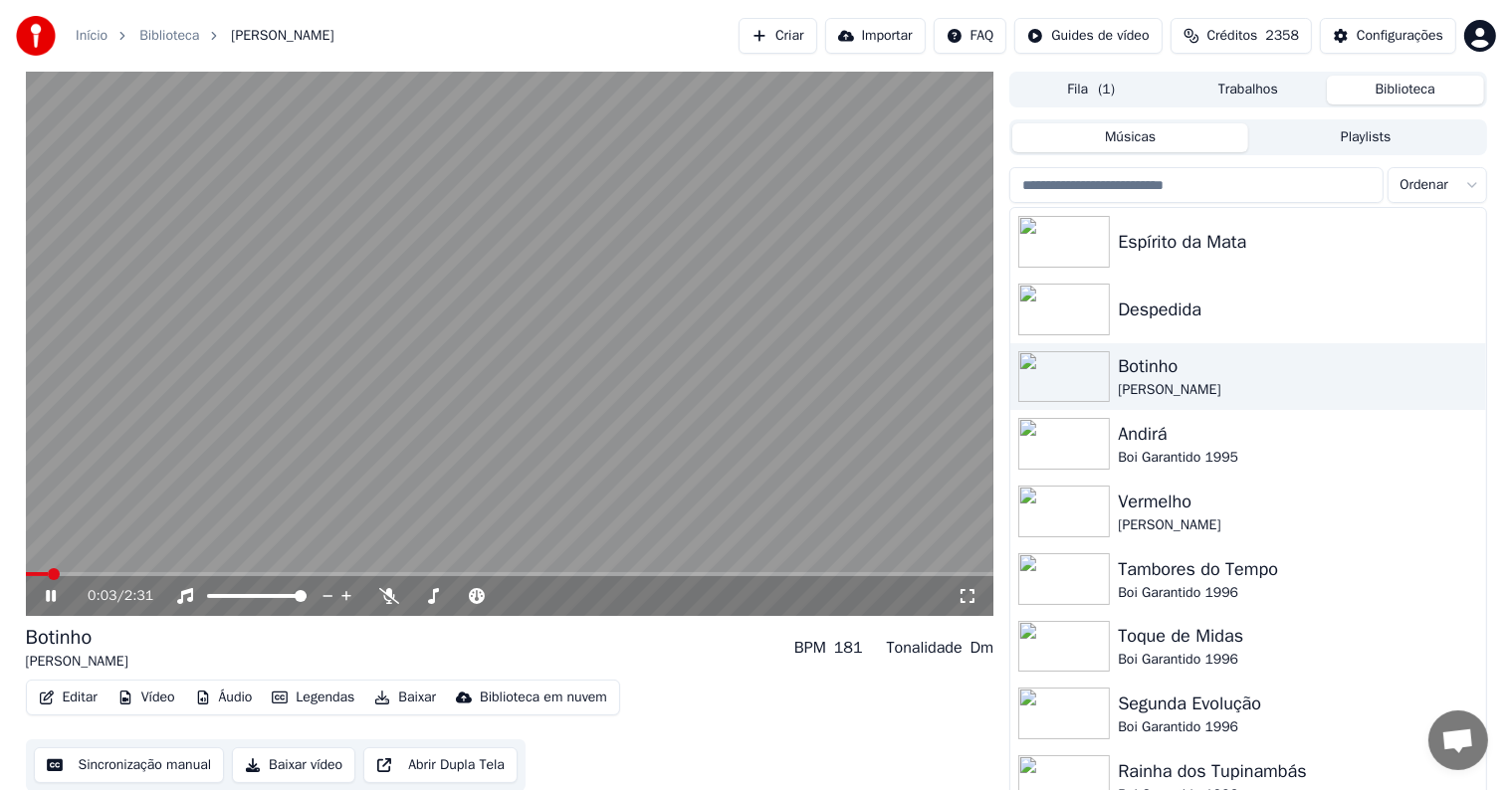 click 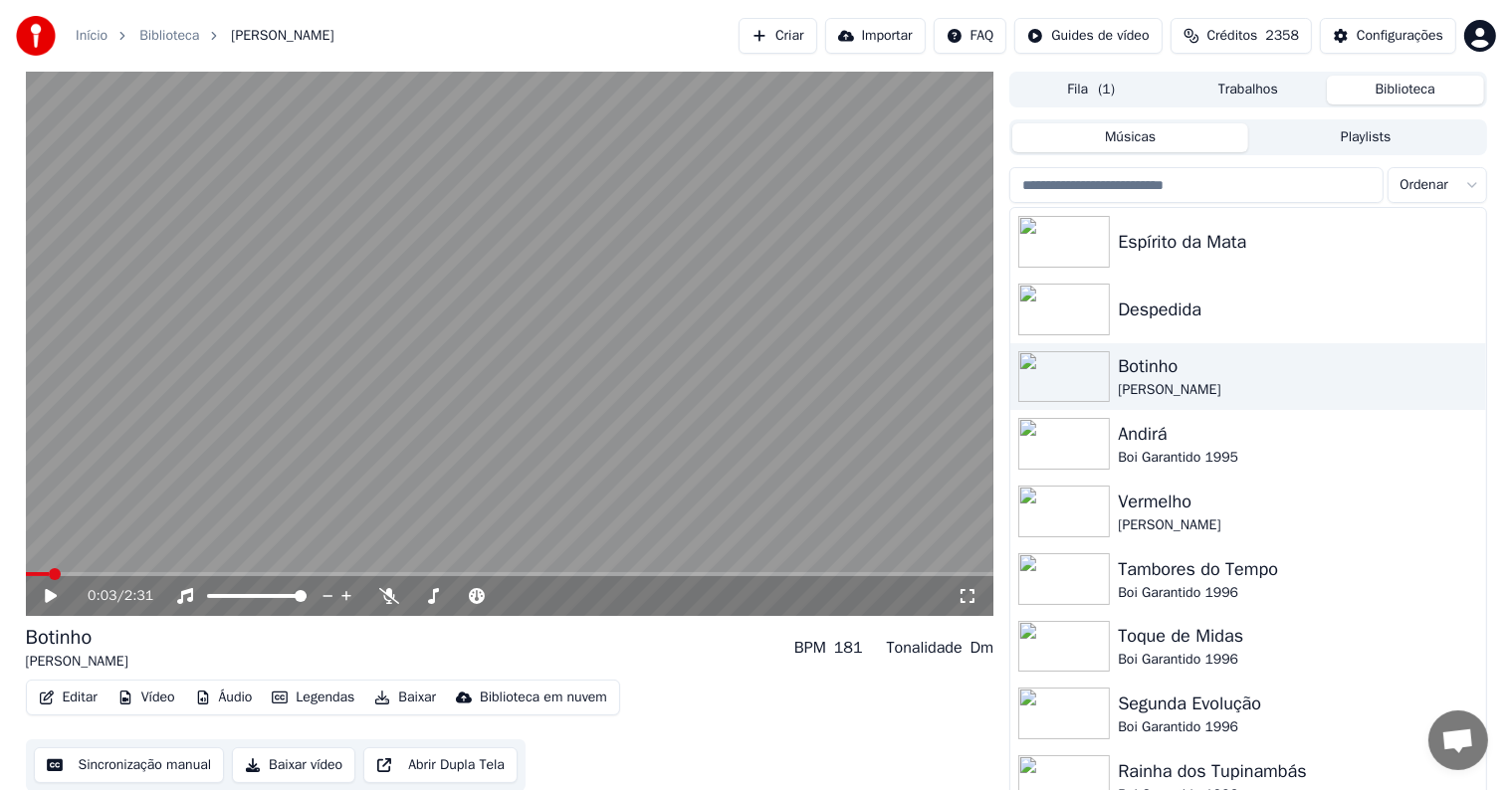 click on "Editar" at bounding box center [68, 697] 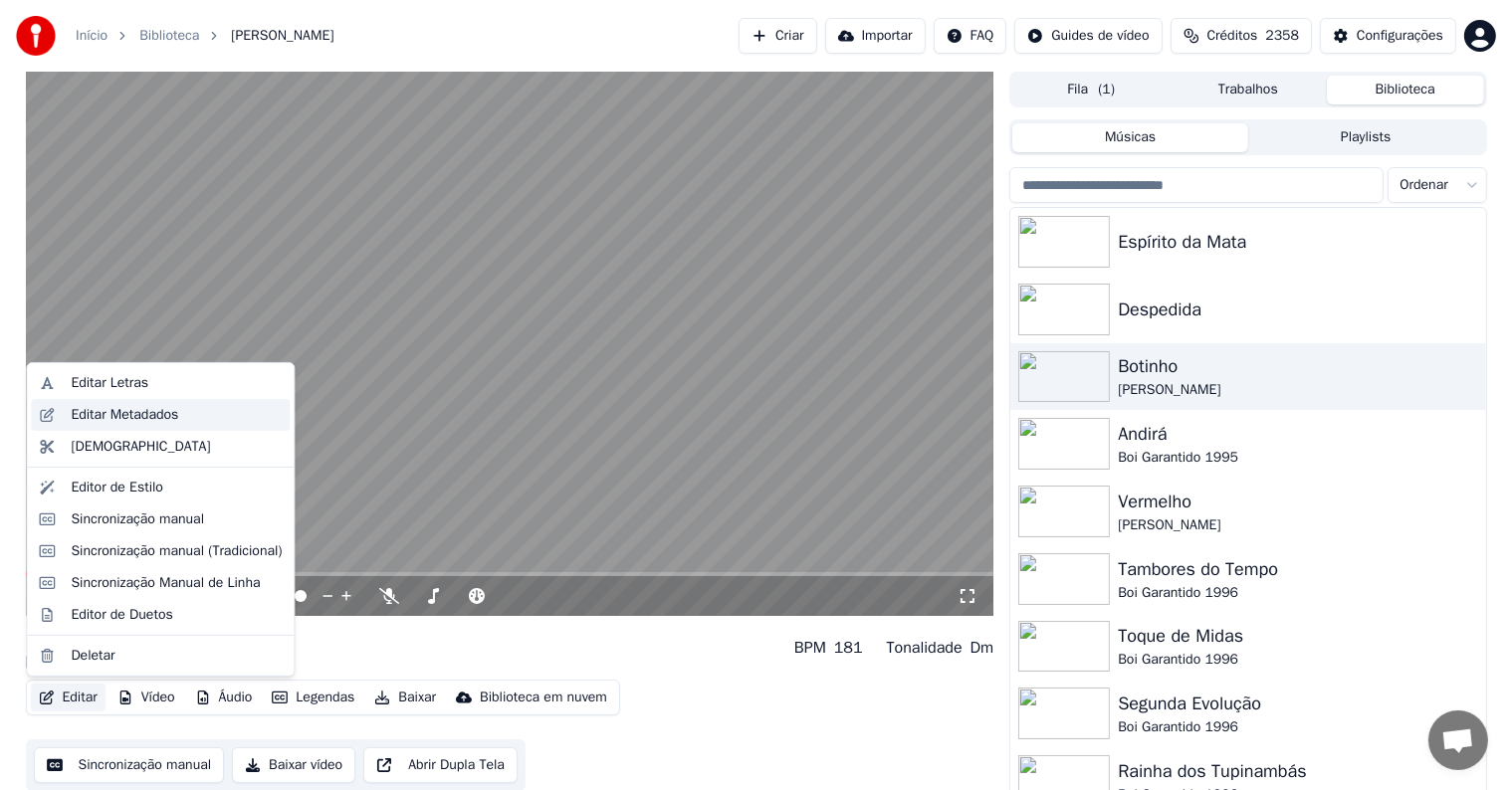 click on "Editar Metadados" at bounding box center (124, 415) 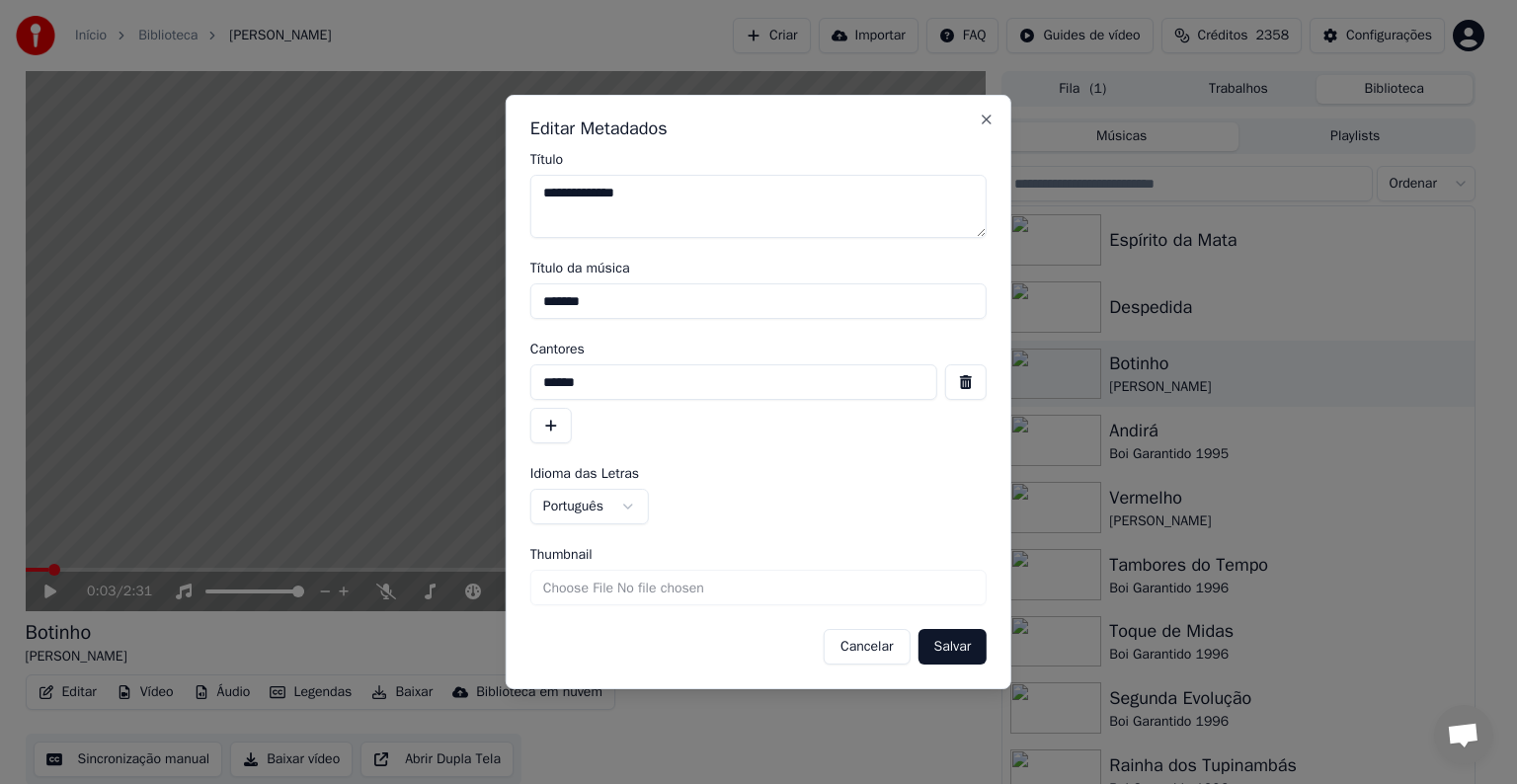 drag, startPoint x: 613, startPoint y: 298, endPoint x: 478, endPoint y: 291, distance: 135.18136 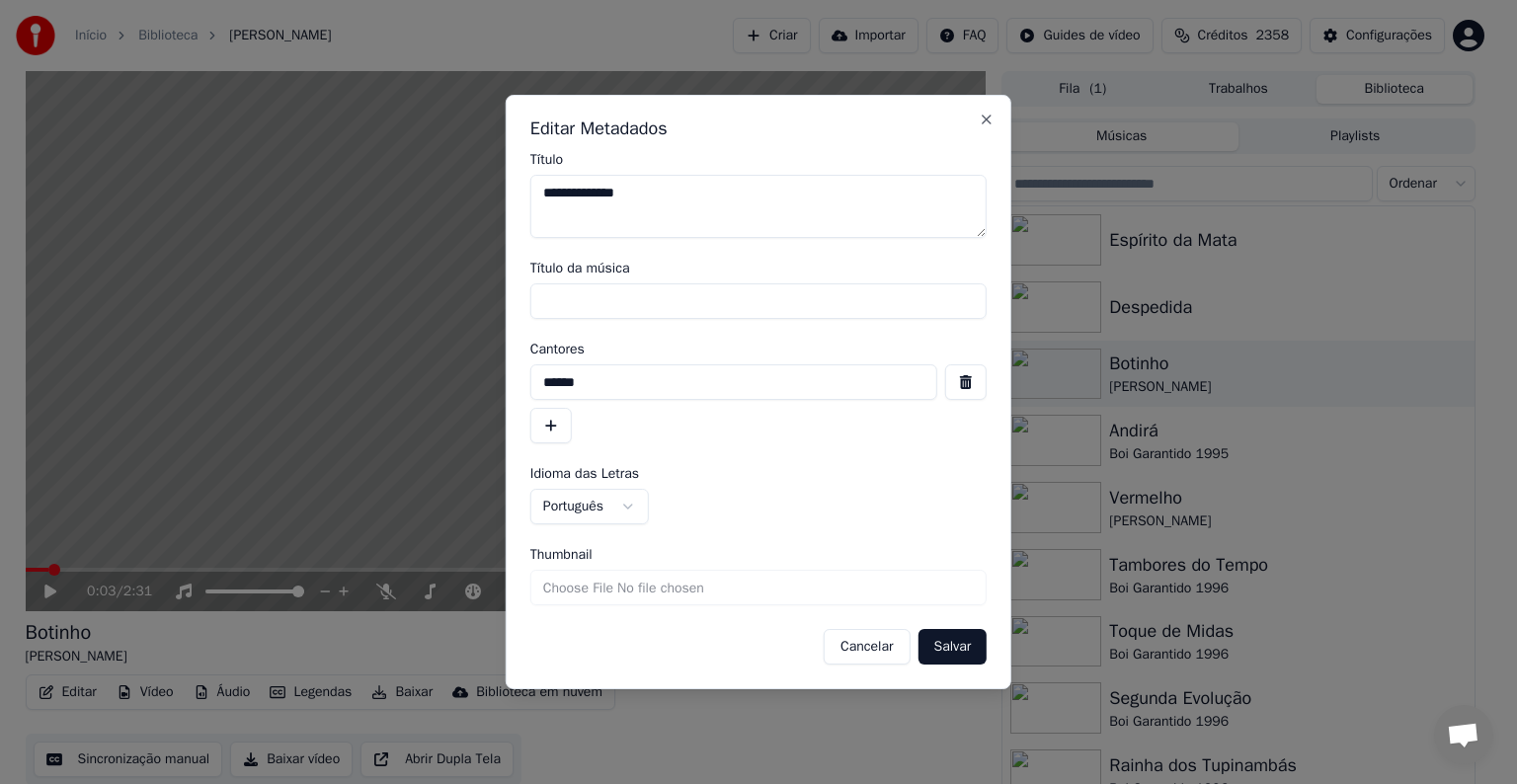type 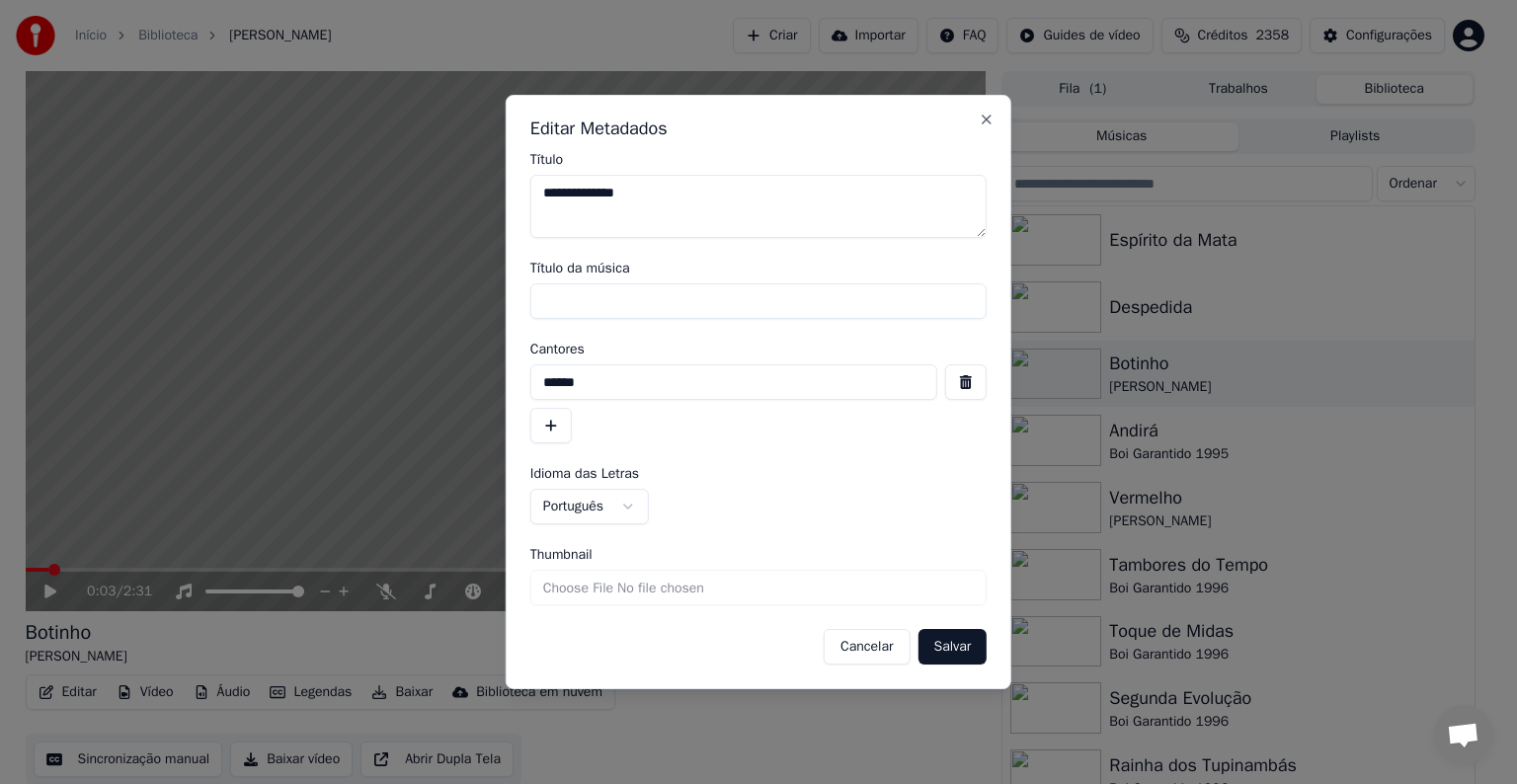 paste on "**********" 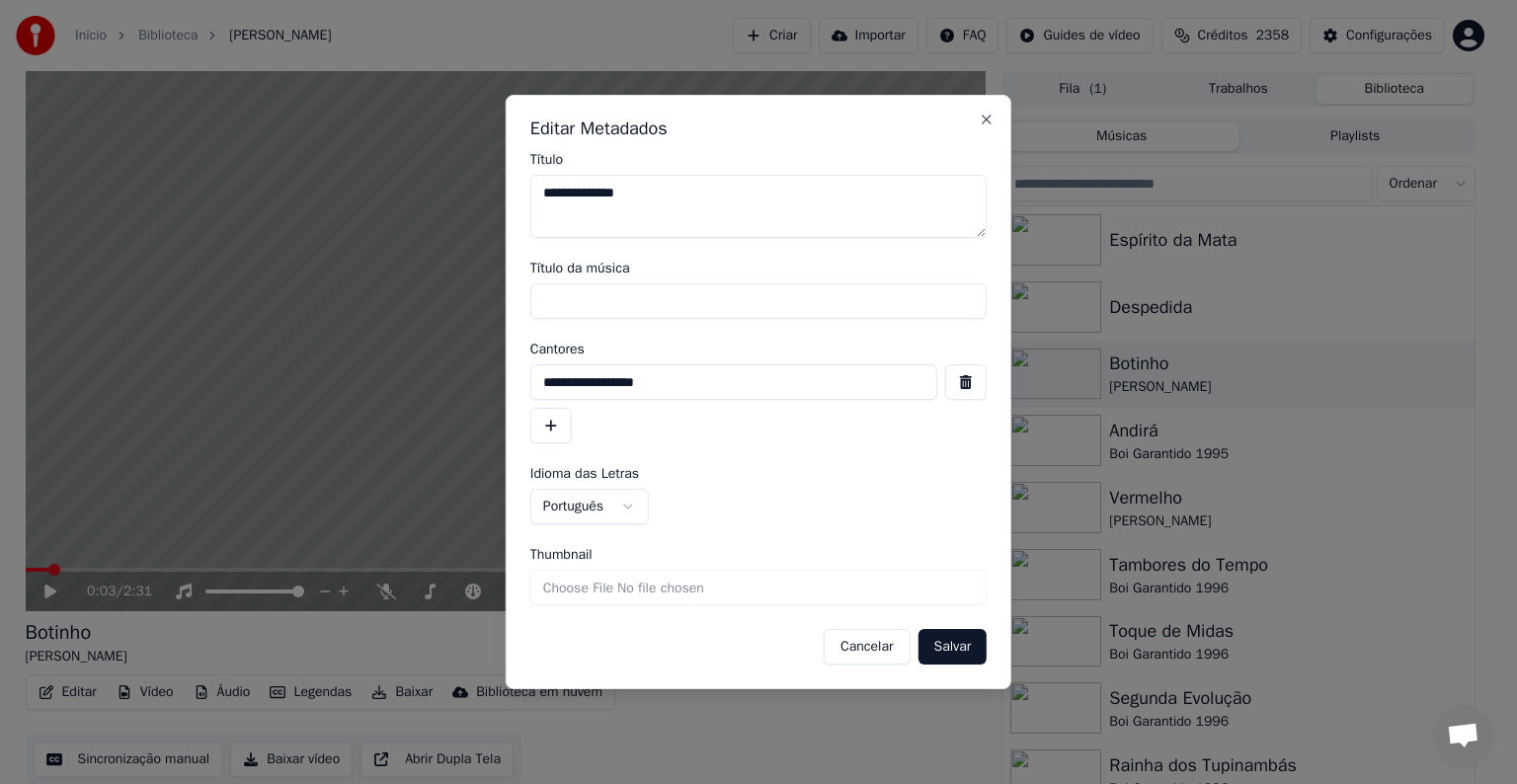 type on "**********" 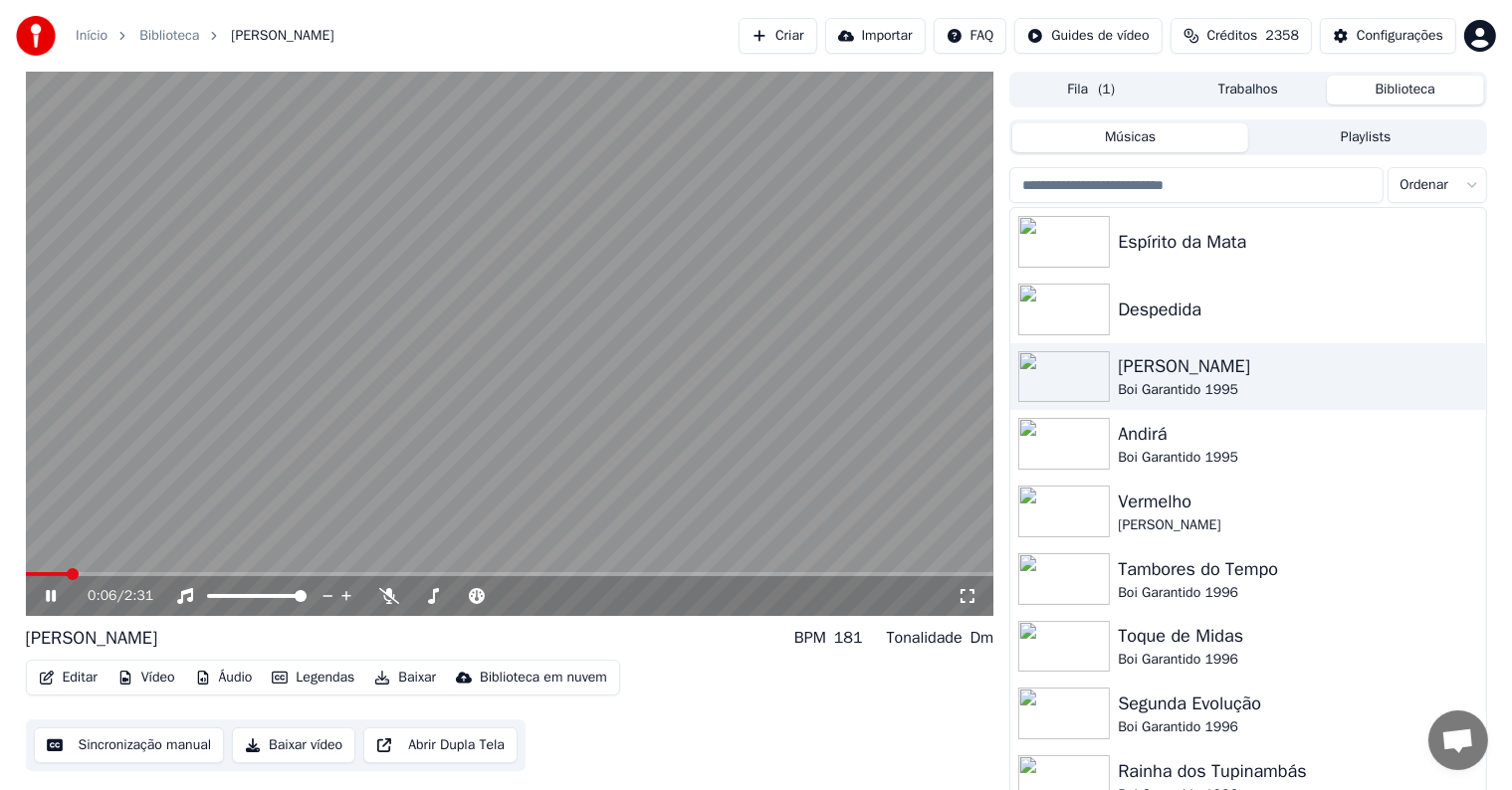 click at bounding box center (510, 343) 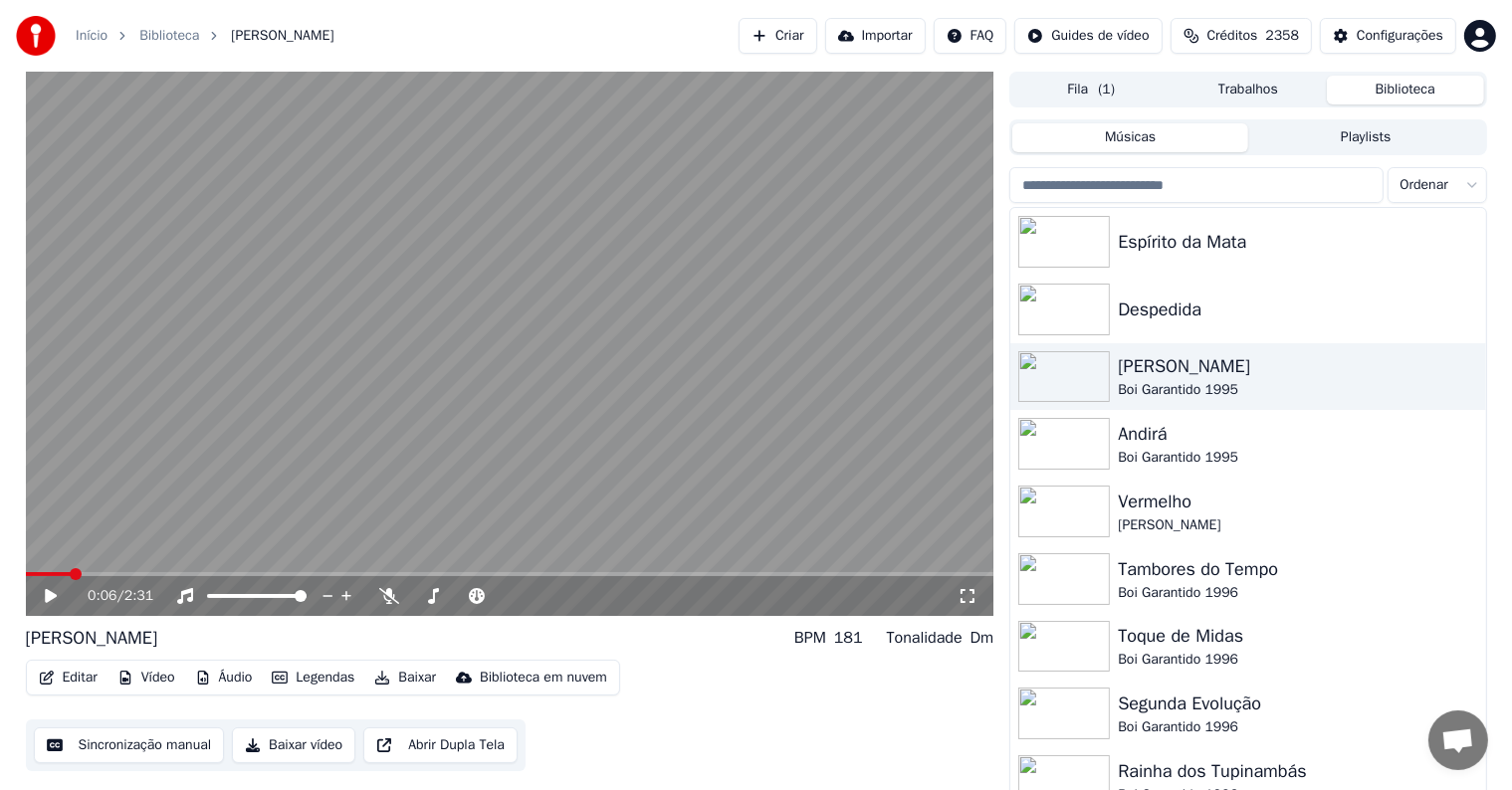 click on "Sincronização manual" at bounding box center (129, 745) 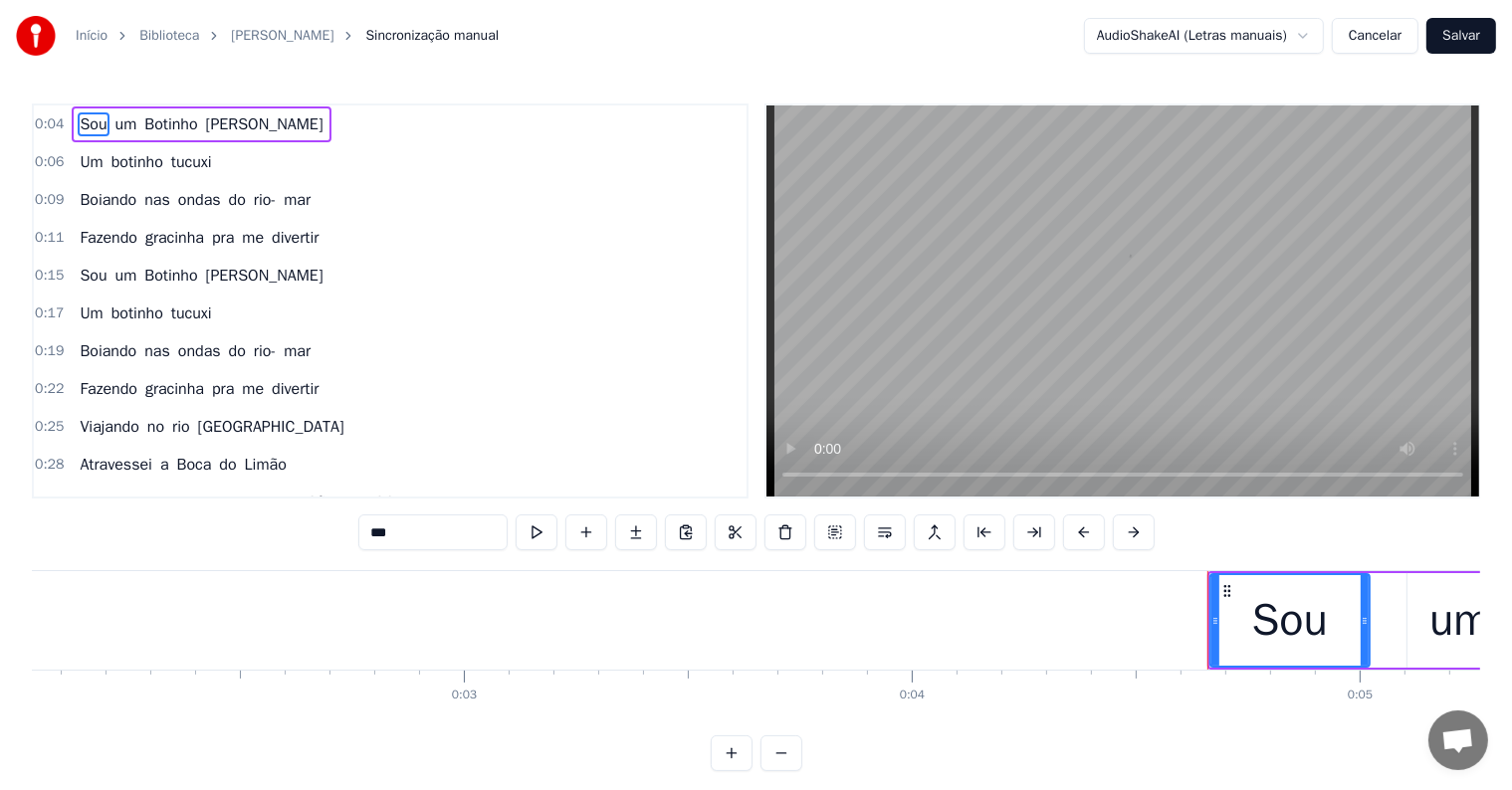 scroll, scrollTop: 0, scrollLeft: 1987, axis: horizontal 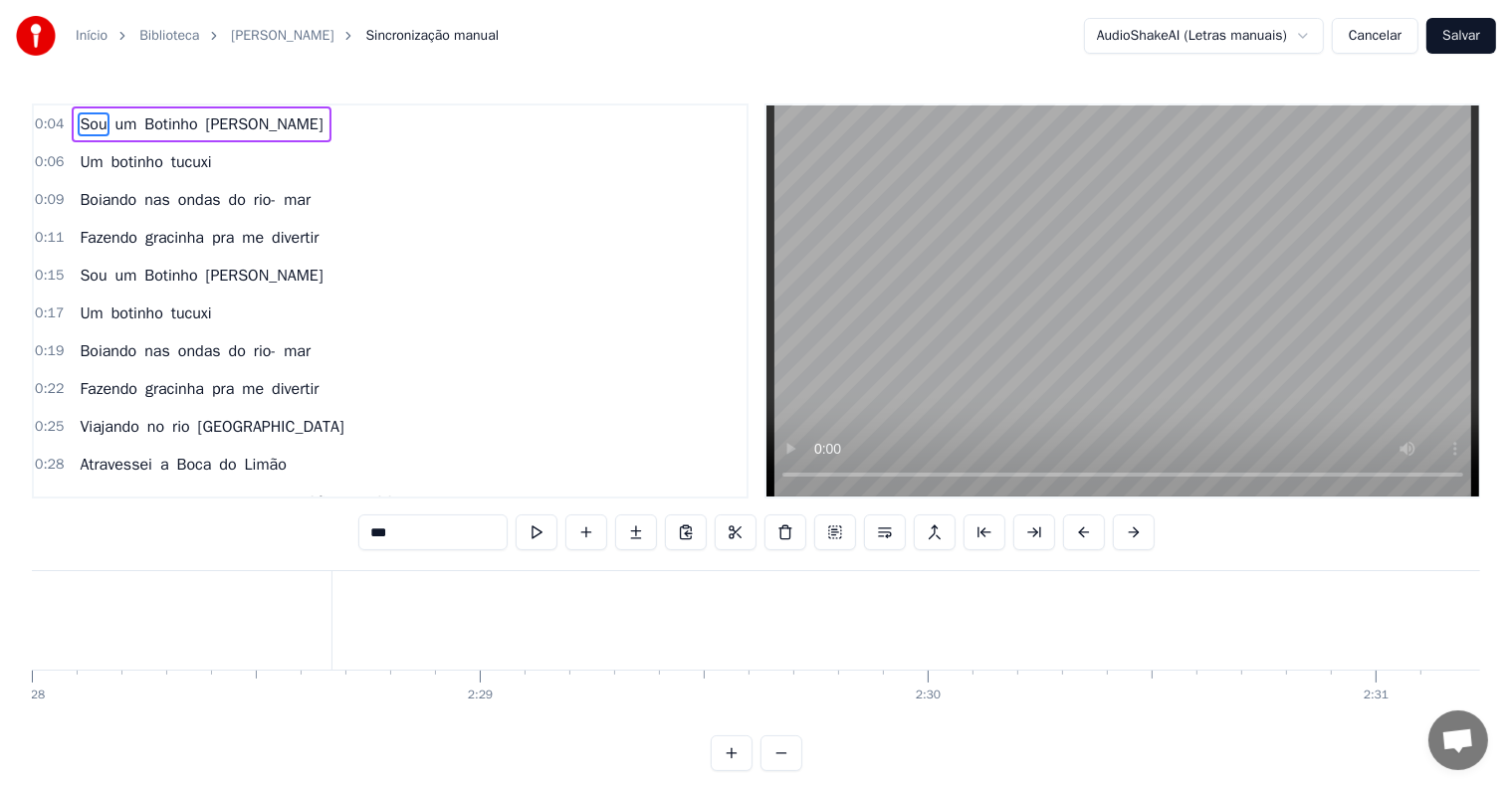 click on "Salvar" at bounding box center [1461, 36] 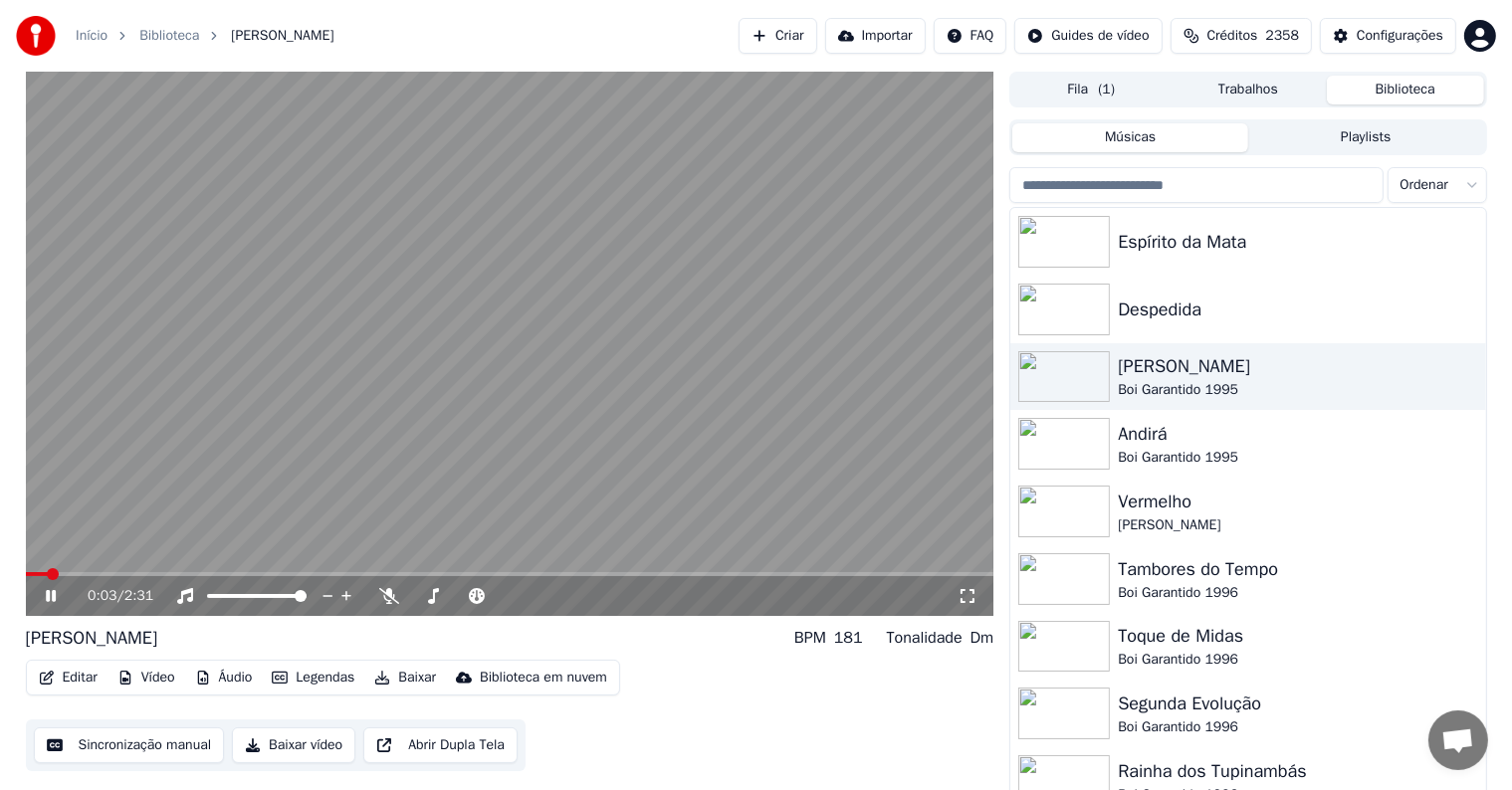 click at bounding box center (510, 343) 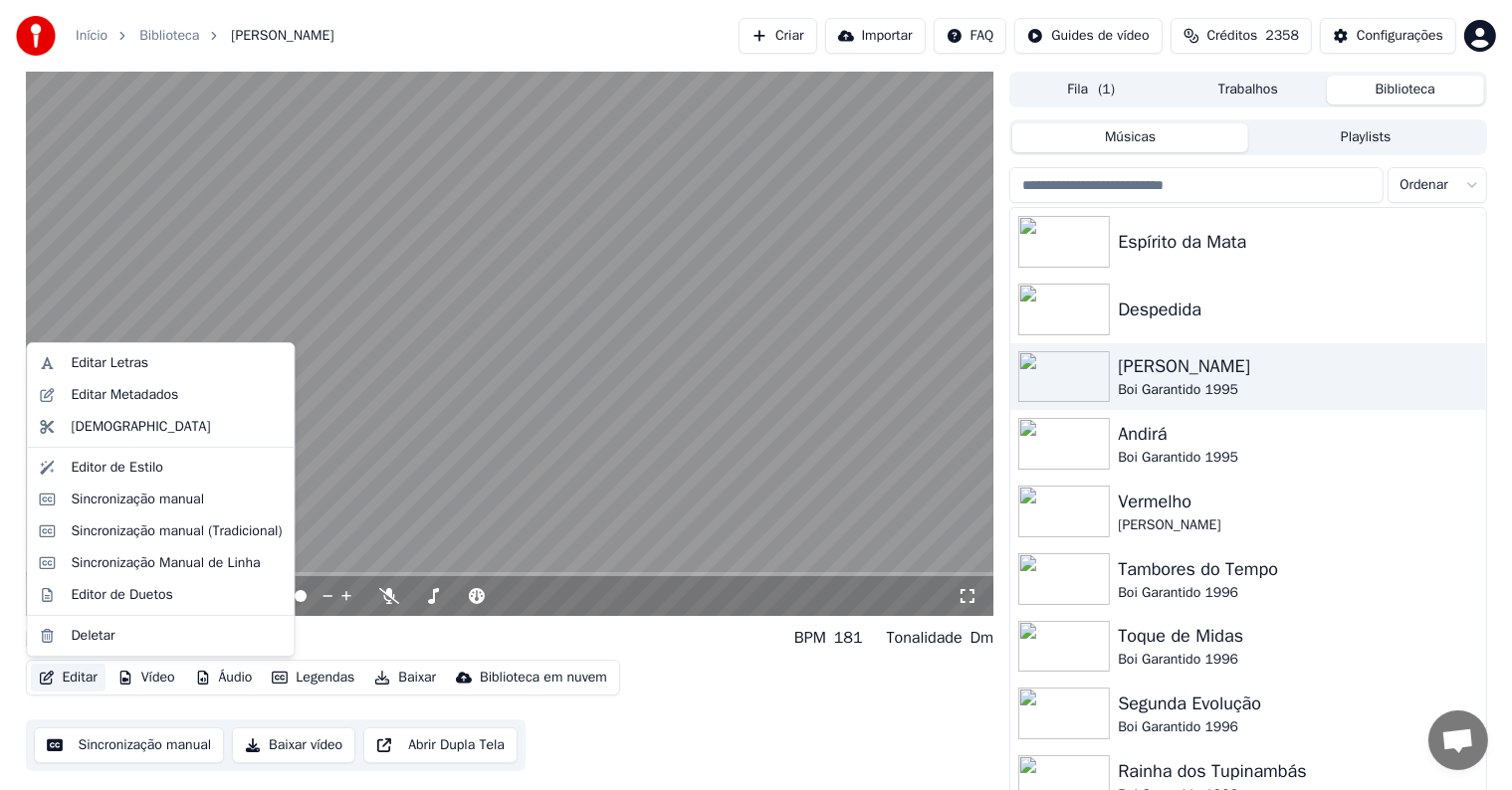 click on "Editar" at bounding box center [68, 678] 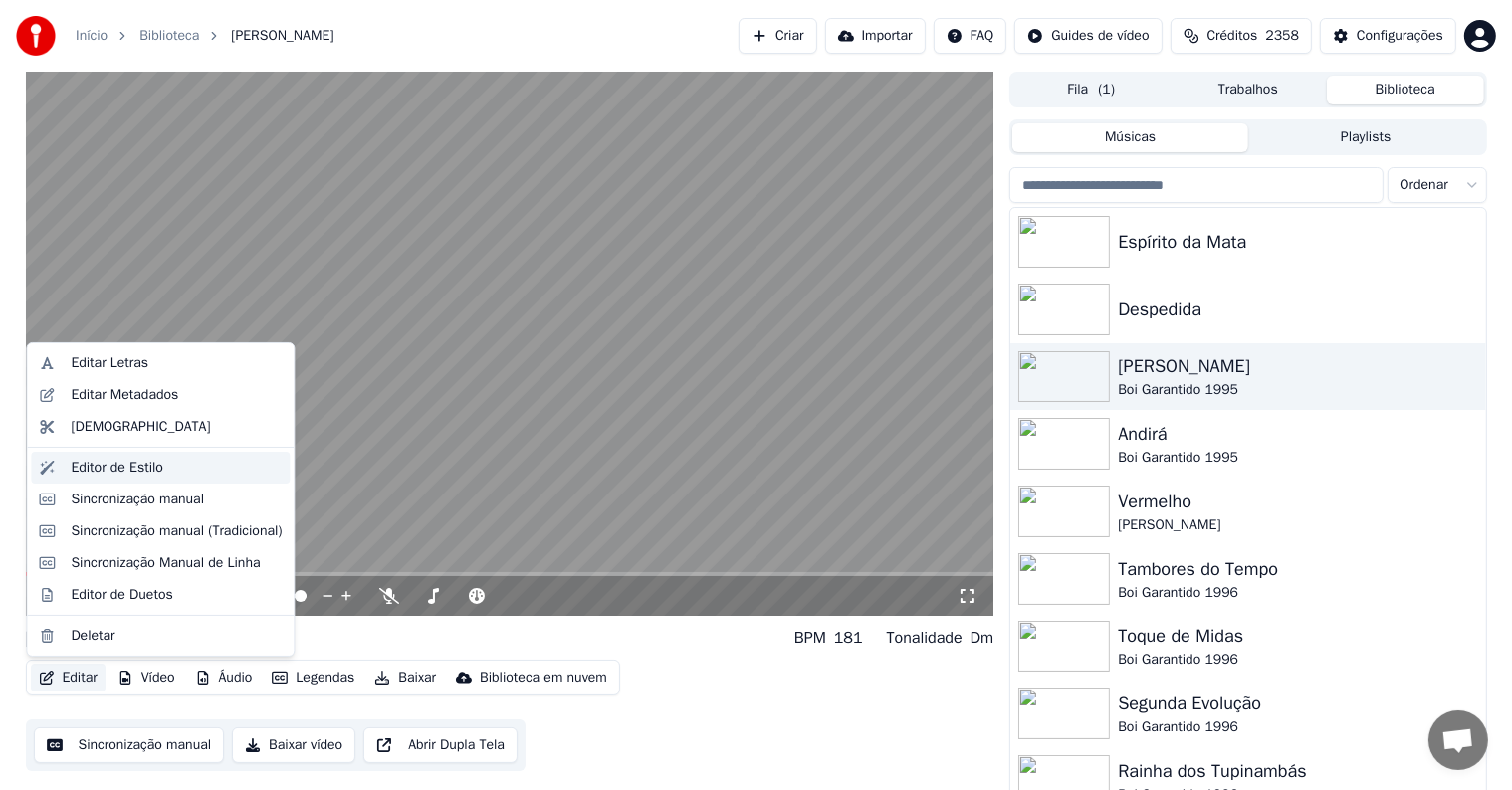 click on "Editor de Estilo" at bounding box center (116, 468) 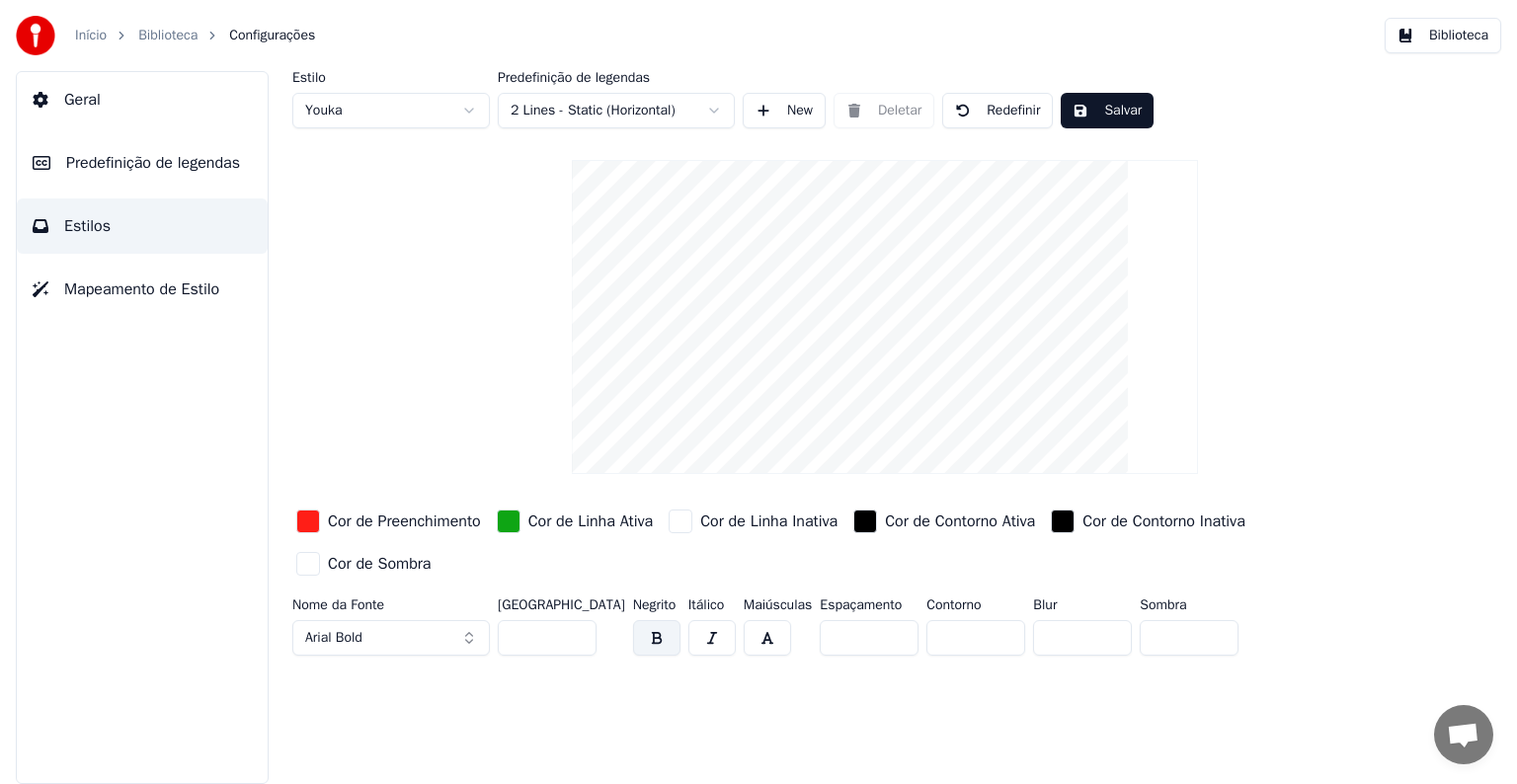 click on "Predefinição de legendas" at bounding box center [153, 163] 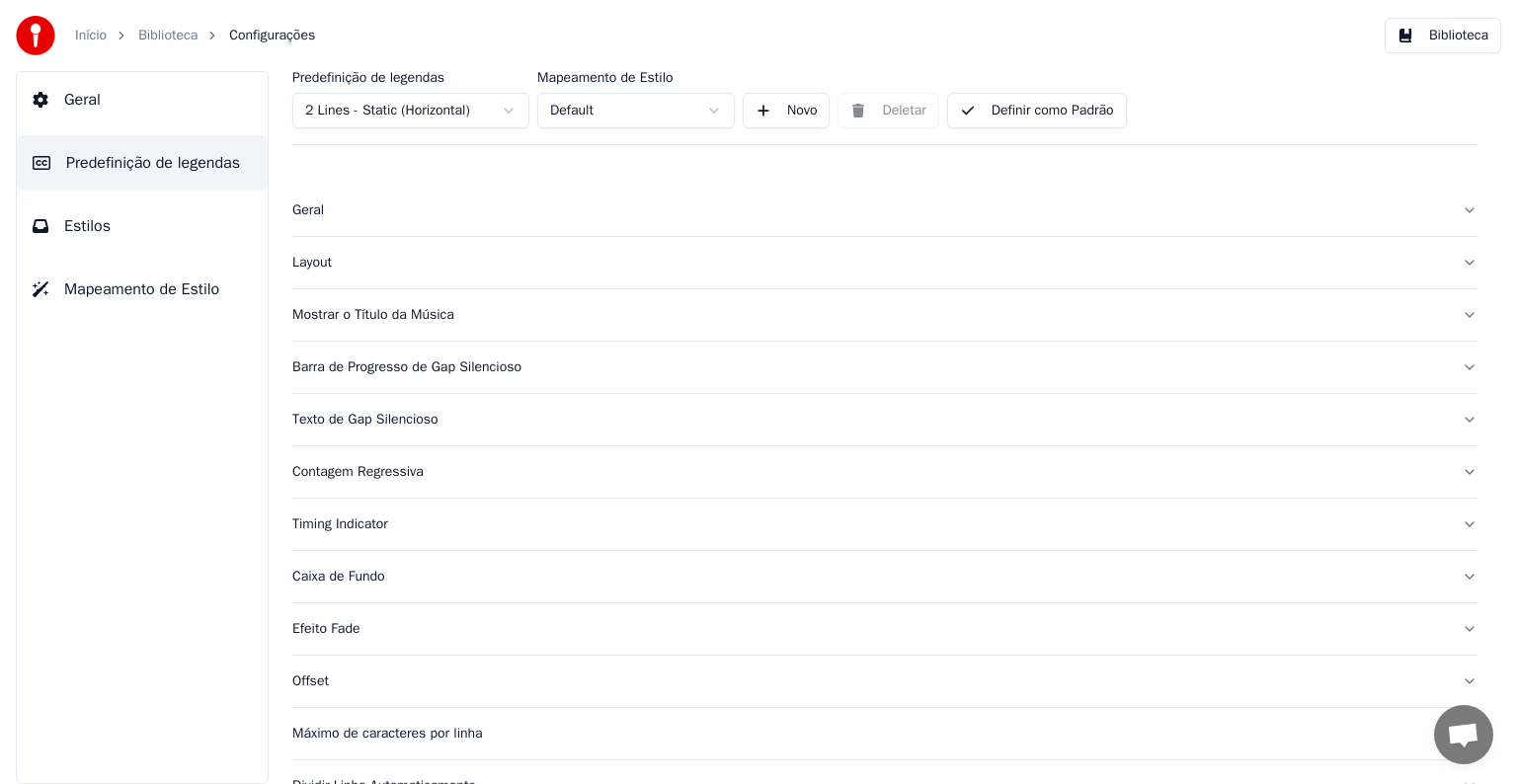 click on "Mostrar o Título da Música" at bounding box center [869, 315] 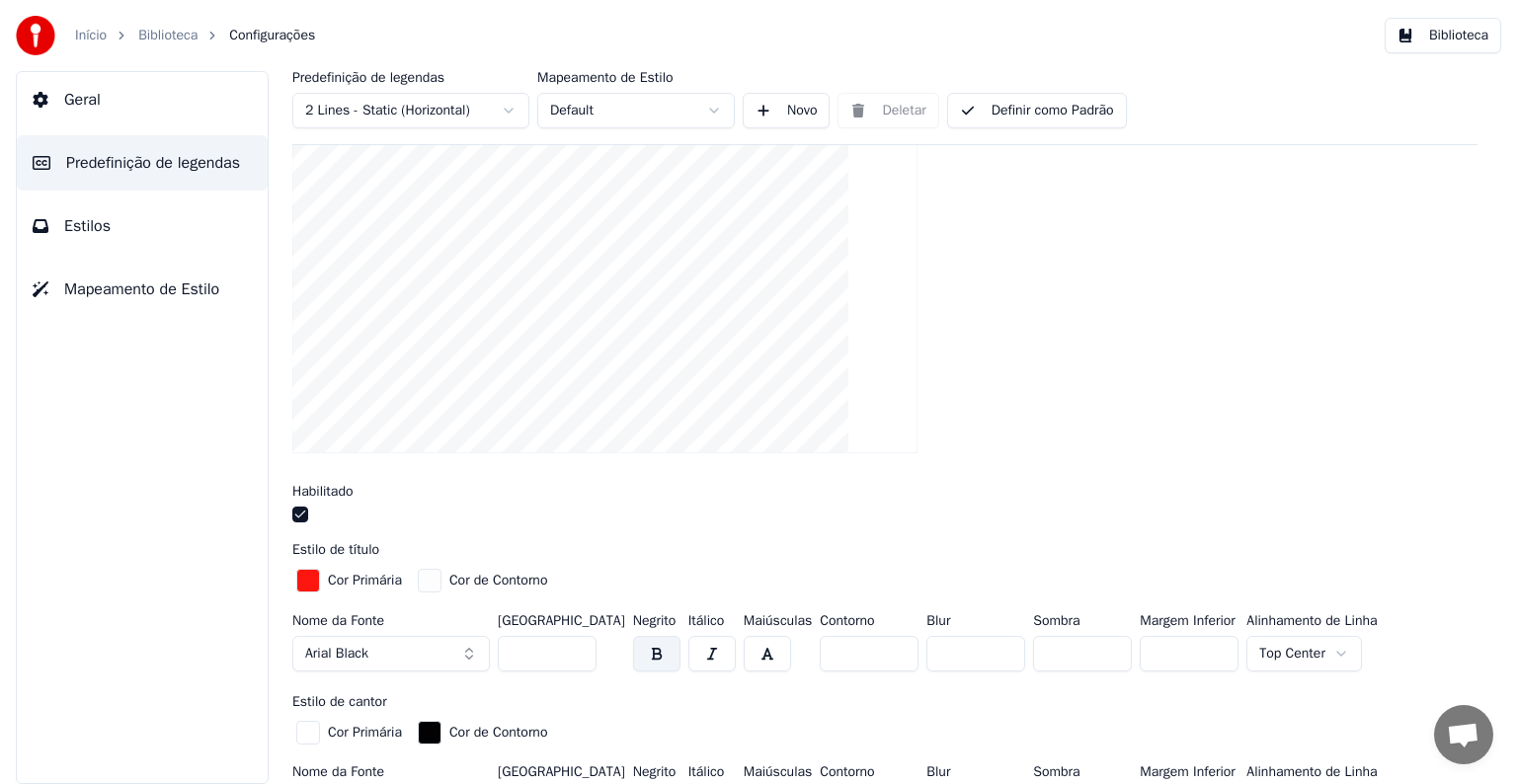 scroll, scrollTop: 197, scrollLeft: 0, axis: vertical 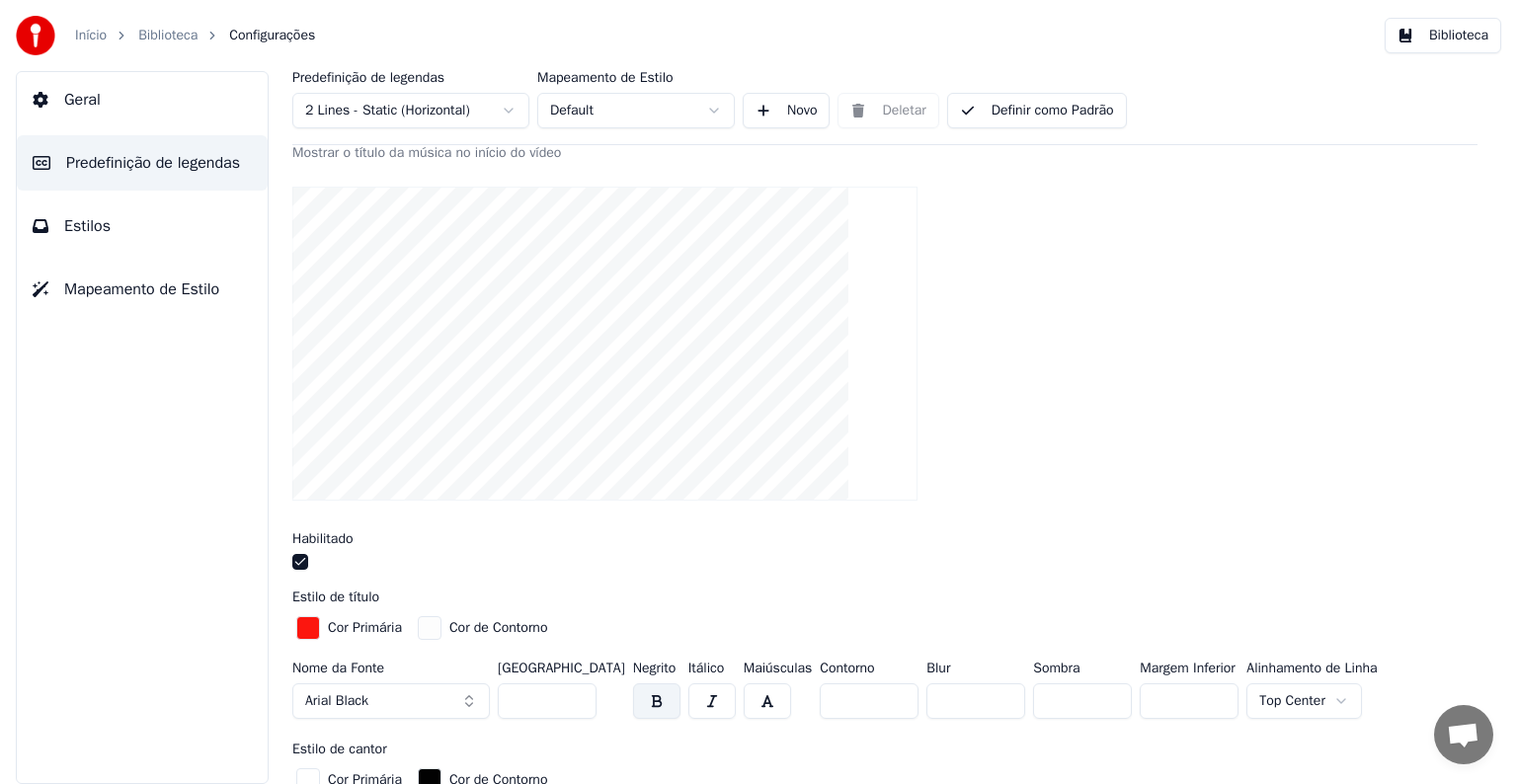 click at bounding box center [308, 628] 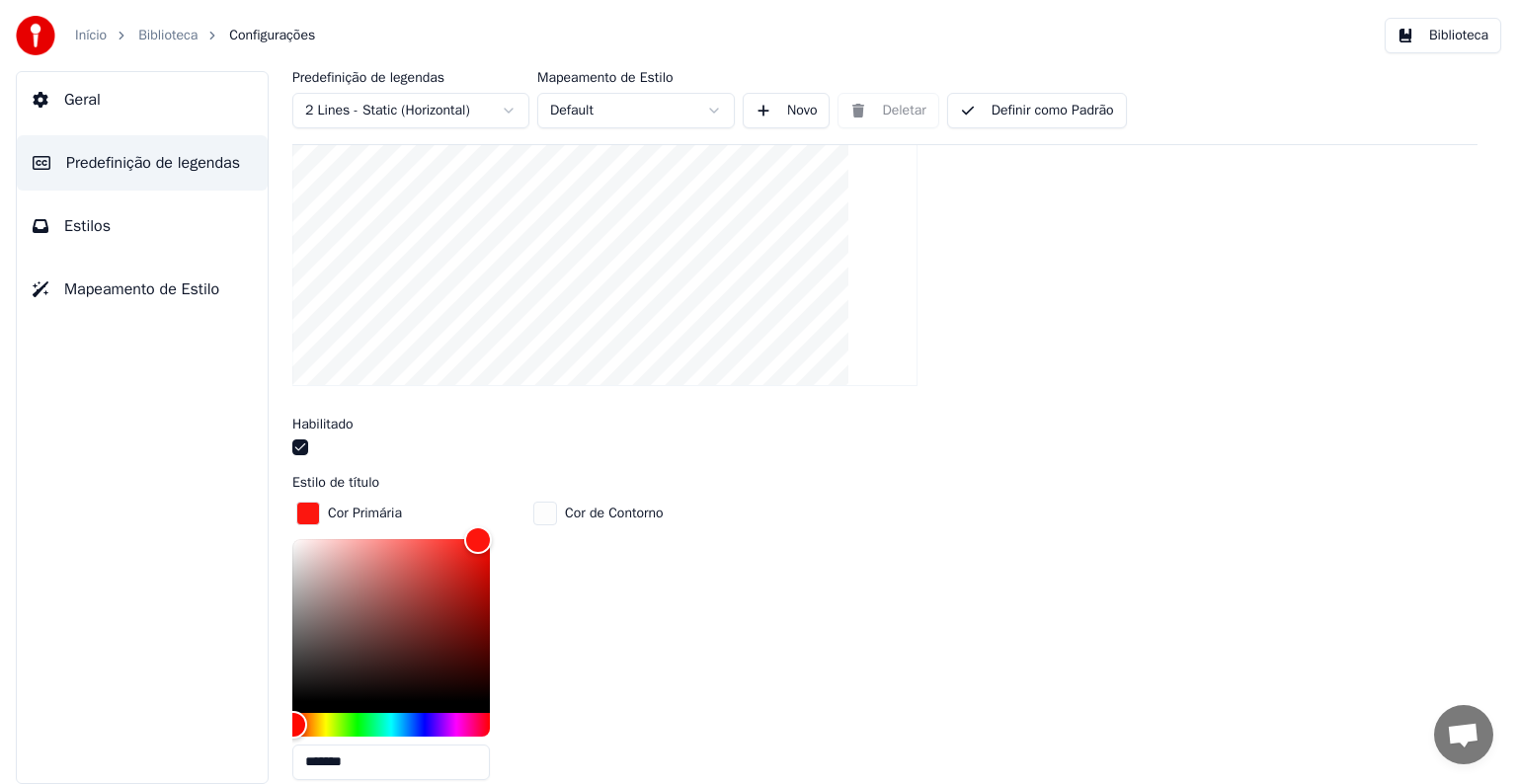 scroll, scrollTop: 395, scrollLeft: 0, axis: vertical 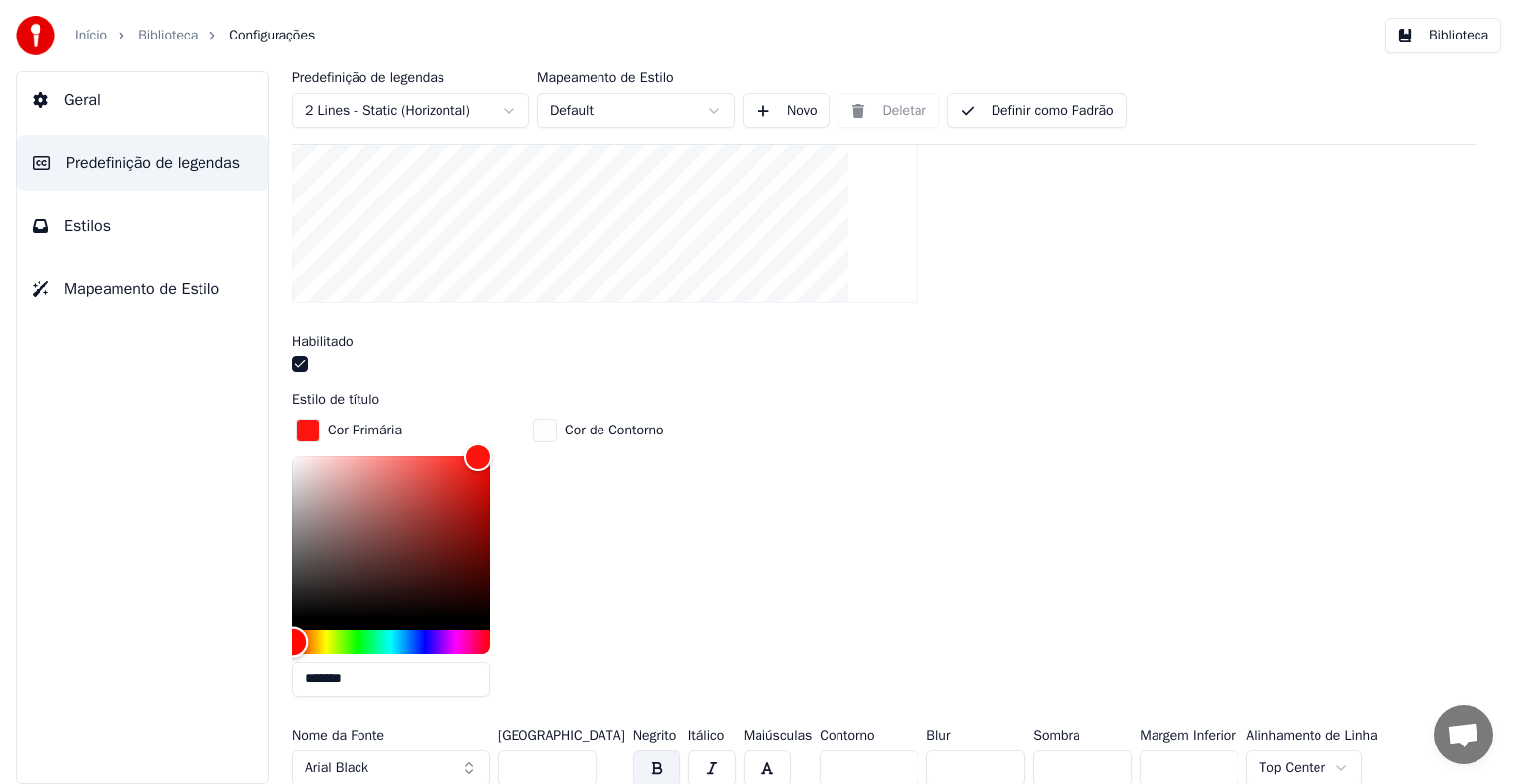 click at bounding box center [391, 642] 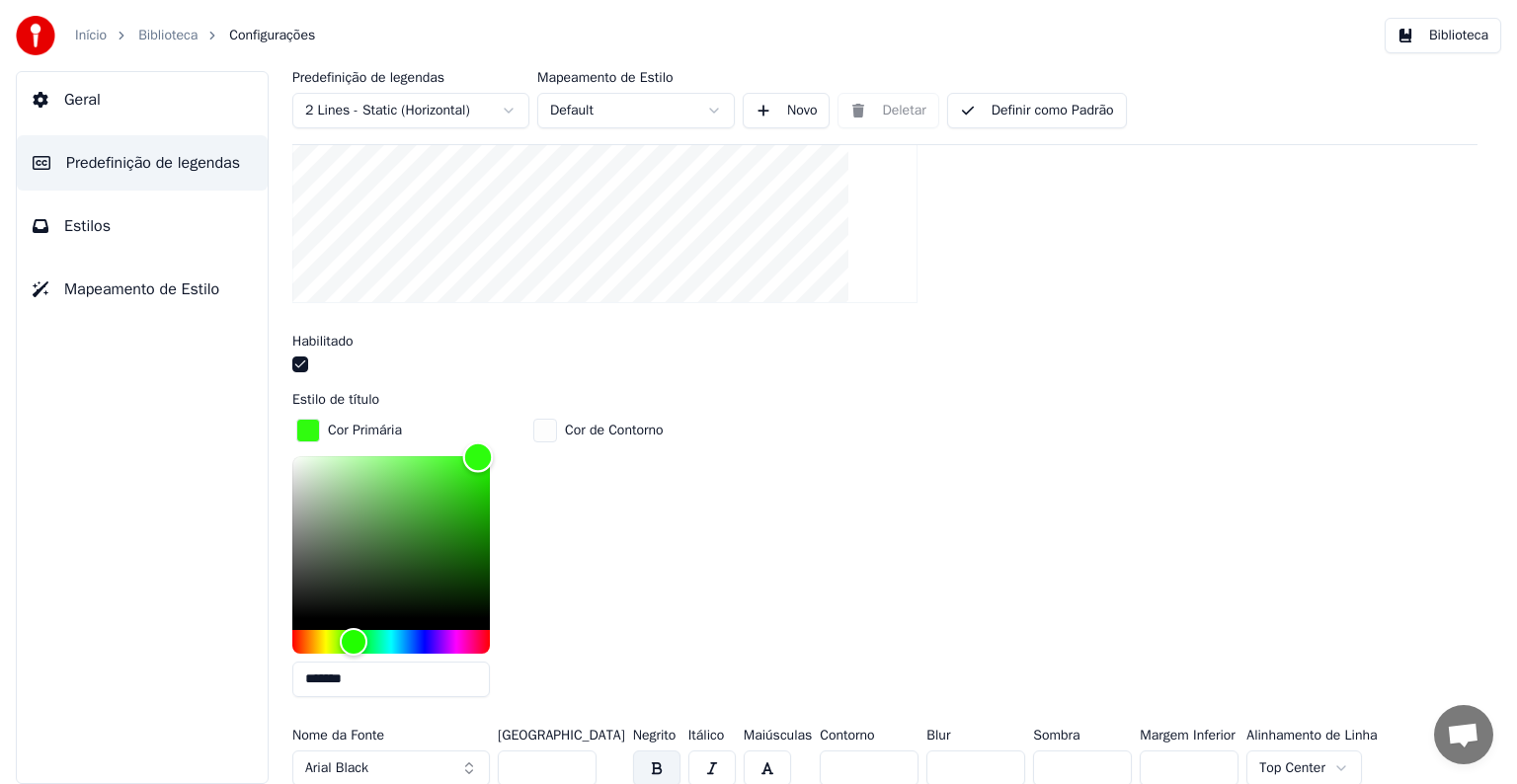 type on "*******" 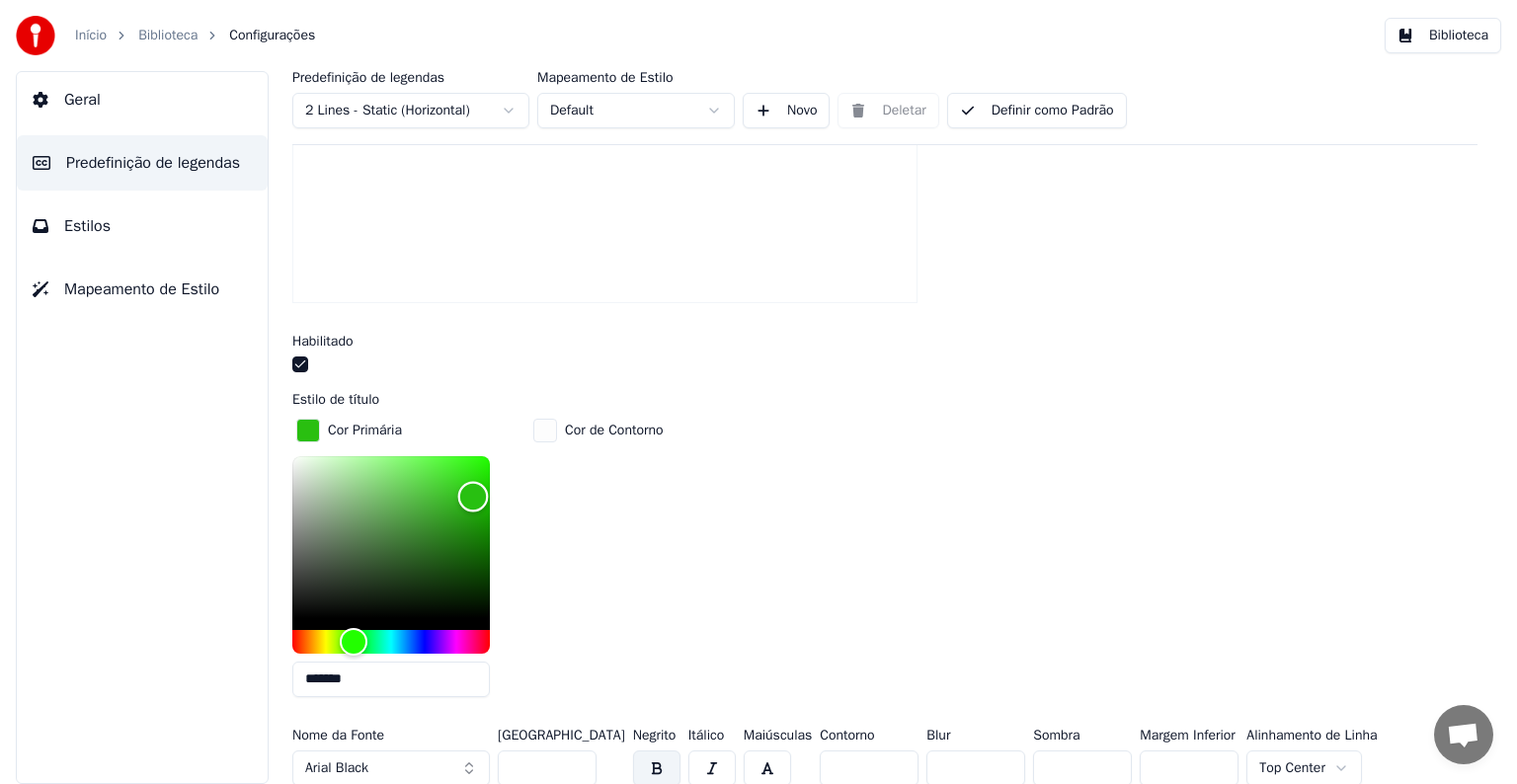 click at bounding box center [391, 537] 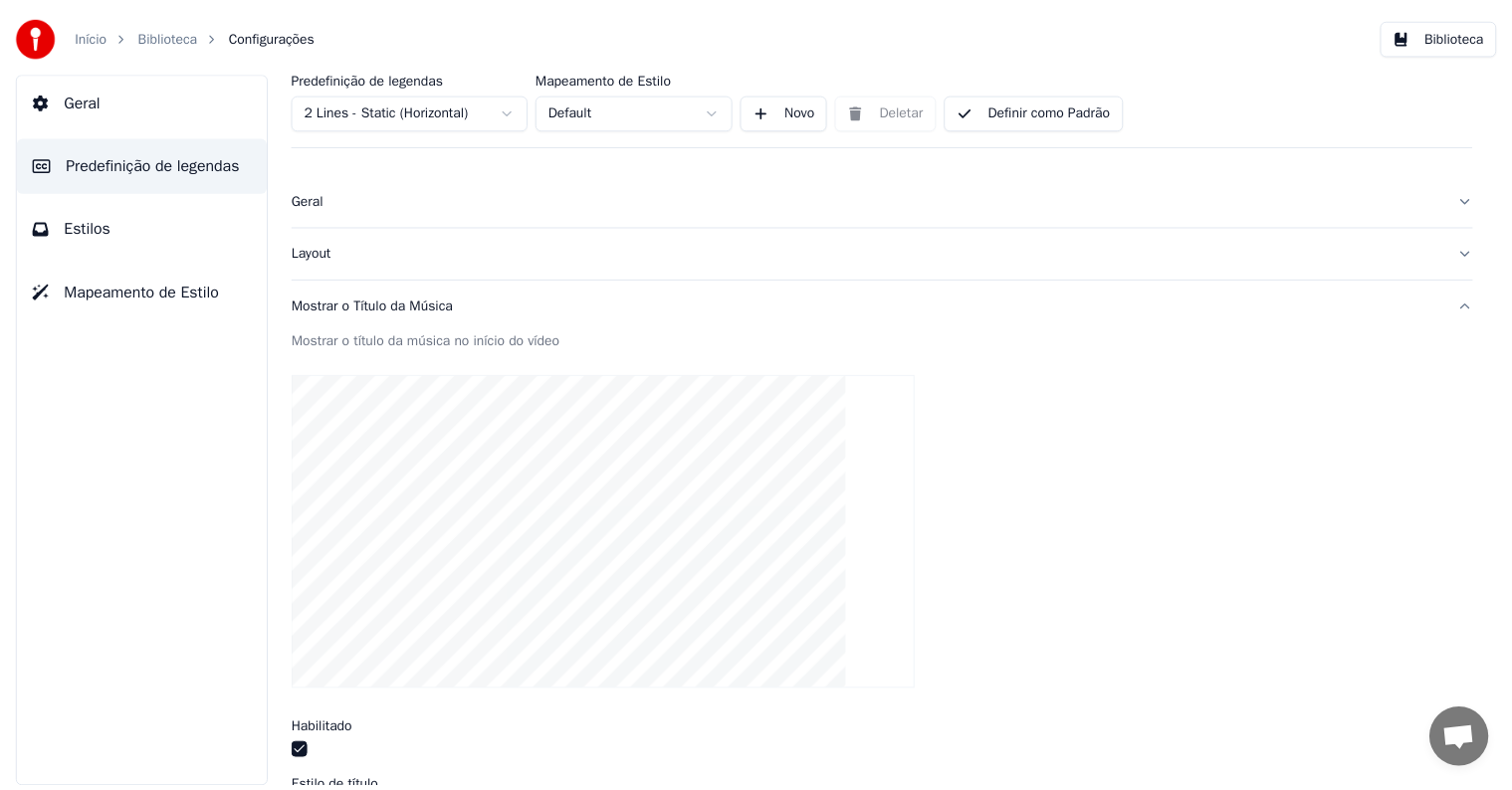 scroll, scrollTop: 0, scrollLeft: 0, axis: both 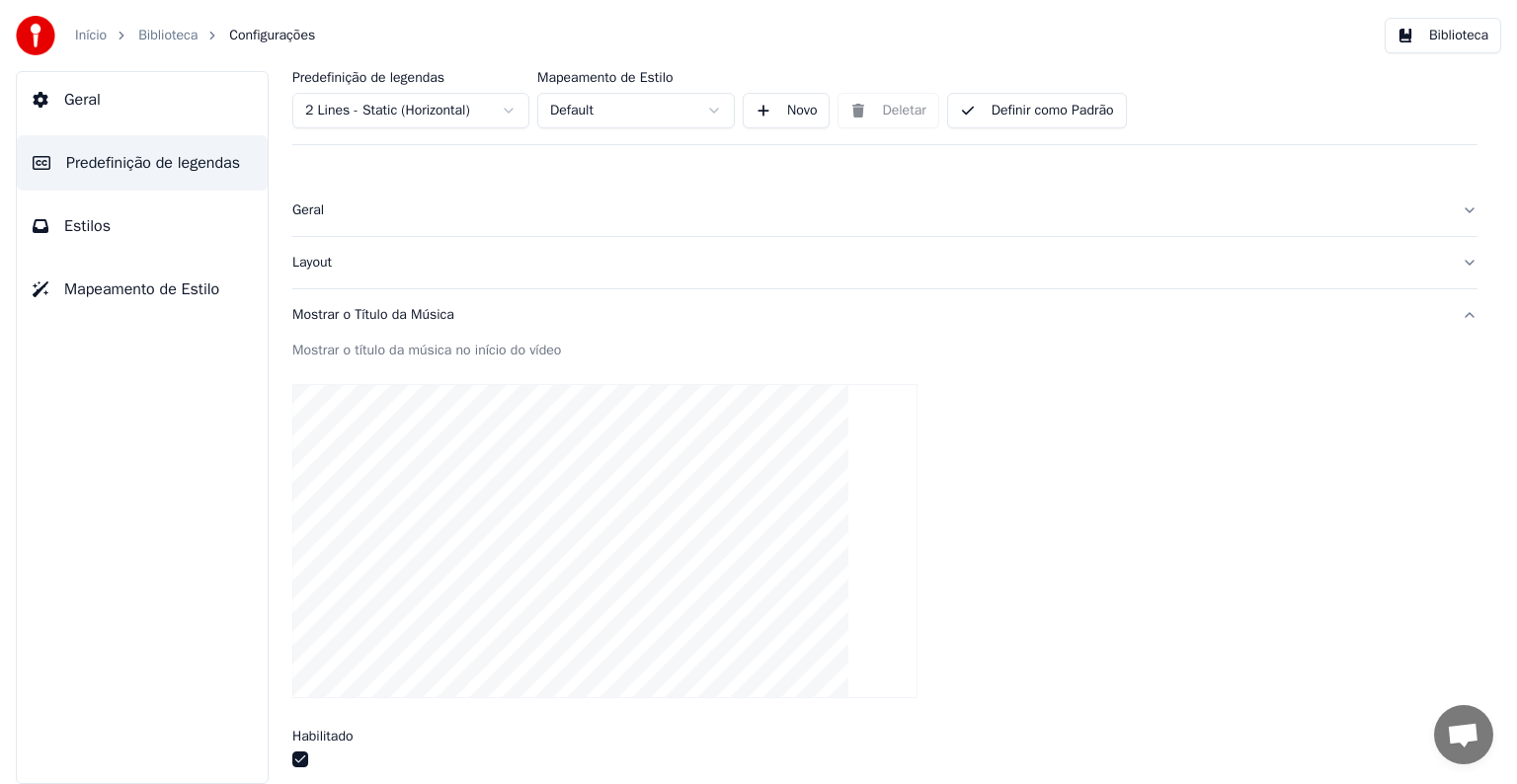 click on "Biblioteca" at bounding box center [168, 36] 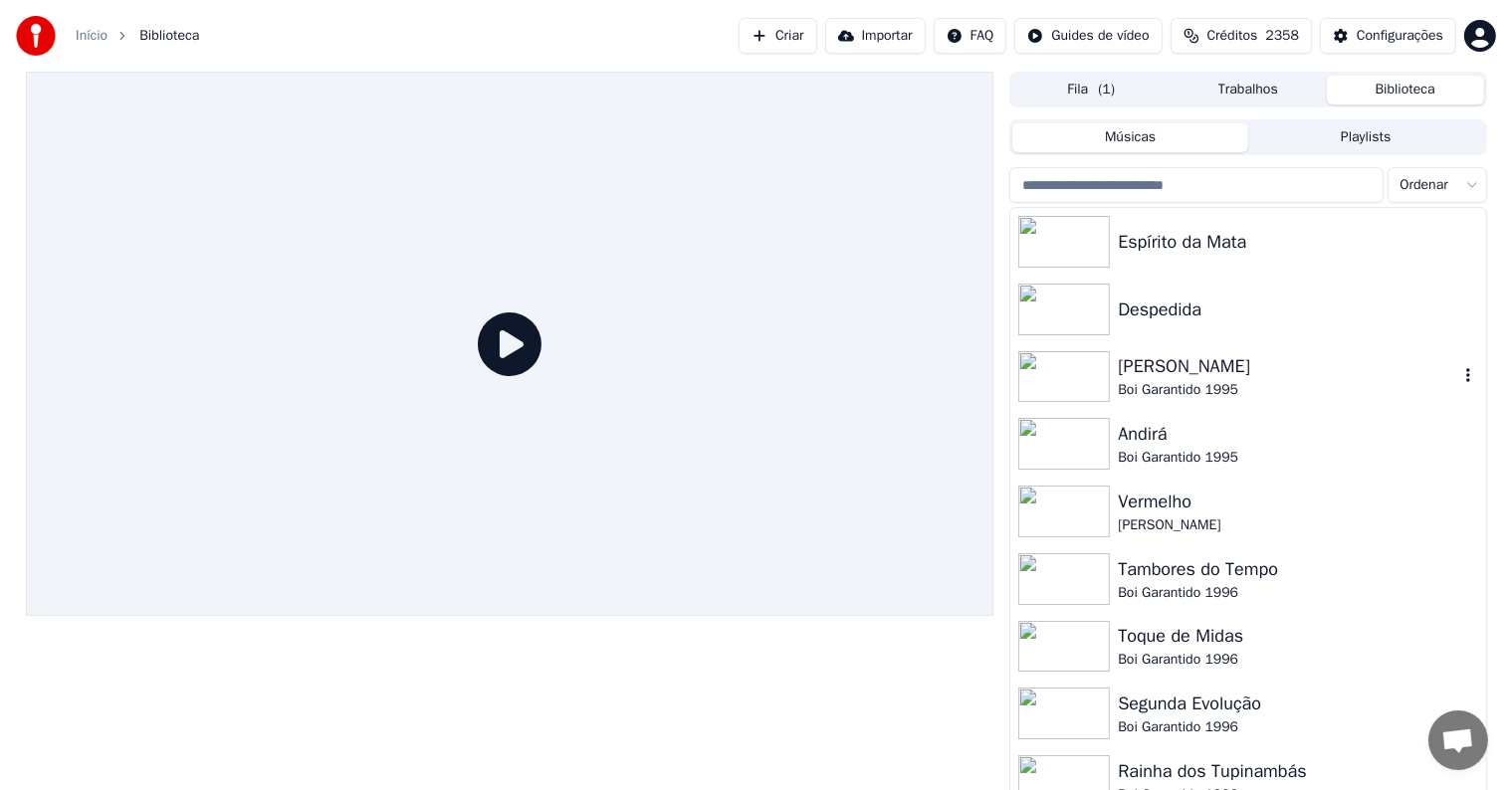 click at bounding box center [1064, 377] 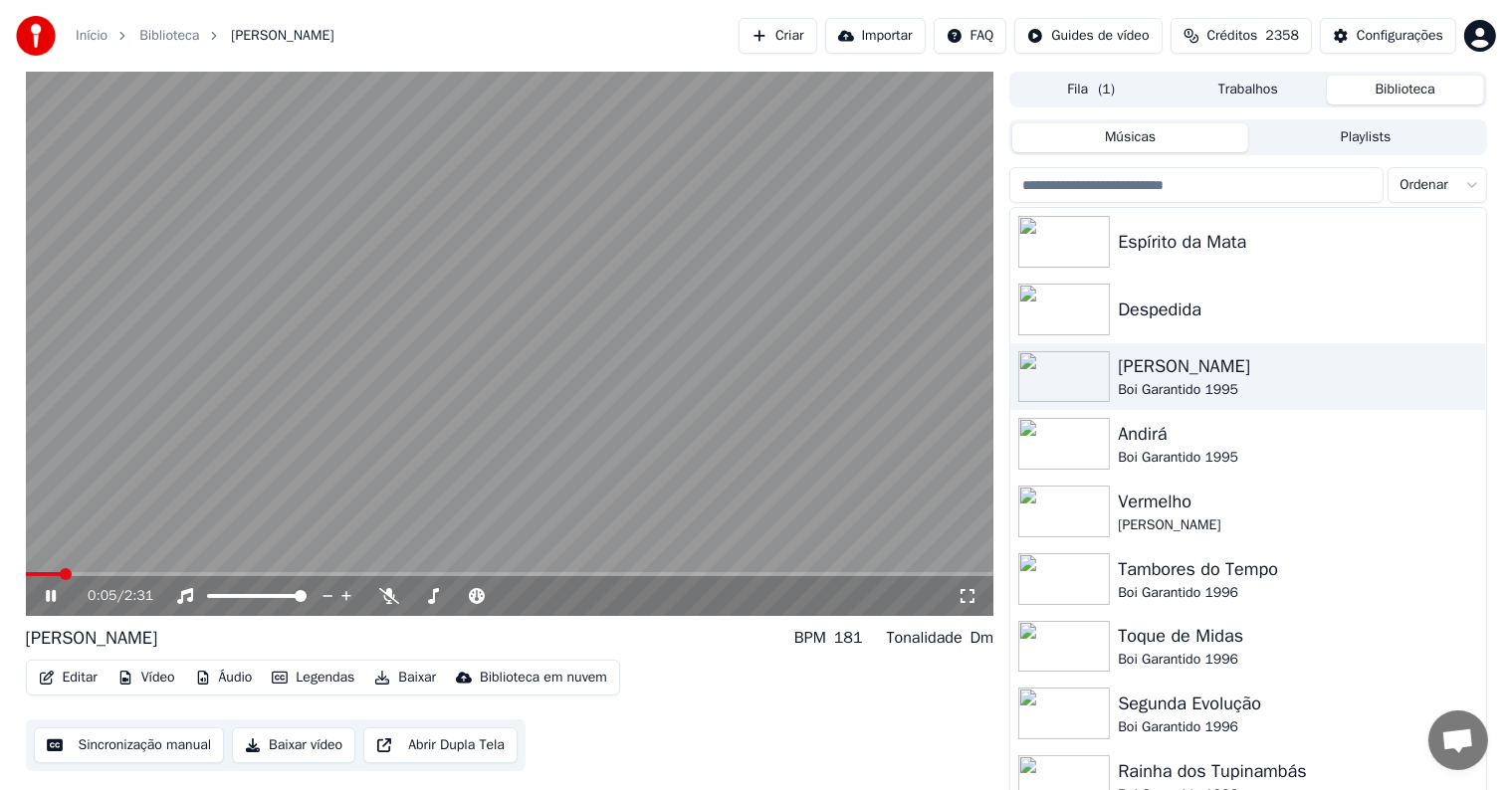 click at bounding box center [510, 343] 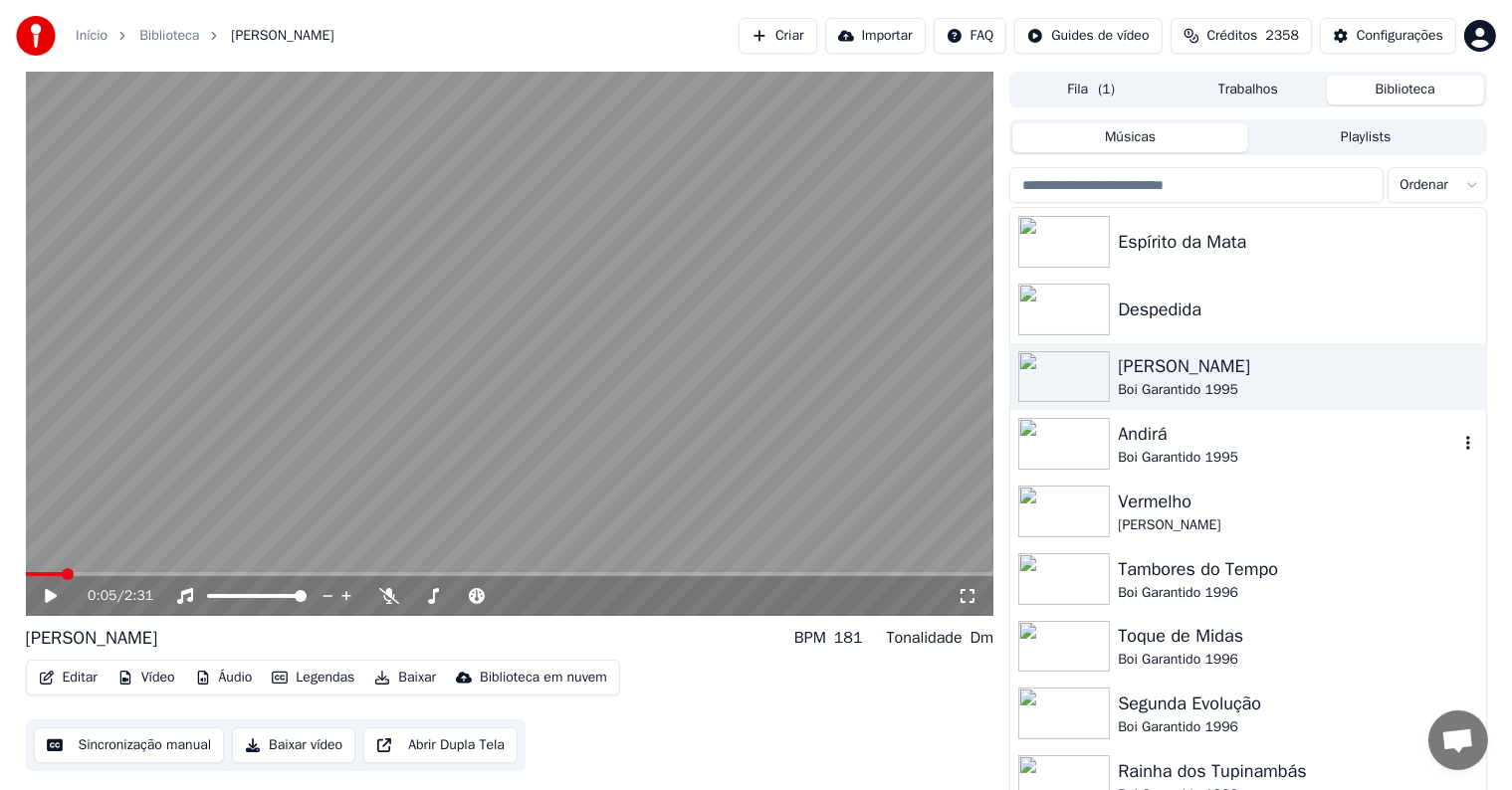 click at bounding box center [1064, 444] 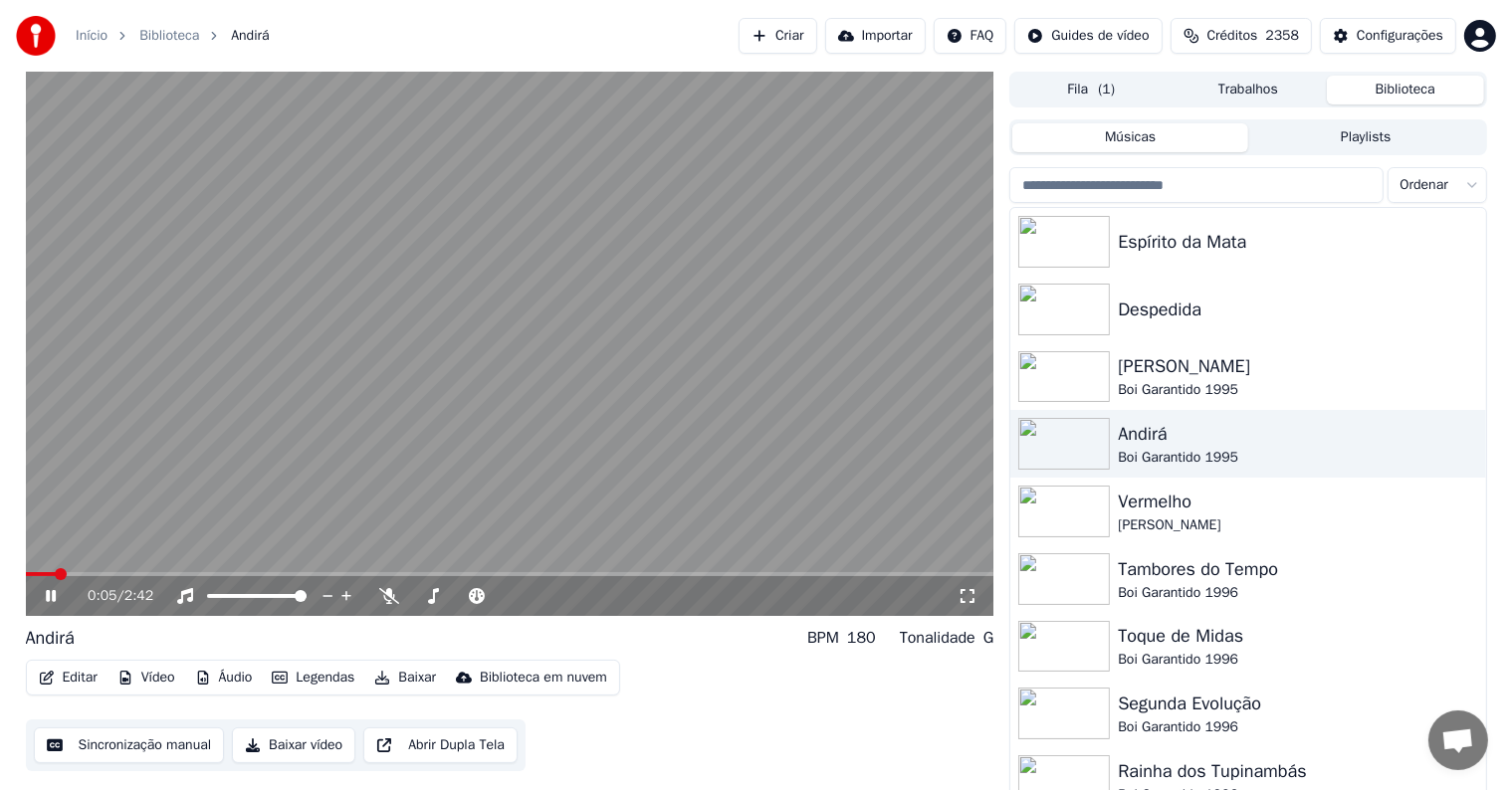 click at bounding box center (510, 343) 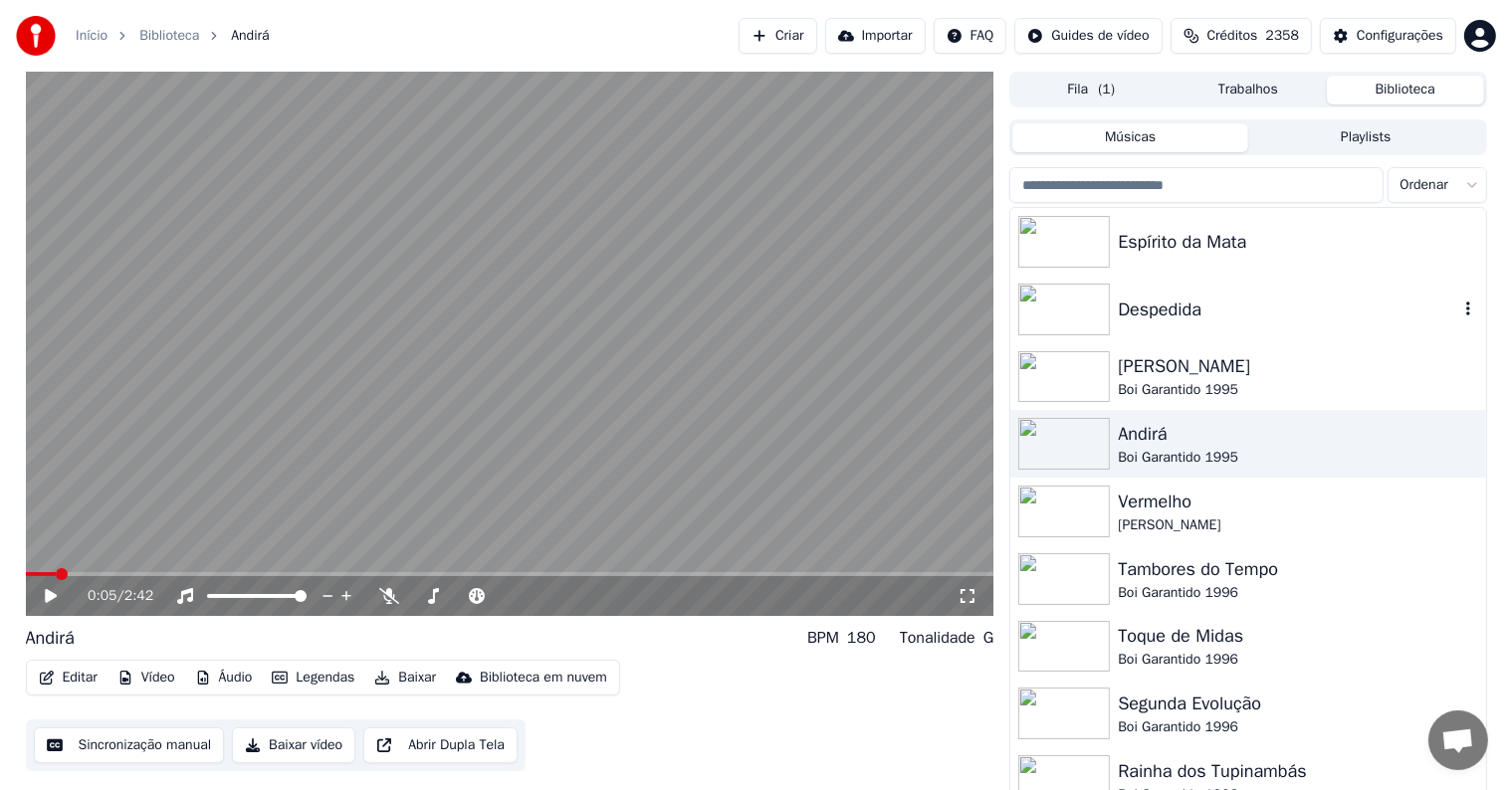 click at bounding box center [1064, 309] 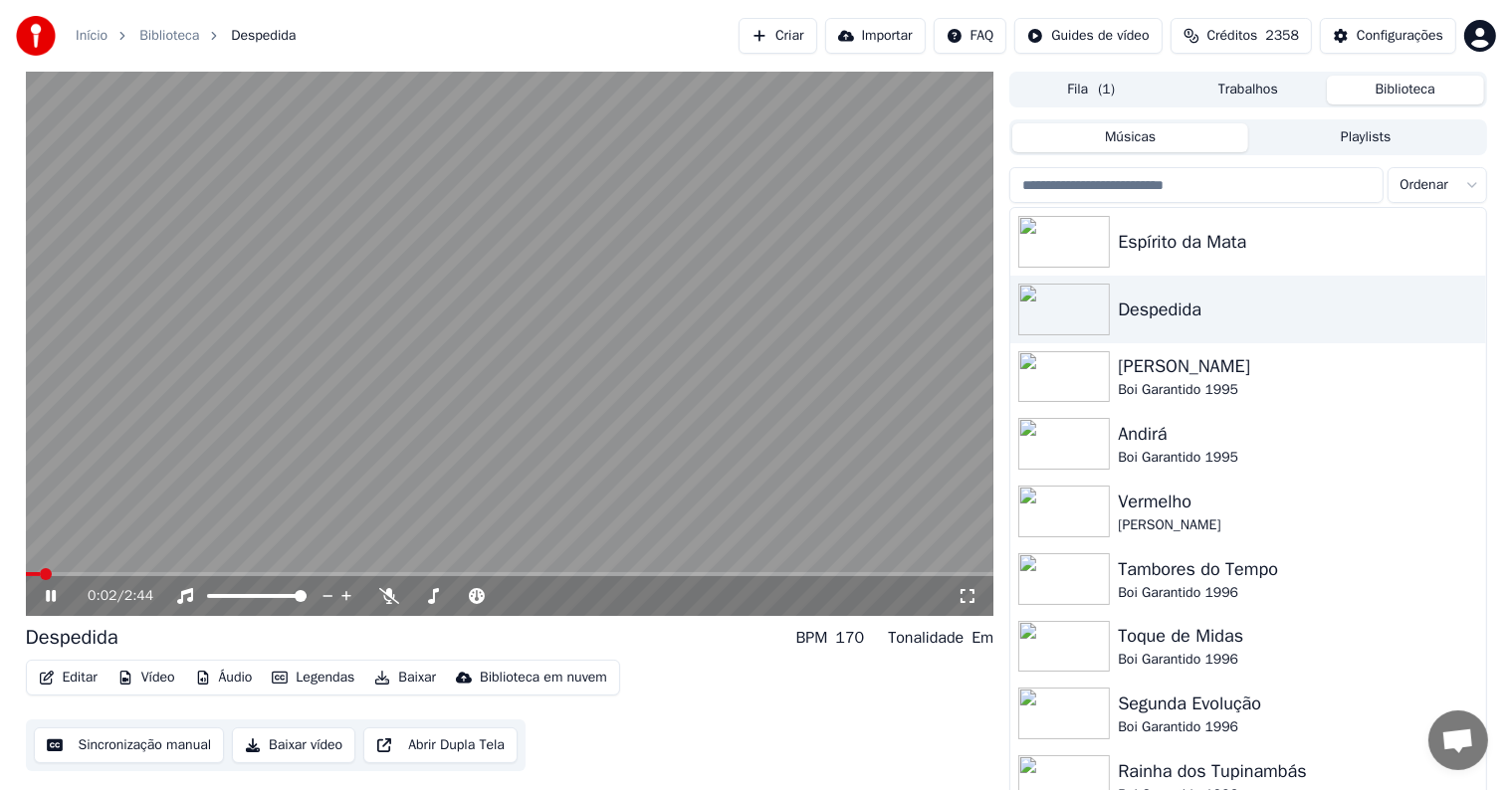 click at bounding box center [510, 343] 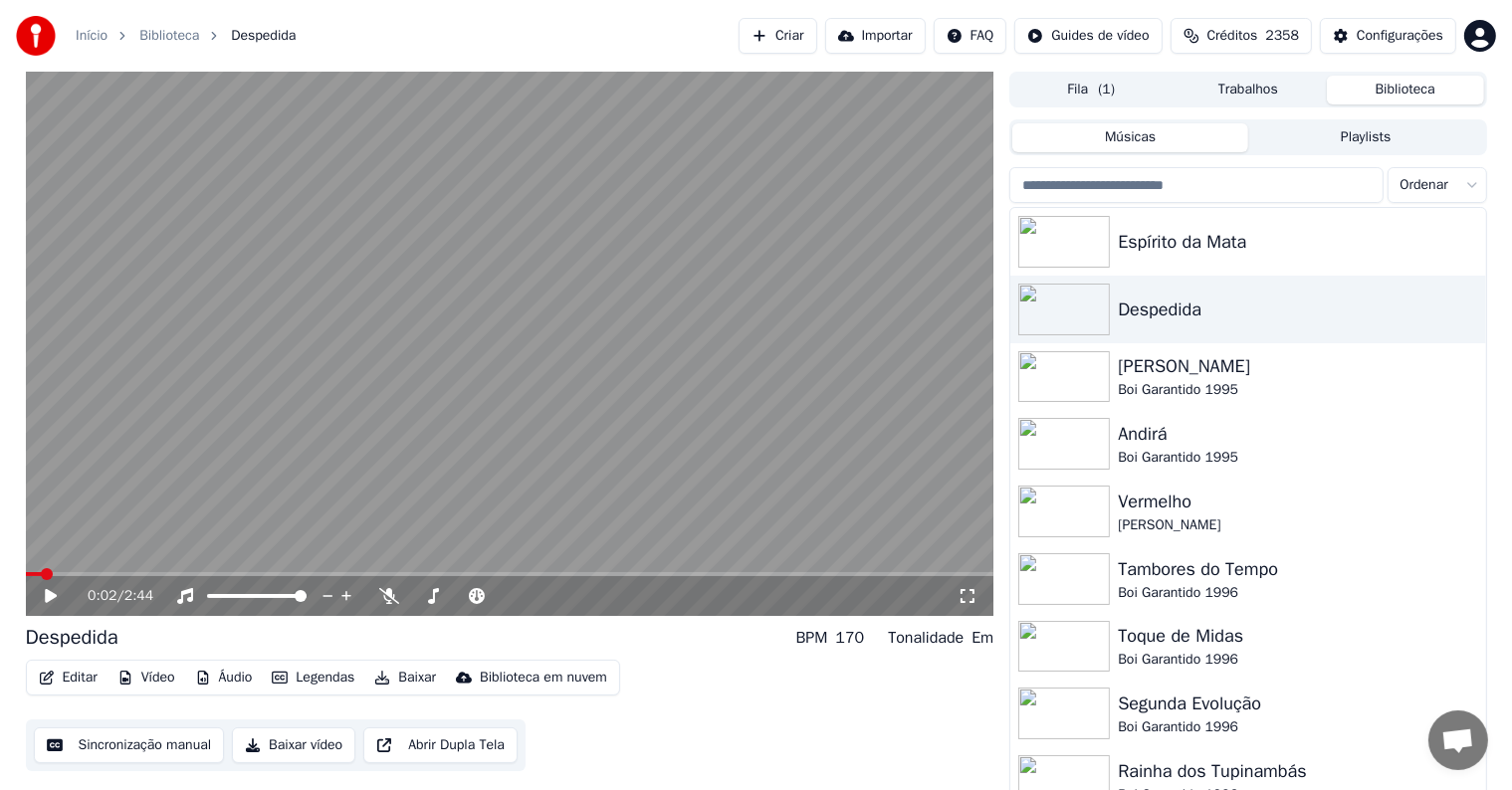 click on "Editar" at bounding box center (68, 678) 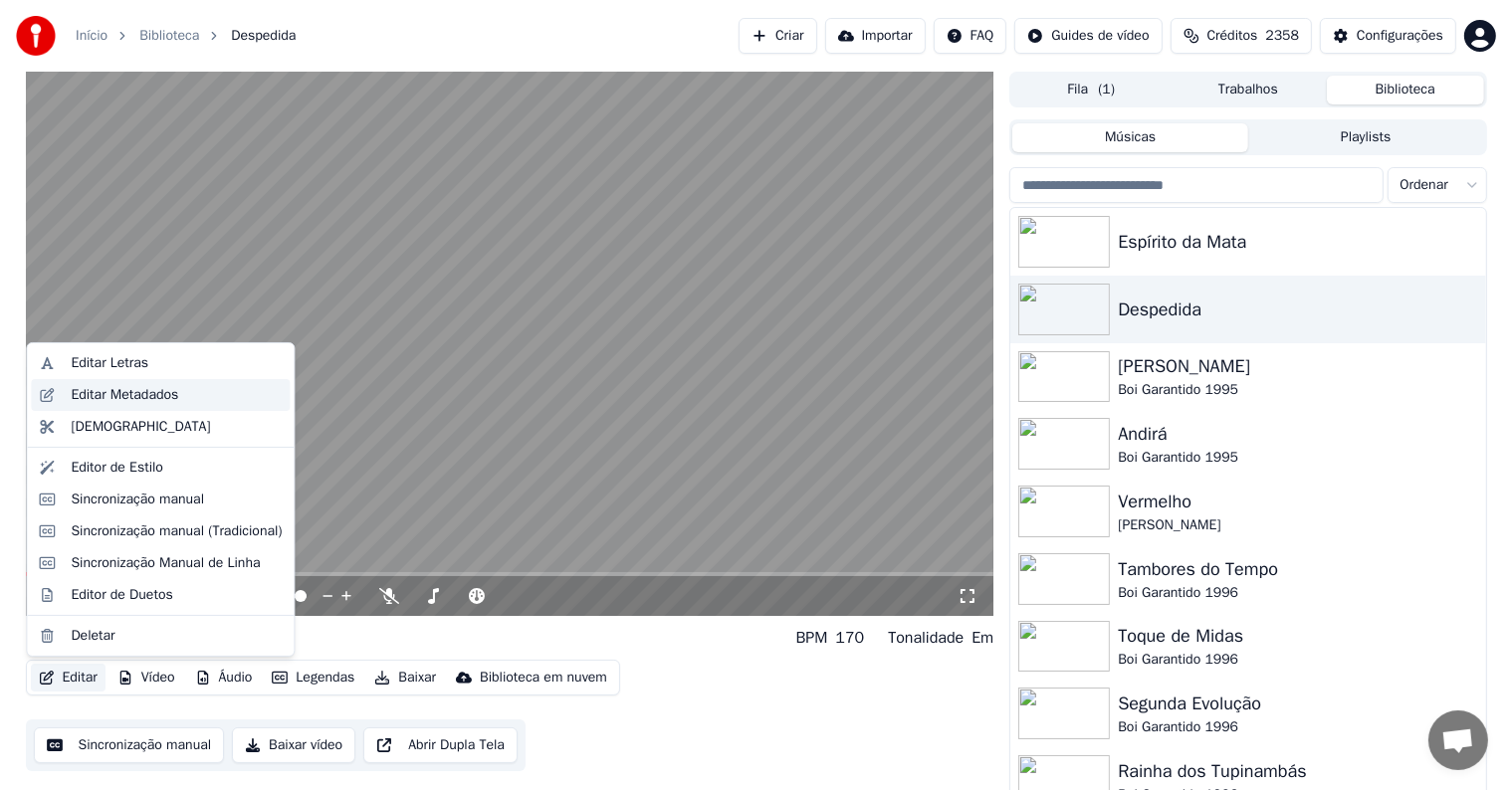 click on "Editar Metadados" at bounding box center (124, 395) 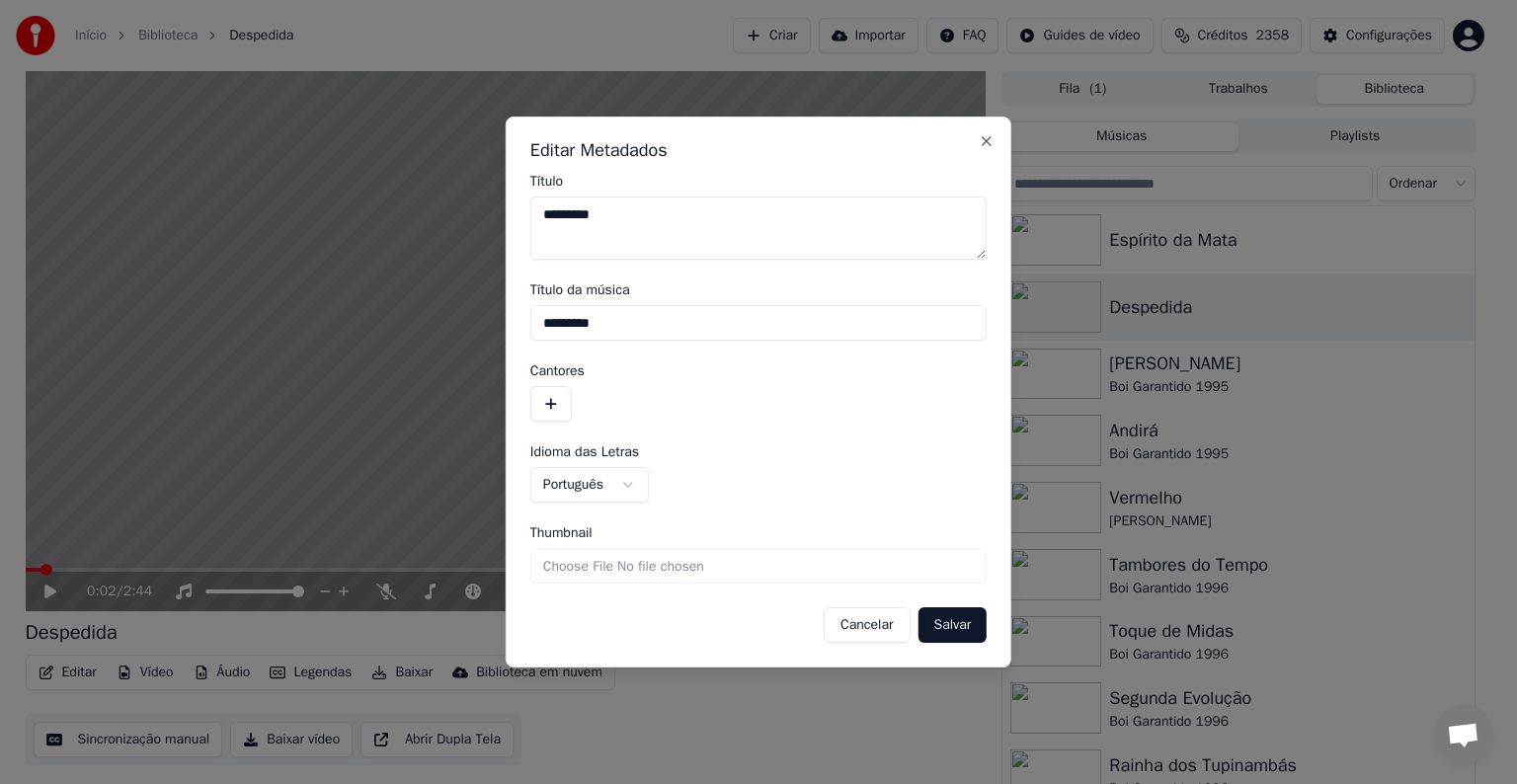 drag, startPoint x: 634, startPoint y: 335, endPoint x: 482, endPoint y: 310, distance: 154.0422 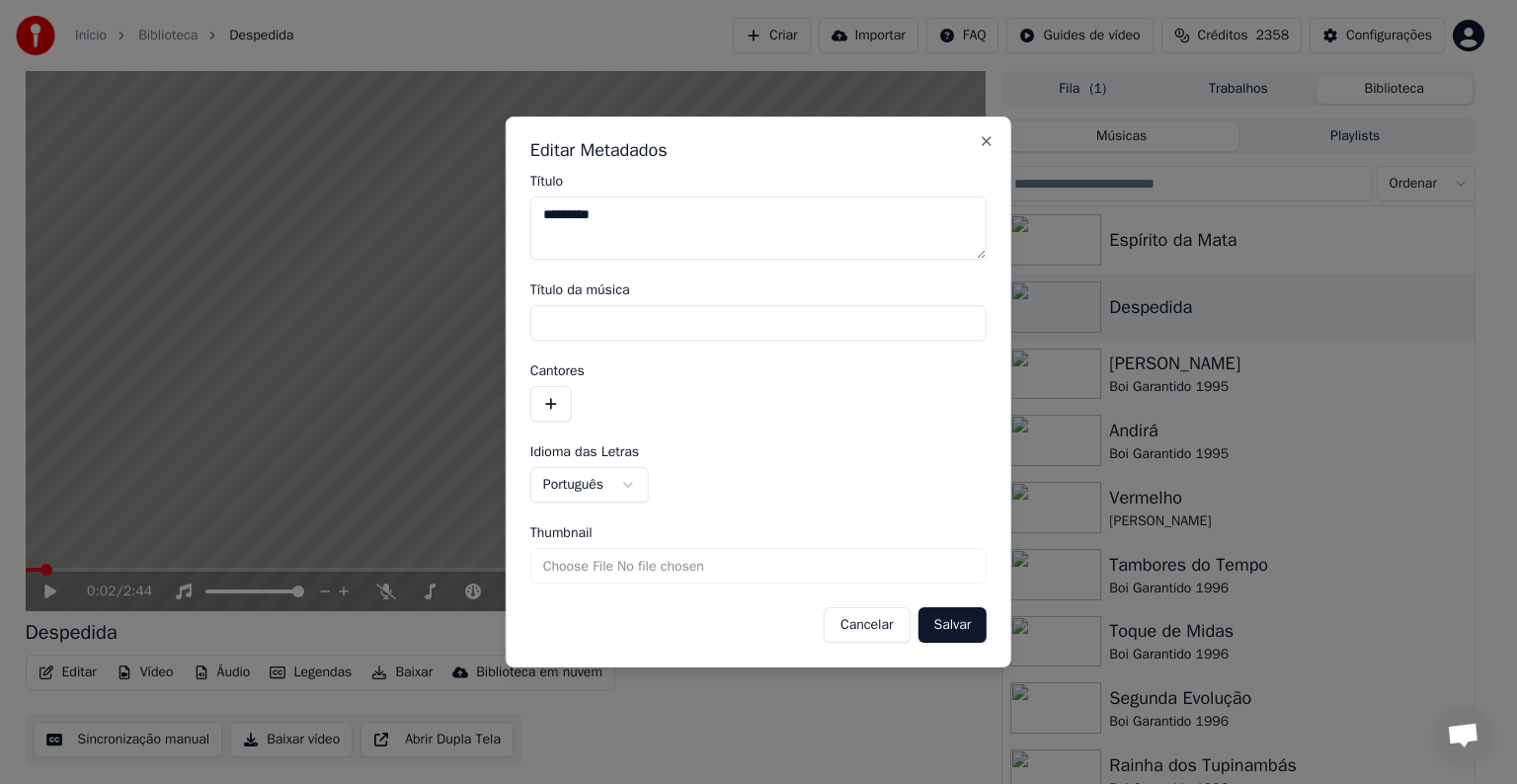type 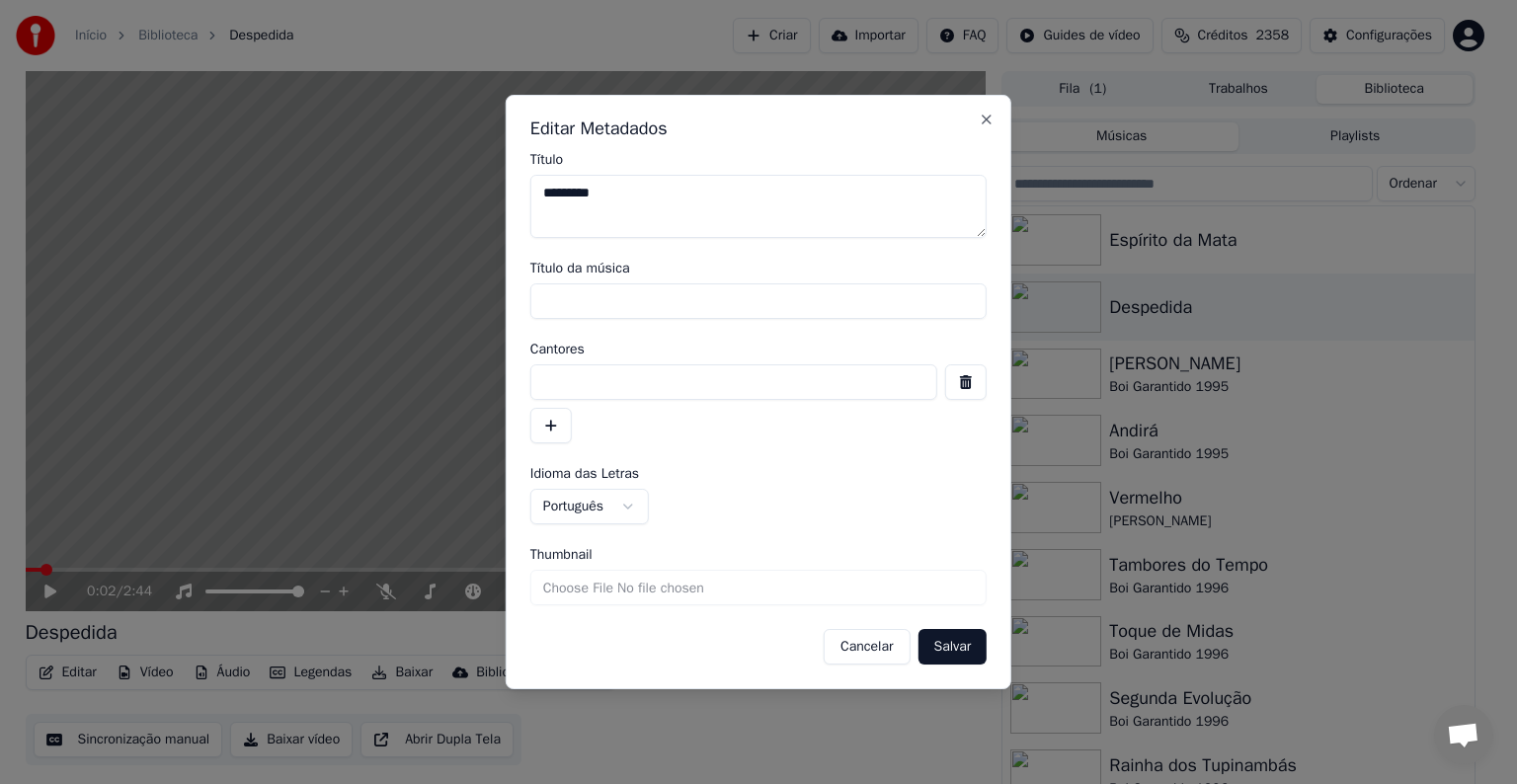 click at bounding box center (734, 382) 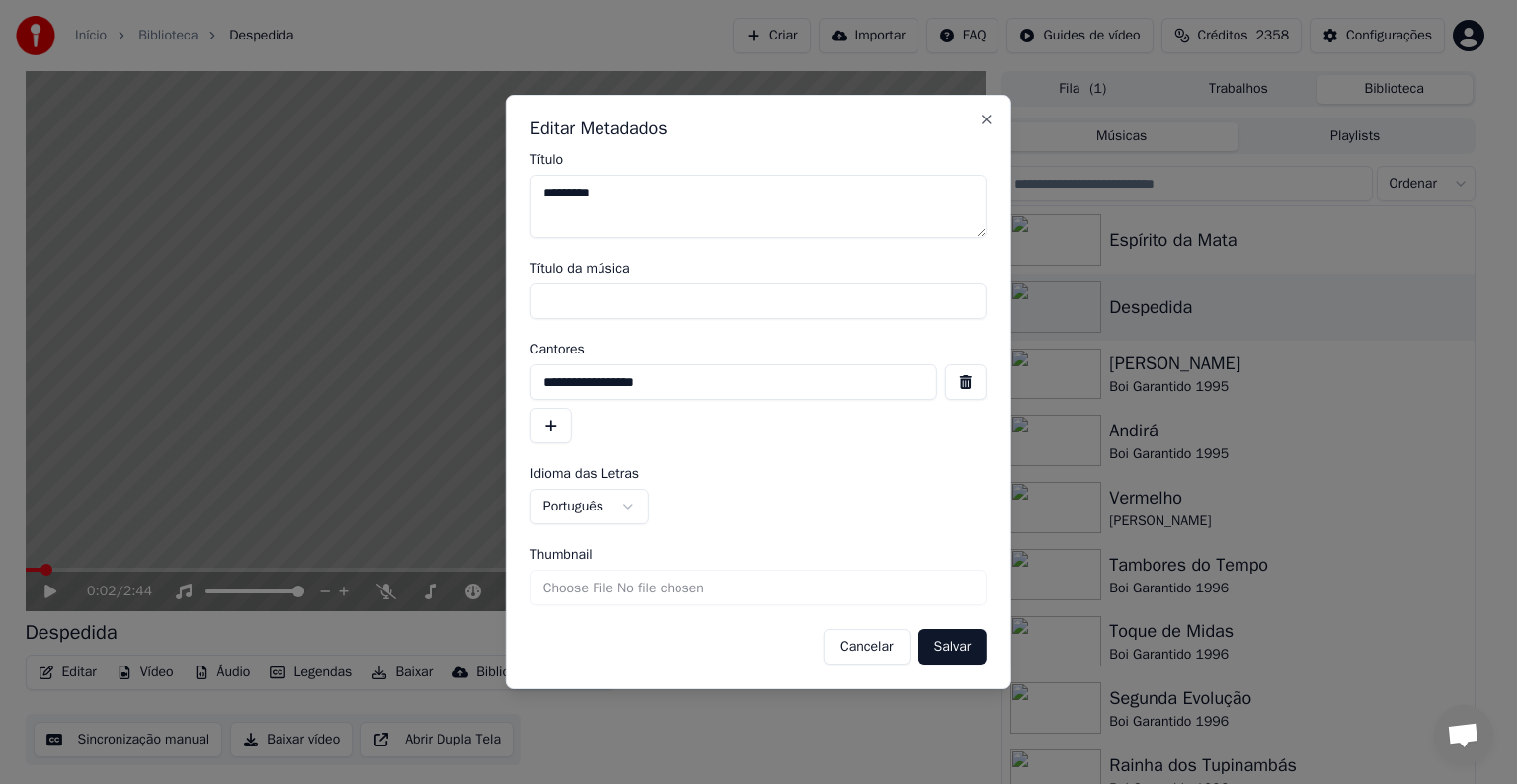 type on "**********" 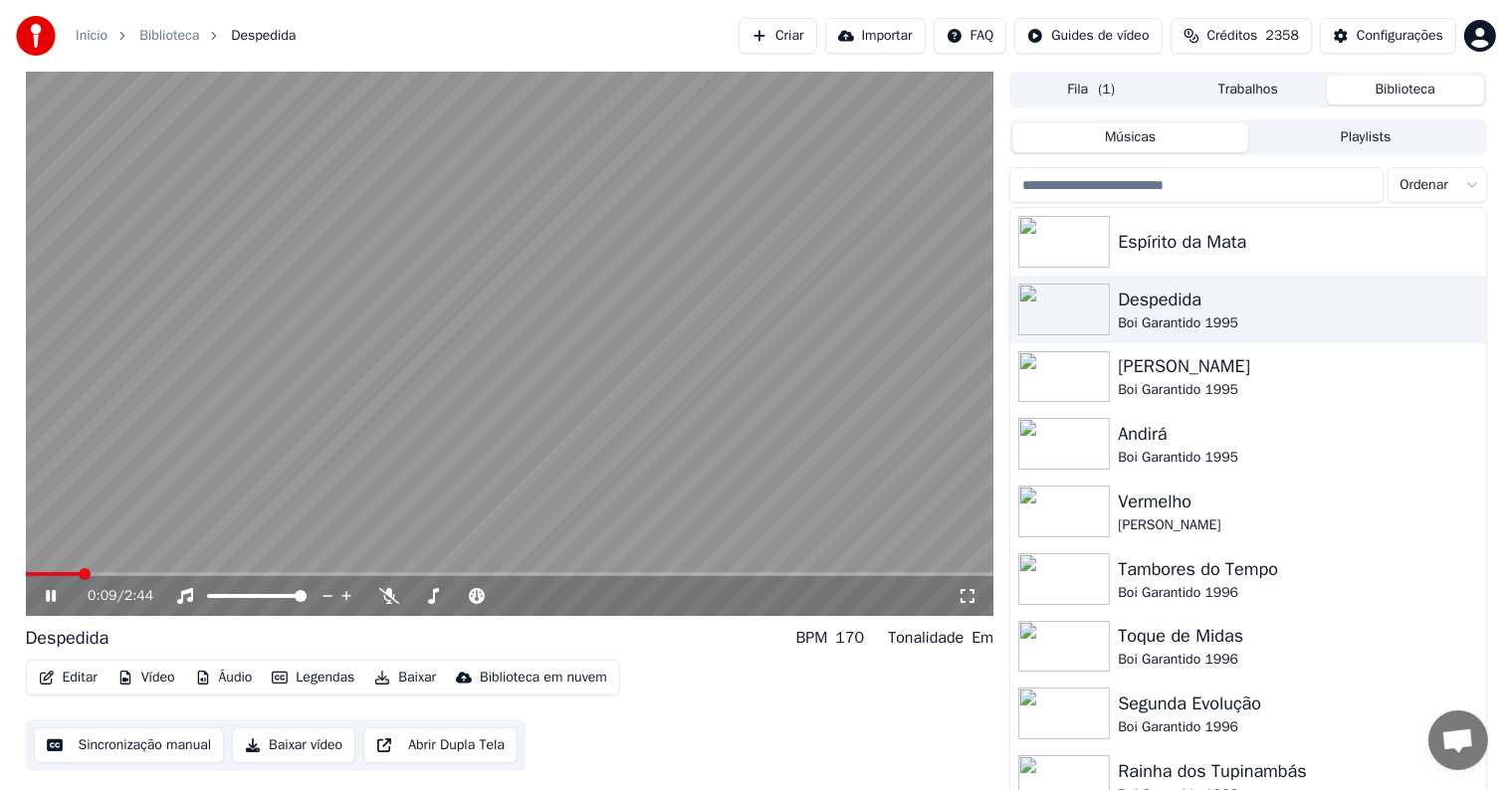 click on "Sincronização manual" at bounding box center [129, 745] 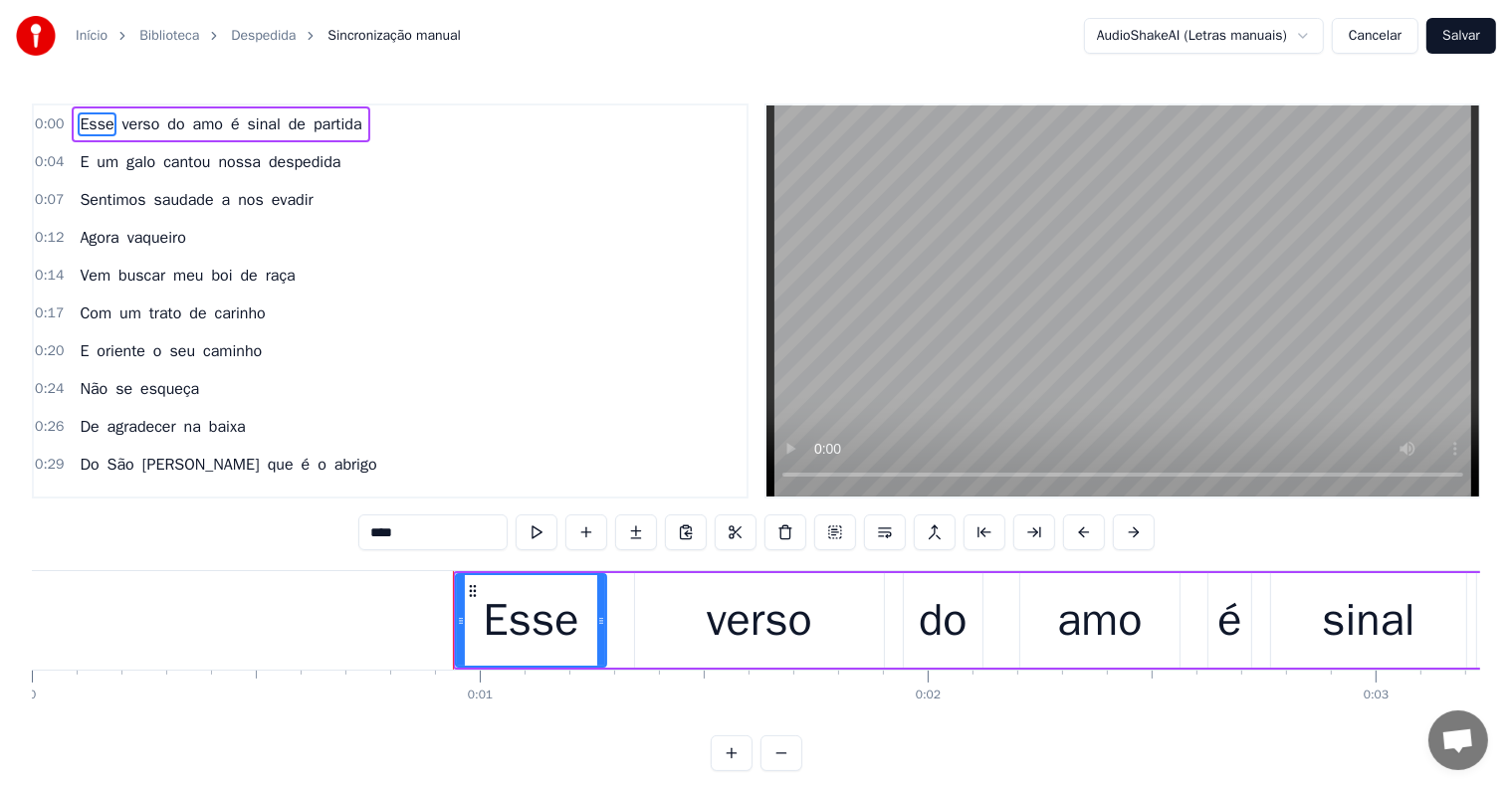 type 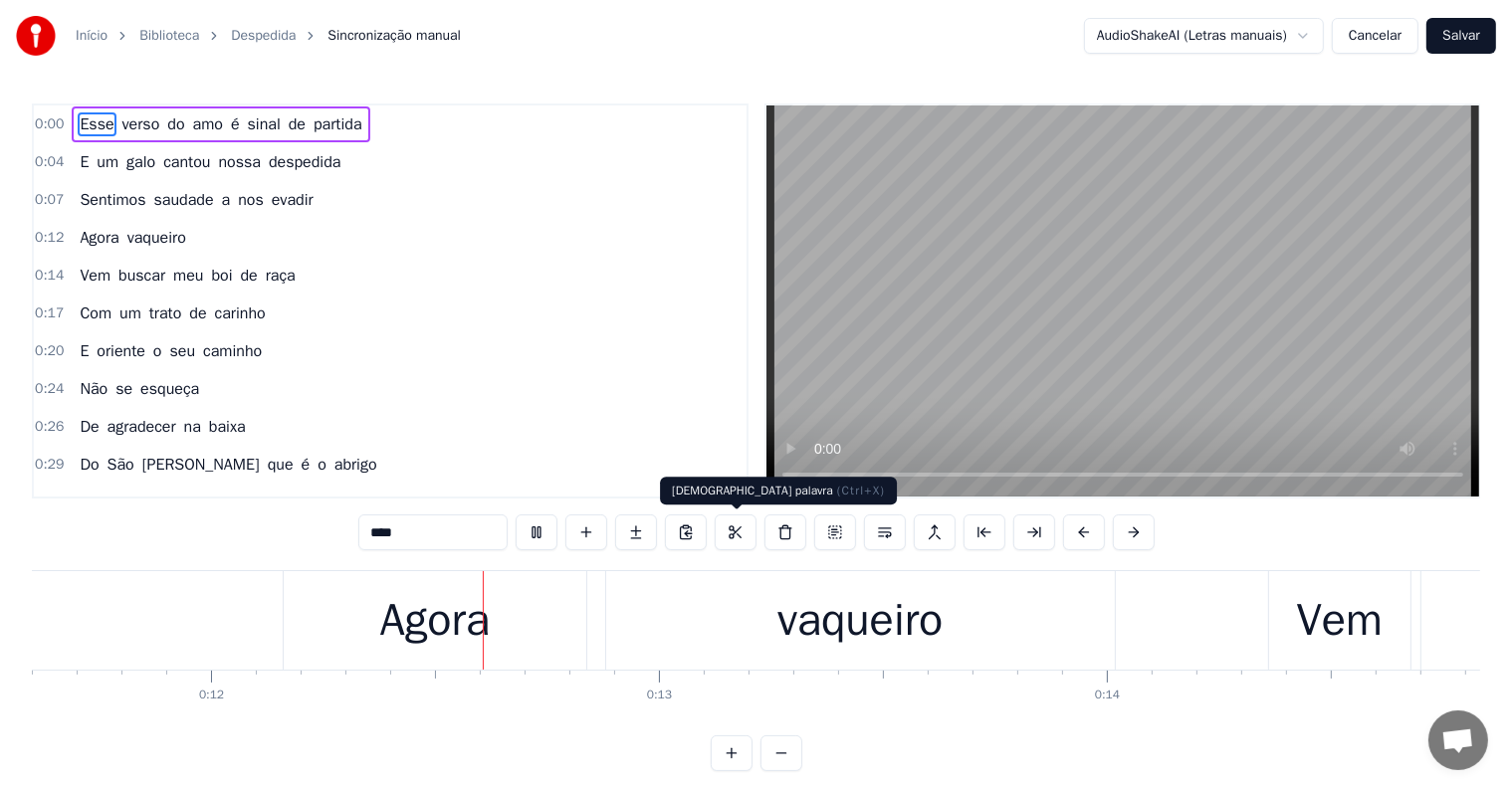 scroll, scrollTop: 0, scrollLeft: 5216, axis: horizontal 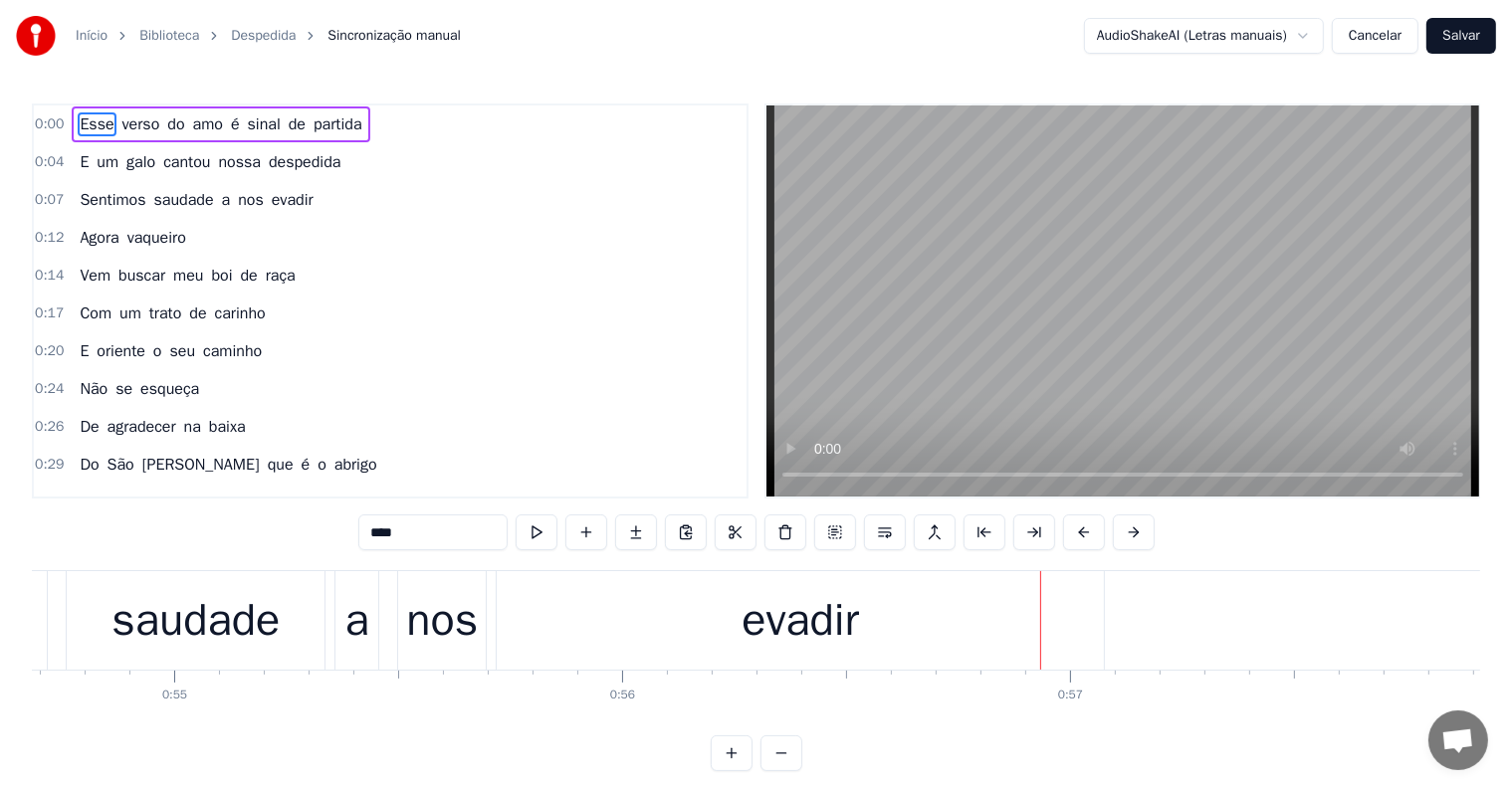click on "evadir" at bounding box center (800, 621) 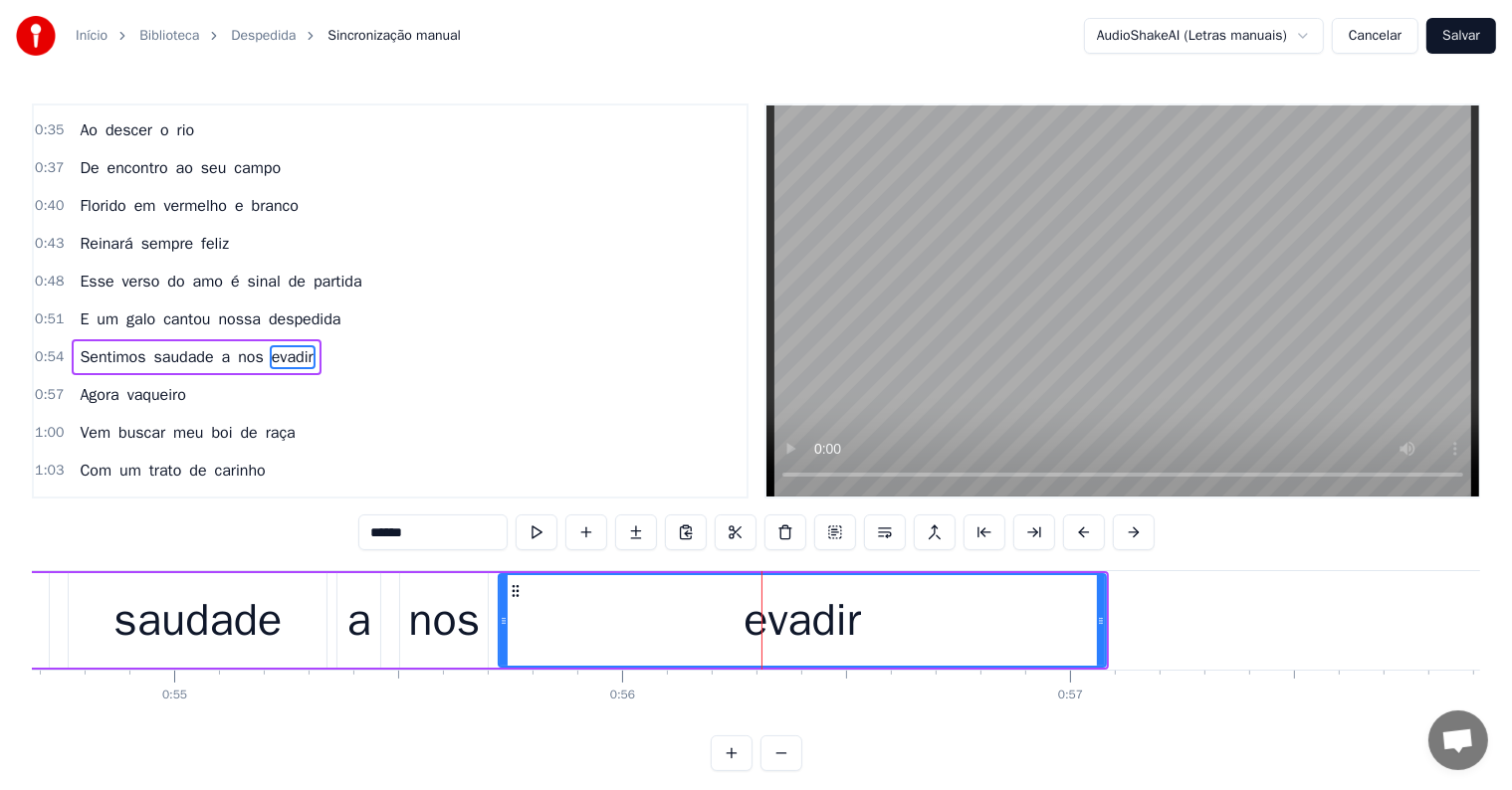 scroll, scrollTop: 445, scrollLeft: 0, axis: vertical 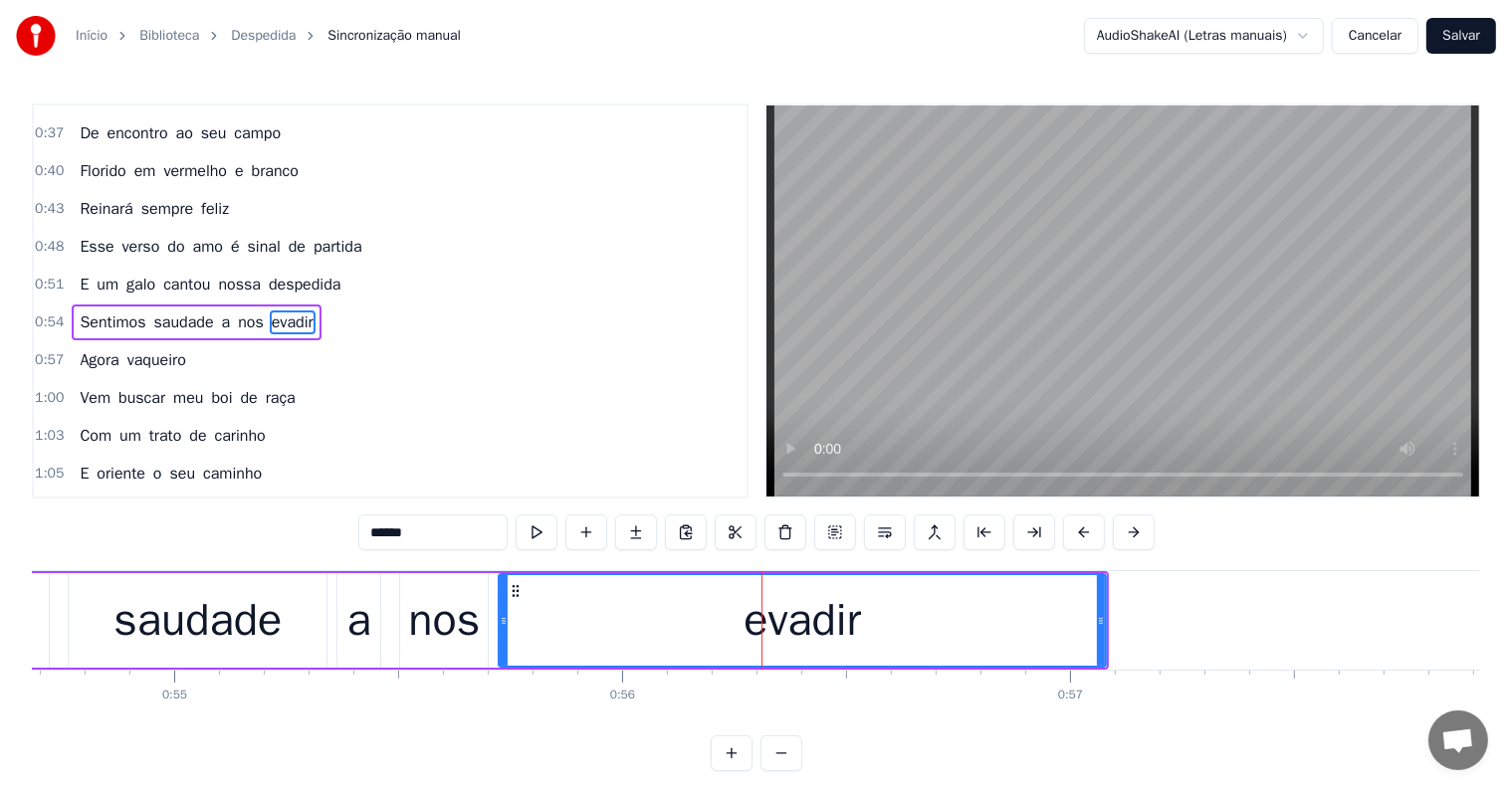 drag, startPoint x: 378, startPoint y: 531, endPoint x: 367, endPoint y: 530, distance: 11.045361 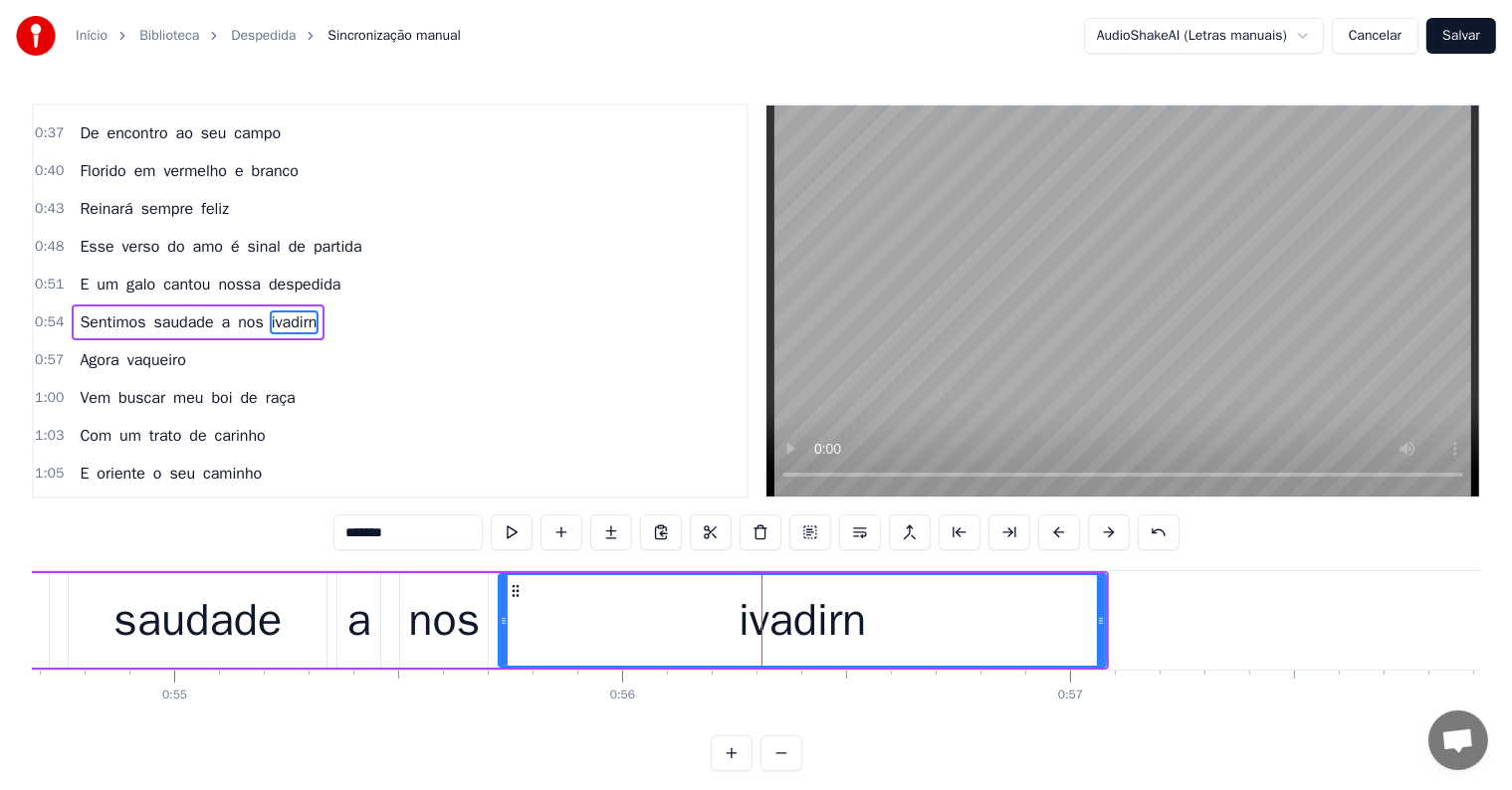 click on "*******" at bounding box center (408, 532) 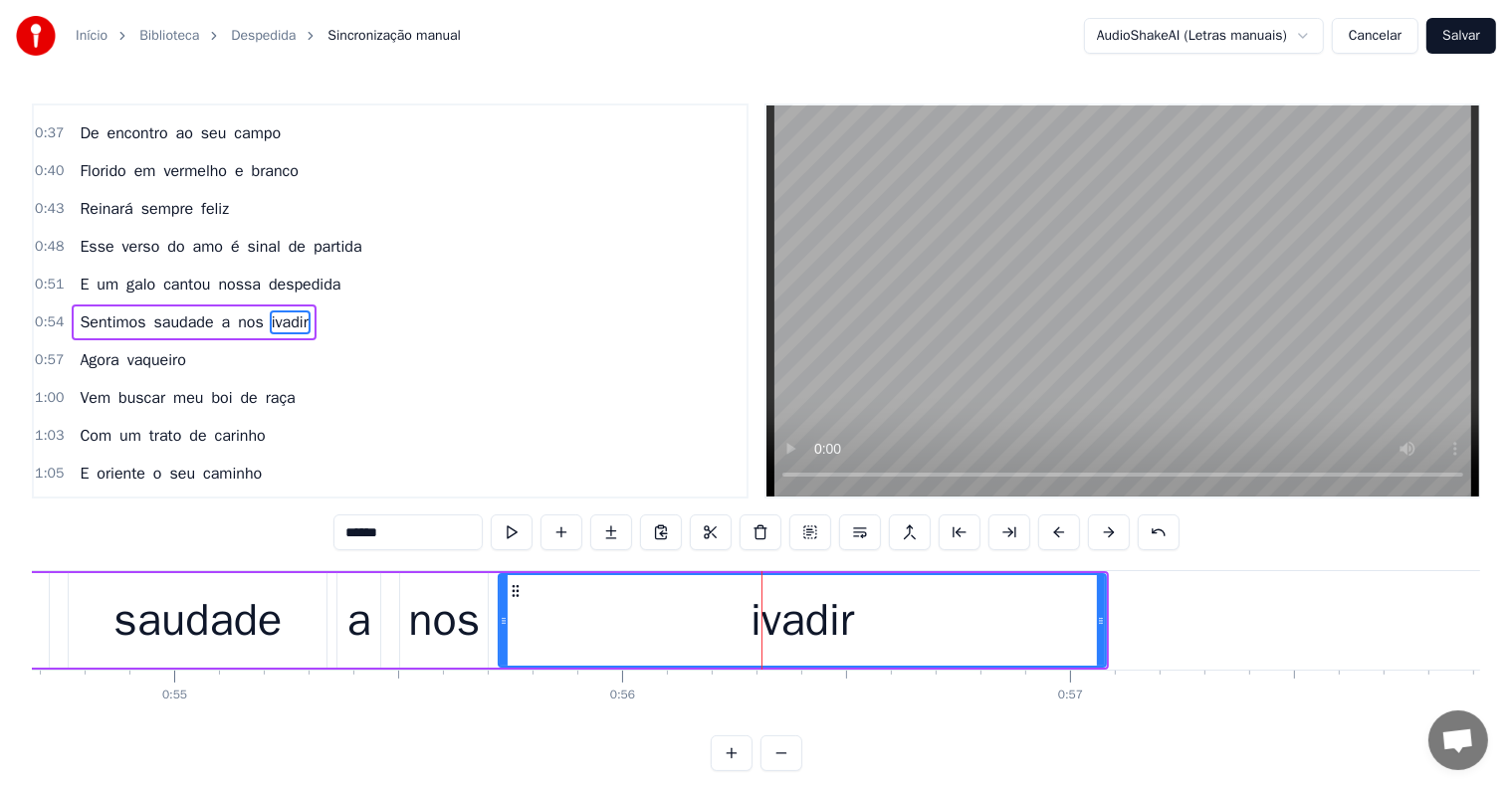 click on "******" at bounding box center (408, 532) 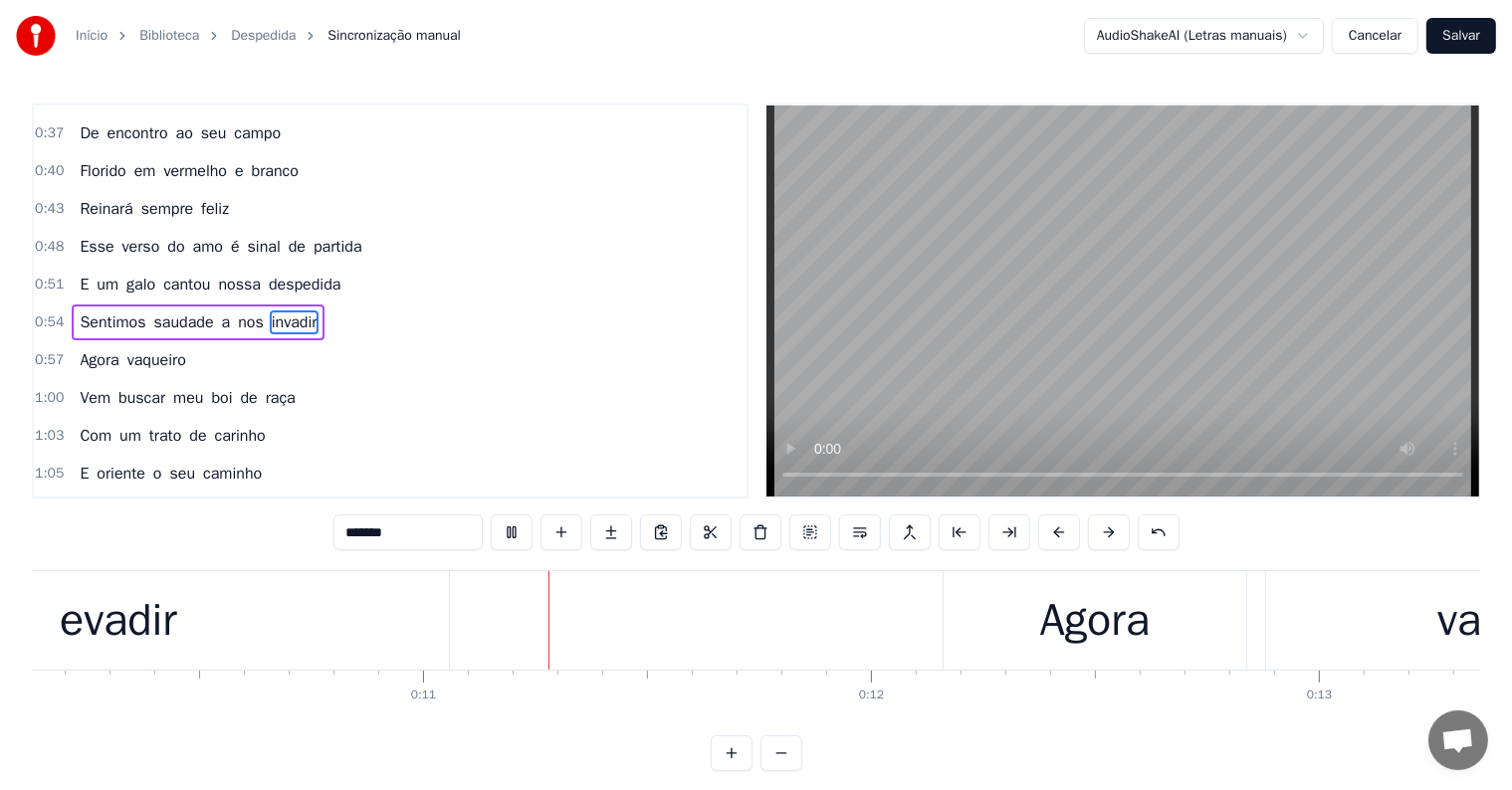 scroll, scrollTop: 0, scrollLeft: 4631, axis: horizontal 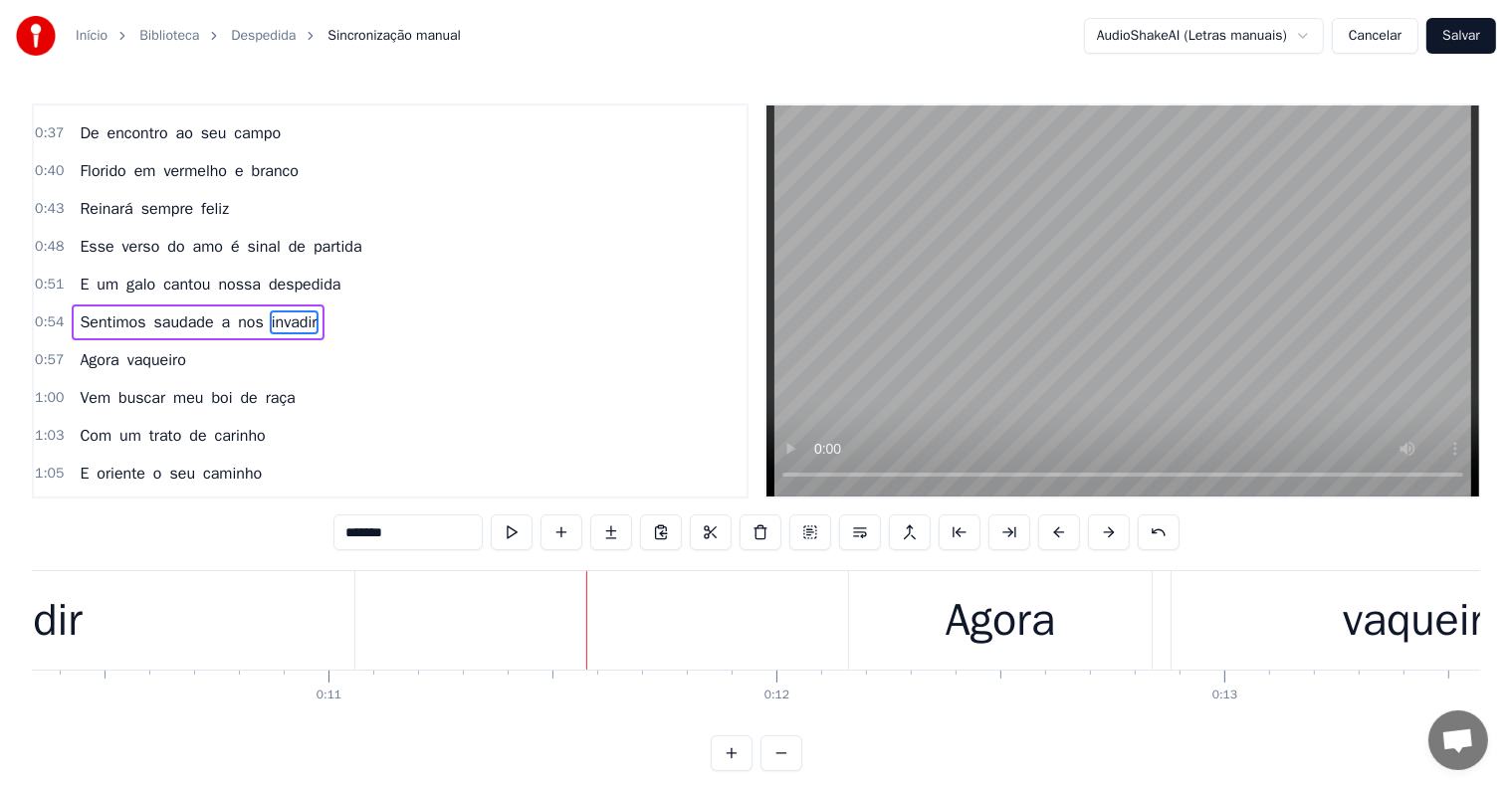 click on "evadir" at bounding box center (24, 621) 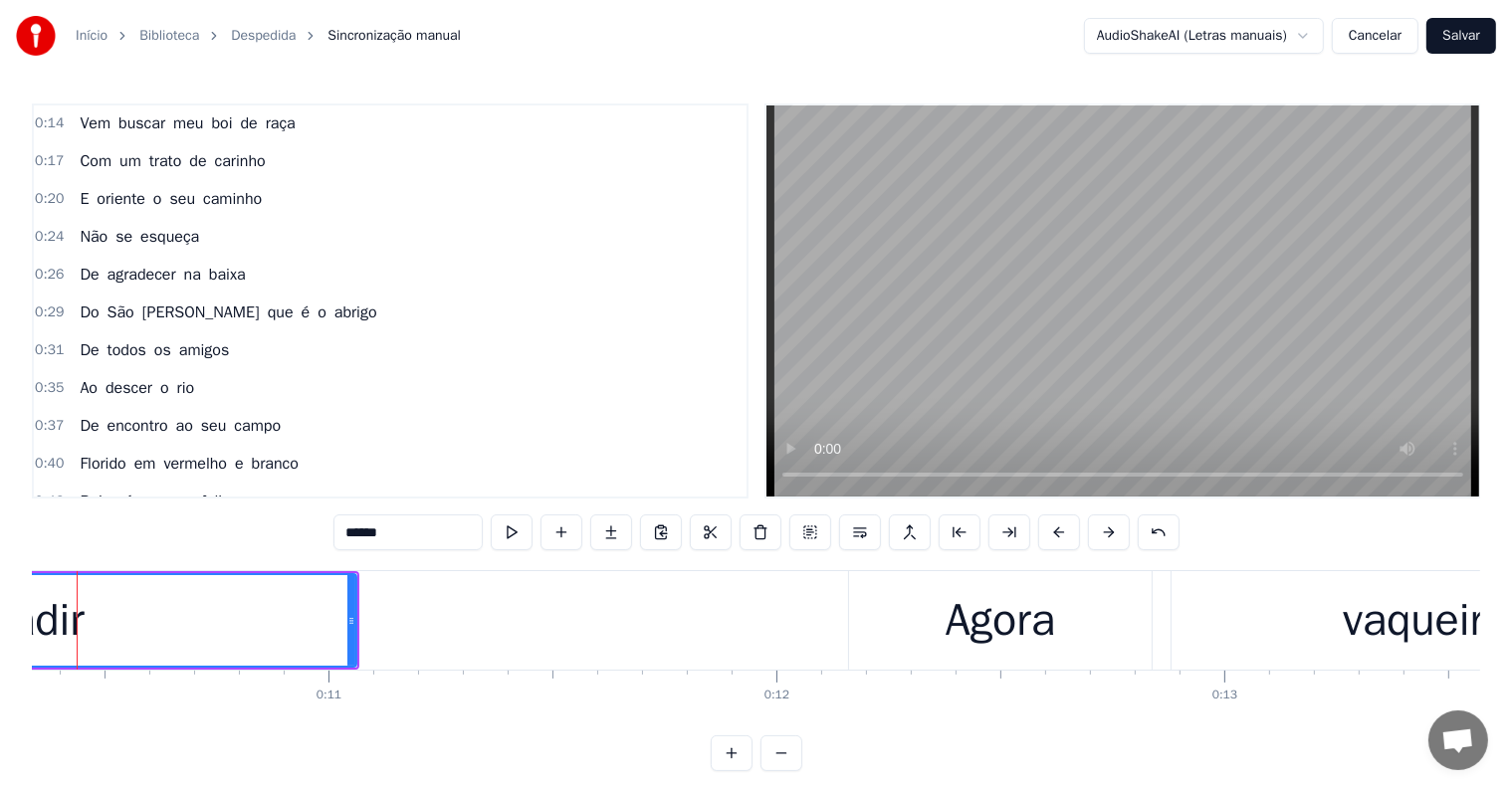 scroll, scrollTop: 72, scrollLeft: 0, axis: vertical 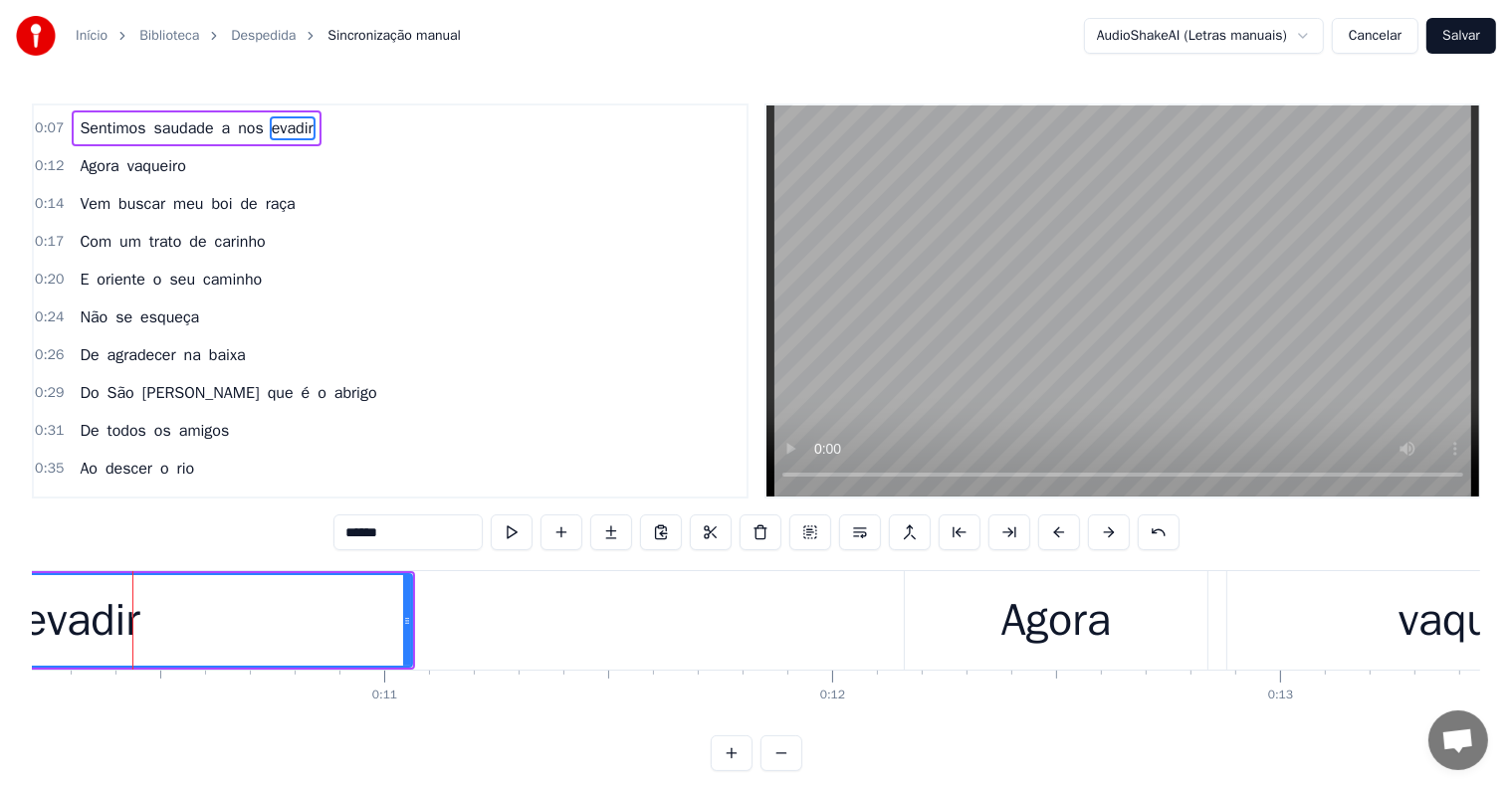 drag, startPoint x: 353, startPoint y: 531, endPoint x: 341, endPoint y: 531, distance: 12 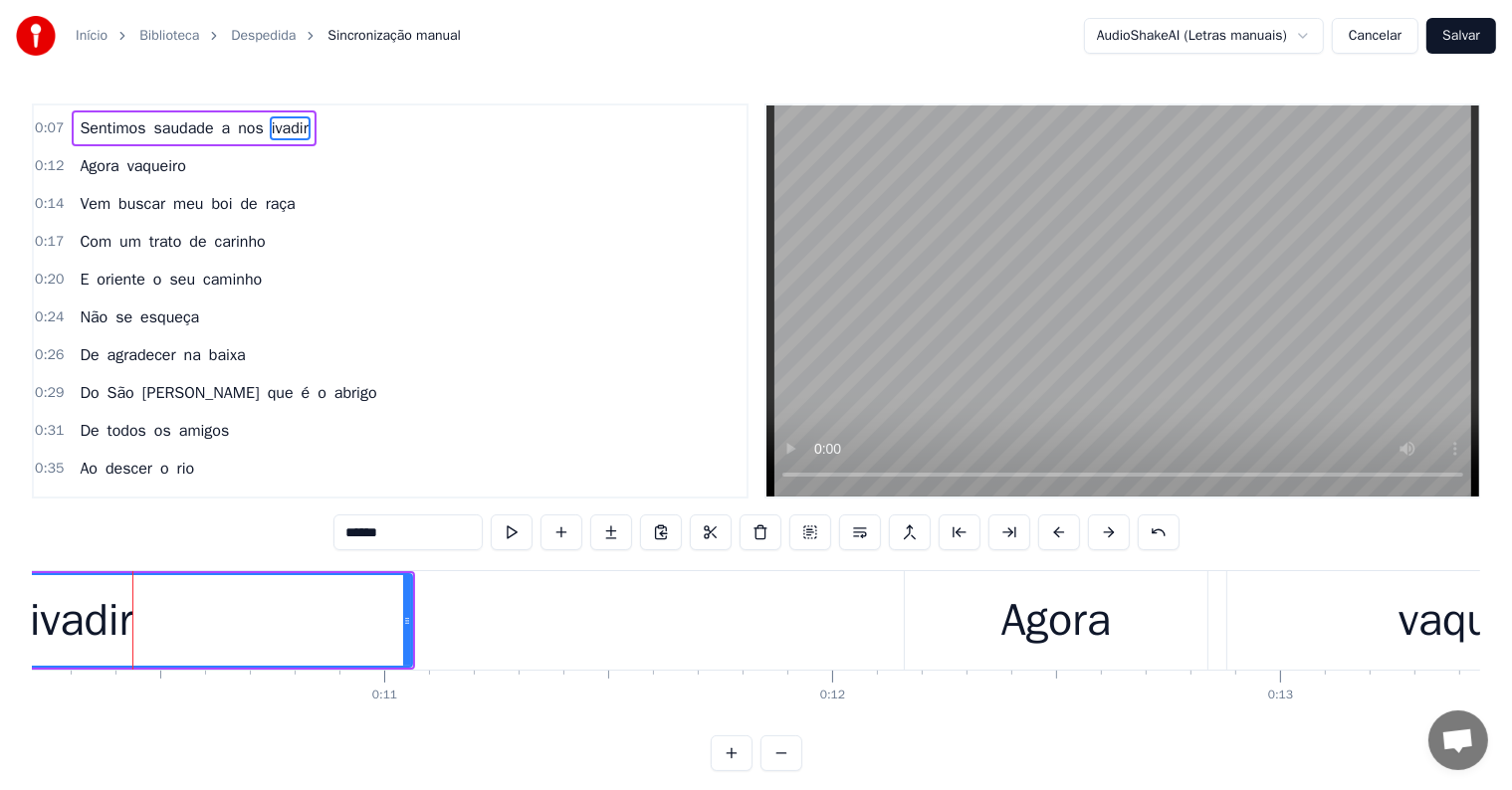 click on "******" at bounding box center (408, 532) 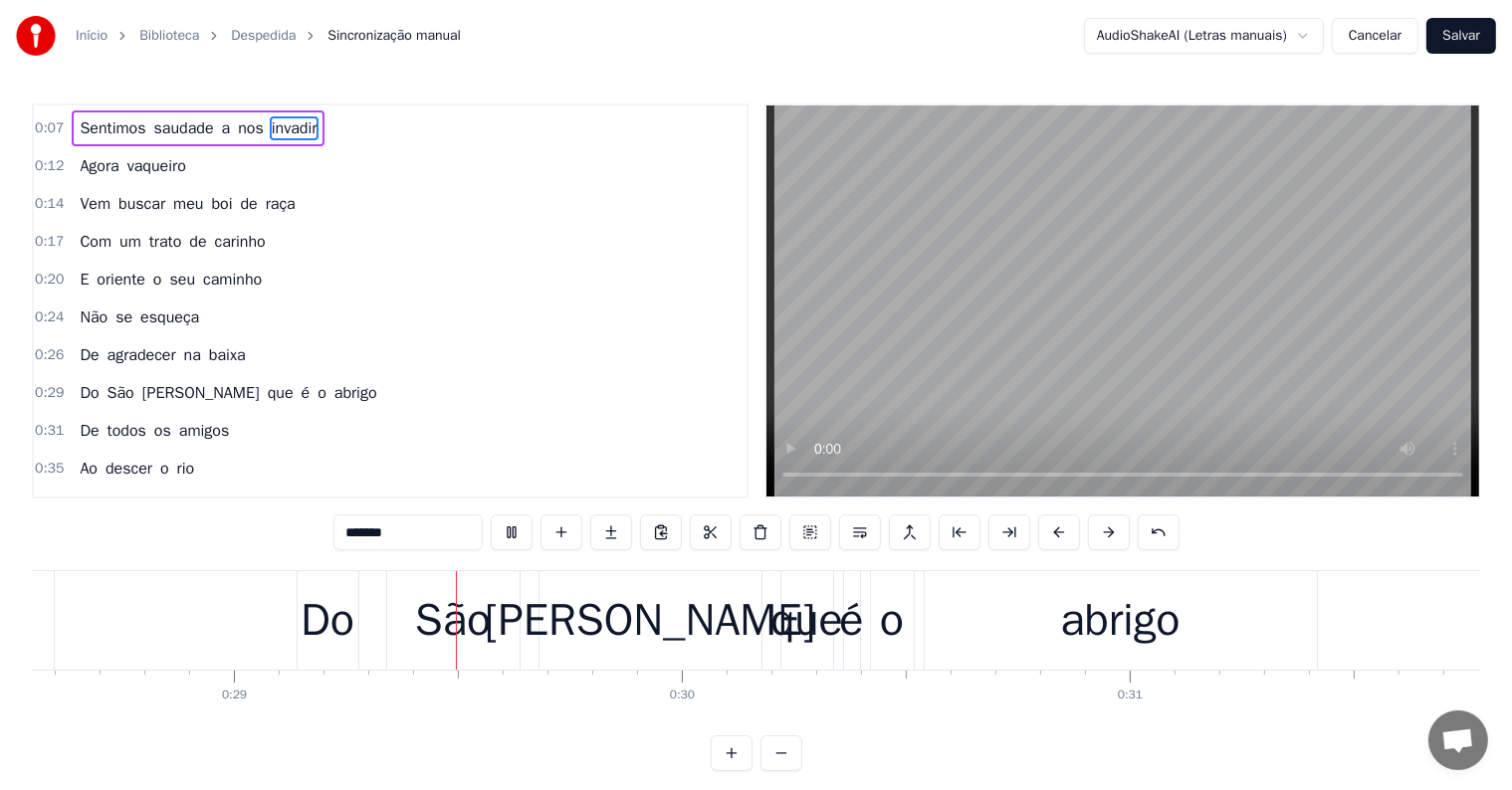 scroll, scrollTop: 0, scrollLeft: 12791, axis: horizontal 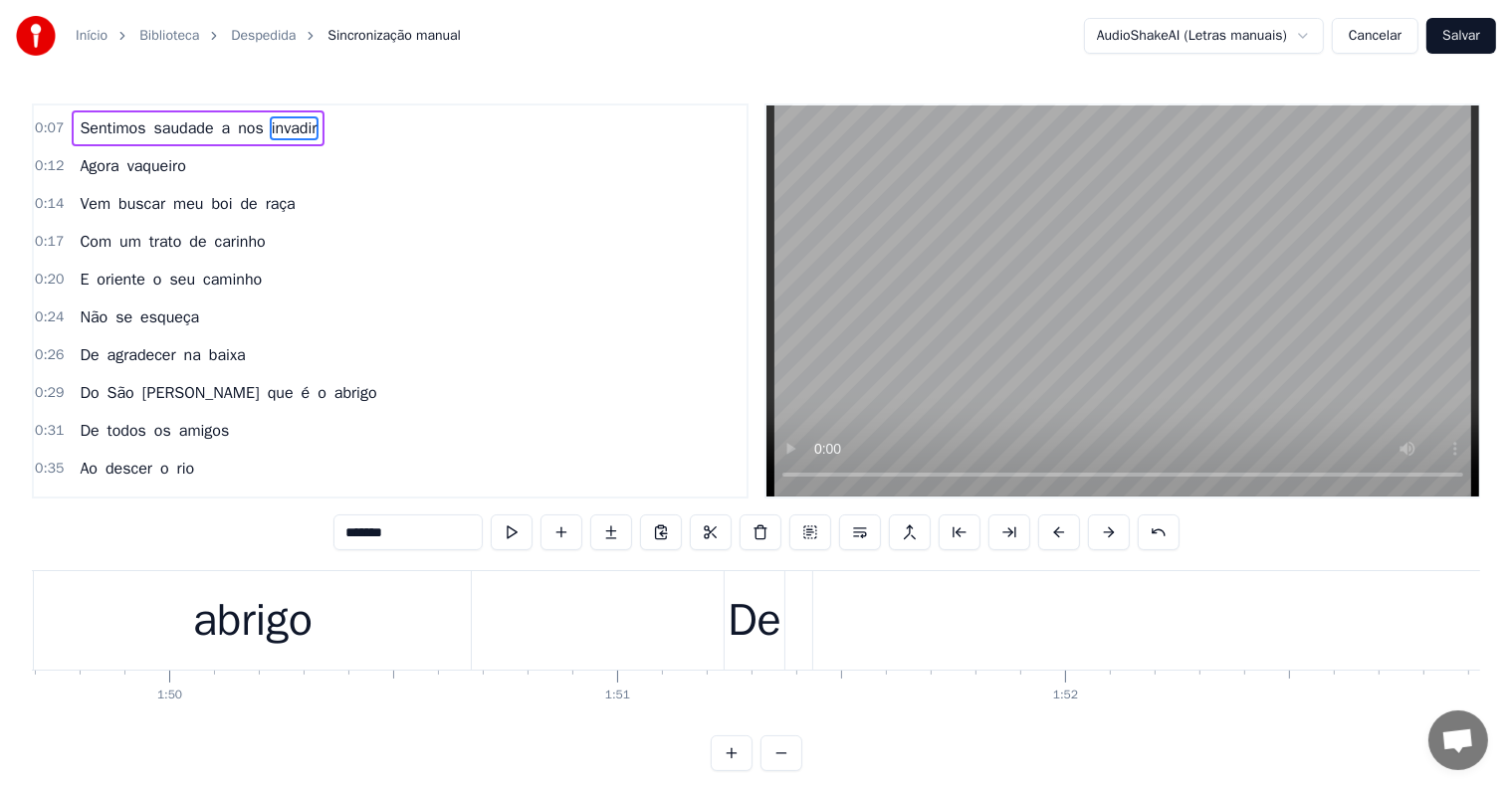 click on "abrigo" at bounding box center (252, 620) 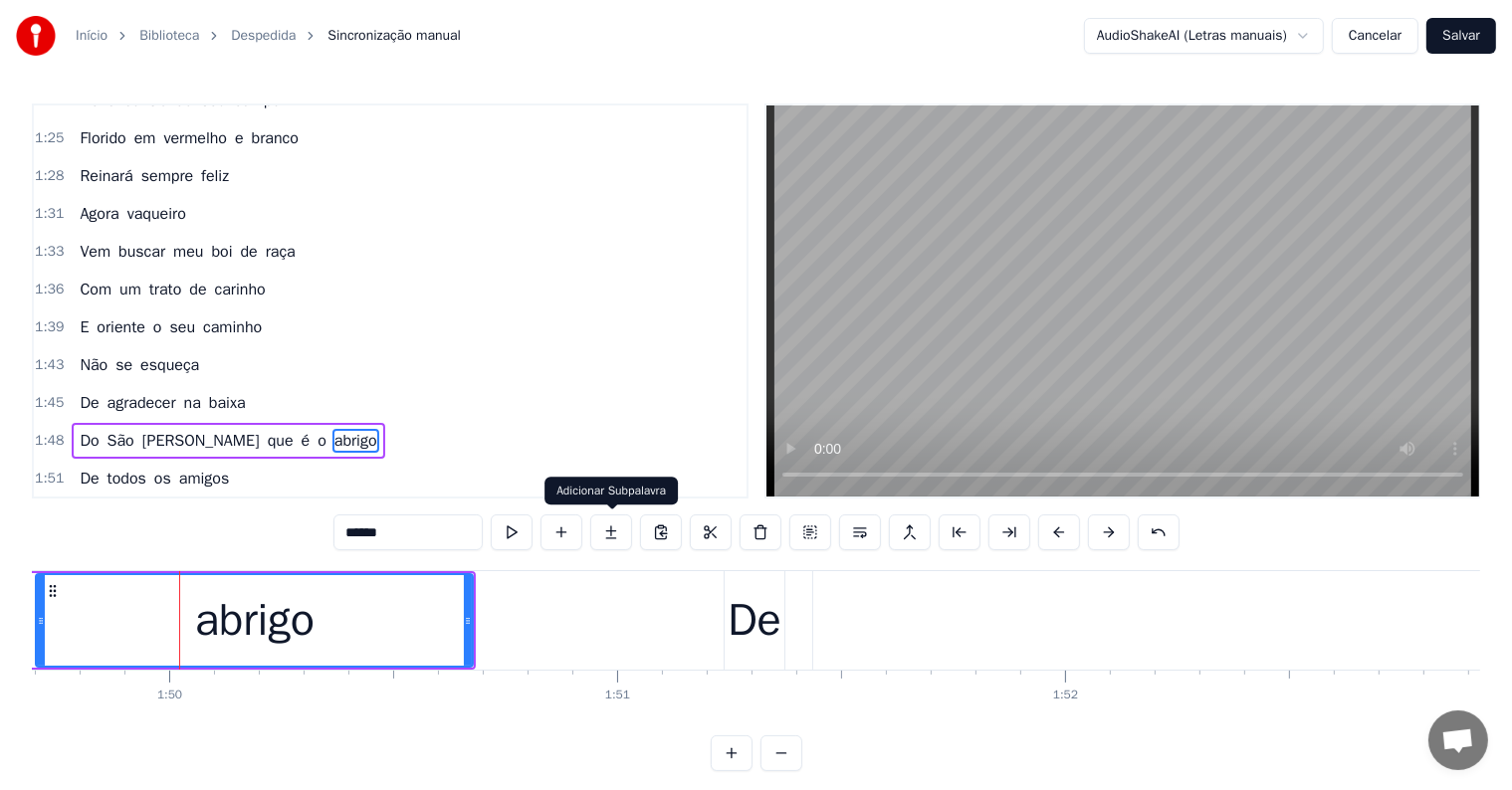 scroll, scrollTop: 1140, scrollLeft: 0, axis: vertical 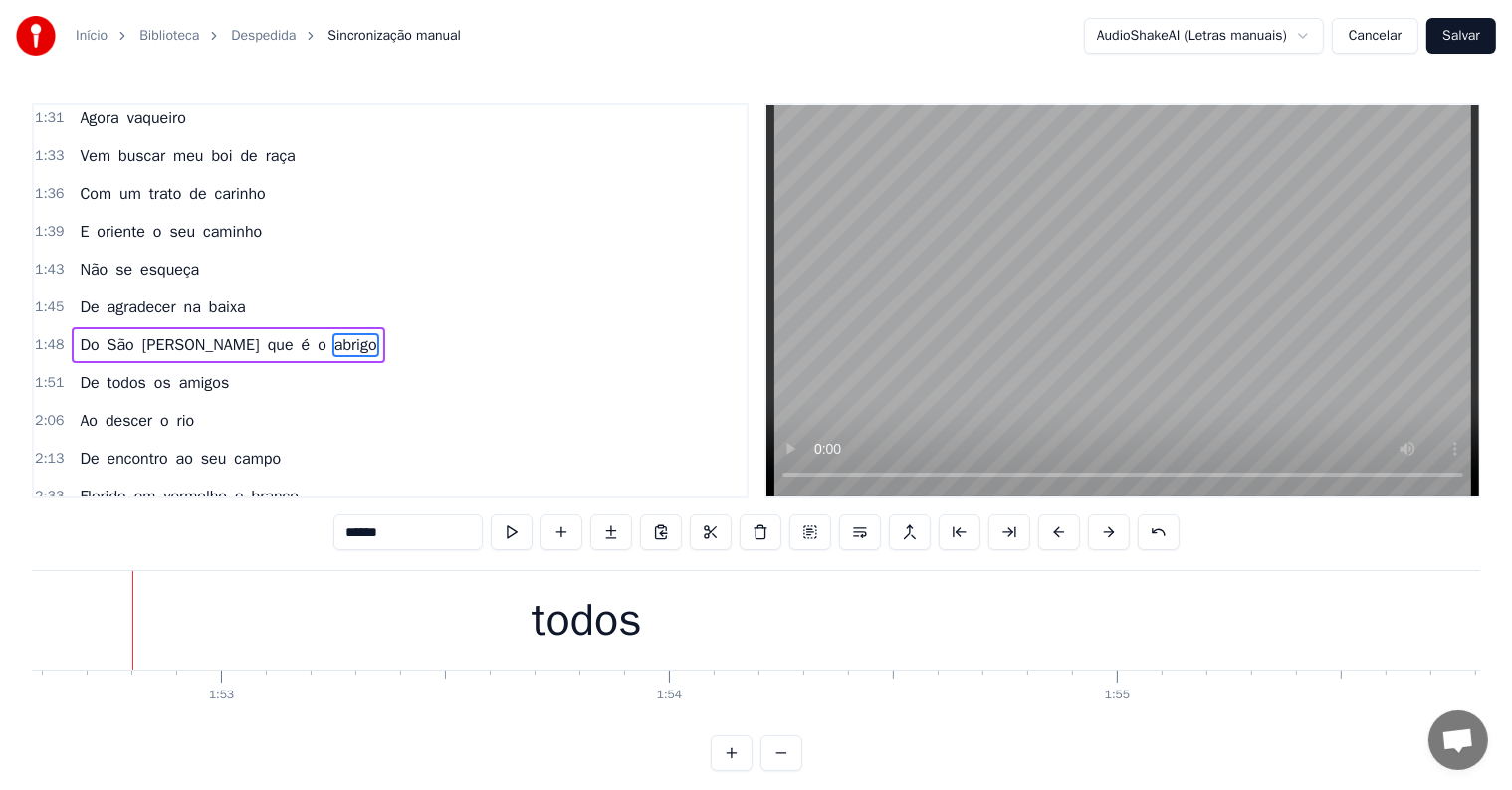 click on "todos" at bounding box center (586, 620) 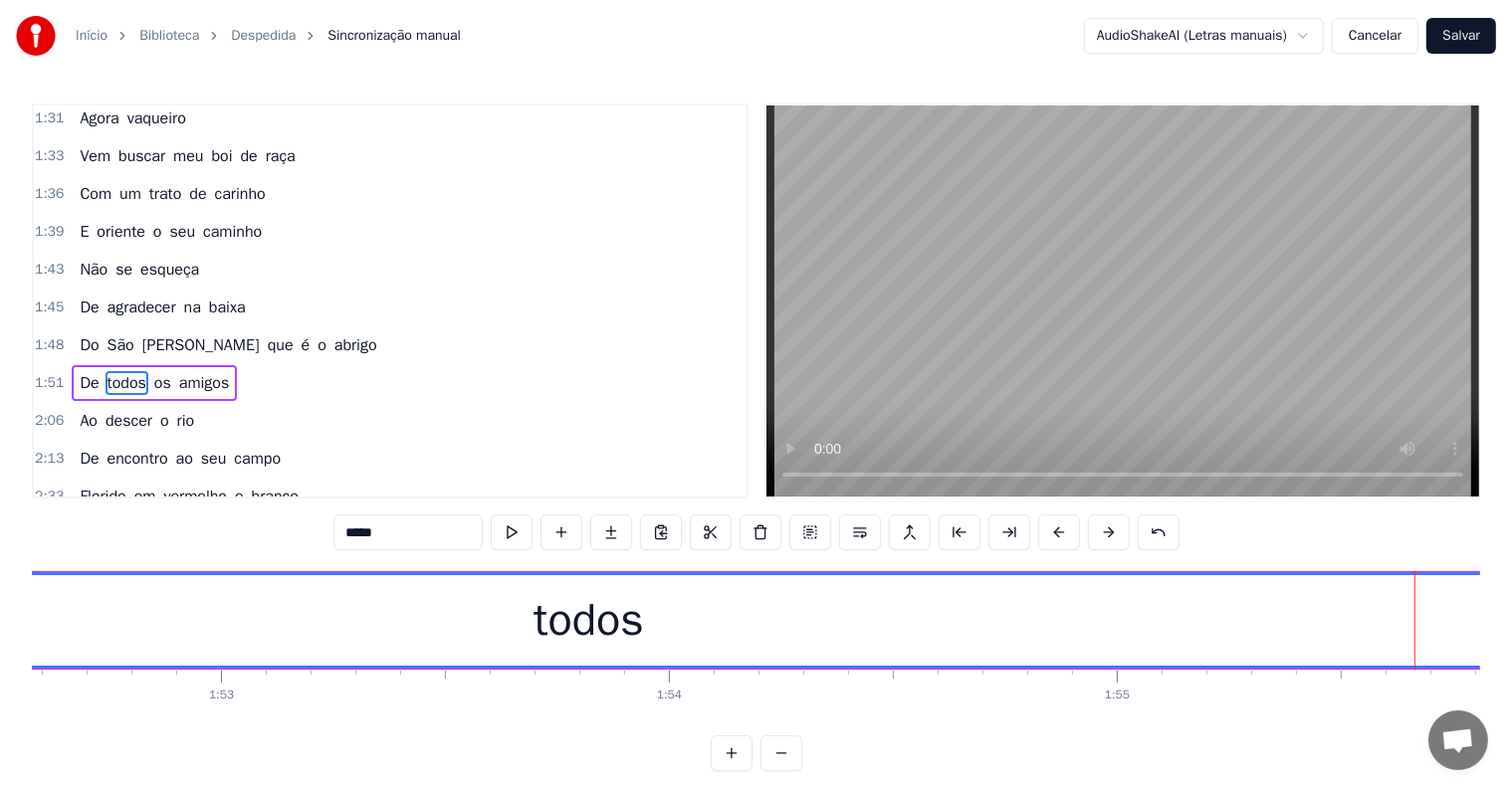 scroll, scrollTop: 1146, scrollLeft: 0, axis: vertical 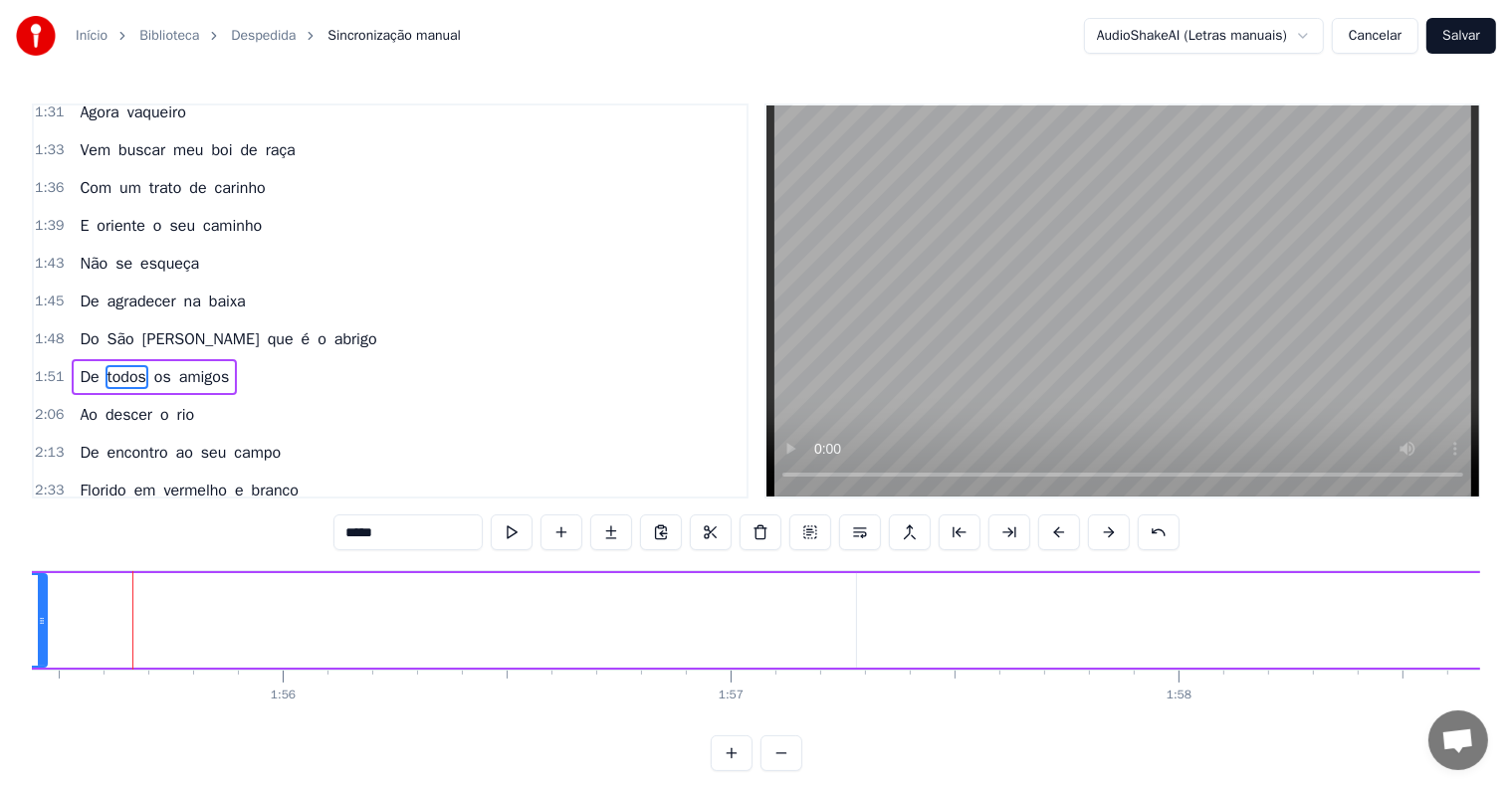 drag, startPoint x: 364, startPoint y: 623, endPoint x: 40, endPoint y: 620, distance: 324.0139 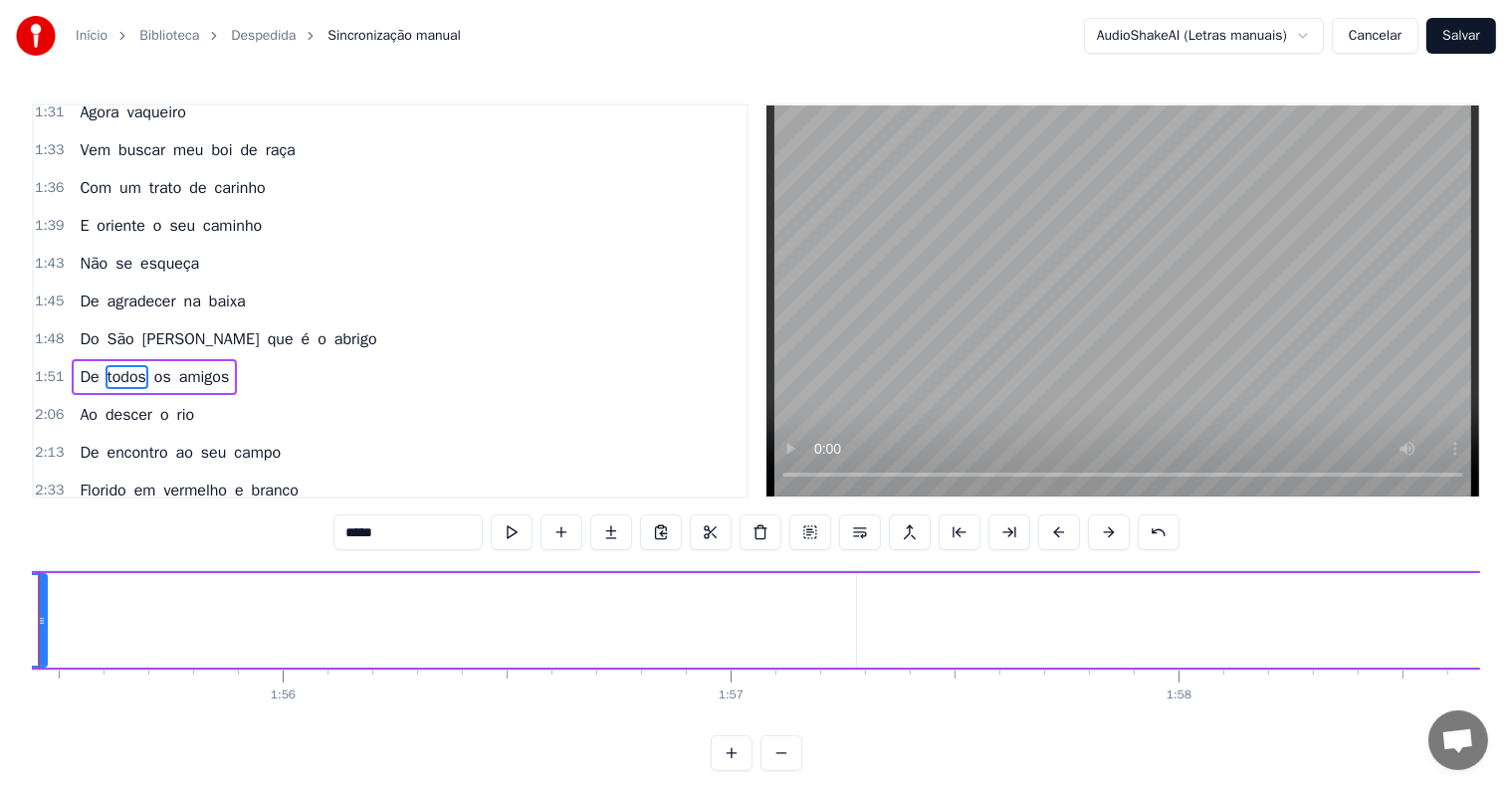 scroll, scrollTop: 0, scrollLeft: 51616, axis: horizontal 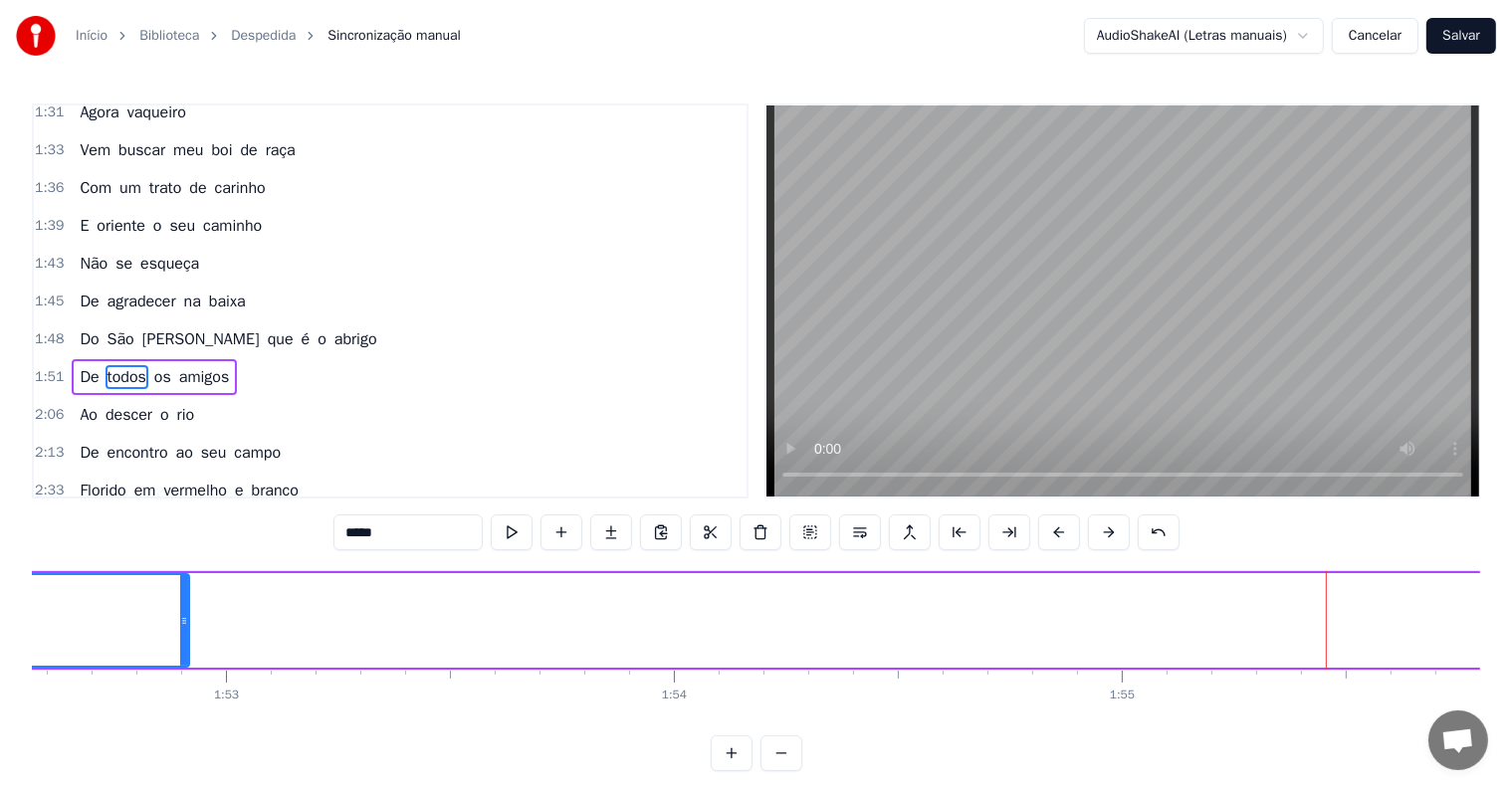 click 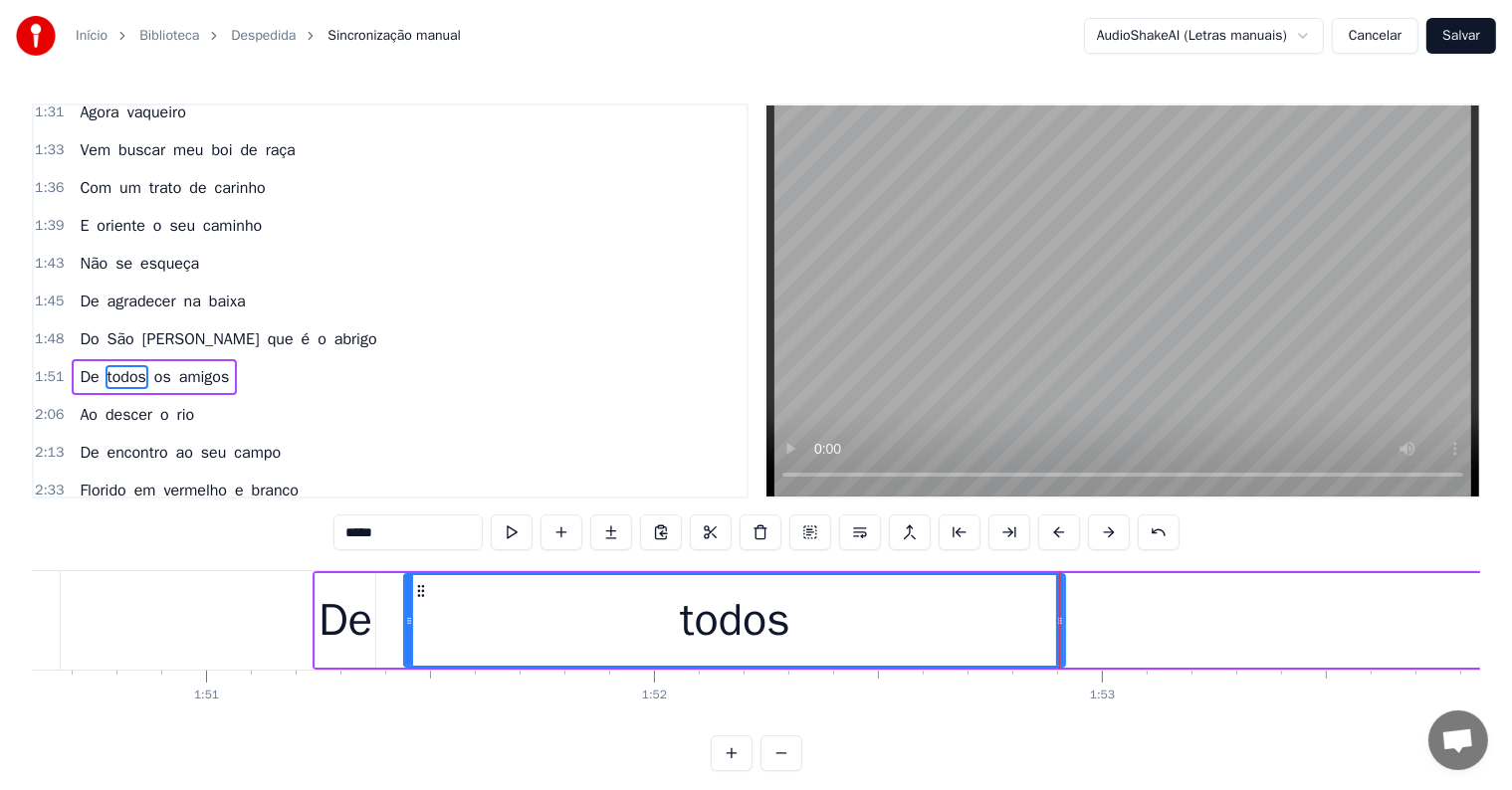 scroll, scrollTop: 0, scrollLeft: 49506, axis: horizontal 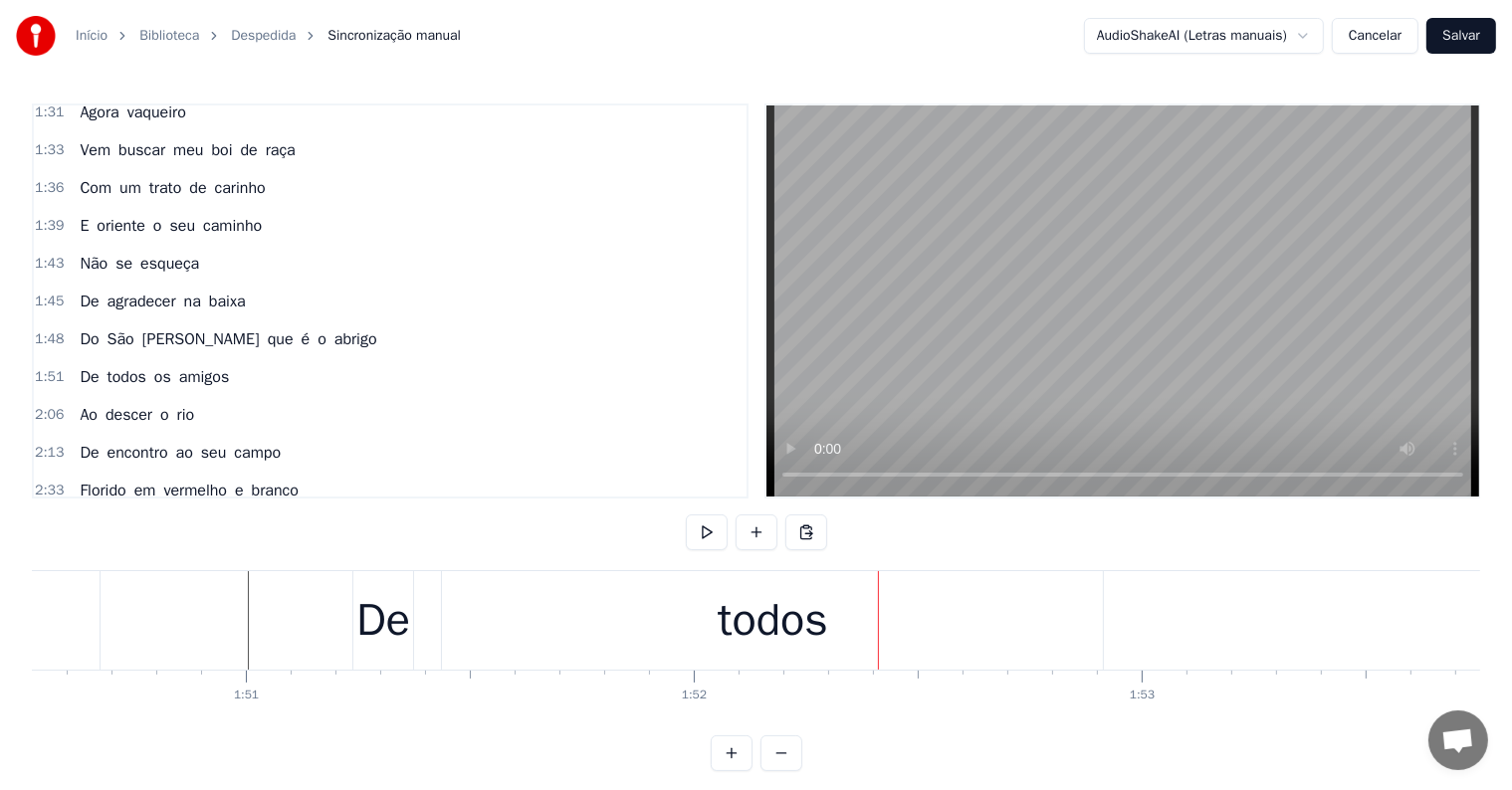 click on "todos" at bounding box center [772, 620] 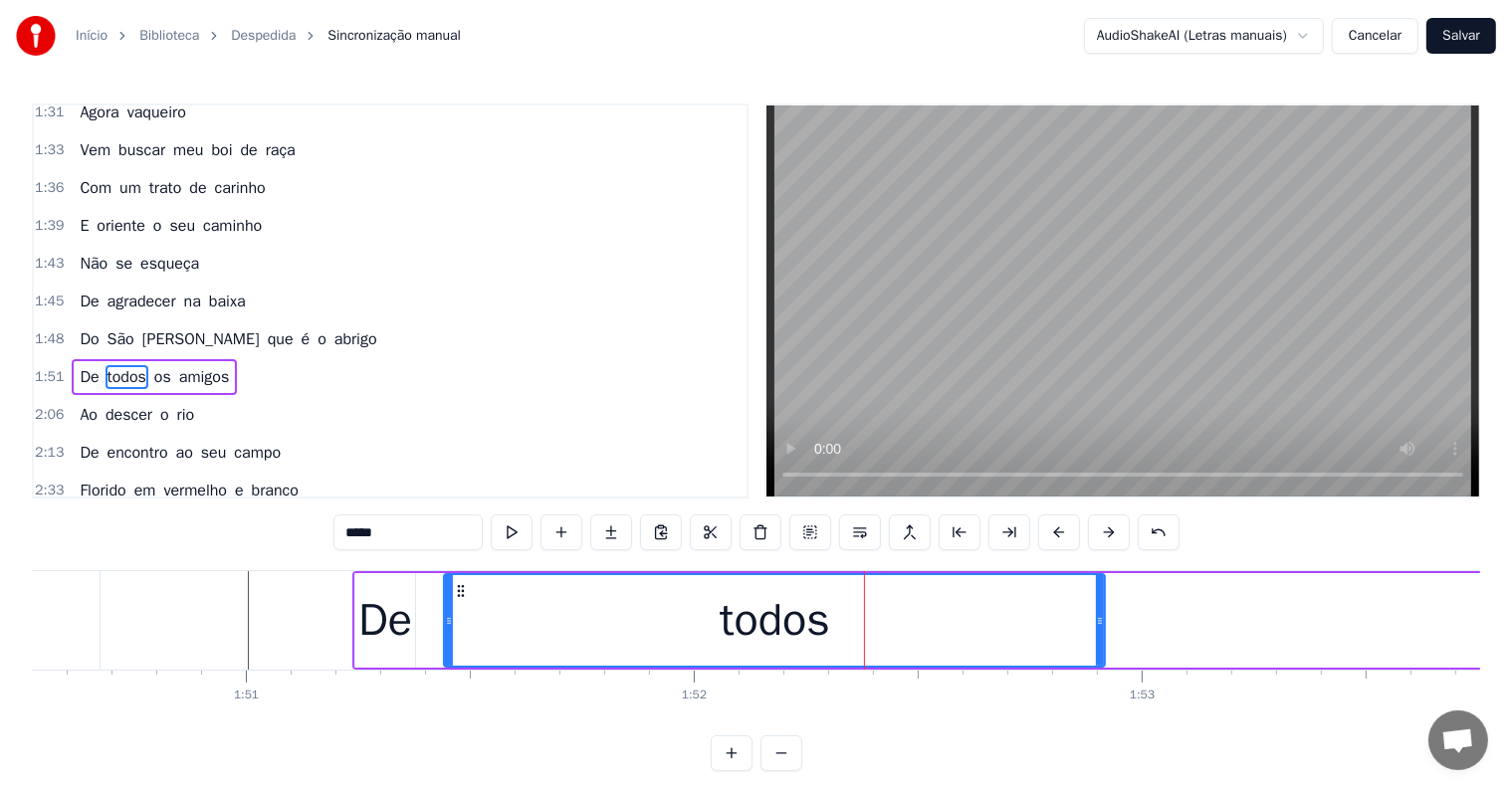 click on "*****" at bounding box center [408, 532] 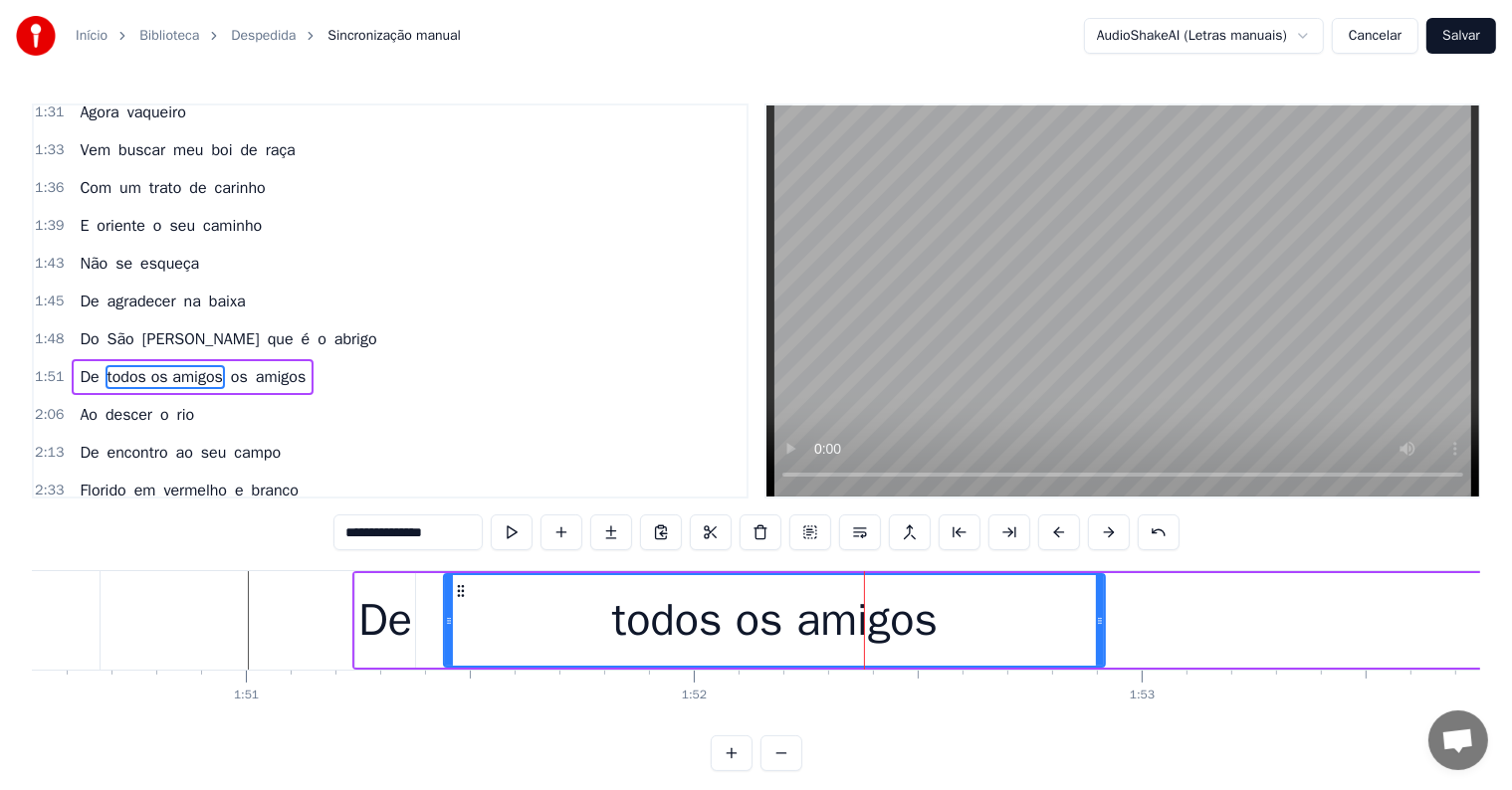 click on "todos os amigos" at bounding box center [774, 620] 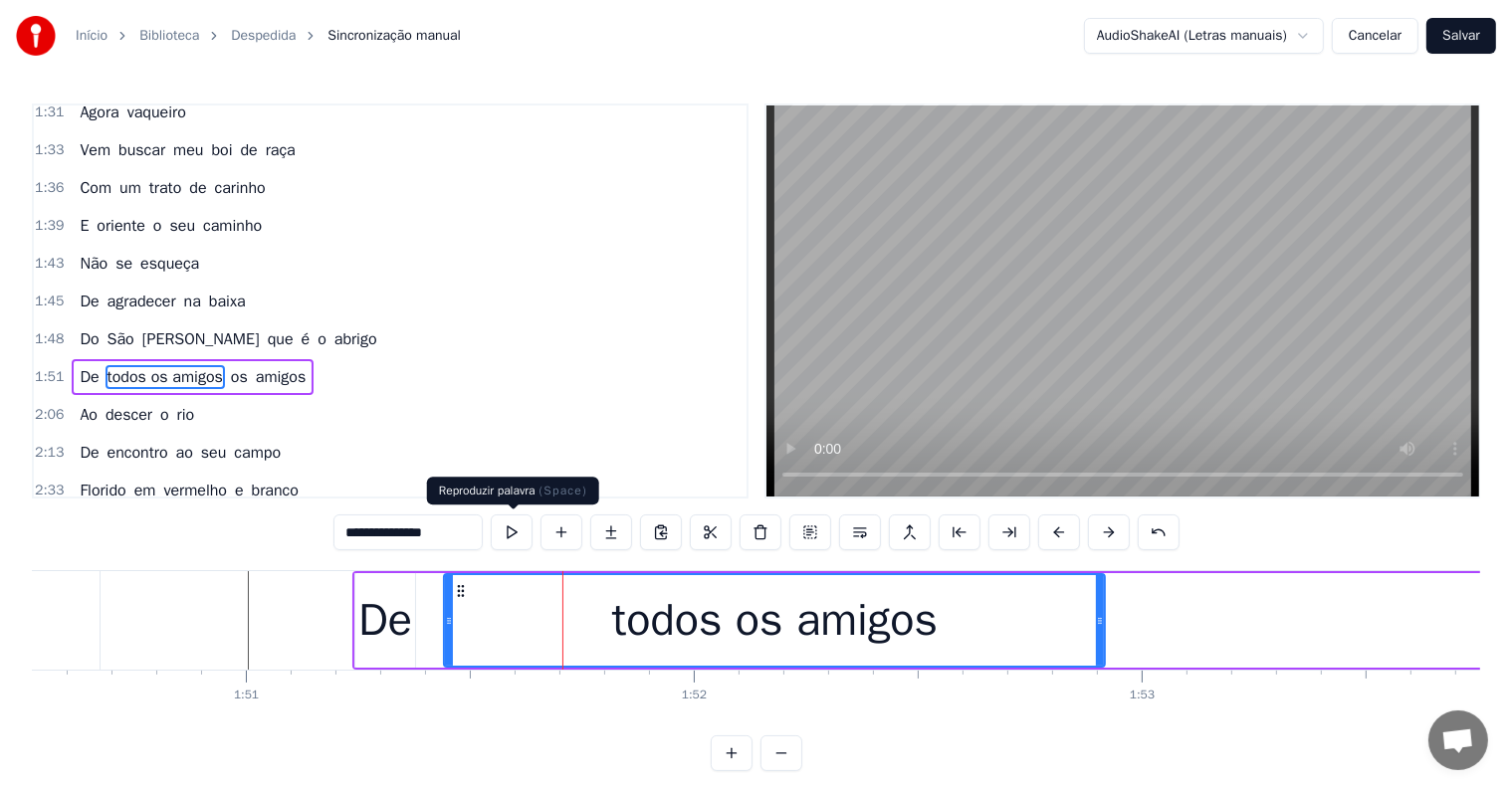 click at bounding box center [512, 532] 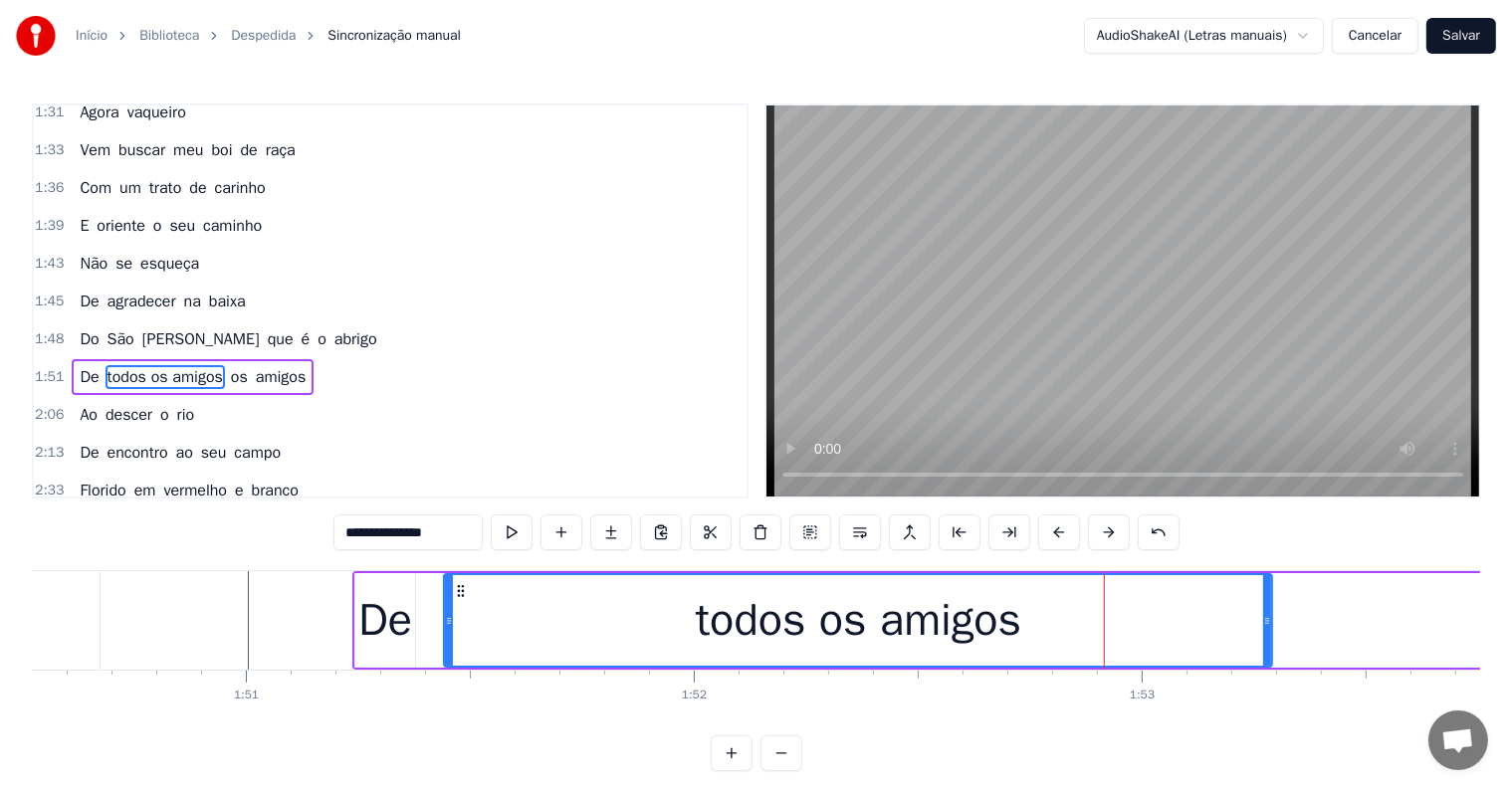 drag, startPoint x: 1097, startPoint y: 617, endPoint x: 1264, endPoint y: 620, distance: 167.02694 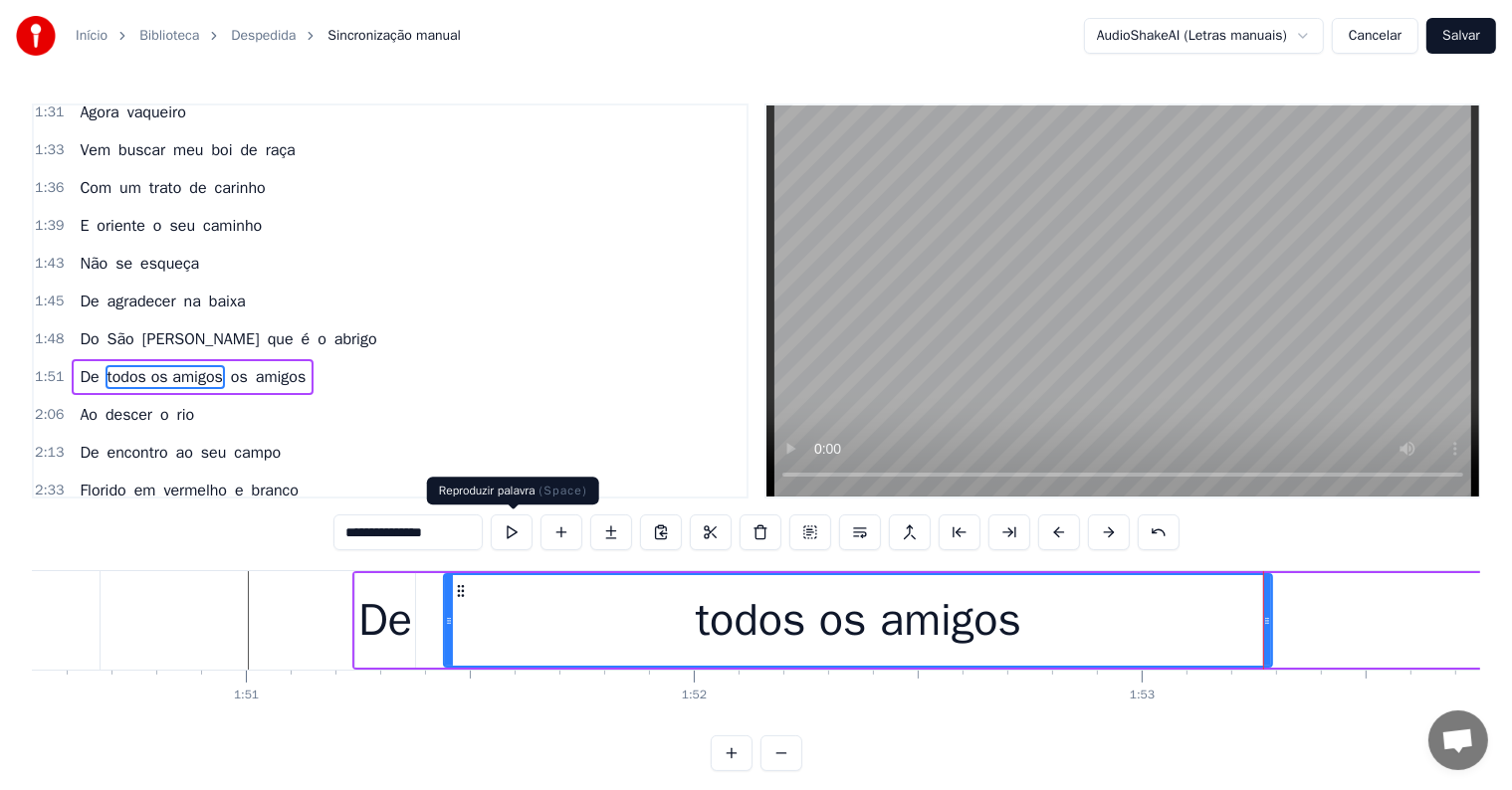 click at bounding box center [512, 532] 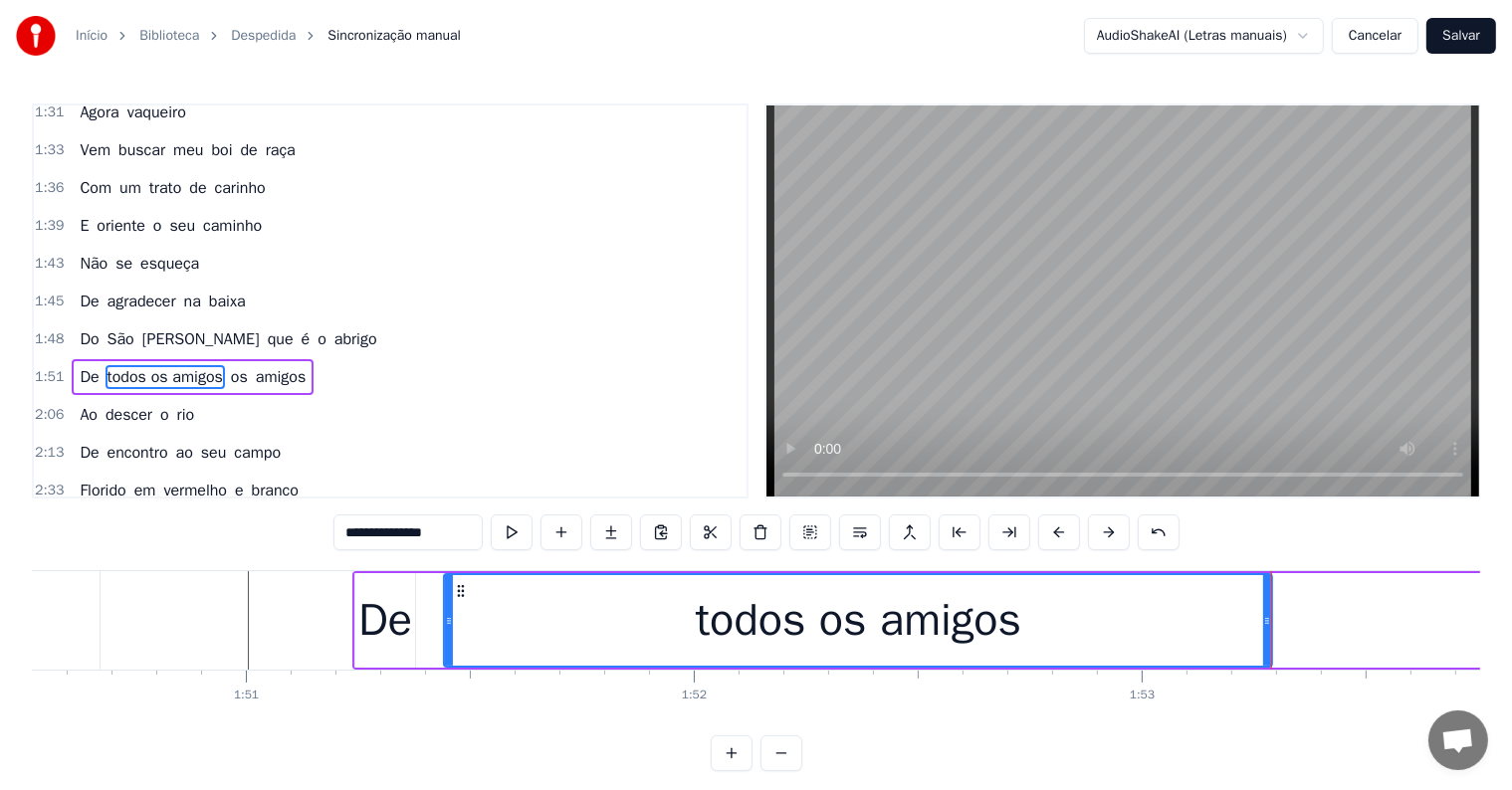scroll, scrollTop: 30, scrollLeft: 0, axis: vertical 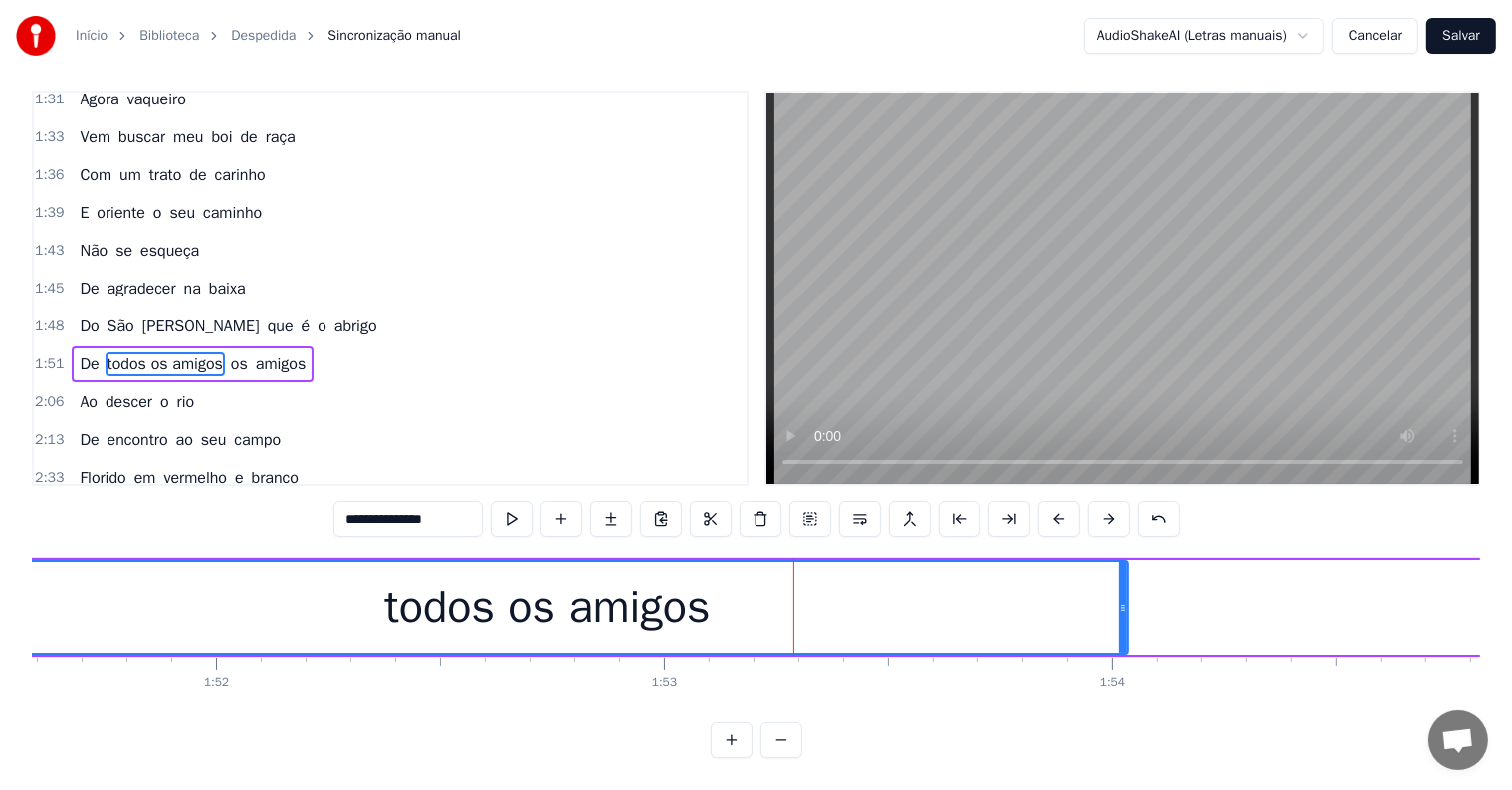 drag, startPoint x: 791, startPoint y: 585, endPoint x: 1125, endPoint y: 596, distance: 334.18109 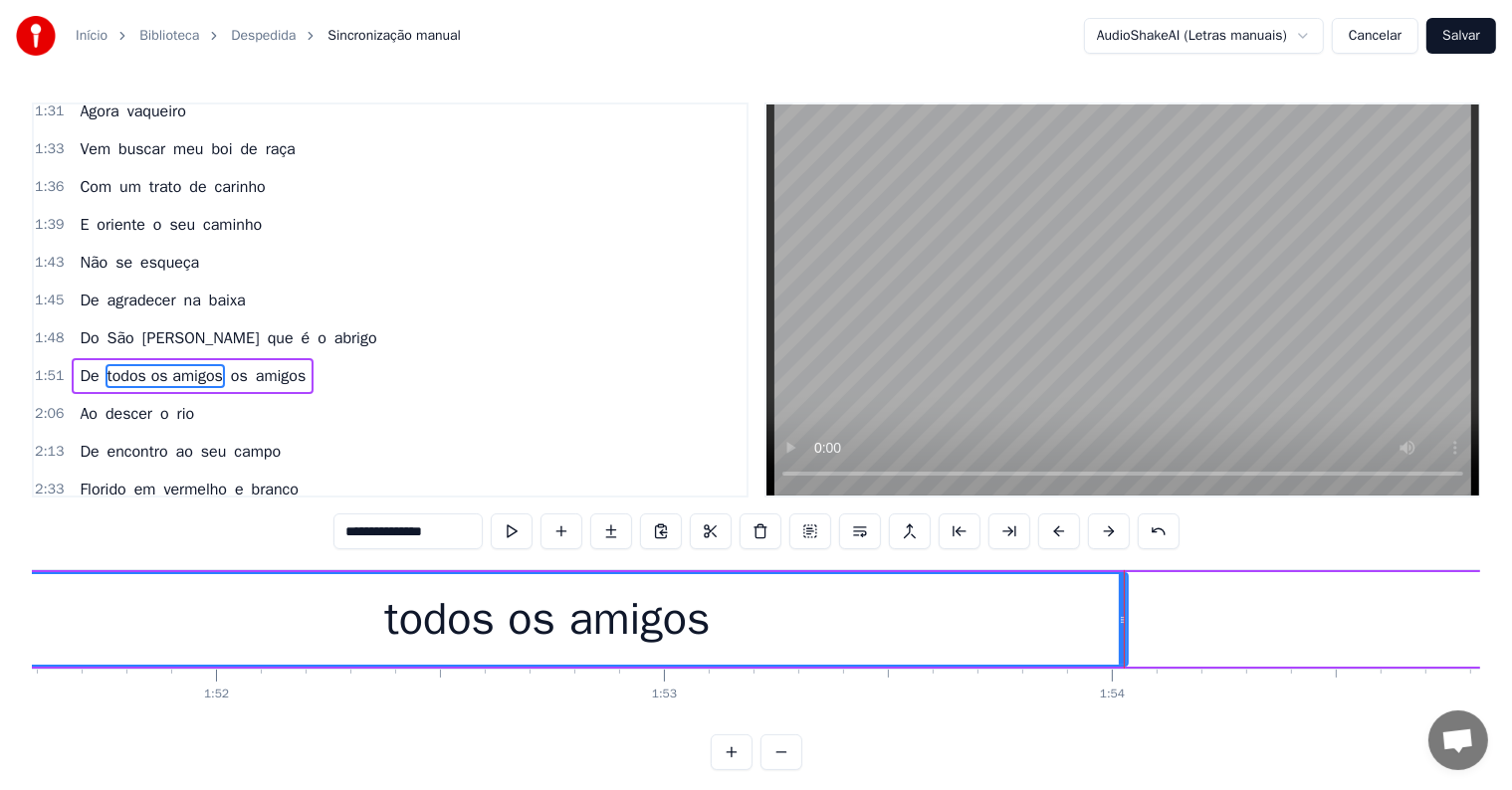 scroll, scrollTop: 0, scrollLeft: 0, axis: both 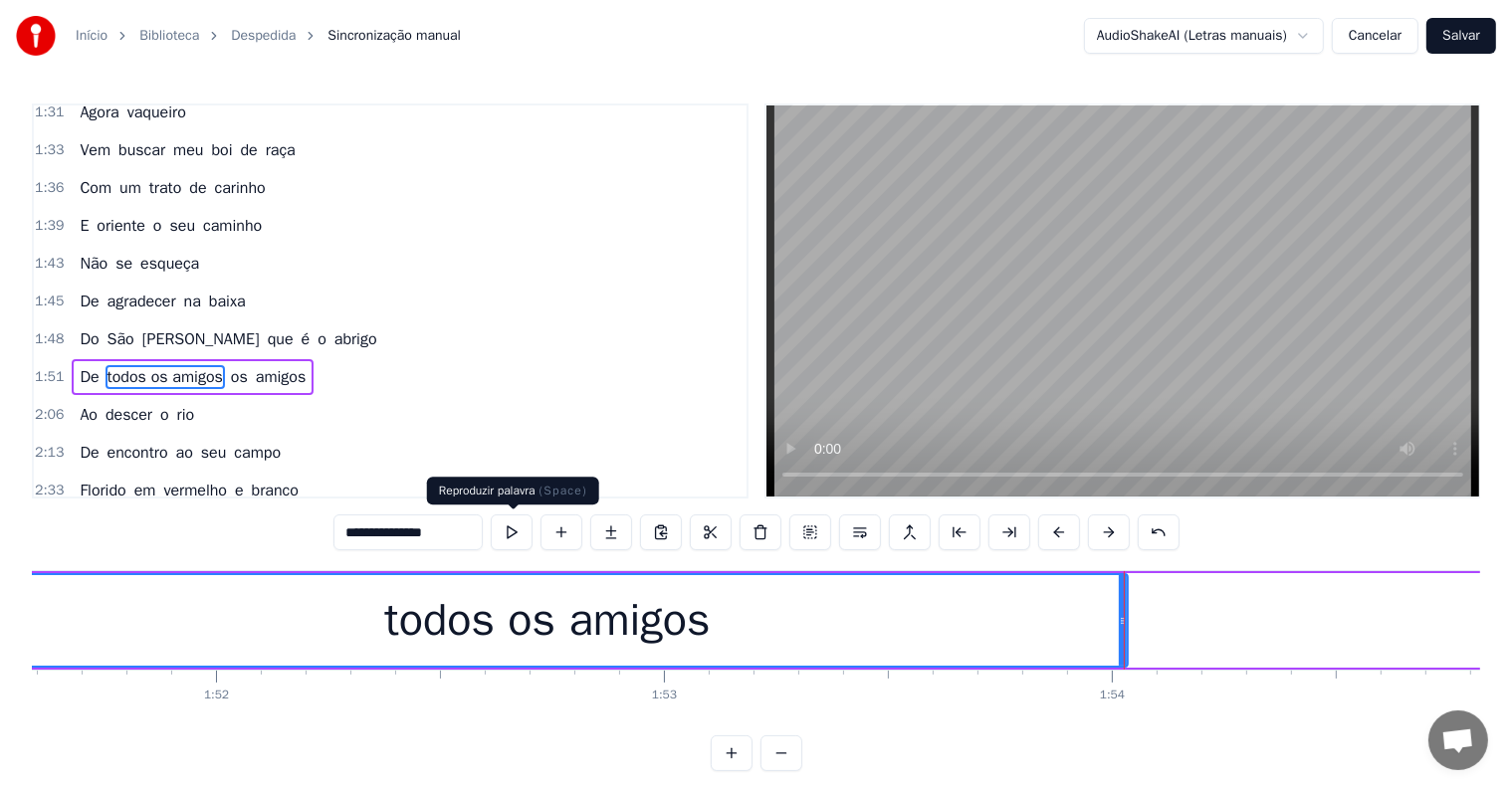 click at bounding box center (512, 532) 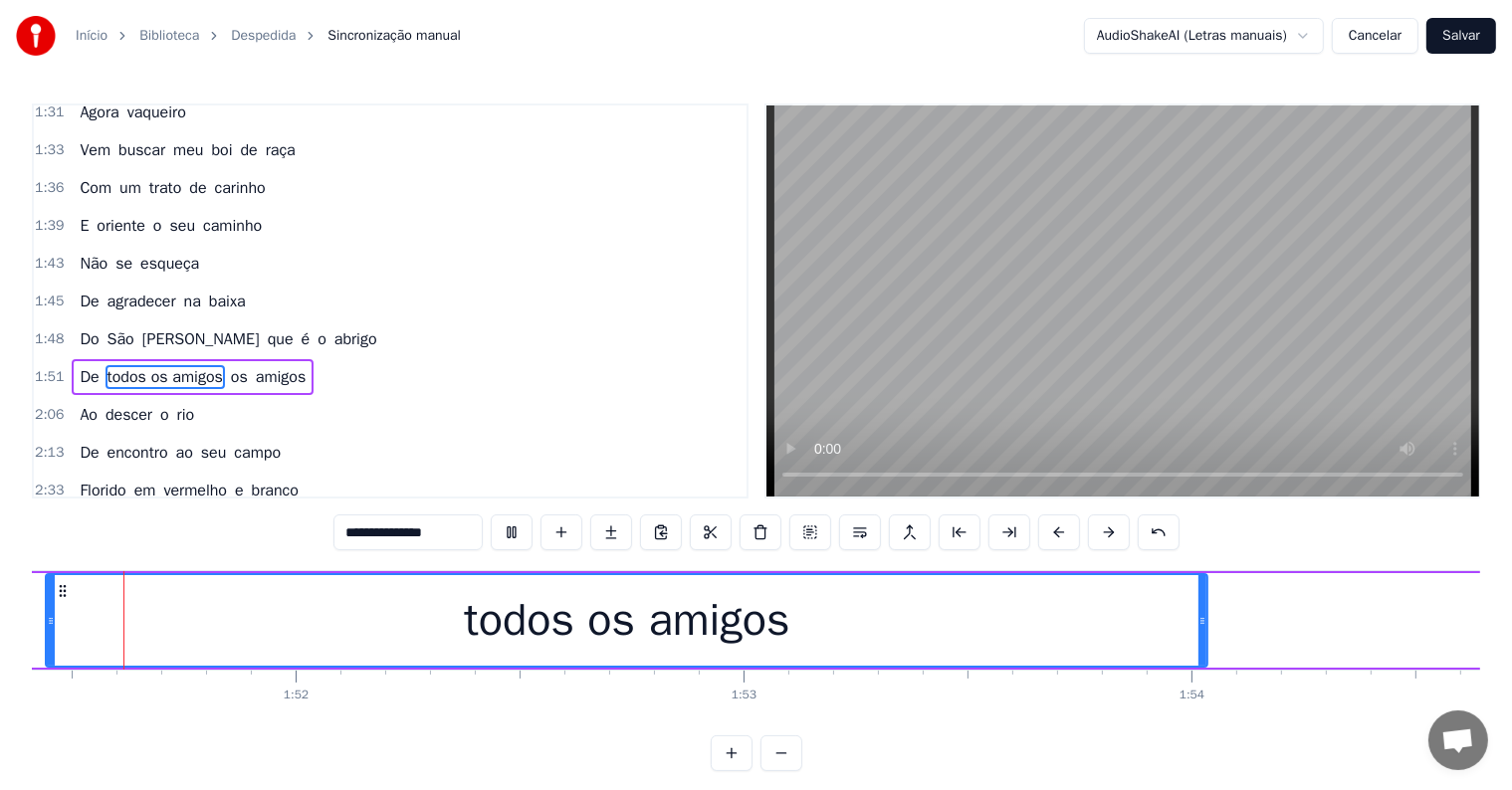 scroll, scrollTop: 0, scrollLeft: 49815, axis: horizontal 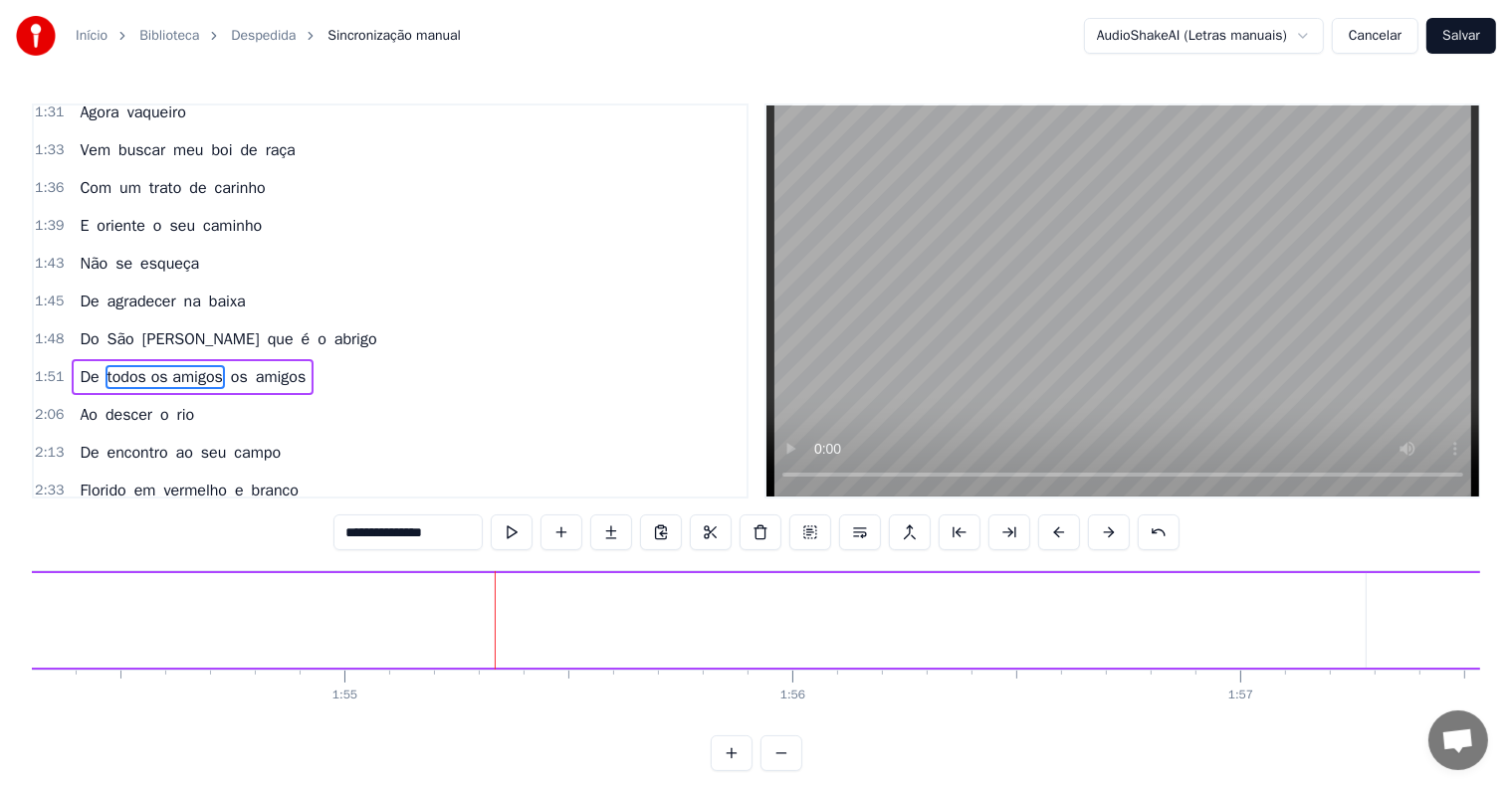 click on "amigos" at bounding box center (281, 377) 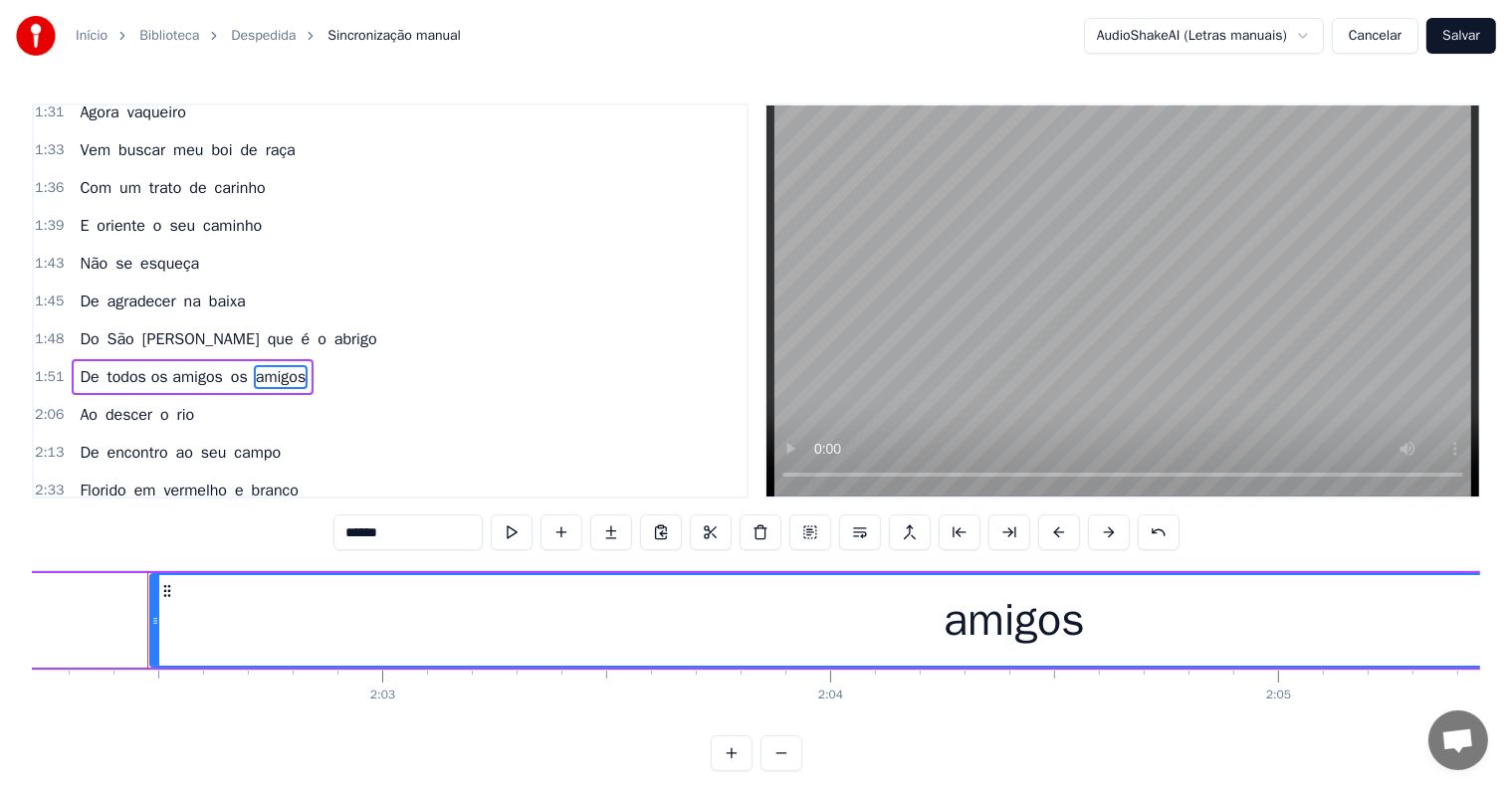 scroll, scrollTop: 0, scrollLeft: 54759, axis: horizontal 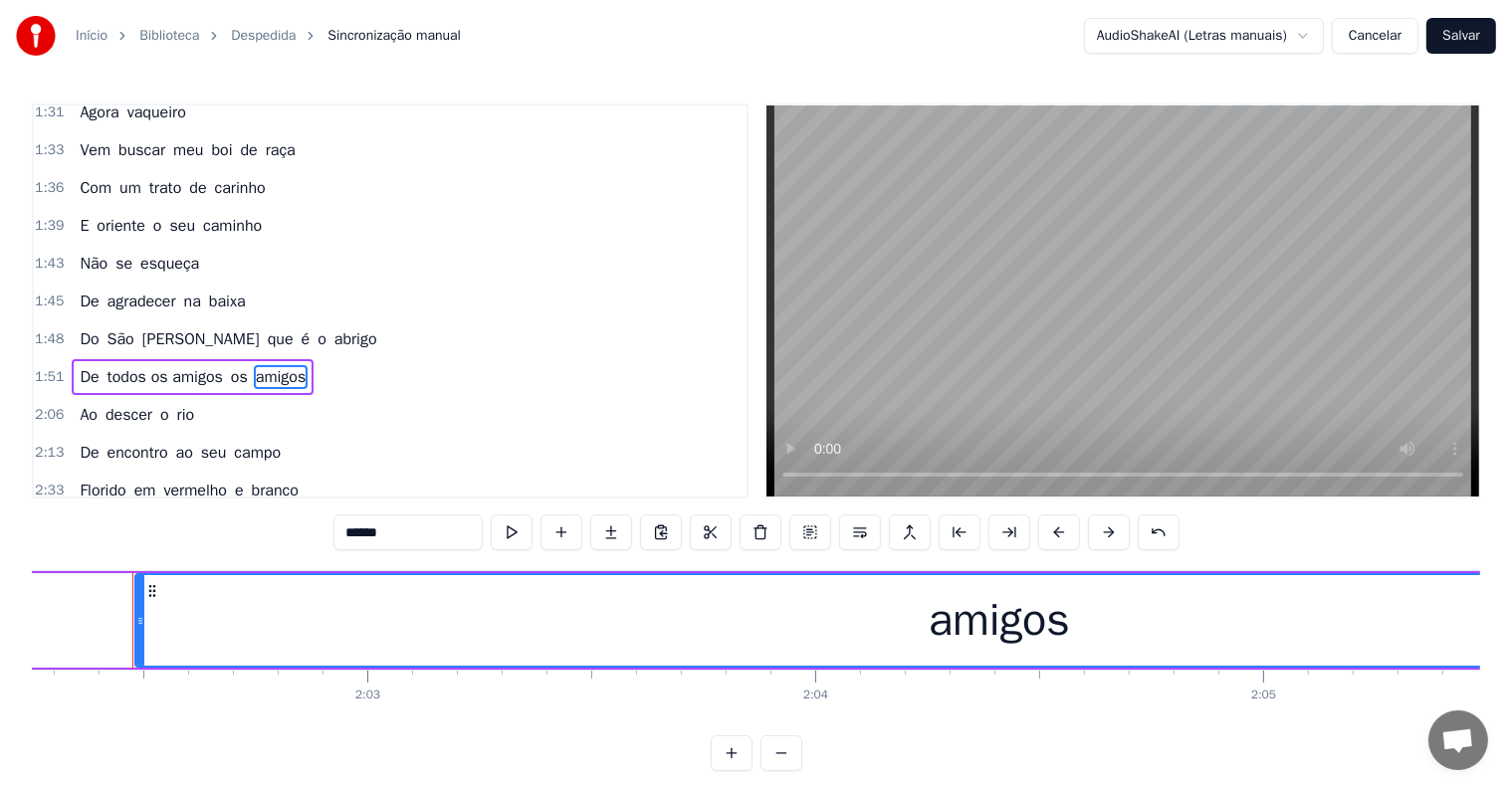 click on "todos os amigos" at bounding box center (165, 377) 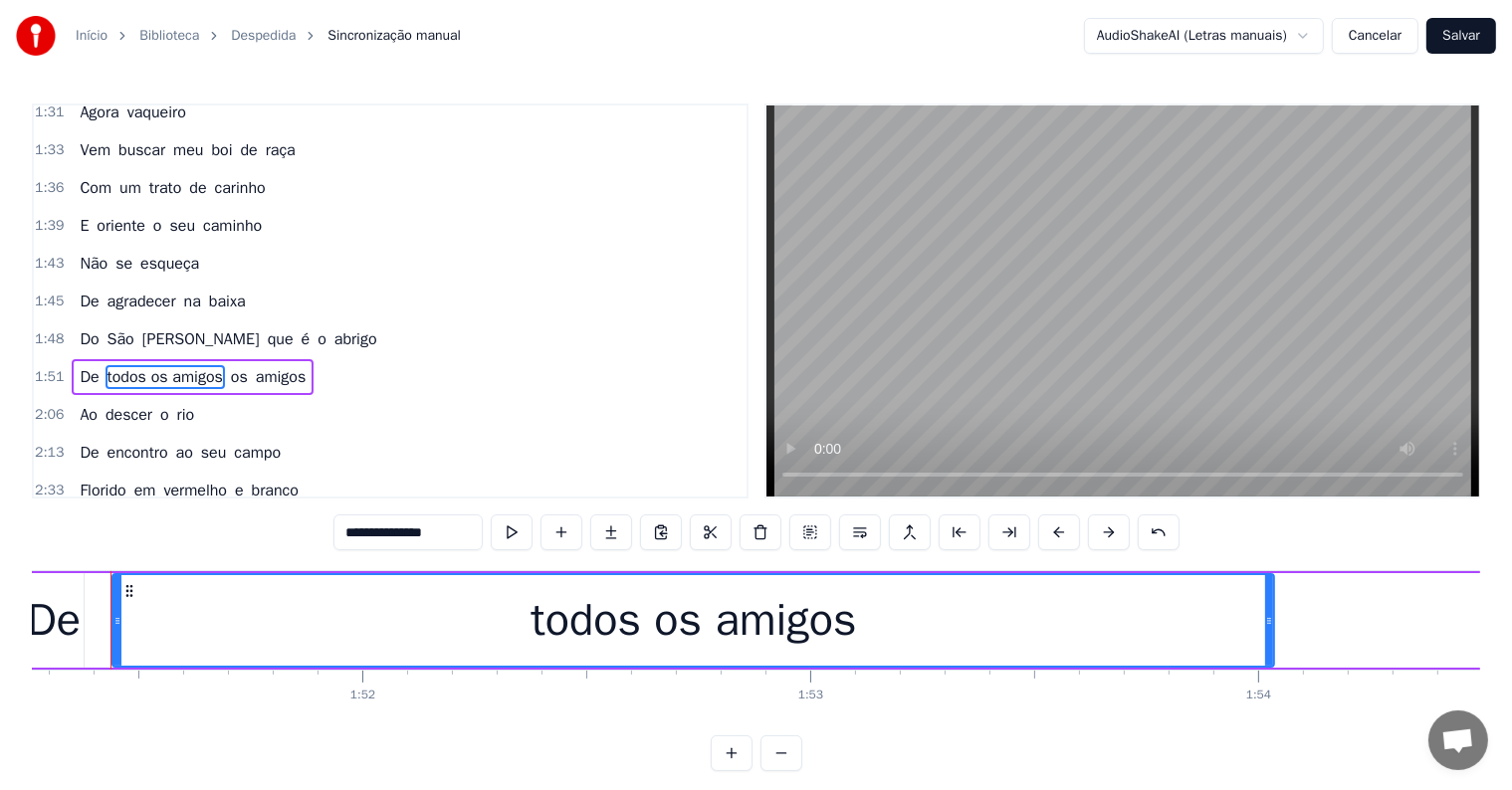 scroll, scrollTop: 0, scrollLeft: 49815, axis: horizontal 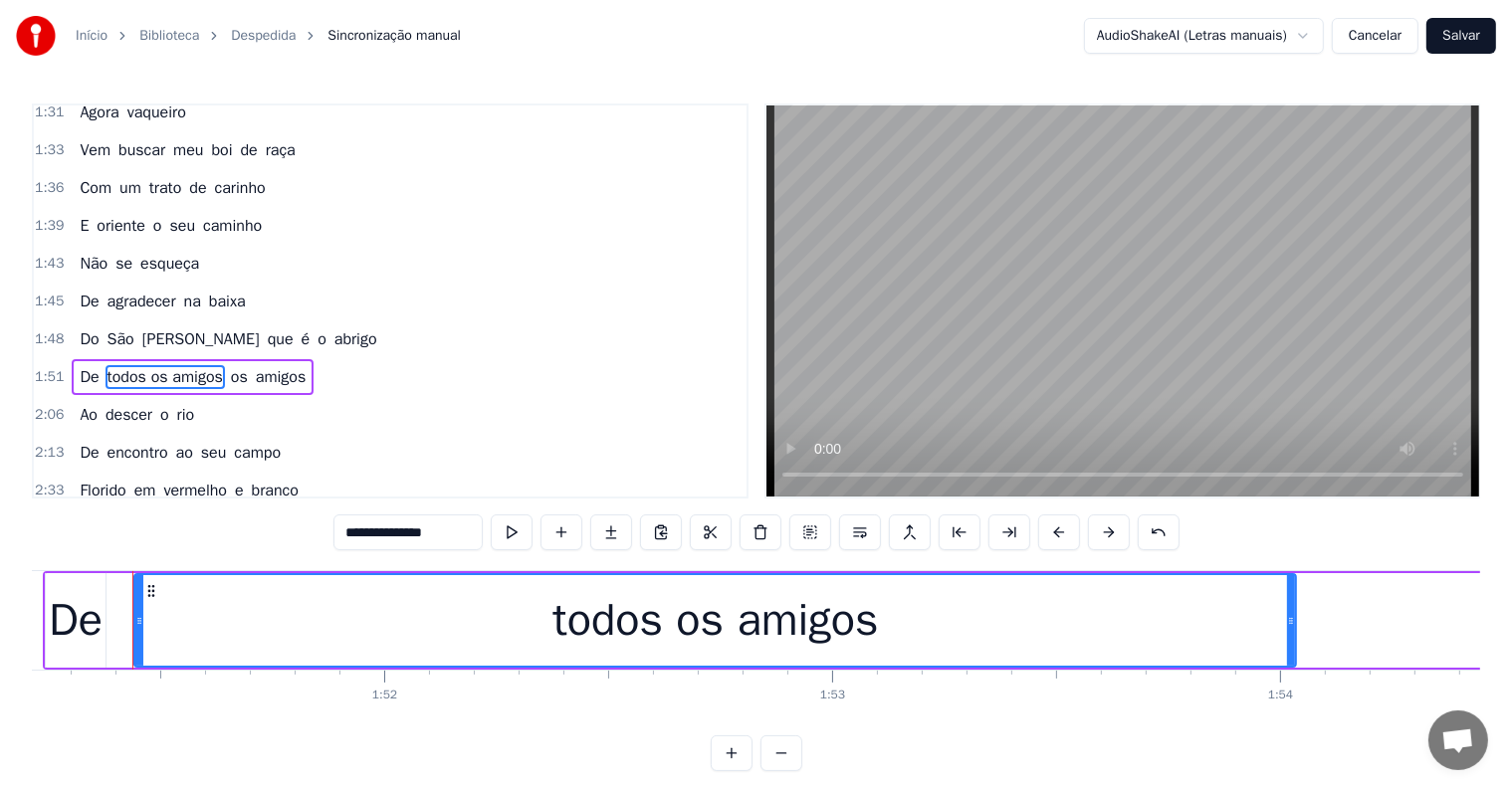 click on "todos os amigos" at bounding box center [165, 377] 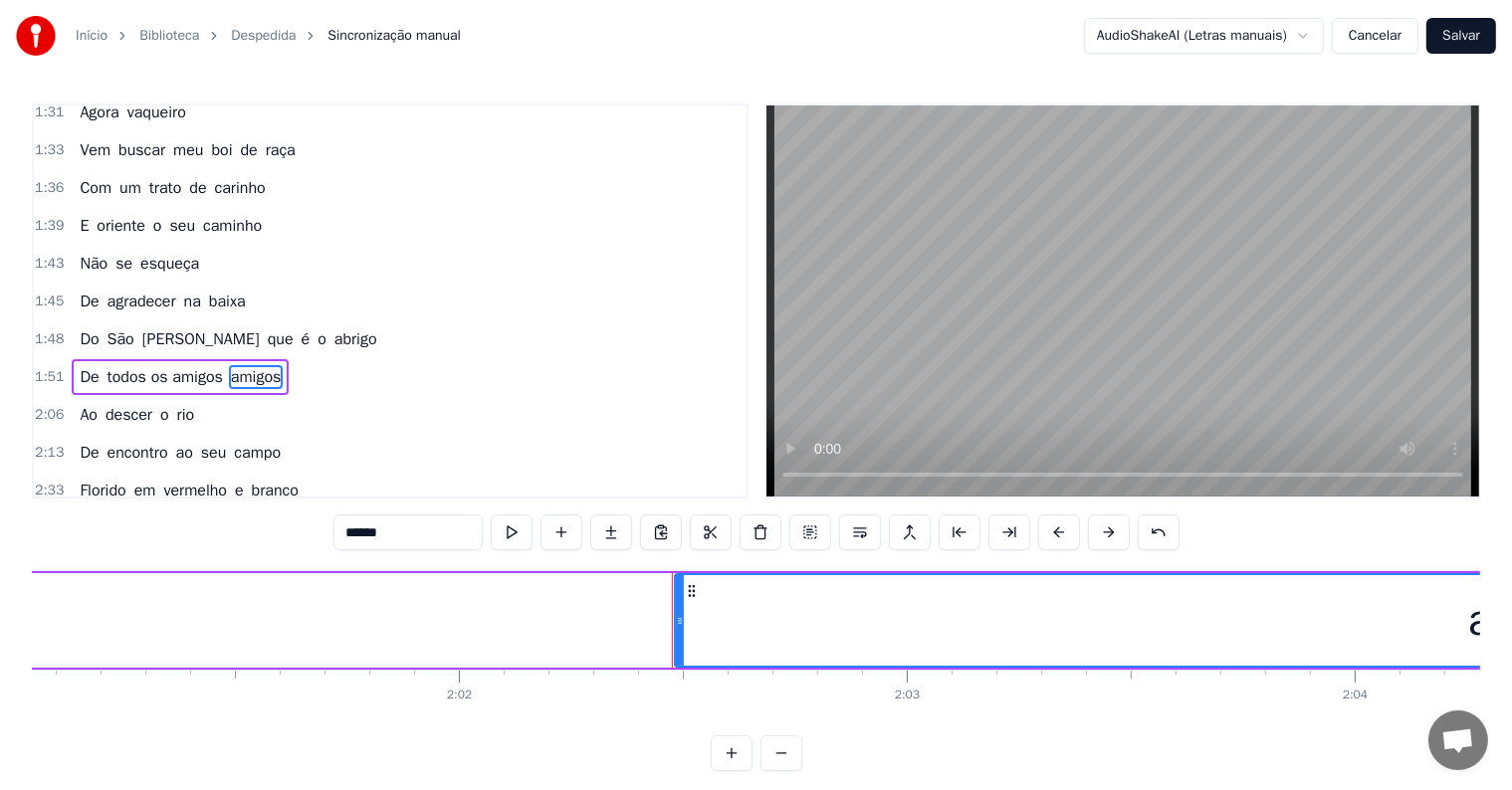 scroll, scrollTop: 0, scrollLeft: 54759, axis: horizontal 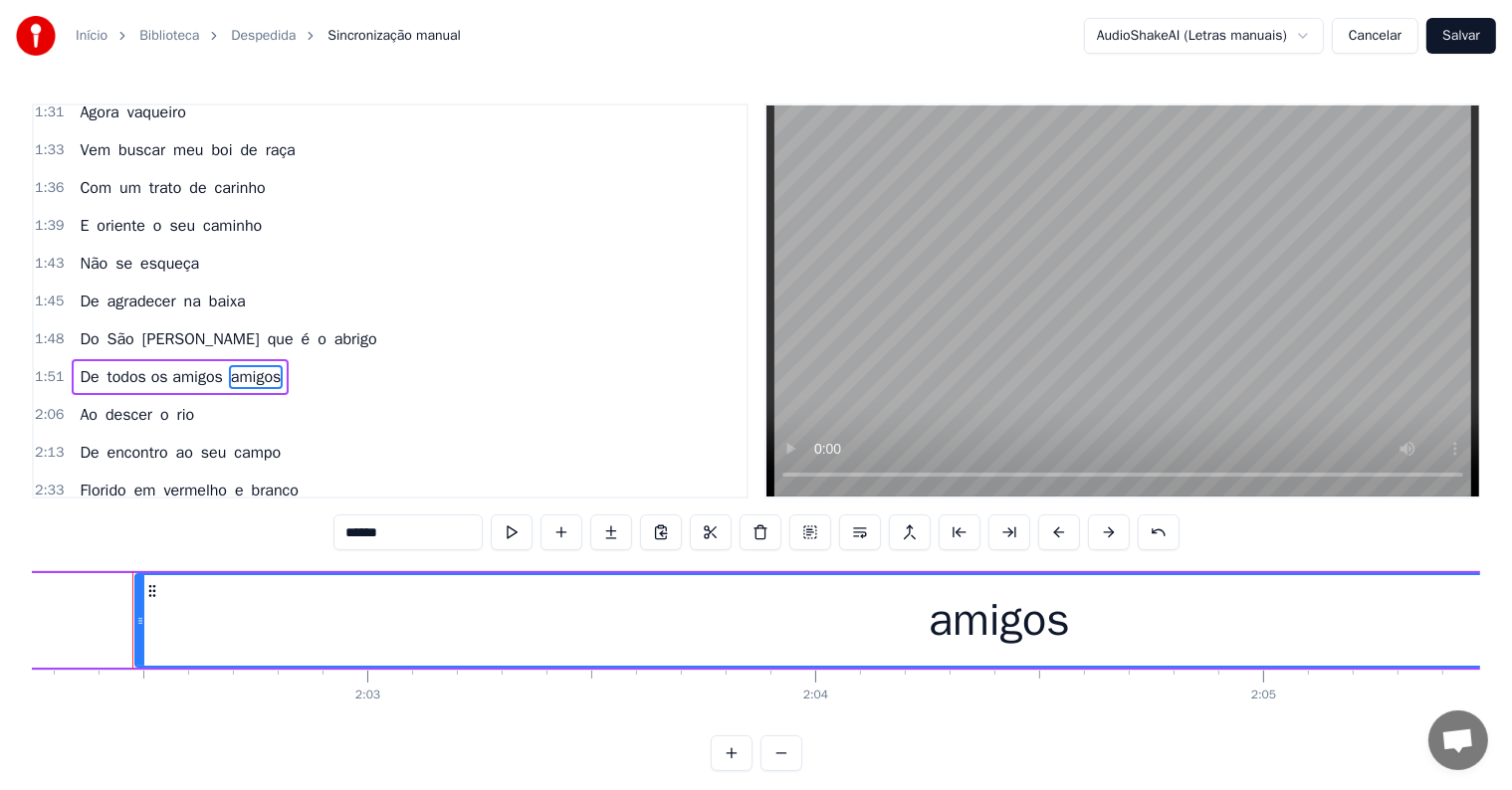 click on "amigos" at bounding box center (256, 377) 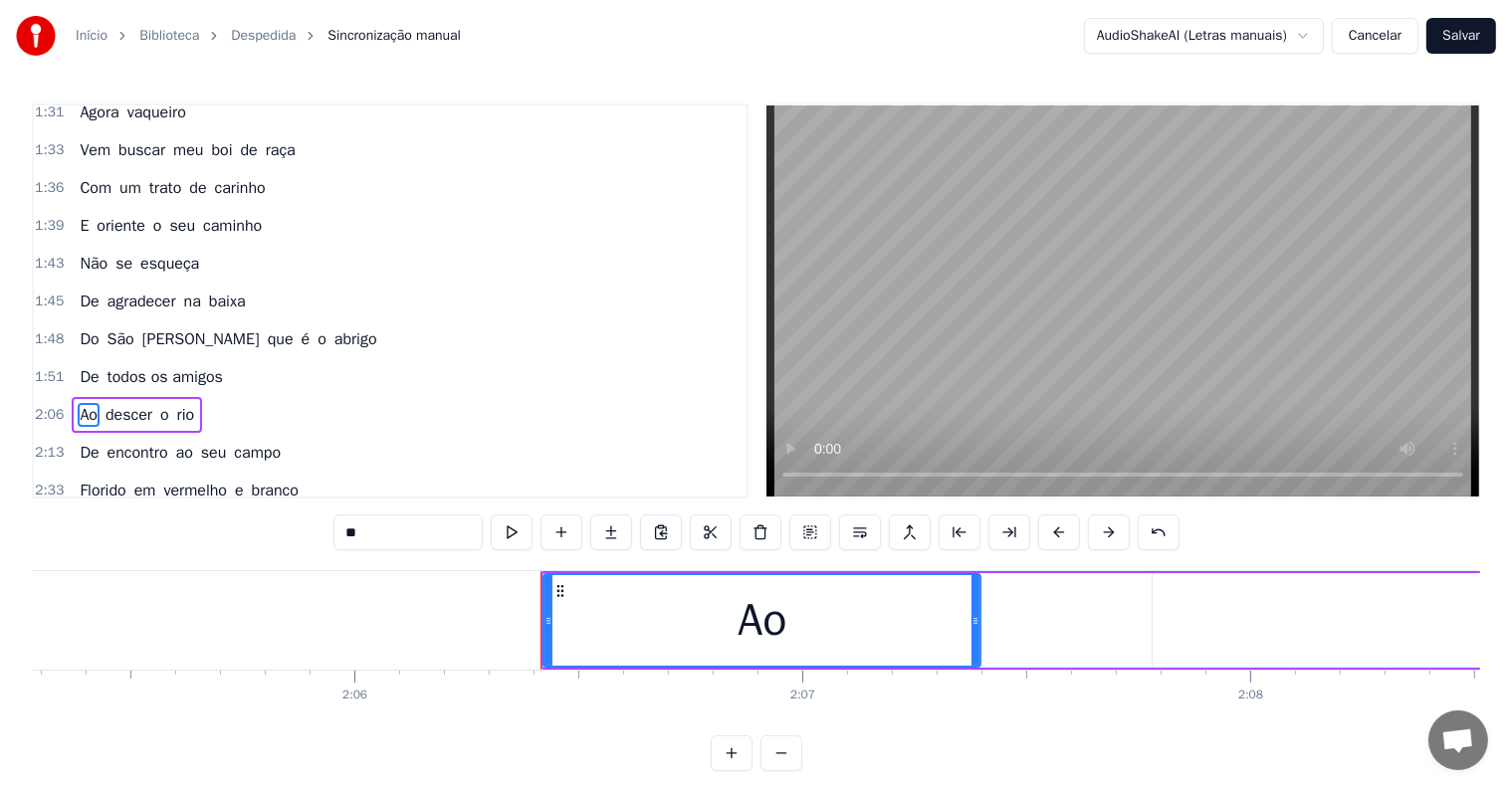scroll, scrollTop: 0, scrollLeft: 56525, axis: horizontal 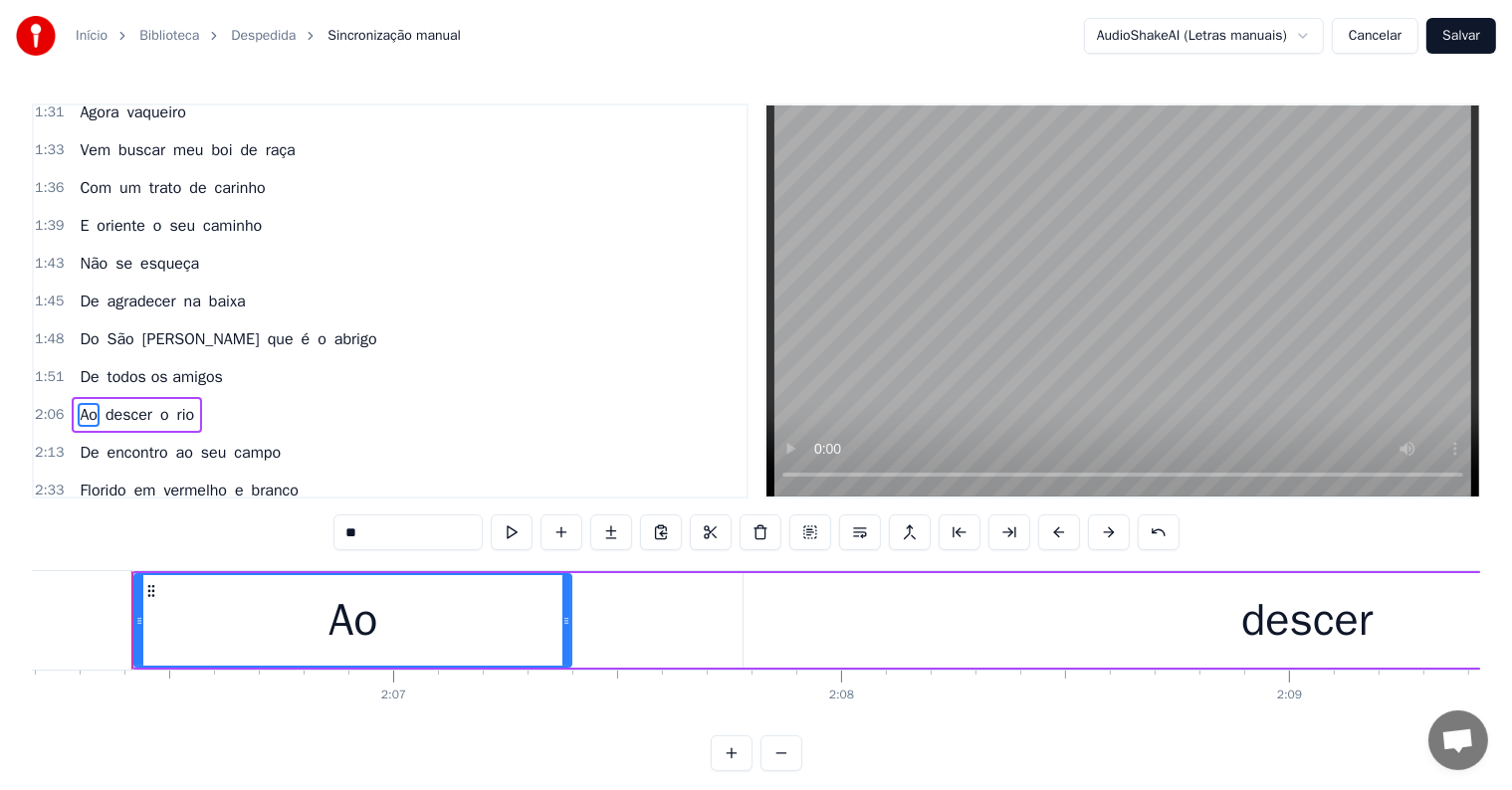 click on "Ao descer o rio" at bounding box center [1624, 620] 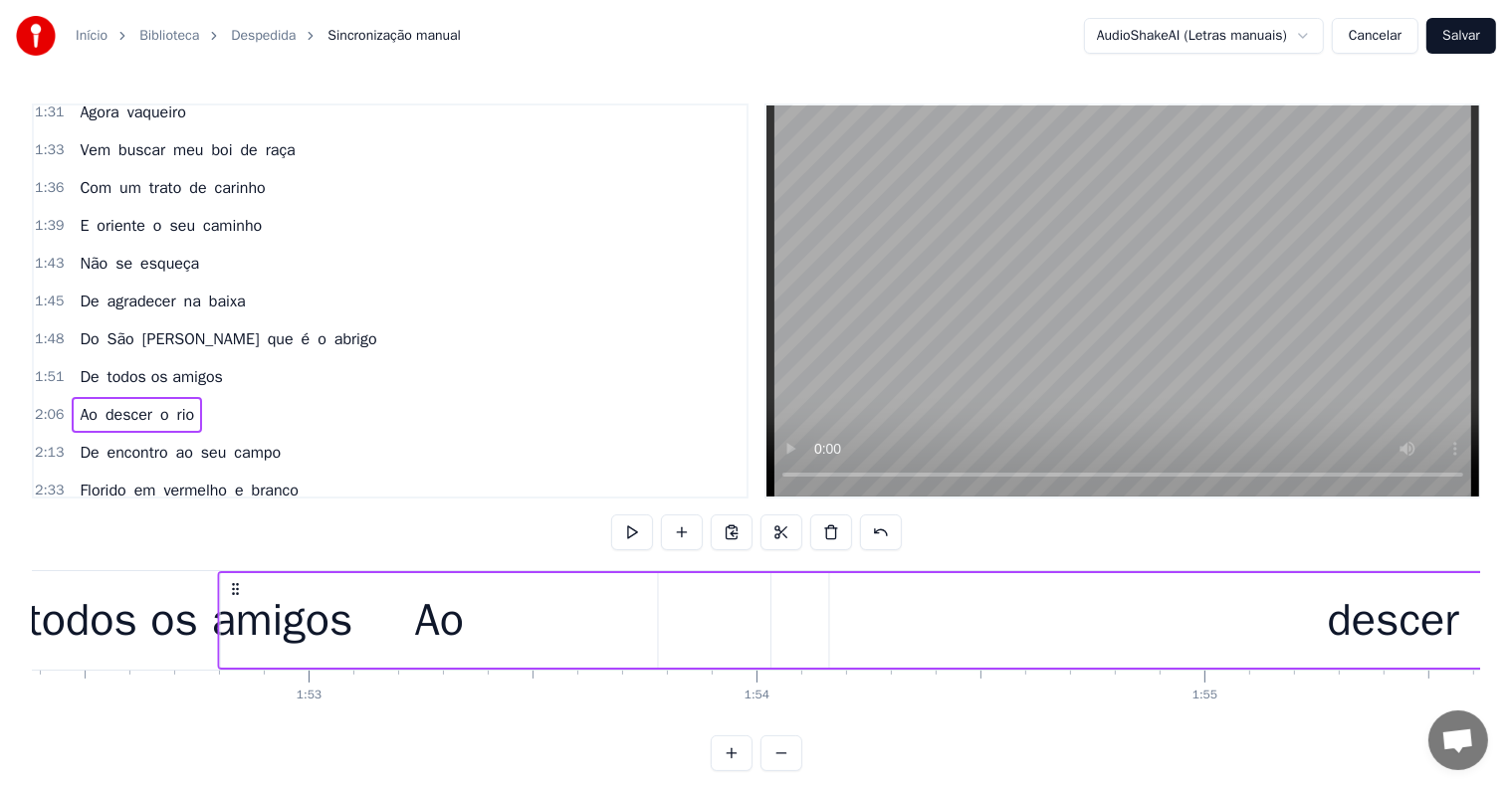 scroll, scrollTop: 0, scrollLeft: 50331, axis: horizontal 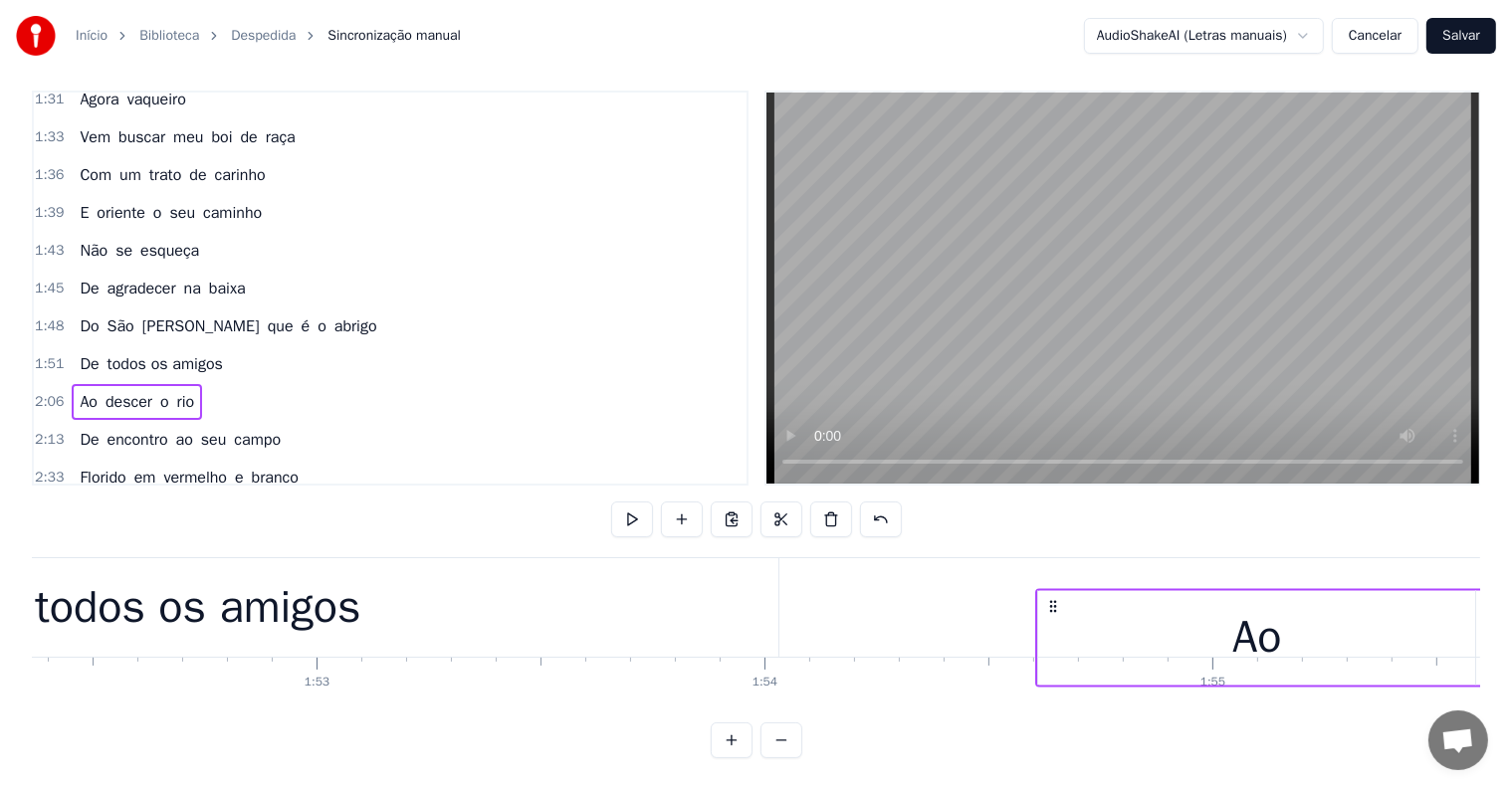 drag, startPoint x: 146, startPoint y: 587, endPoint x: 1049, endPoint y: 571, distance: 903.1417 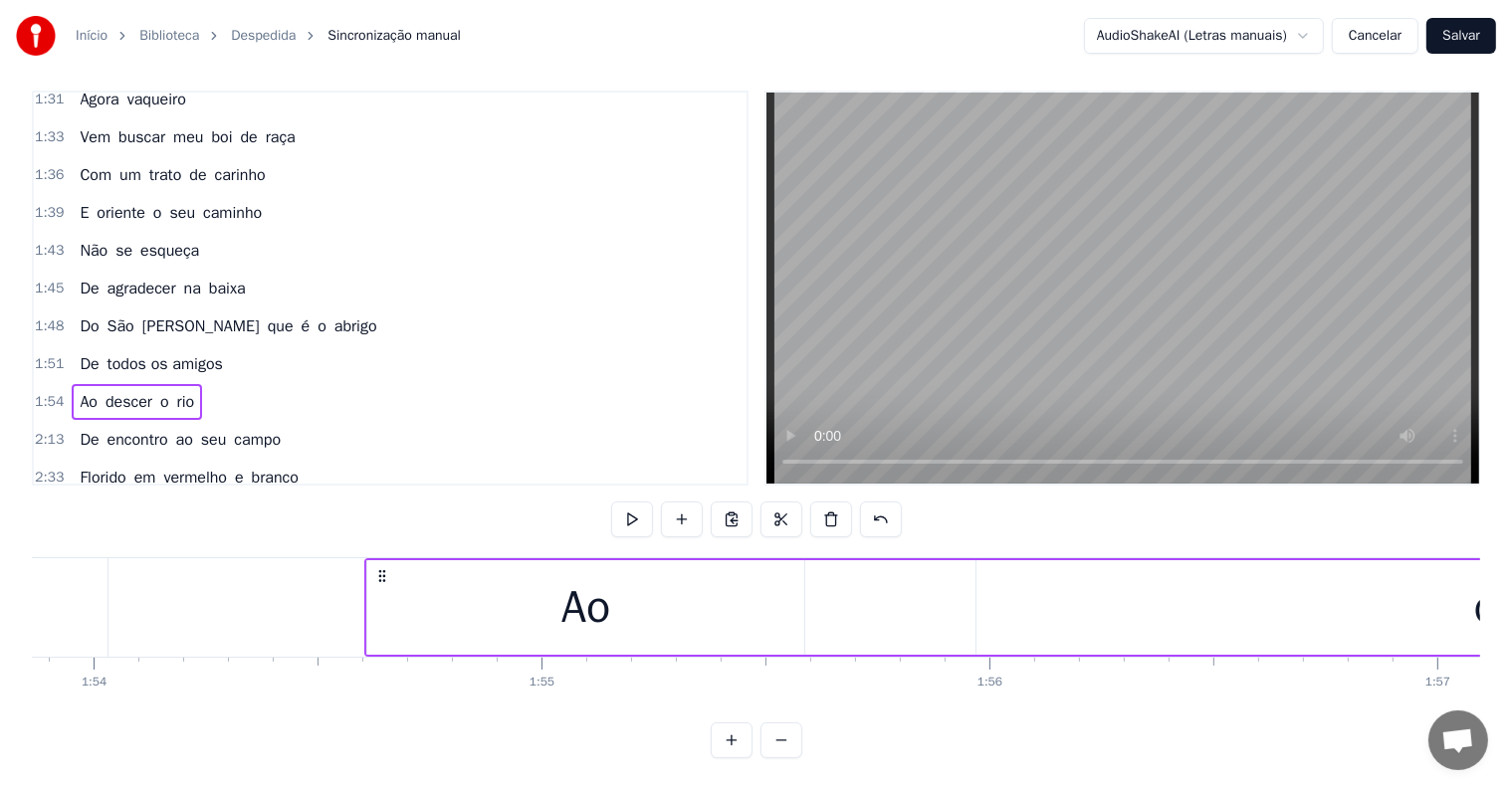 scroll, scrollTop: 0, scrollLeft: 51087, axis: horizontal 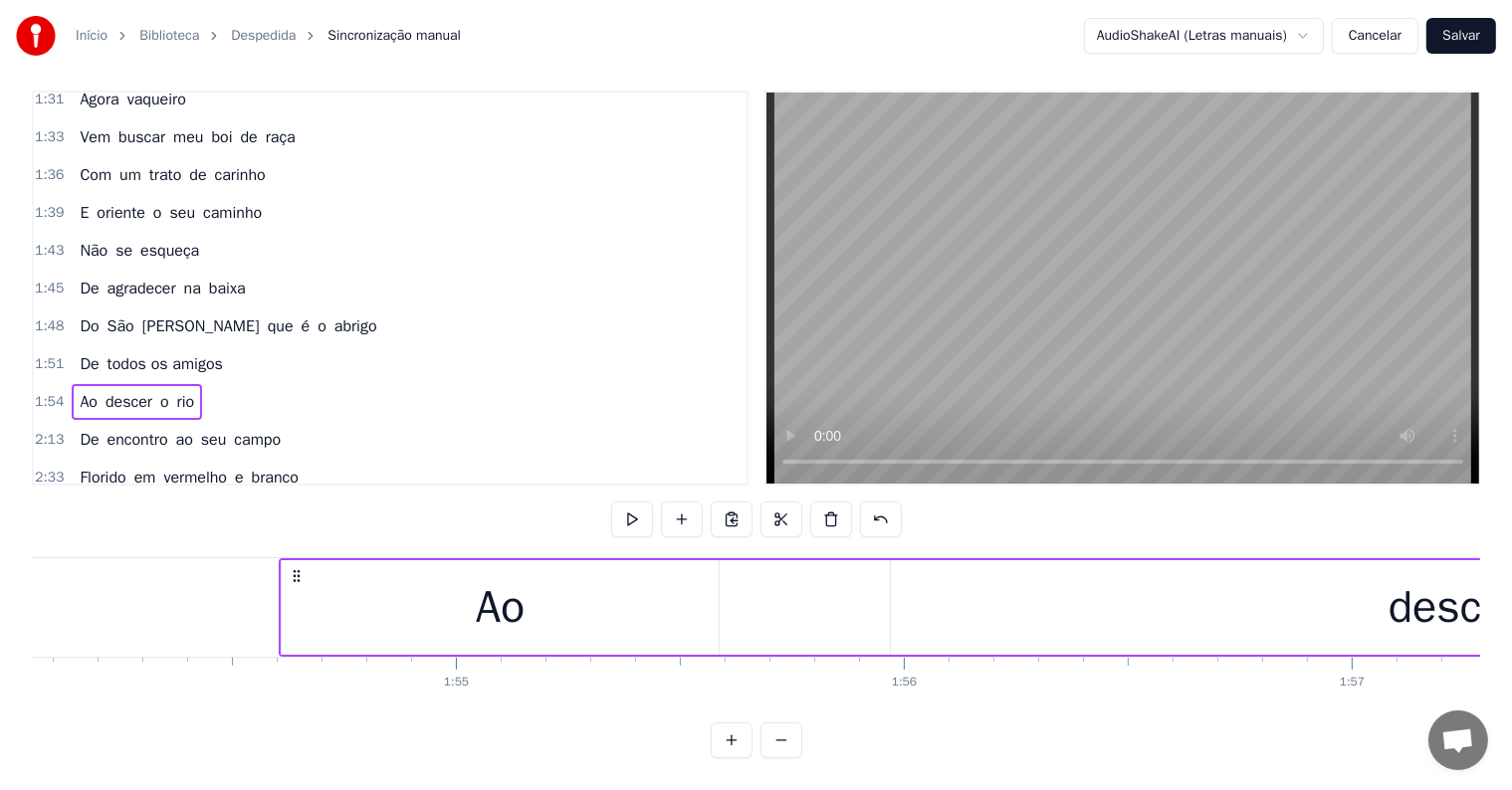 click on "descer" at bounding box center (1454, 607) 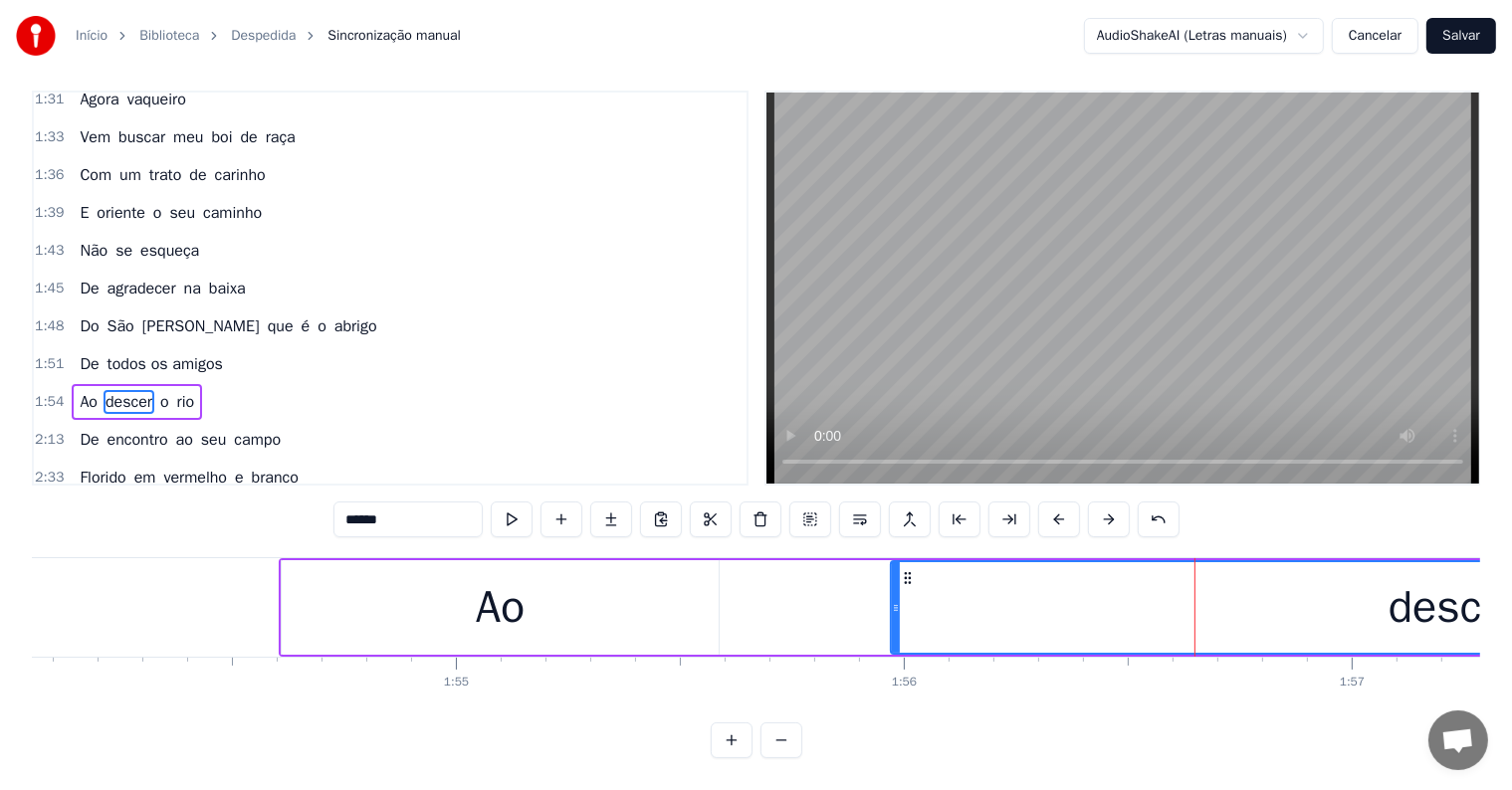 scroll, scrollTop: 0, scrollLeft: 0, axis: both 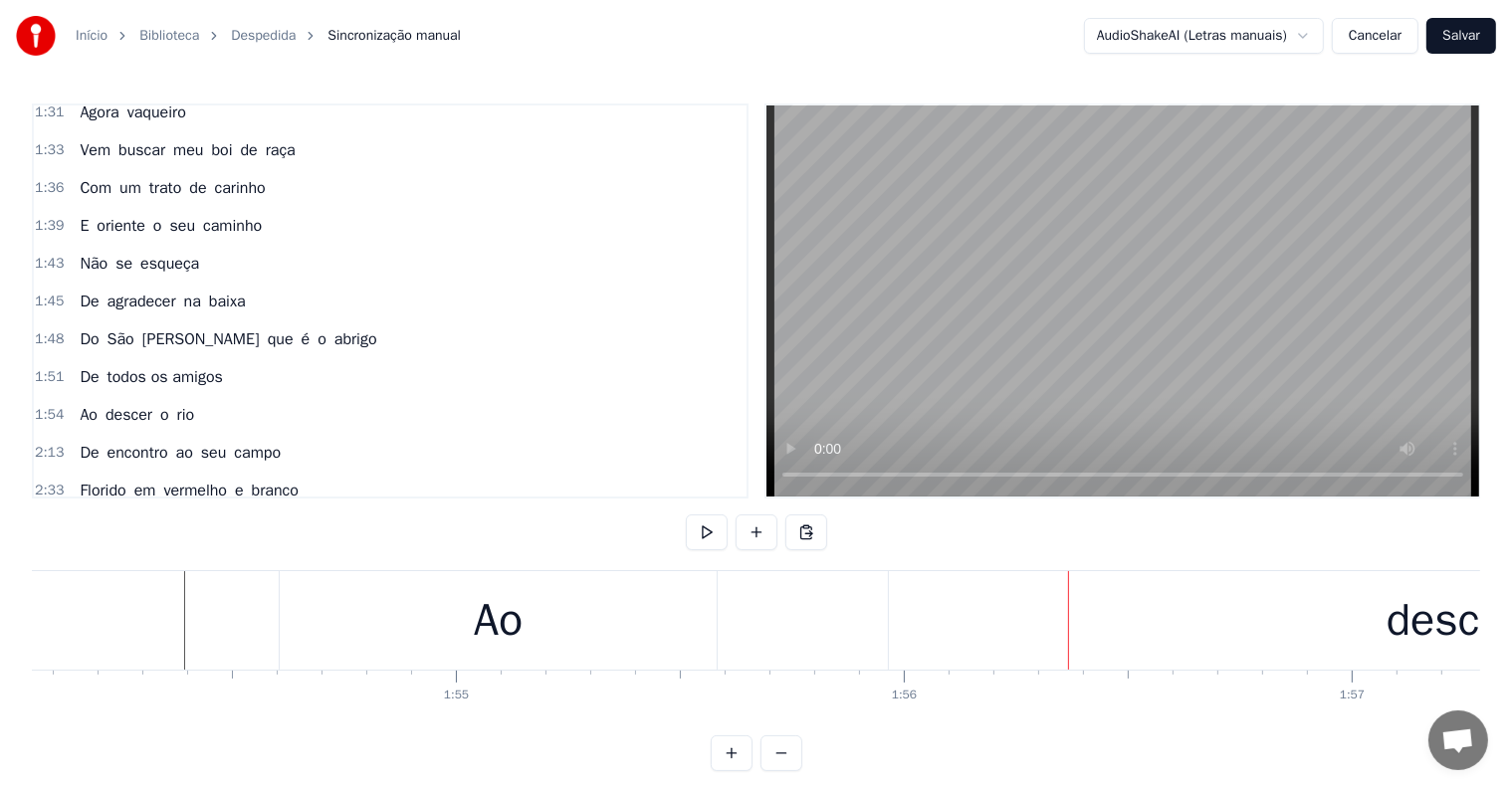 click on "Ao" at bounding box center [498, 620] 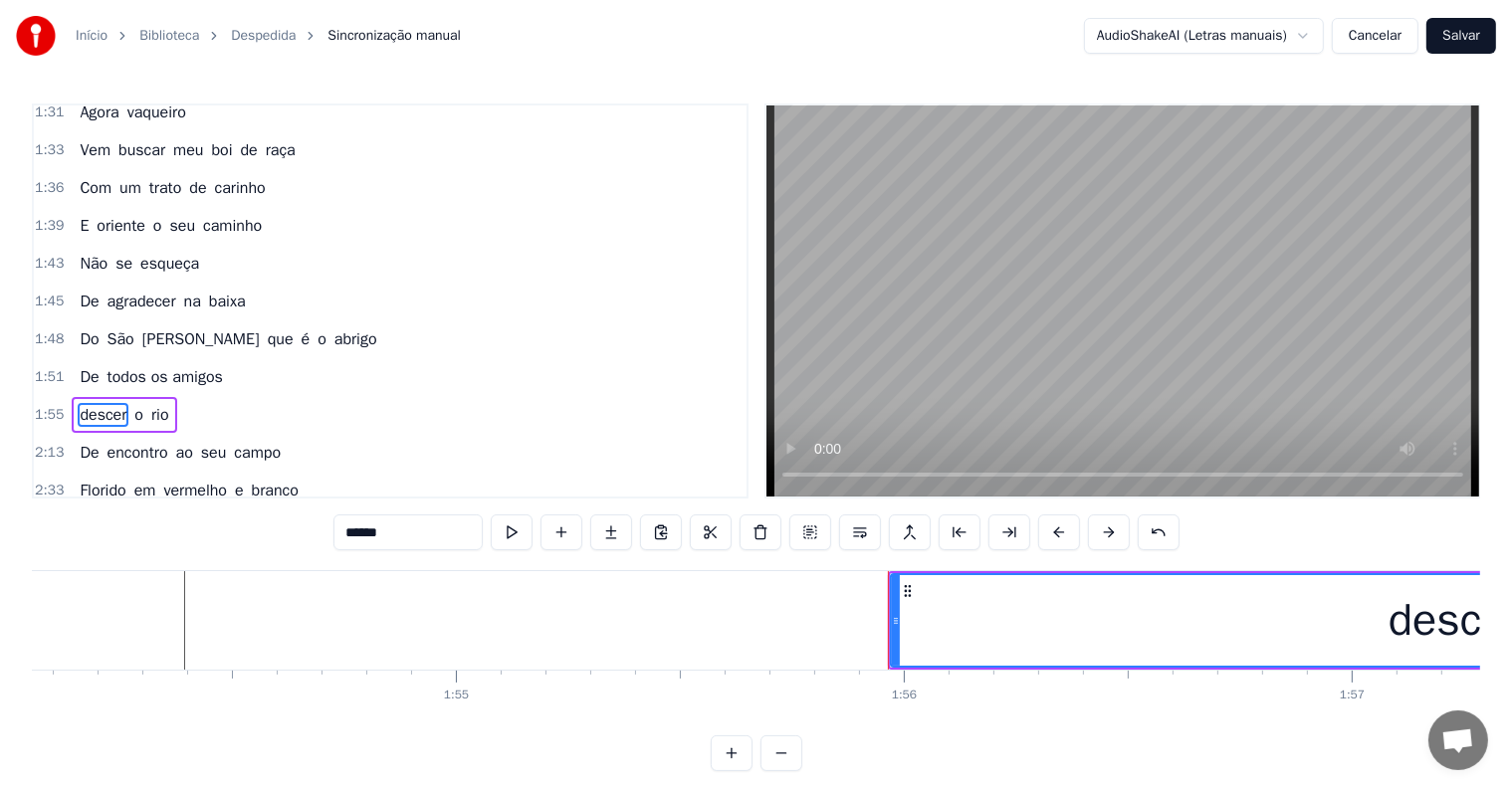 click on "descer" at bounding box center [1454, 620] 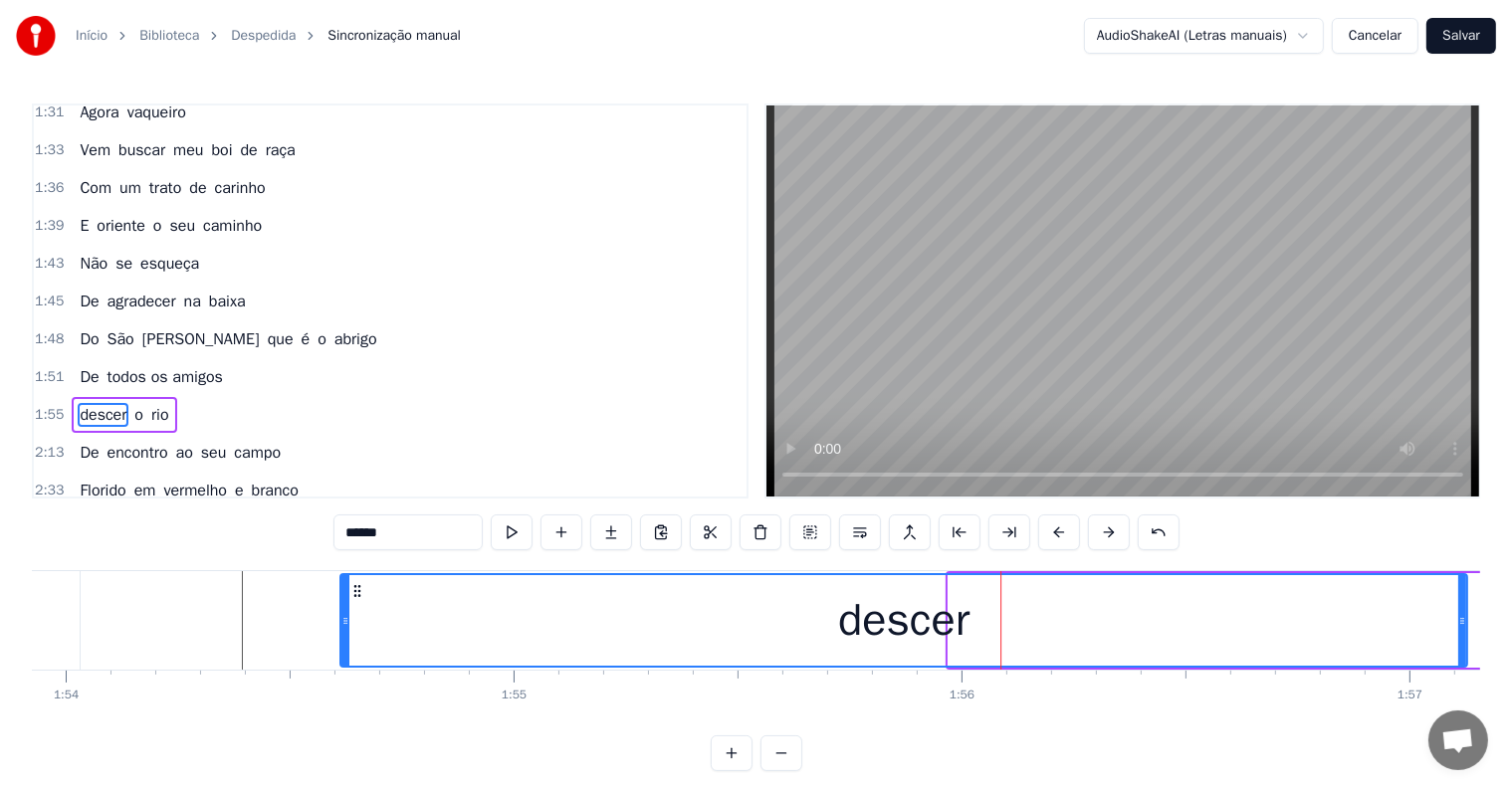 scroll, scrollTop: 0, scrollLeft: 51030, axis: horizontal 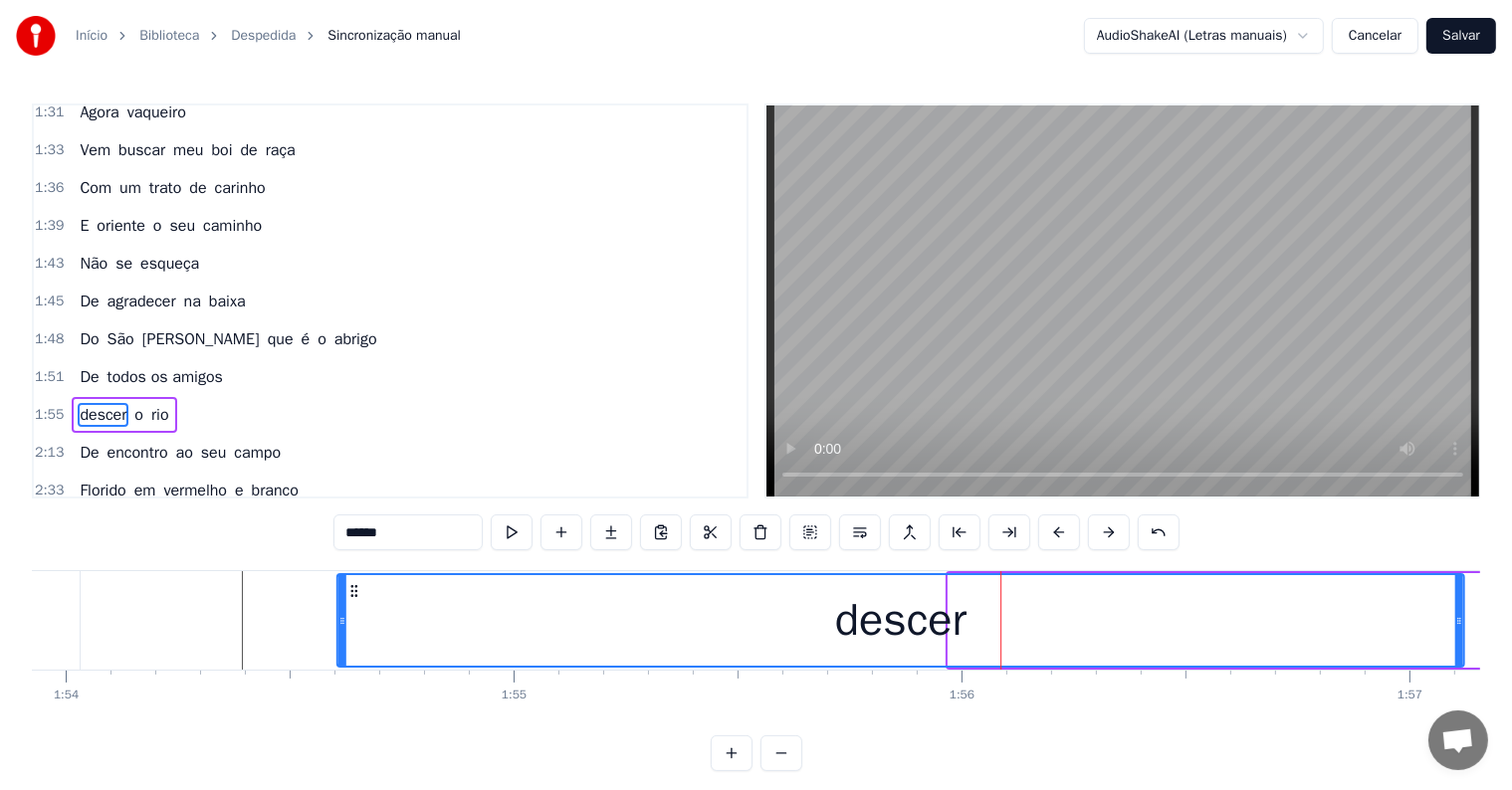 drag, startPoint x: 904, startPoint y: 589, endPoint x: 350, endPoint y: 598, distance: 554.0731 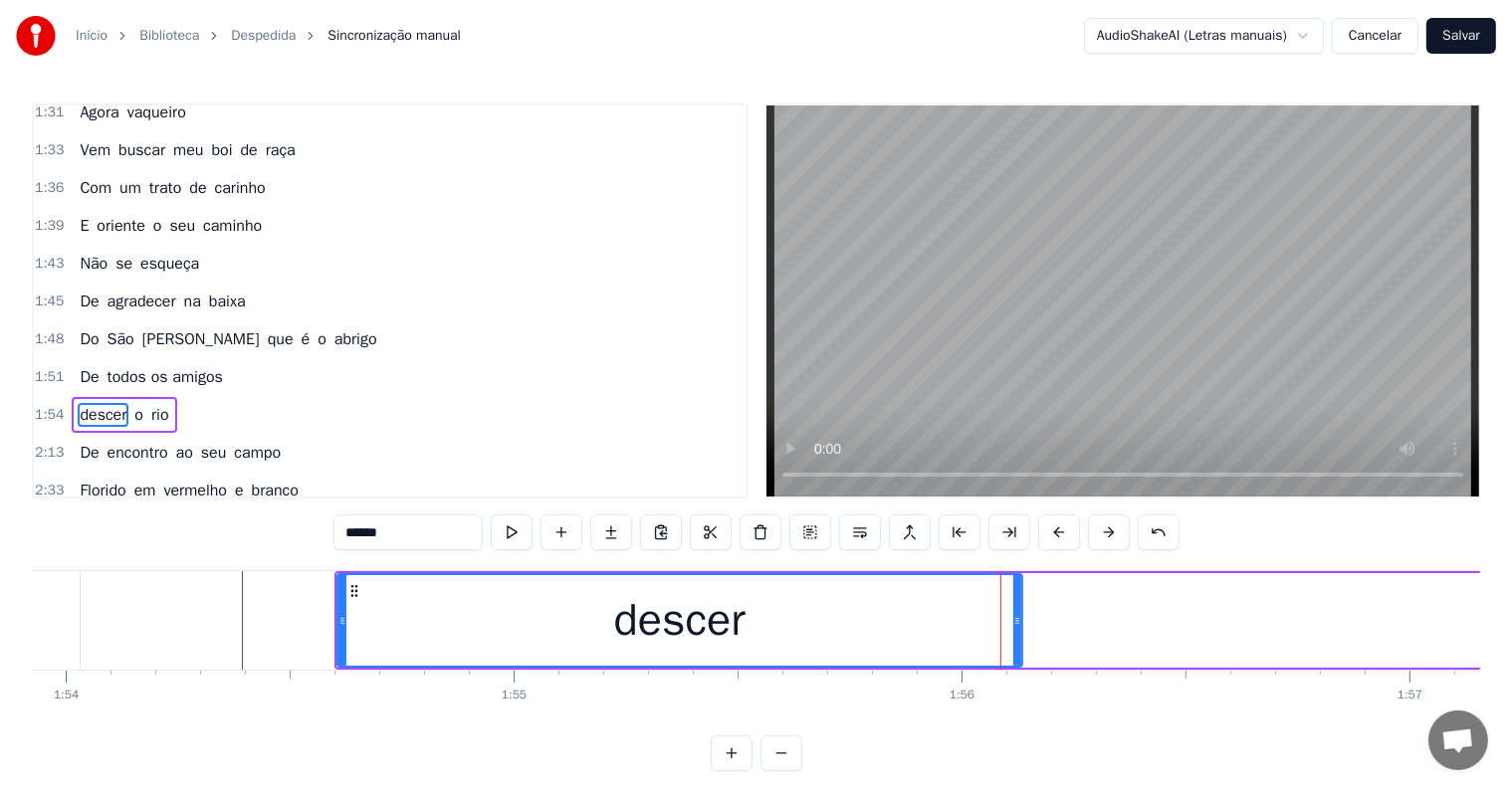 drag, startPoint x: 1461, startPoint y: 620, endPoint x: 1019, endPoint y: 629, distance: 442.09162 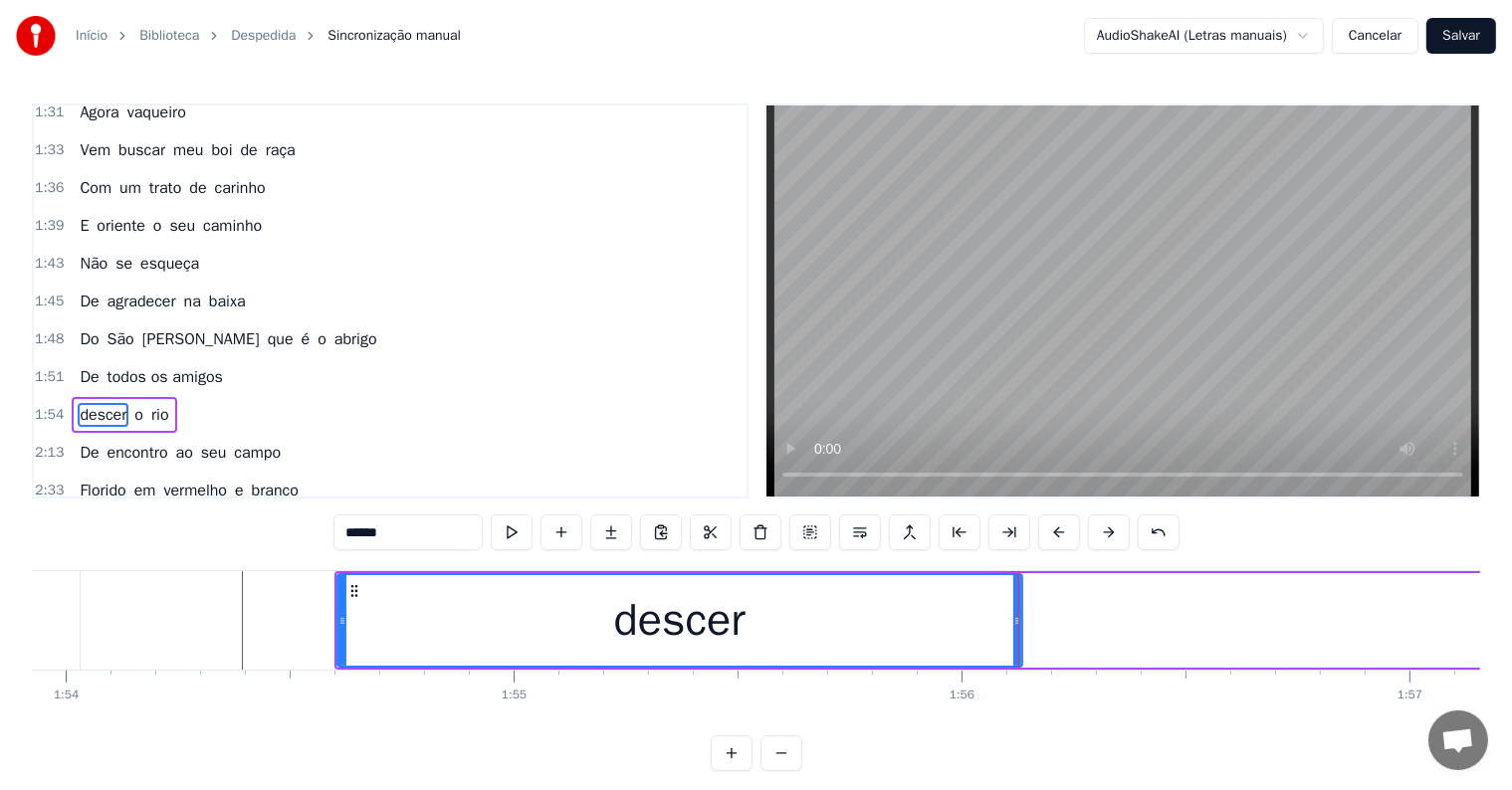 click on "******" at bounding box center (408, 532) 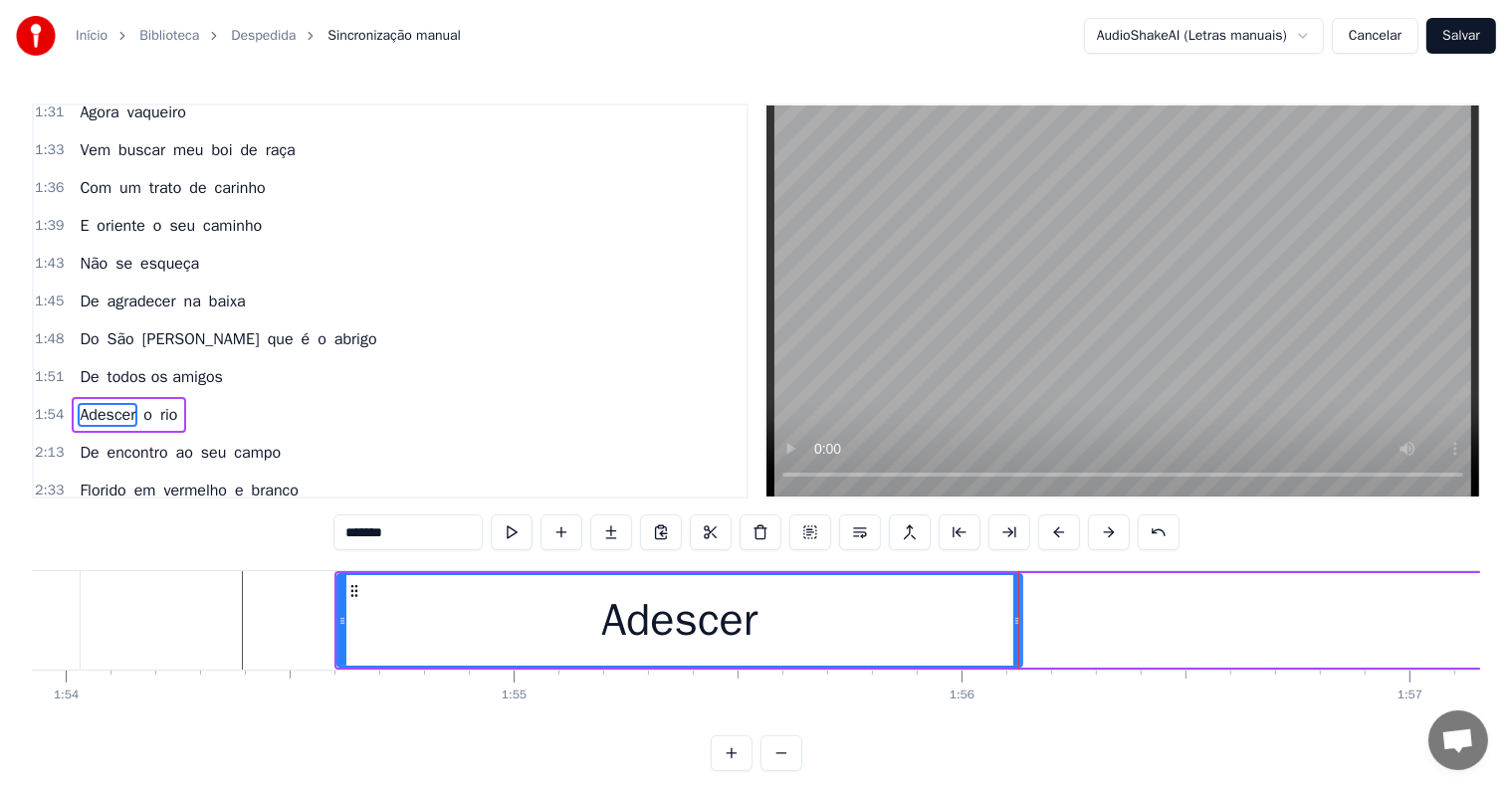 click on "*******" at bounding box center (408, 532) 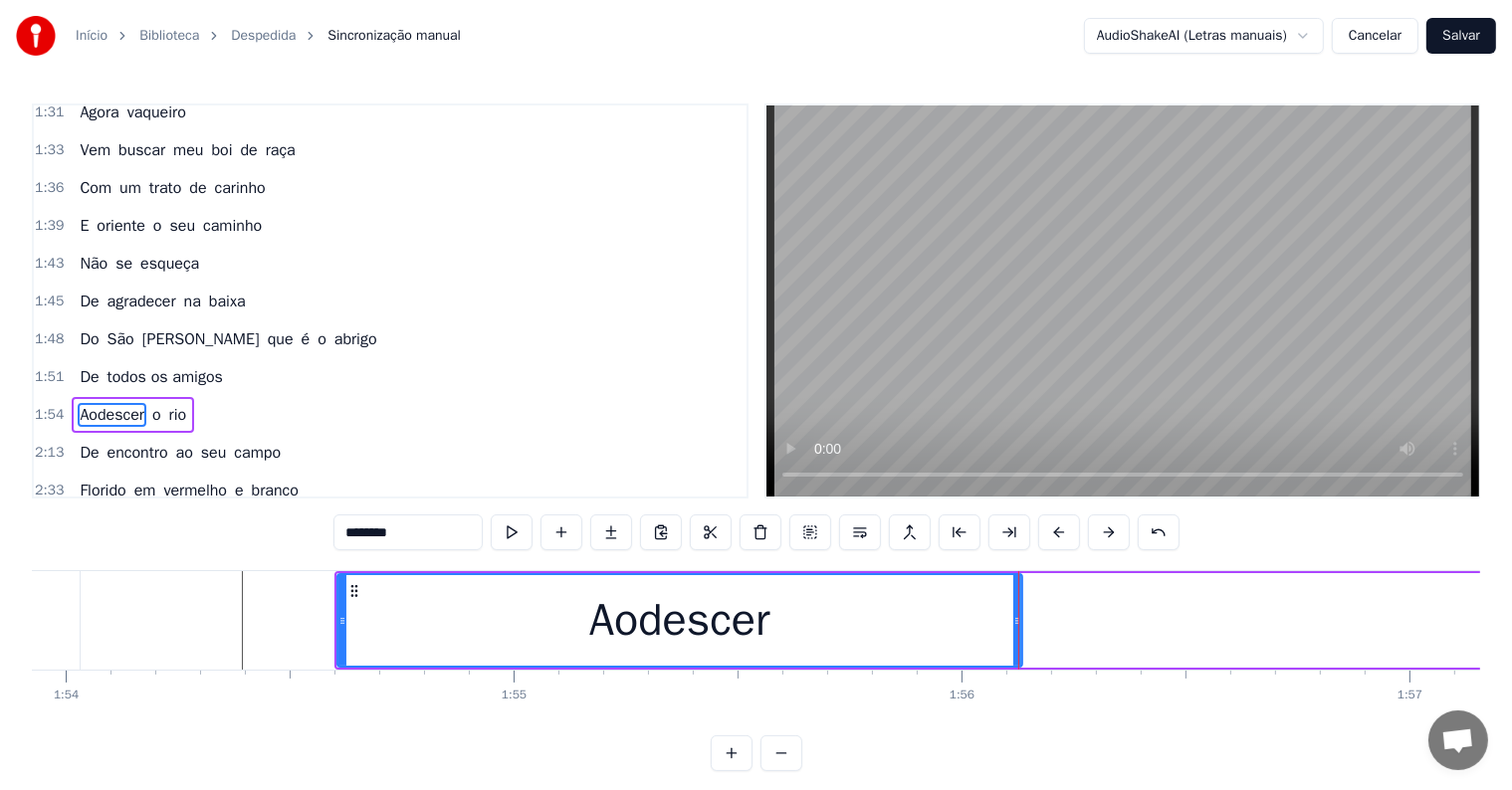click on "********" at bounding box center (408, 532) 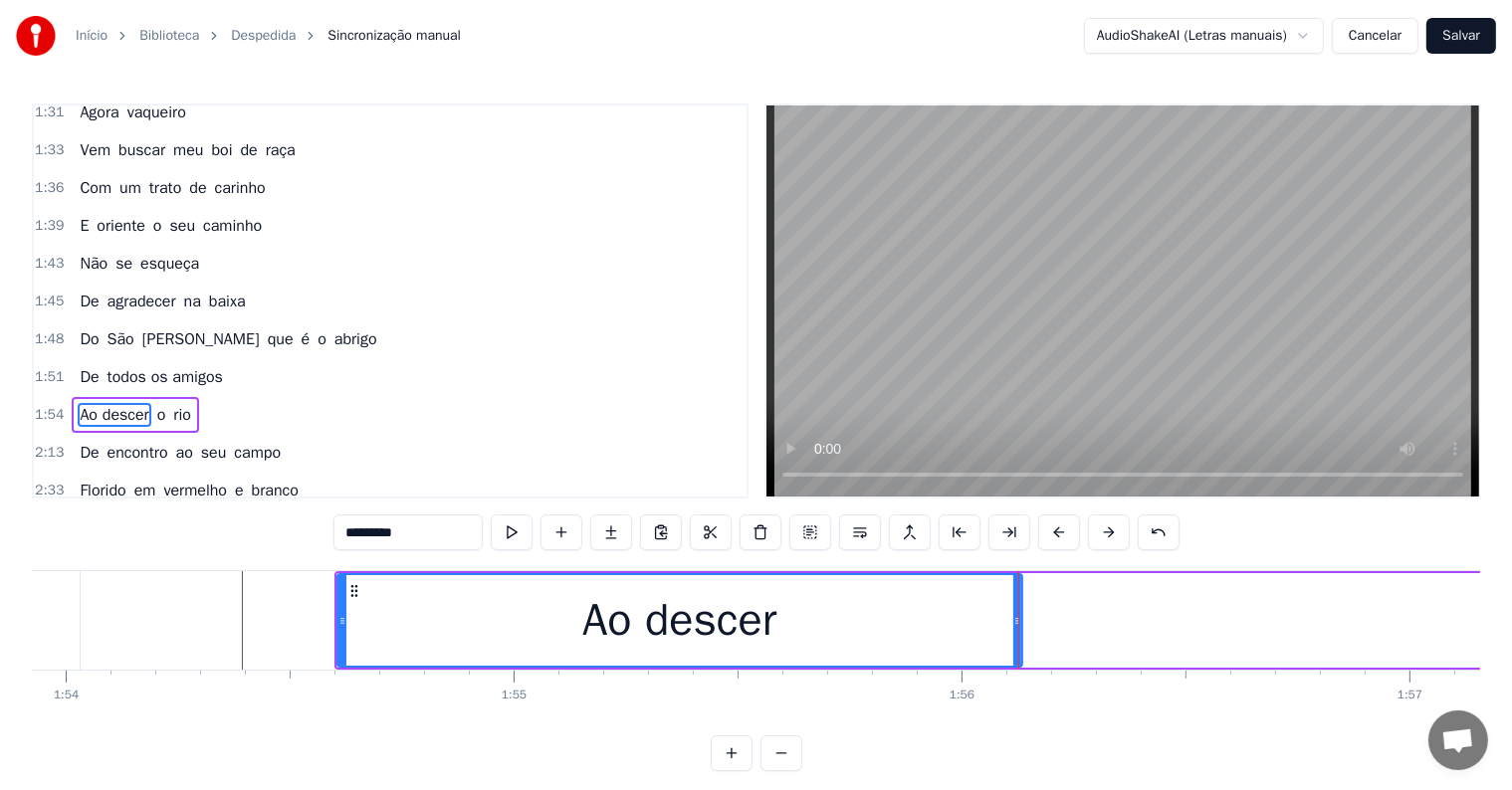 click on "*********" at bounding box center [408, 532] 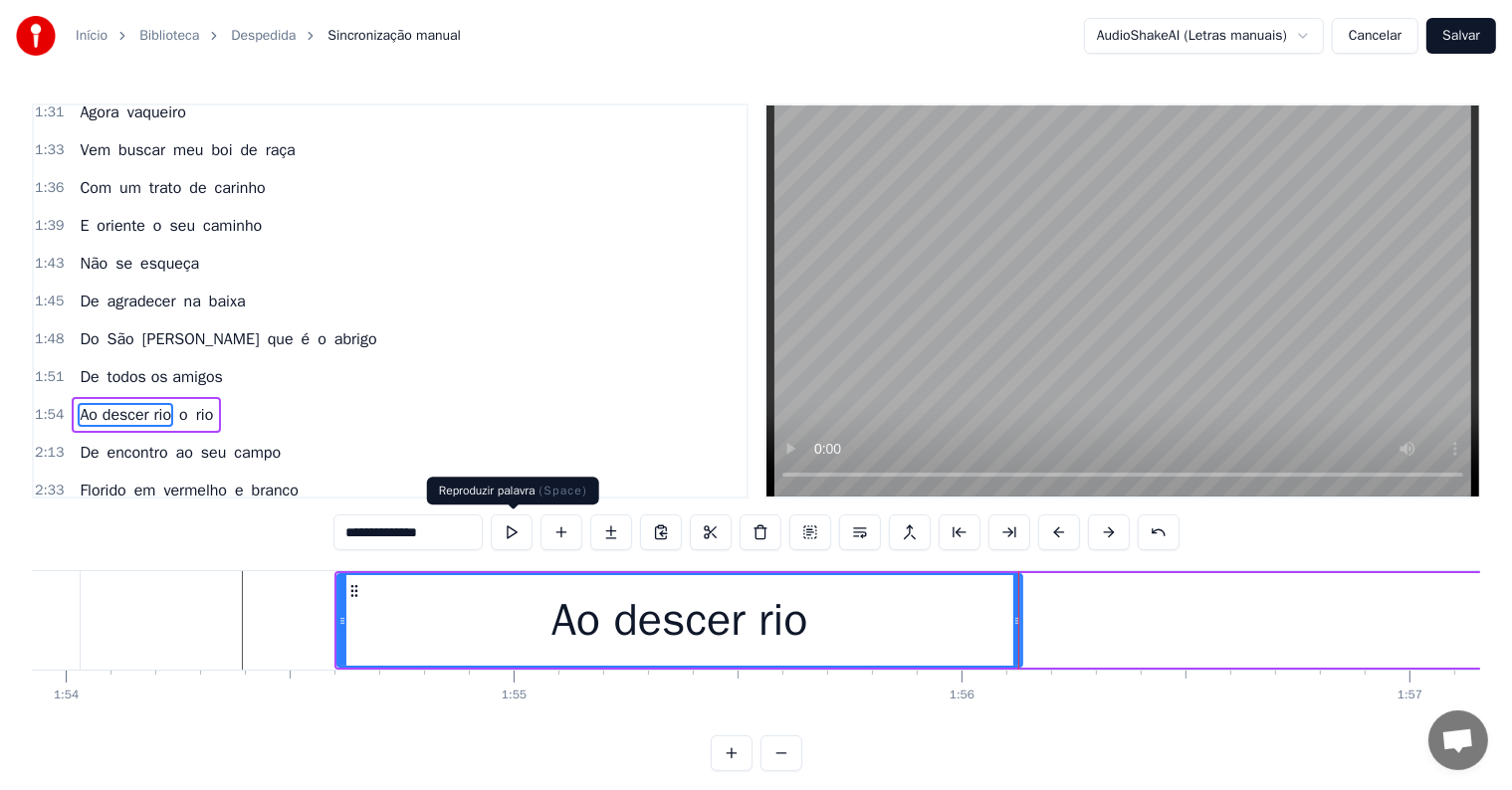 click at bounding box center (512, 532) 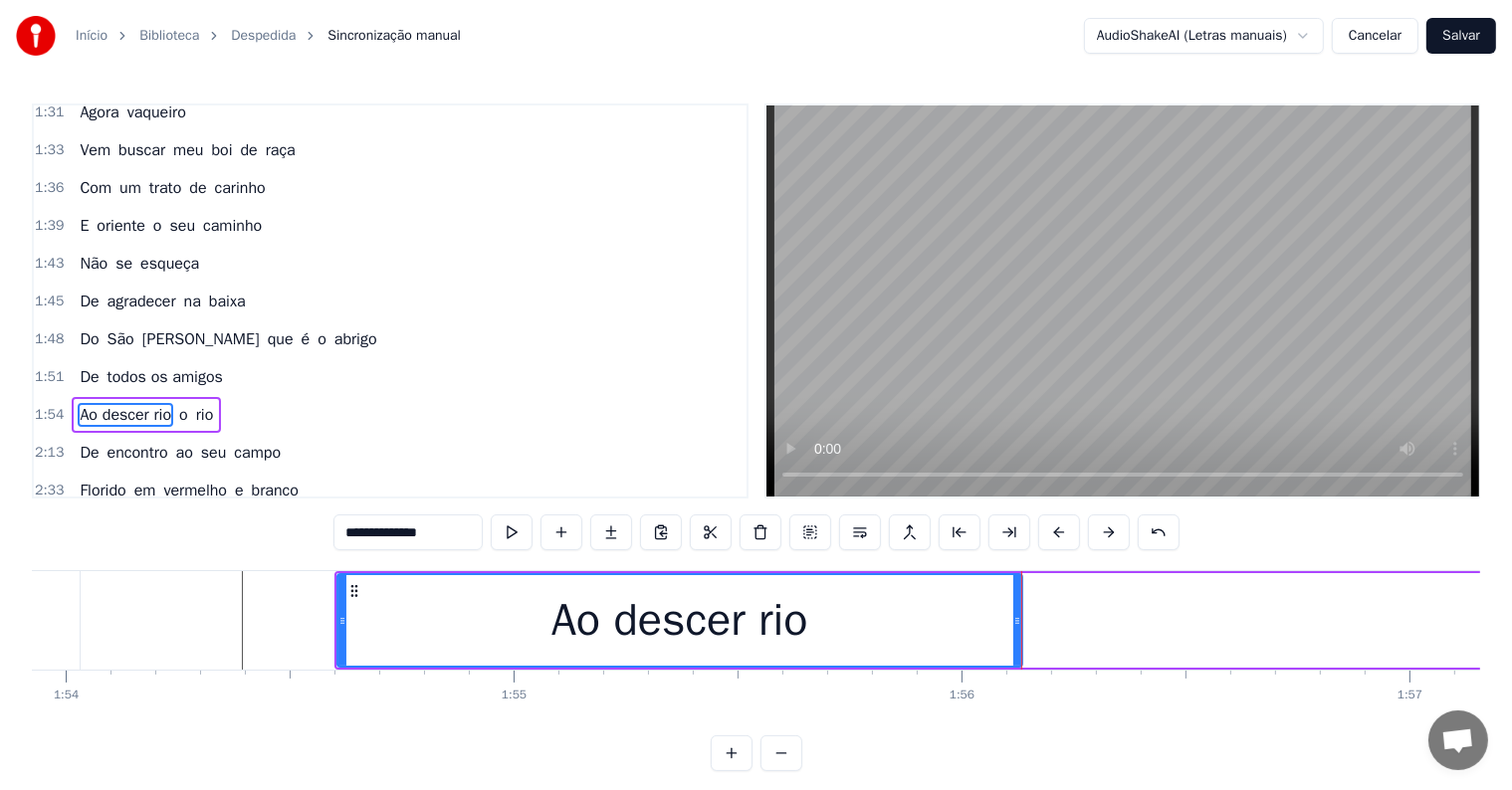 click at bounding box center [512, 532] 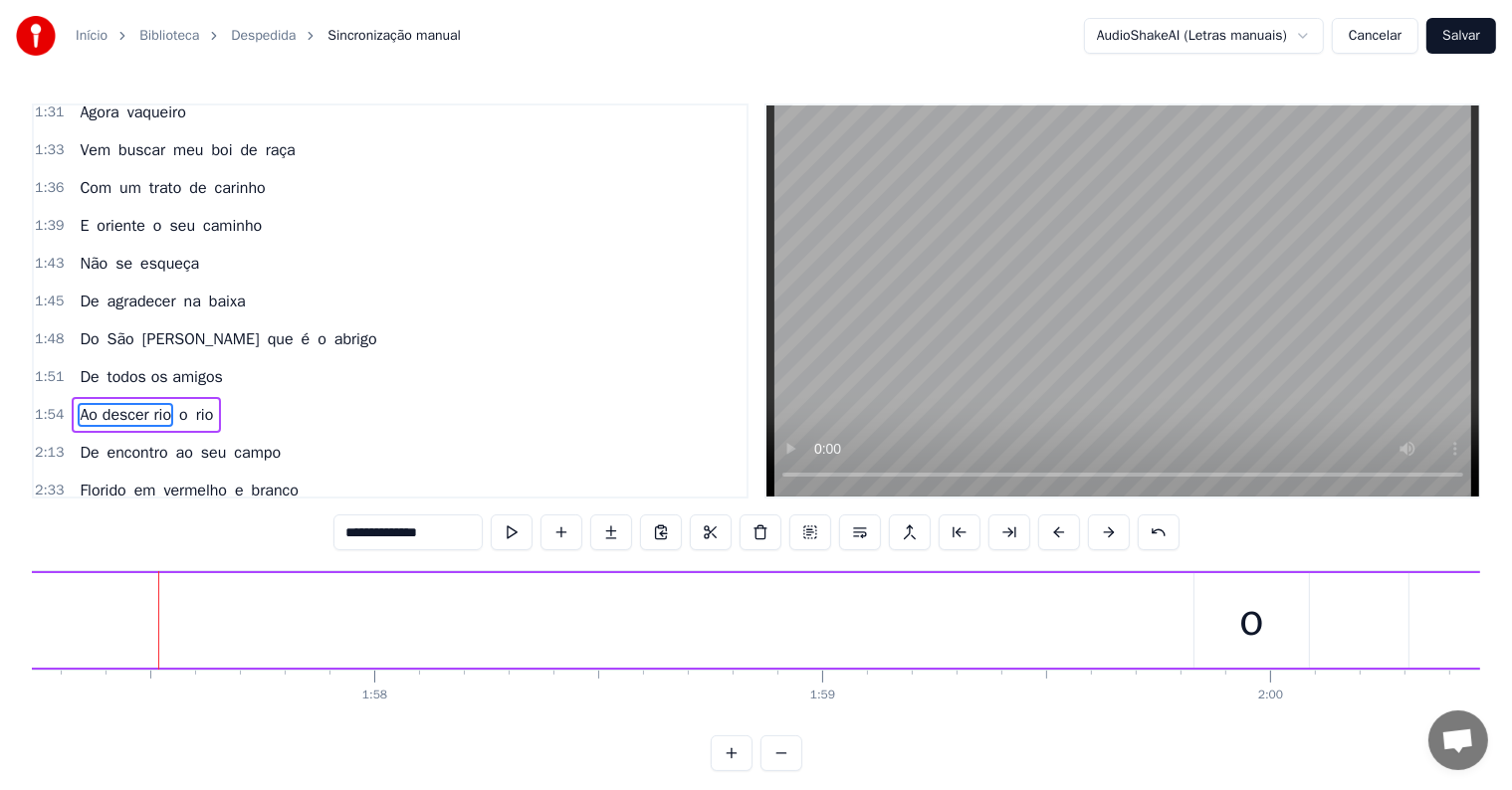 scroll, scrollTop: 0, scrollLeft: 52519, axis: horizontal 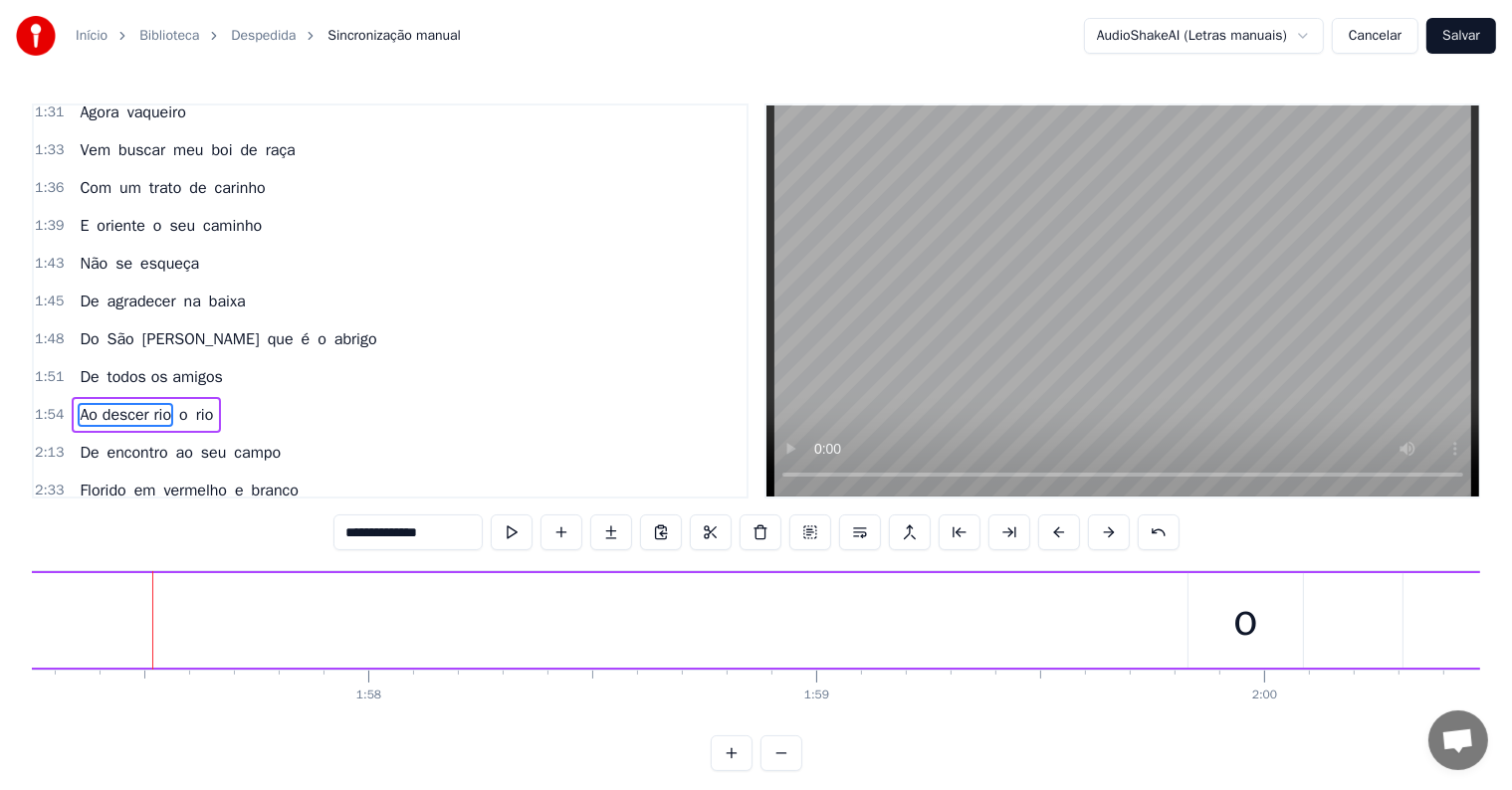 click on "**********" at bounding box center (408, 532) 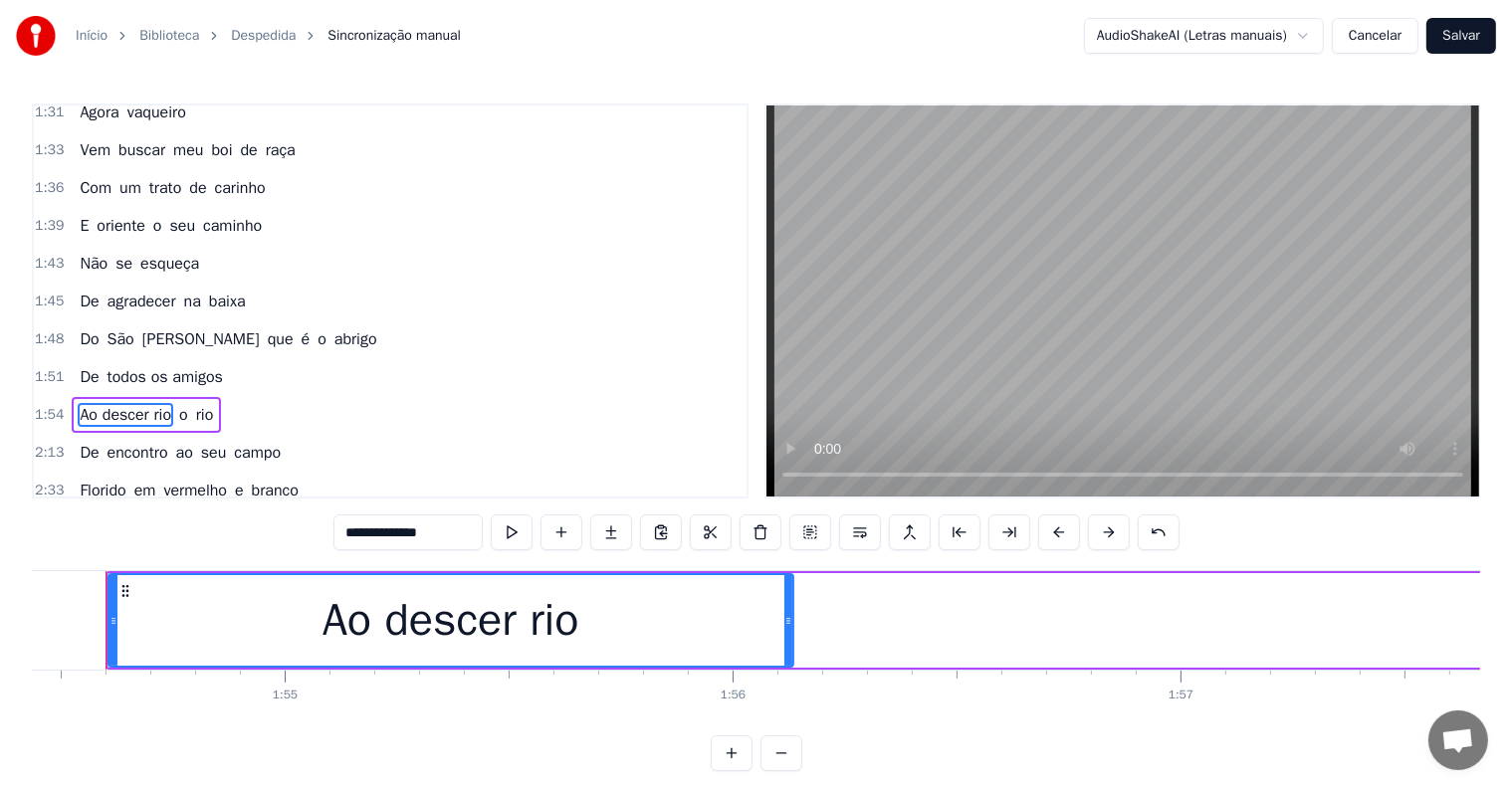 scroll, scrollTop: 0, scrollLeft: 51232, axis: horizontal 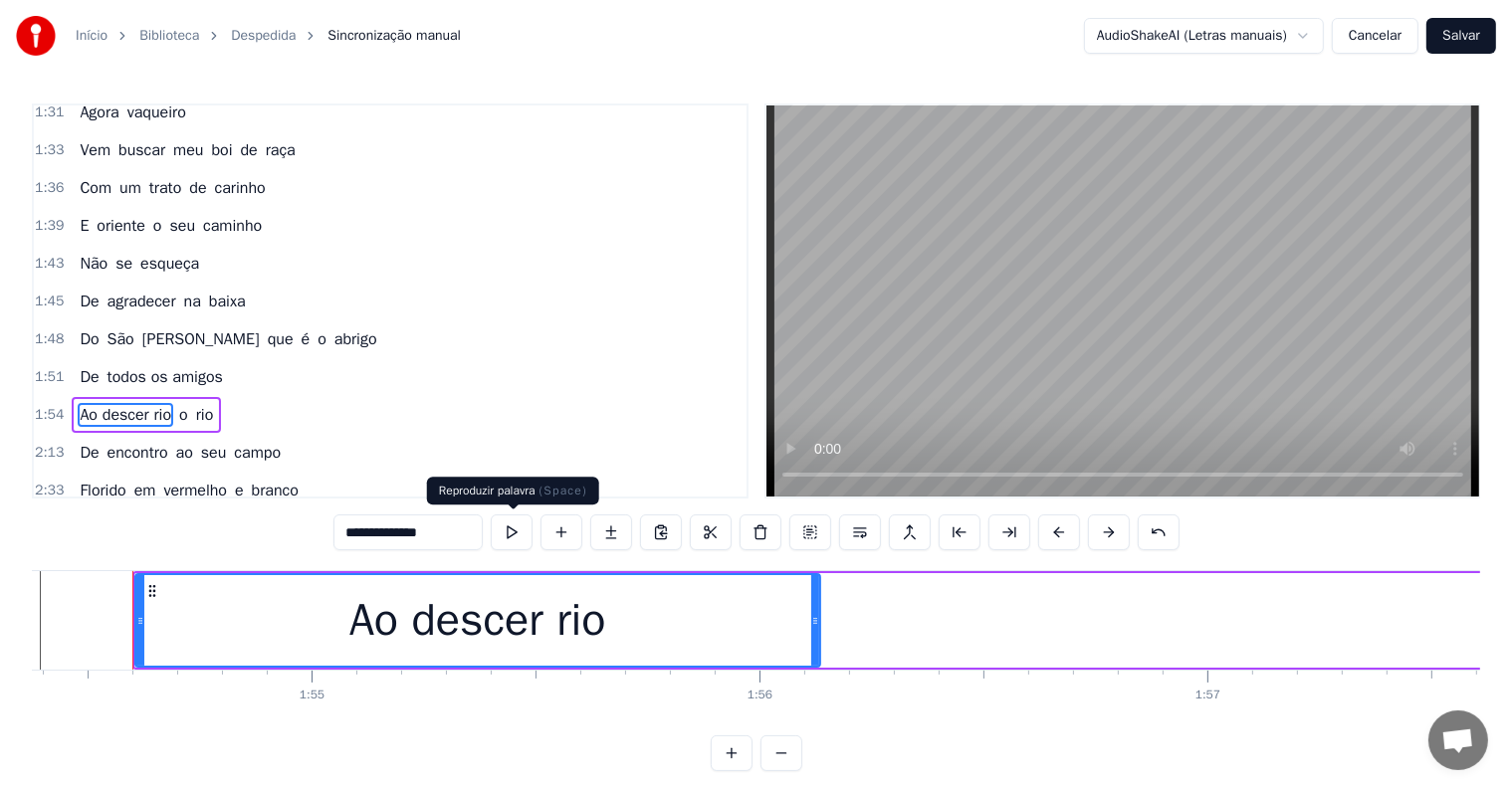 click at bounding box center (512, 532) 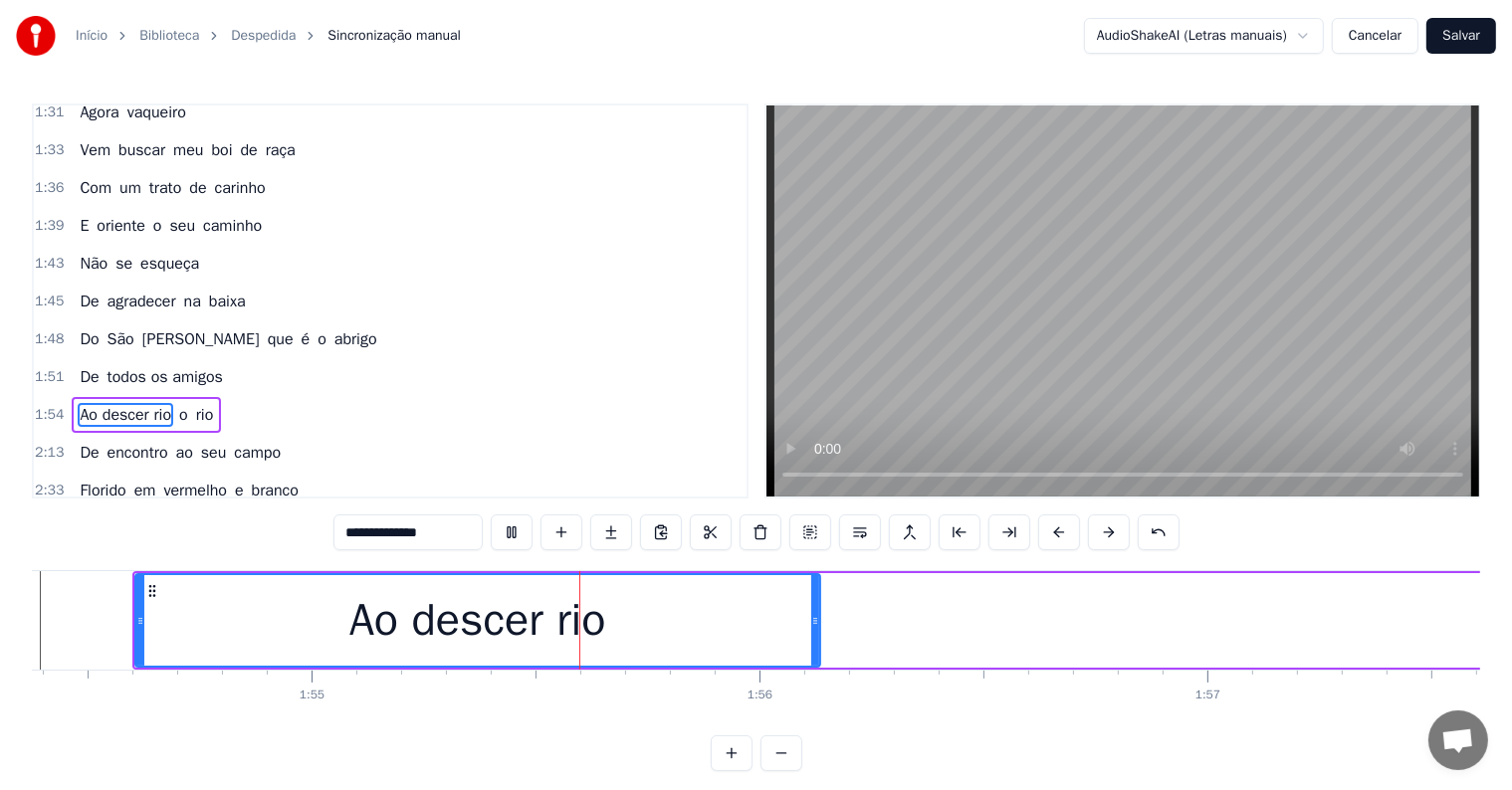 click at bounding box center [512, 532] 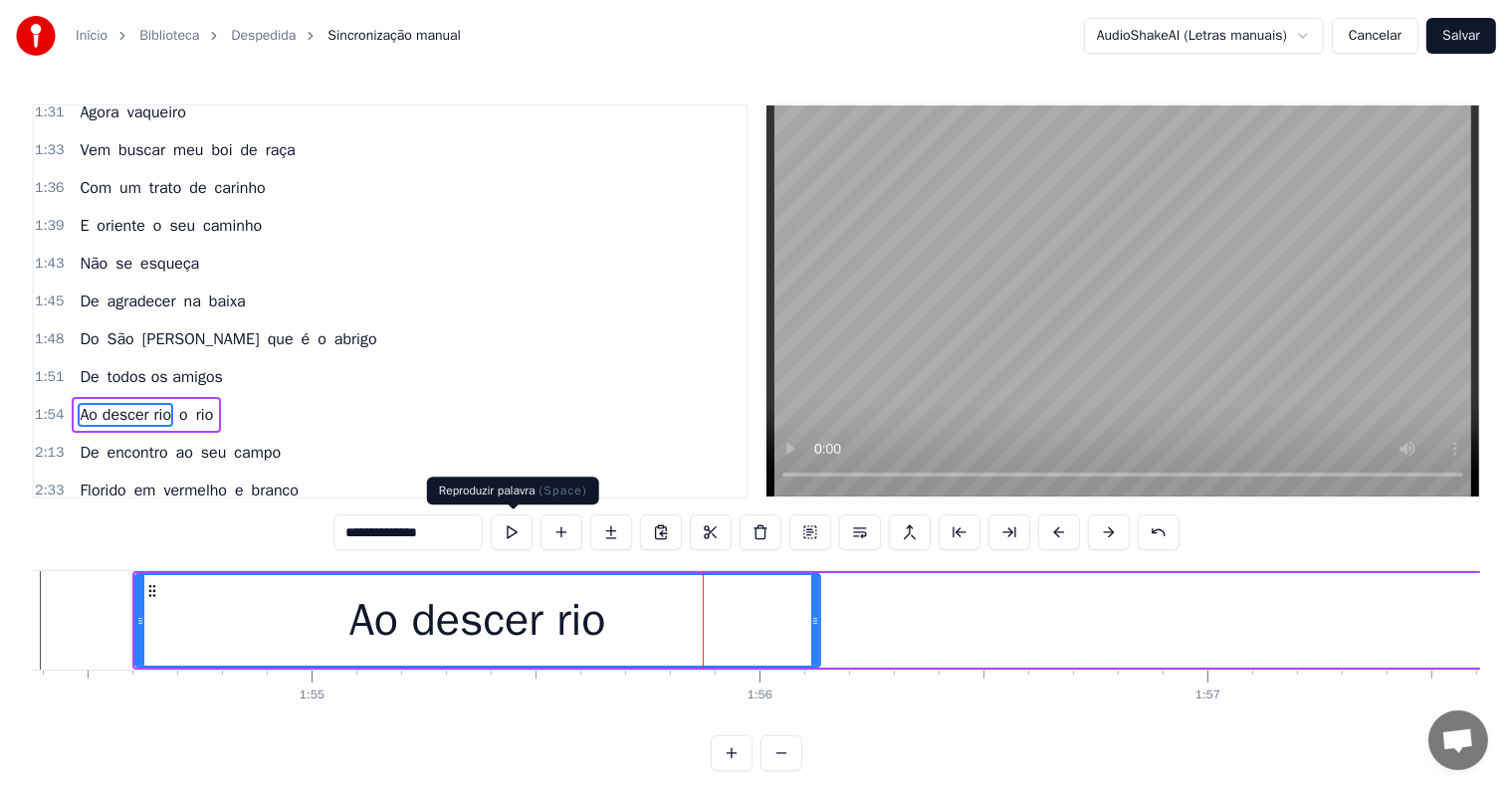 click at bounding box center [512, 532] 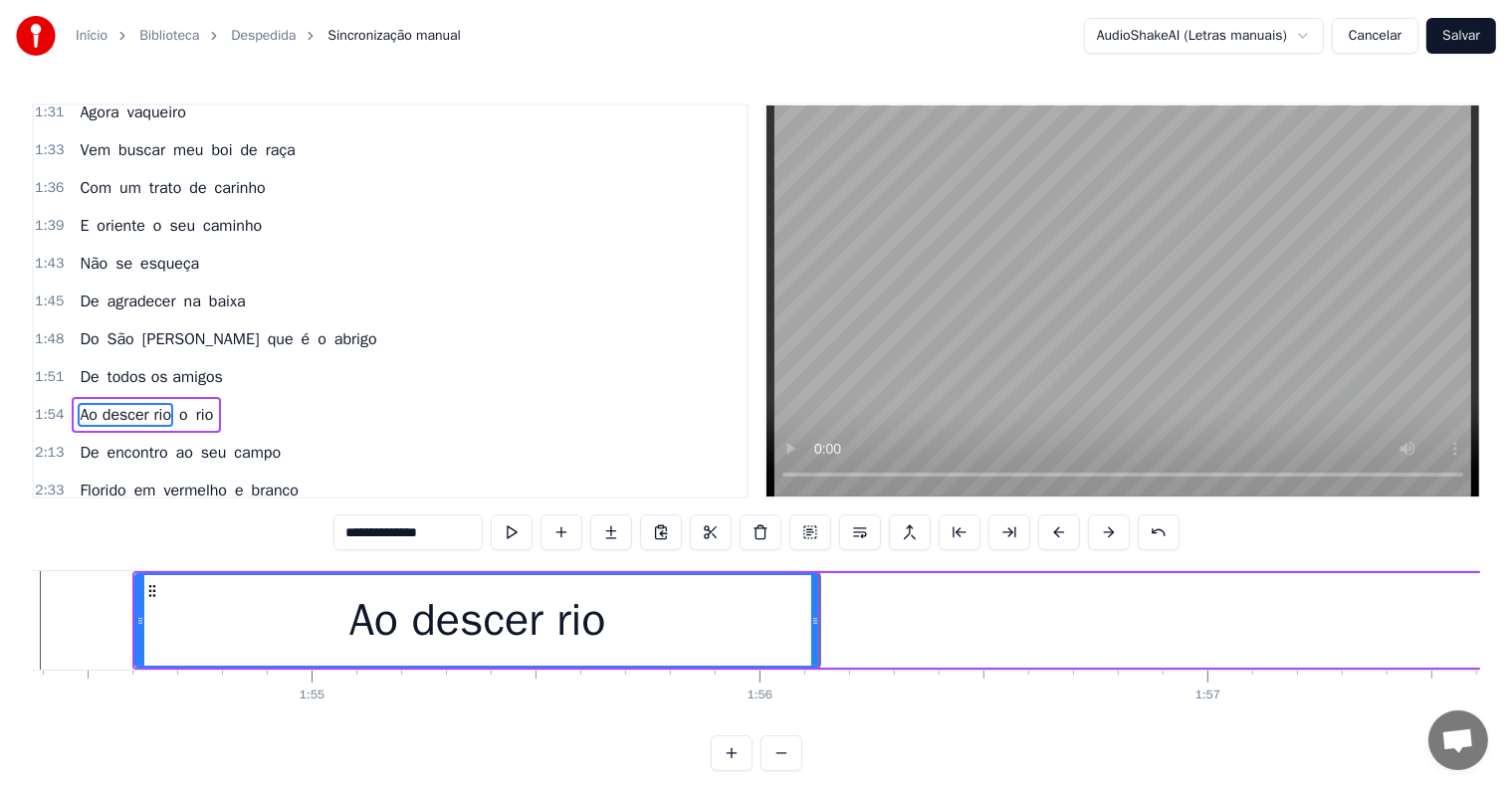 click on "**********" at bounding box center (408, 532) 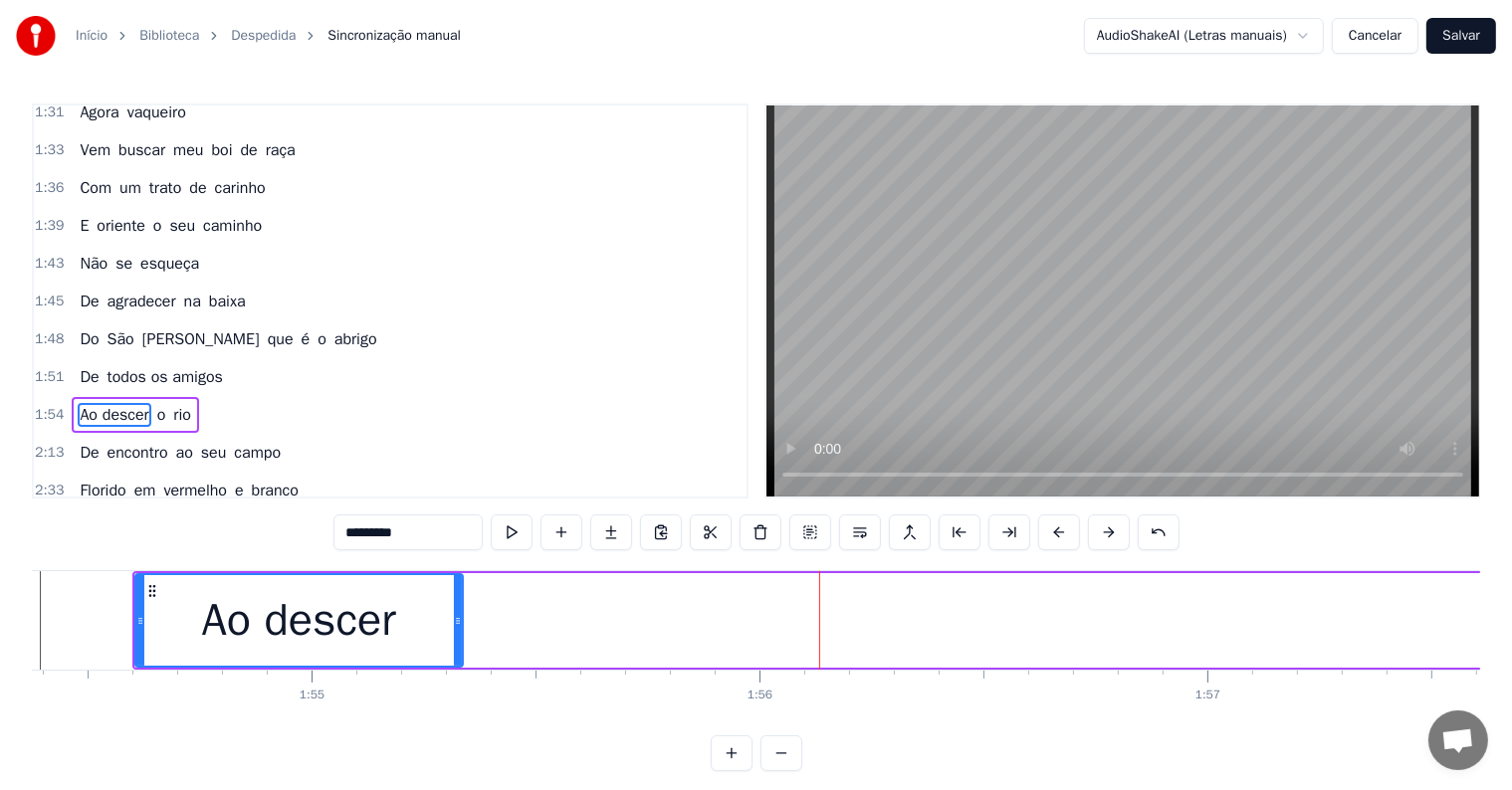 drag, startPoint x: 816, startPoint y: 614, endPoint x: 459, endPoint y: 609, distance: 357.03501 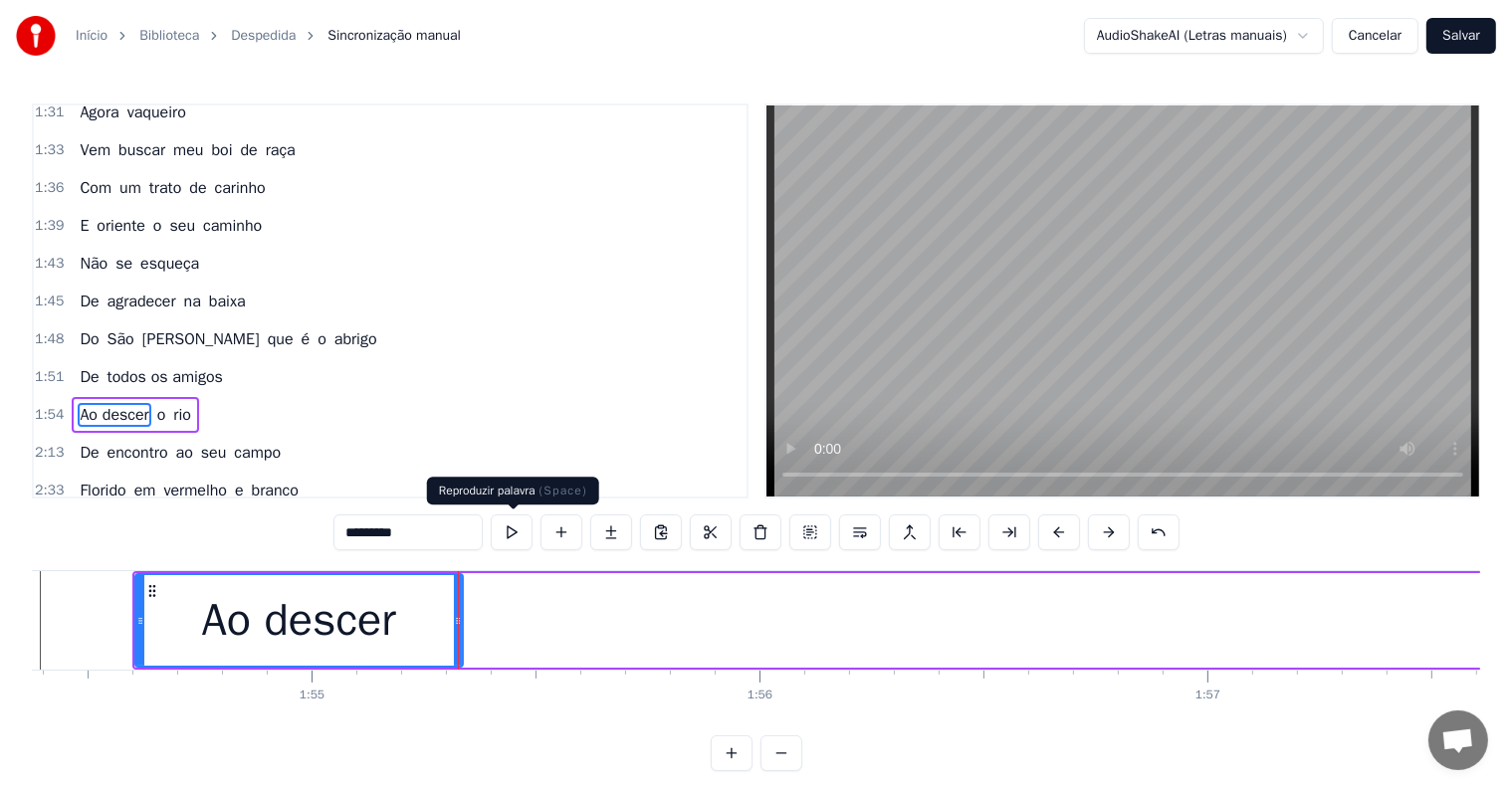 click at bounding box center (512, 532) 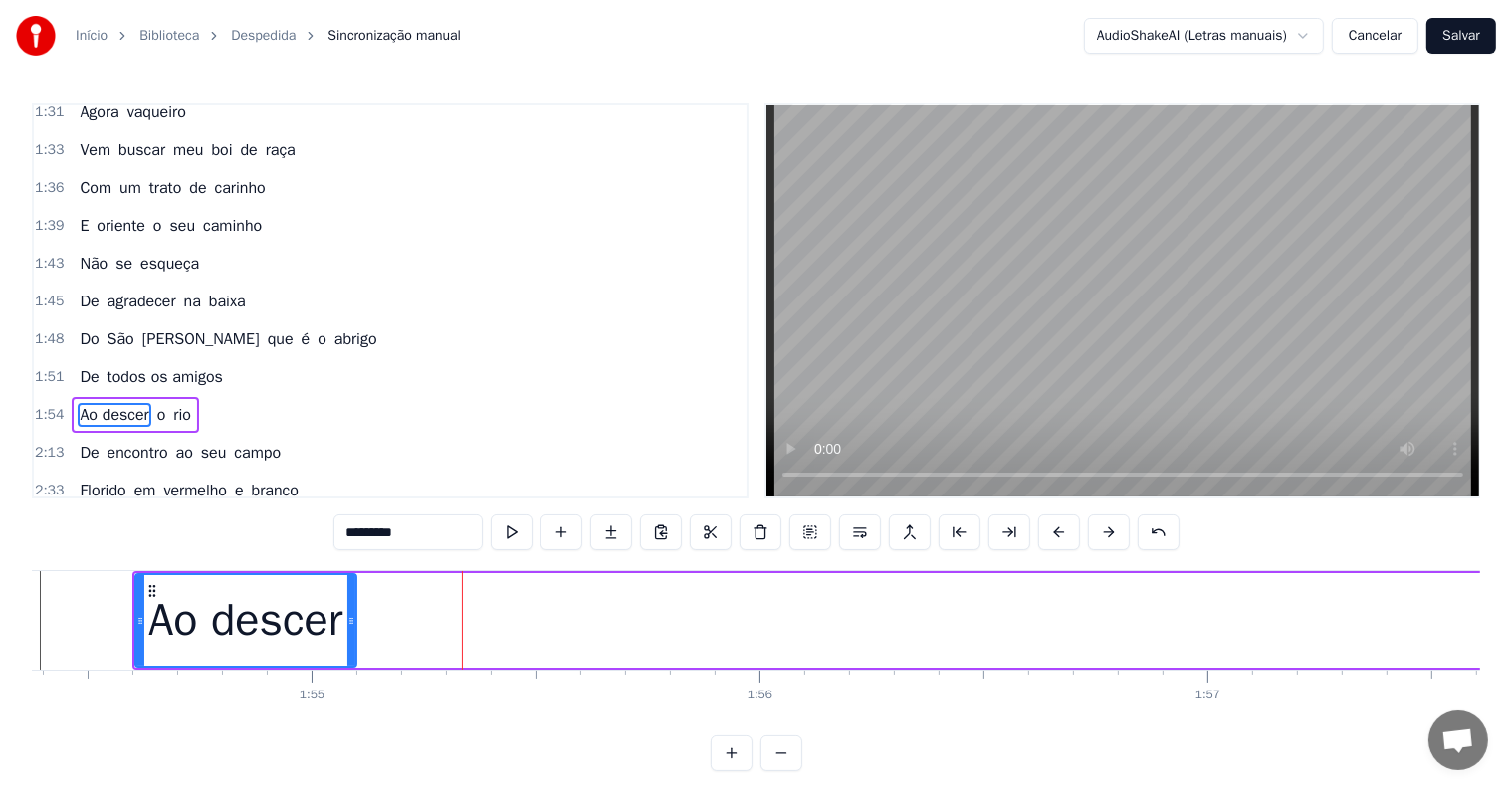 drag, startPoint x: 458, startPoint y: 613, endPoint x: 351, endPoint y: 625, distance: 107.67079 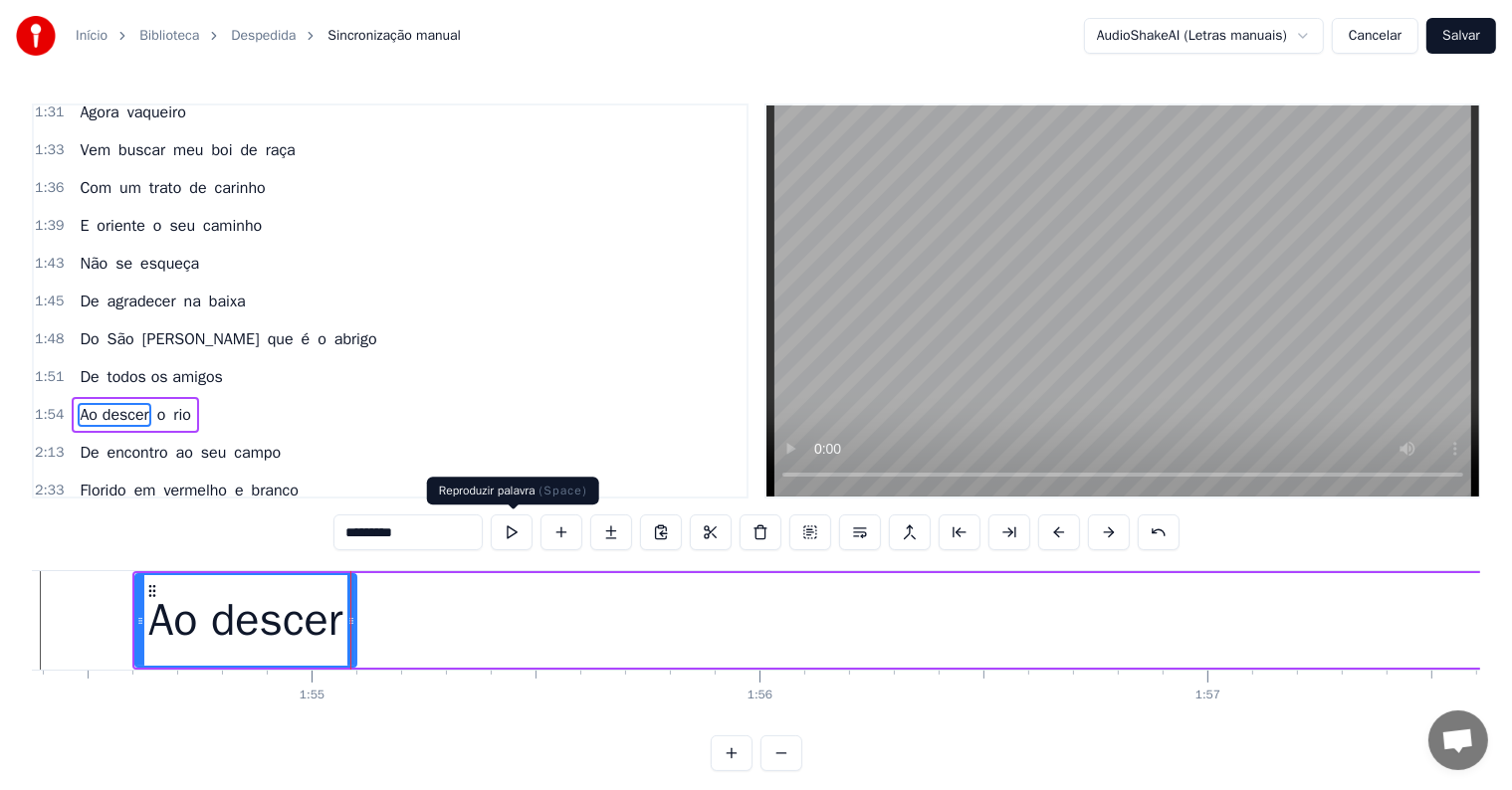 click at bounding box center (512, 532) 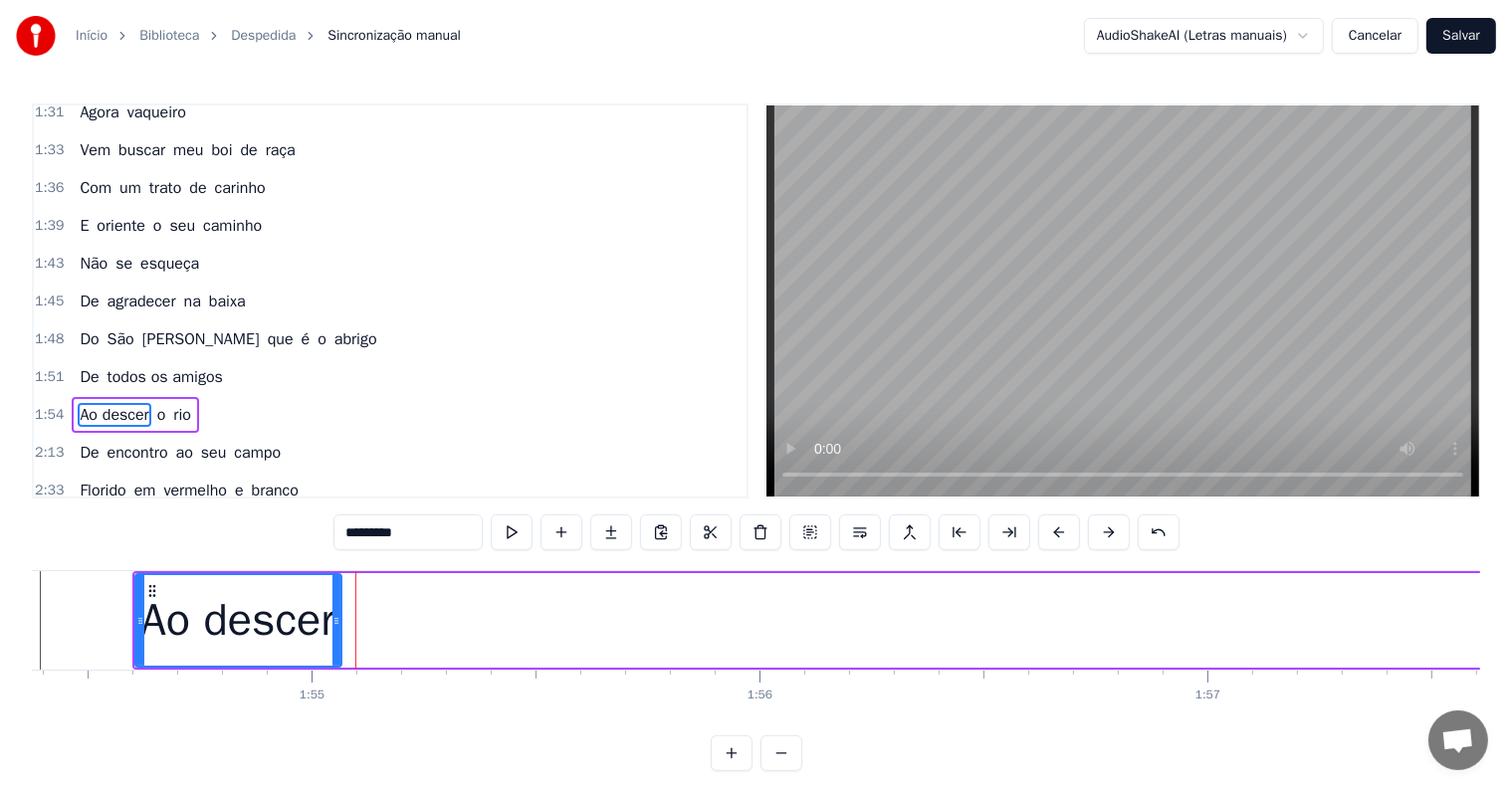 drag, startPoint x: 349, startPoint y: 621, endPoint x: 334, endPoint y: 621, distance: 15 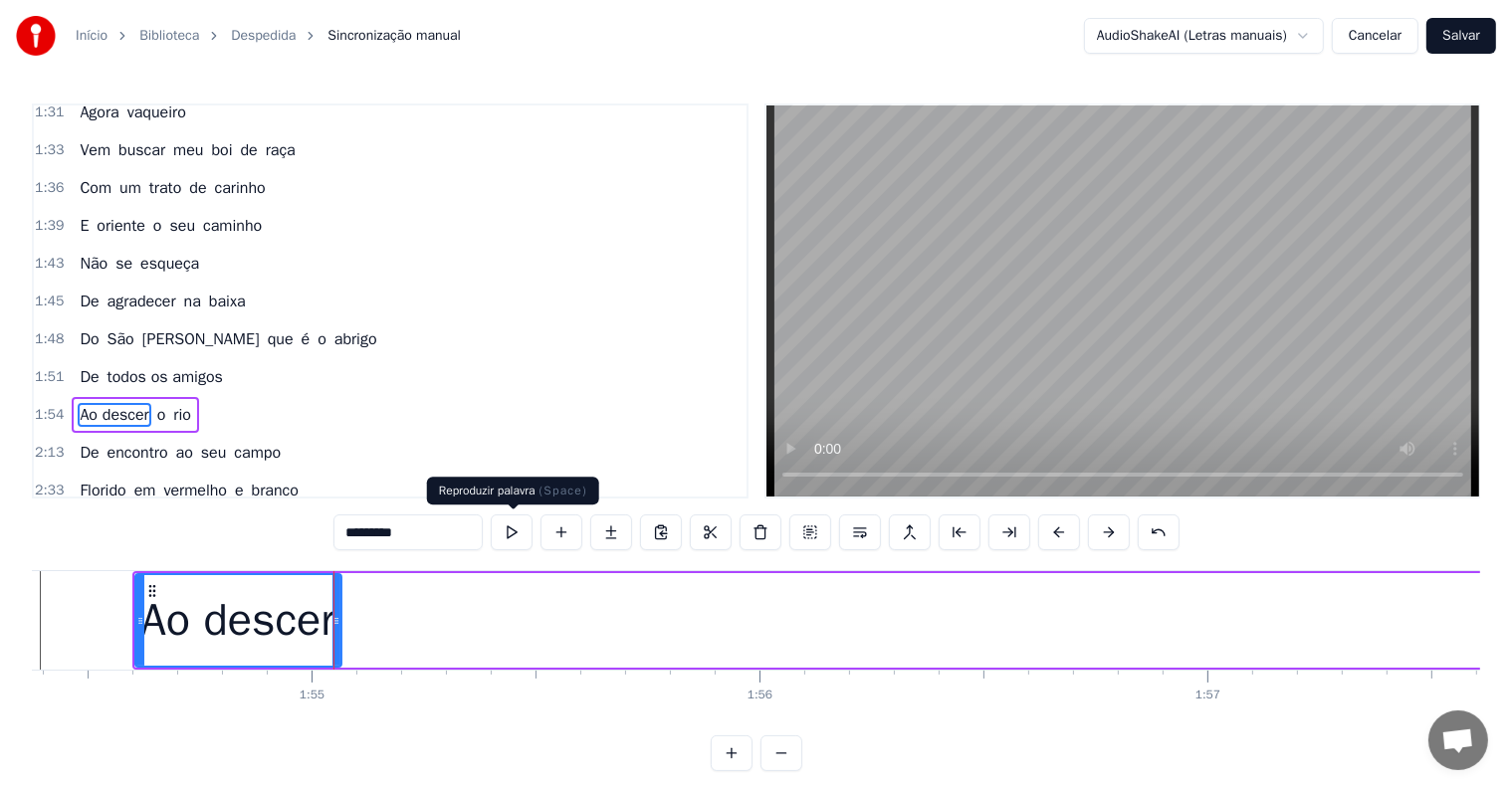 click at bounding box center (512, 532) 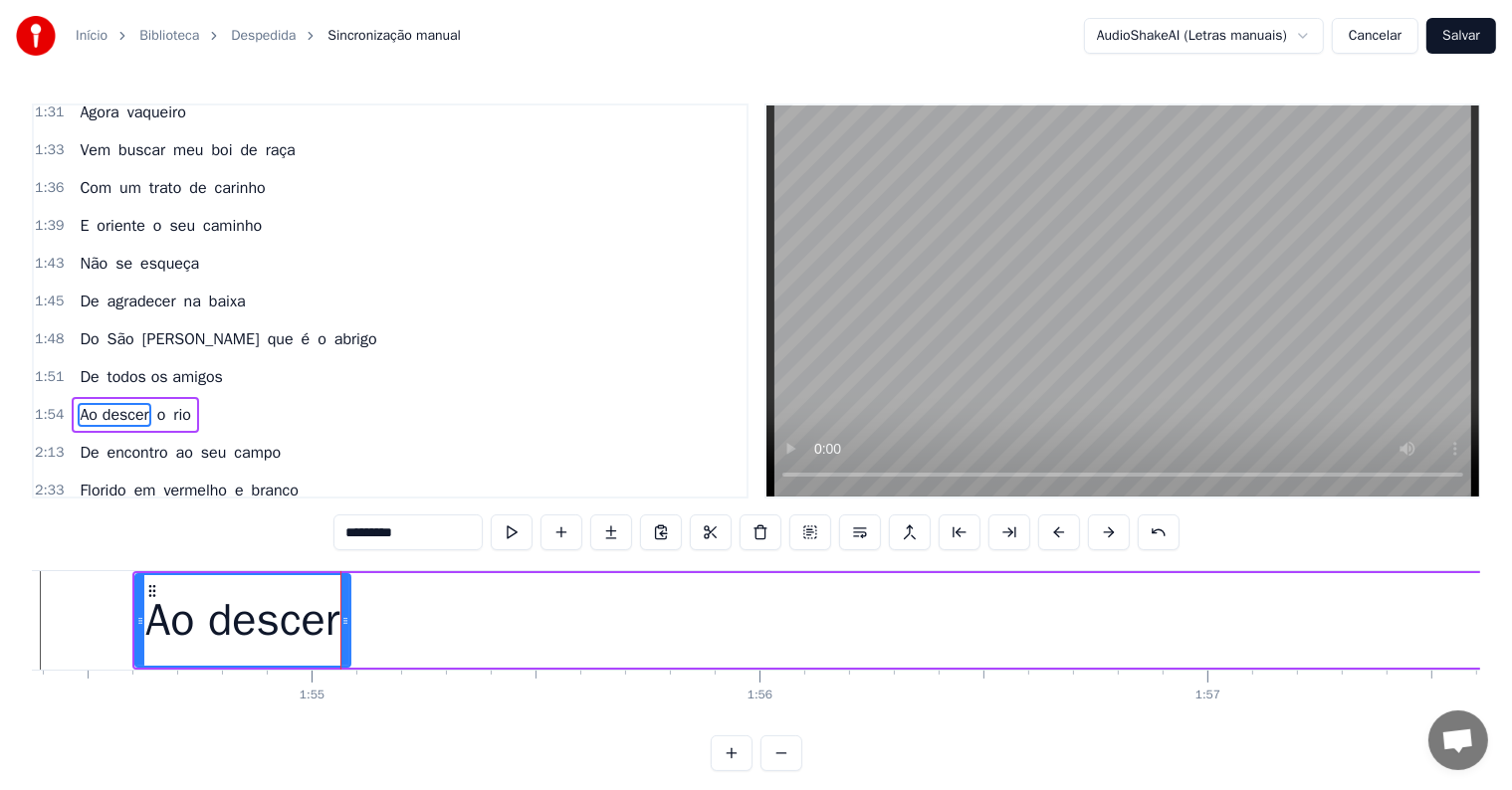 click 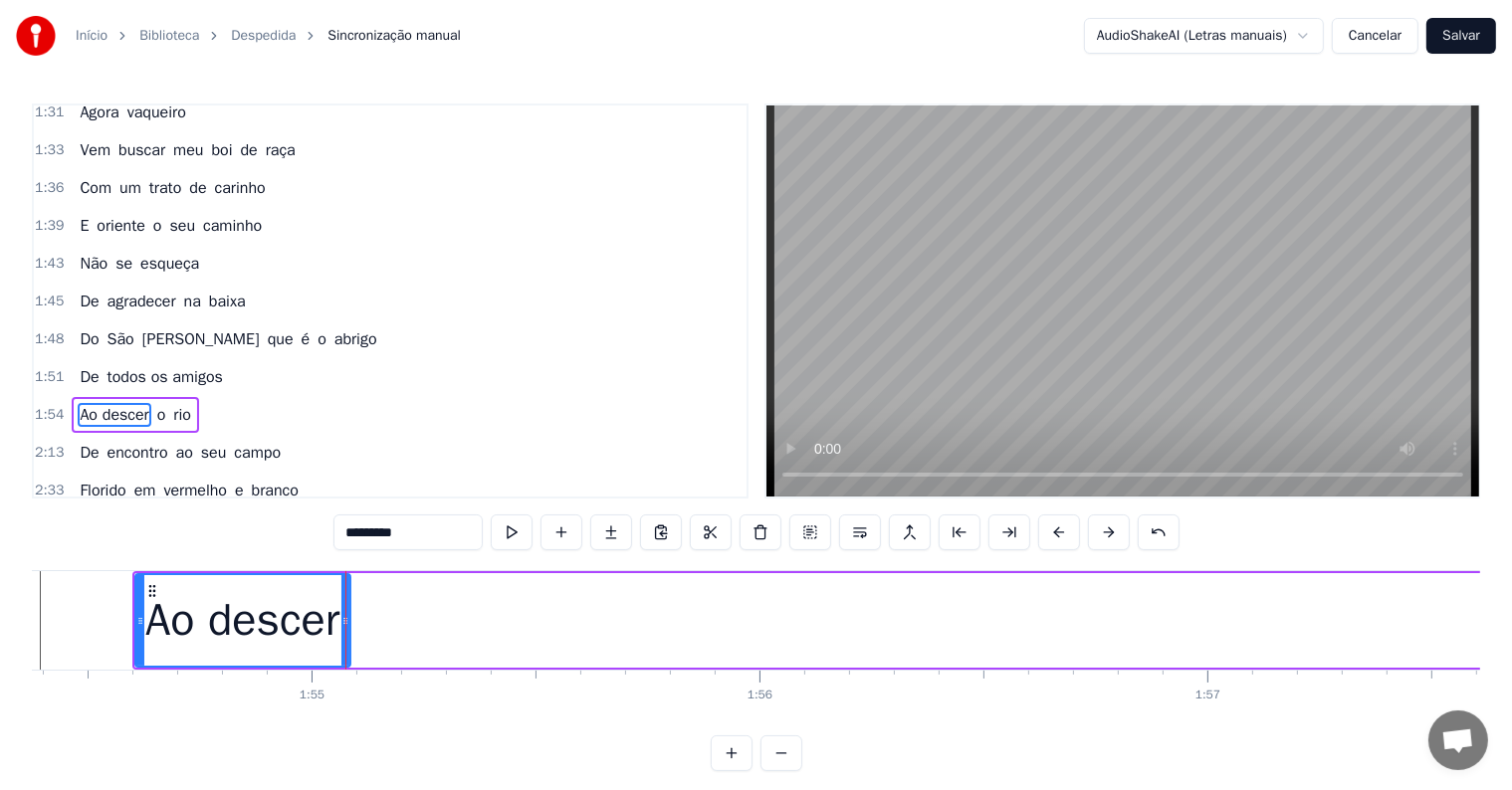 click on "o" at bounding box center (161, 415) 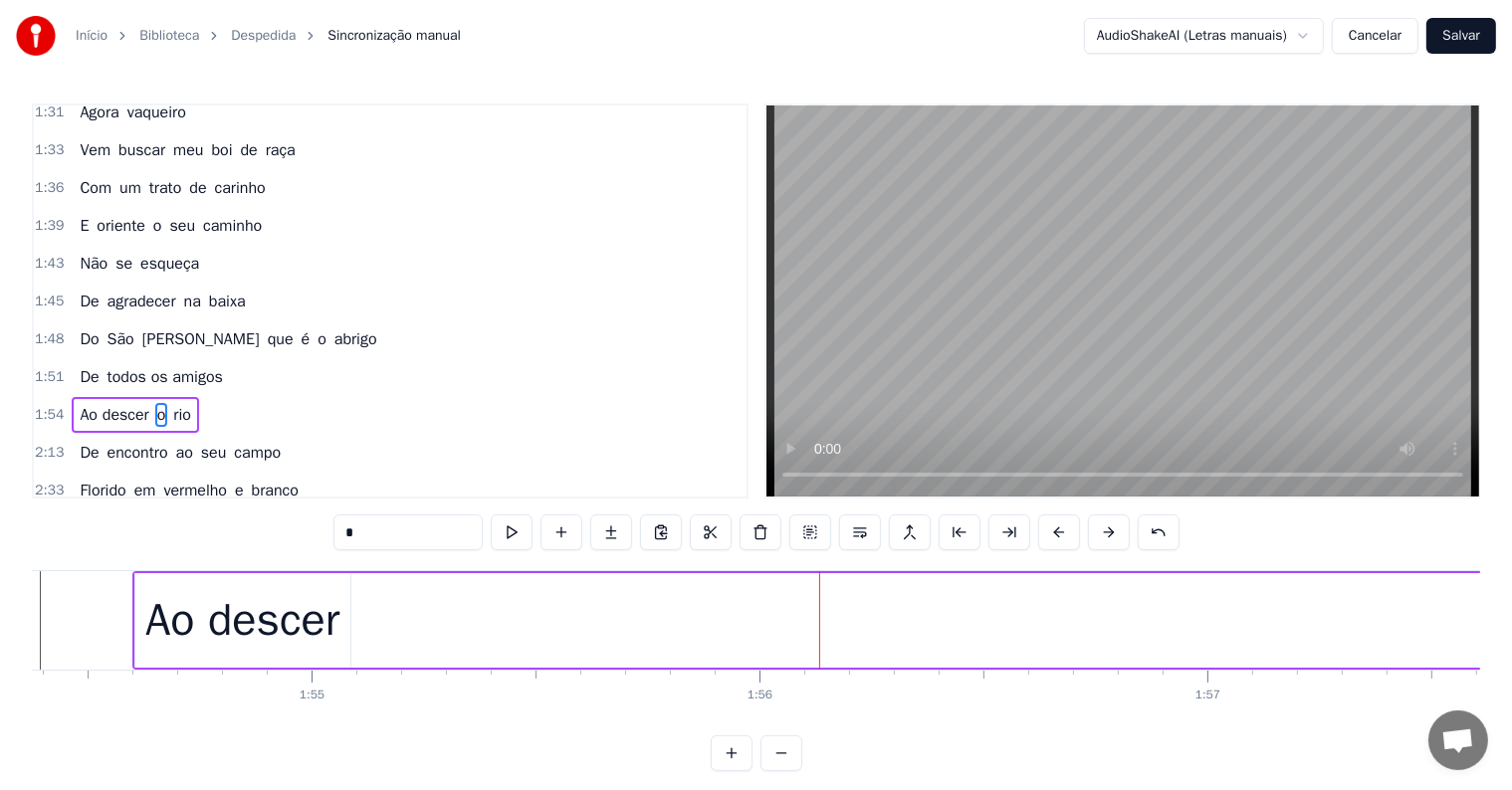 click on "rio" at bounding box center (182, 415) 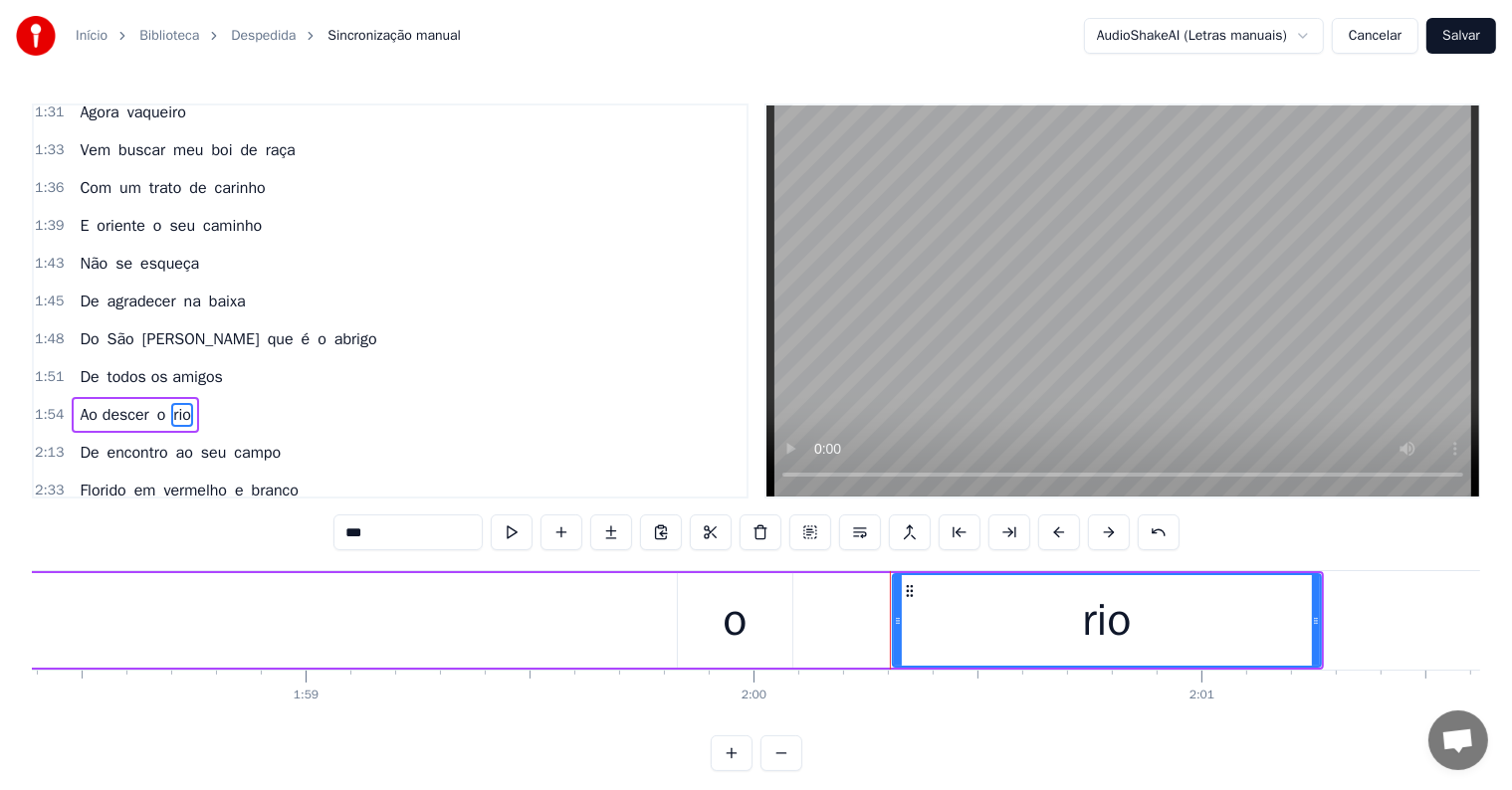 scroll, scrollTop: 0, scrollLeft: 52991, axis: horizontal 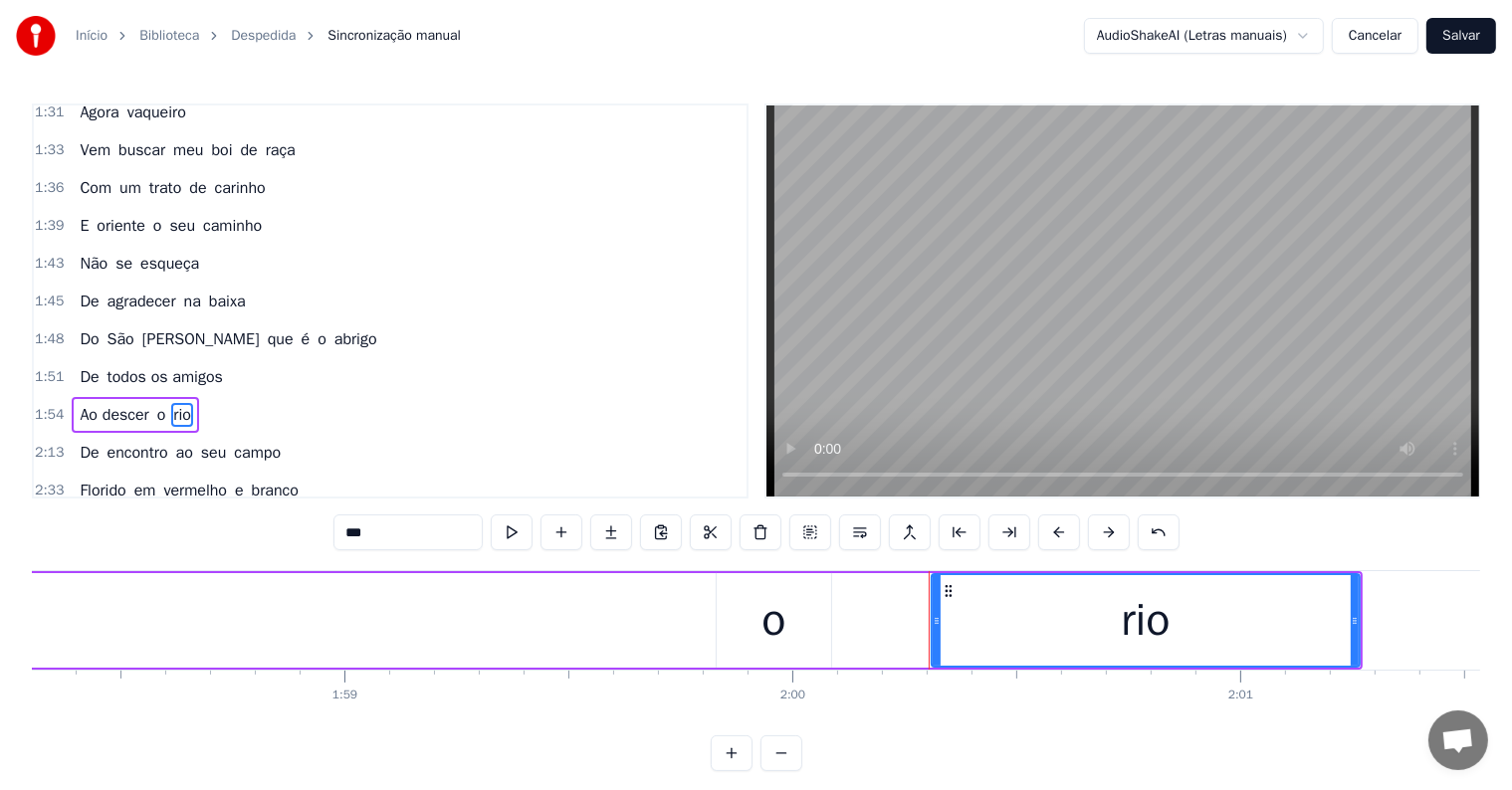 click on "Ao descer o rio" at bounding box center (-132, 620) 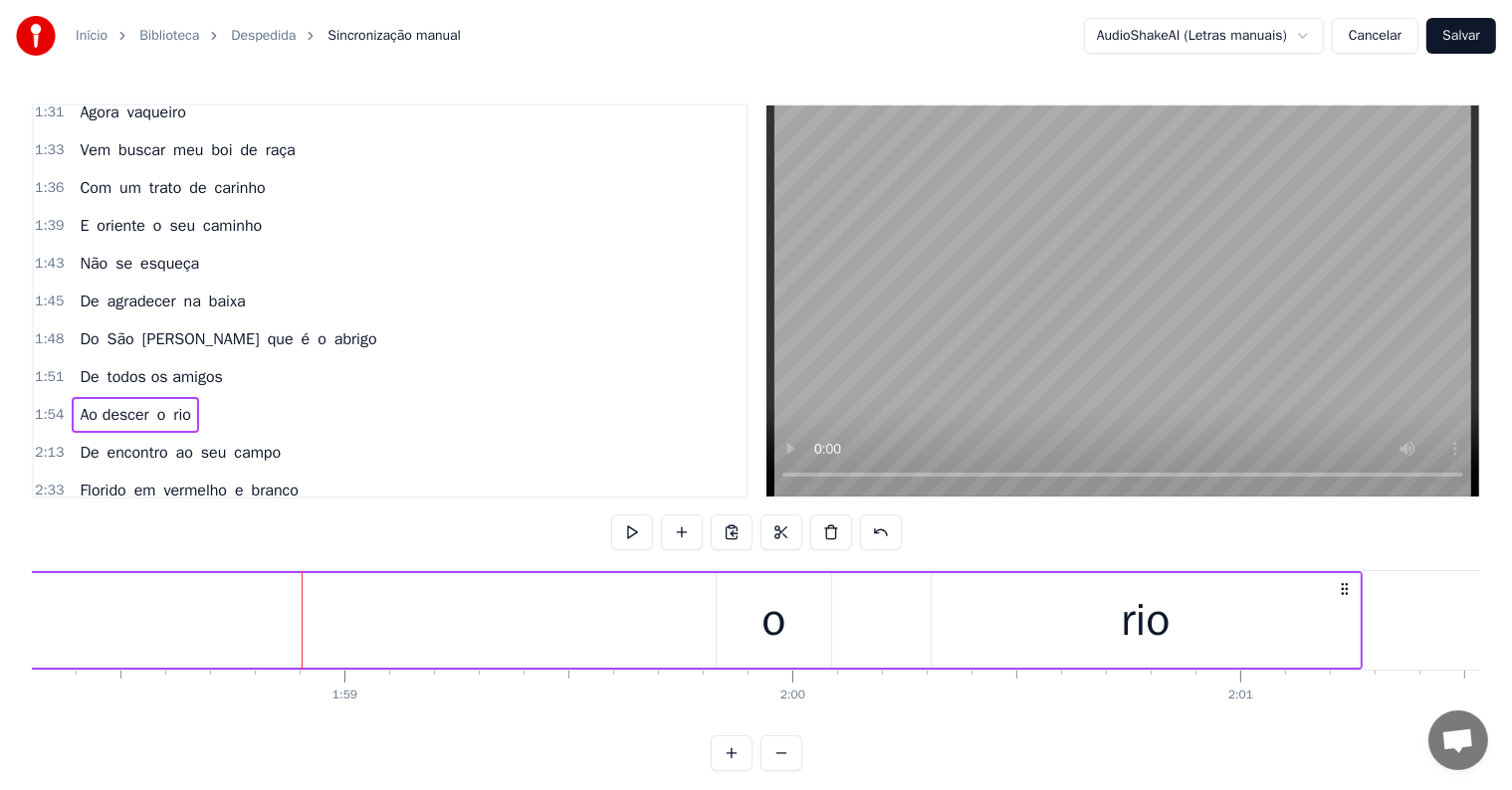 click on "o" at bounding box center [773, 621] 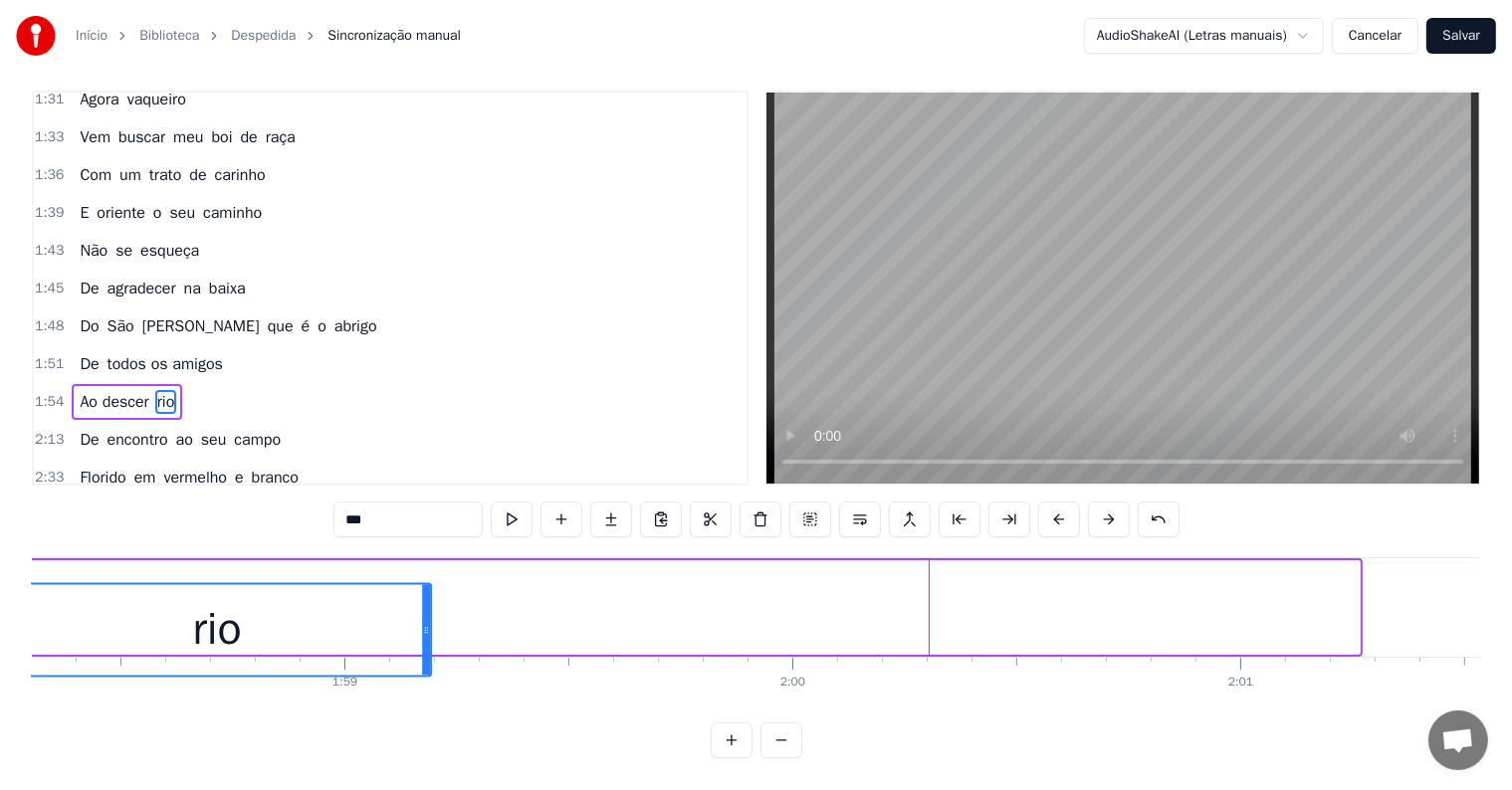 scroll, scrollTop: 30, scrollLeft: 0, axis: vertical 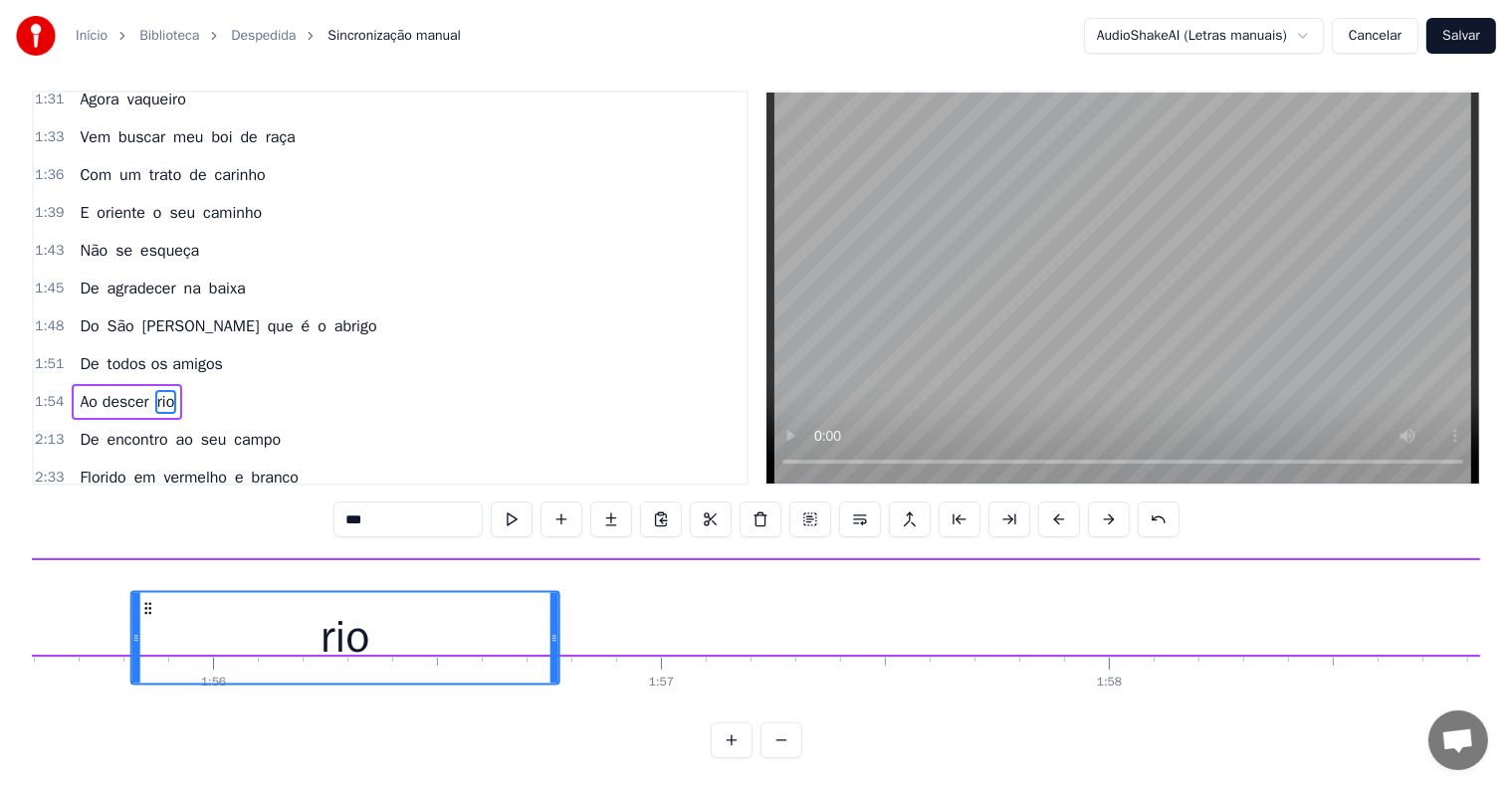 drag, startPoint x: 944, startPoint y: 591, endPoint x: 104, endPoint y: 539, distance: 841.608 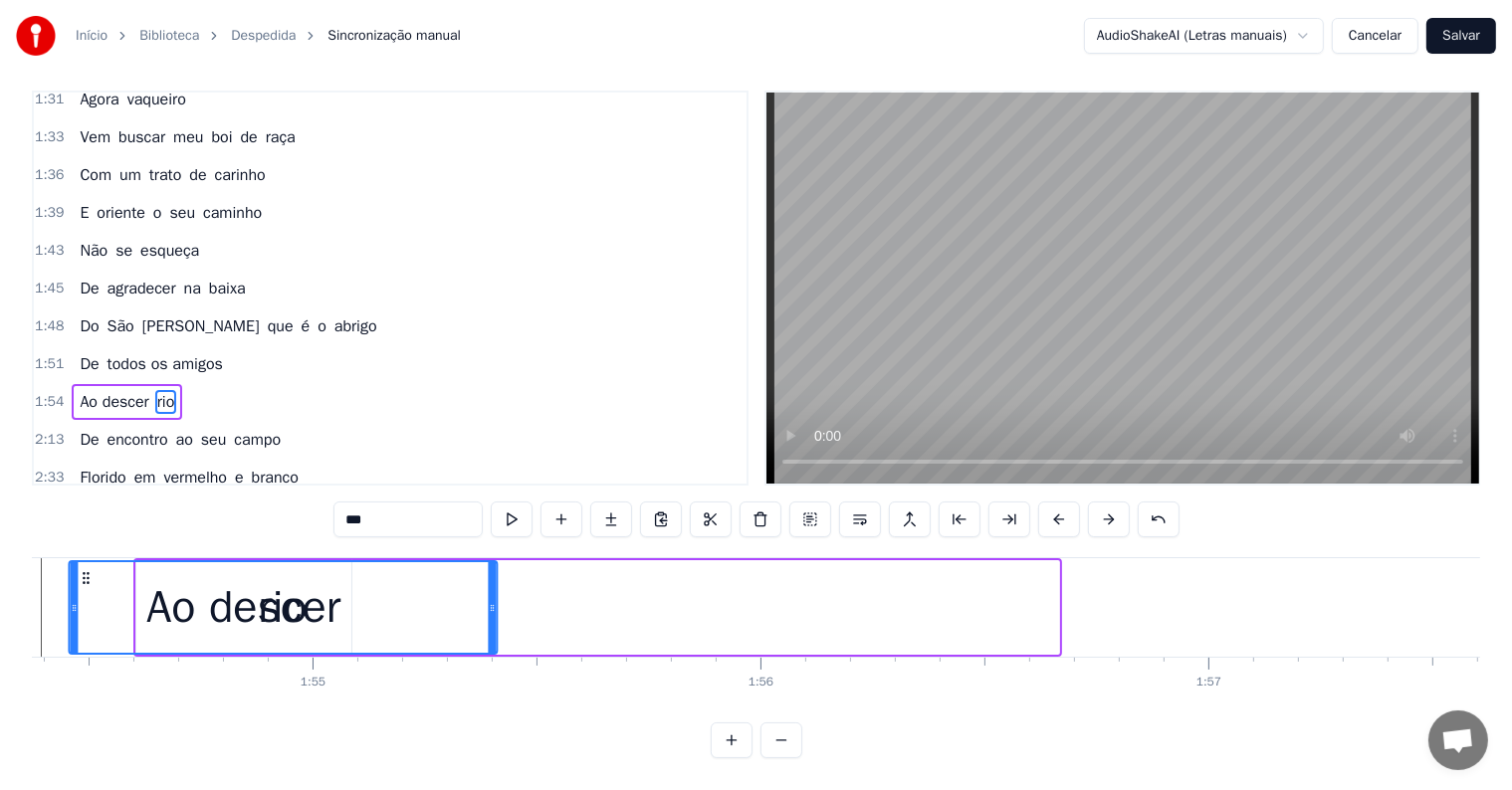 scroll, scrollTop: 0, scrollLeft: 51223, axis: horizontal 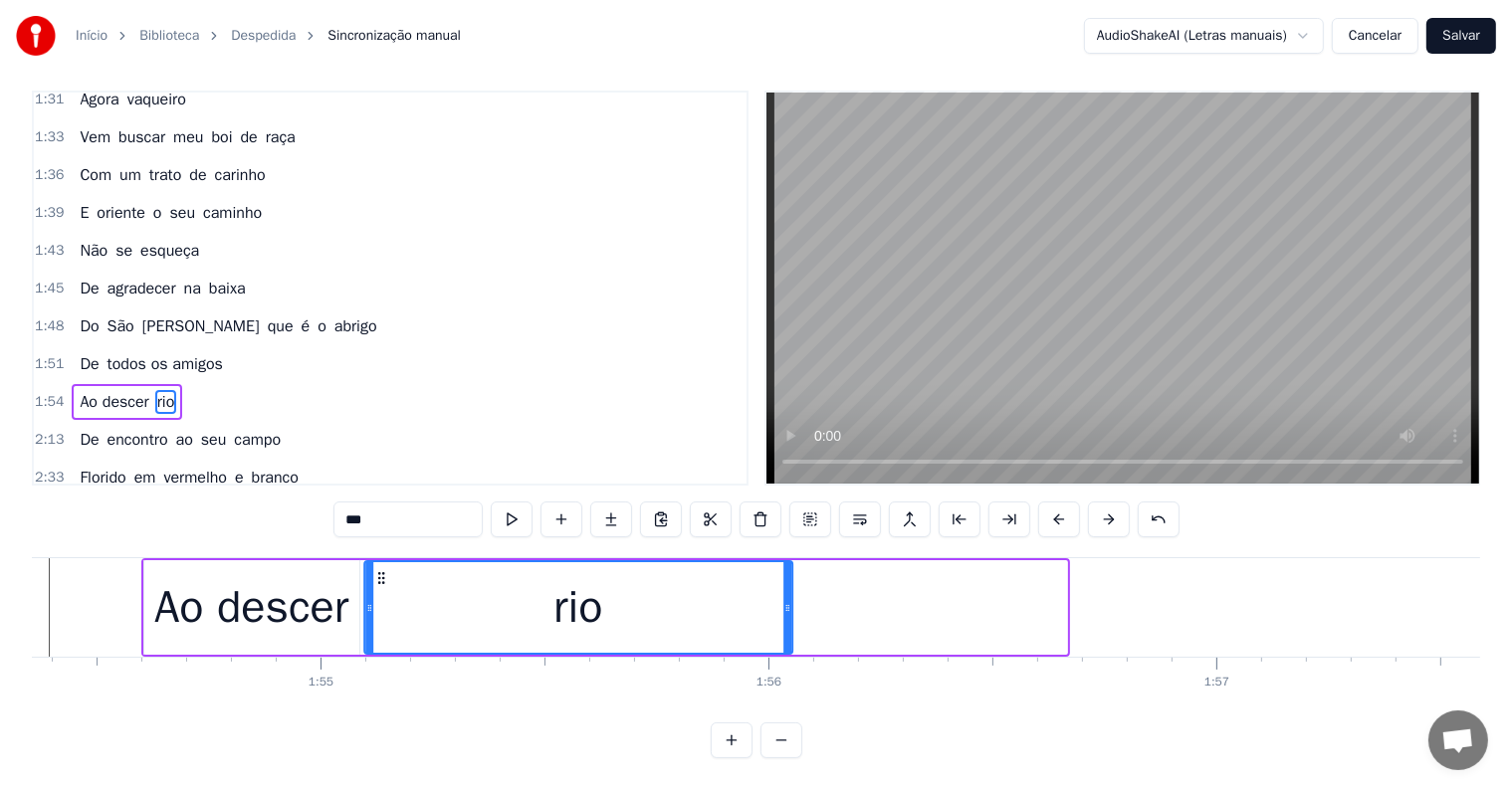drag, startPoint x: 108, startPoint y: 558, endPoint x: 380, endPoint y: 549, distance: 272.14886 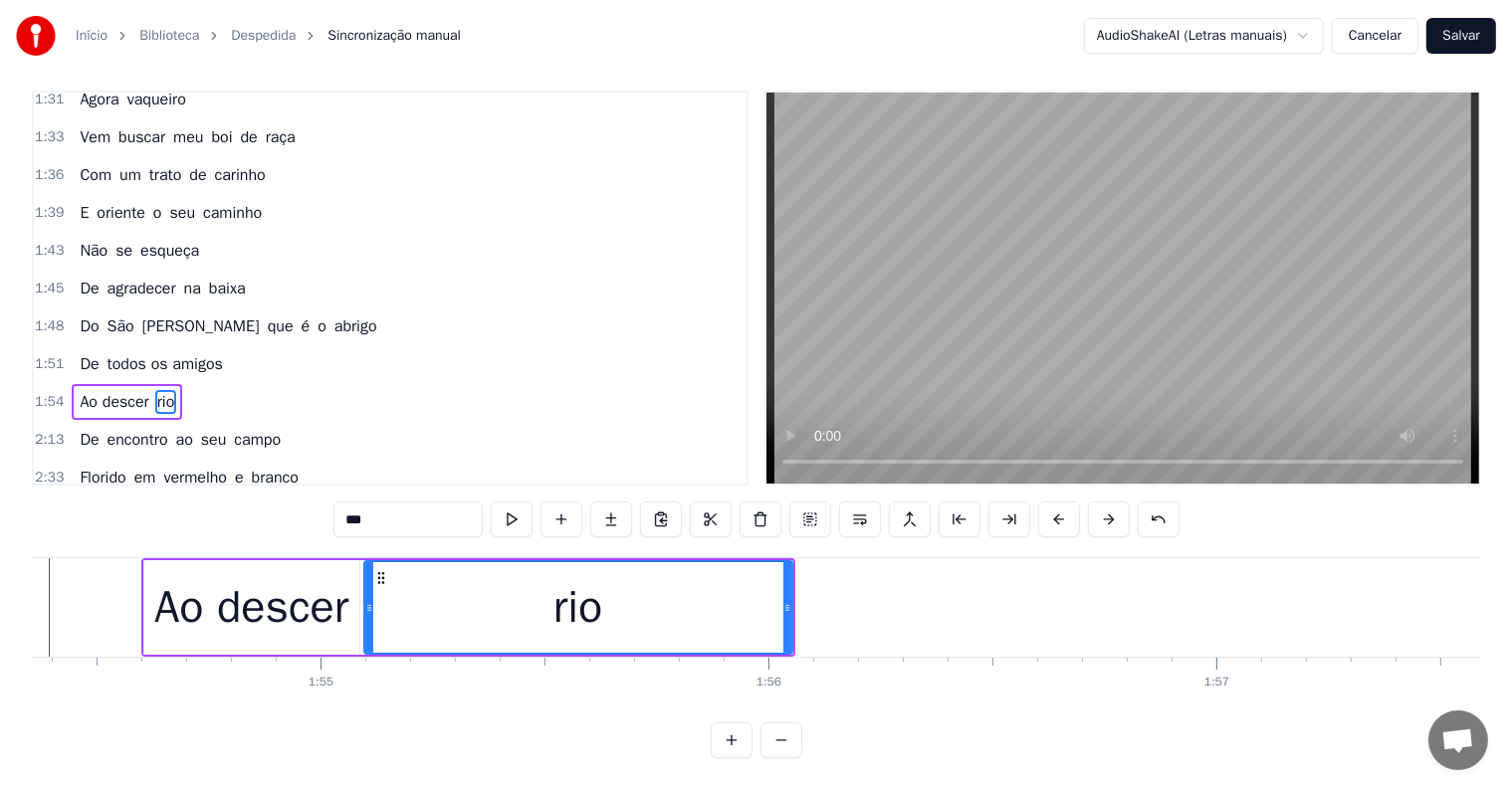 click on "***" at bounding box center [408, 519] 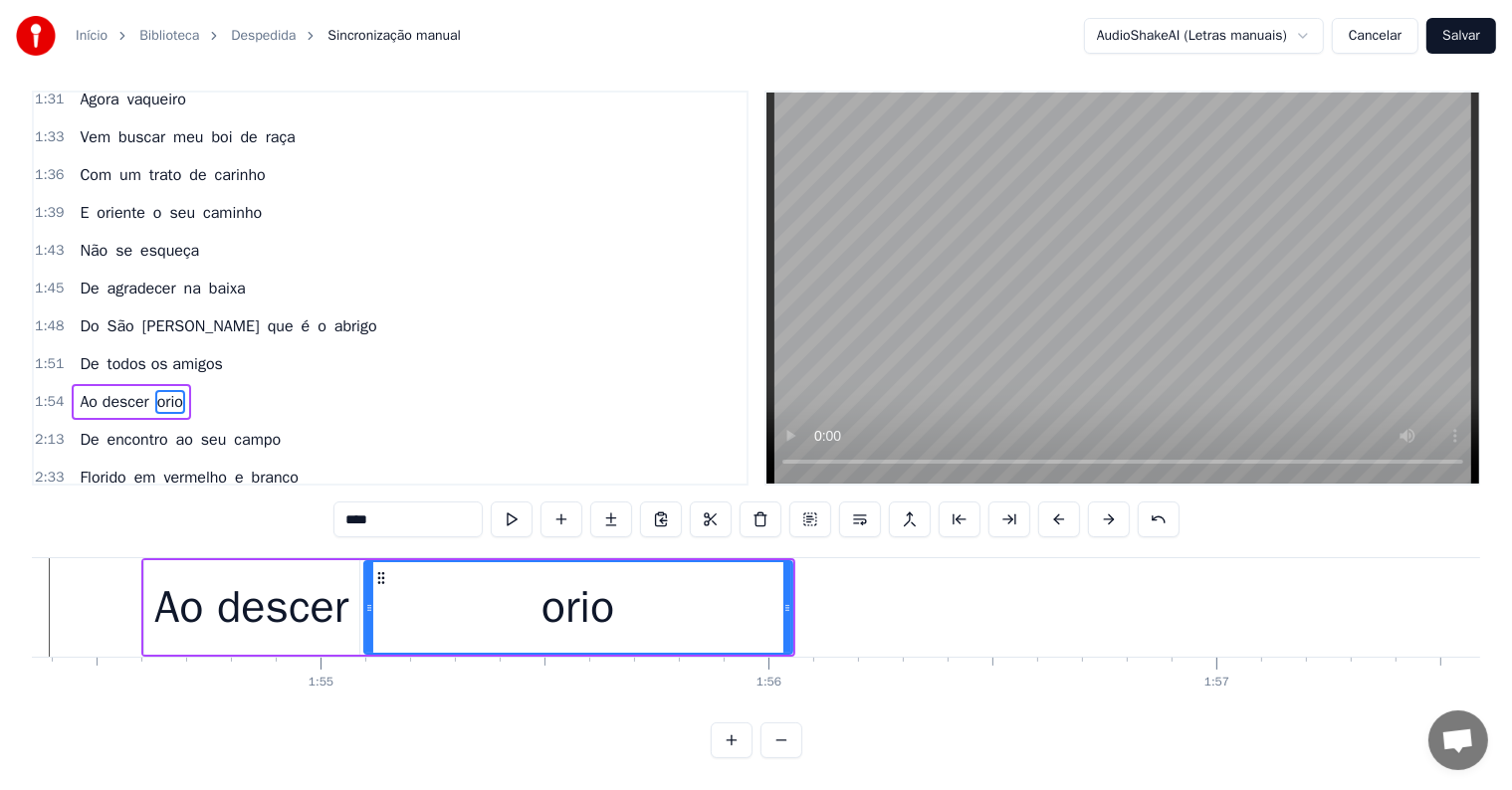 click on "****" at bounding box center [408, 519] 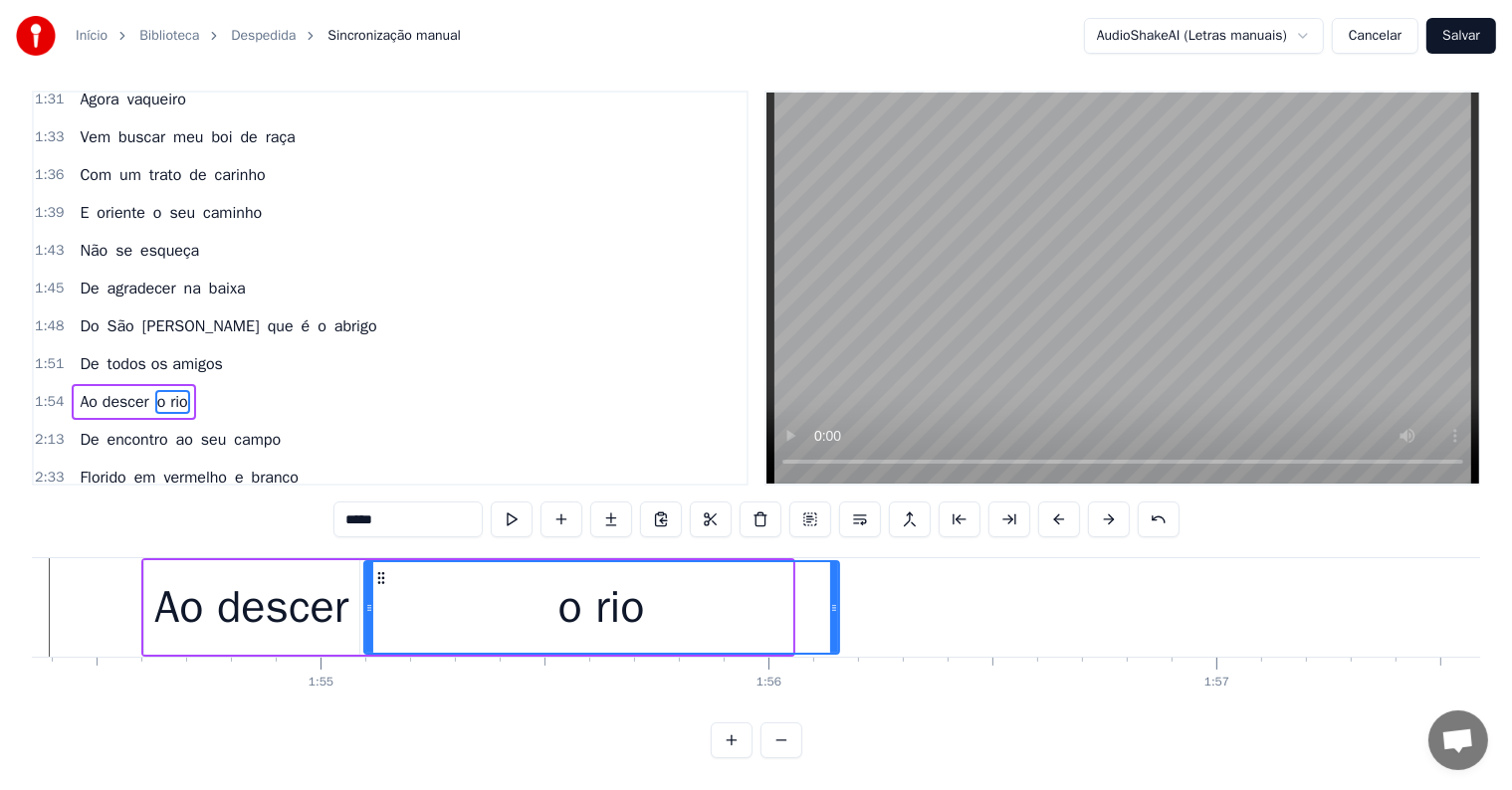 drag, startPoint x: 784, startPoint y: 592, endPoint x: 831, endPoint y: 592, distance: 47 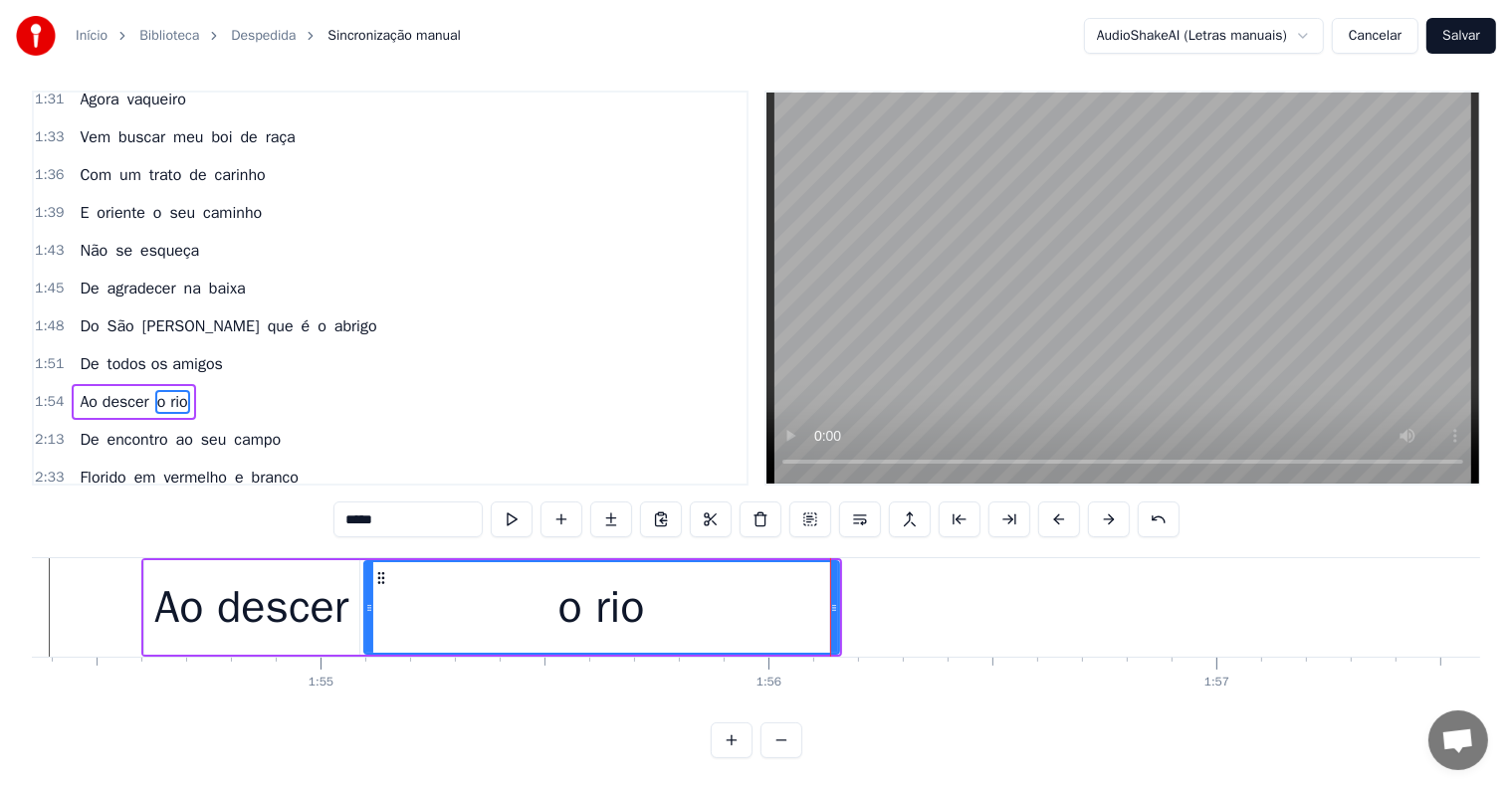 scroll, scrollTop: 0, scrollLeft: 0, axis: both 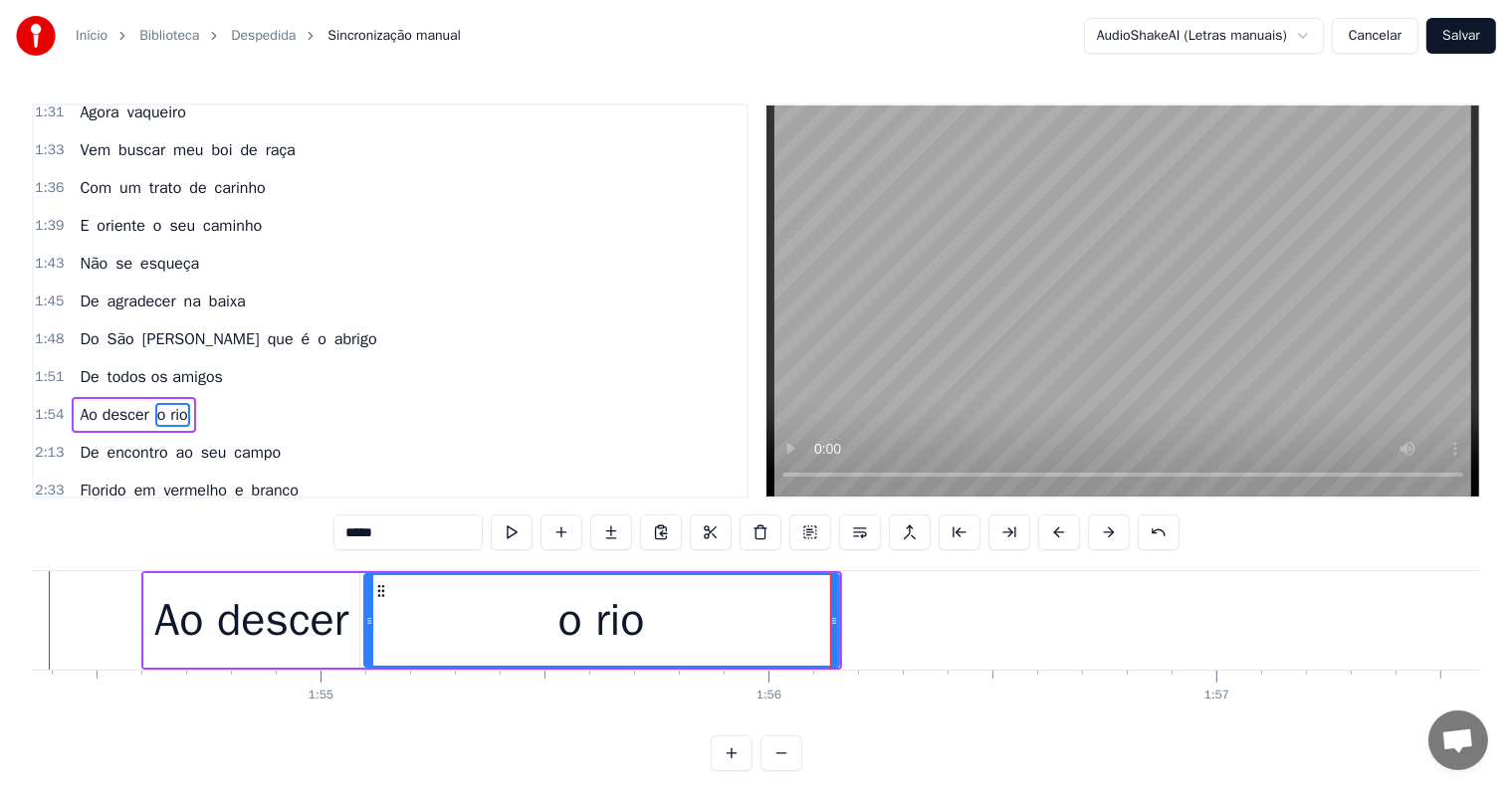 type on "*****" 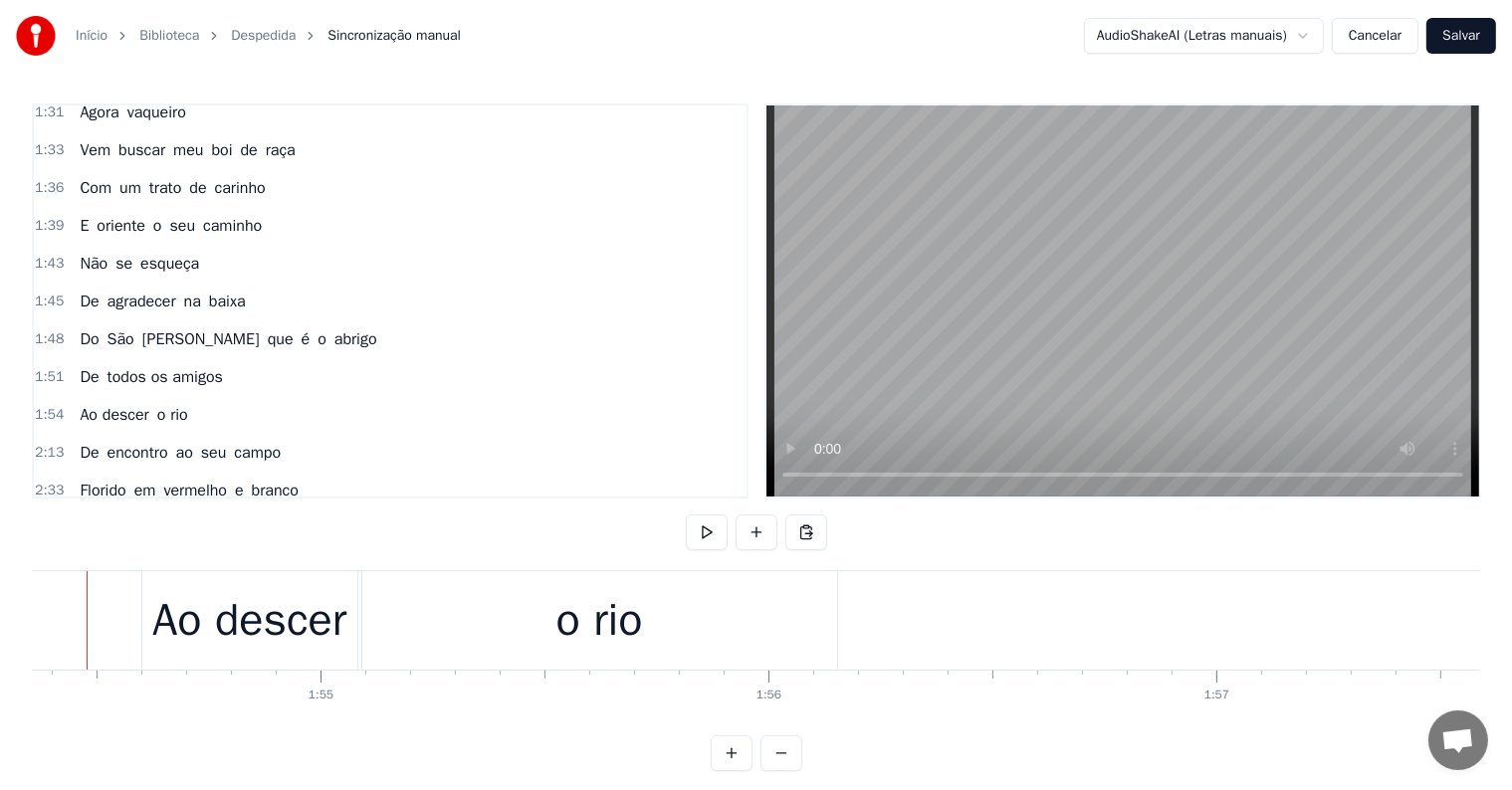 scroll, scrollTop: 0, scrollLeft: 51177, axis: horizontal 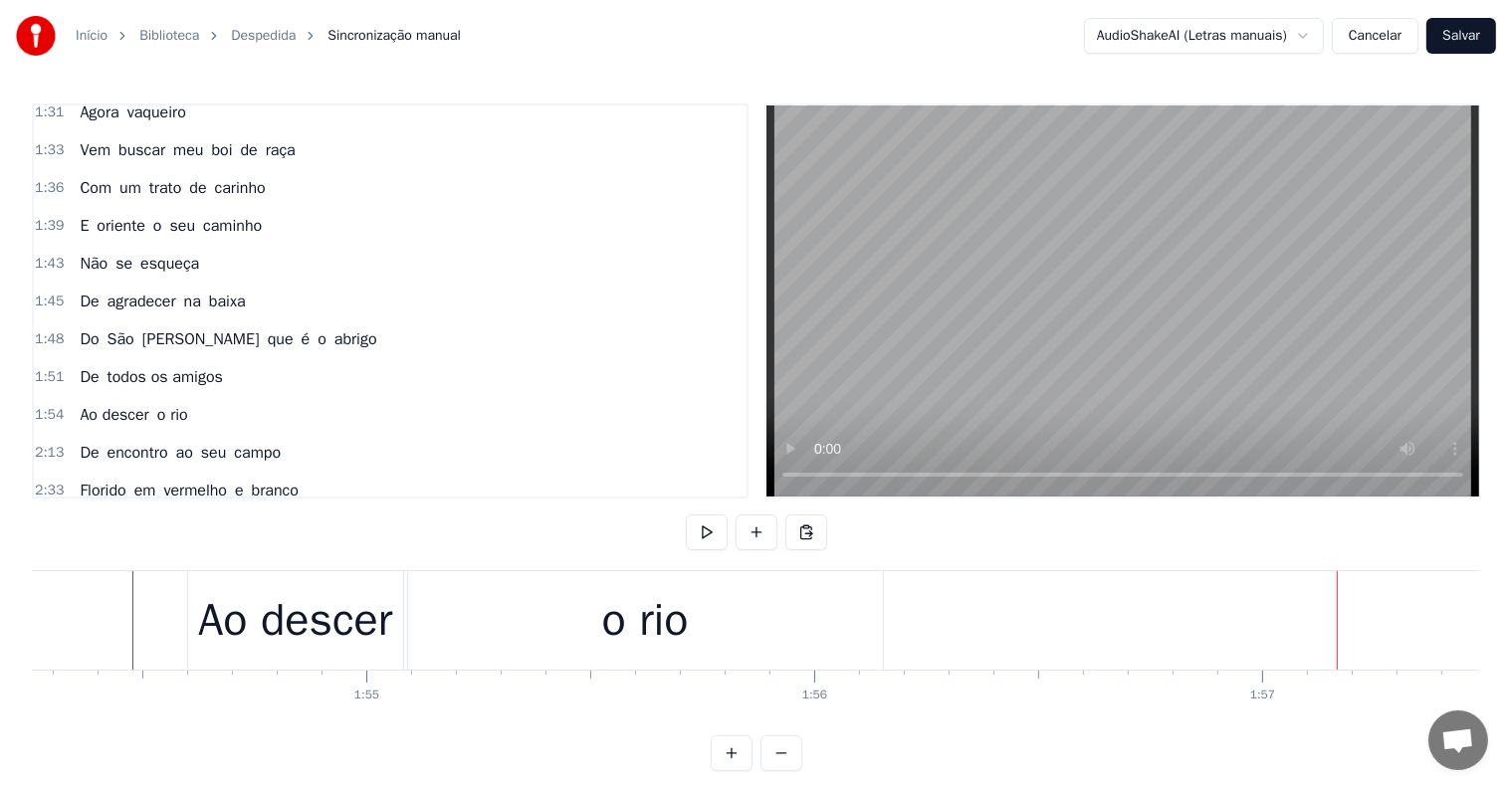 click on "Início Biblioteca Despedida Sincronização manual AudioShakeAI (Letras manuais) Cancelar Salvar 0:00 Esse verso do amo é sinal de partida 0:04 E um galo cantou nossa despedida 0:07 Sentimos saudade a nos invadir 0:12 Agora vaqueiro 0:14 Vem buscar meu boi de raça 0:17 Com um trato de carinho 0:20 E oriente o seu caminho 0:24 Não se esqueça 0:26 De agradecer na baixa 0:29 Do São José que é o abrigo 0:31 De todos os amigos 0:35 Ao descer o rio 0:37 De encontro ao seu campo 0:40 Florido em vermelho e branco 0:43 Reinará sempre feliz 0:48 Esse verso do amo é sinal de partida 0:51 E um galo cantou nossa despedida 0:54 Sentimos saudade a nos invadir 0:57 Agora vaqueiro 1:00 Vem buscar meu boi de raça 1:03 Com um trato de carinho 1:05 E oriente o seu caminho 1:09 Não se esqueça 1:11 De agradecer na baixa 1:14 Do São José que é o abrigo 1:17 De todos os amigos 1:20 Ao descer o rio 1:22 De encontro ao seu campo 1:25 Florido em vermelho e branco 1:28 Reinará sempre feliz 1:31 Agora vaqueiro 1:33 Vem E" at bounding box center [756, 401] 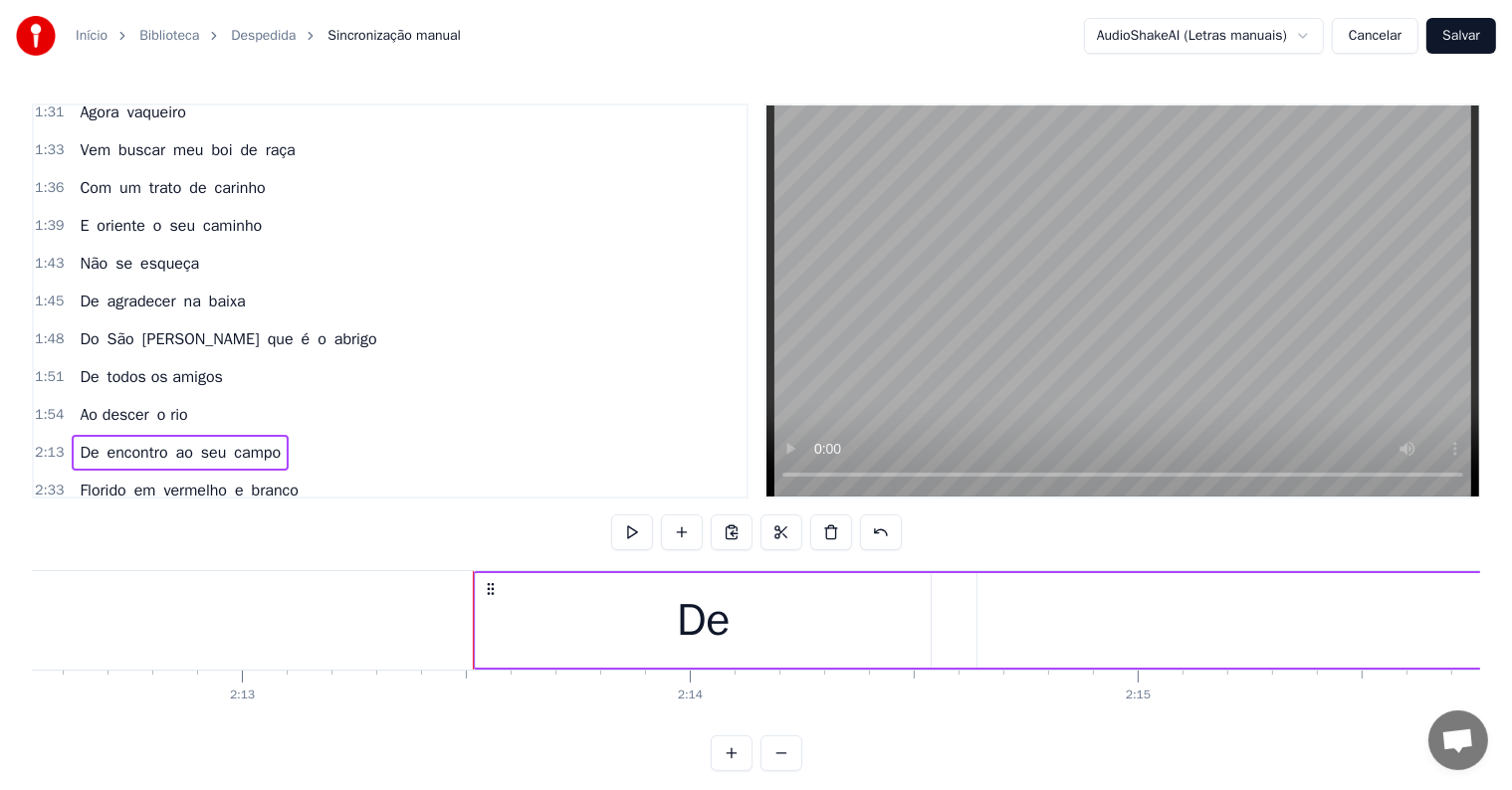 scroll, scrollTop: 0, scrollLeft: 59705, axis: horizontal 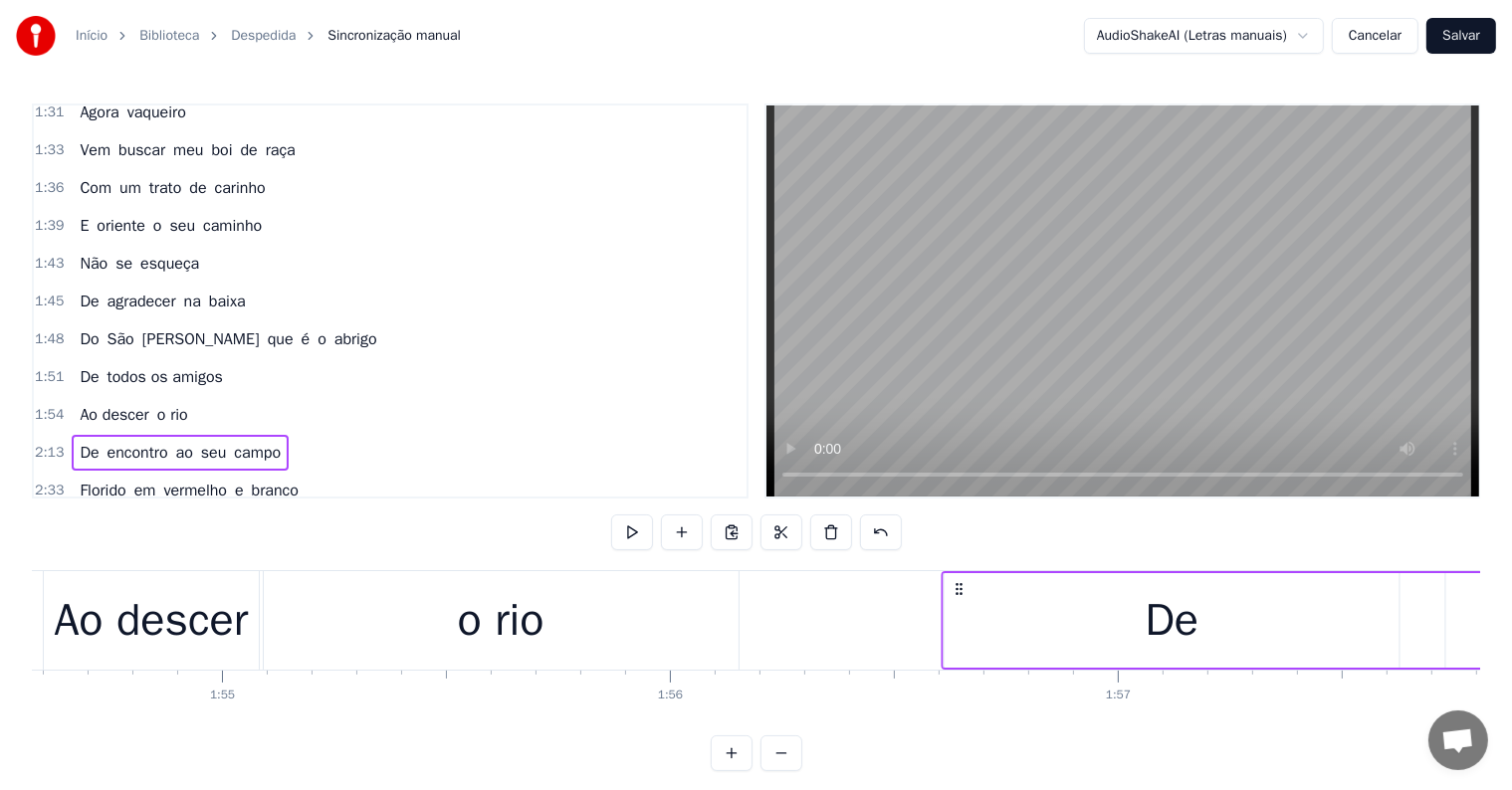 click on "0:00 Esse verso do amo é sinal de partida 0:04 E um galo cantou nossa despedida 0:07 Sentimos saudade a nos invadir 0:12 Agora vaqueiro 0:14 Vem buscar meu boi de raça 0:17 Com um trato de carinho 0:20 E oriente o seu caminho 0:24 Não se esqueça 0:26 De agradecer na baixa 0:29 Do São José que é o abrigo 0:31 De todos os amigos 0:35 Ao descer o rio 0:37 De encontro ao seu campo 0:40 Florido em vermelho e branco 0:43 Reinará sempre feliz 0:48 Esse verso do amo é sinal de partida 0:51 E um galo cantou nossa despedida 0:54 Sentimos saudade a nos invadir 0:57 Agora vaqueiro 1:00 Vem buscar meu boi de raça 1:03 Com um trato de carinho 1:05 E oriente o seu caminho 1:09 Não se esqueça 1:11 De agradecer na baixa 1:14 Do São José que é o abrigo 1:17 De todos os amigos 1:20 Ao descer o rio 1:22 De encontro ao seu campo 1:25 Florido em vermelho e branco 1:28 Reinará sempre feliz 1:31 Agora vaqueiro 1:33 Vem buscar meu boi de raça 1:36 Com um trato de carinho 1:39 E oriente o seu caminho 1:43 Não se 1:45" at bounding box center [756, 437] 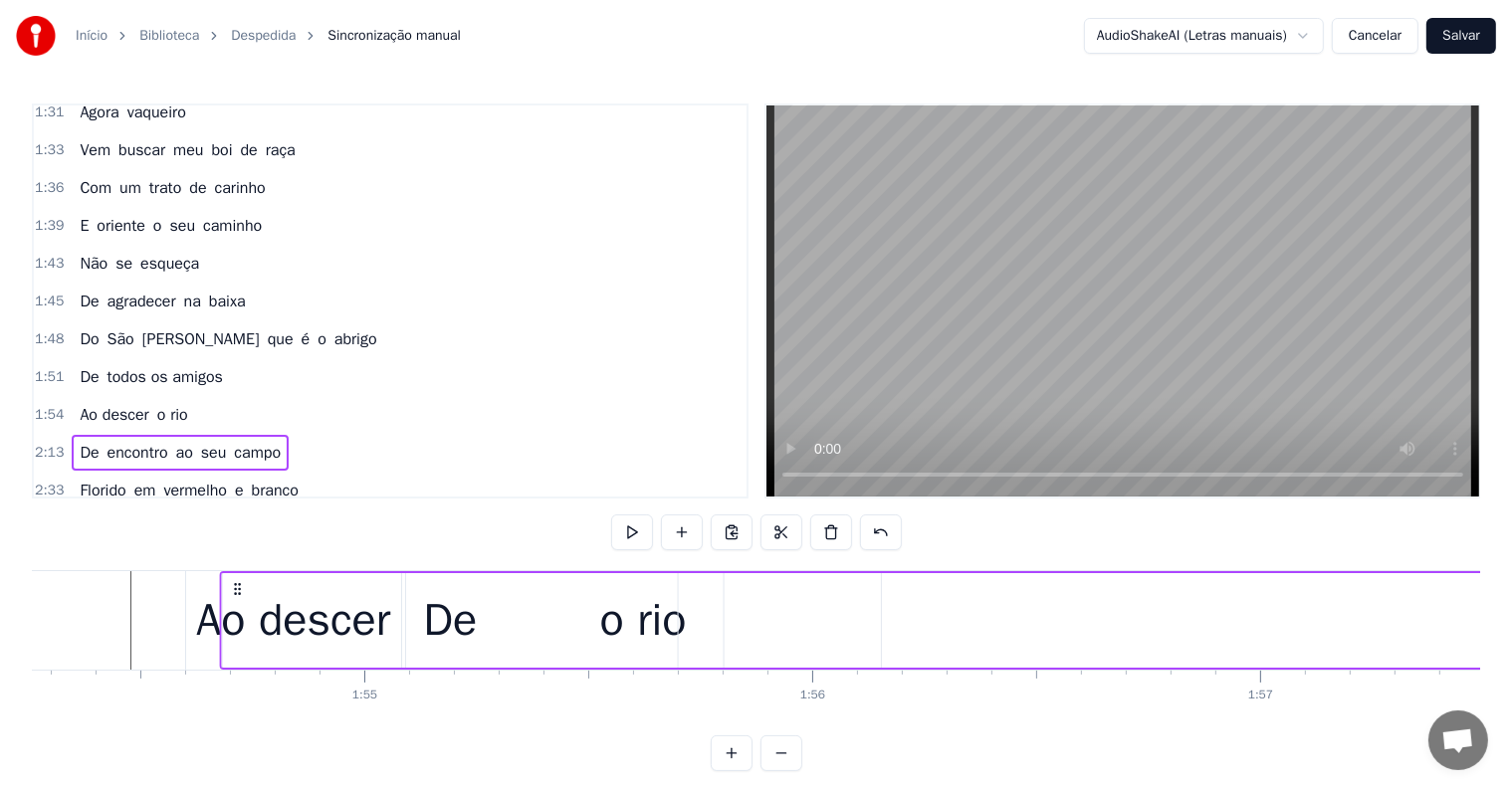 scroll, scrollTop: 0, scrollLeft: 51150, axis: horizontal 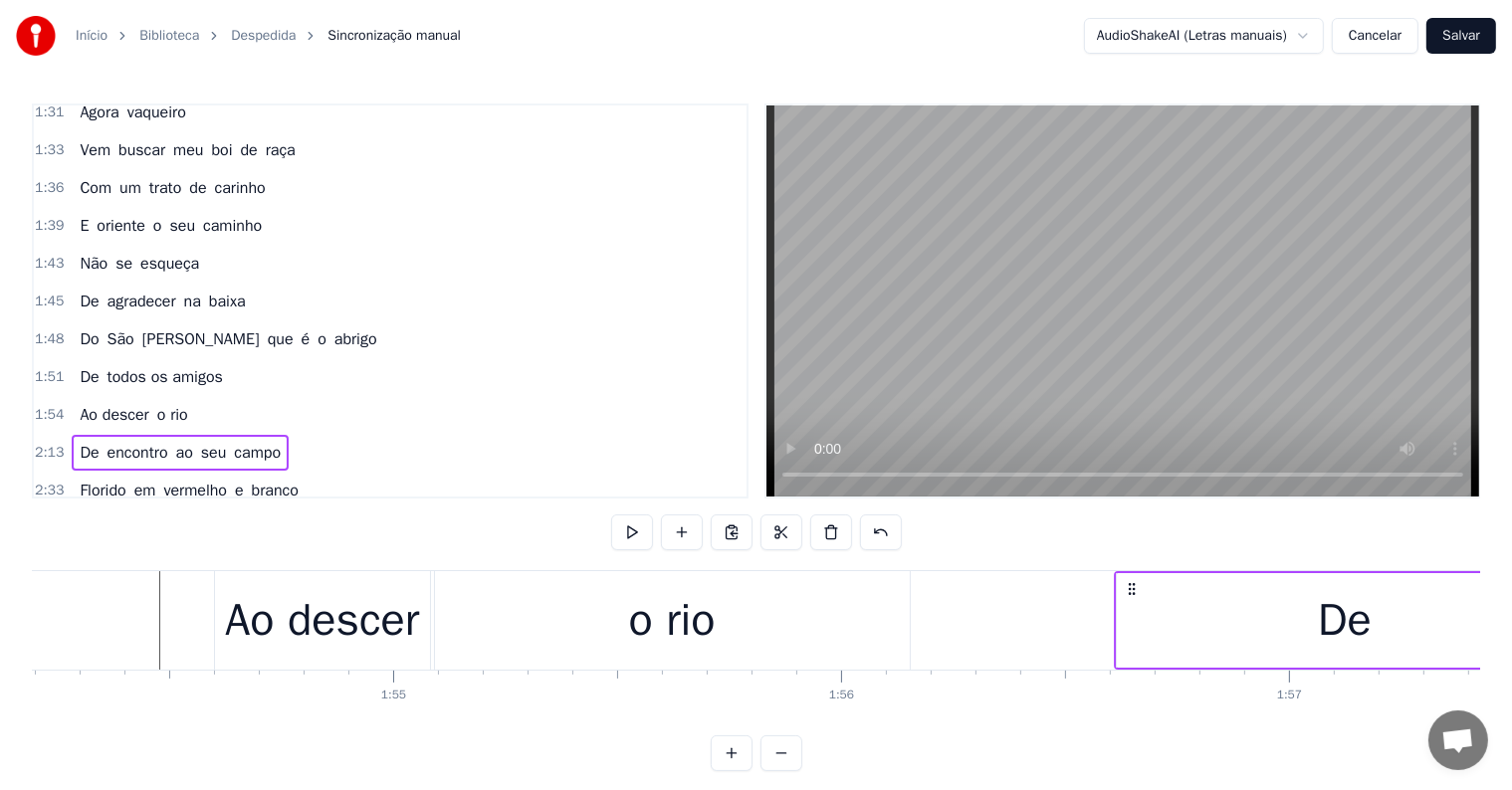 click at bounding box center (1123, 300) 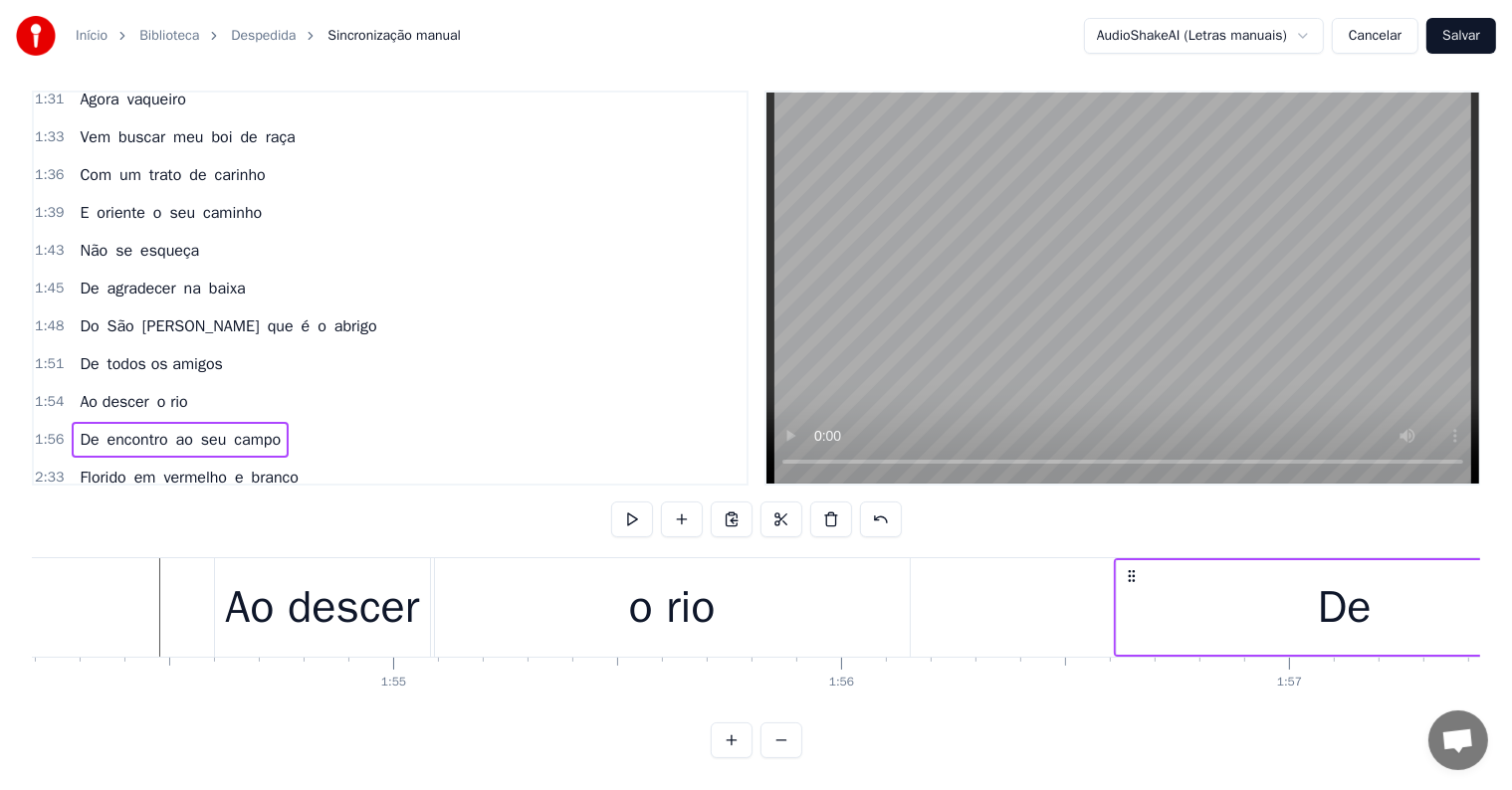 scroll, scrollTop: 30, scrollLeft: 0, axis: vertical 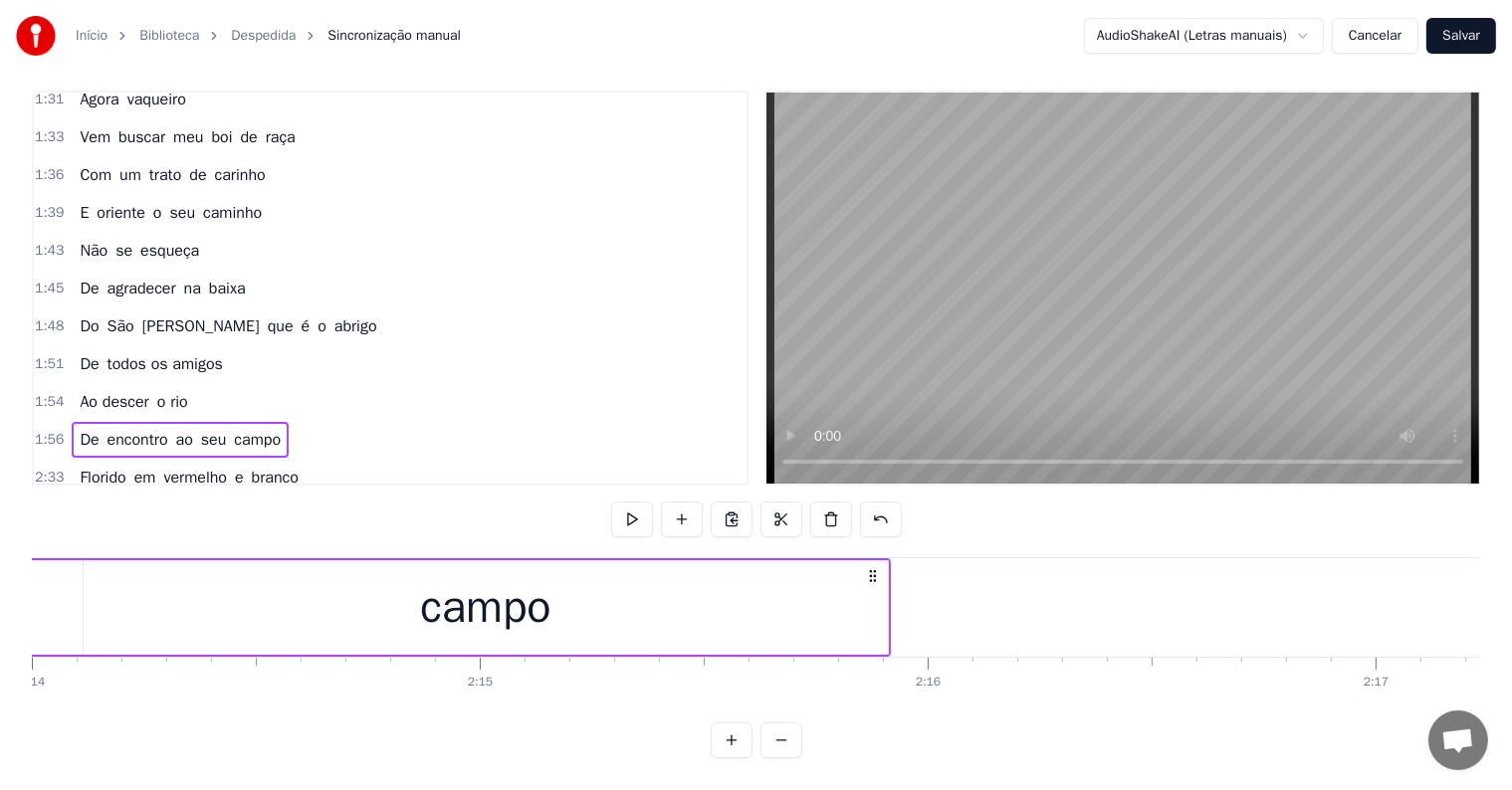 click on "campo" at bounding box center [486, 607] 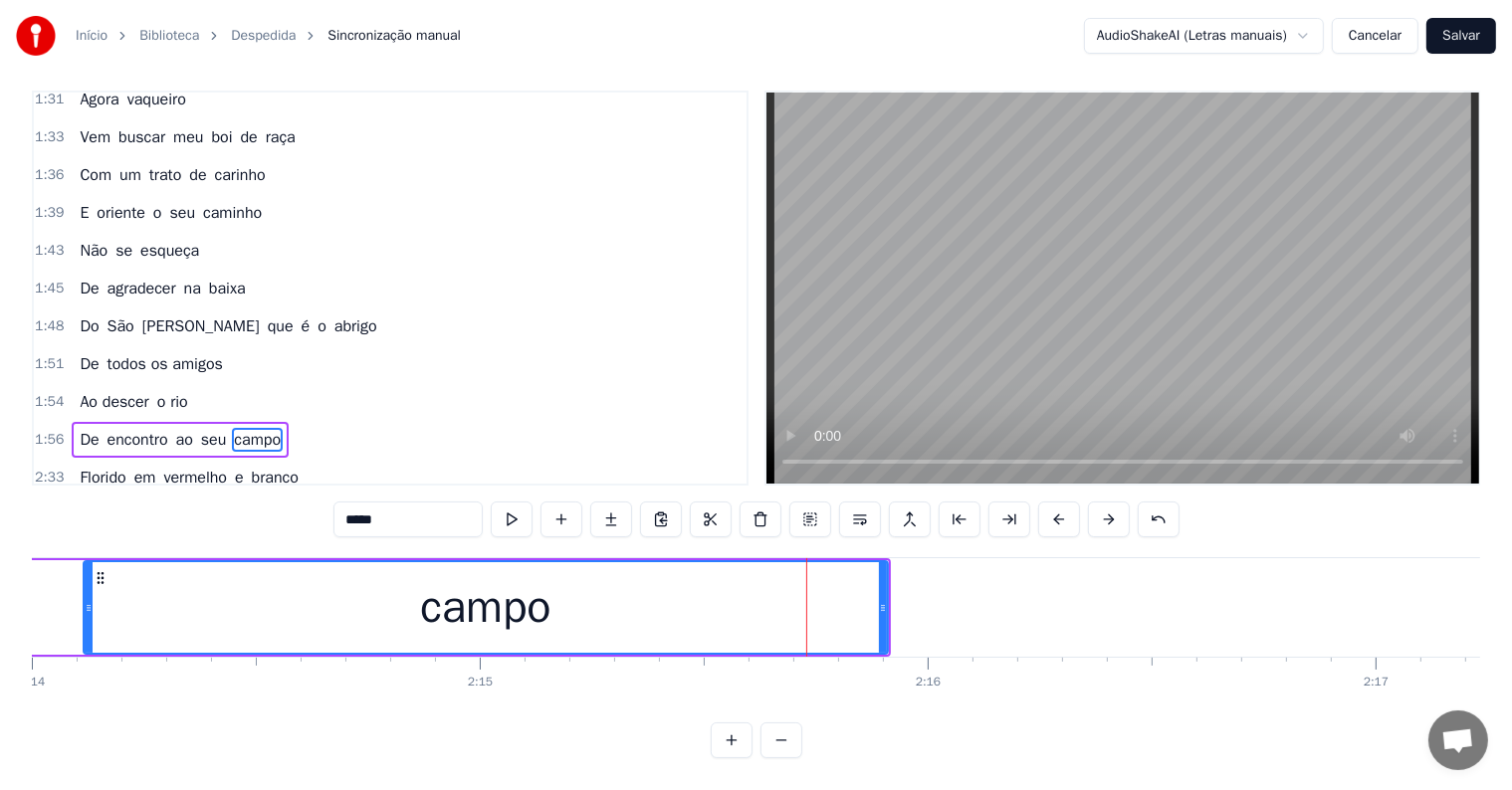 scroll, scrollTop: 9, scrollLeft: 0, axis: vertical 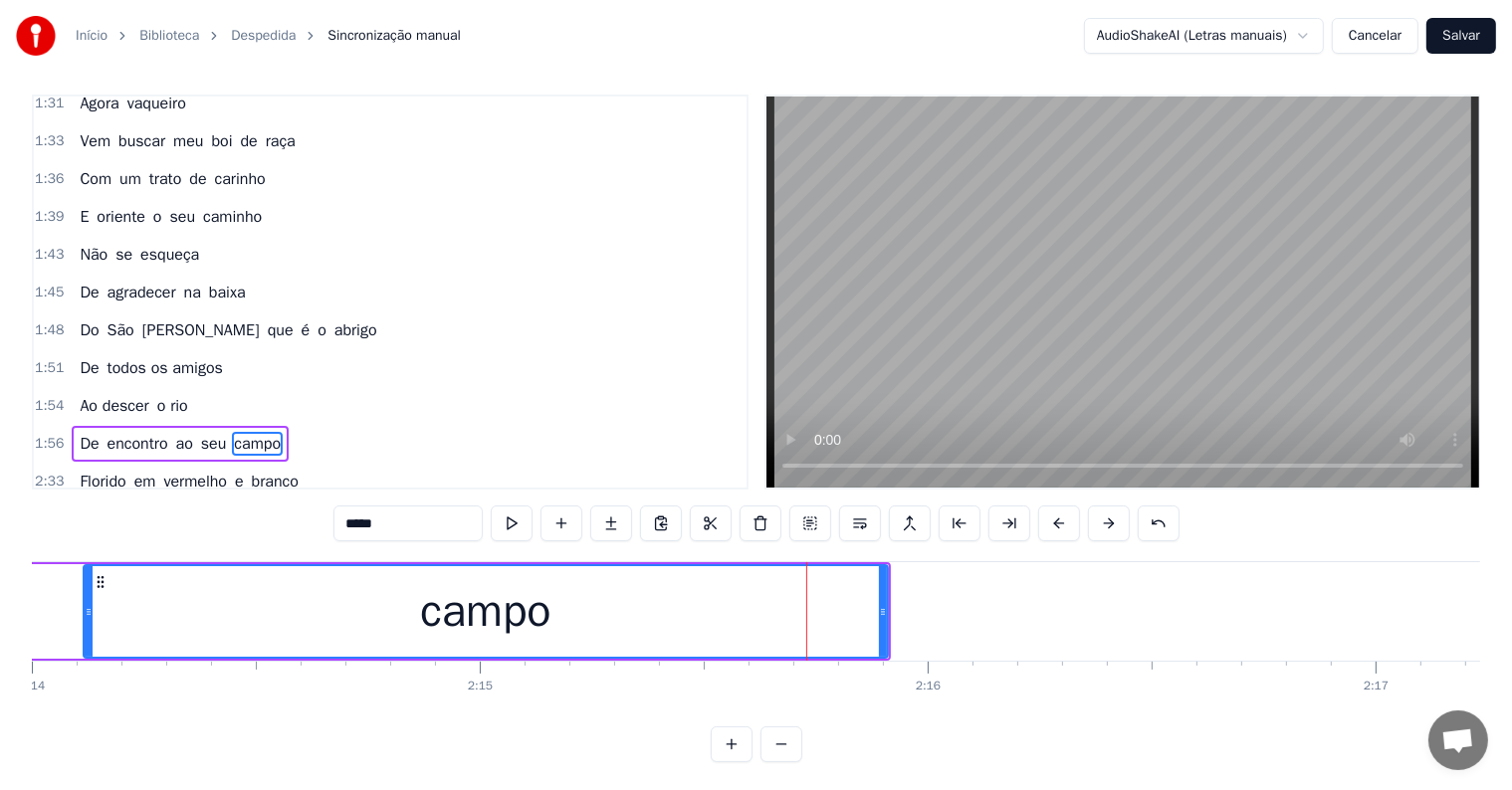 click on "De encontro ao seu campo" at bounding box center [-3434, 611] 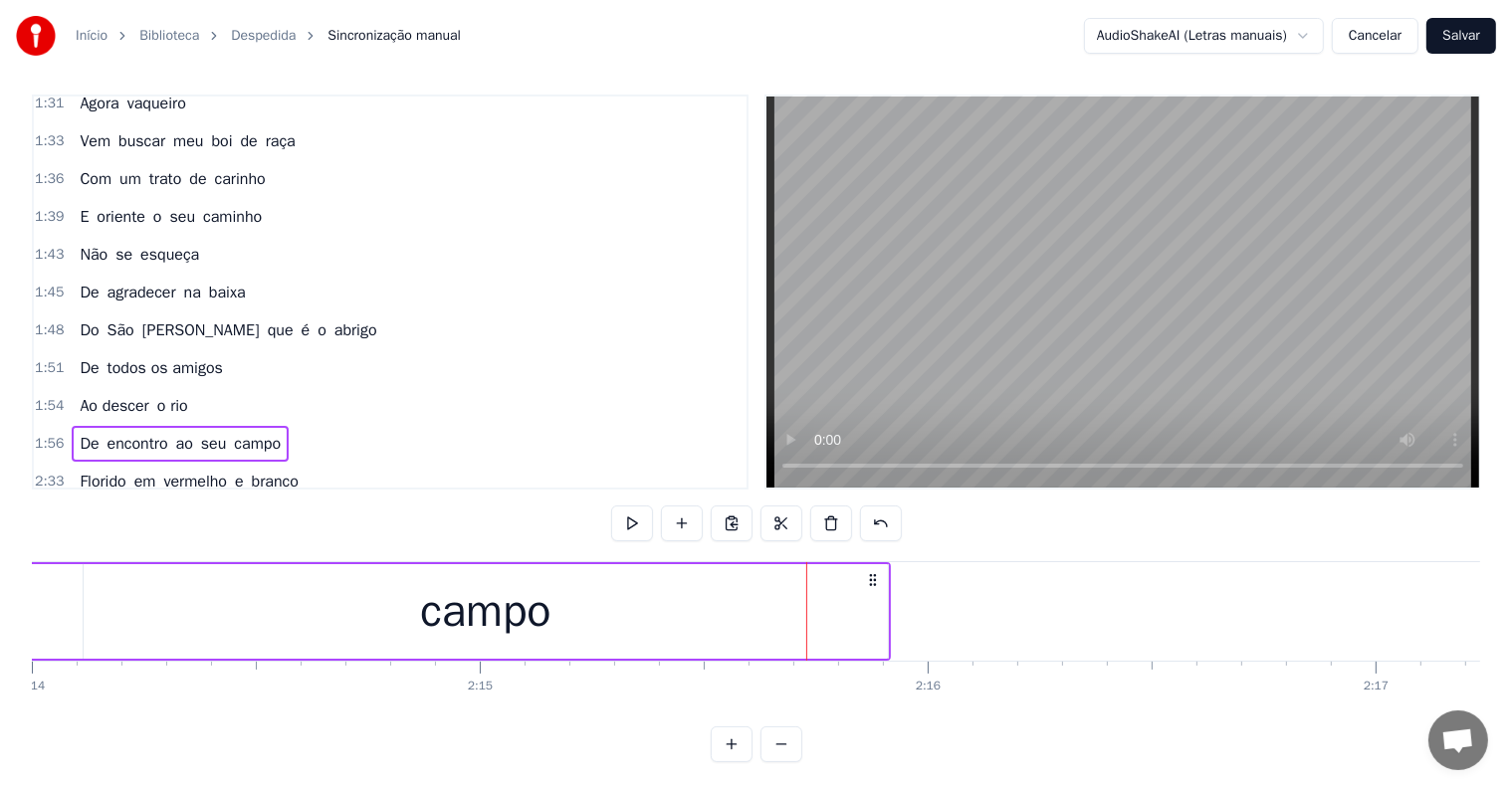 scroll, scrollTop: 0, scrollLeft: 59948, axis: horizontal 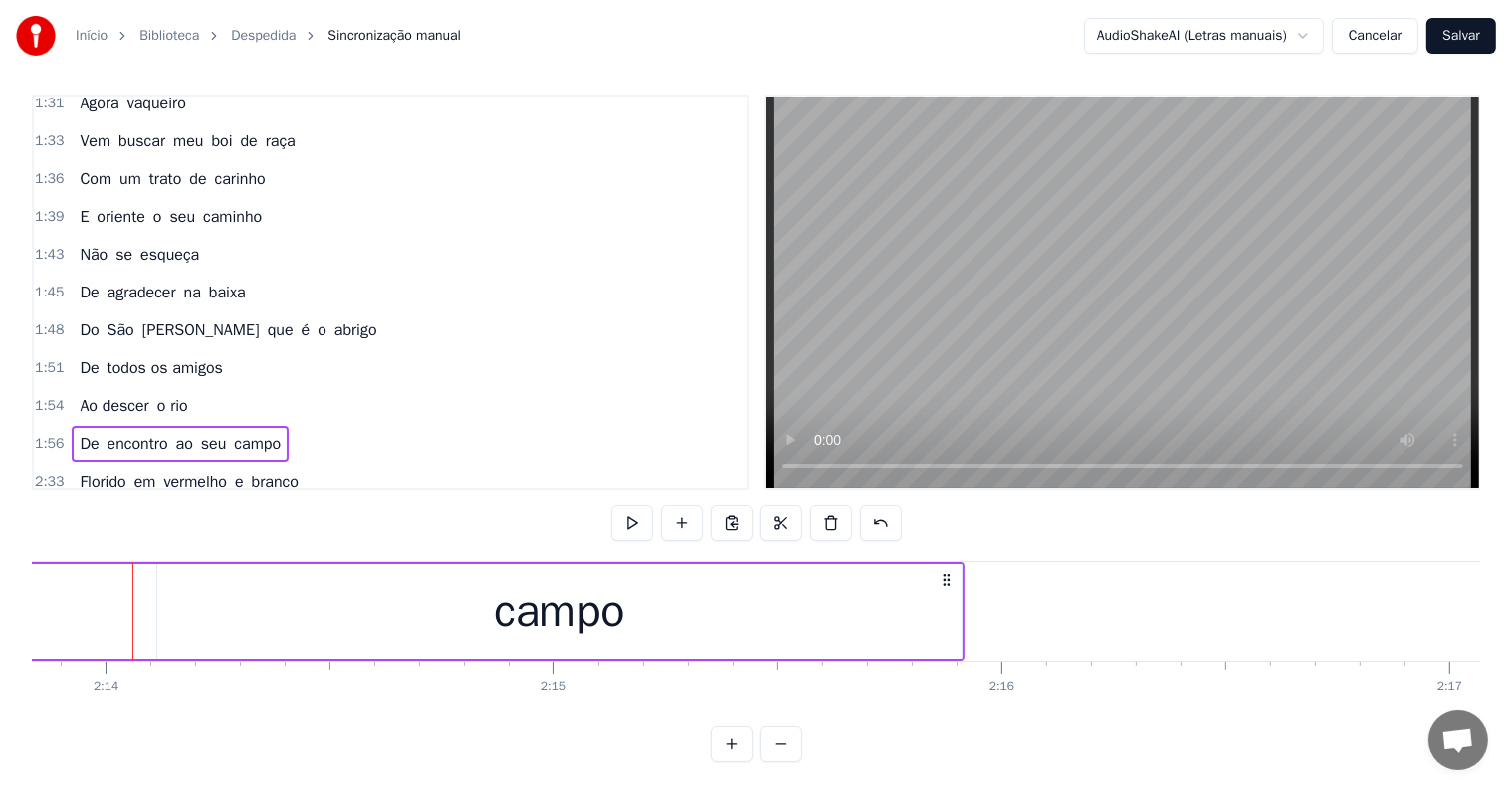 click on "campo" at bounding box center (559, 611) 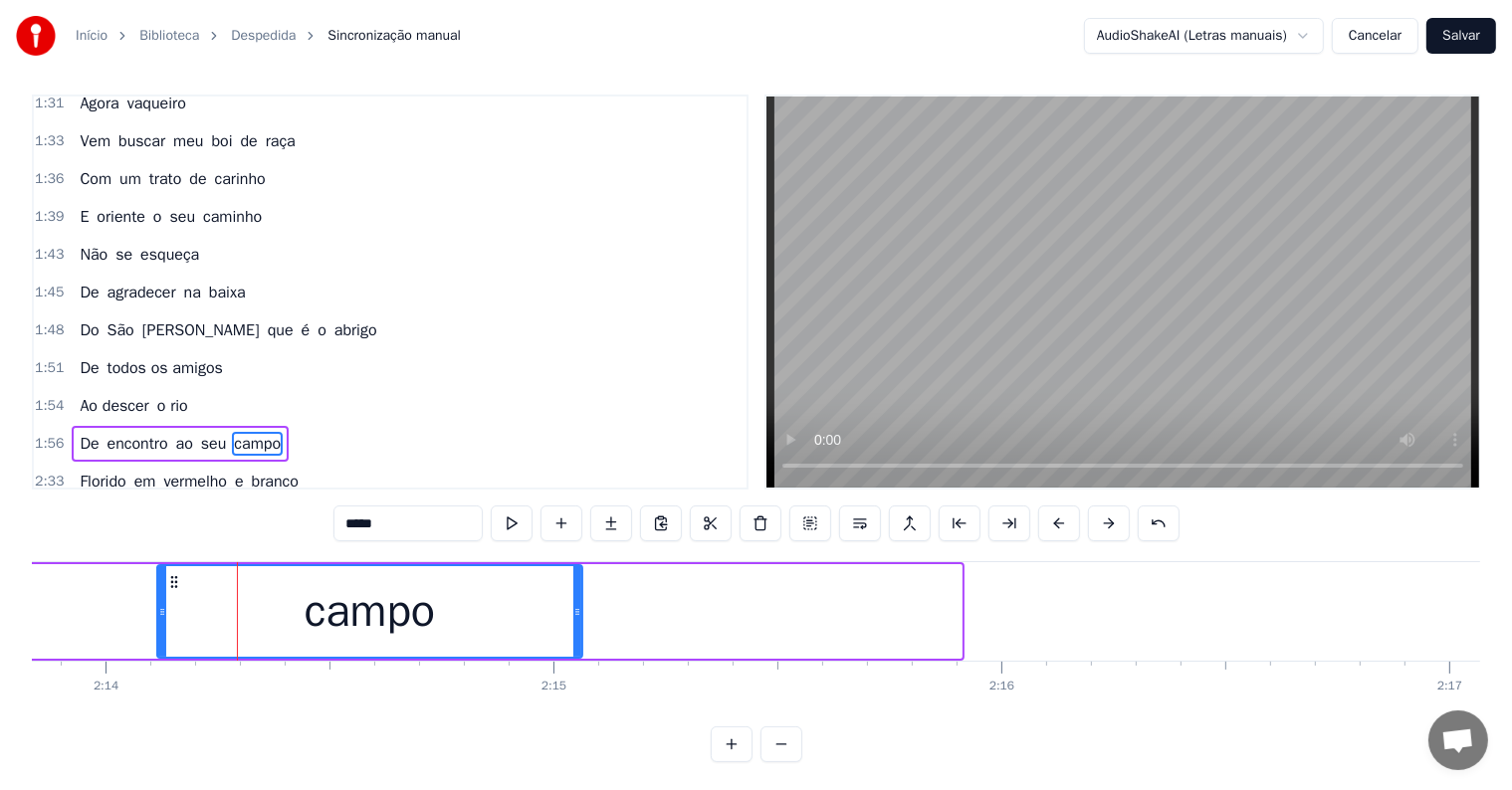 drag, startPoint x: 956, startPoint y: 608, endPoint x: 546, endPoint y: 613, distance: 410.03049 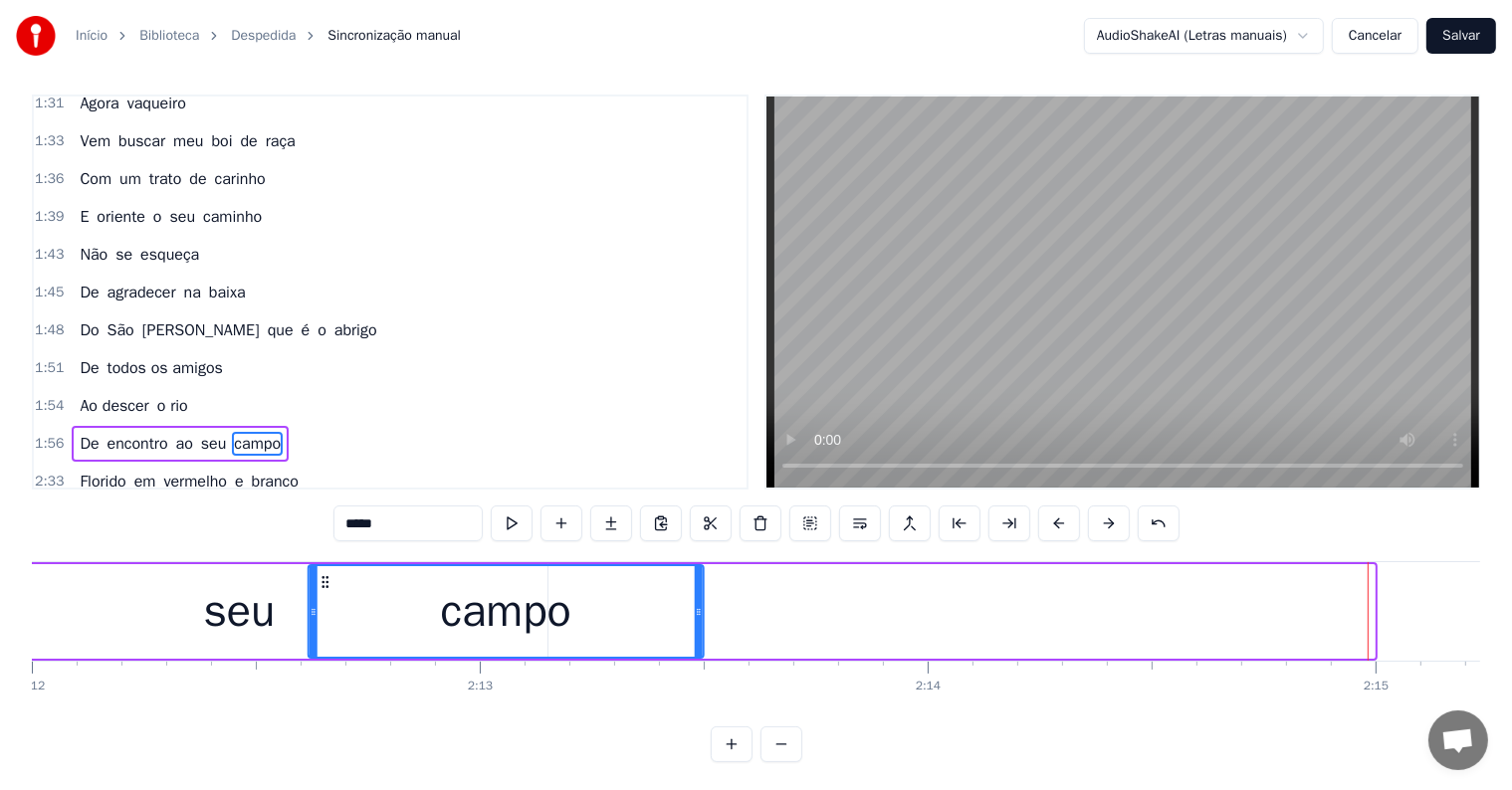 scroll, scrollTop: 0, scrollLeft: 59124, axis: horizontal 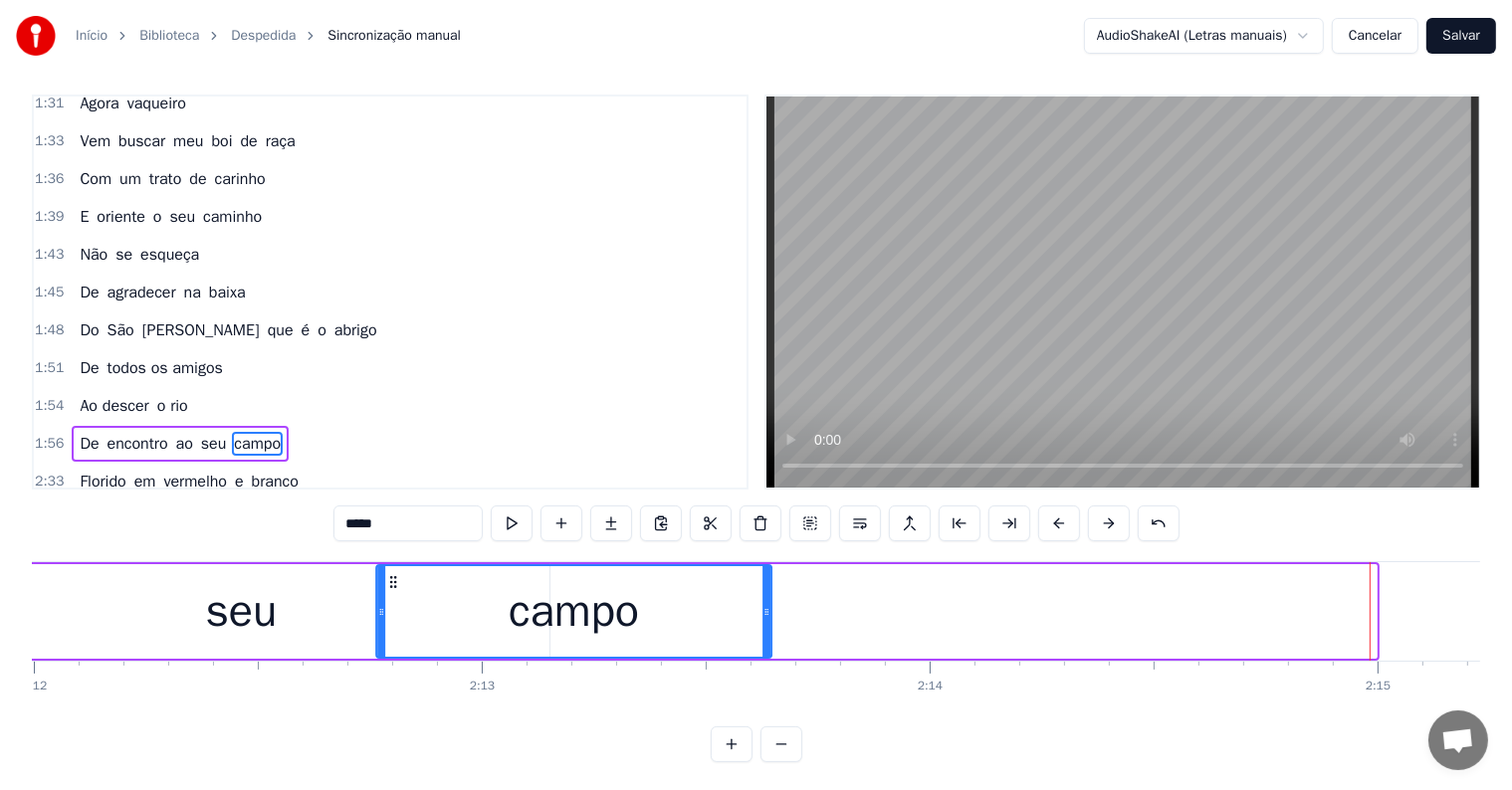drag, startPoint x: 170, startPoint y: 581, endPoint x: 389, endPoint y: 573, distance: 219.1461 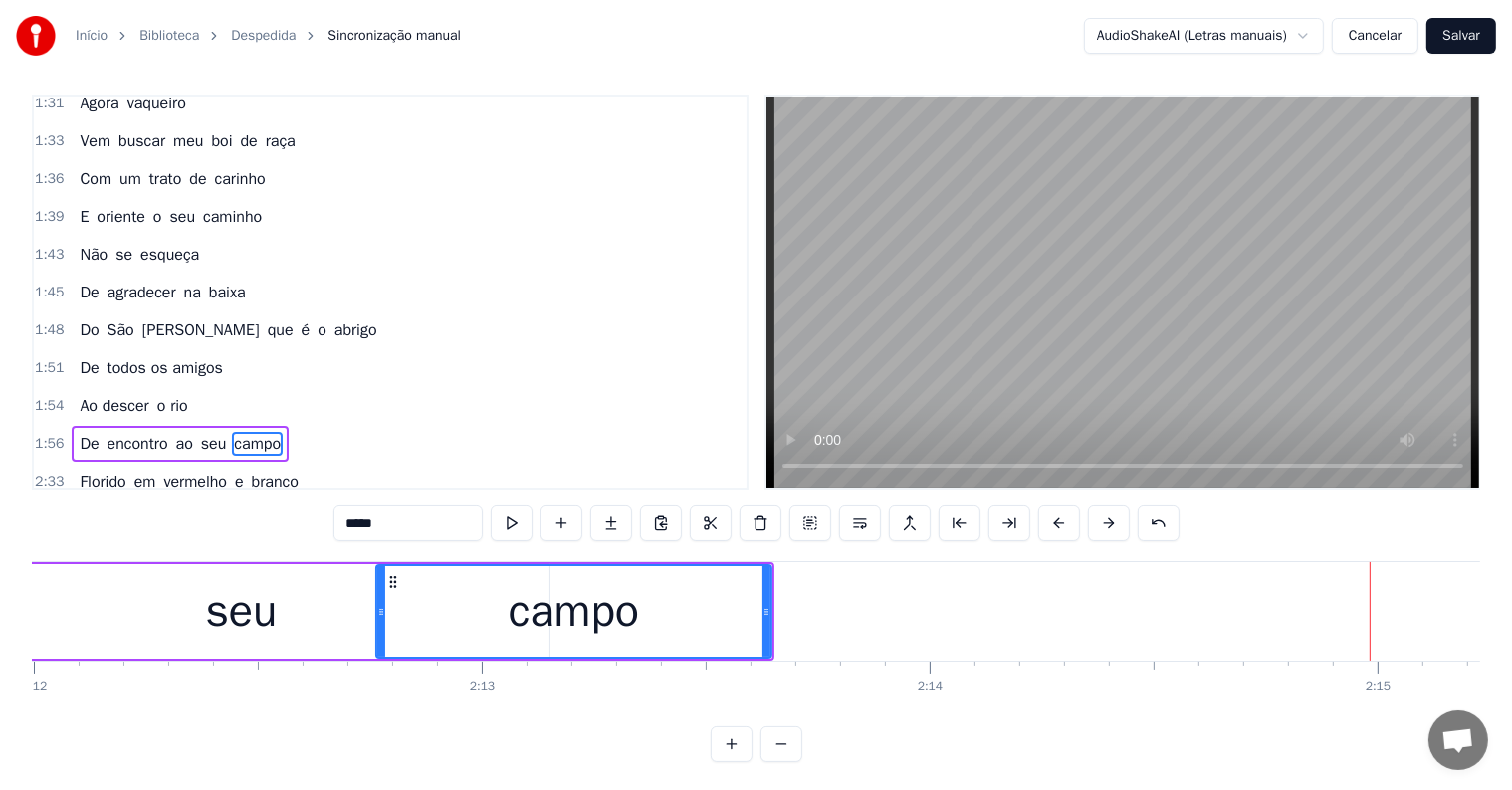 click on "seu" at bounding box center (241, 611) 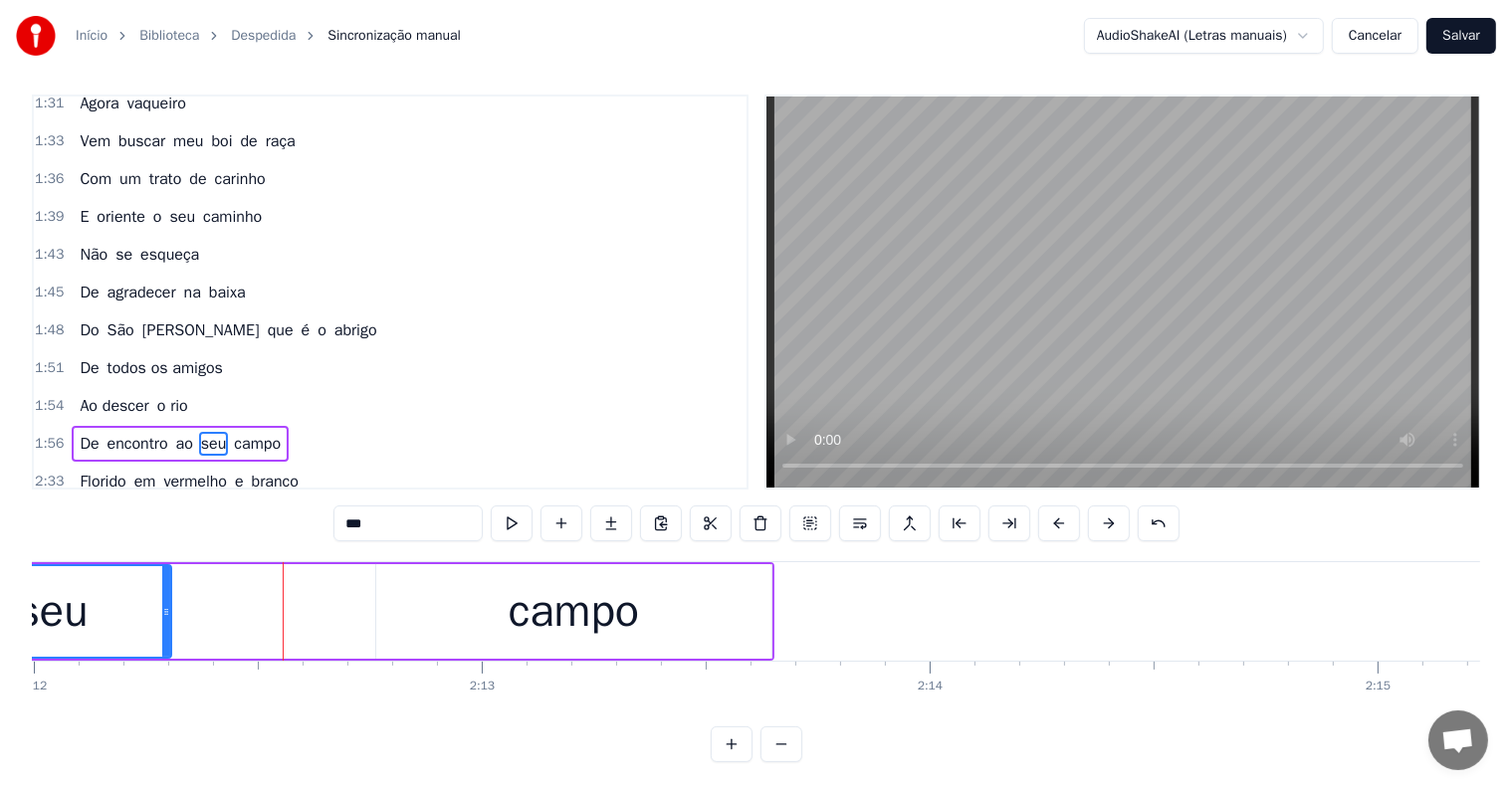 drag, startPoint x: 438, startPoint y: 610, endPoint x: 163, endPoint y: 610, distance: 275 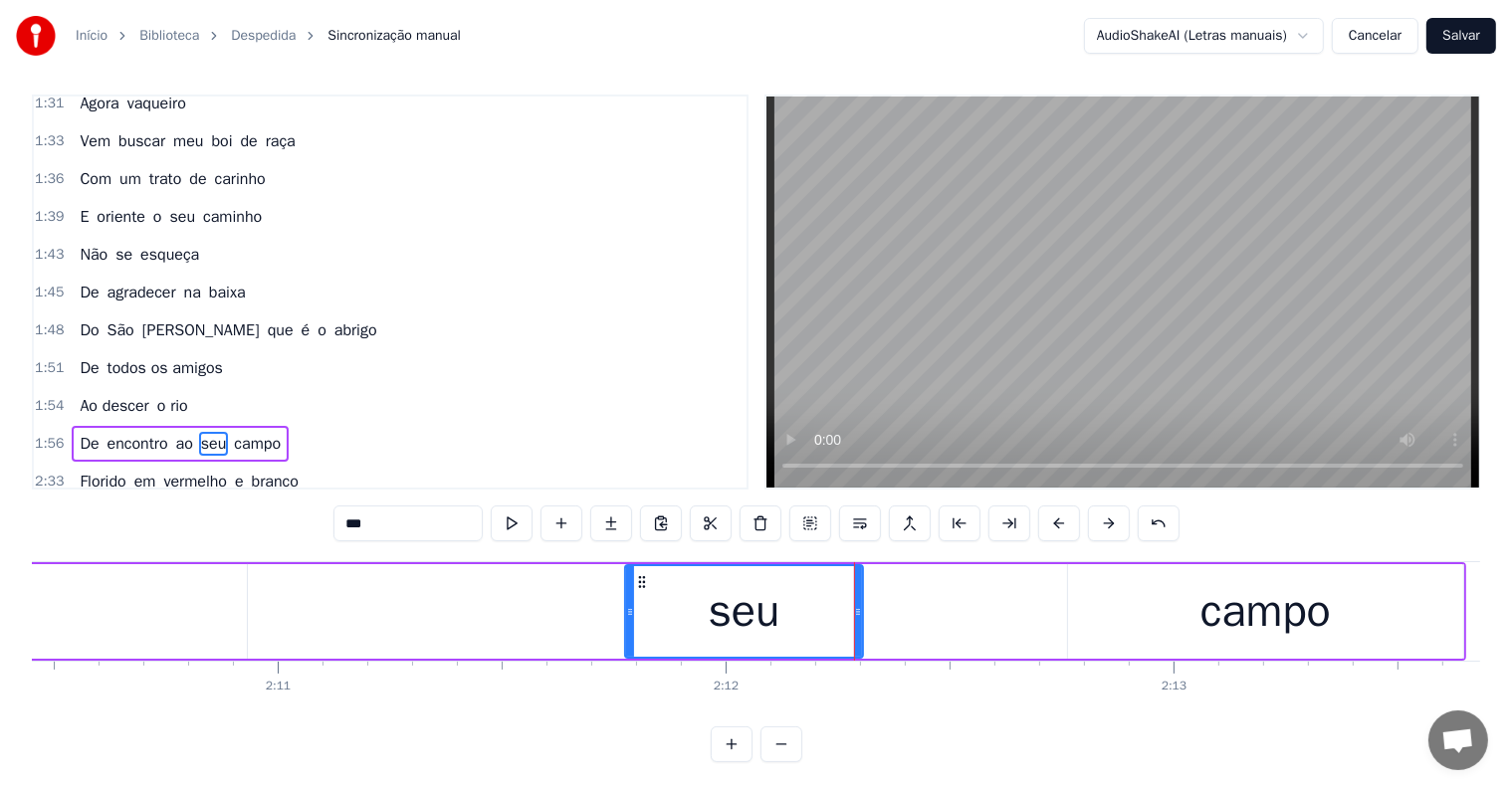 scroll, scrollTop: 0, scrollLeft: 58408, axis: horizontal 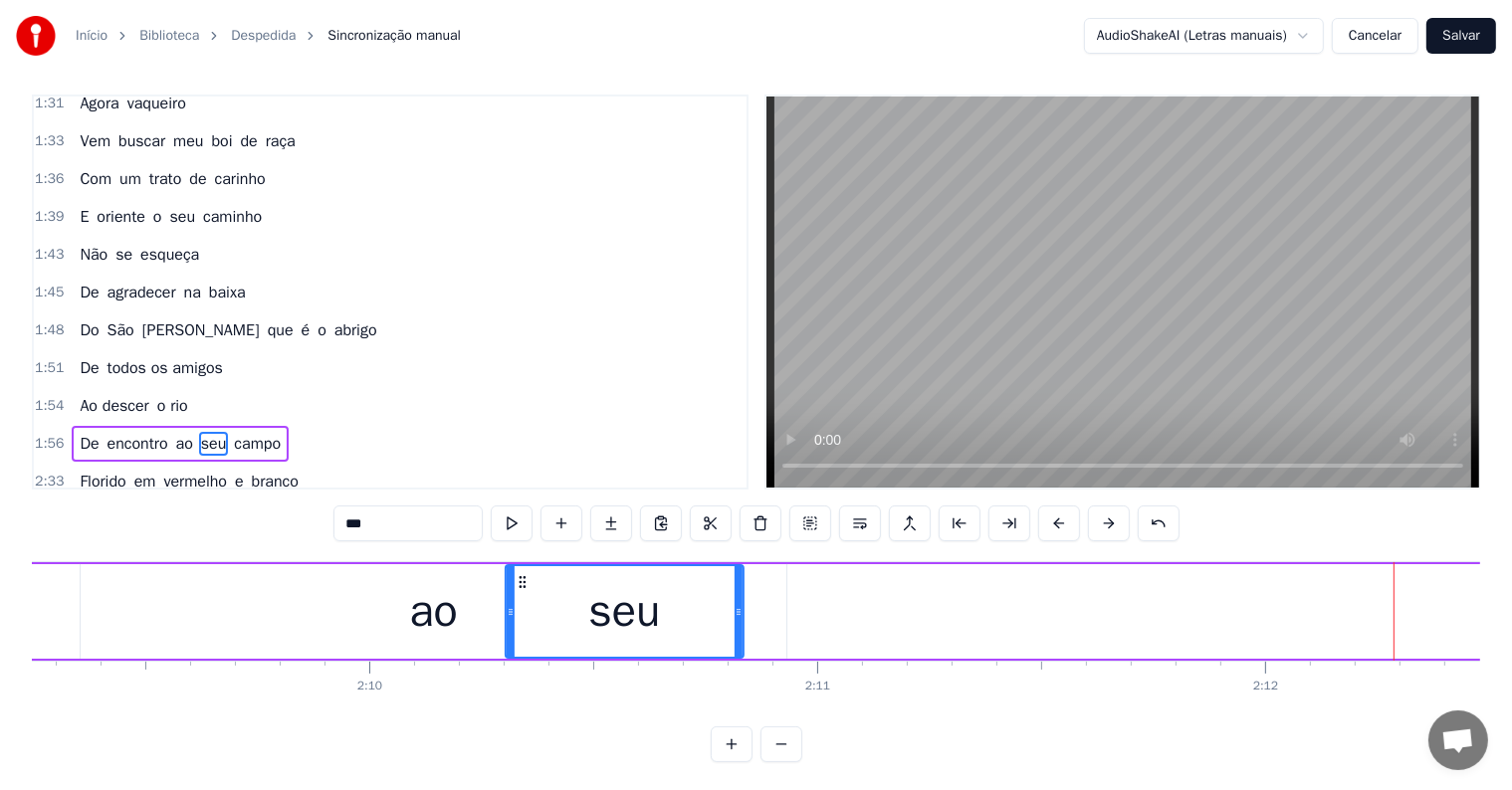 drag, startPoint x: 430, startPoint y: 596, endPoint x: 516, endPoint y: 579, distance: 87.66413 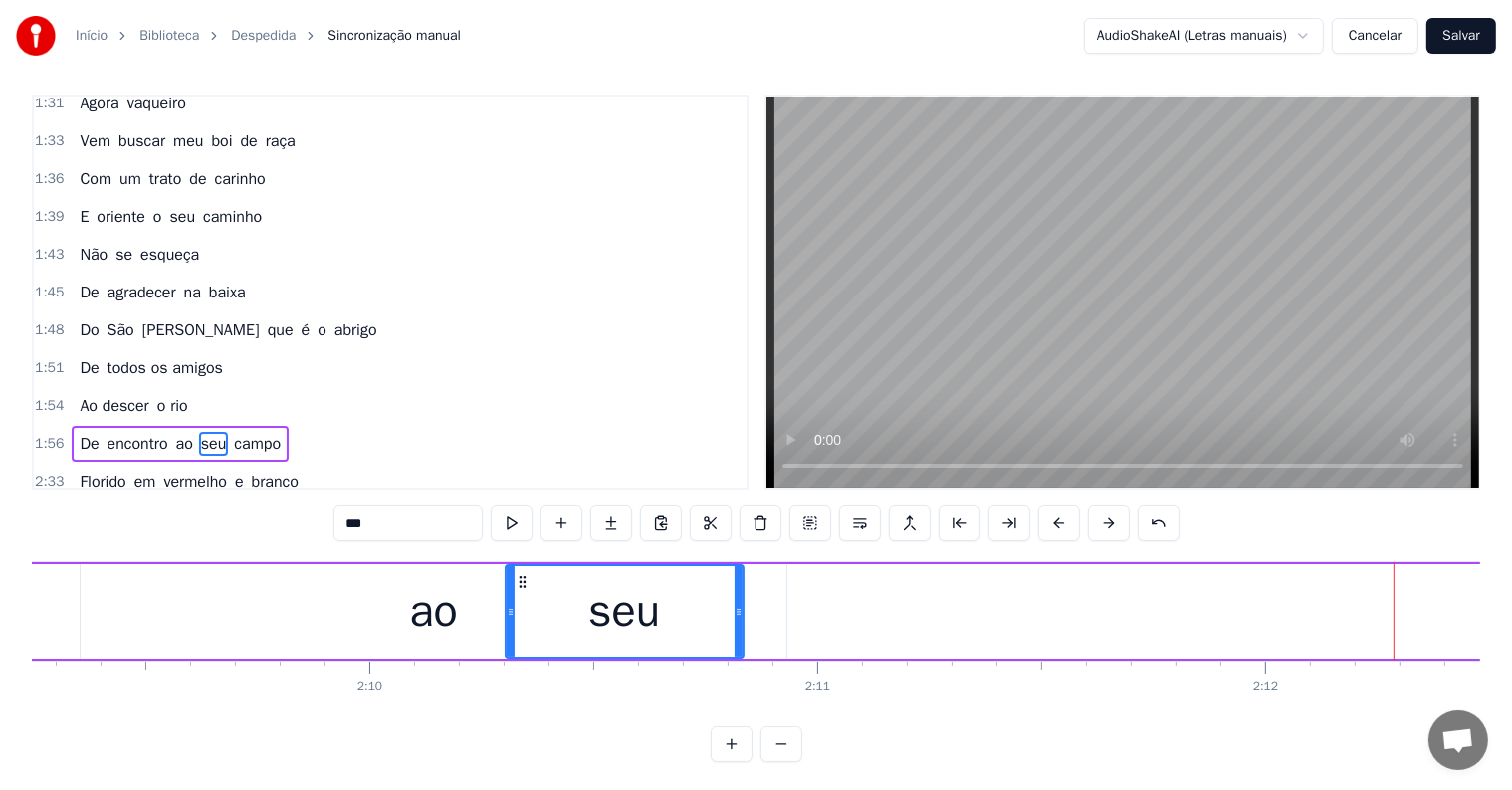 click on "ao" at bounding box center (433, 612) 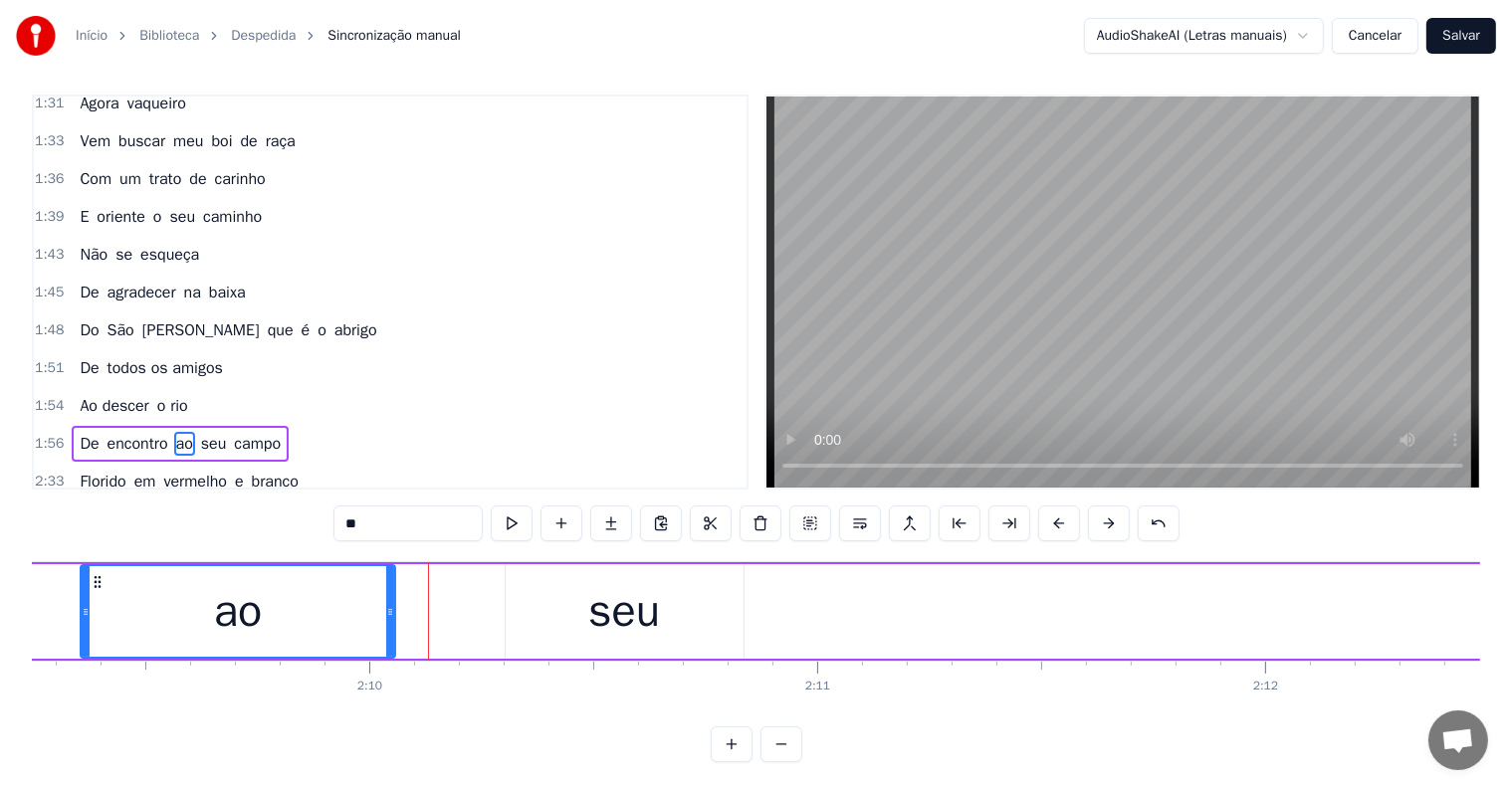 drag, startPoint x: 781, startPoint y: 607, endPoint x: 390, endPoint y: 638, distance: 392.22698 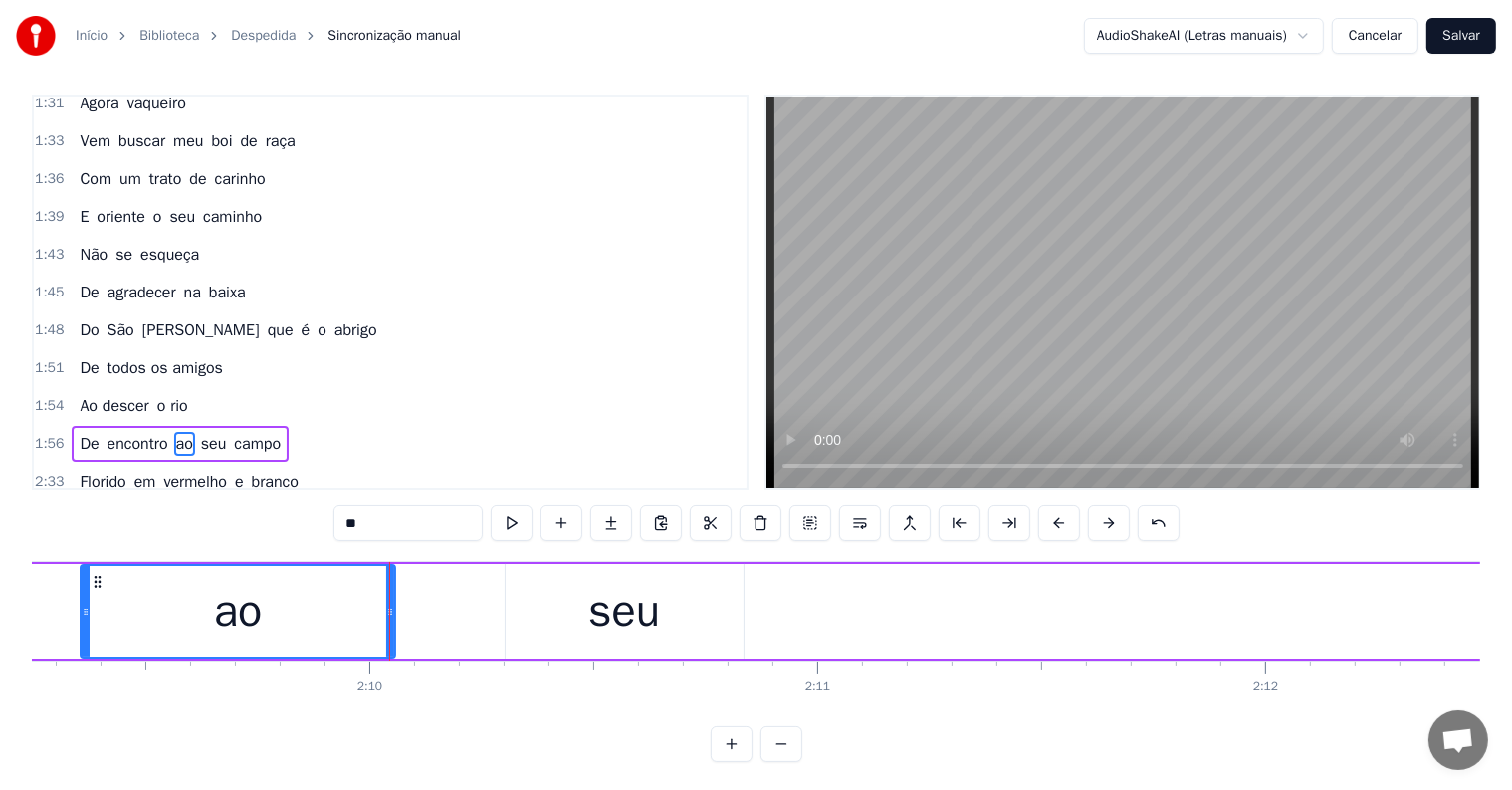 scroll, scrollTop: 0, scrollLeft: 56626, axis: horizontal 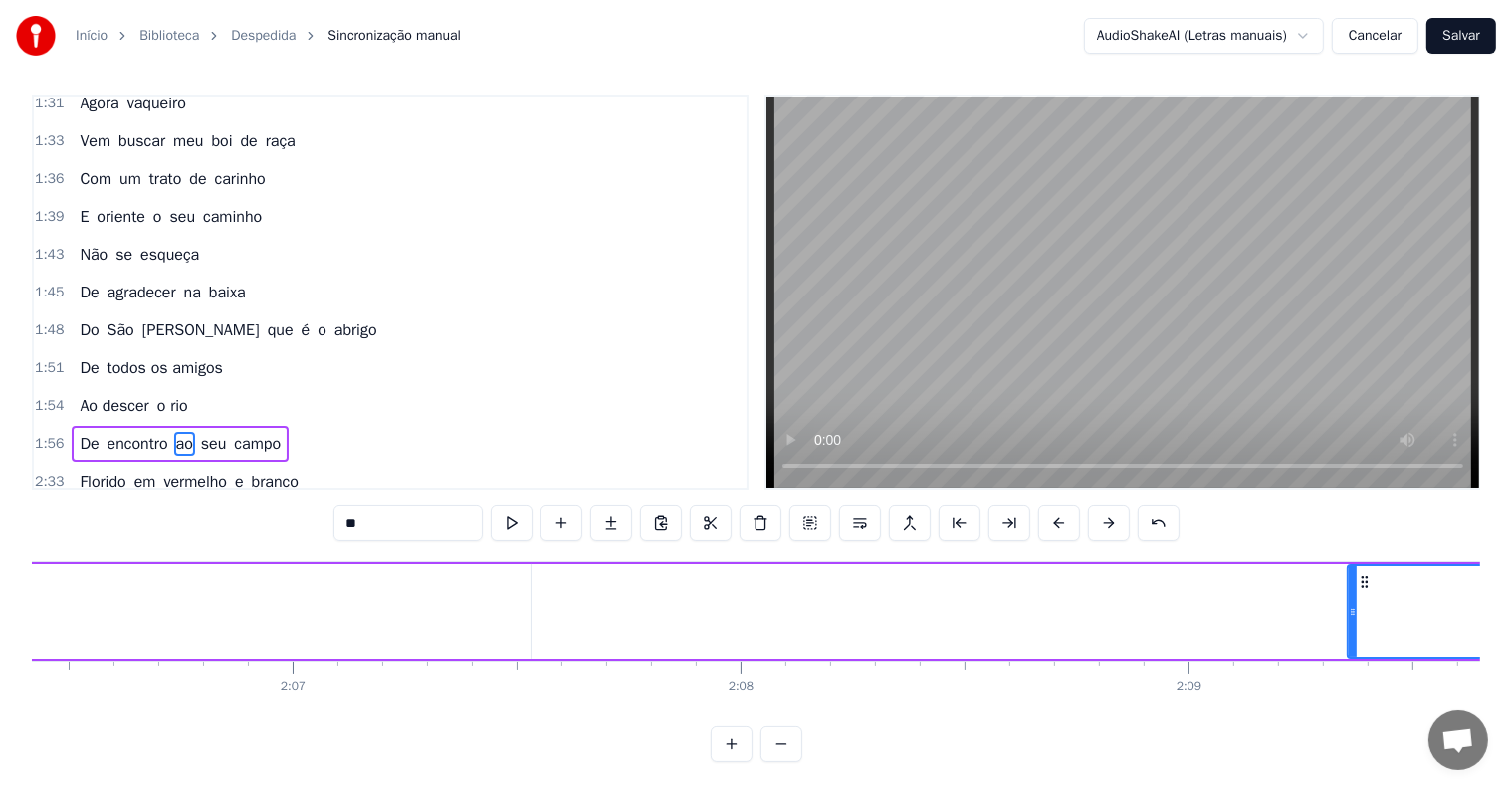 click on "encontro" at bounding box center (-1663, 611) 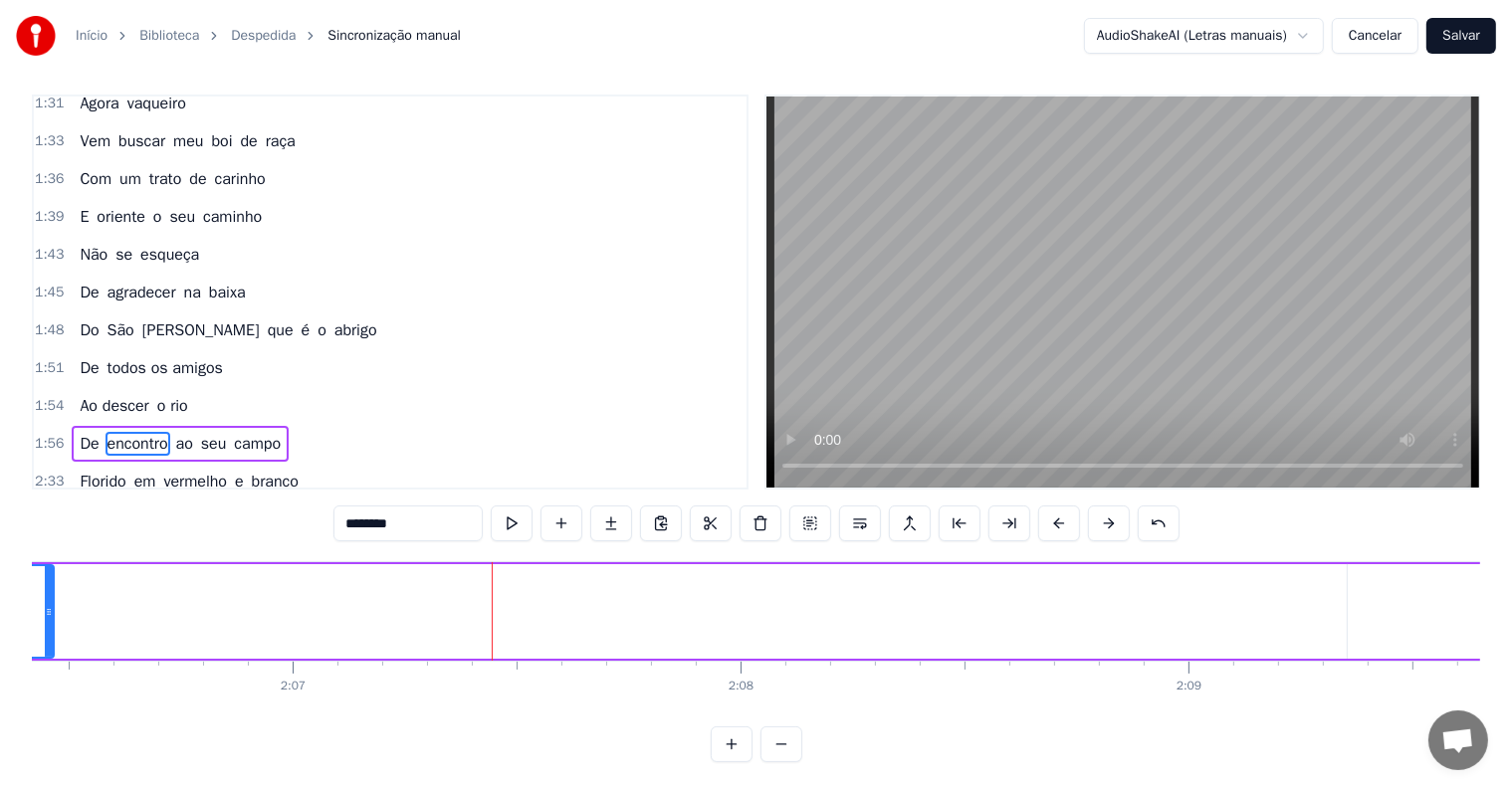 drag, startPoint x: 523, startPoint y: 613, endPoint x: 46, endPoint y: 596, distance: 477.30284 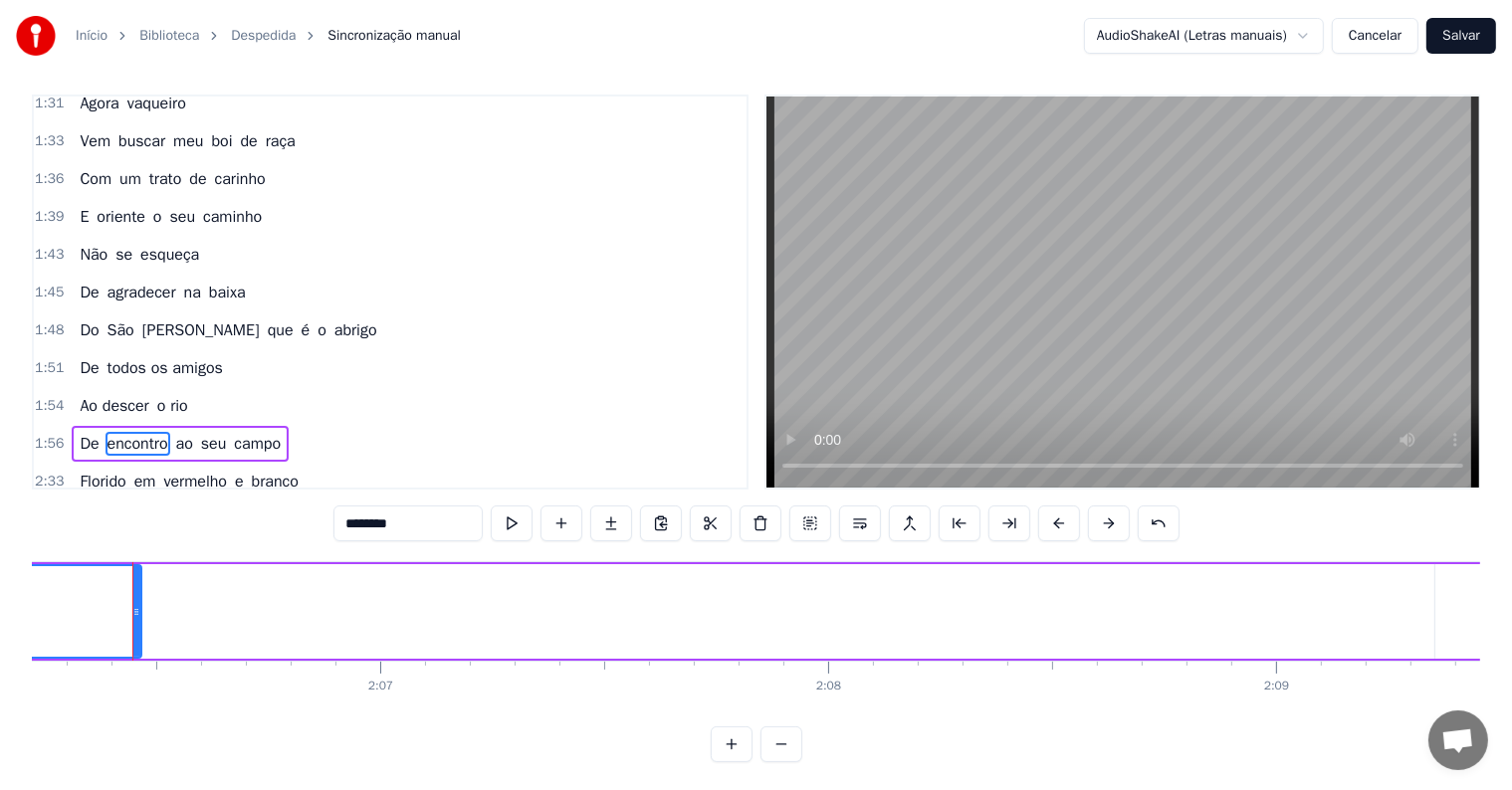 scroll, scrollTop: 0, scrollLeft: 55271, axis: horizontal 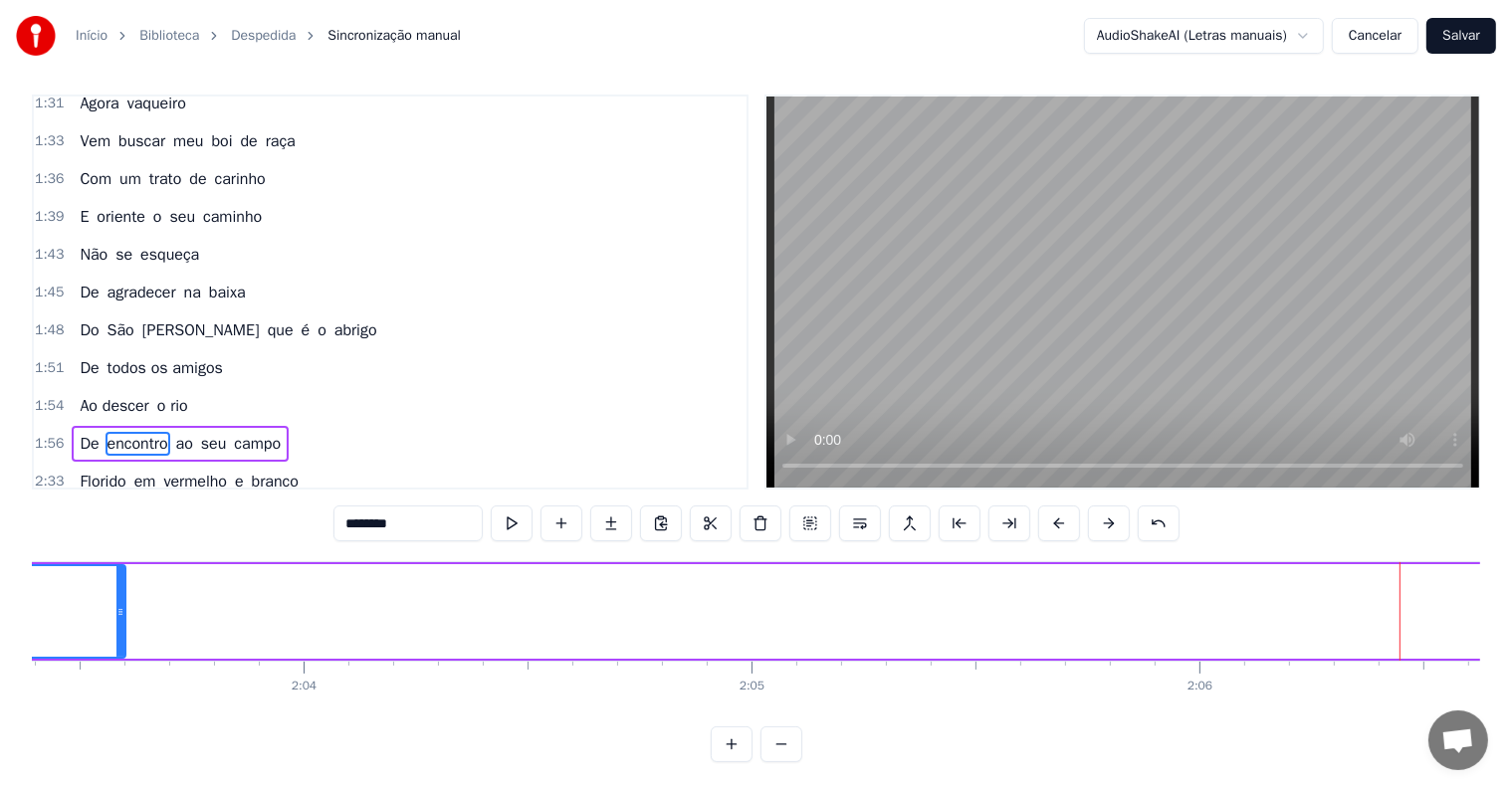 drag, startPoint x: 1403, startPoint y: 609, endPoint x: 112, endPoint y: 612, distance: 1291.0035 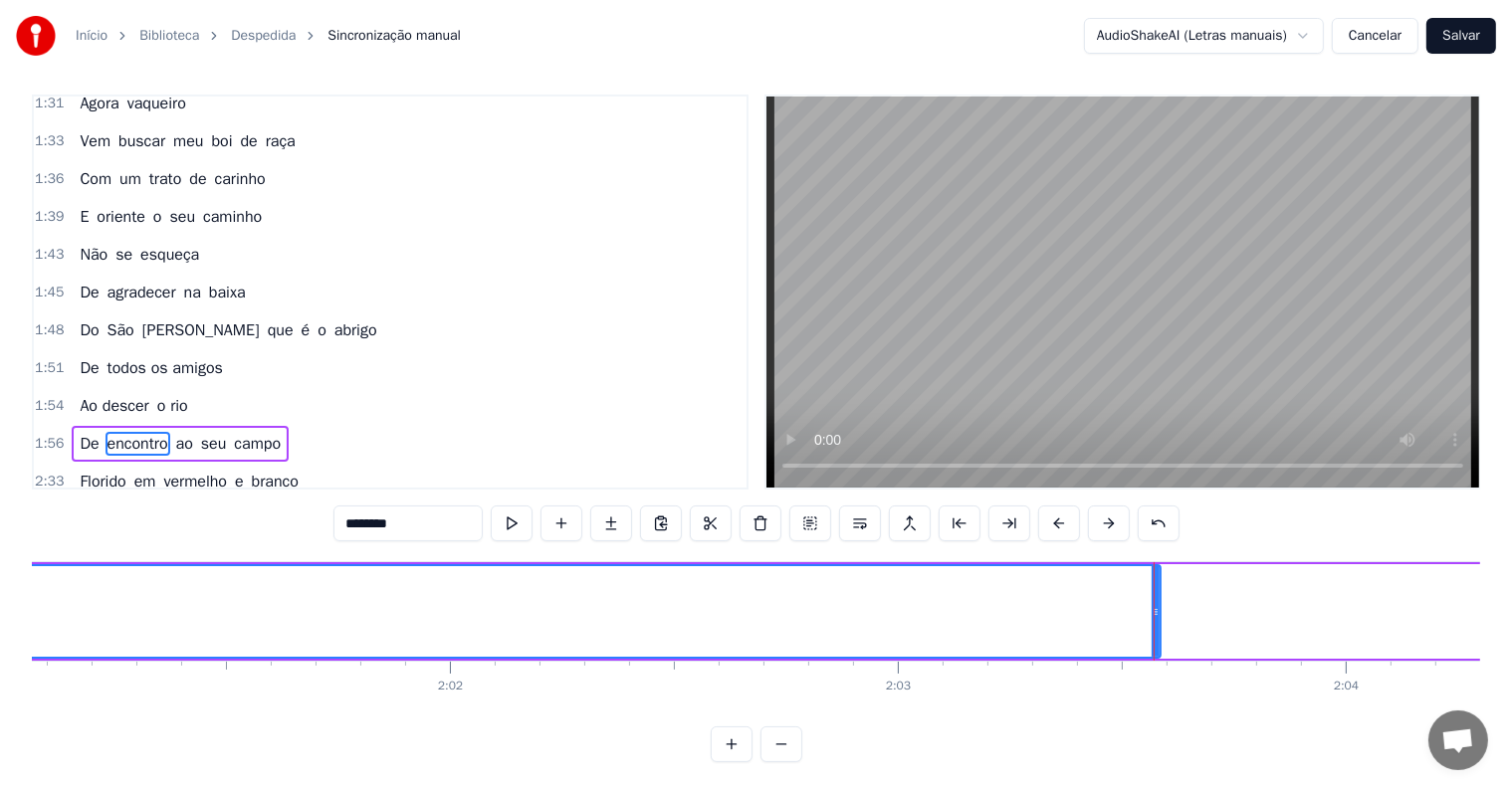 scroll, scrollTop: 0, scrollLeft: 54135, axis: horizontal 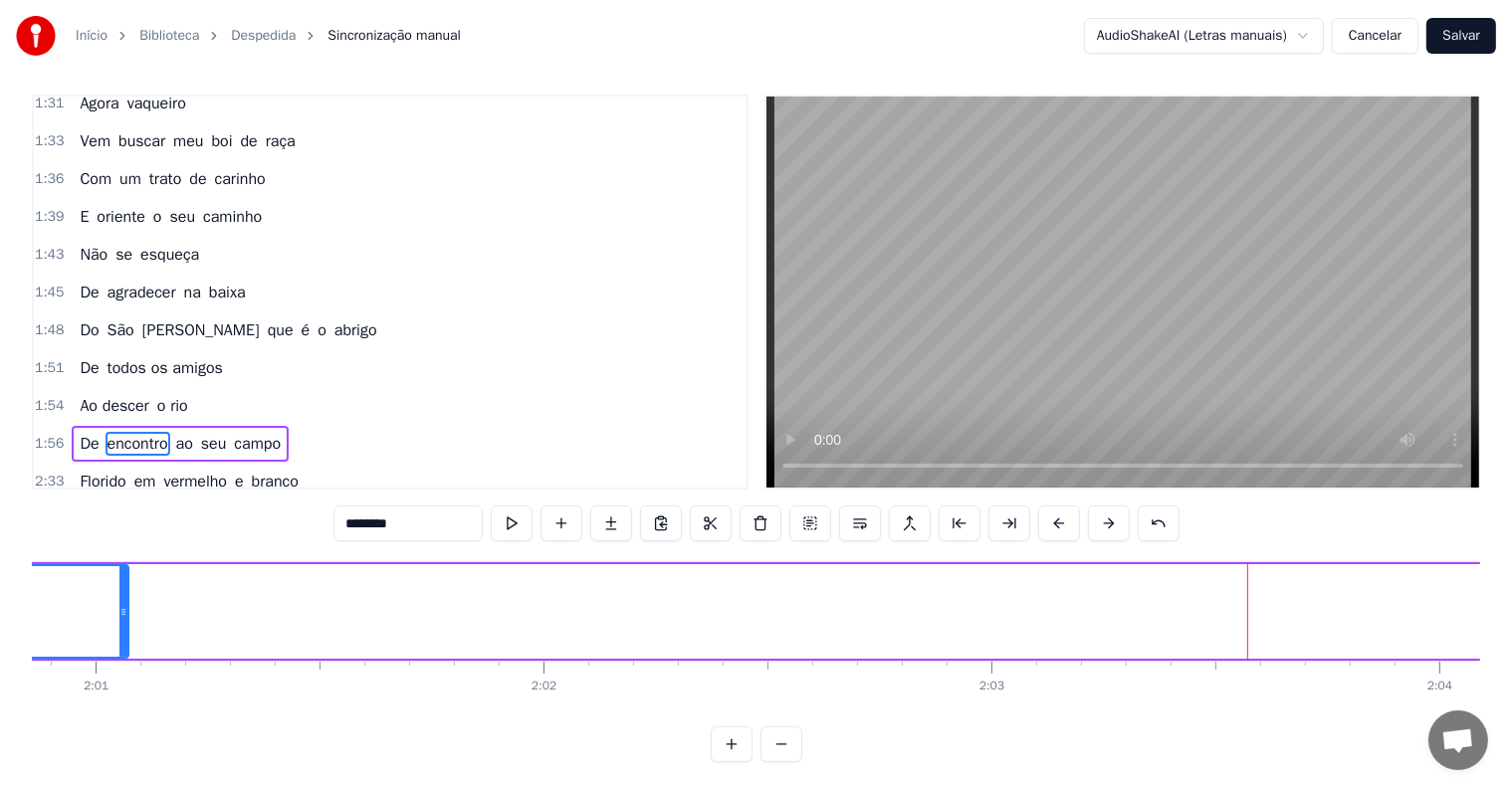drag, startPoint x: 1248, startPoint y: 609, endPoint x: 104, endPoint y: 592, distance: 1144.1263 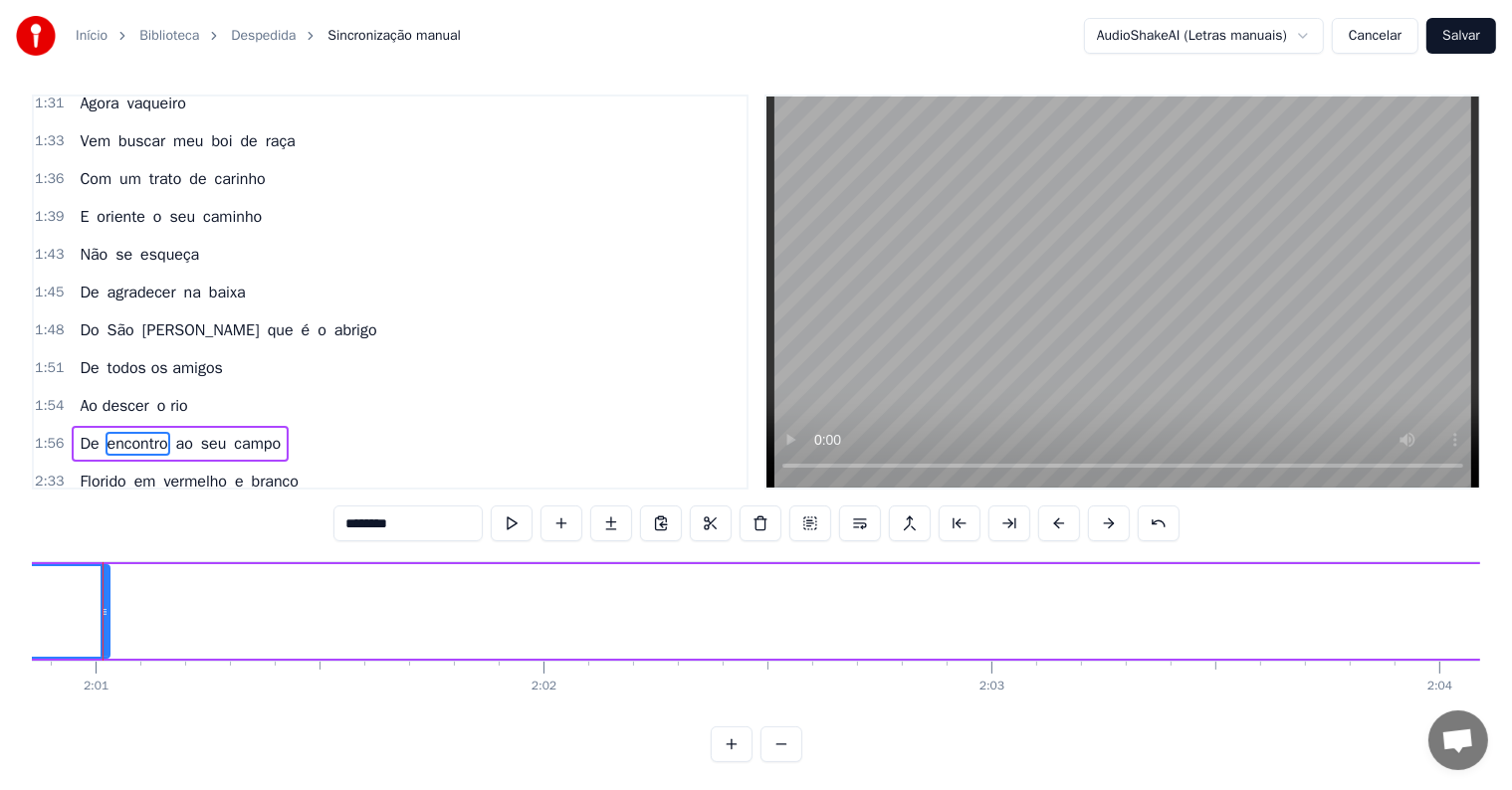 scroll, scrollTop: 0, scrollLeft: 54106, axis: horizontal 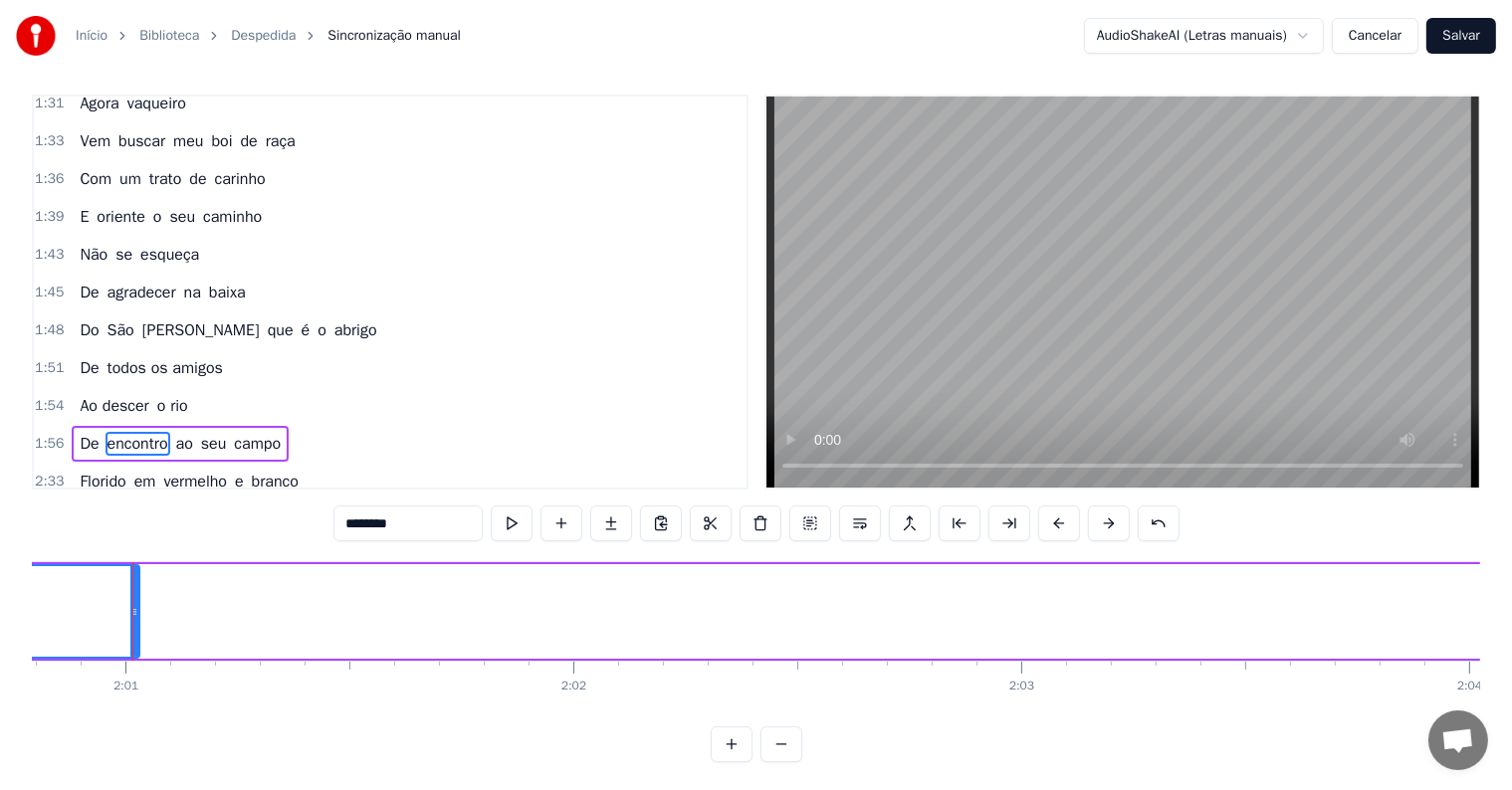 click on "encontro" at bounding box center [-599, 611] 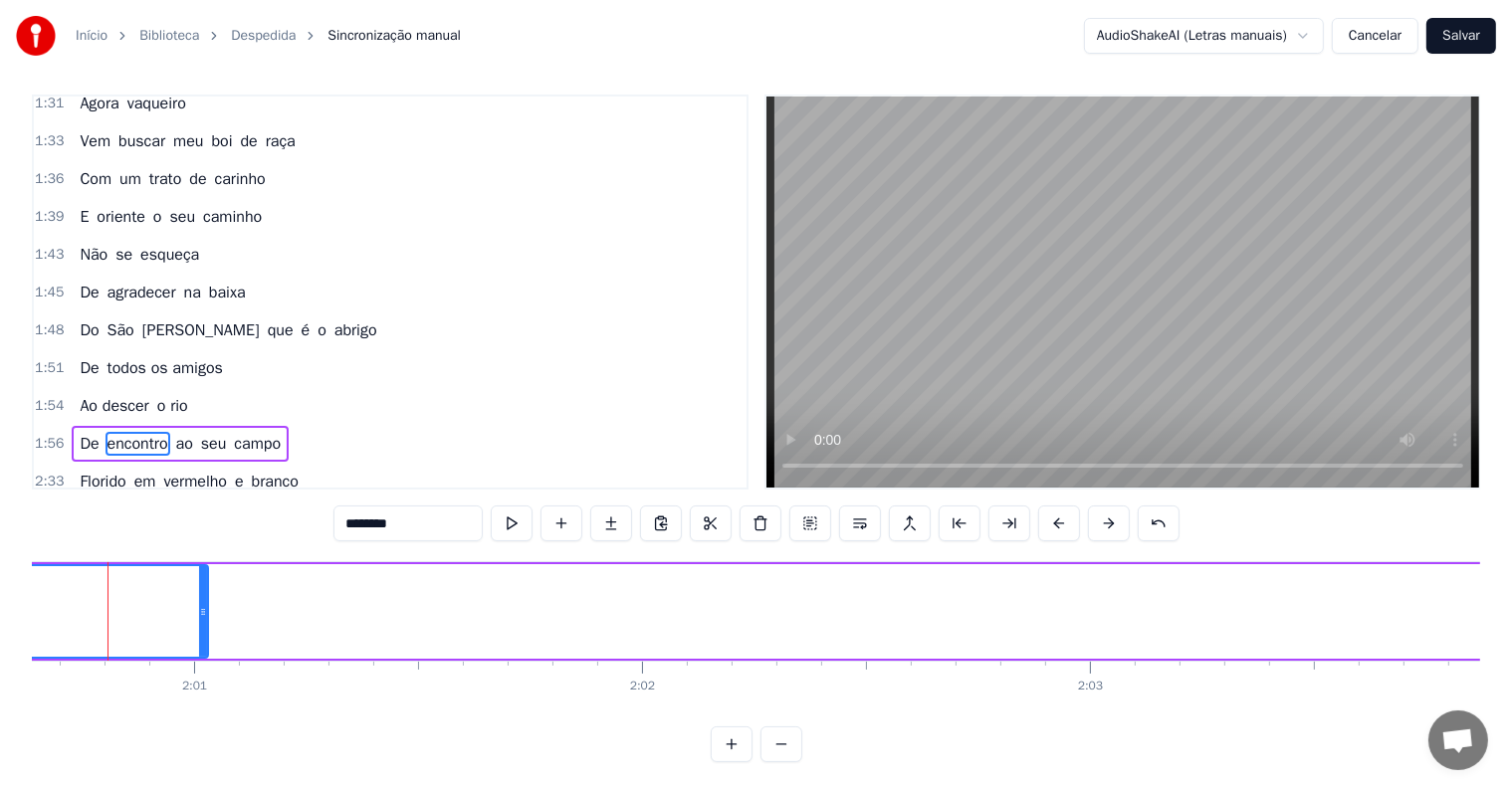 scroll, scrollTop: 0, scrollLeft: 54013, axis: horizontal 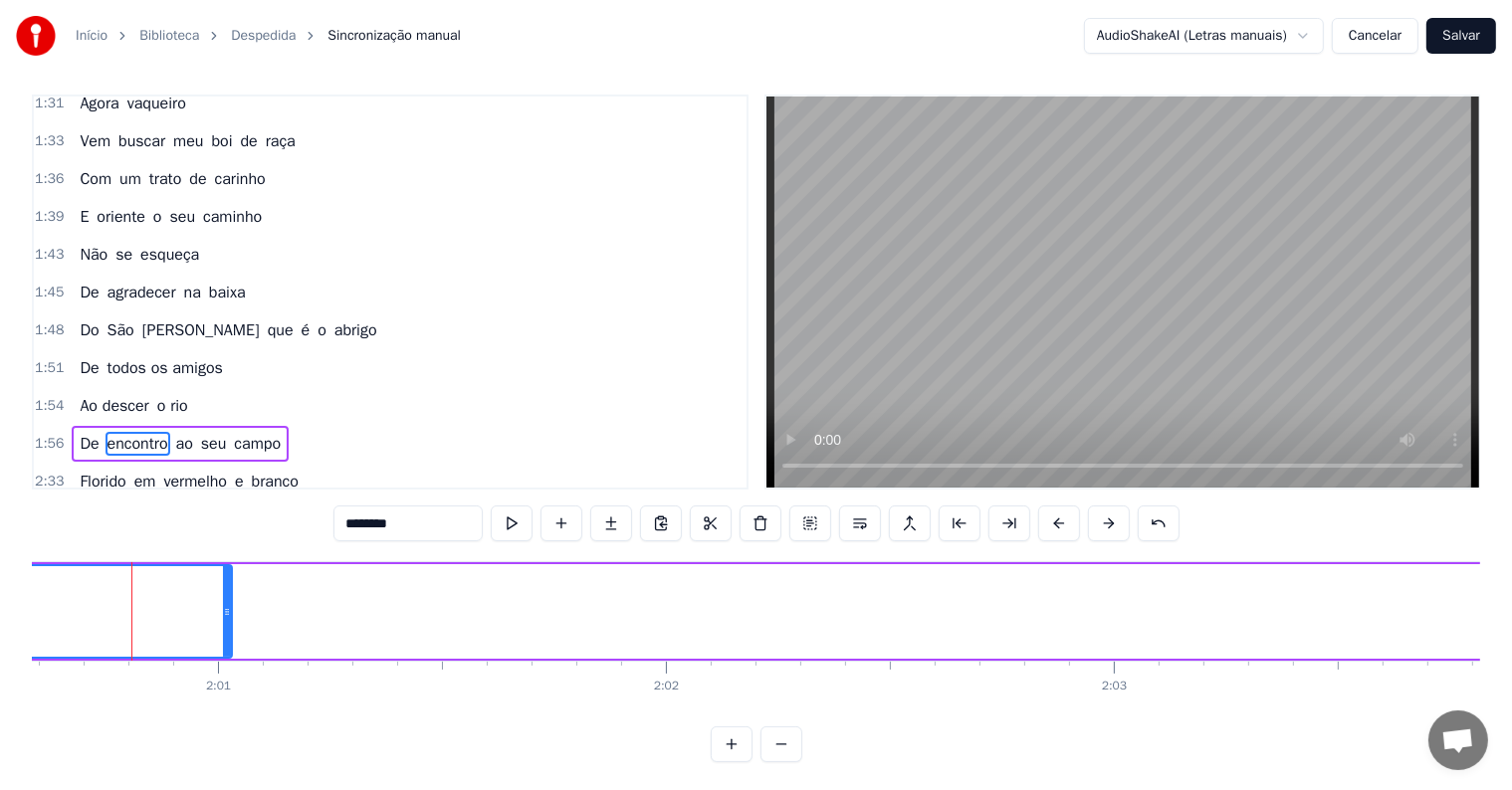 click on "encontro" at bounding box center (-507, 611) 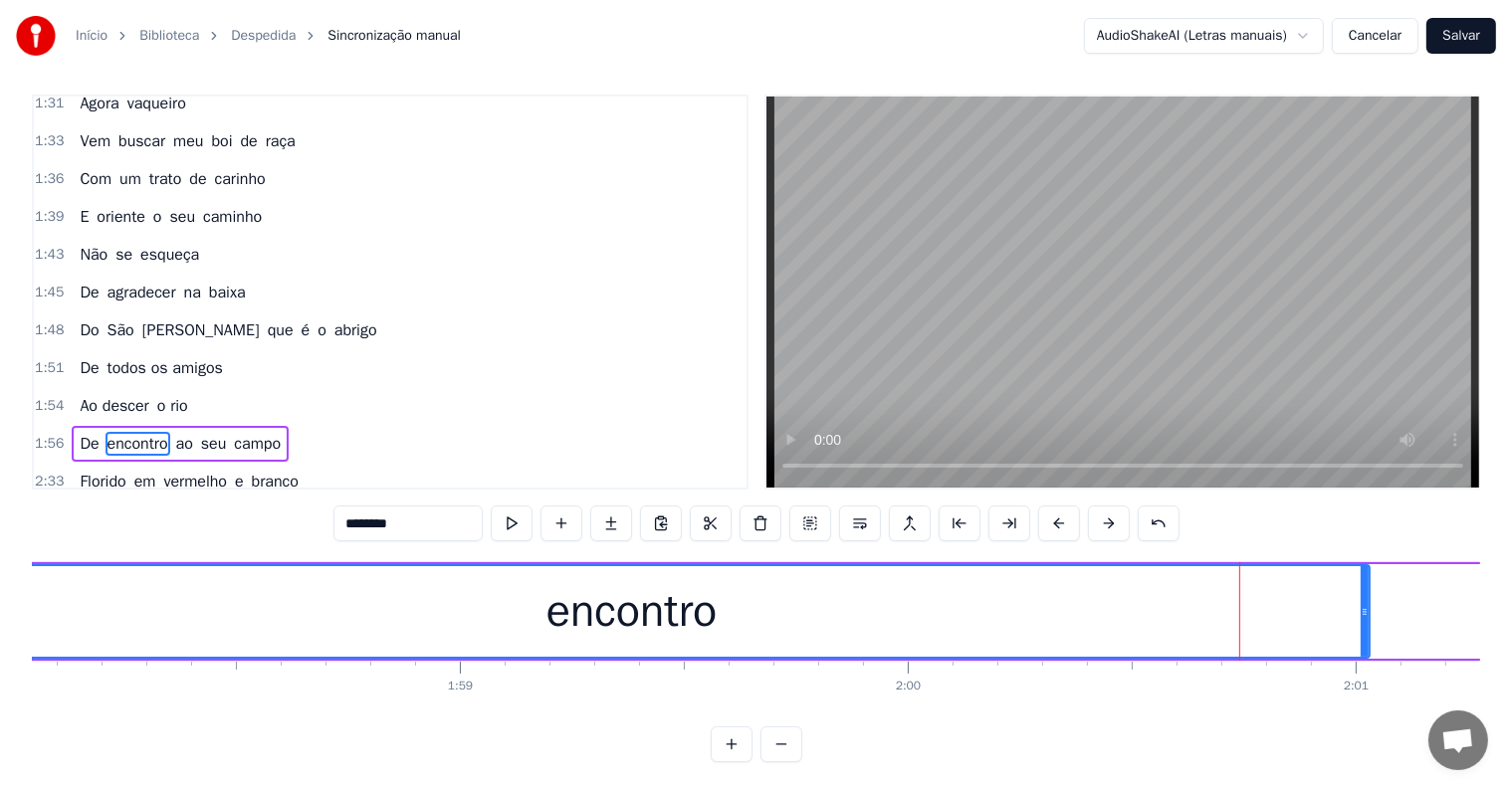 scroll, scrollTop: 0, scrollLeft: 52867, axis: horizontal 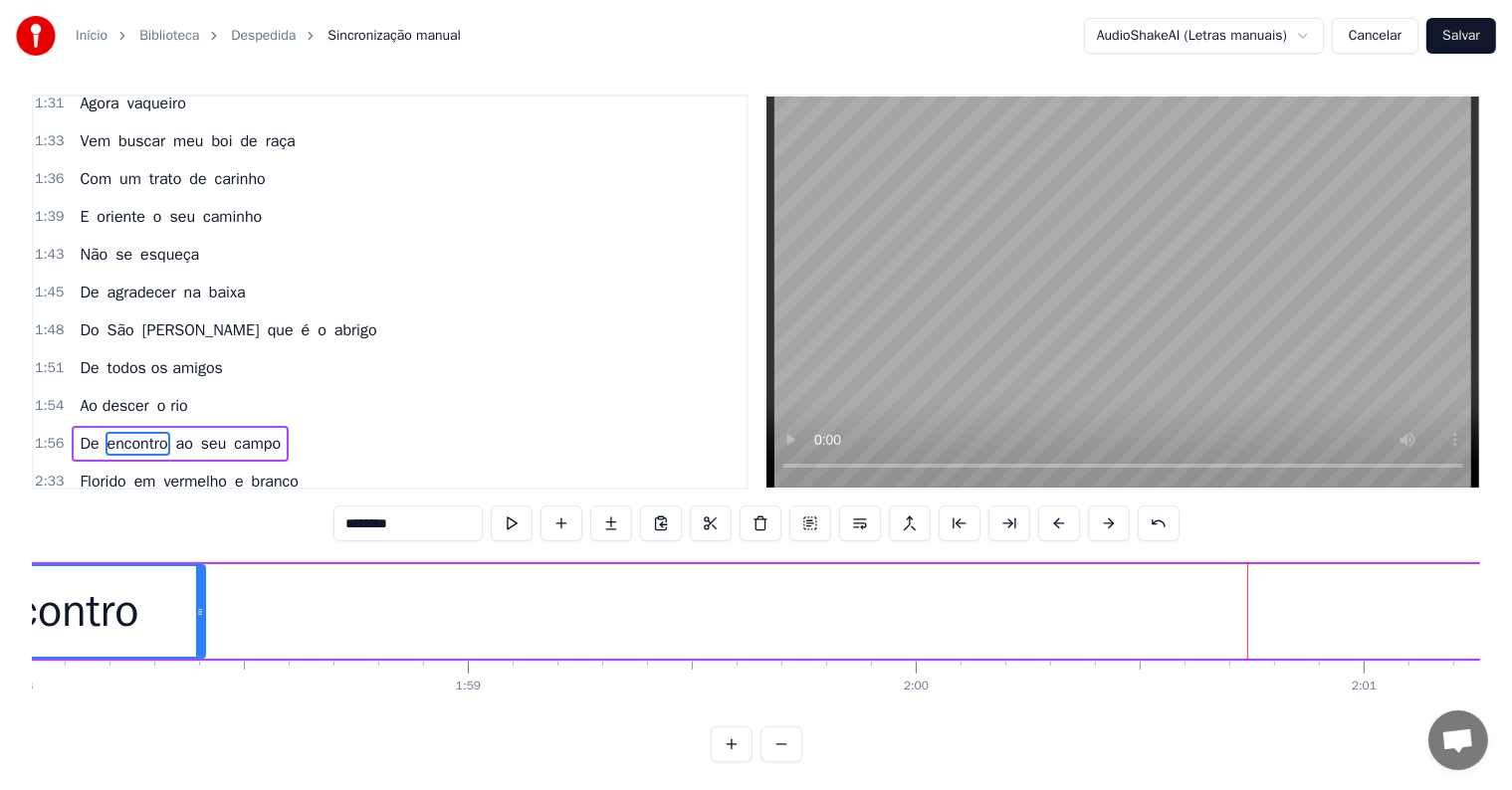 drag, startPoint x: 1372, startPoint y: 605, endPoint x: 163, endPoint y: 597, distance: 1209.0265 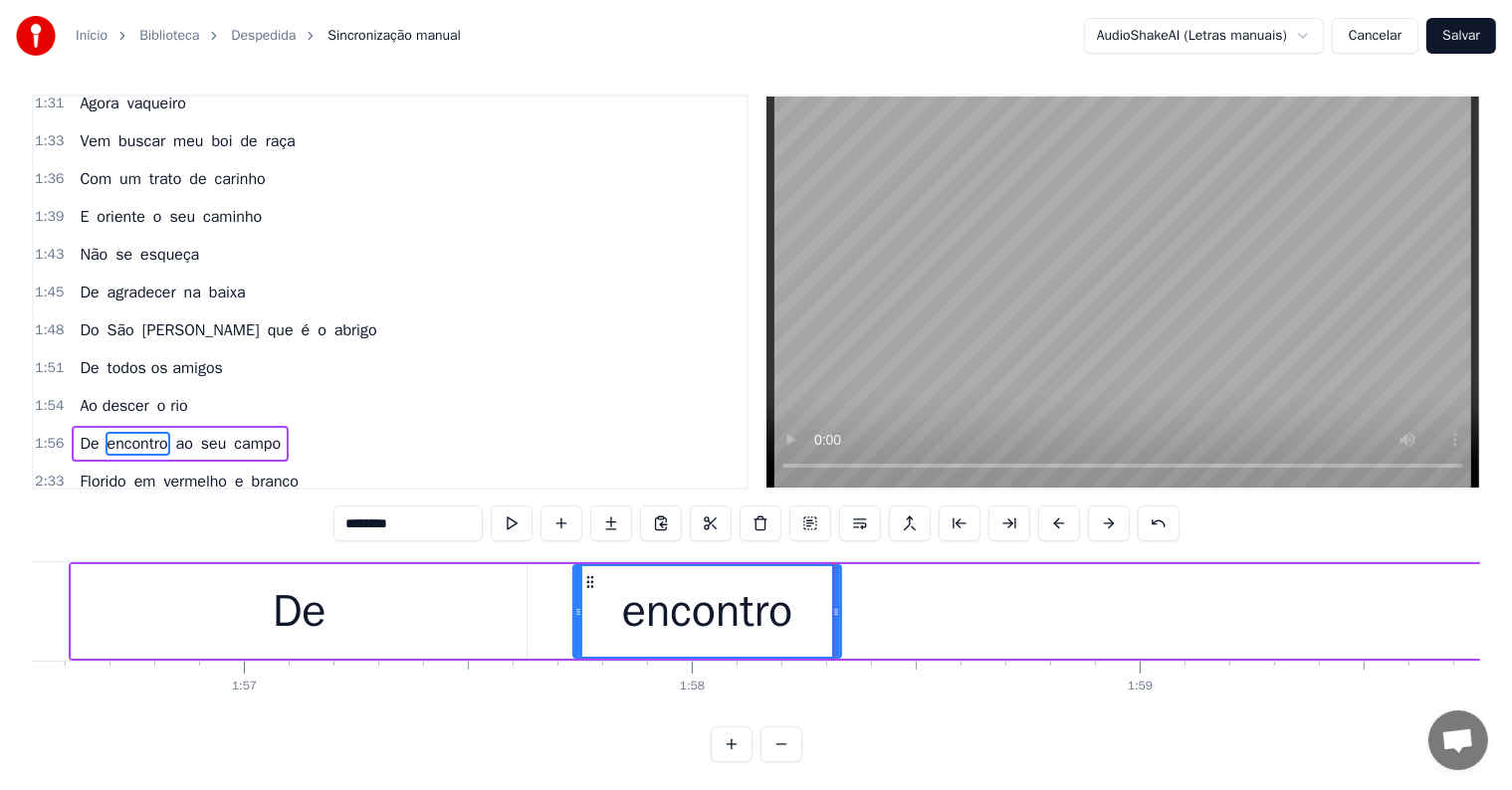 scroll, scrollTop: 0, scrollLeft: 52071, axis: horizontal 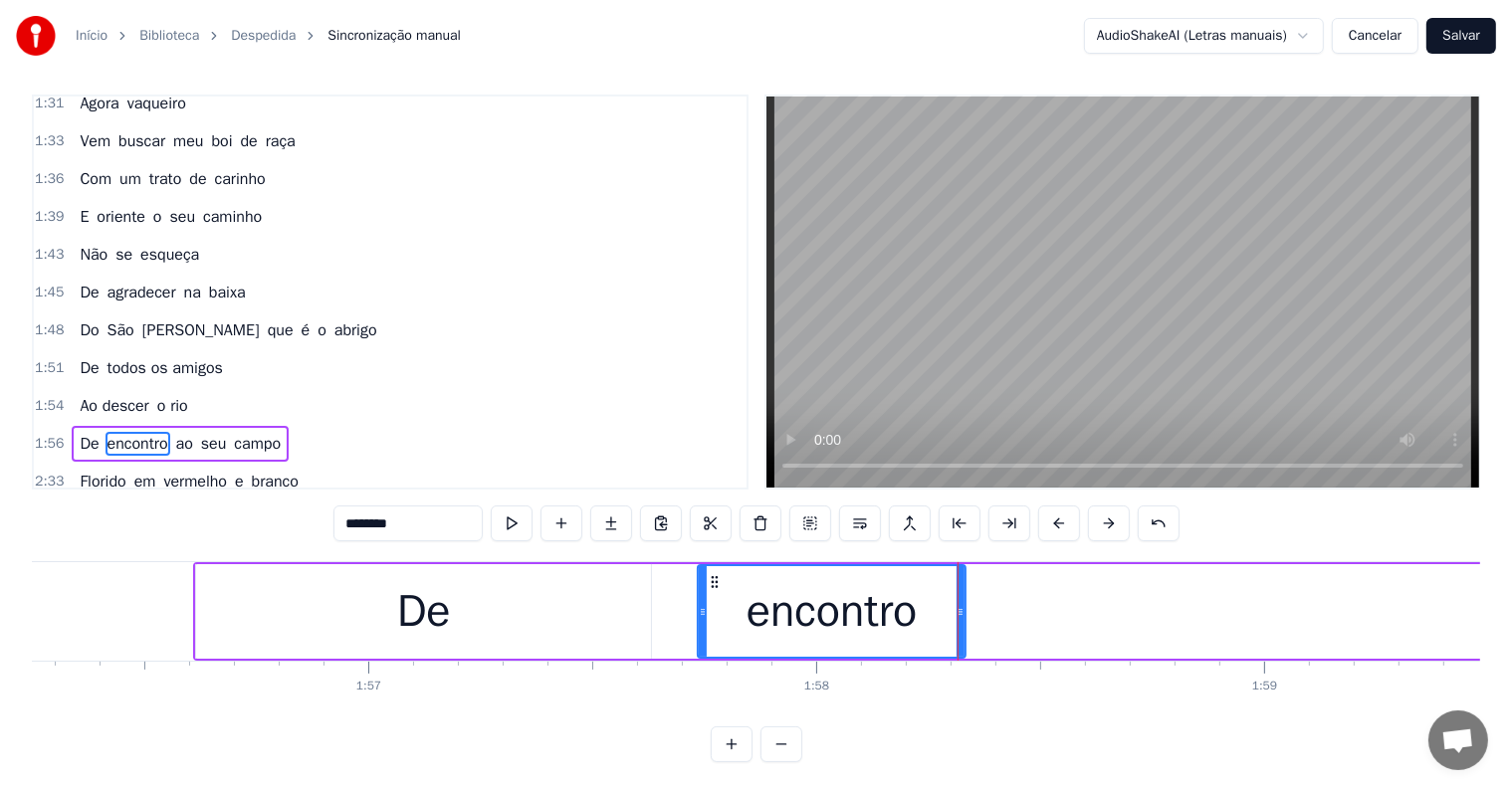 click on "De" at bounding box center (423, 611) 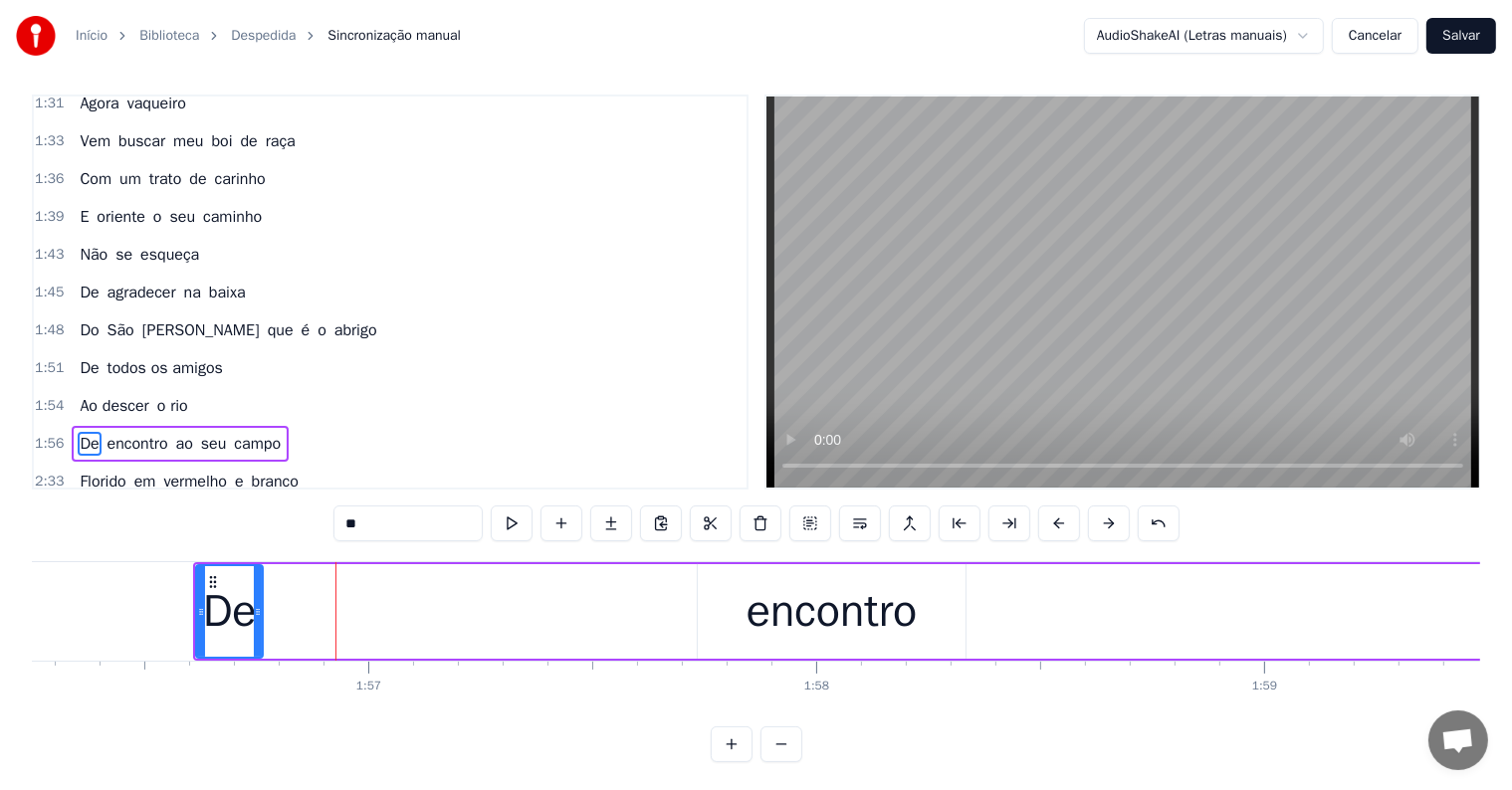 drag, startPoint x: 645, startPoint y: 609, endPoint x: 257, endPoint y: 608, distance: 388.00129 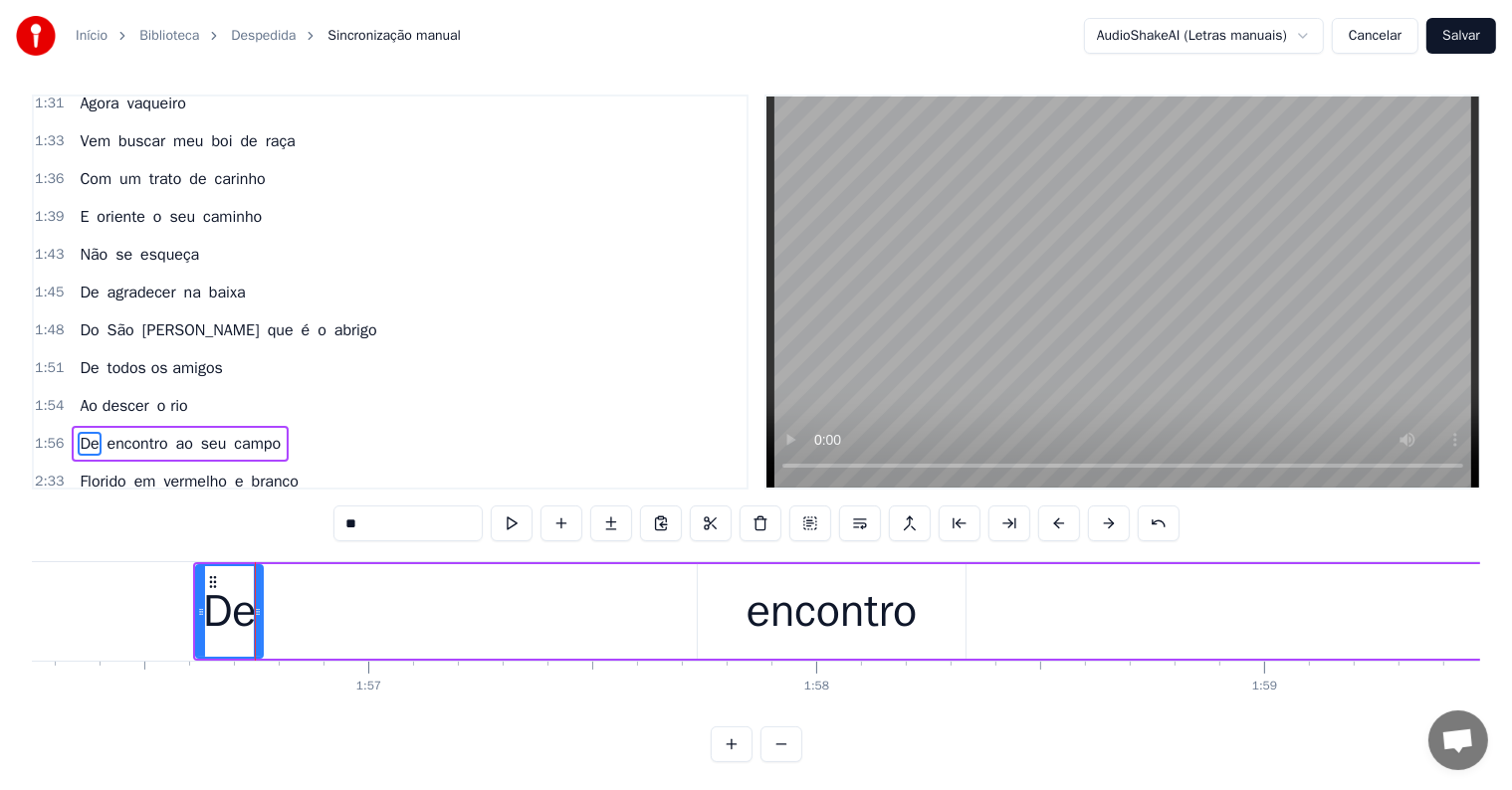 click on "encontro" at bounding box center [832, 612] 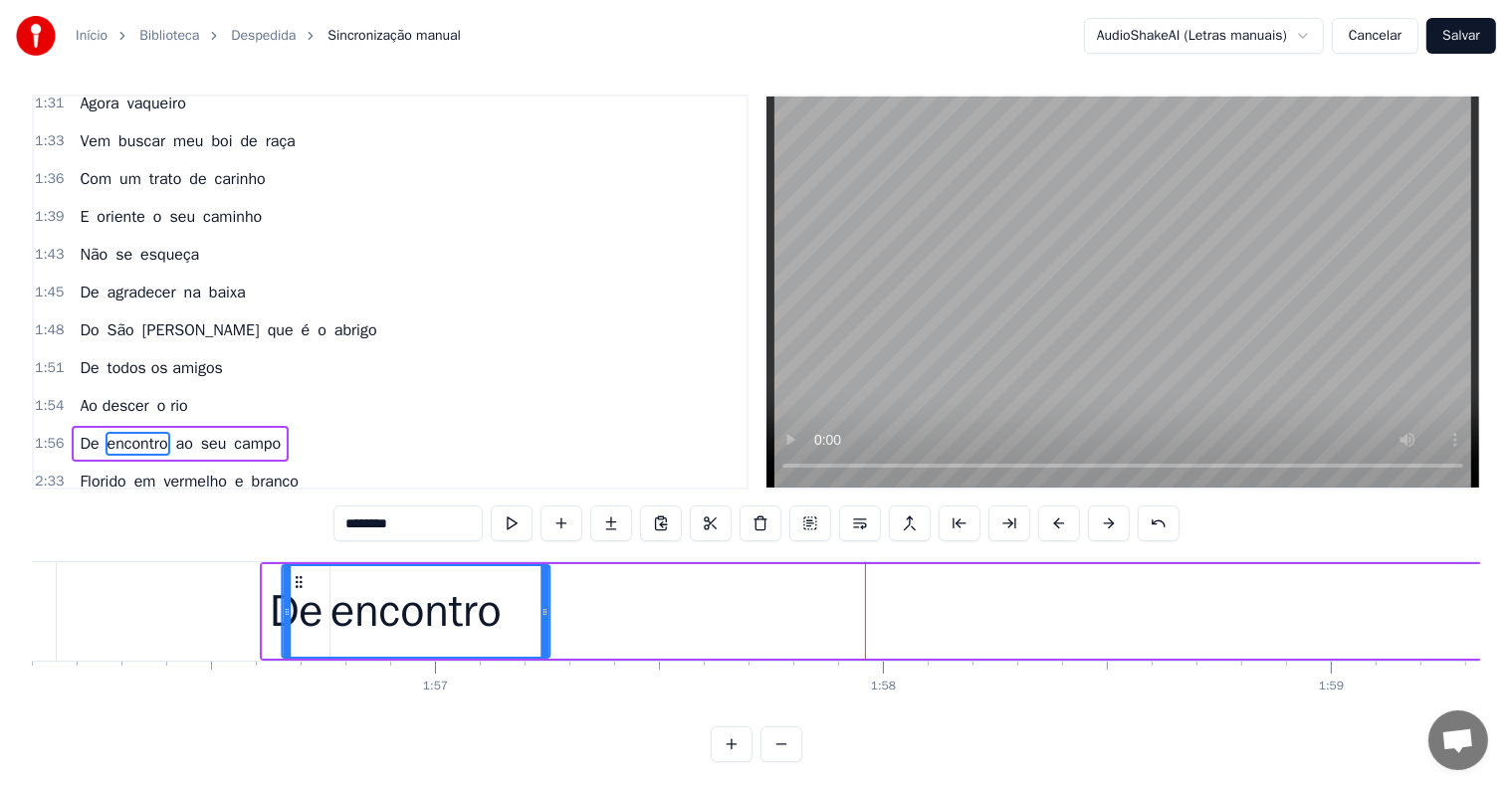 scroll, scrollTop: 0, scrollLeft: 51993, axis: horizontal 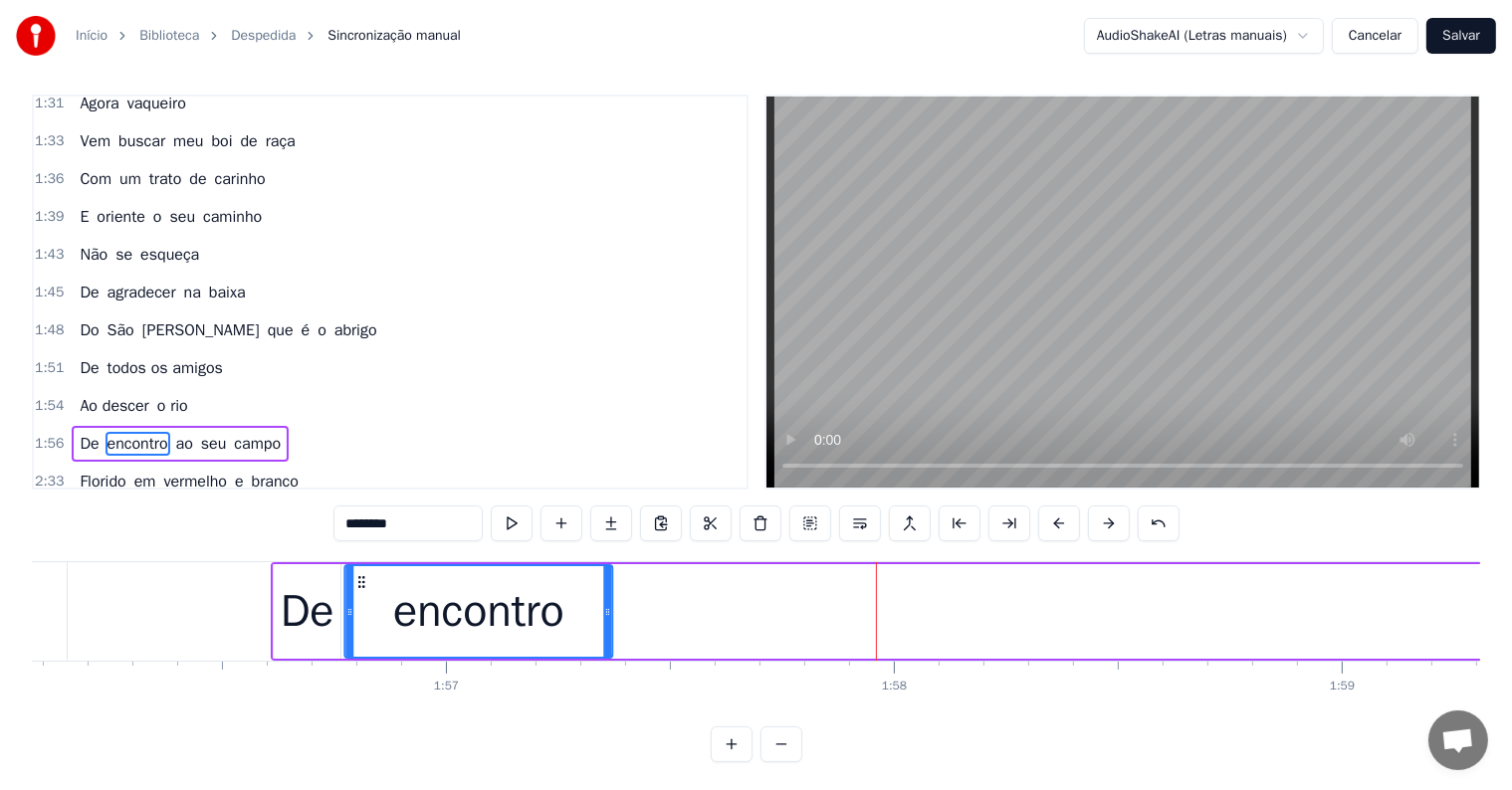 drag, startPoint x: 713, startPoint y: 574, endPoint x: 359, endPoint y: 594, distance: 354.56452 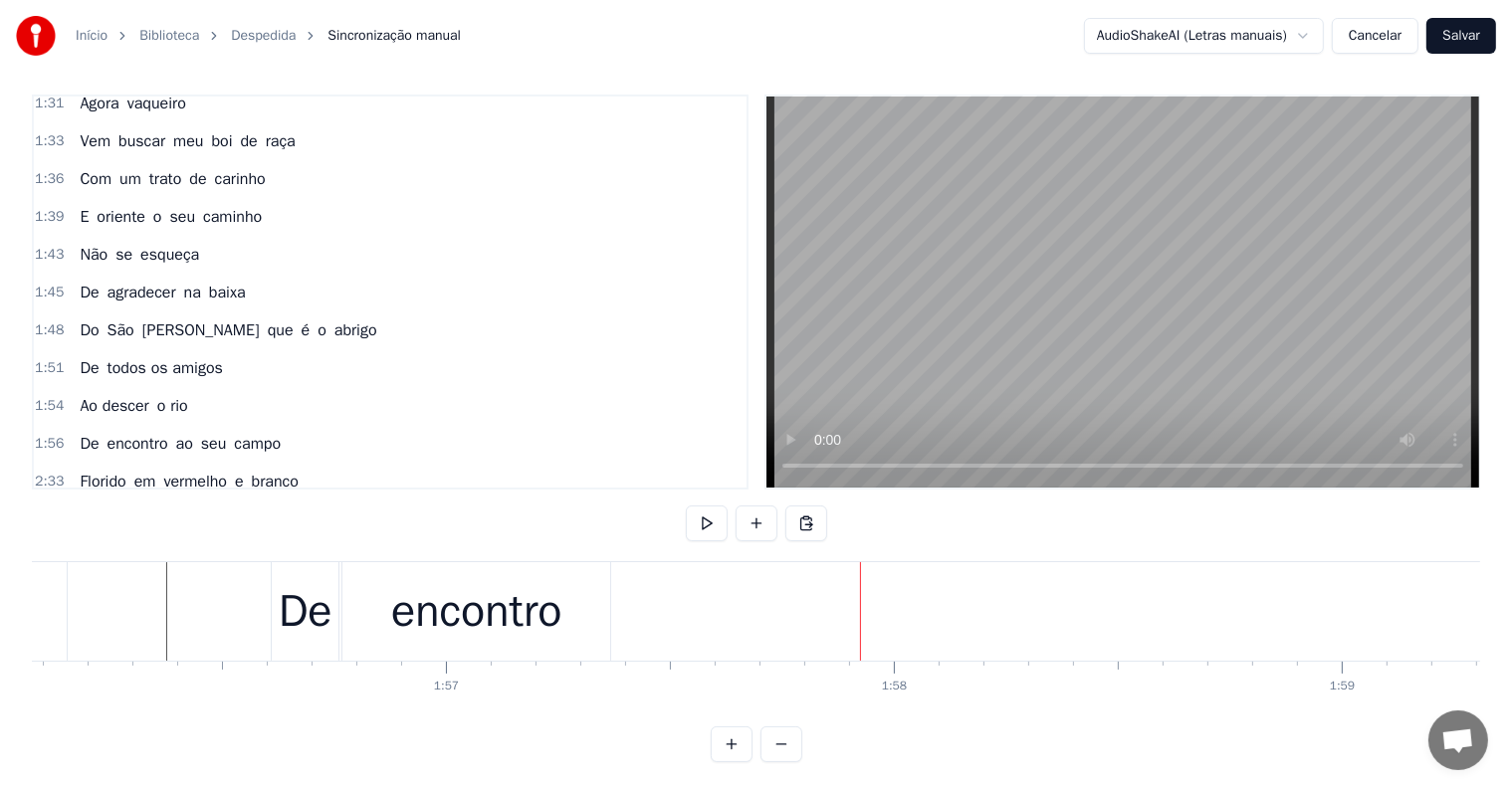 click on "encontro" at bounding box center (477, 612) 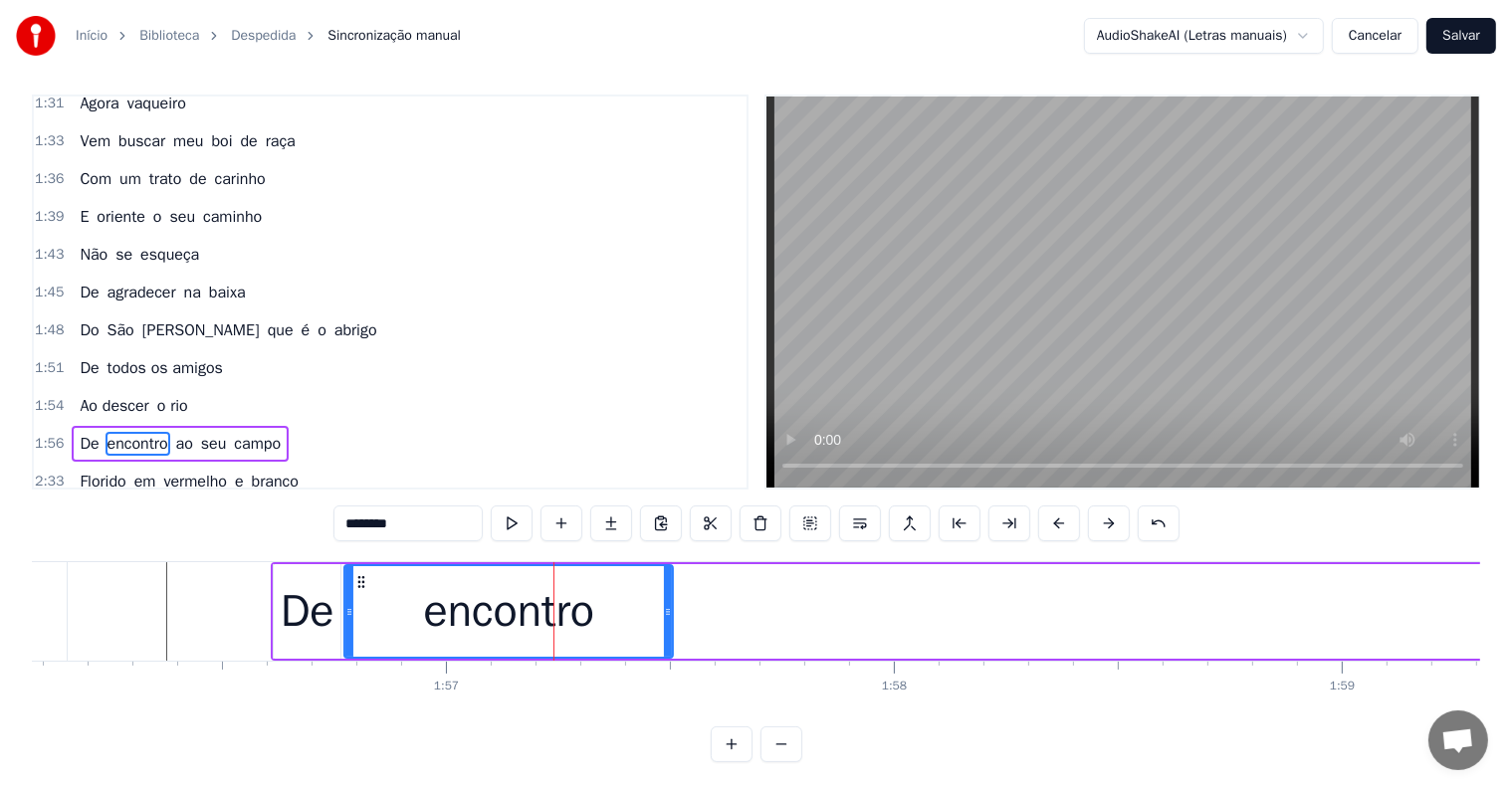 drag, startPoint x: 608, startPoint y: 601, endPoint x: 669, endPoint y: 601, distance: 61 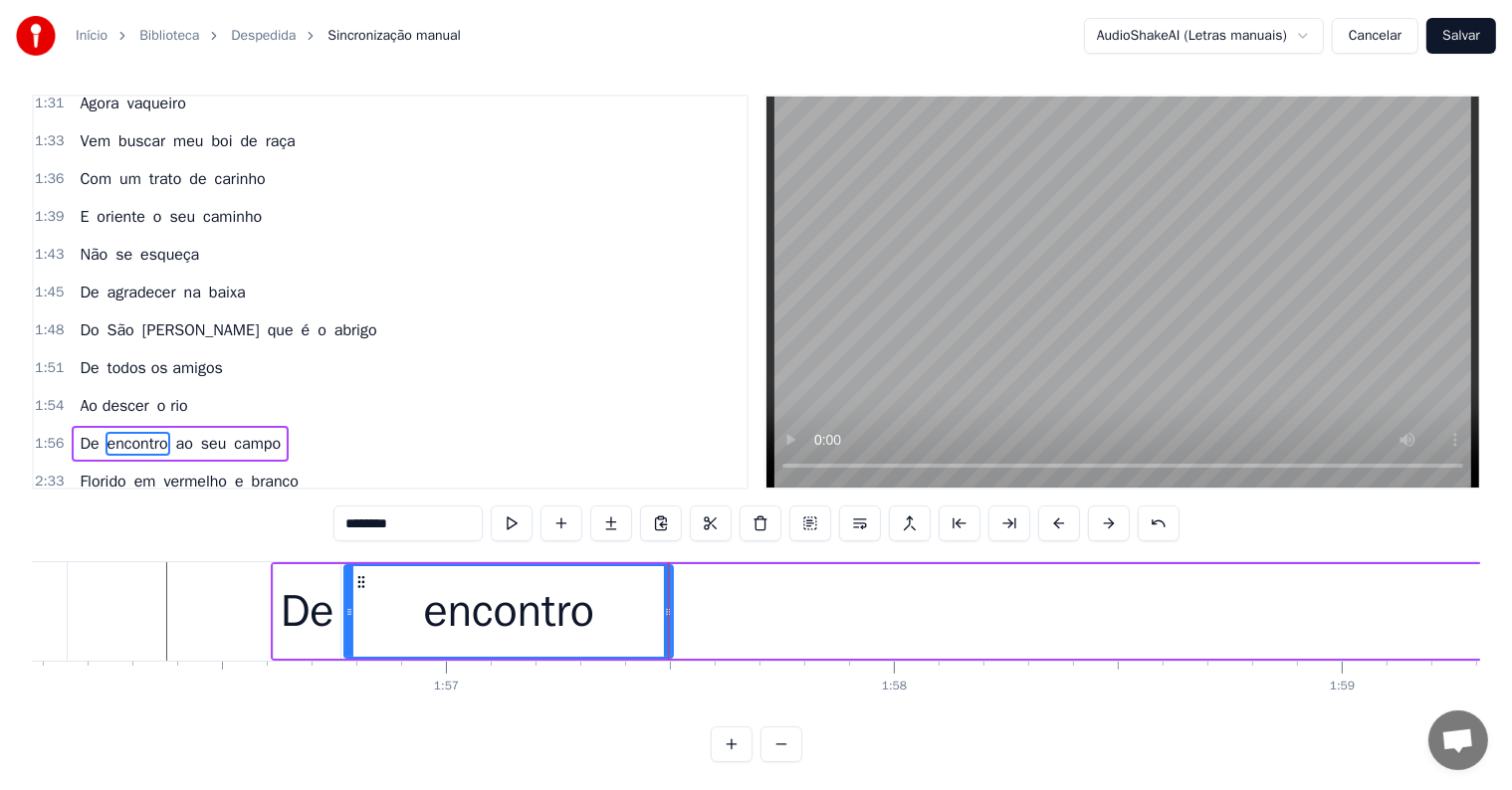 click at bounding box center (-15048, 611) 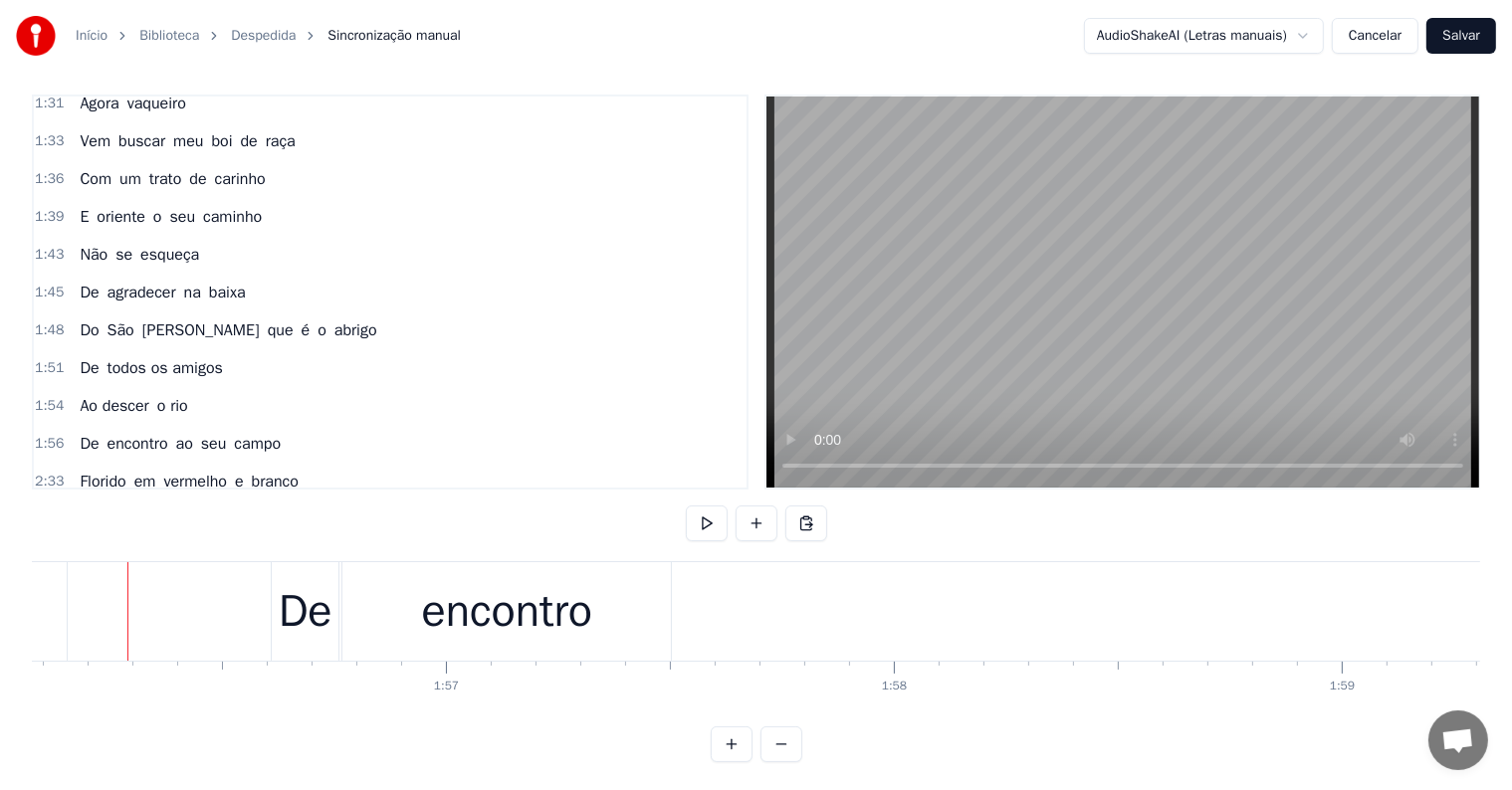 scroll, scrollTop: 0, scrollLeft: 51989, axis: horizontal 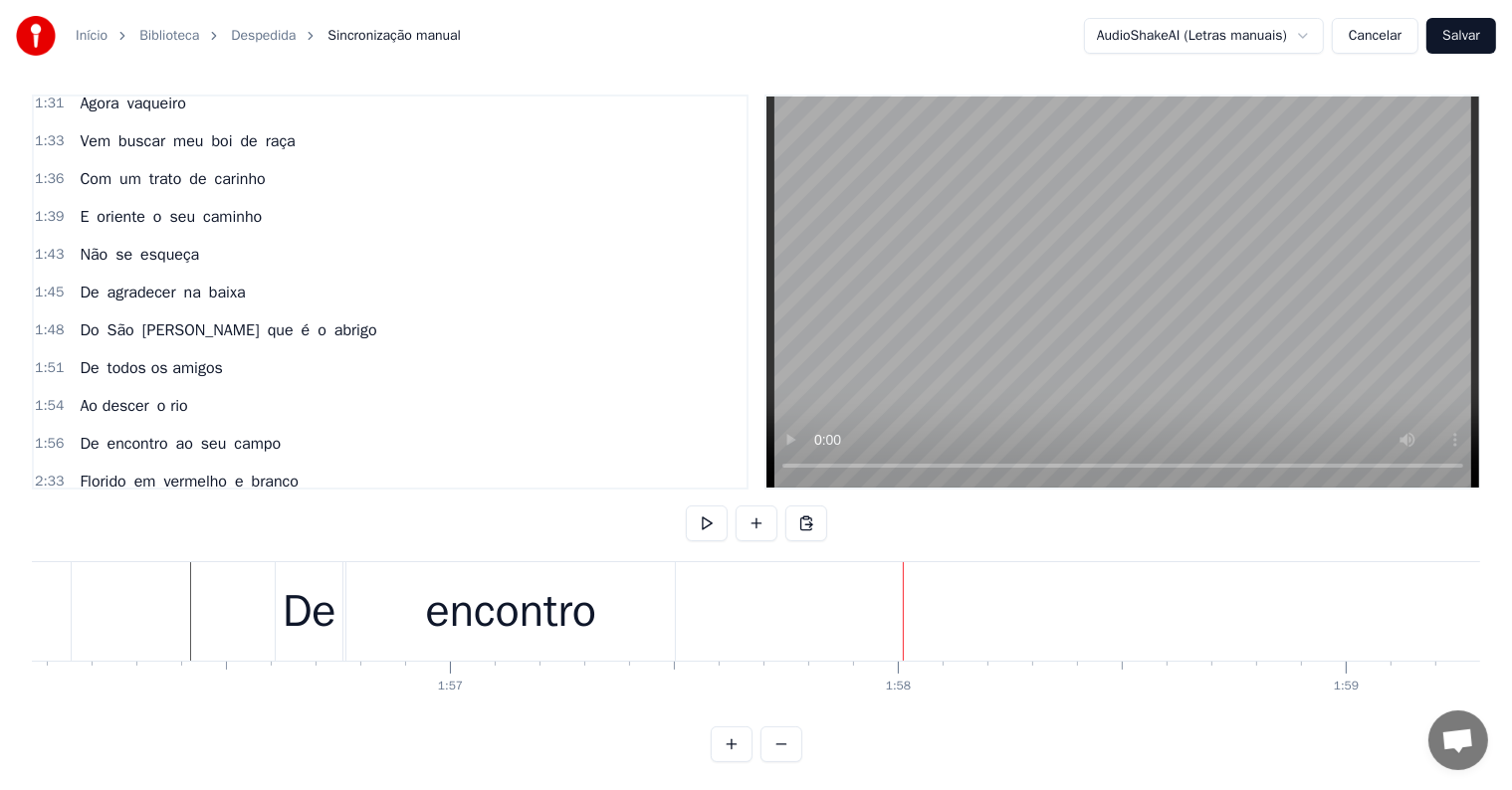 click on "De" at bounding box center (310, 612) 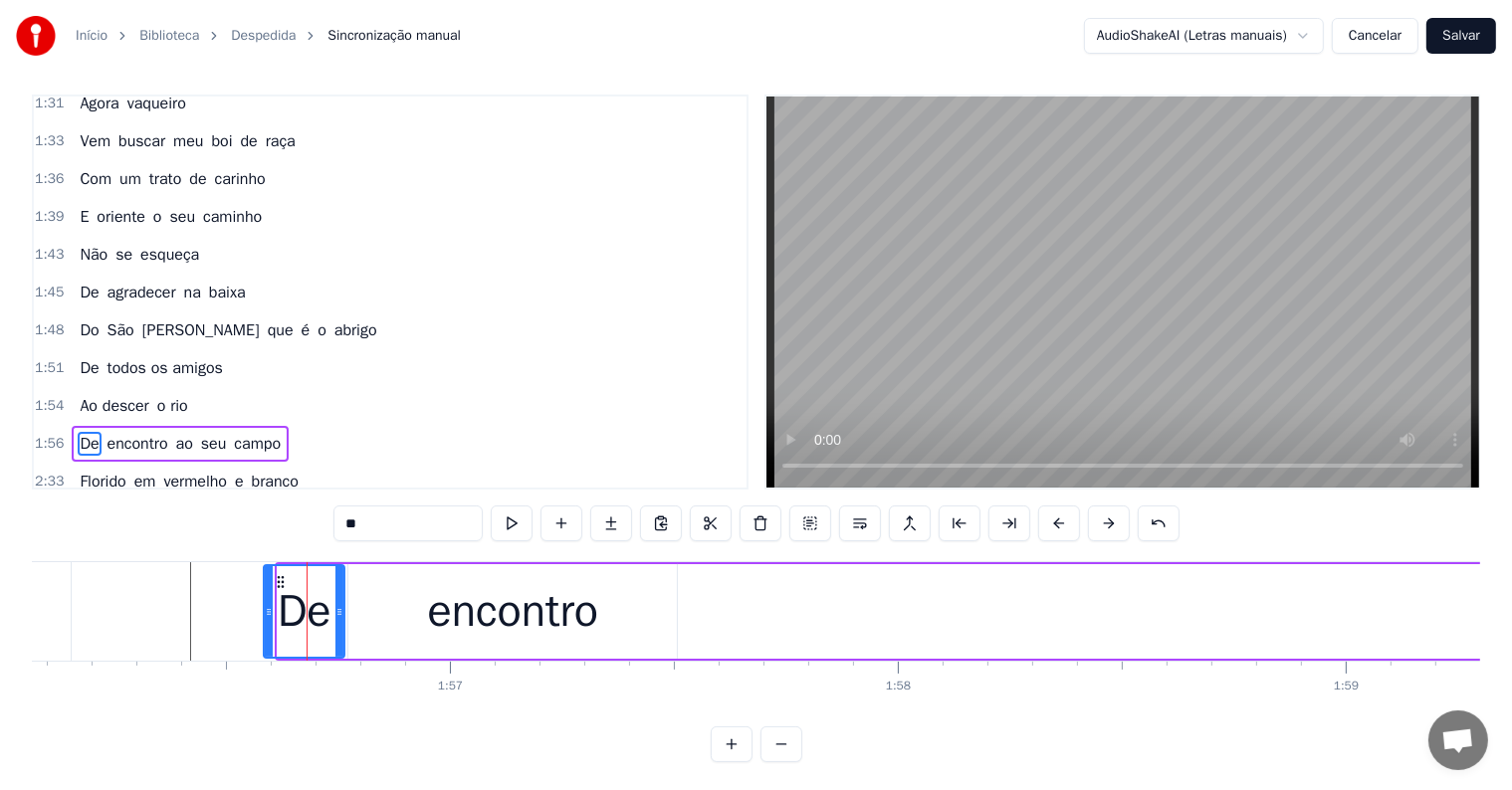 drag, startPoint x: 280, startPoint y: 613, endPoint x: 266, endPoint y: 613, distance: 14 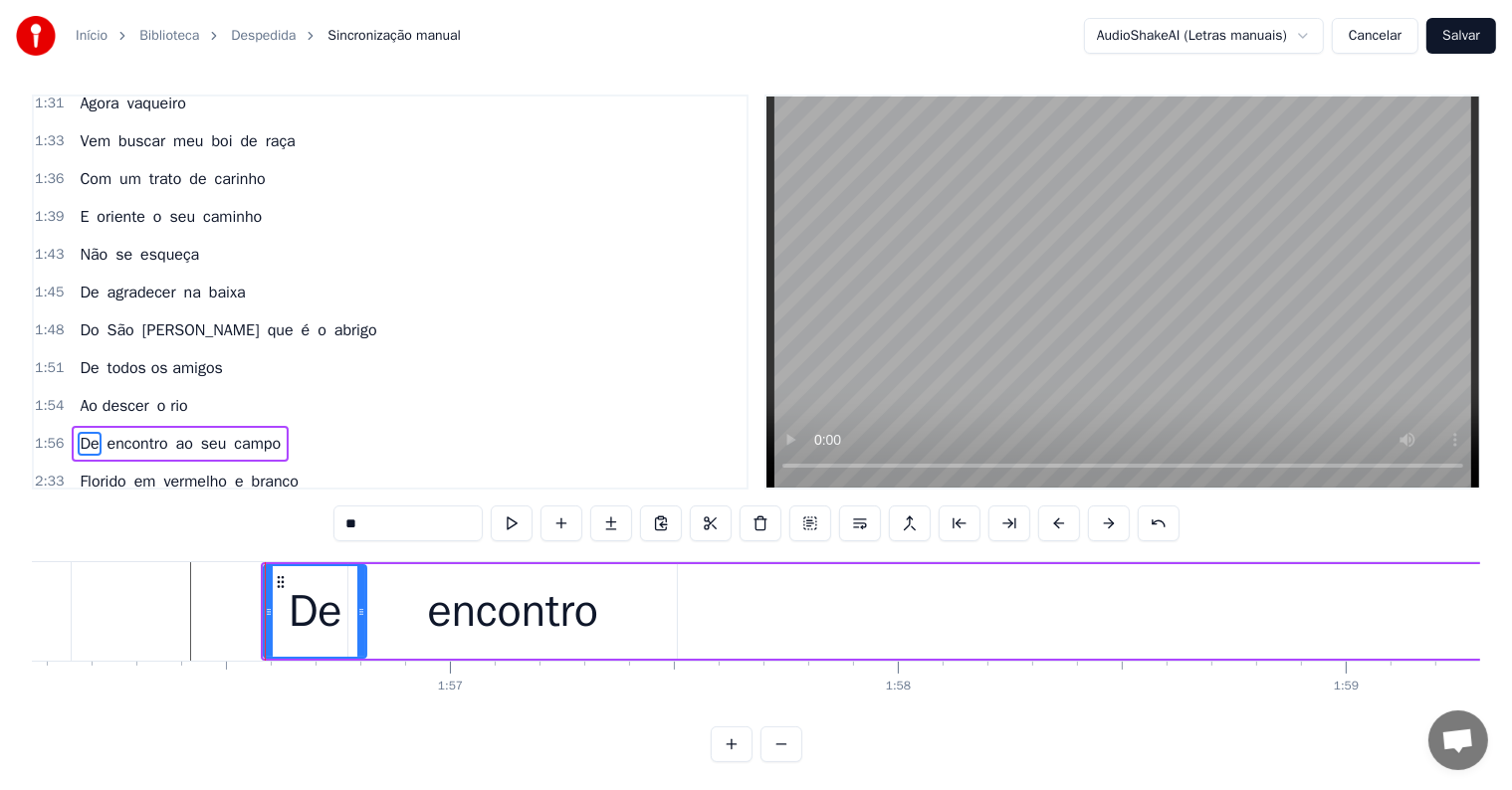 drag, startPoint x: 338, startPoint y: 612, endPoint x: 360, endPoint y: 613, distance: 22.022716 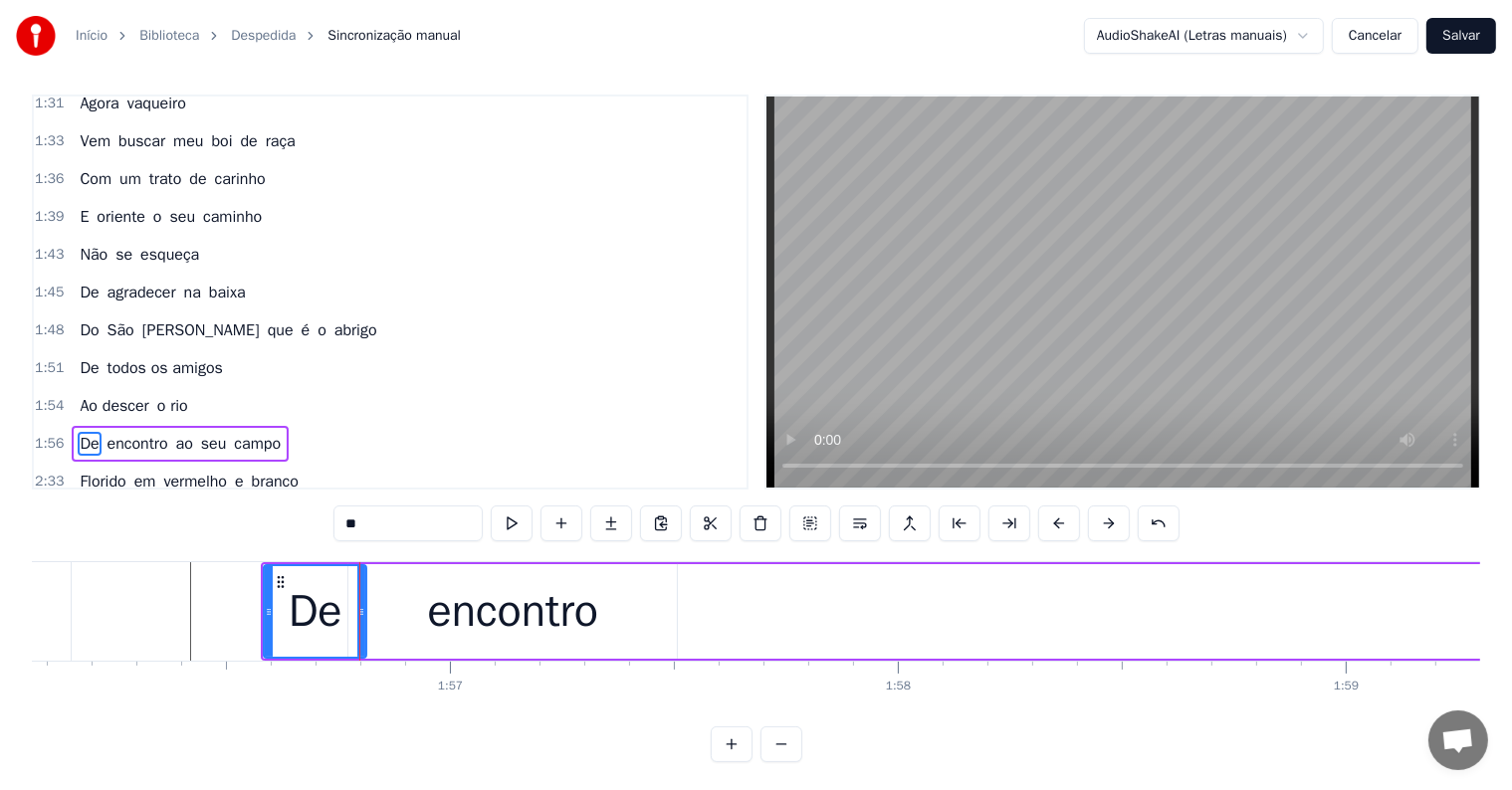 click at bounding box center (-15044, 611) 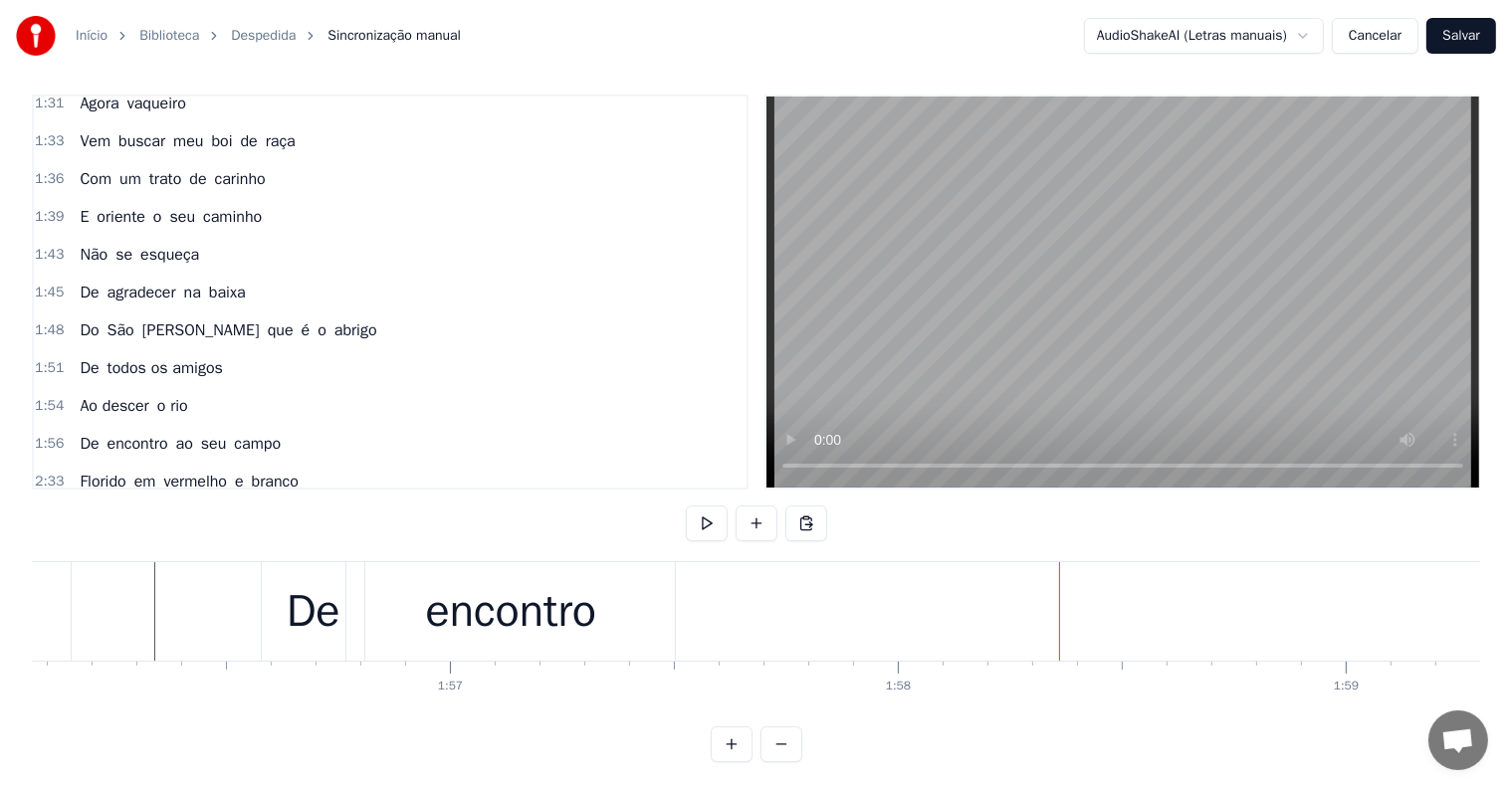 click on "encontro" at bounding box center (511, 611) 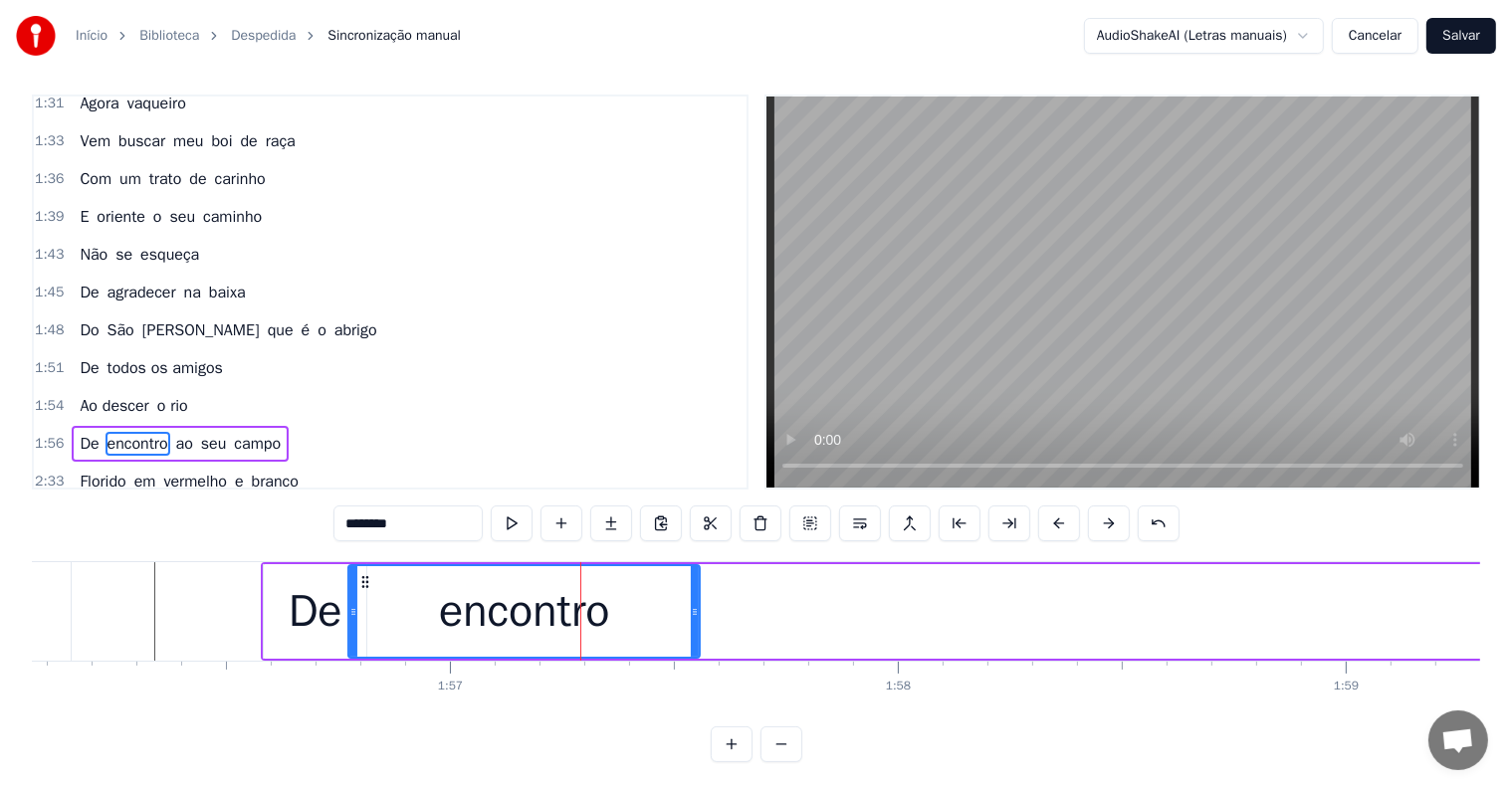 drag, startPoint x: 670, startPoint y: 609, endPoint x: 693, endPoint y: 609, distance: 23 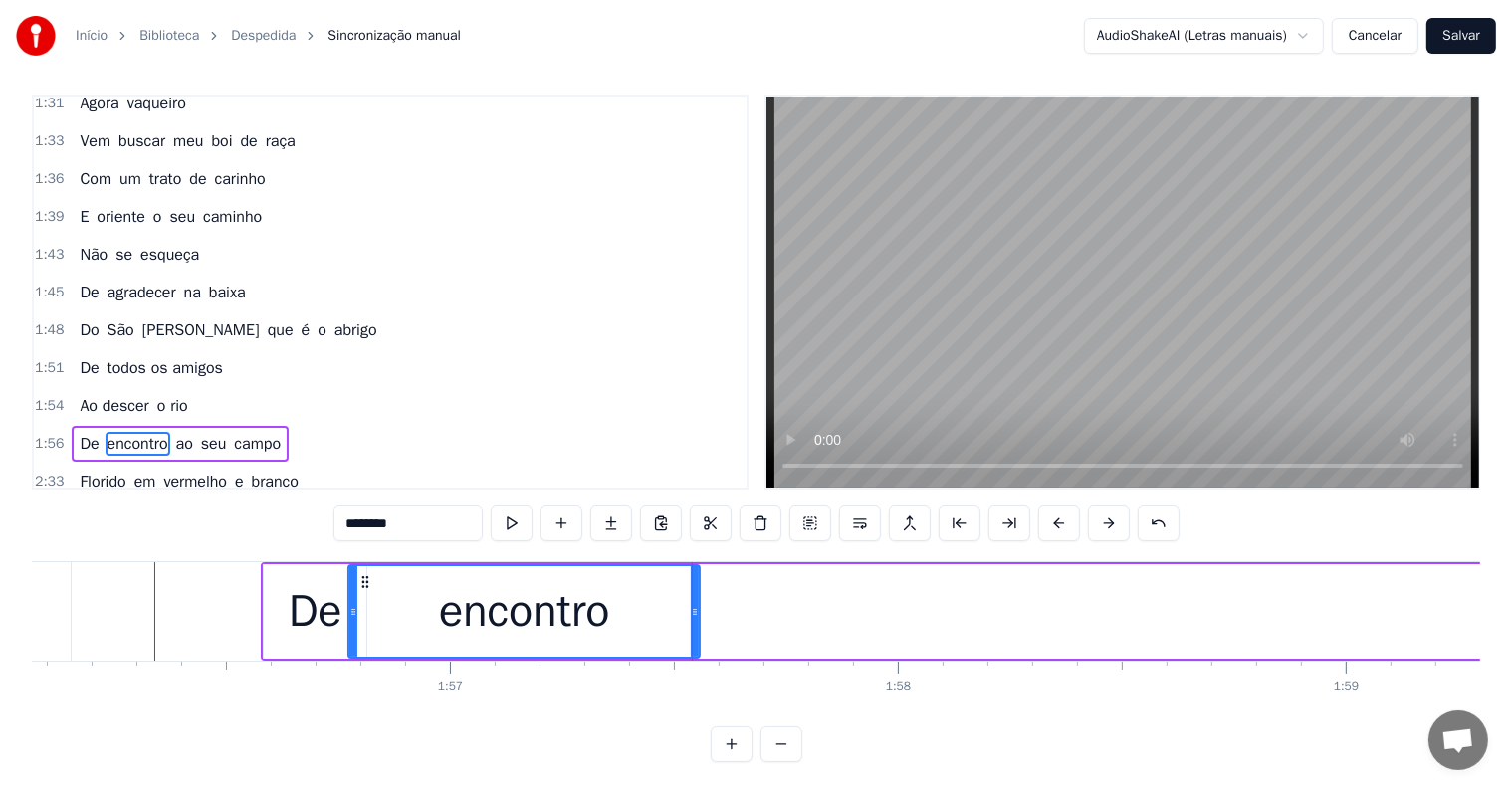 click on "De encontro ao seu campo" at bounding box center [4085, 611] 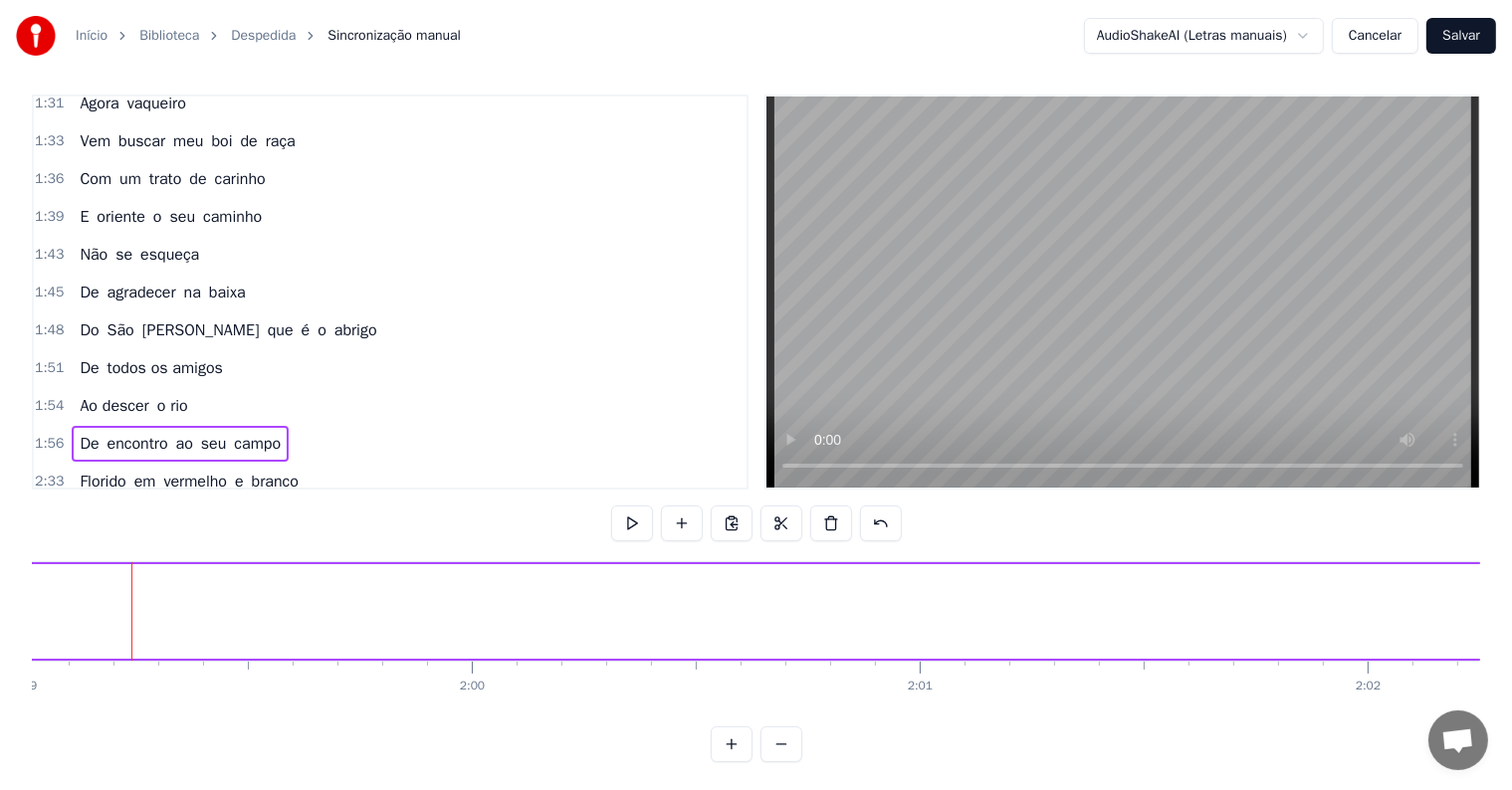 click on "De encontro ao seu campo" at bounding box center (2763, 611) 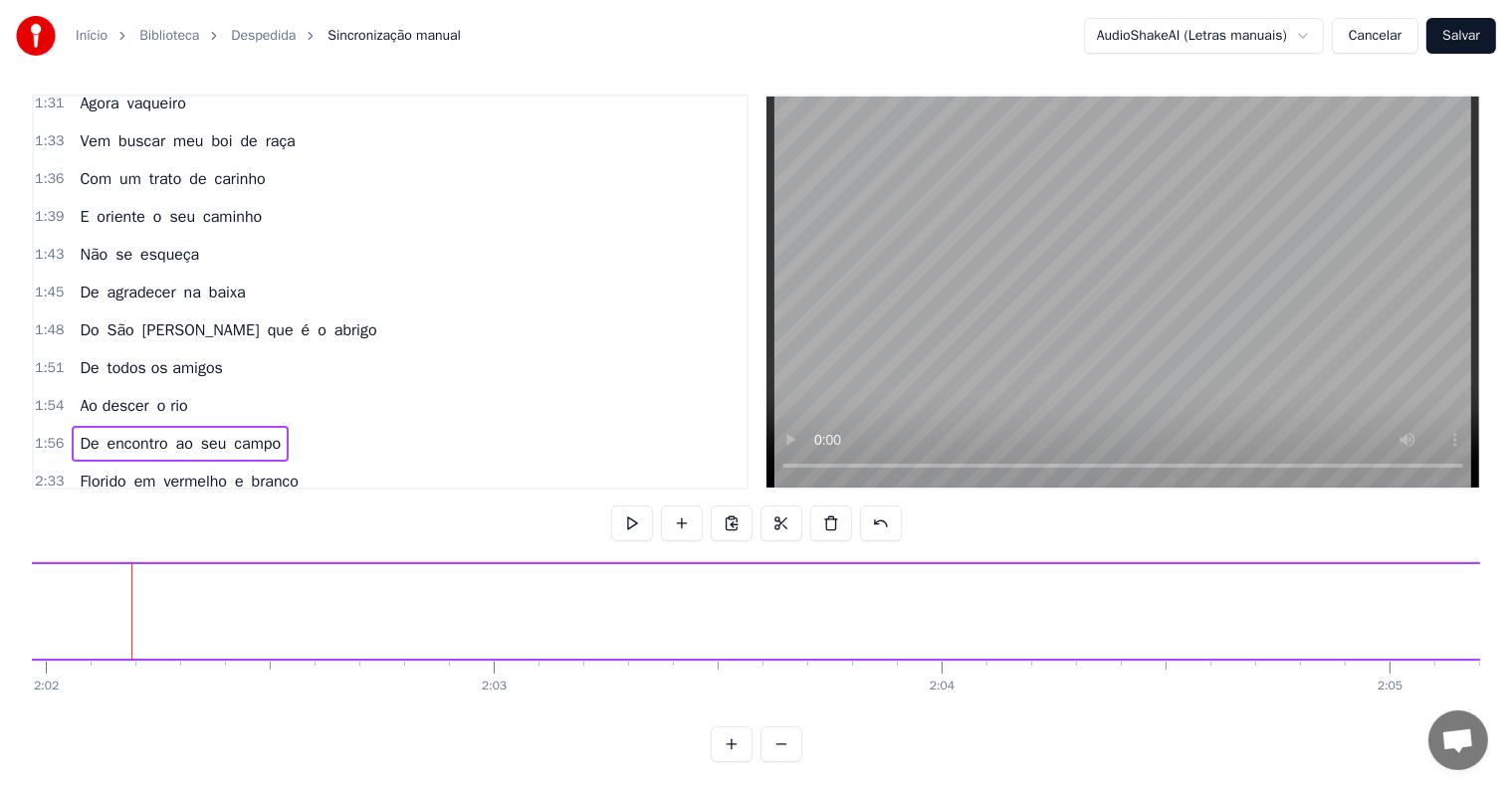 click on "De encontro ao seu campo" at bounding box center [1441, 611] 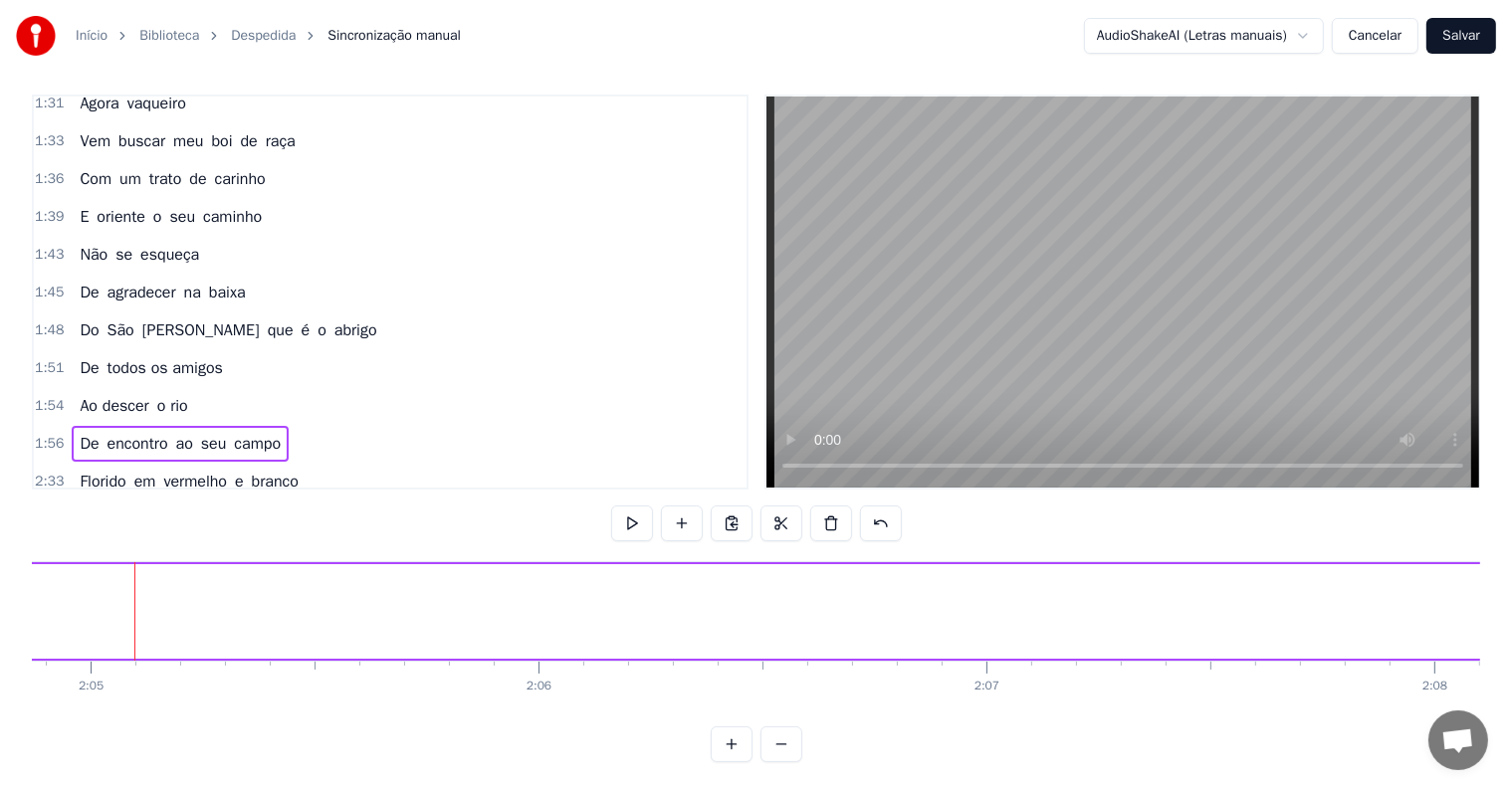 scroll, scrollTop: 0, scrollLeft: 55935, axis: horizontal 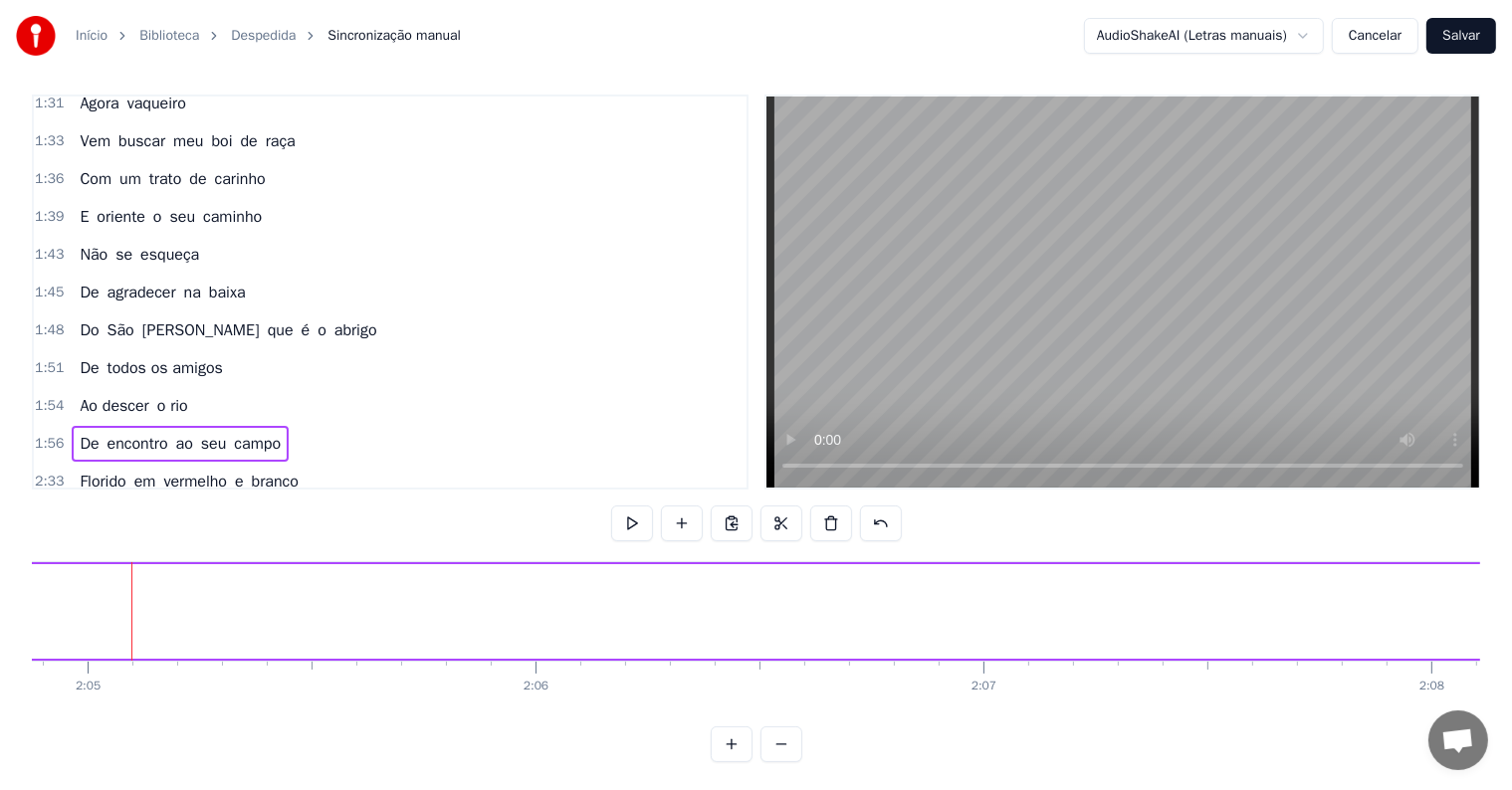 click on "De encontro ao seu campo" at bounding box center [139, 611] 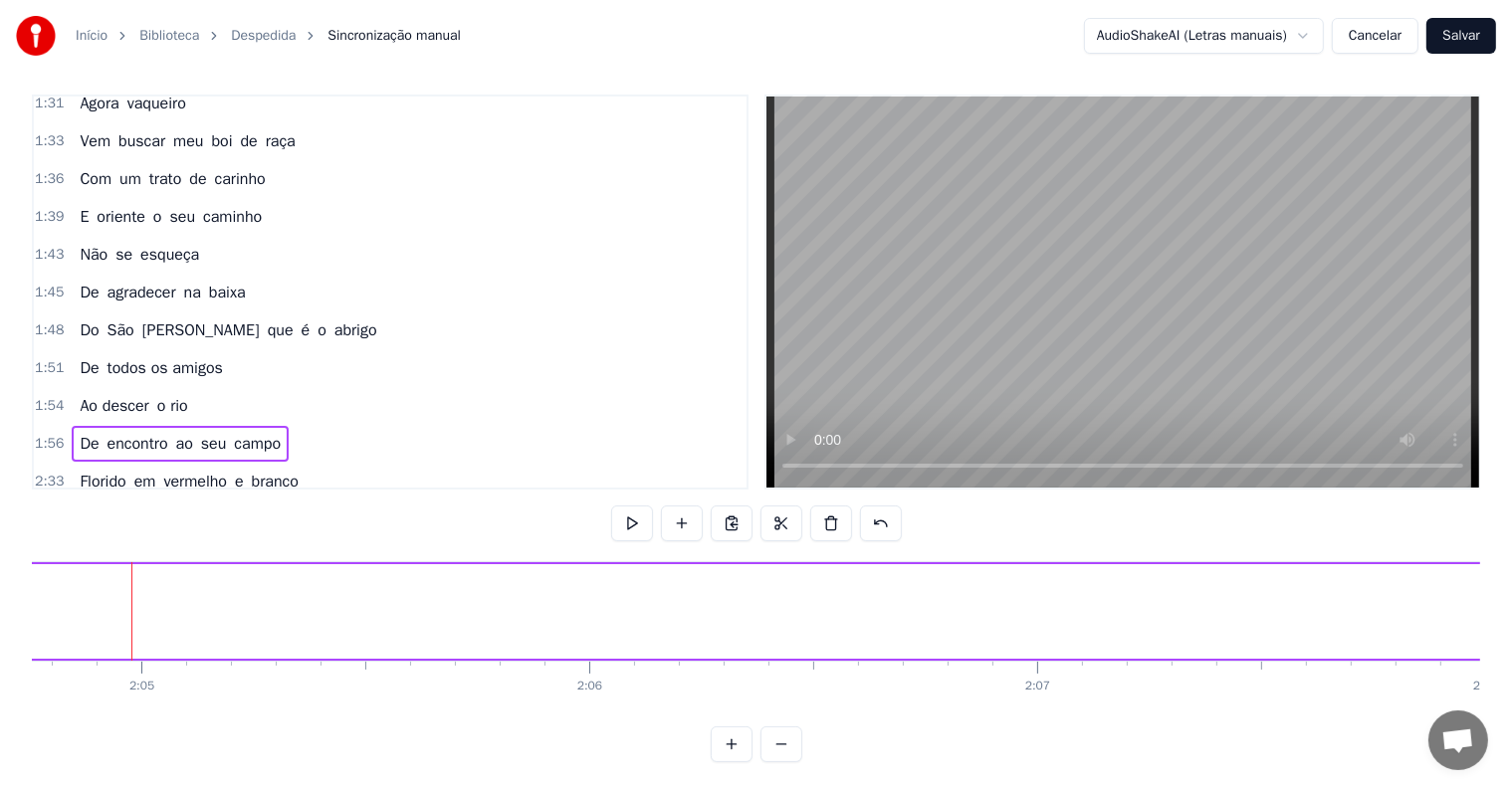 click on "De encontro ao seu campo" at bounding box center (193, 611) 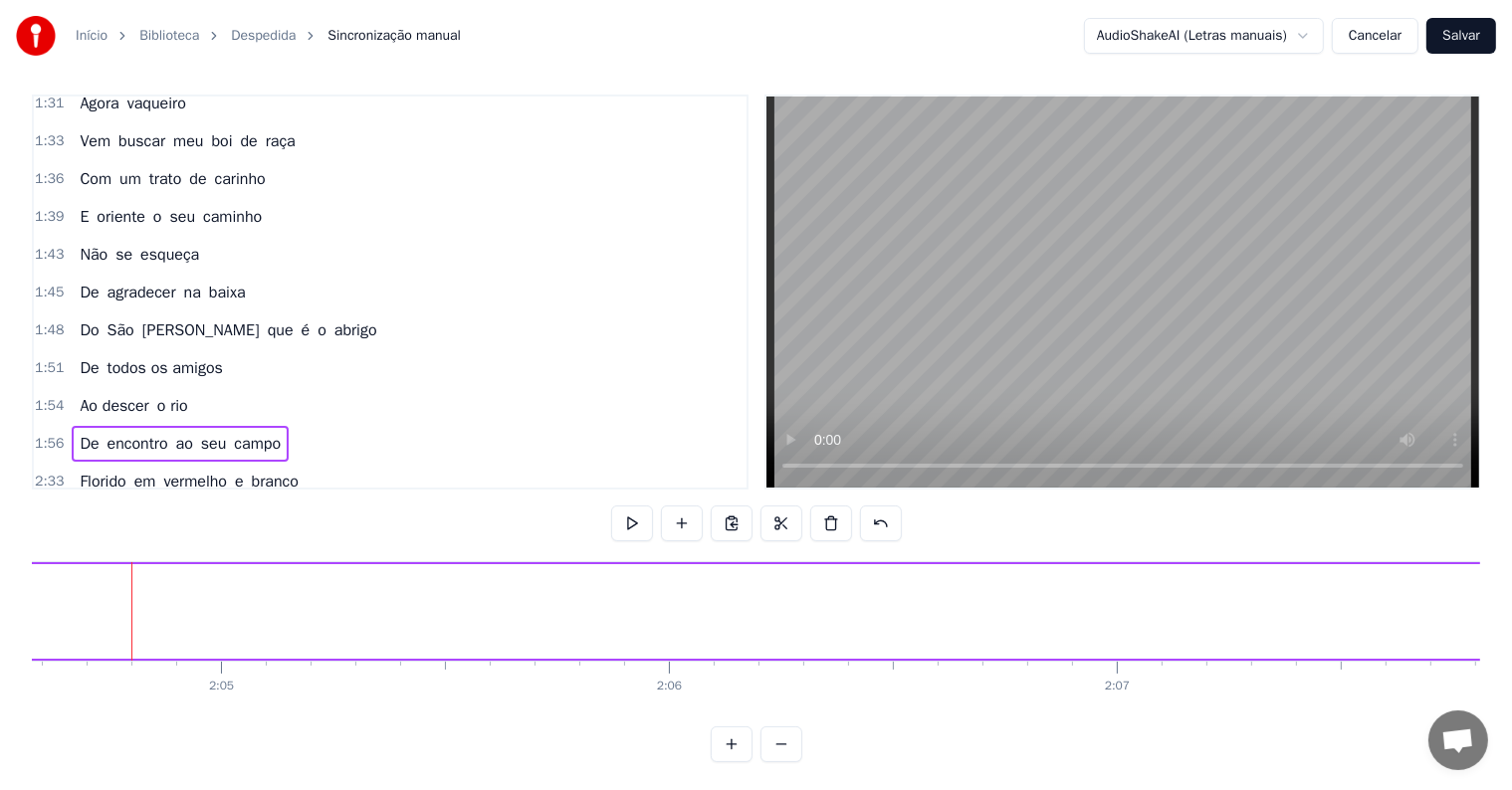 click on "De encontro ao seu campo" at bounding box center [273, 611] 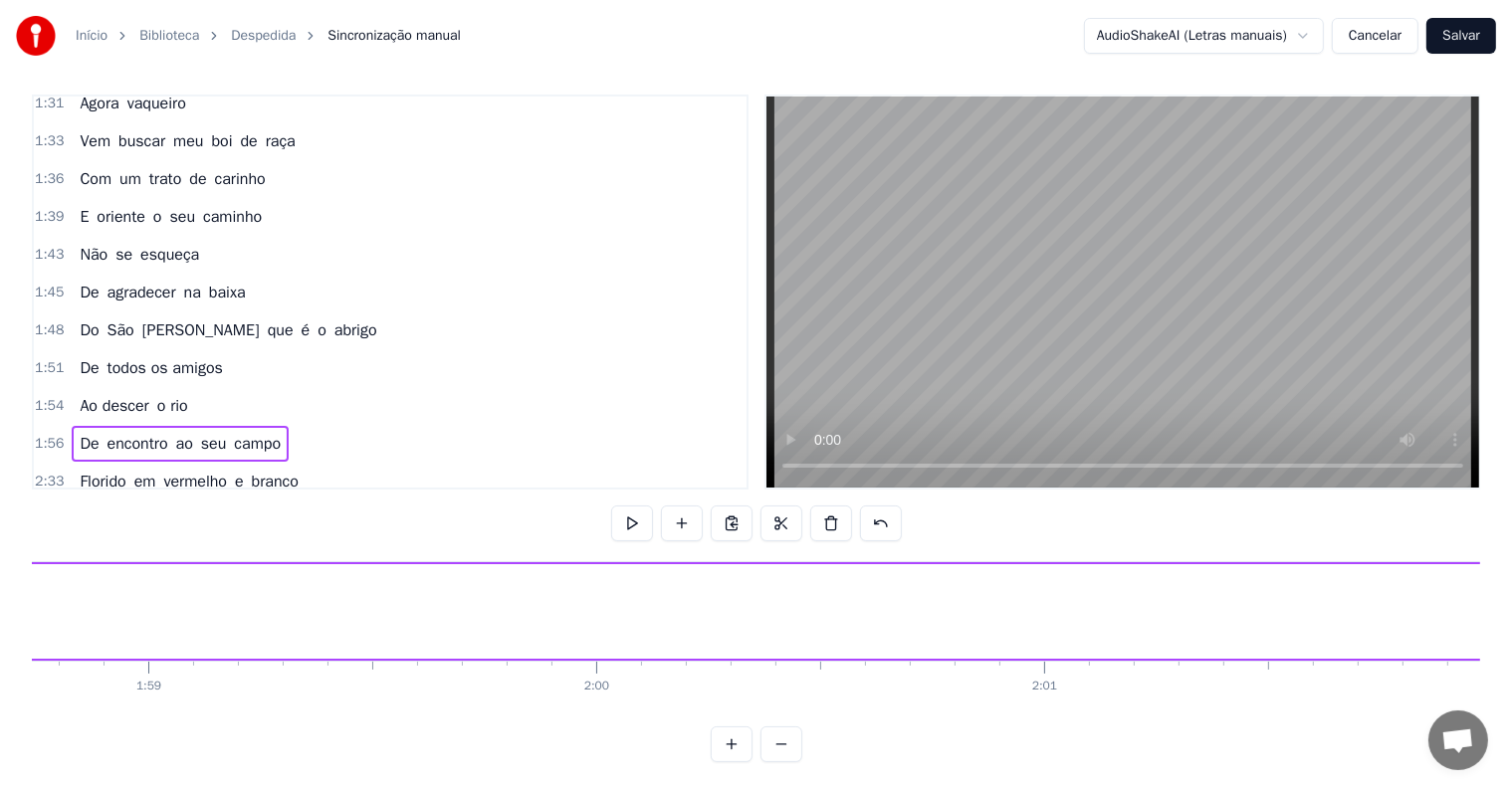 scroll, scrollTop: 0, scrollLeft: 51920, axis: horizontal 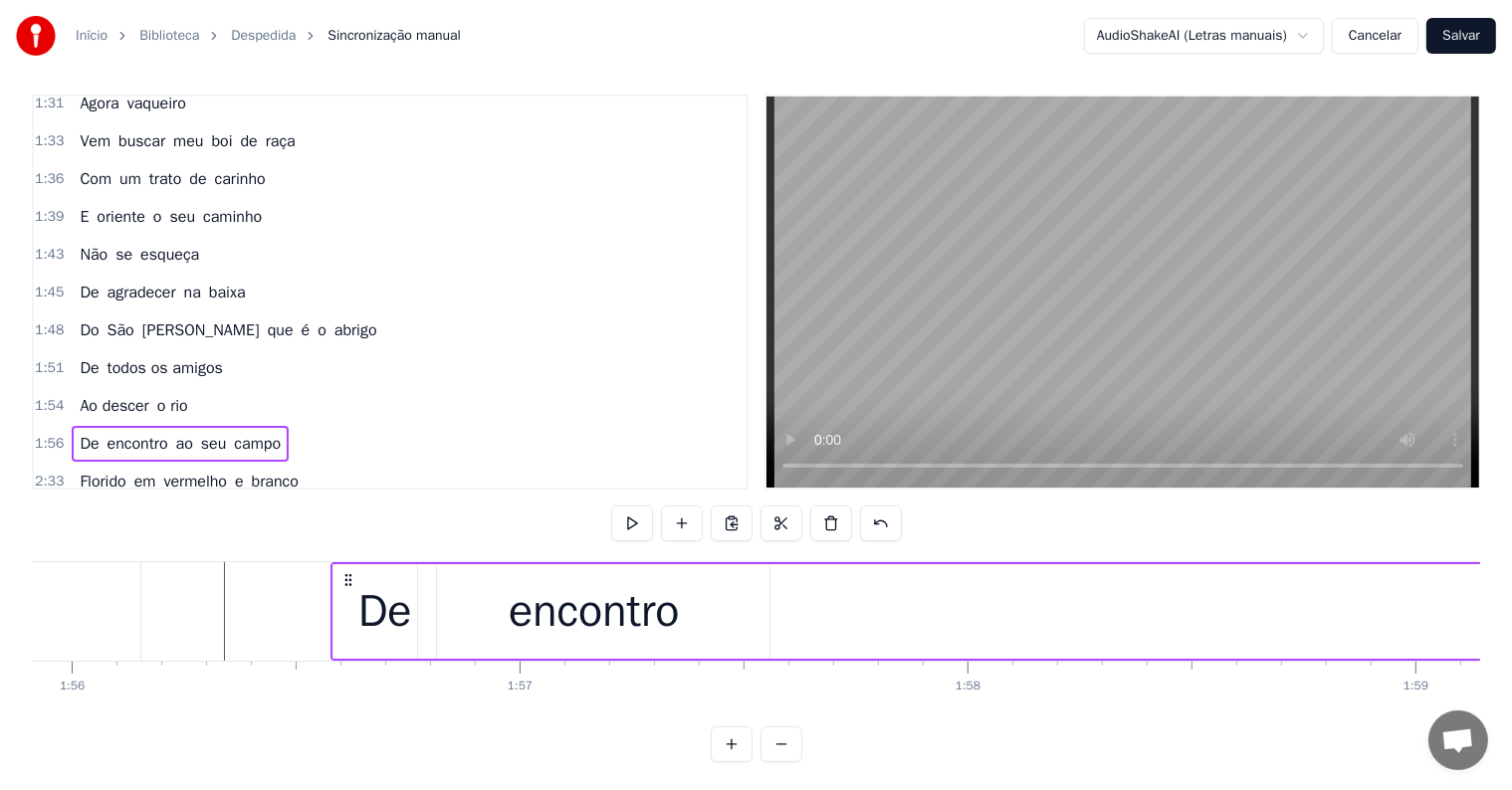 click on "encontro" at bounding box center (593, 611) 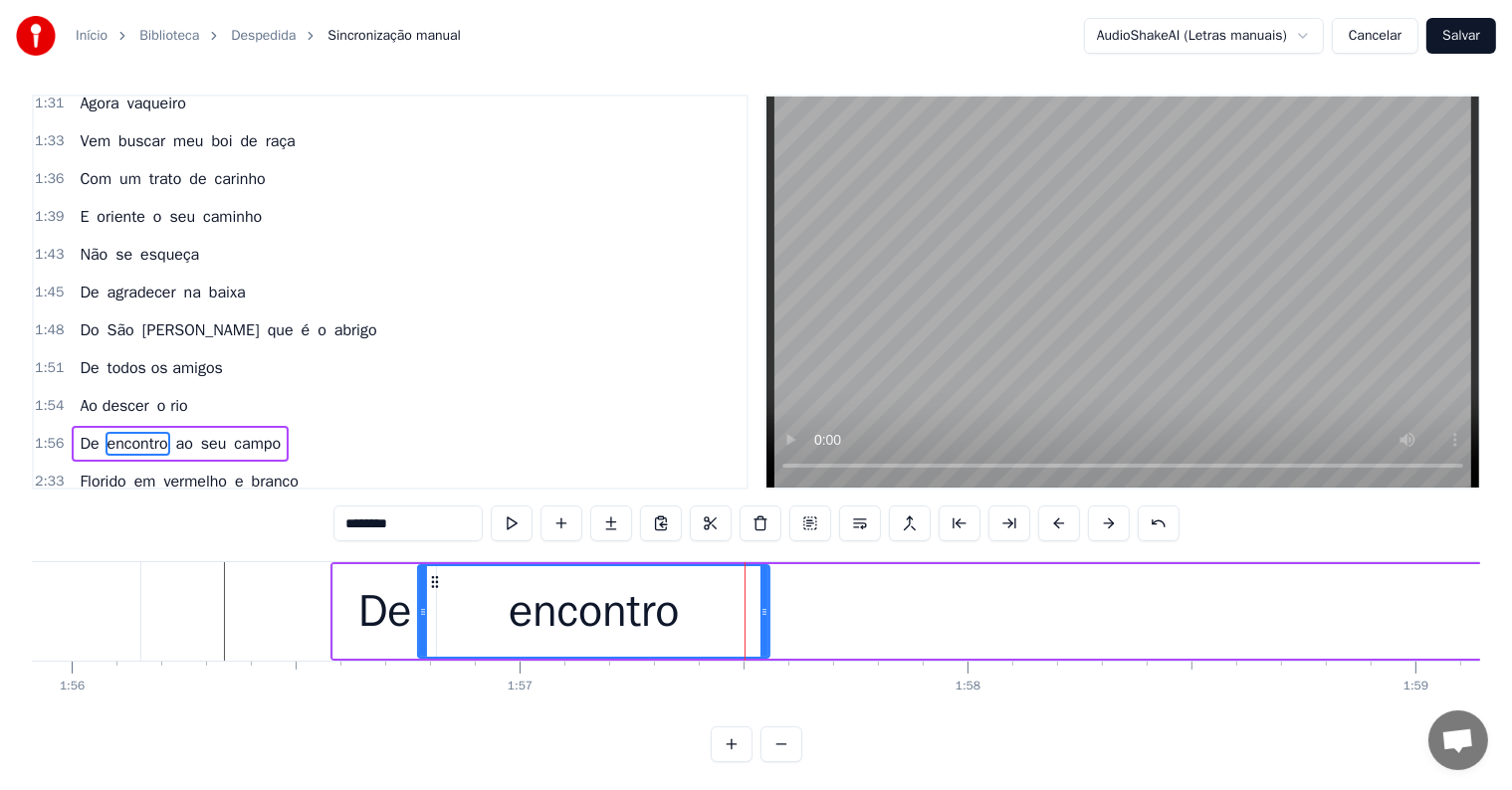 click on "********" at bounding box center [408, 523] 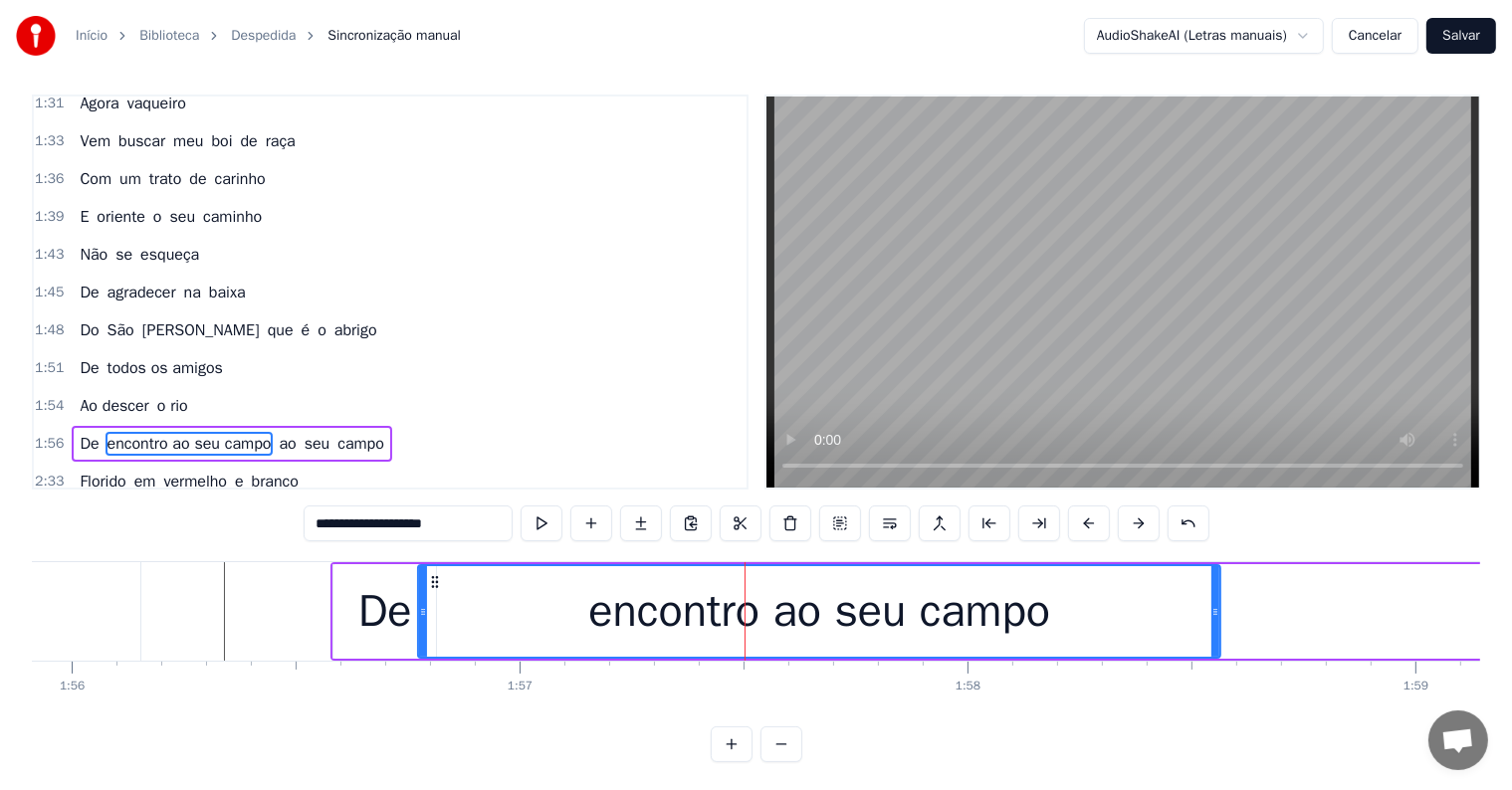drag, startPoint x: 760, startPoint y: 610, endPoint x: 1211, endPoint y: 595, distance: 451.2494 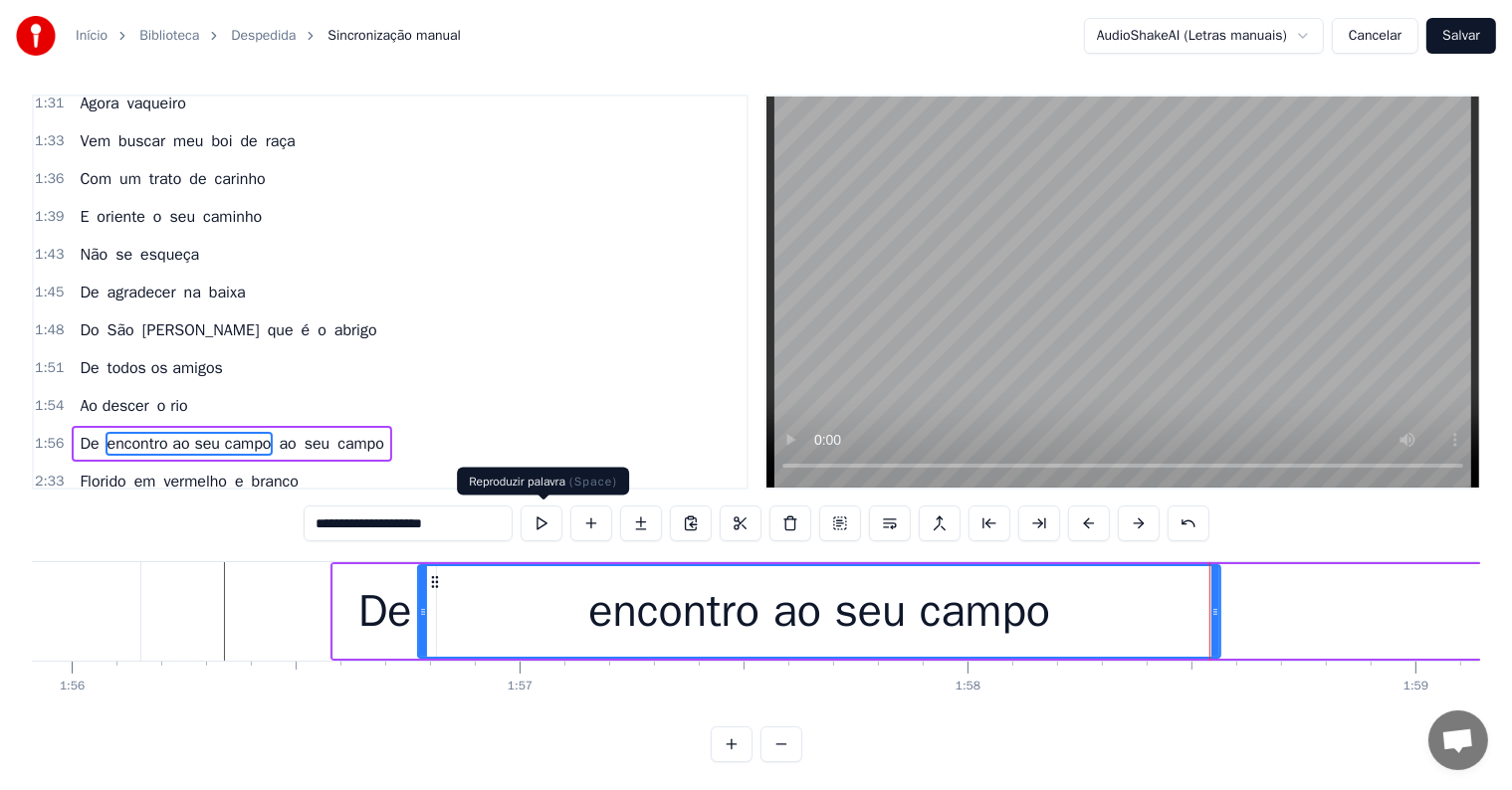 type on "**********" 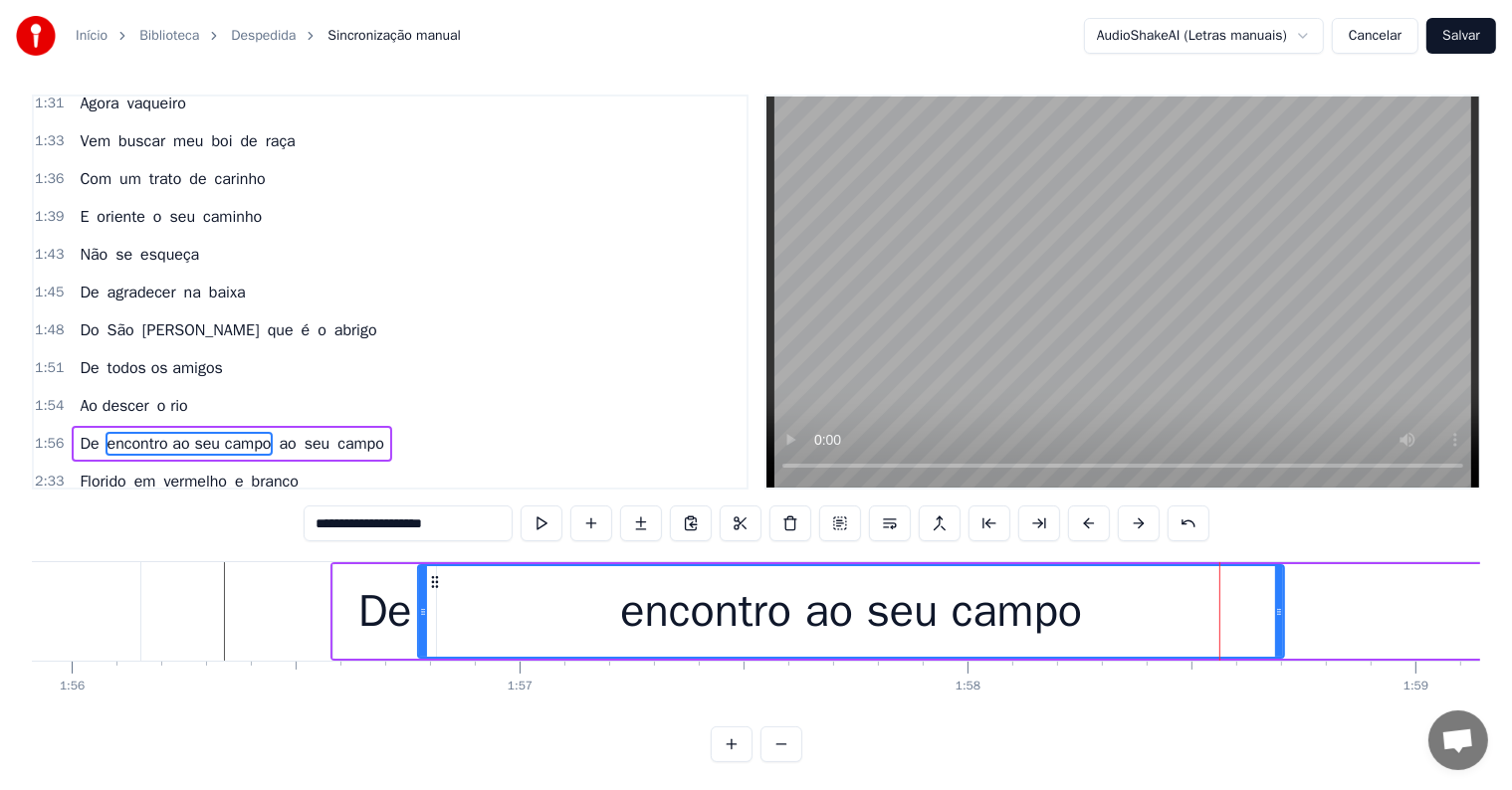 drag, startPoint x: 1213, startPoint y: 606, endPoint x: 1277, endPoint y: 606, distance: 64 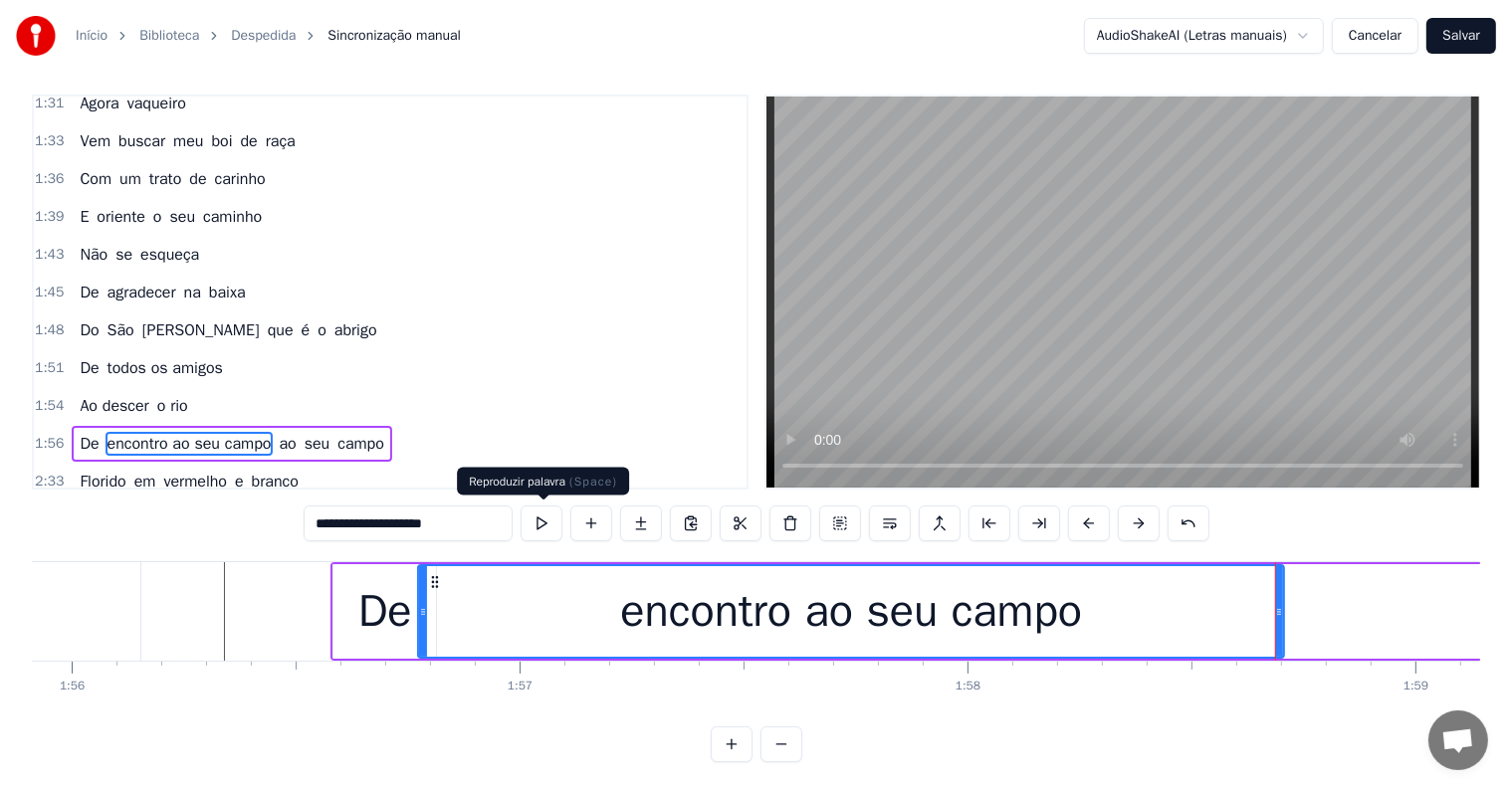 click at bounding box center (541, 523) 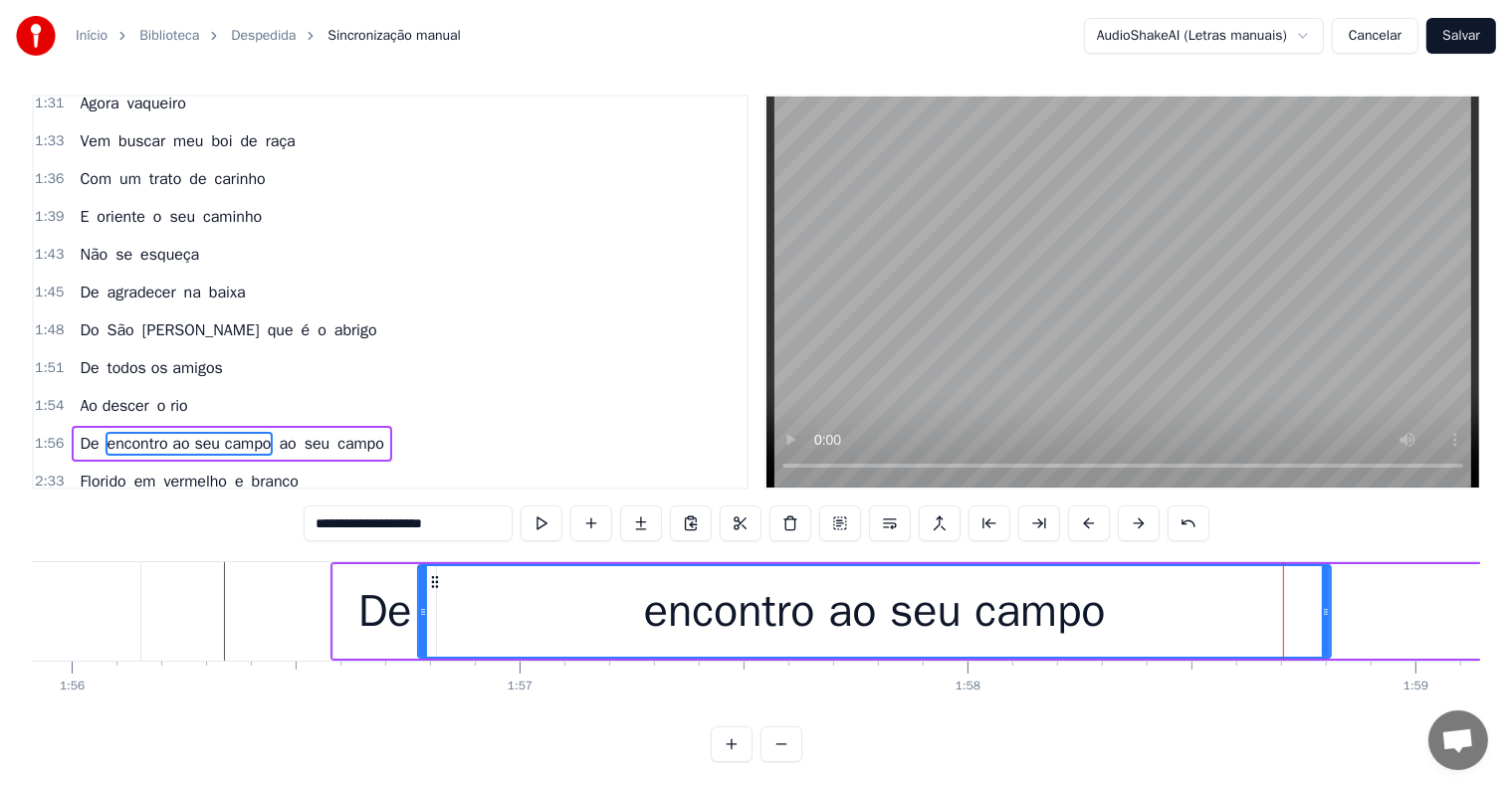 drag, startPoint x: 1279, startPoint y: 609, endPoint x: 1326, endPoint y: 607, distance: 47.042534 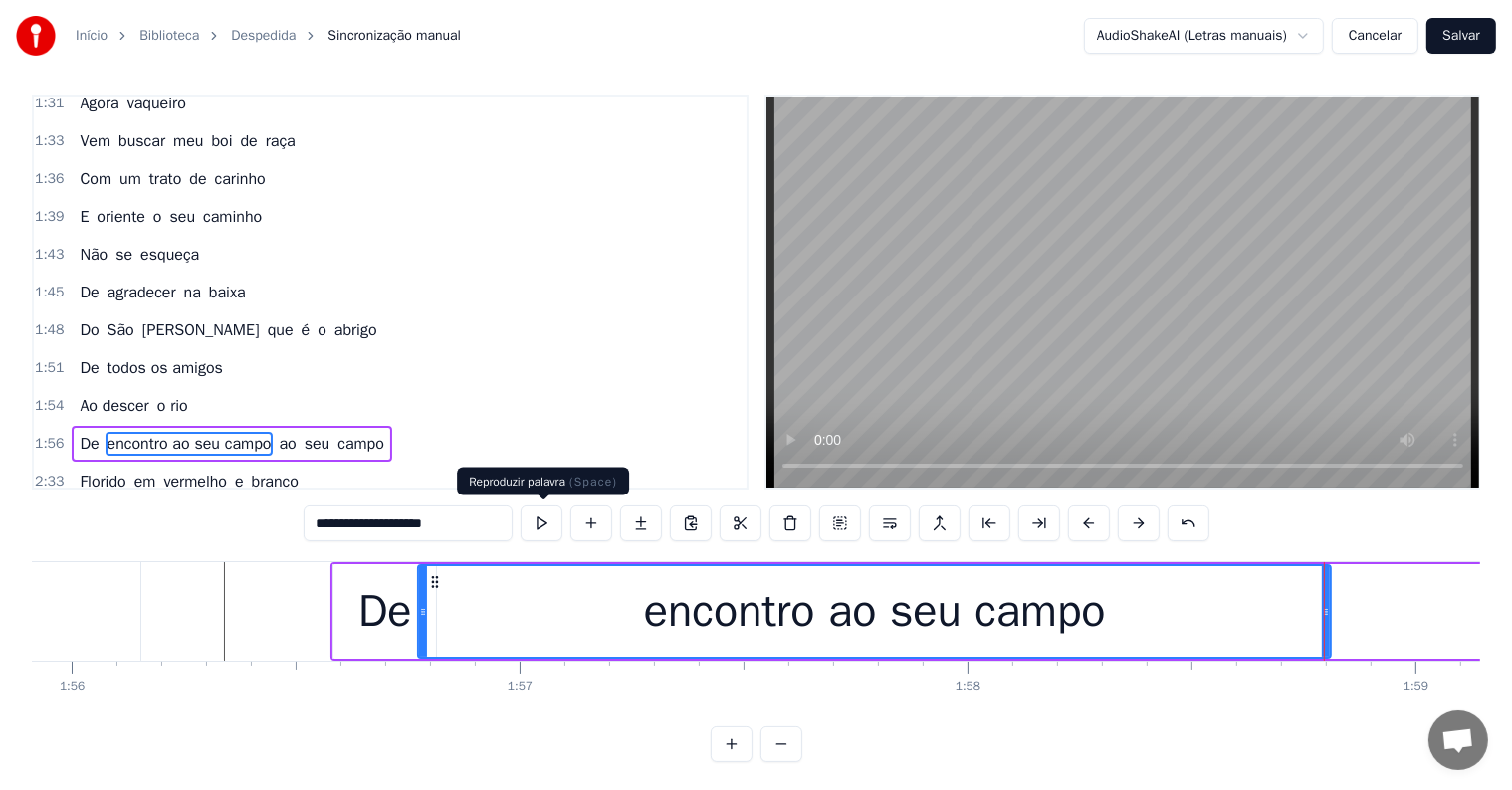 click at bounding box center [541, 523] 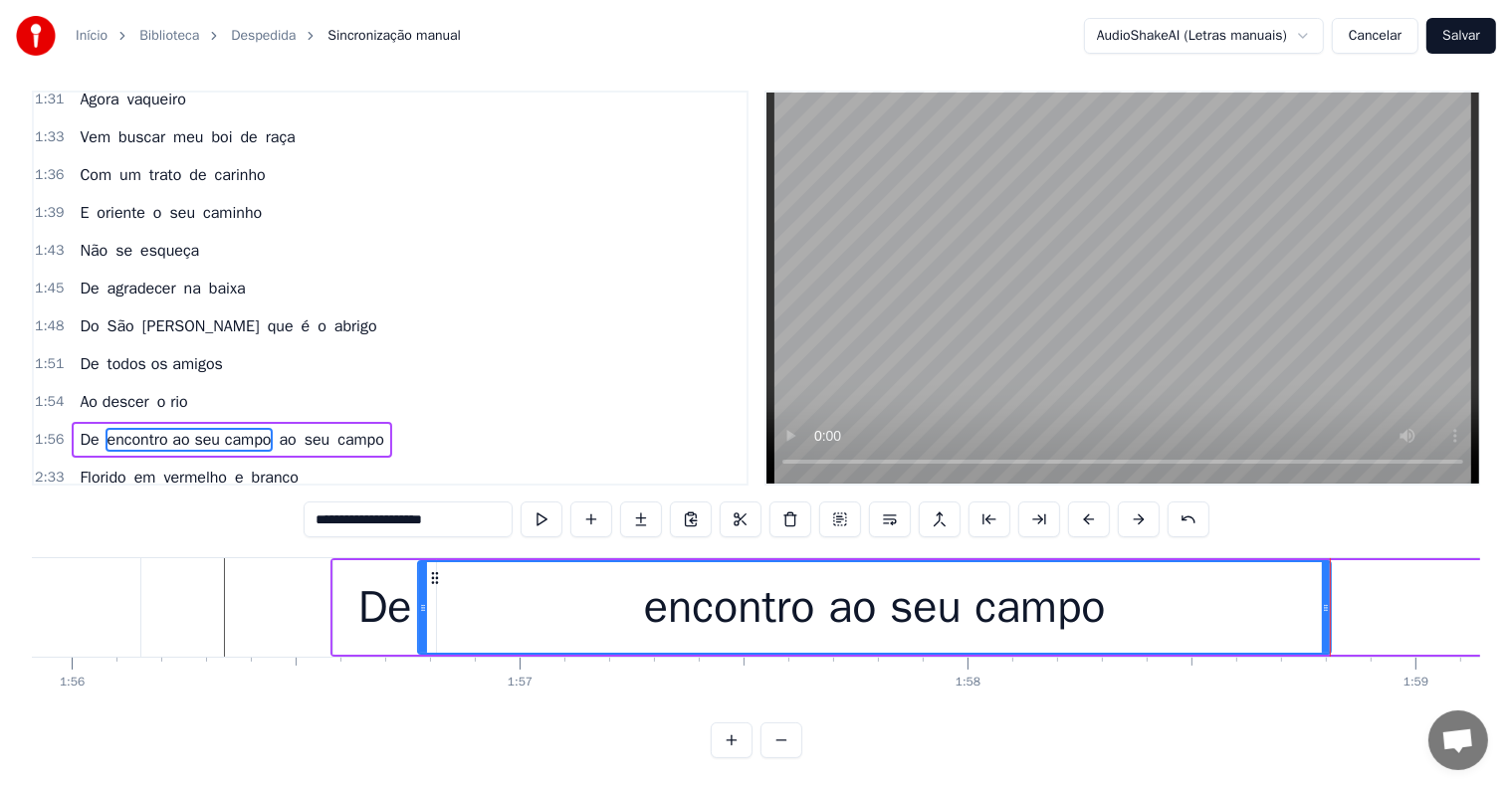 scroll, scrollTop: 30, scrollLeft: 0, axis: vertical 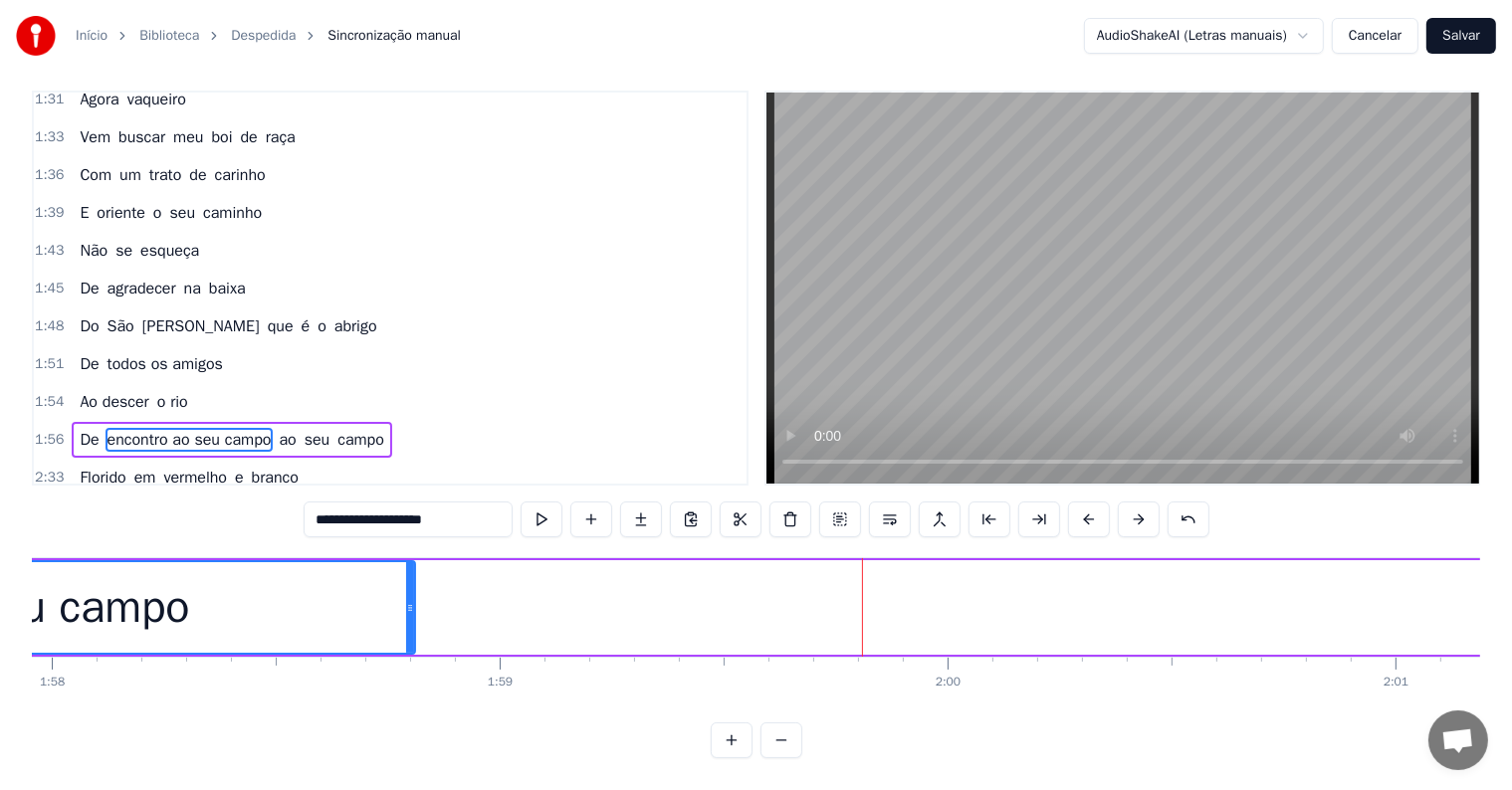 click on "De encontro ao seu campo ao seu campo" at bounding box center (3239, 607) 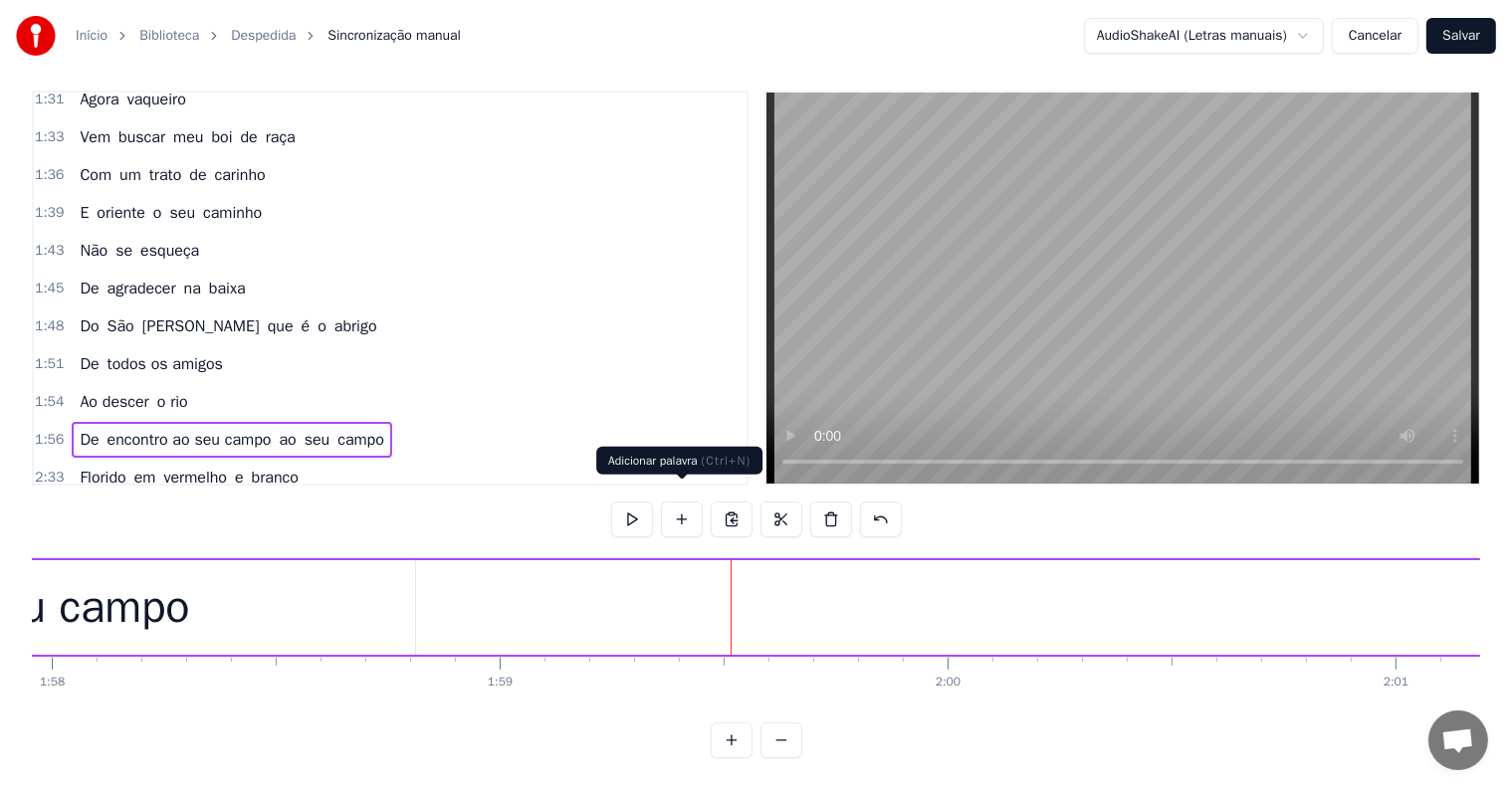 click at bounding box center [682, 519] 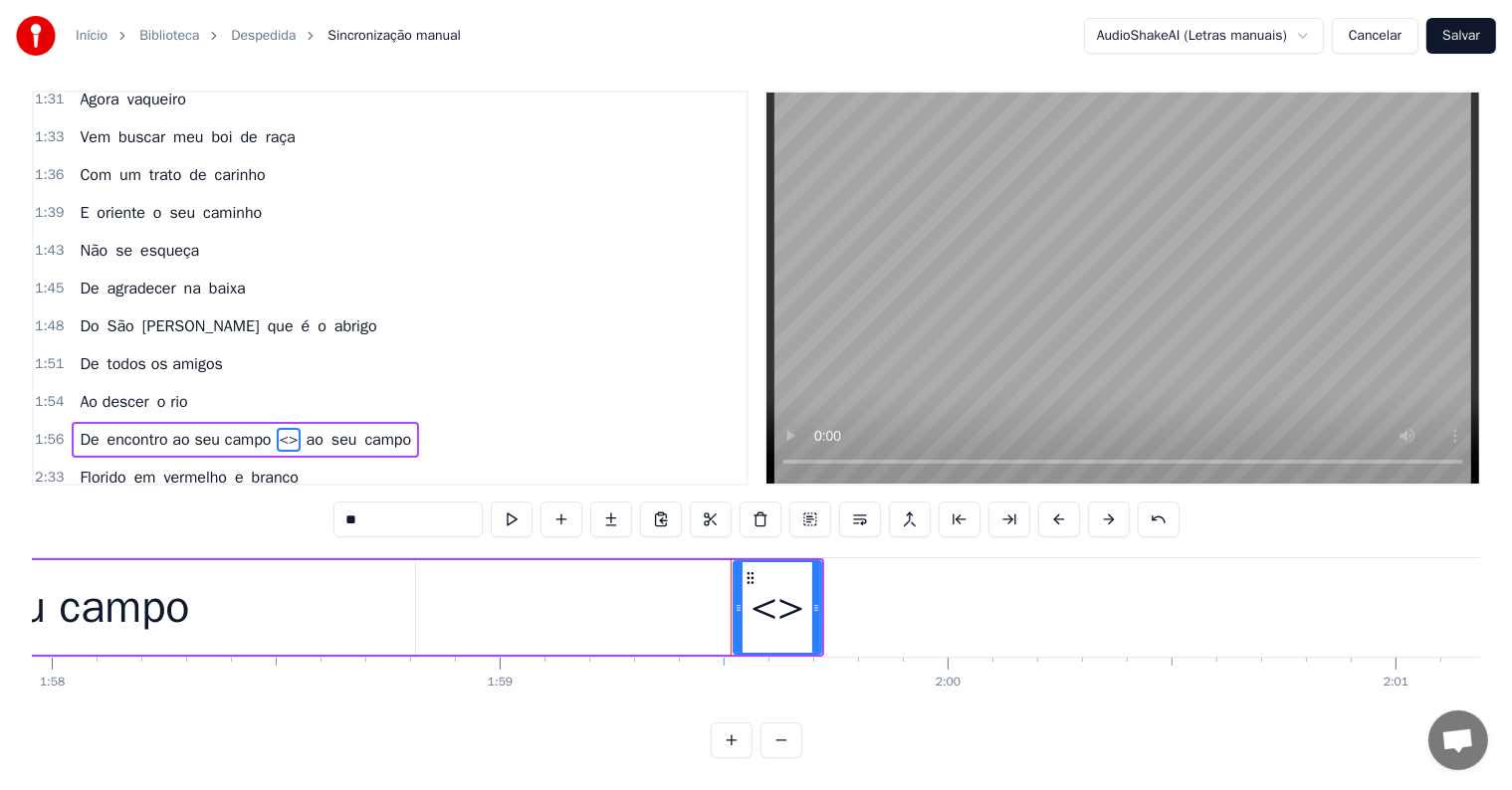 scroll, scrollTop: 9, scrollLeft: 0, axis: vertical 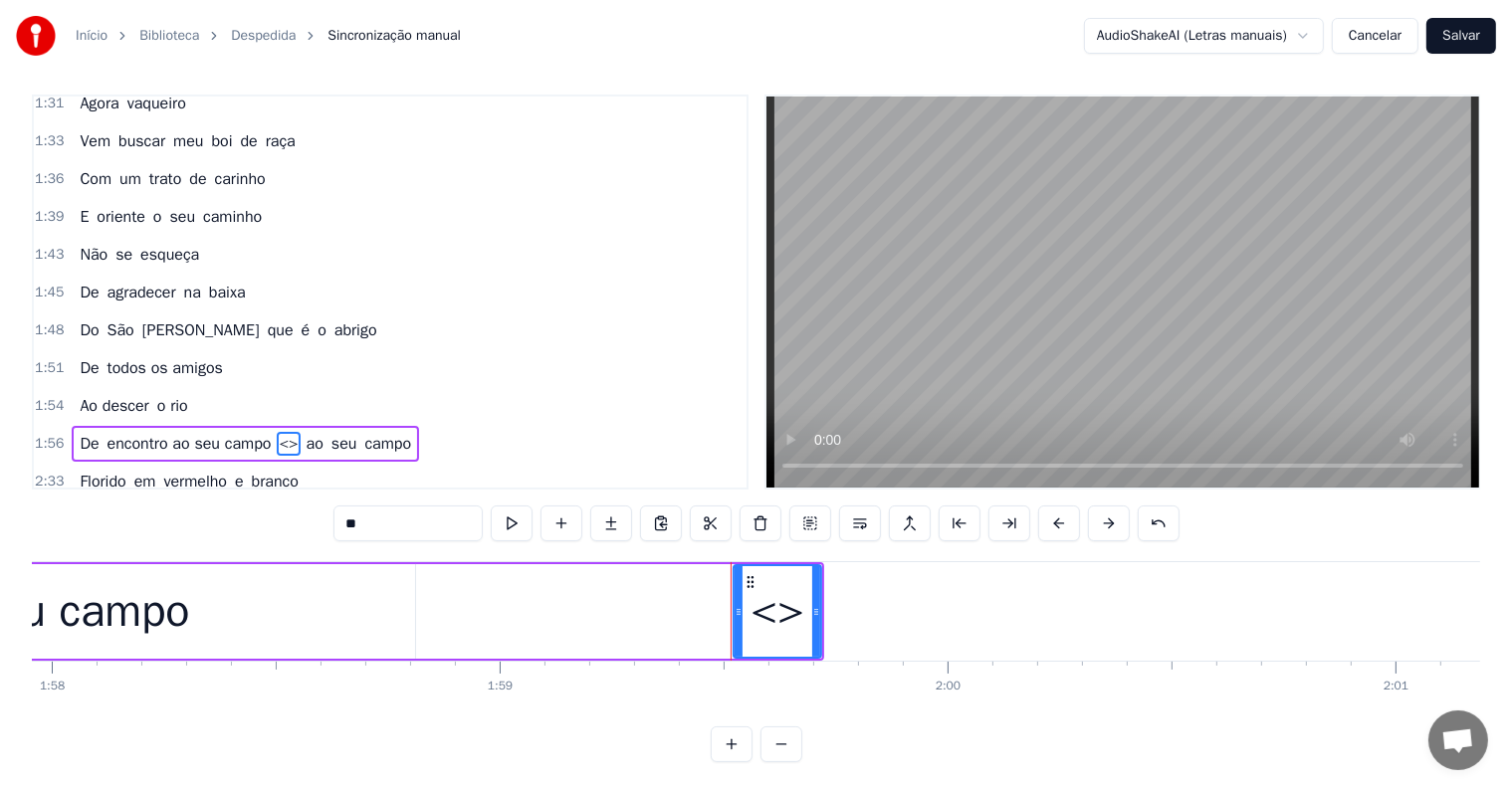 drag, startPoint x: 442, startPoint y: 521, endPoint x: 280, endPoint y: 511, distance: 162.30835 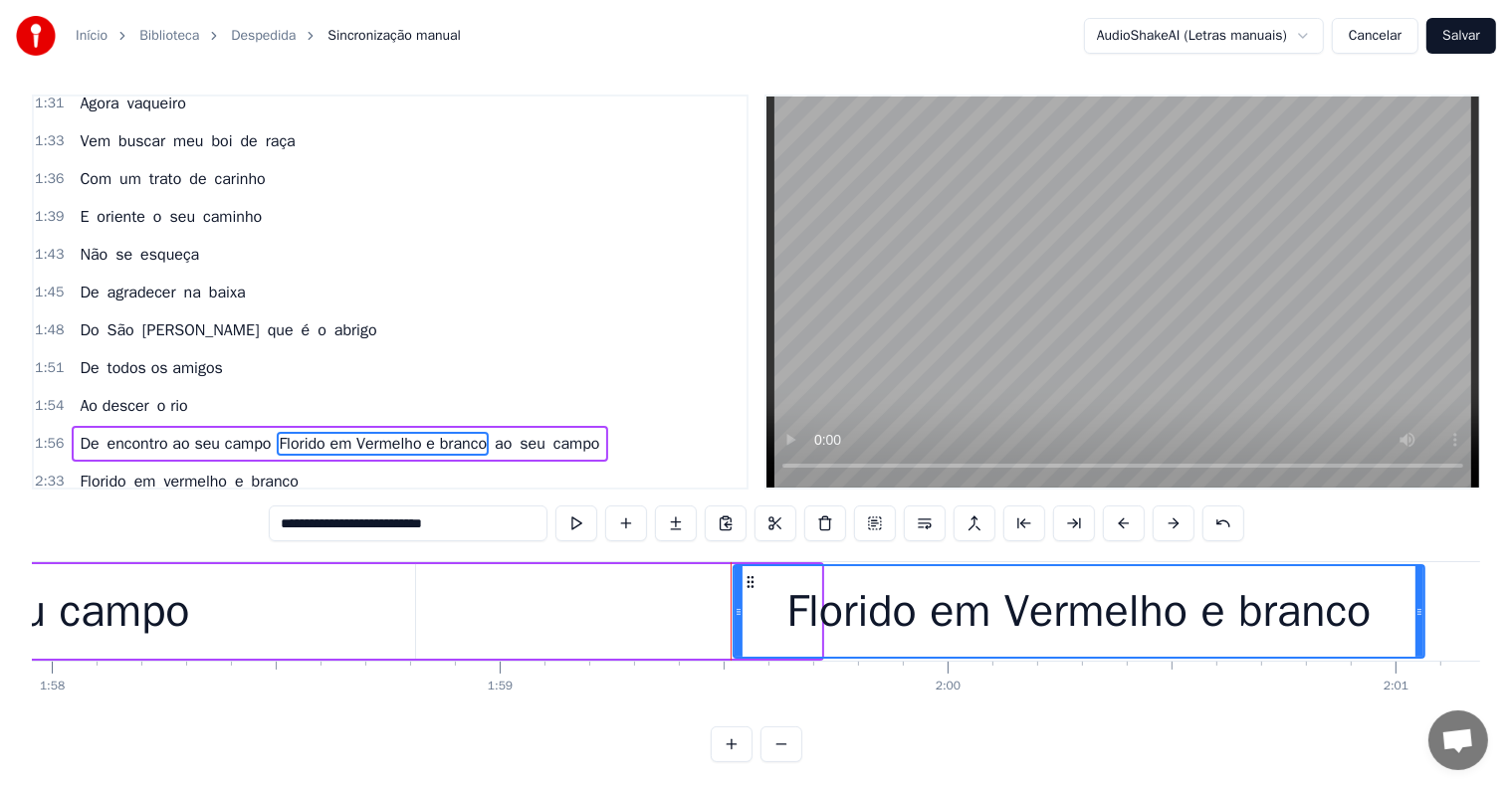 drag, startPoint x: 893, startPoint y: 599, endPoint x: 1417, endPoint y: 603, distance: 524.0153 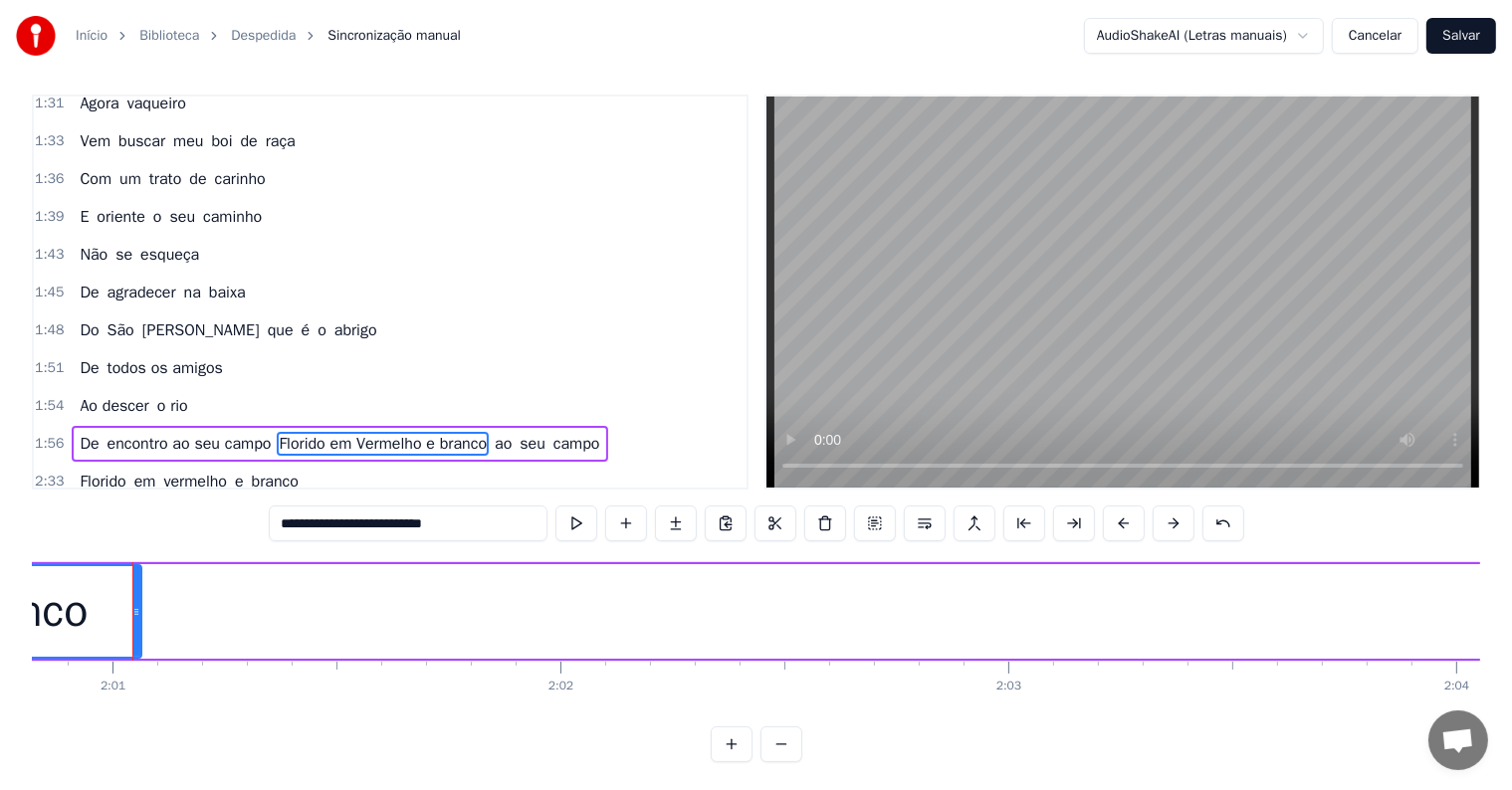 scroll, scrollTop: 0, scrollLeft: 54119, axis: horizontal 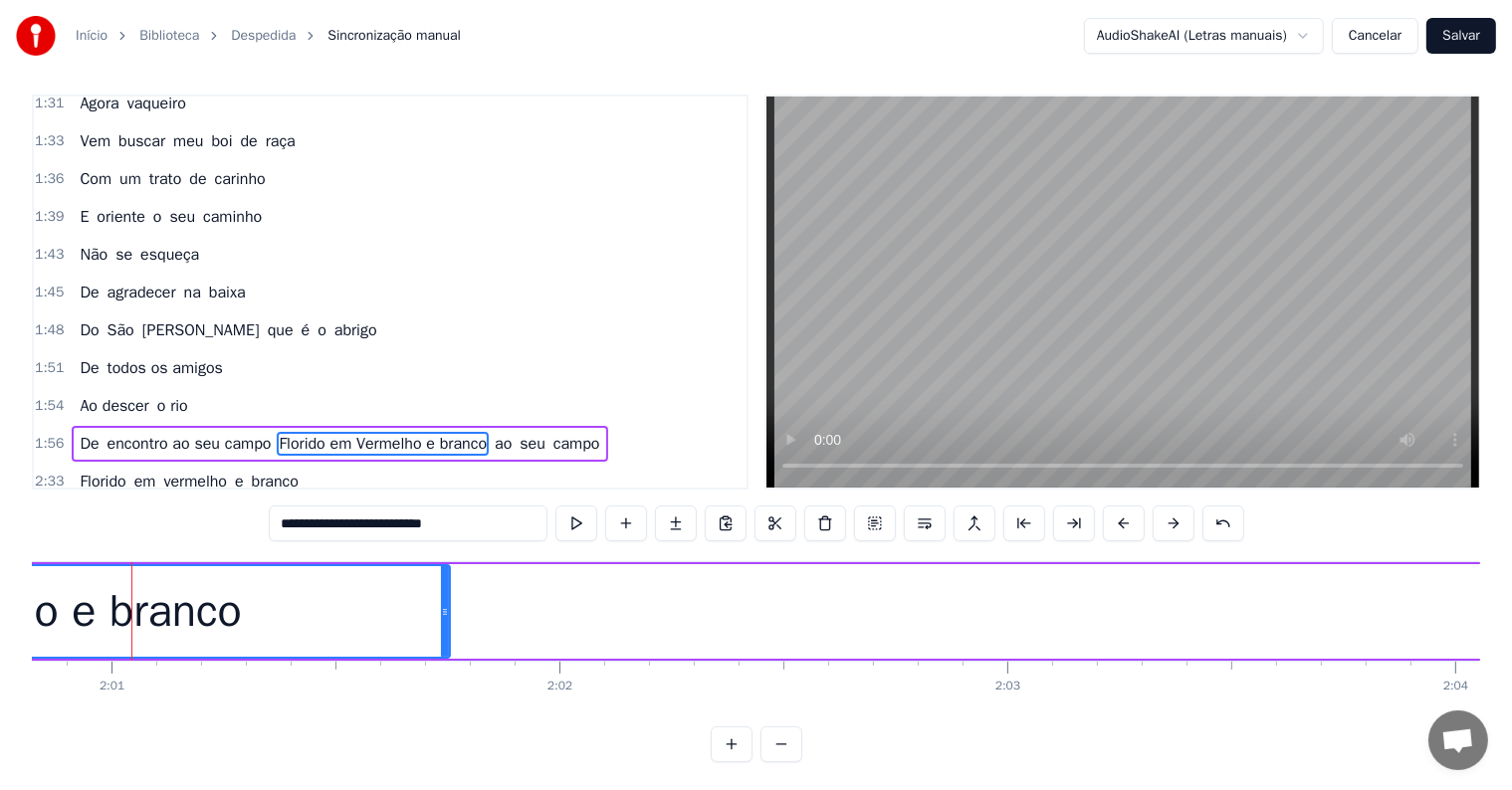 drag, startPoint x: 132, startPoint y: 612, endPoint x: 442, endPoint y: 617, distance: 310.0403 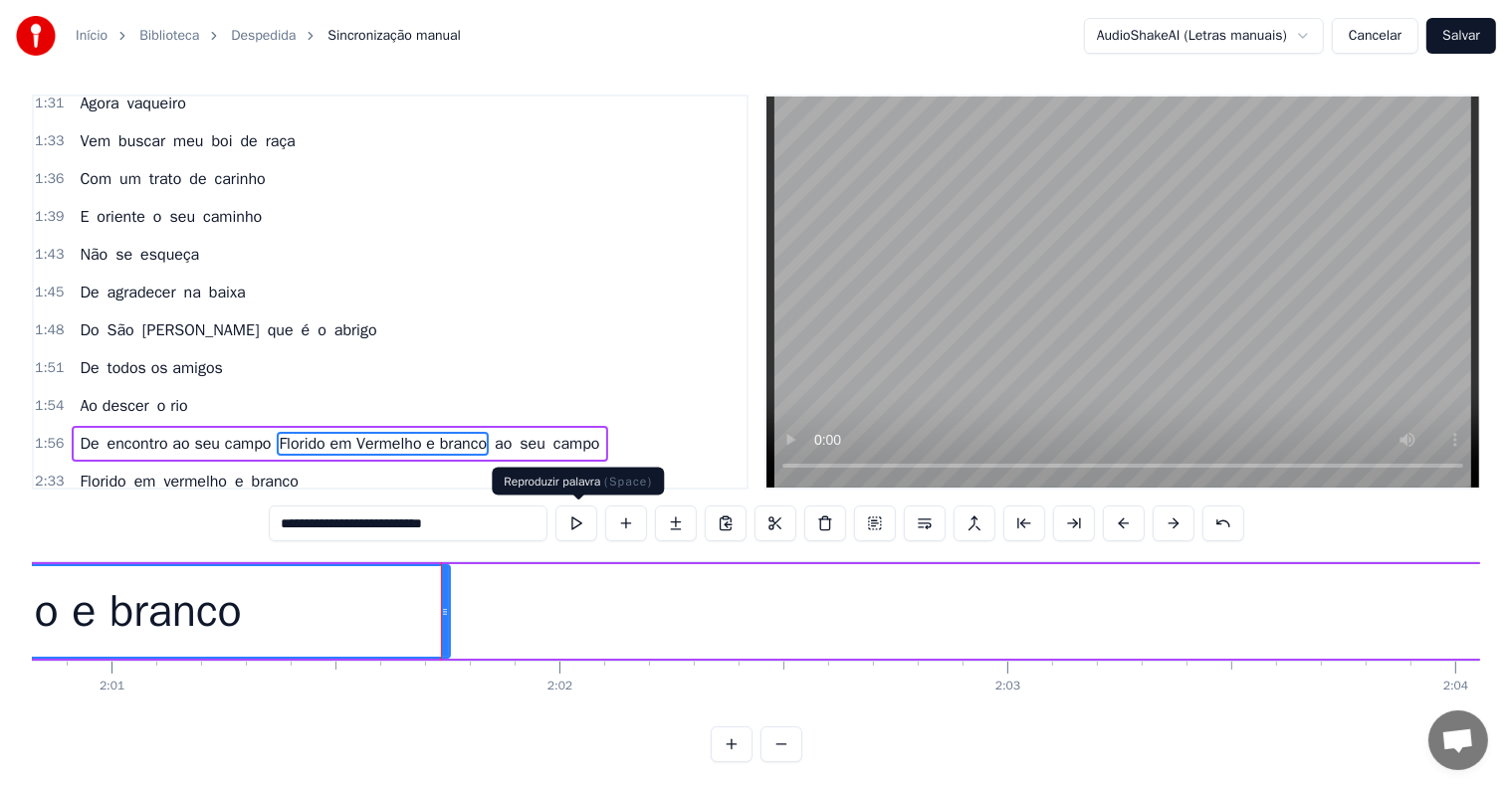 click at bounding box center [576, 523] 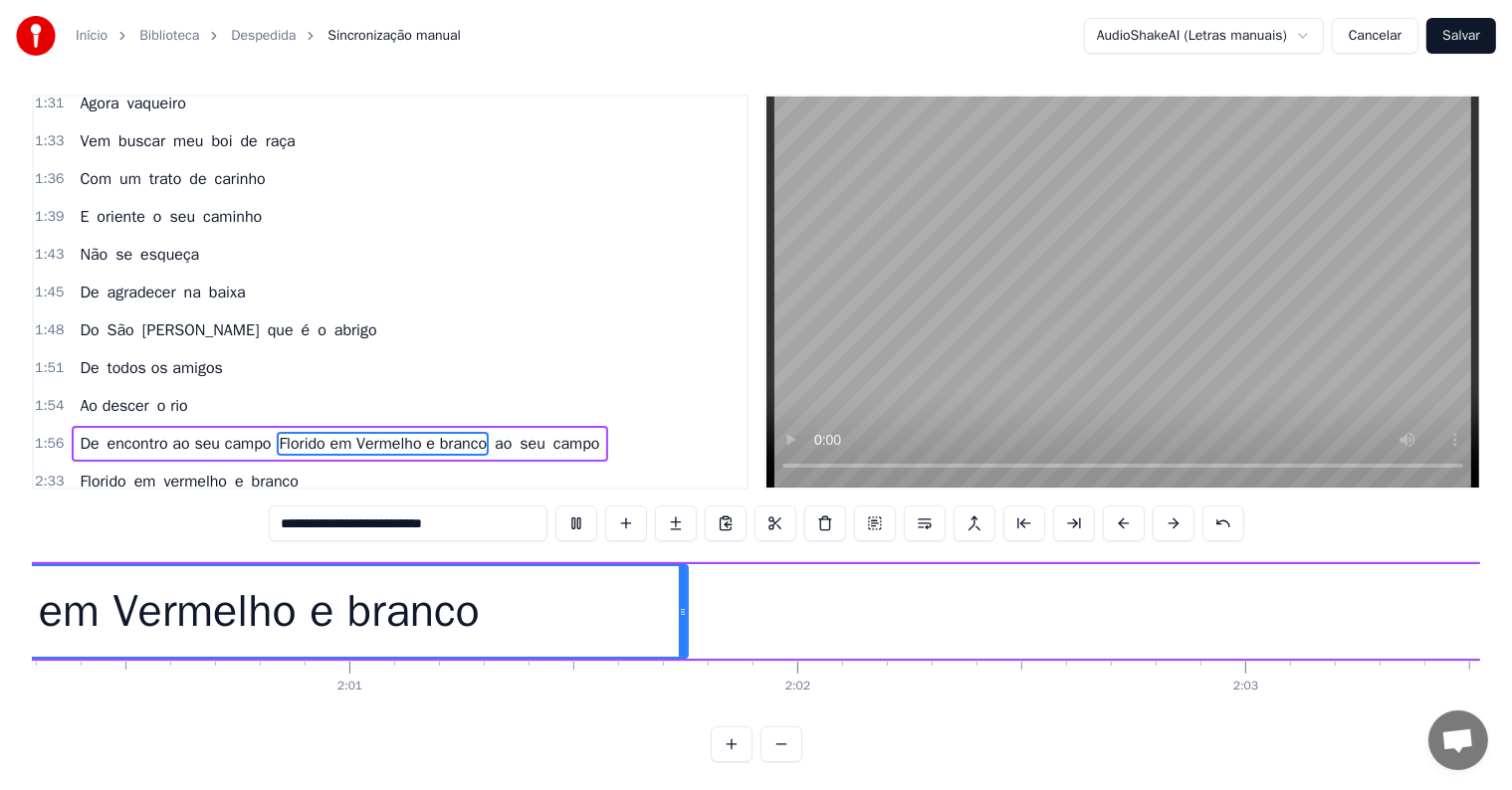 scroll, scrollTop: 0, scrollLeft: 53572, axis: horizontal 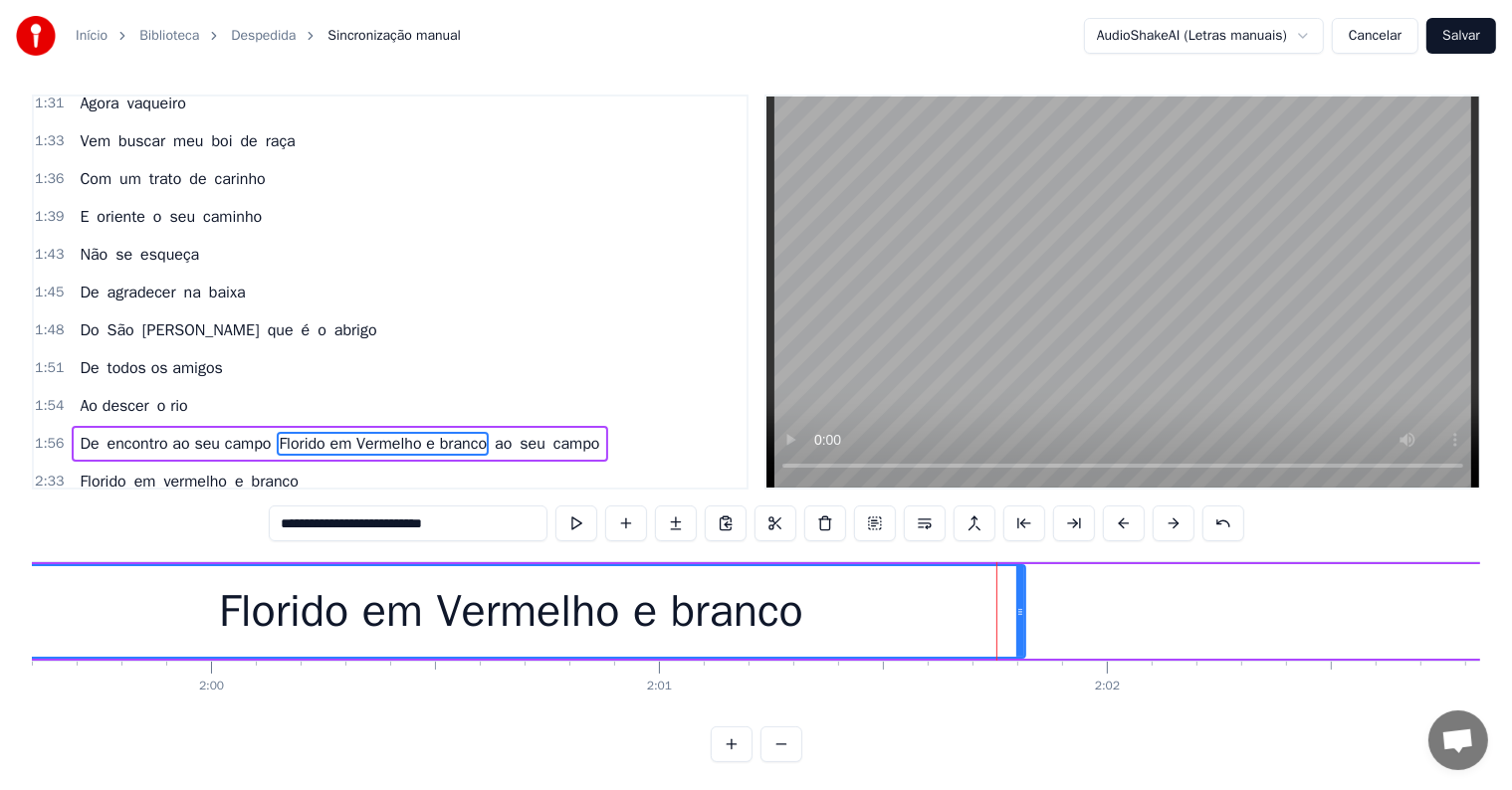 drag, startPoint x: 991, startPoint y: 611, endPoint x: 1019, endPoint y: 613, distance: 28.071338 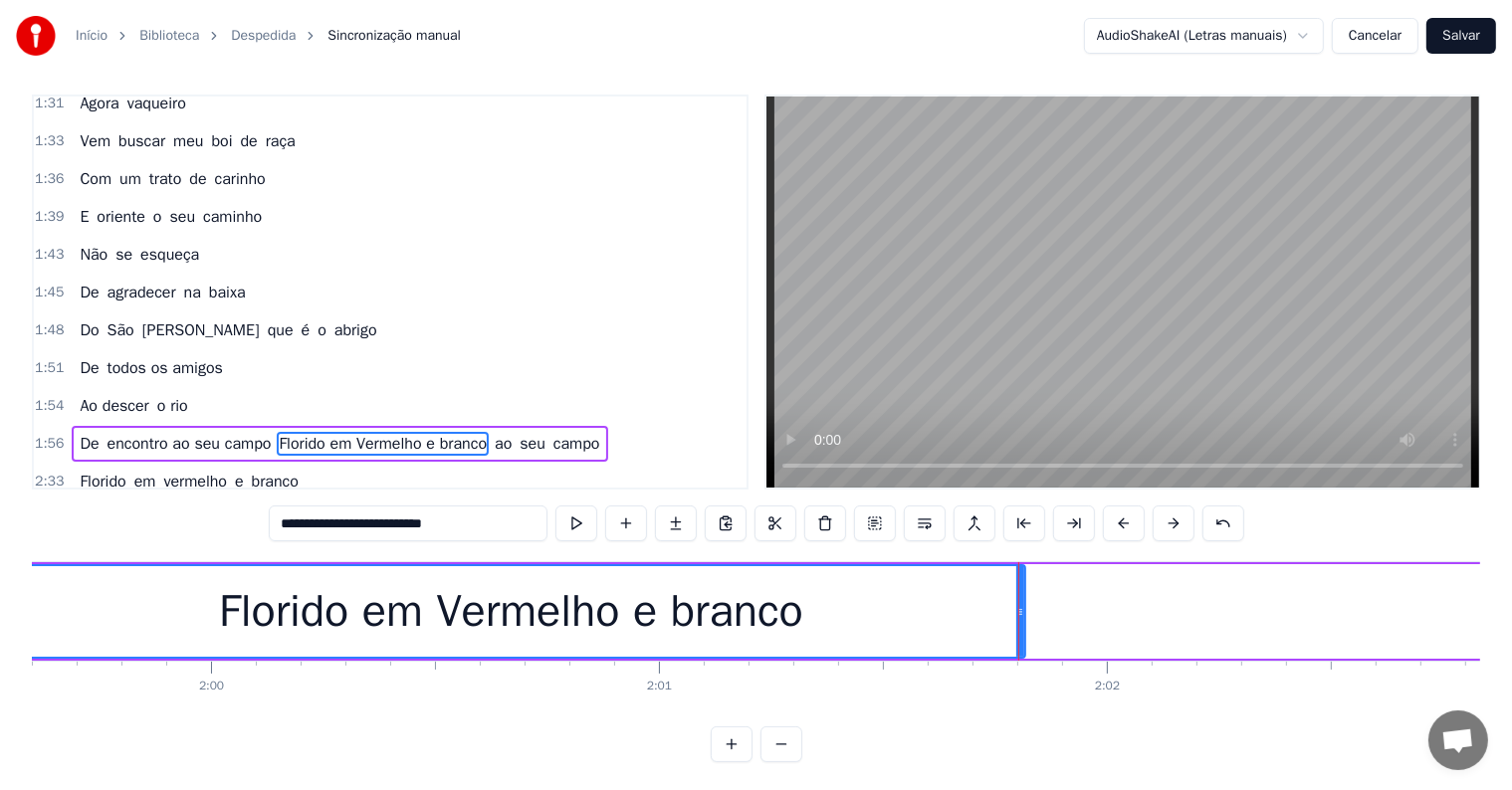 click on "Florido em Vermelho e branco" at bounding box center (382, 444) 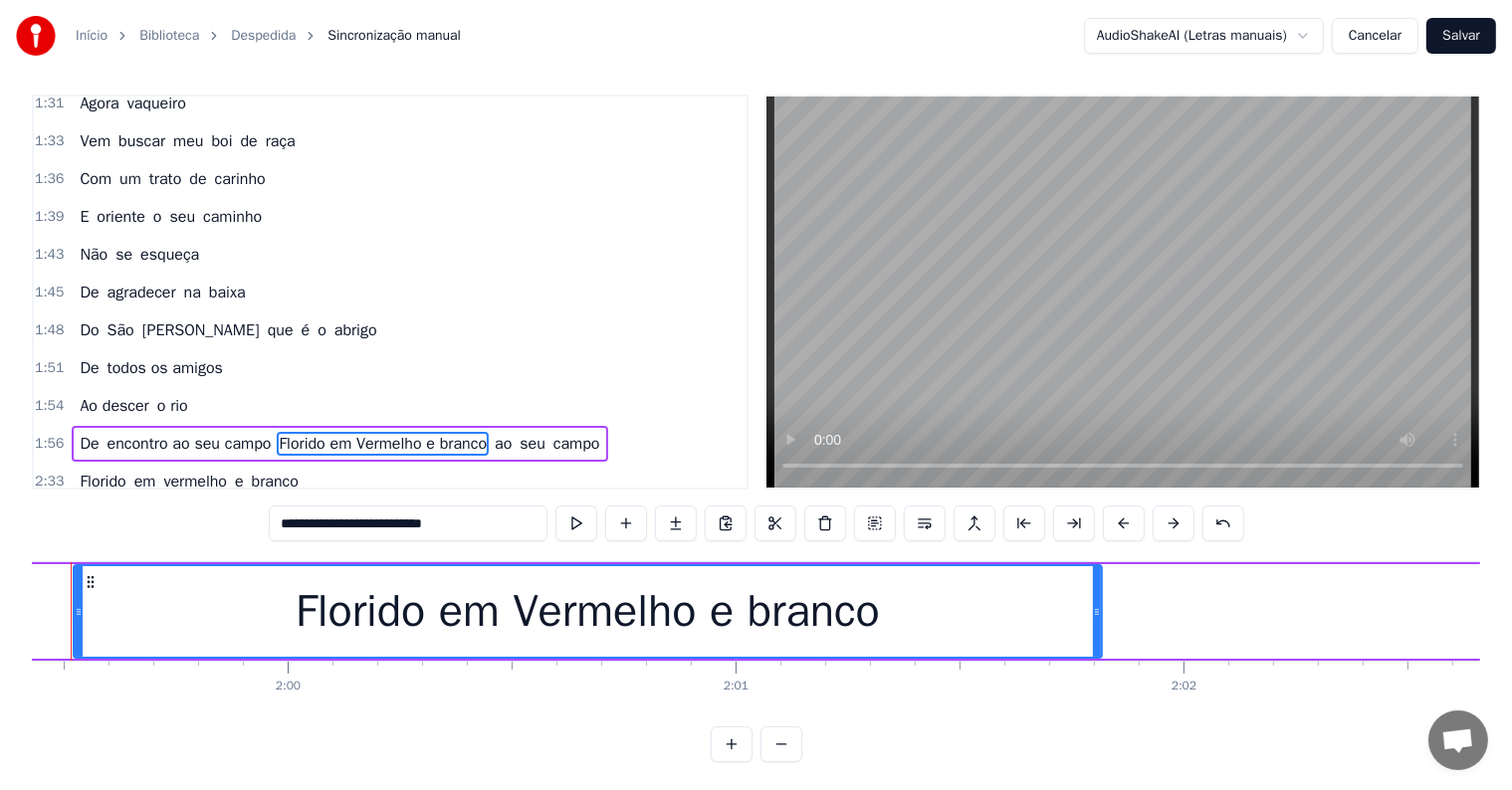 scroll, scrollTop: 0, scrollLeft: 53434, axis: horizontal 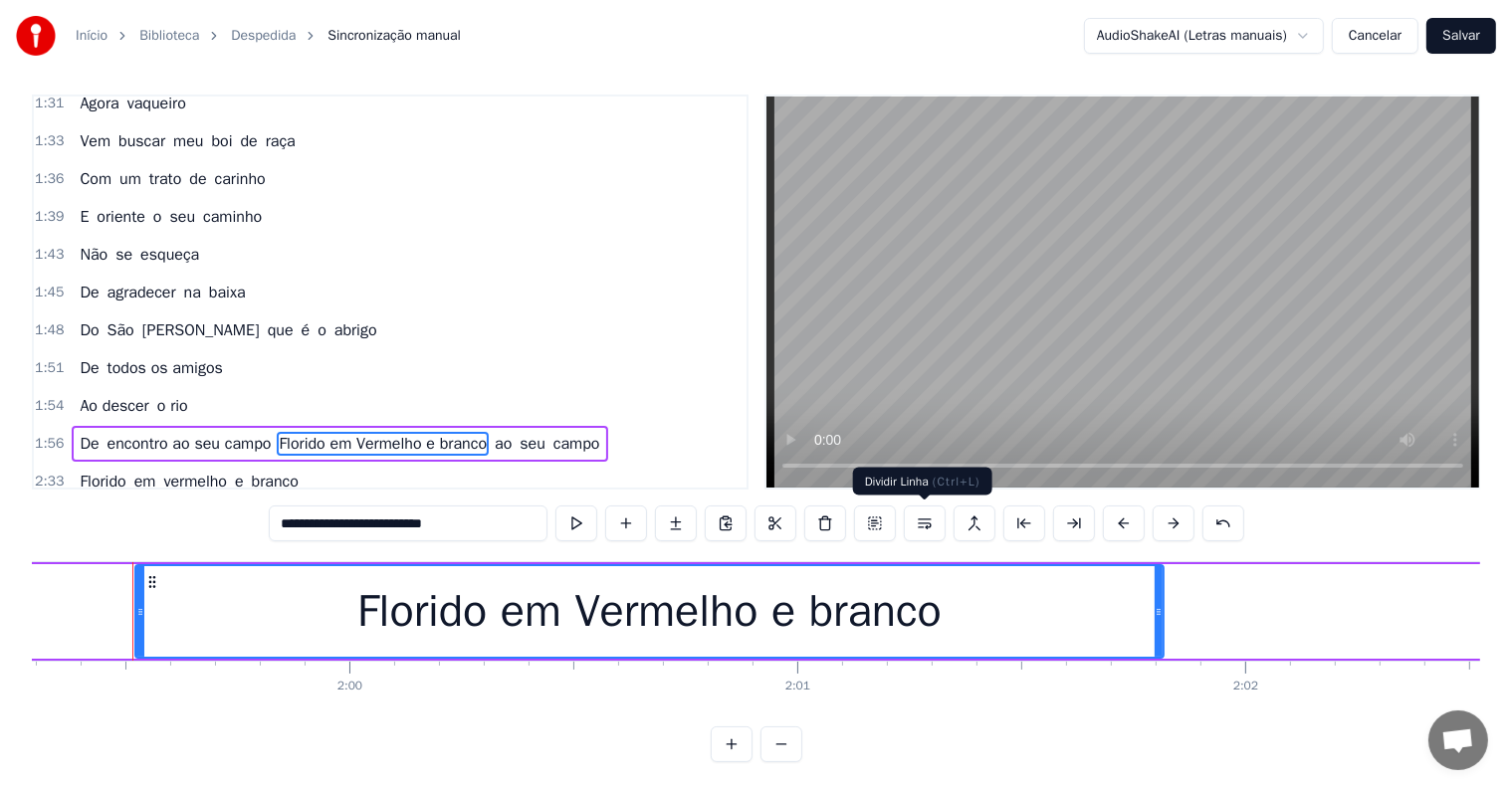 click at bounding box center (925, 523) 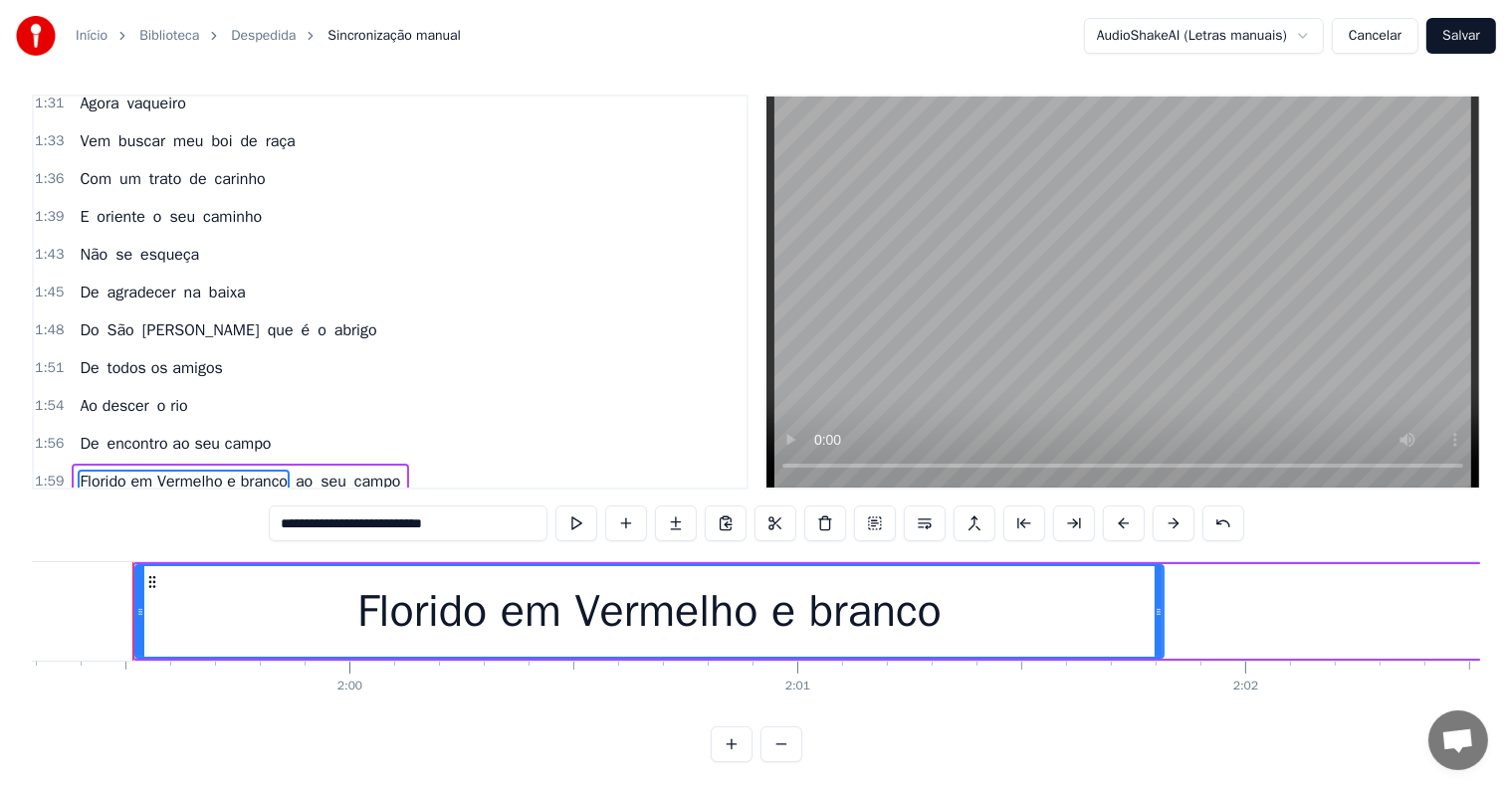 click on "encontro ao seu campo" at bounding box center [189, 444] 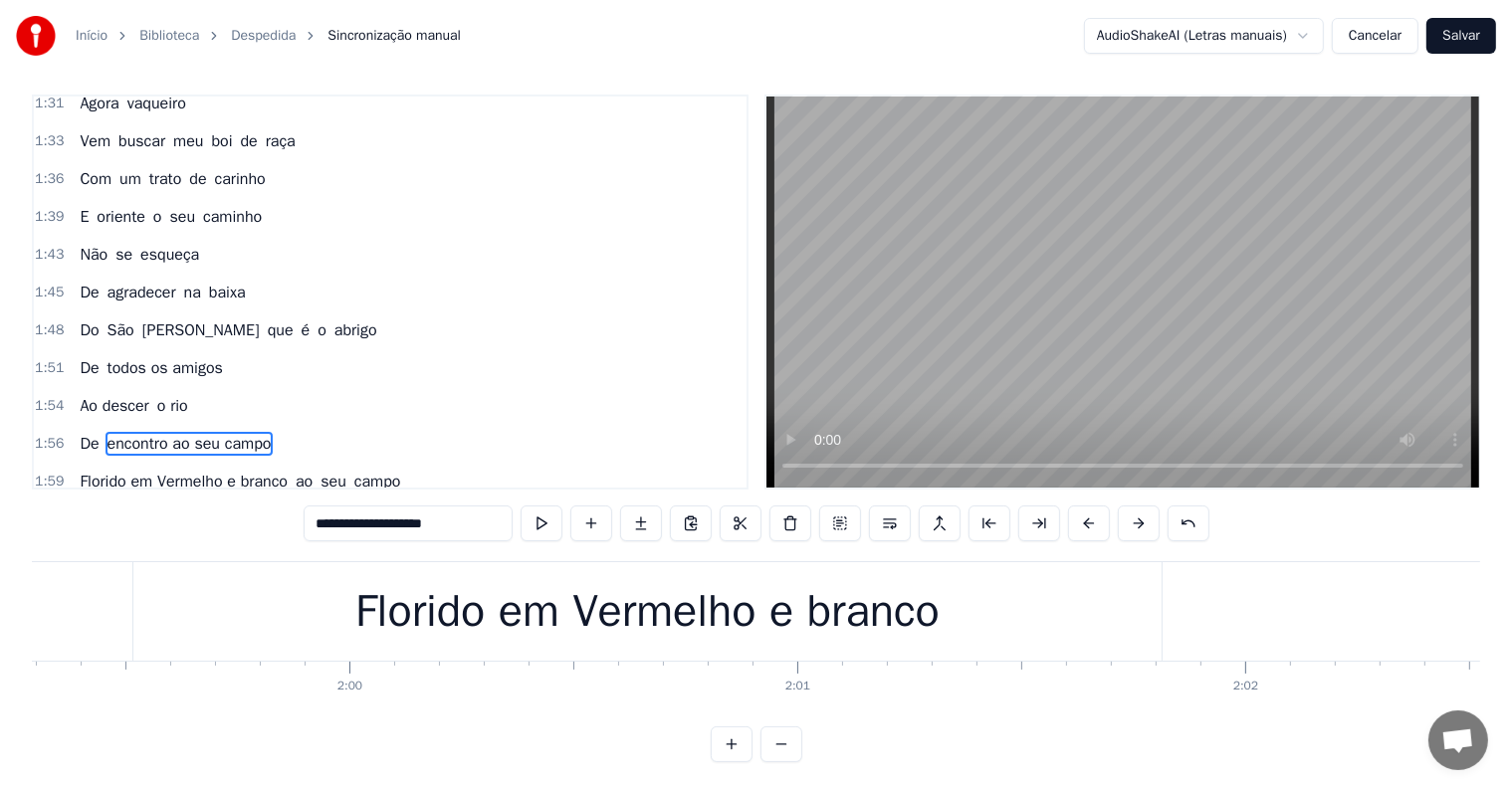 scroll, scrollTop: 7, scrollLeft: 0, axis: vertical 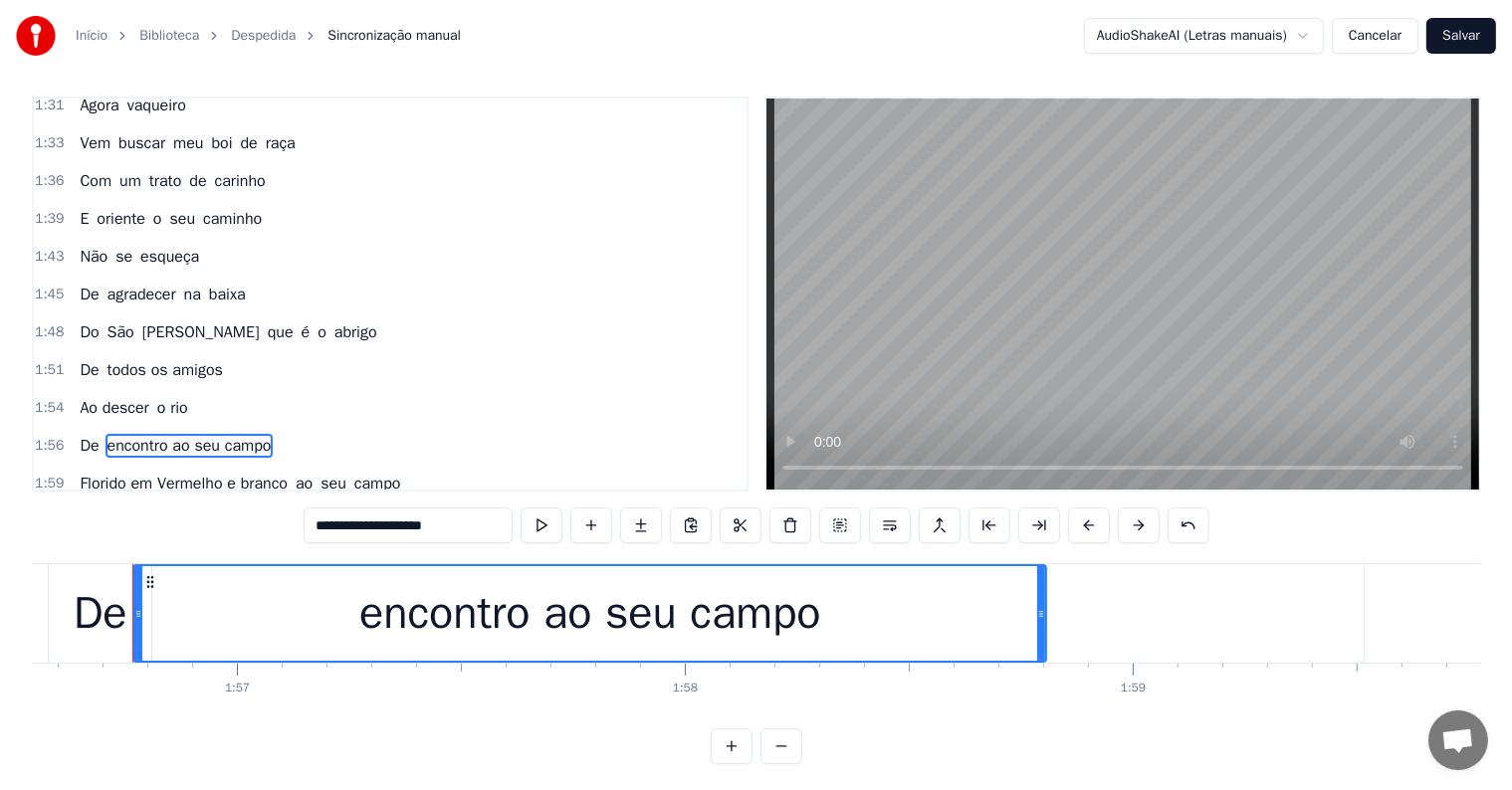 click on "Florido em Vermelho e branco" at bounding box center [183, 484] 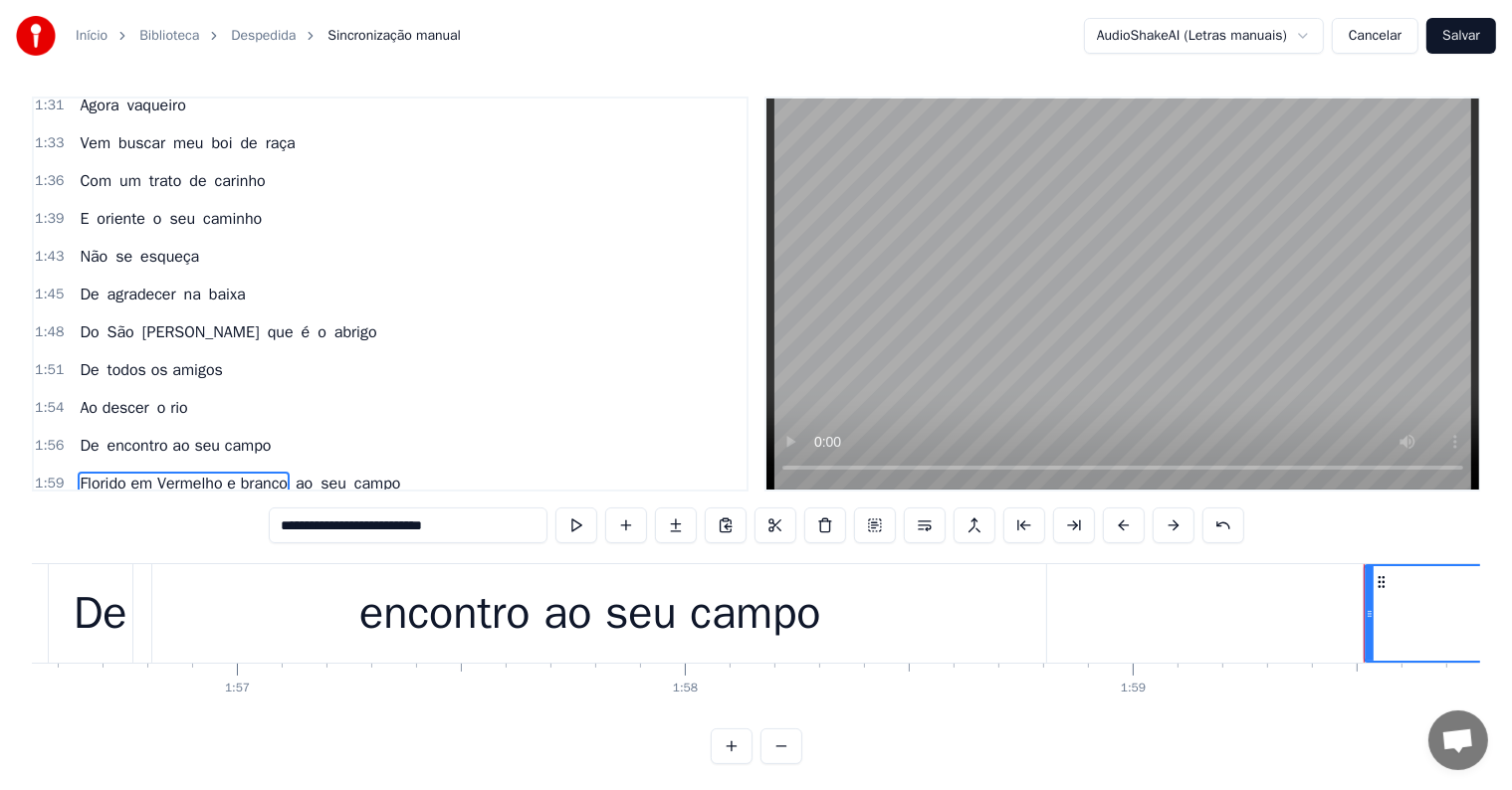 scroll, scrollTop: 9, scrollLeft: 0, axis: vertical 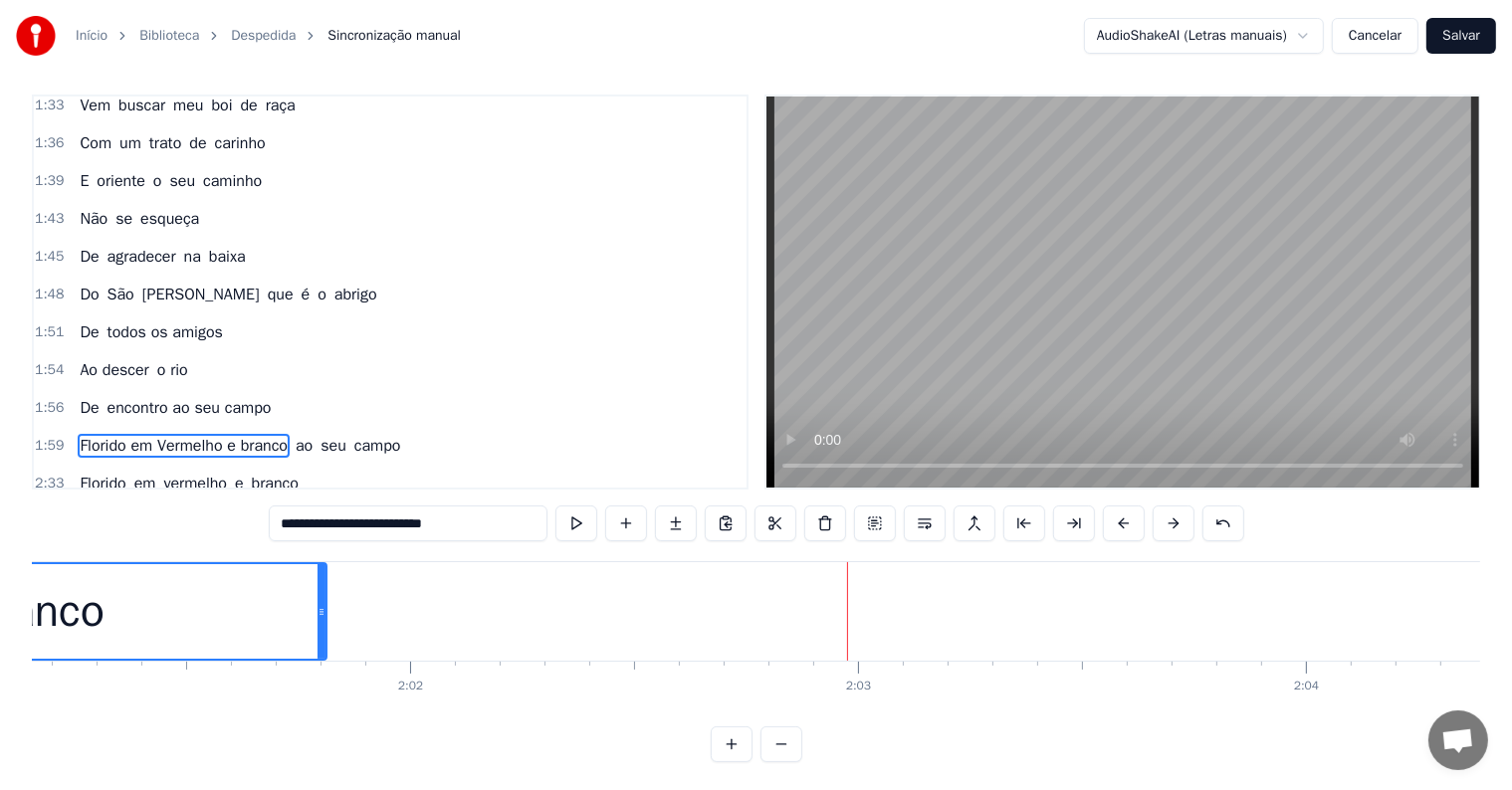 click on "Florido em Vermelho e branco ao seu campo" at bounding box center (2464, 611) 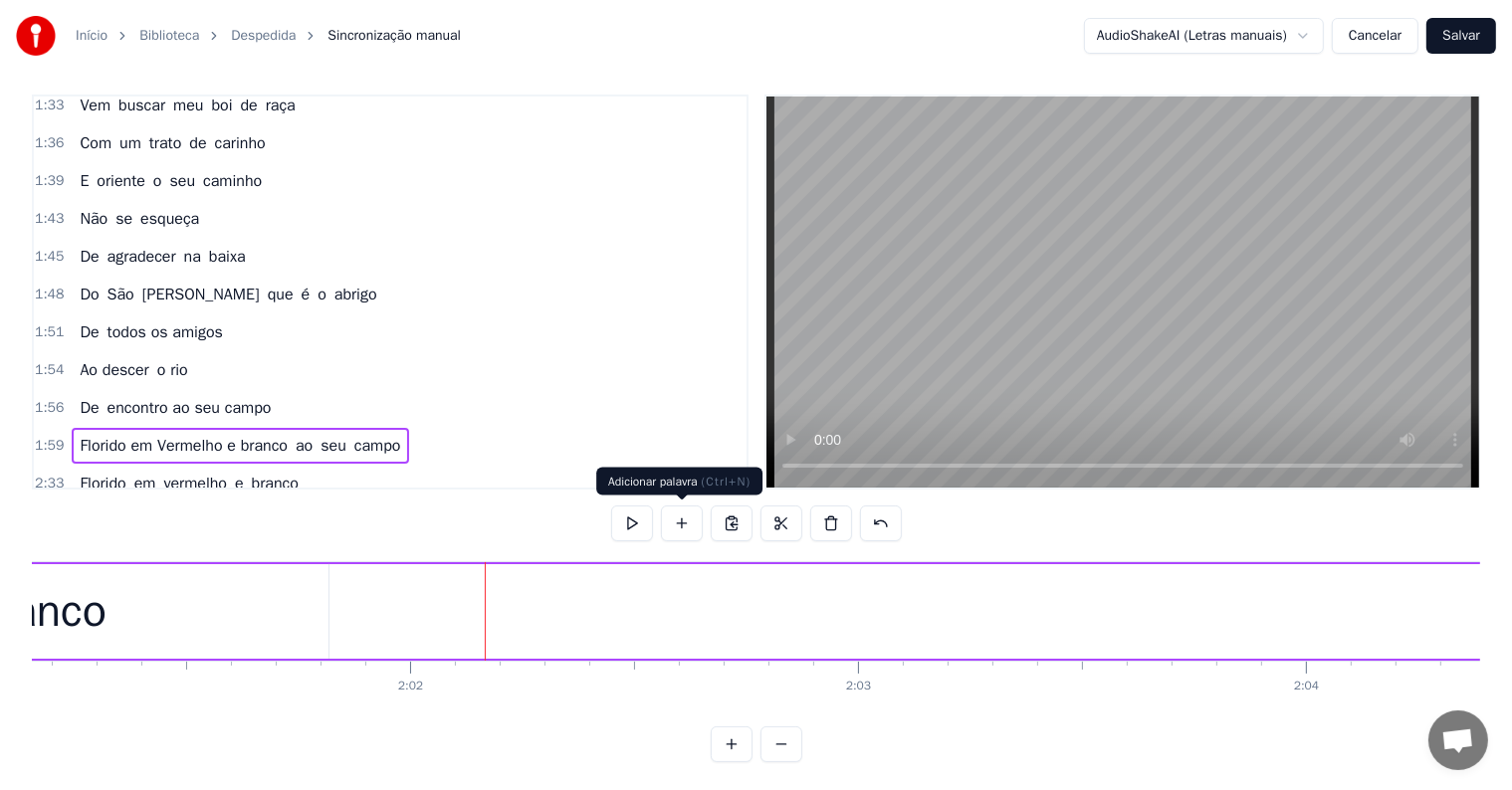 click at bounding box center (682, 523) 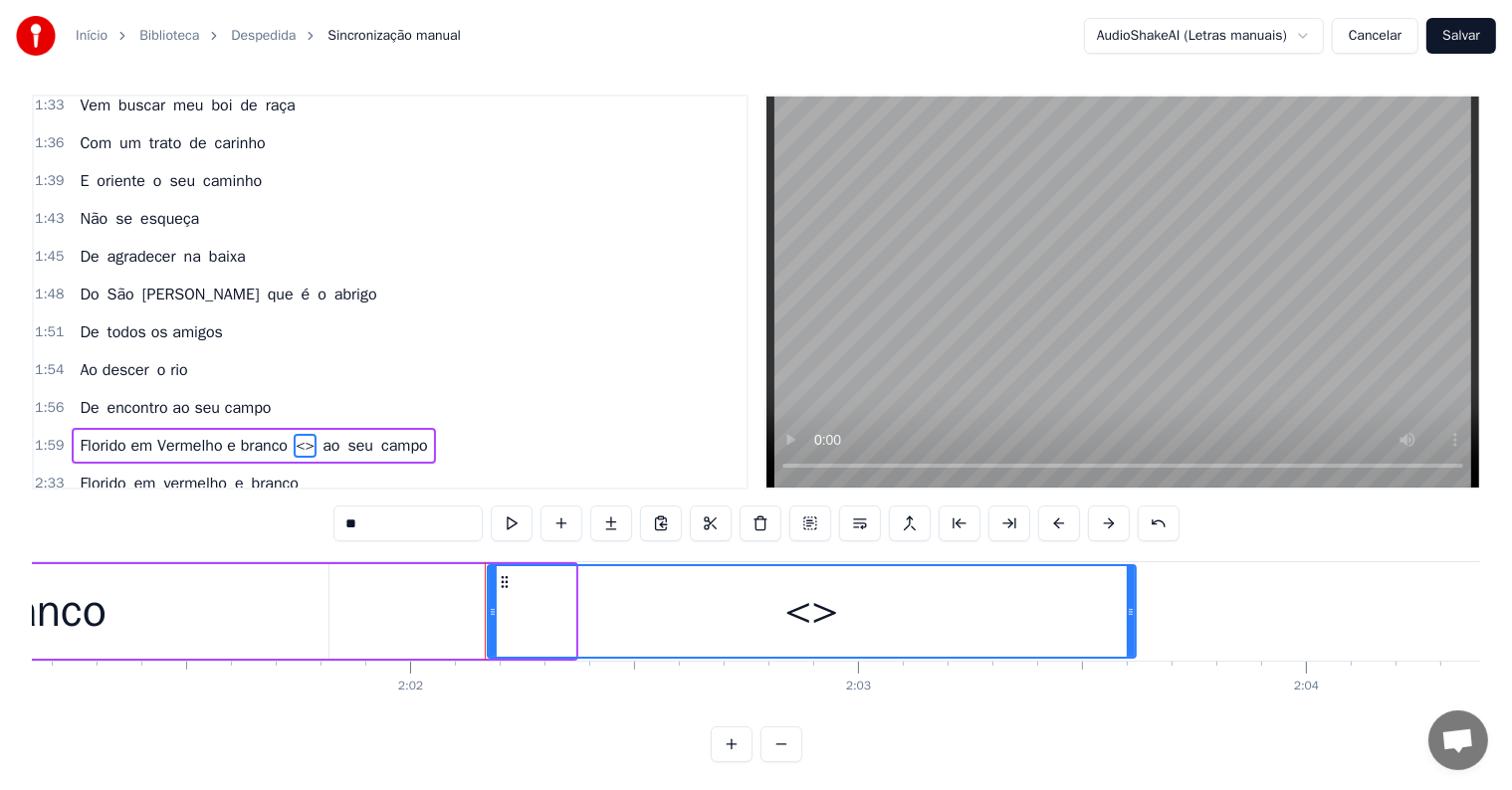 drag, startPoint x: 569, startPoint y: 612, endPoint x: 945, endPoint y: 577, distance: 377.6255 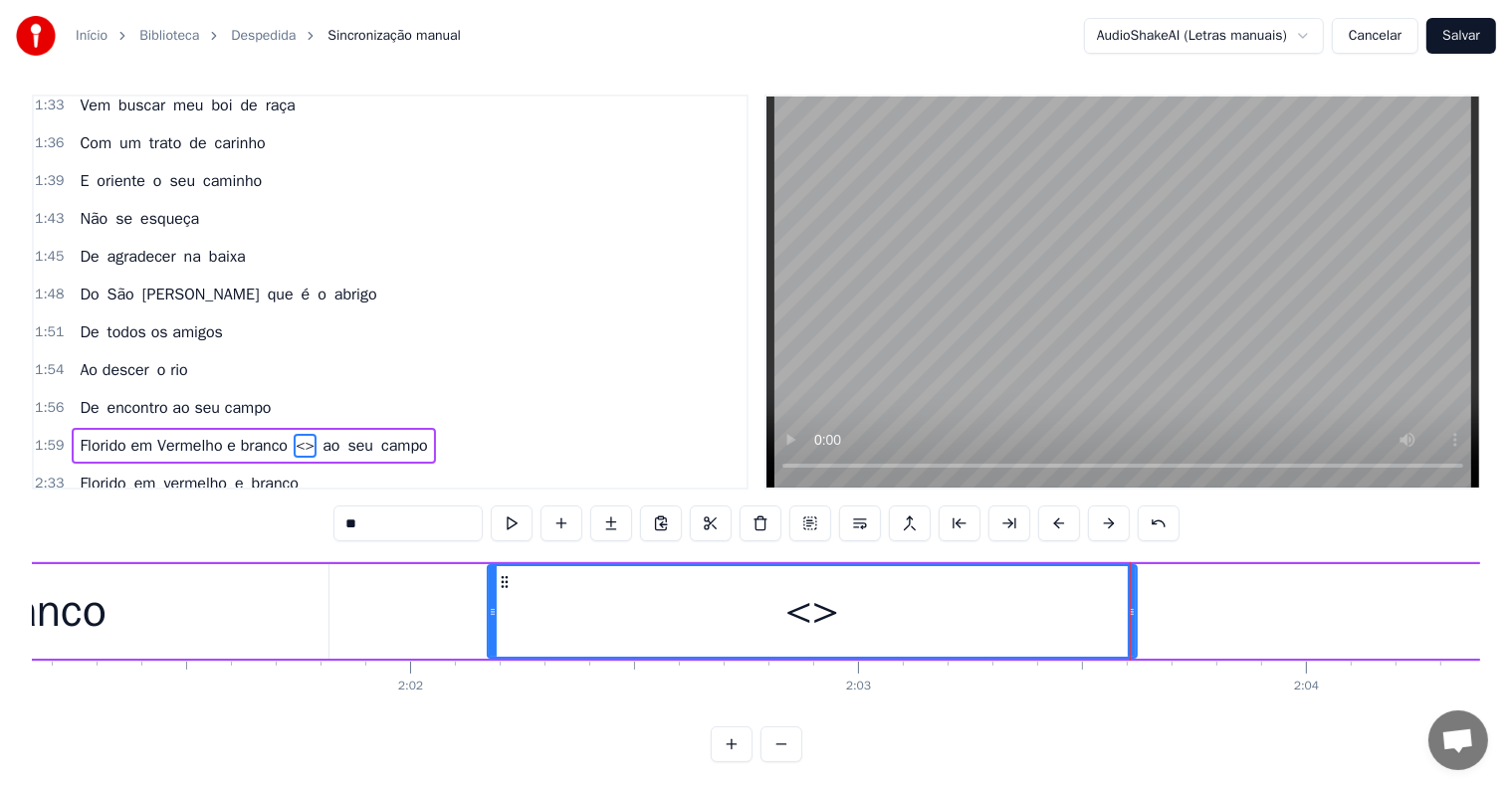 drag, startPoint x: 403, startPoint y: 528, endPoint x: 326, endPoint y: 520, distance: 77.41447 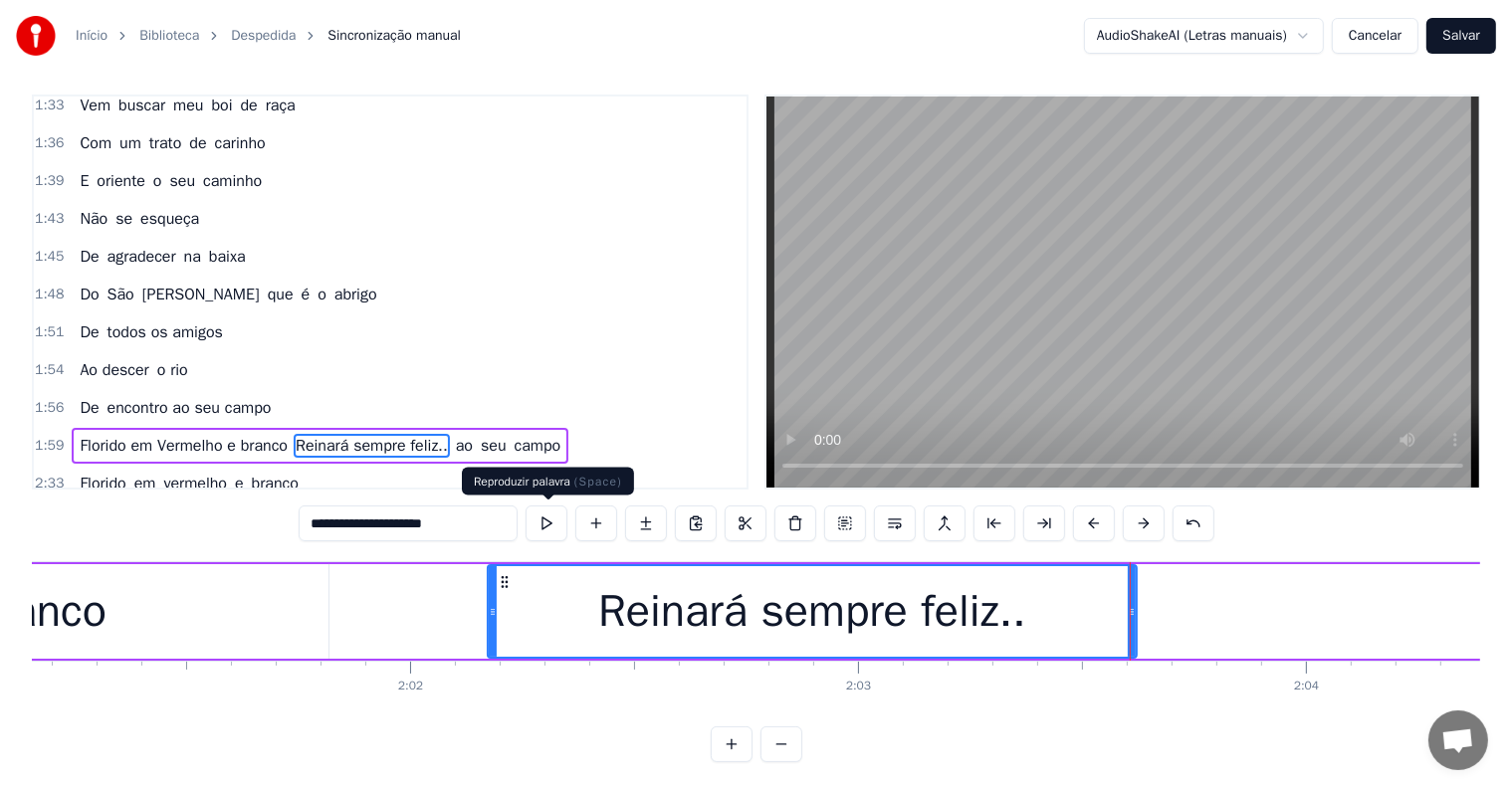 type on "**********" 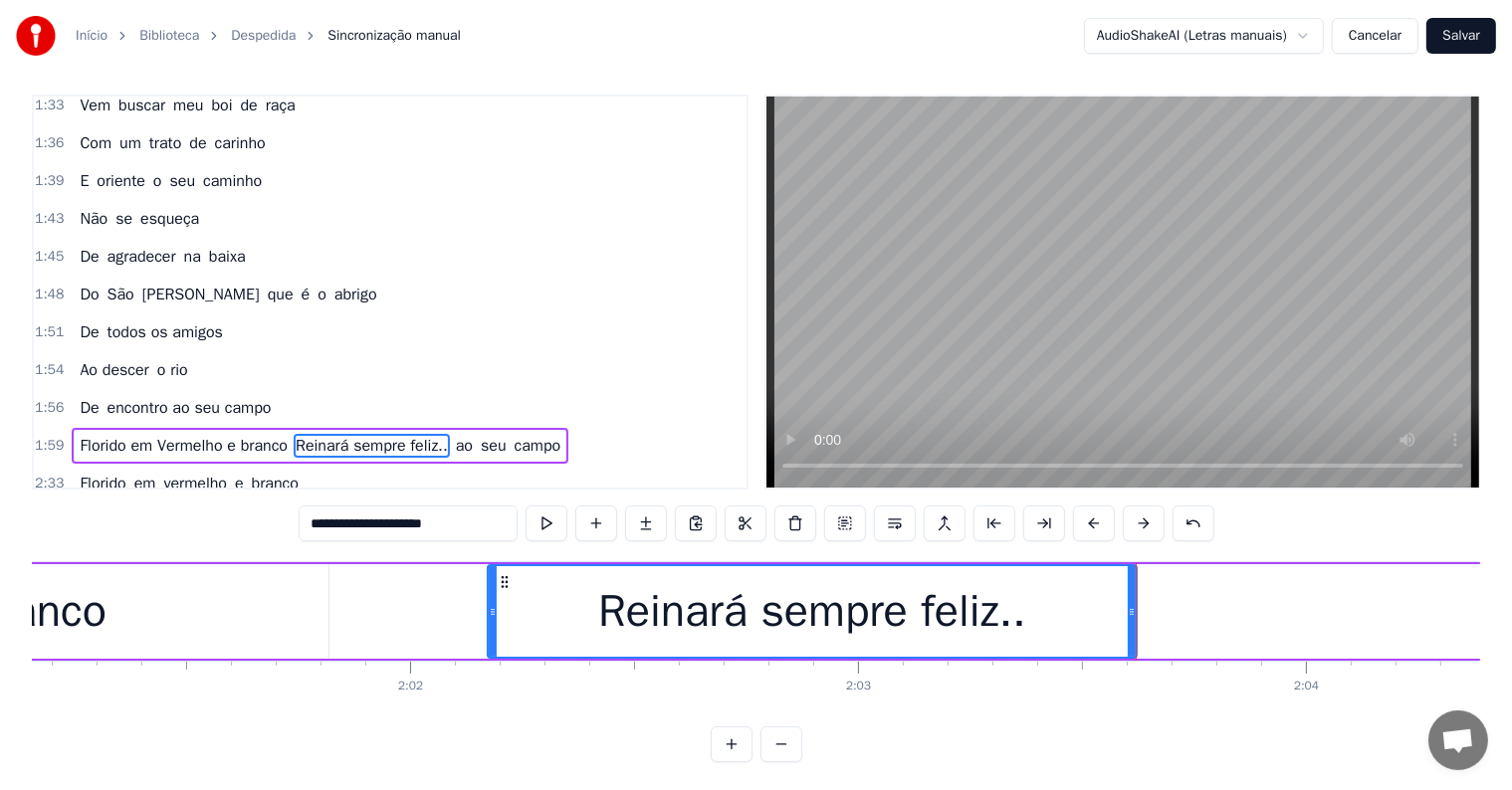 click on "Florido em Vermelho e branco Reinará sempre feliz.. ao seu campo" at bounding box center [2464, 611] 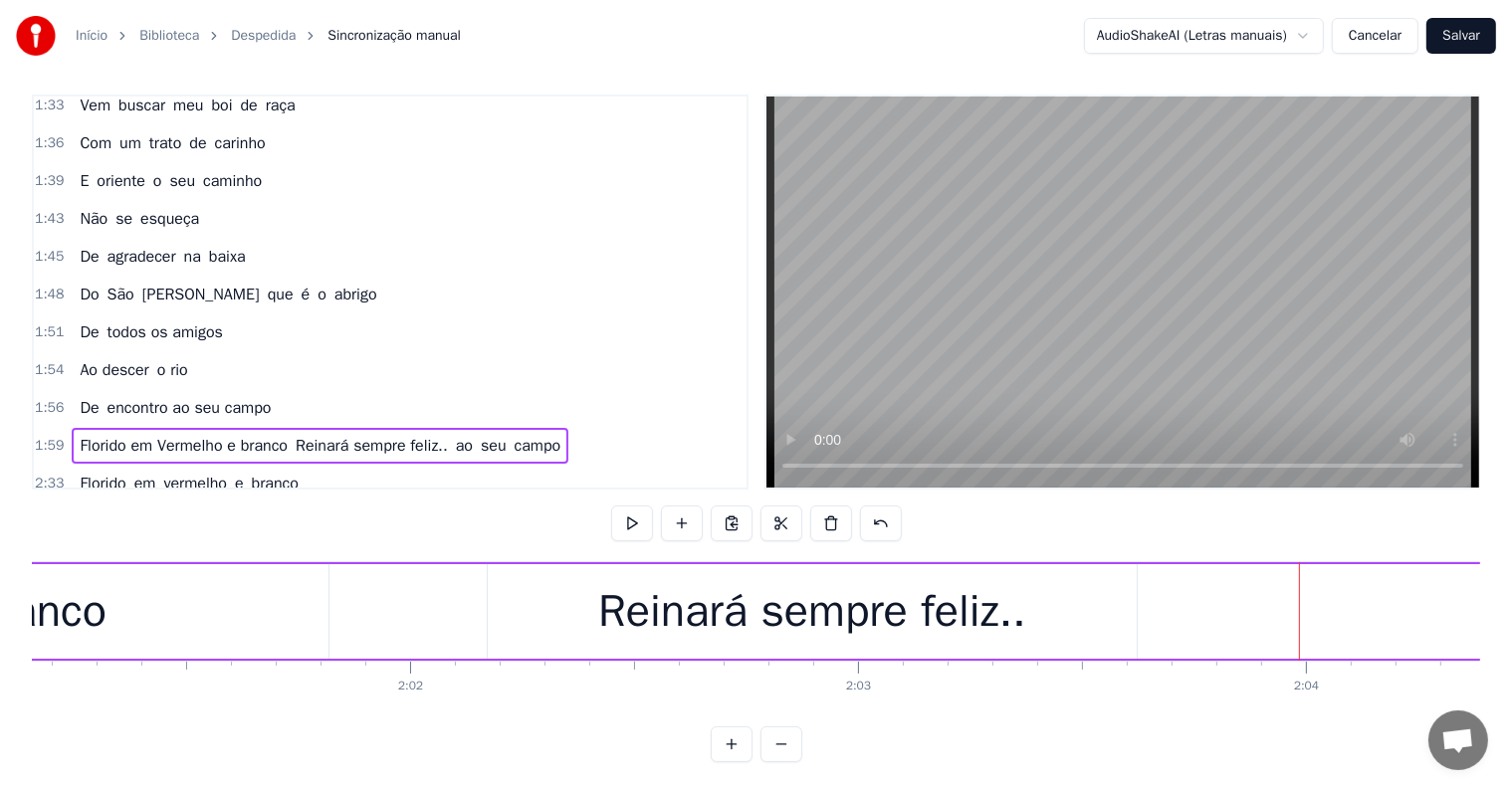 click on "Reinará sempre feliz.." at bounding box center (812, 612) 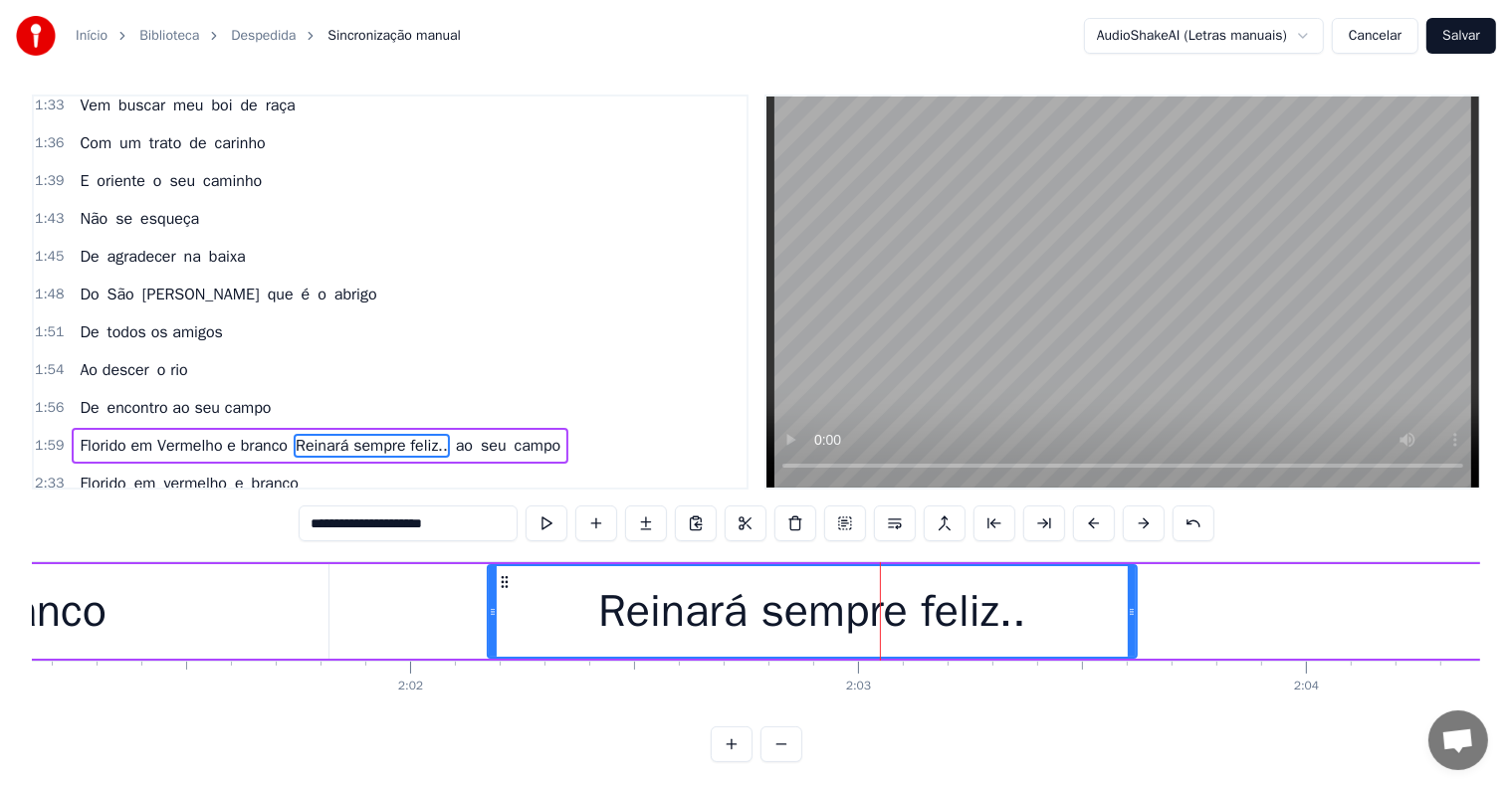 click on "Florido em Vermelho e branco" at bounding box center (-186, 611) 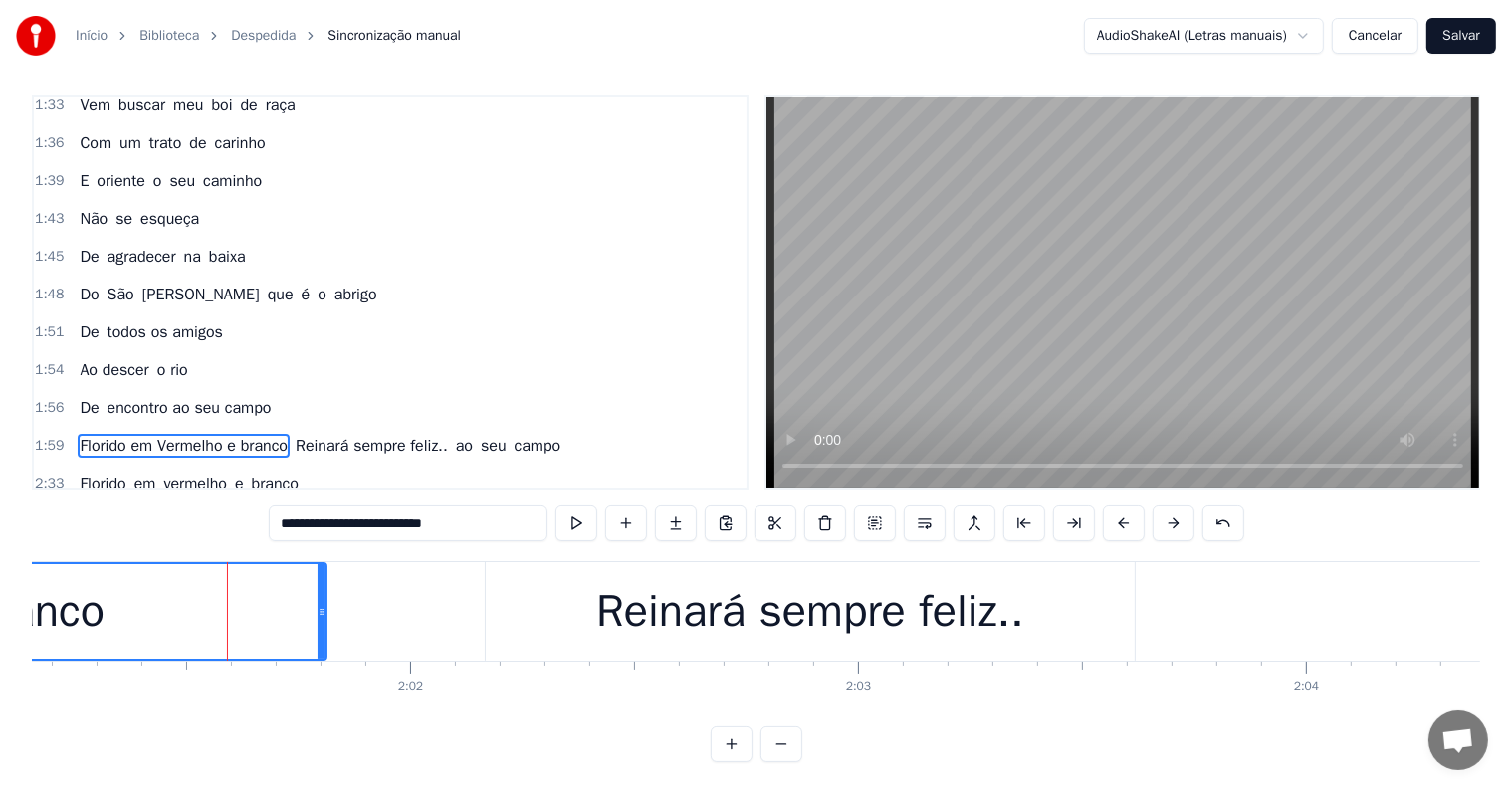 click on "Reinará sempre feliz.." at bounding box center [810, 612] 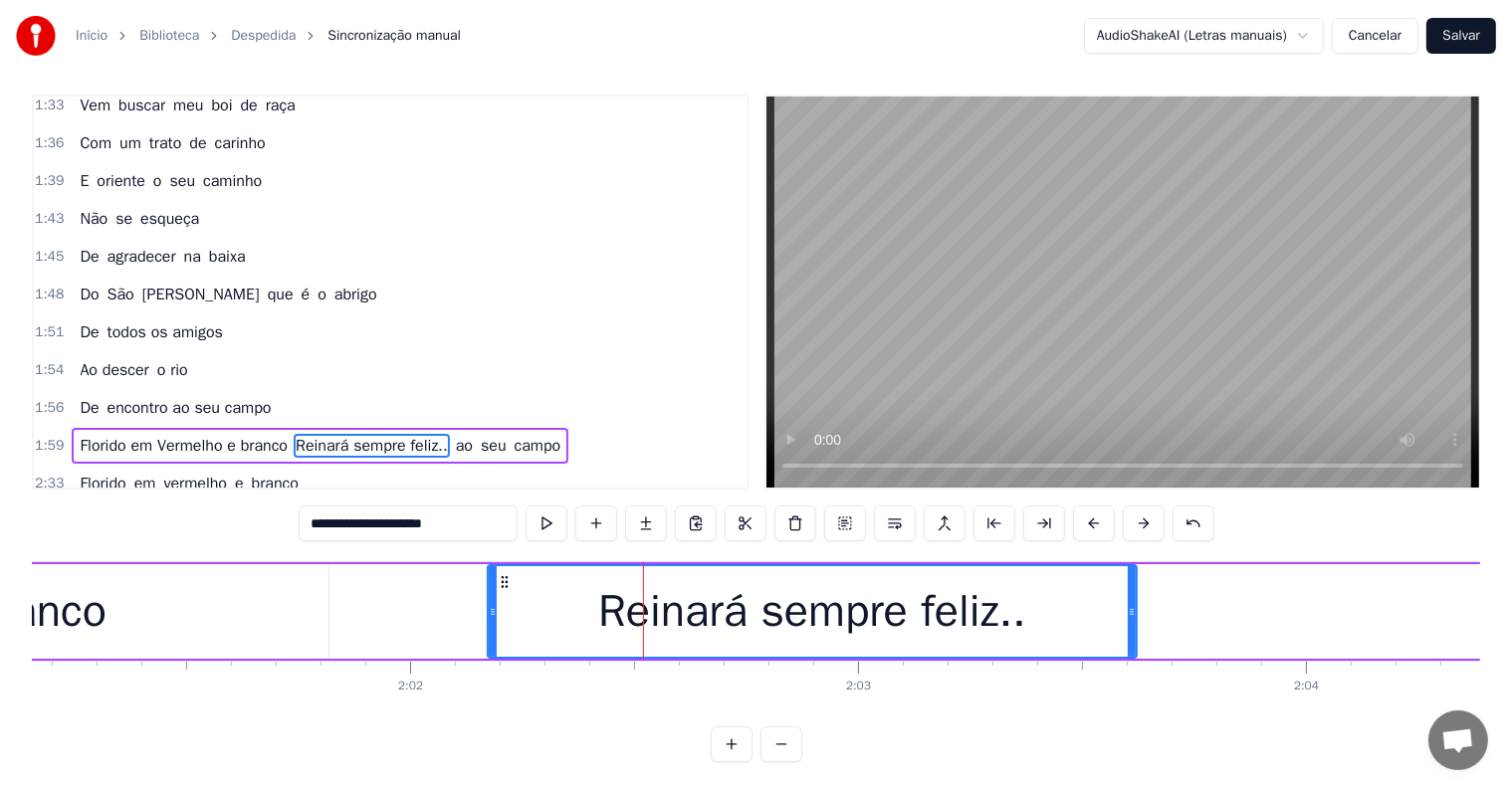 click on "Florido em Vermelho e branco Reinará sempre feliz.. ao seu campo" at bounding box center (2464, 611) 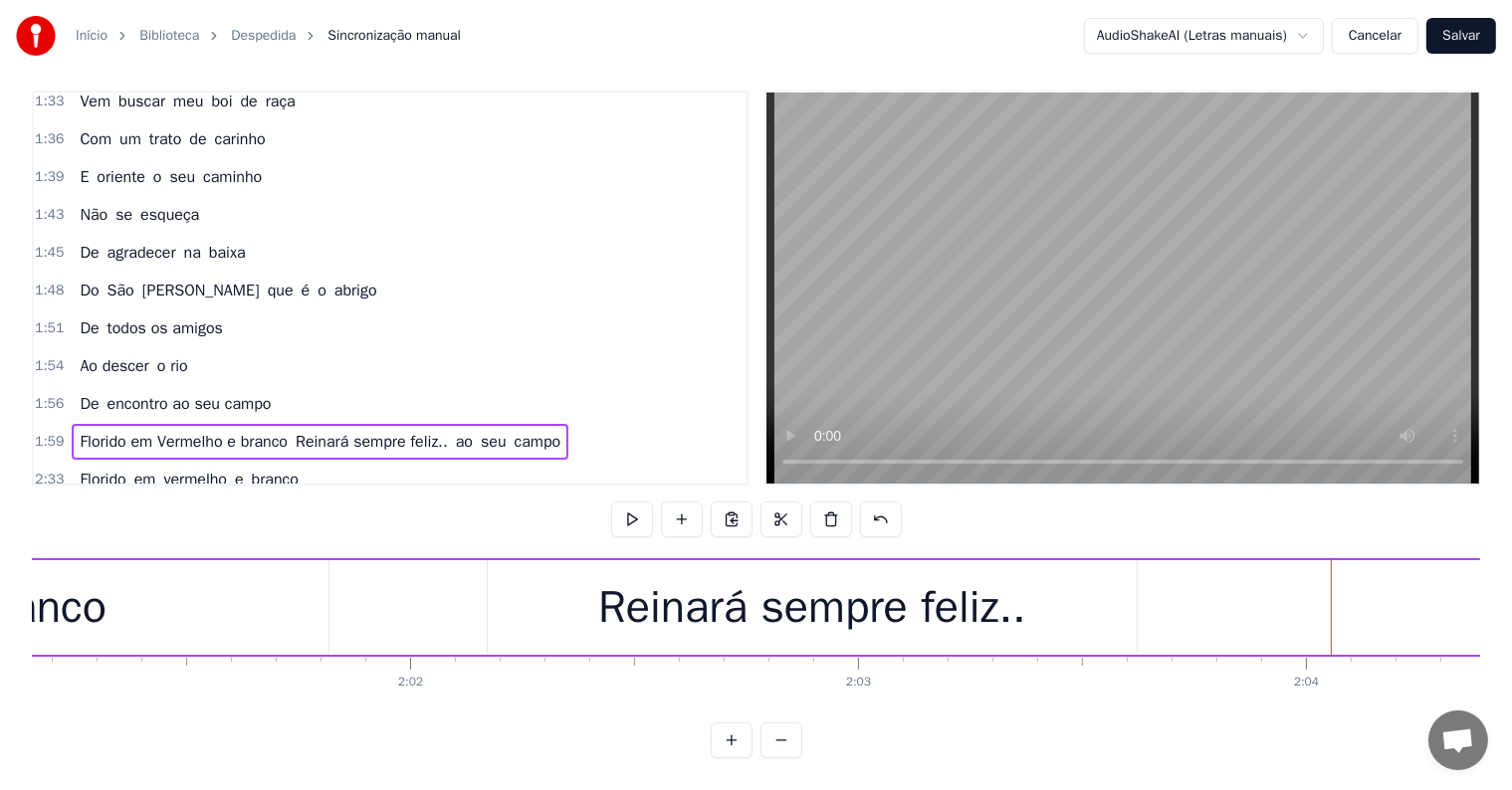 scroll, scrollTop: 30, scrollLeft: 0, axis: vertical 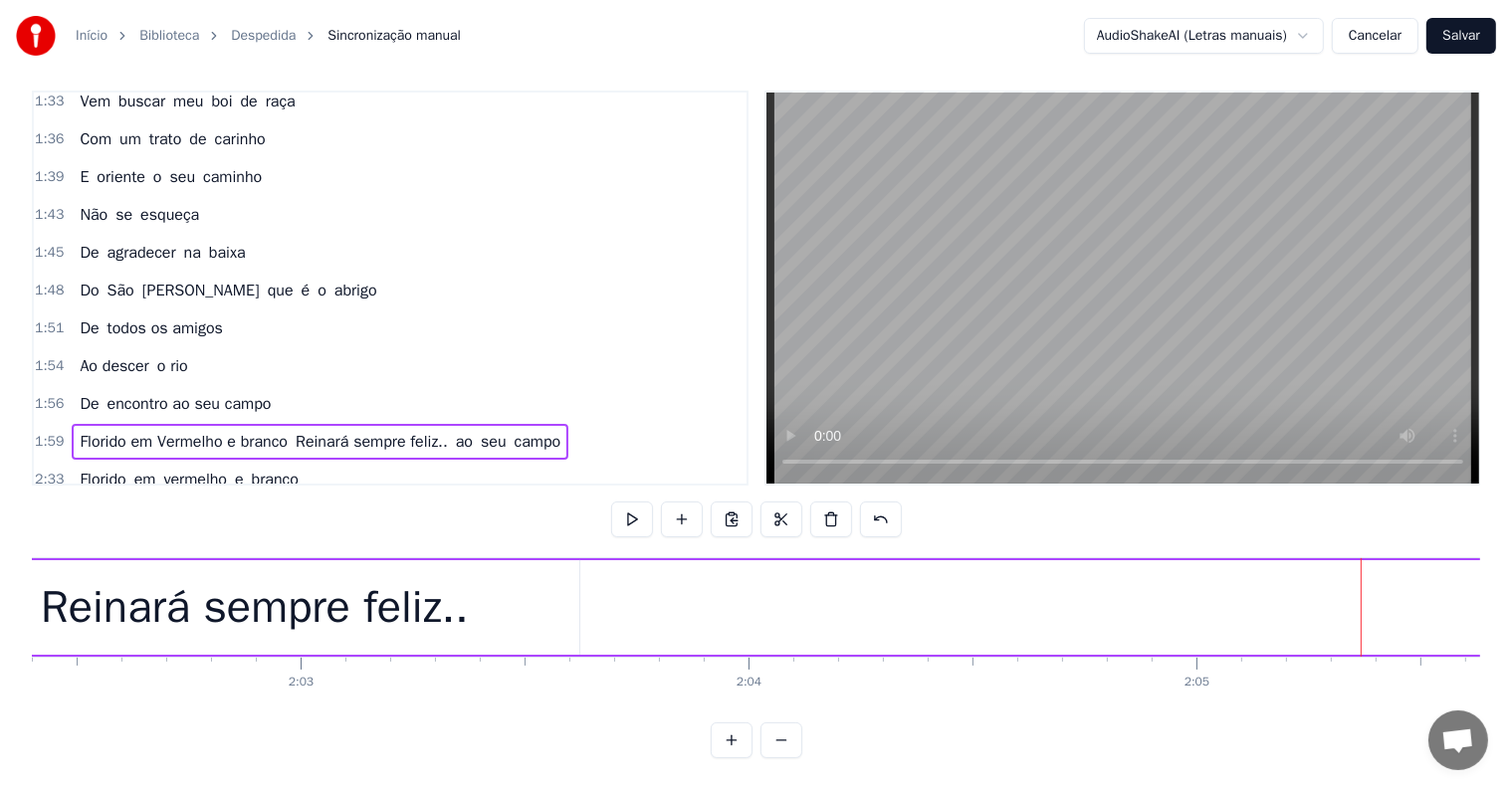 click on "Reinará sempre feliz.." at bounding box center [255, 607] 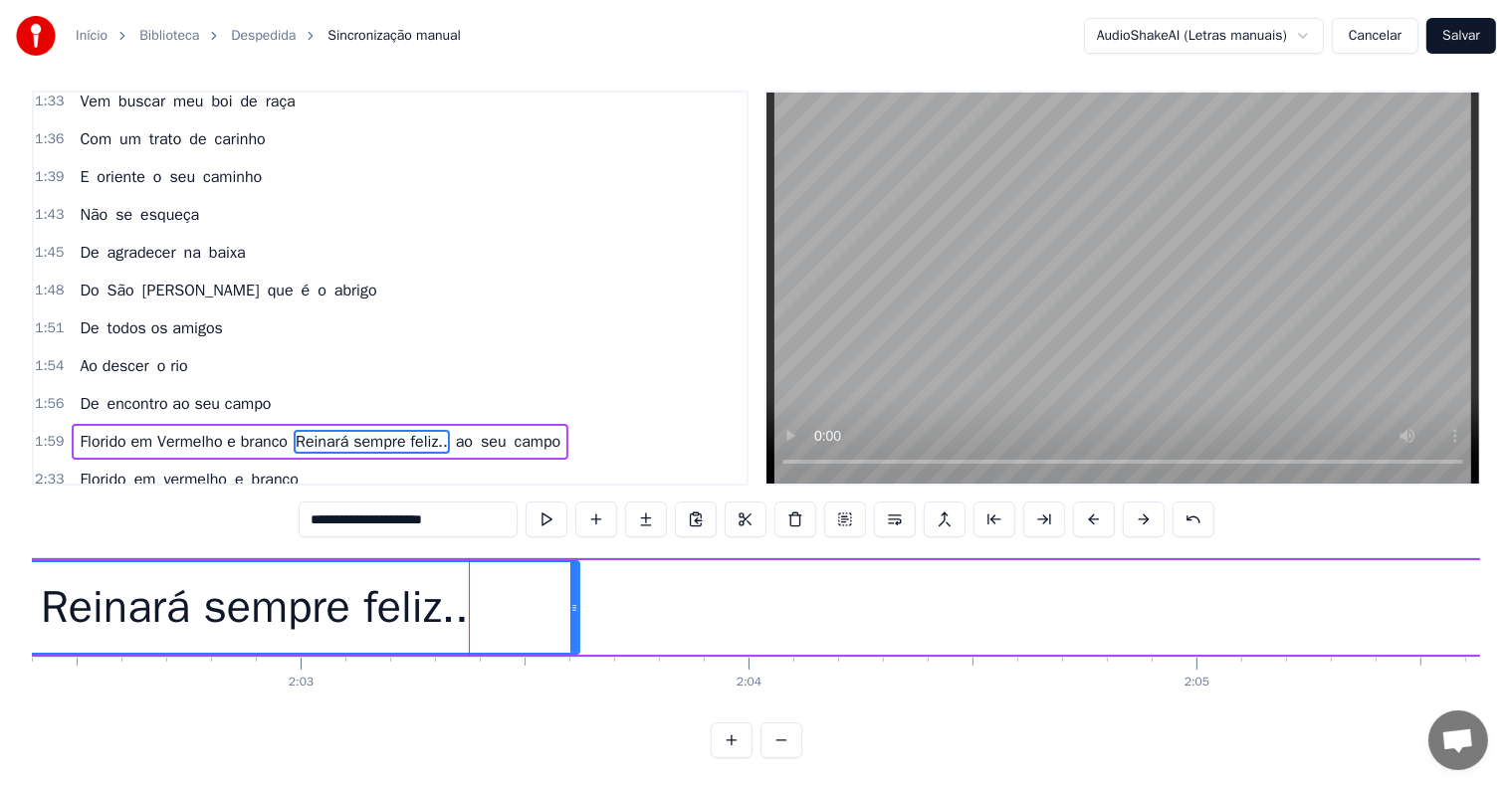 scroll, scrollTop: 9, scrollLeft: 0, axis: vertical 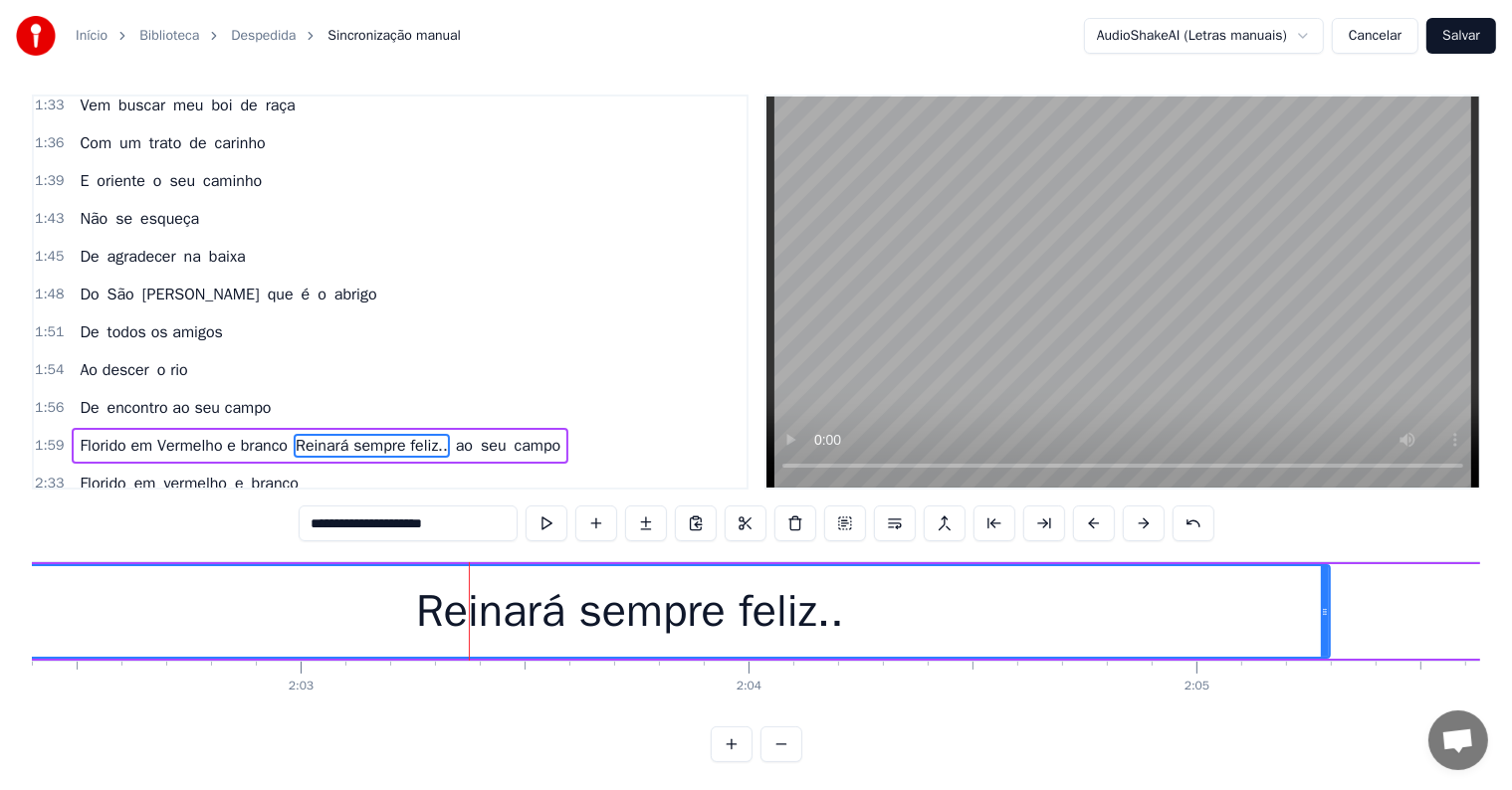 drag, startPoint x: 574, startPoint y: 609, endPoint x: 1325, endPoint y: 636, distance: 751.4852 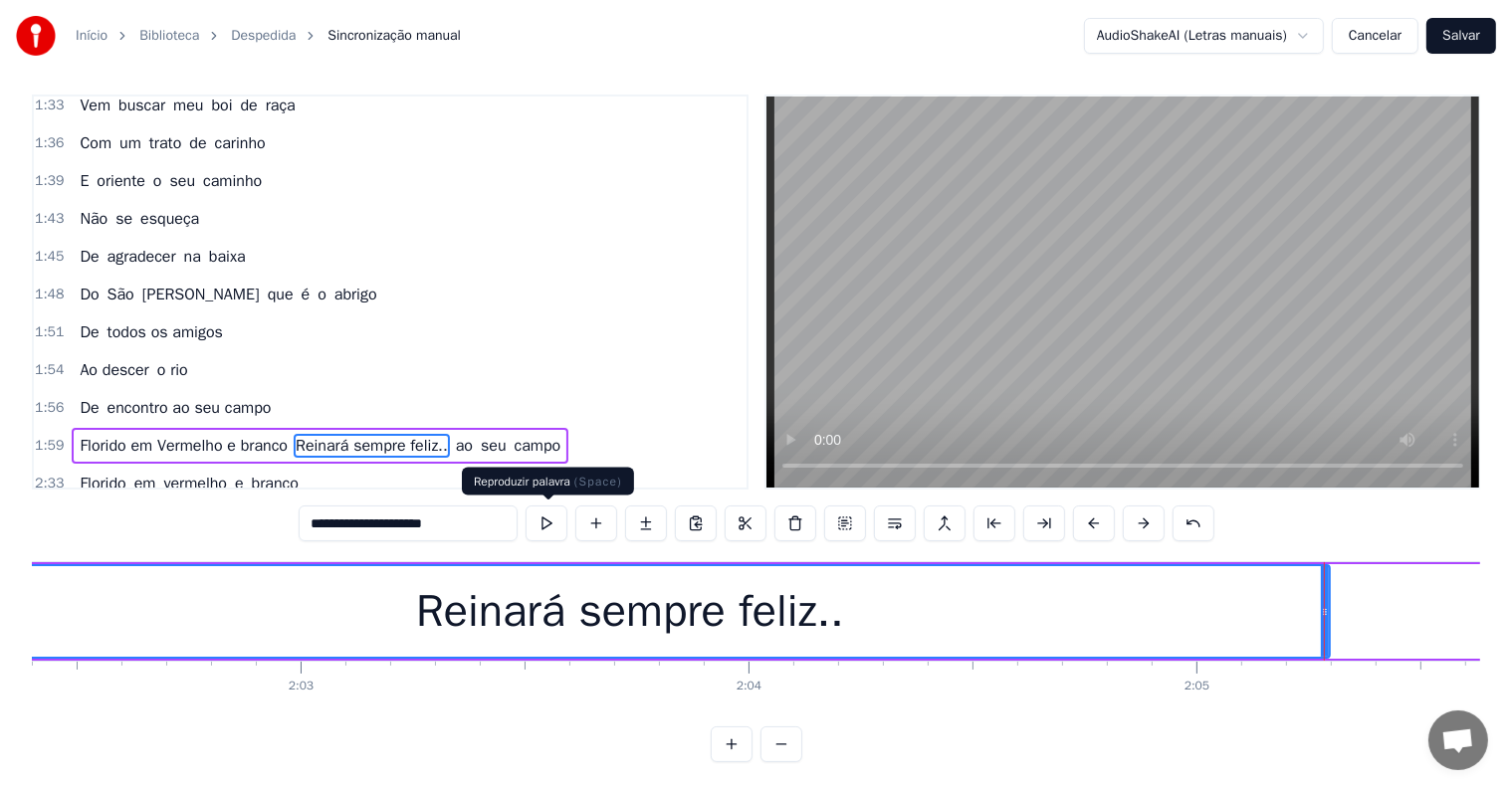 click at bounding box center [546, 523] 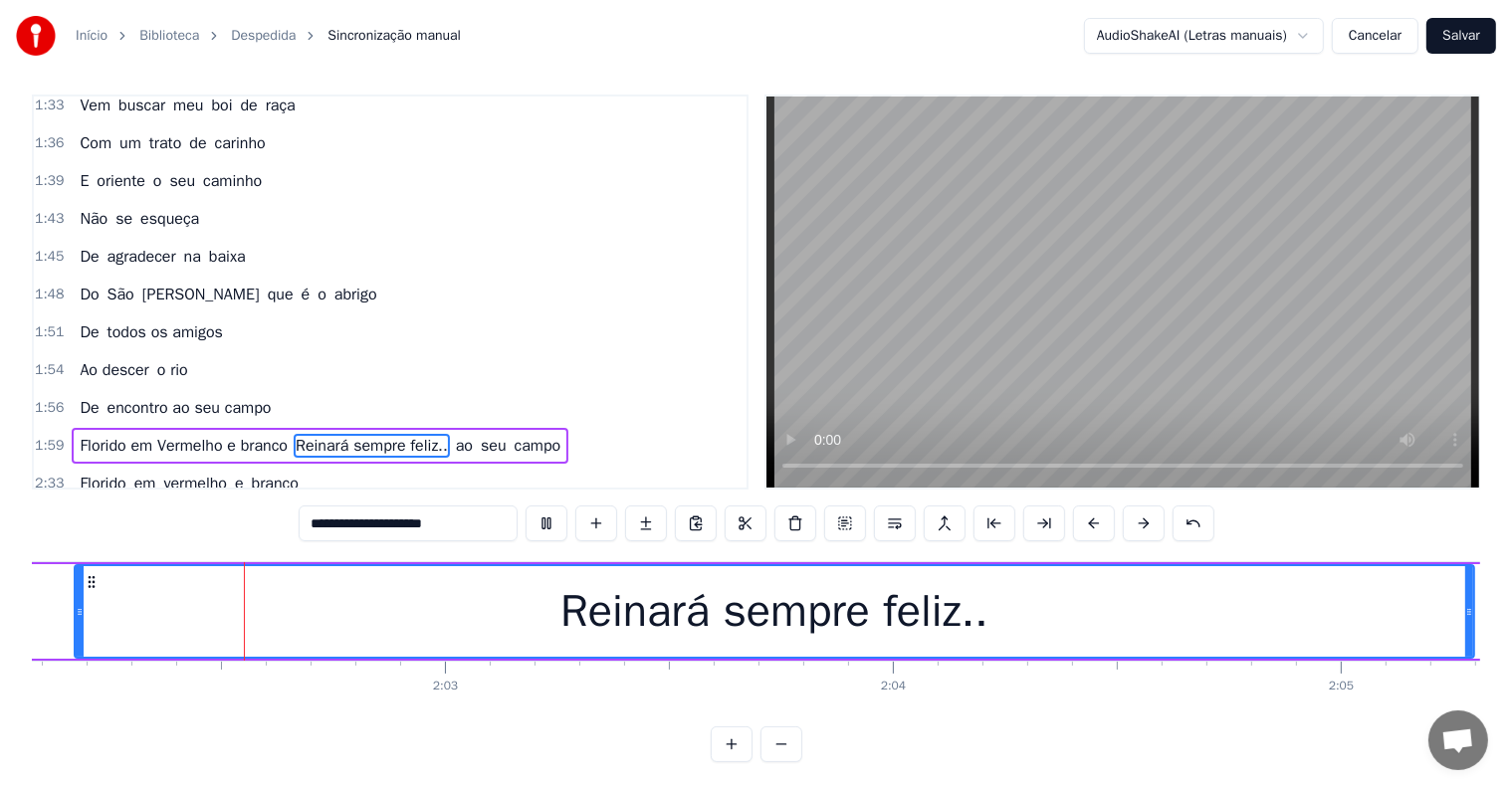 scroll, scrollTop: 0, scrollLeft: 54621, axis: horizontal 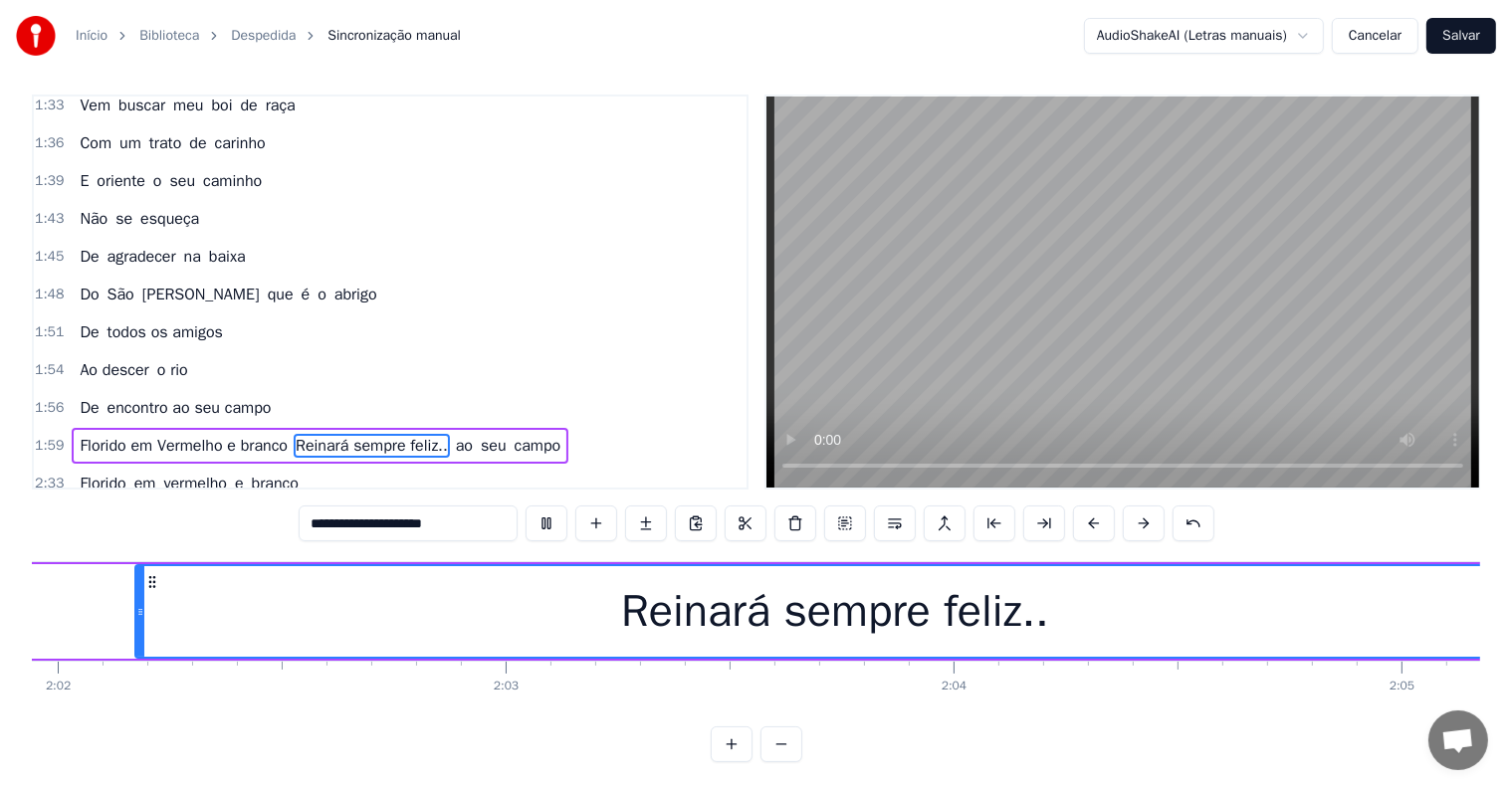 click at bounding box center (546, 523) 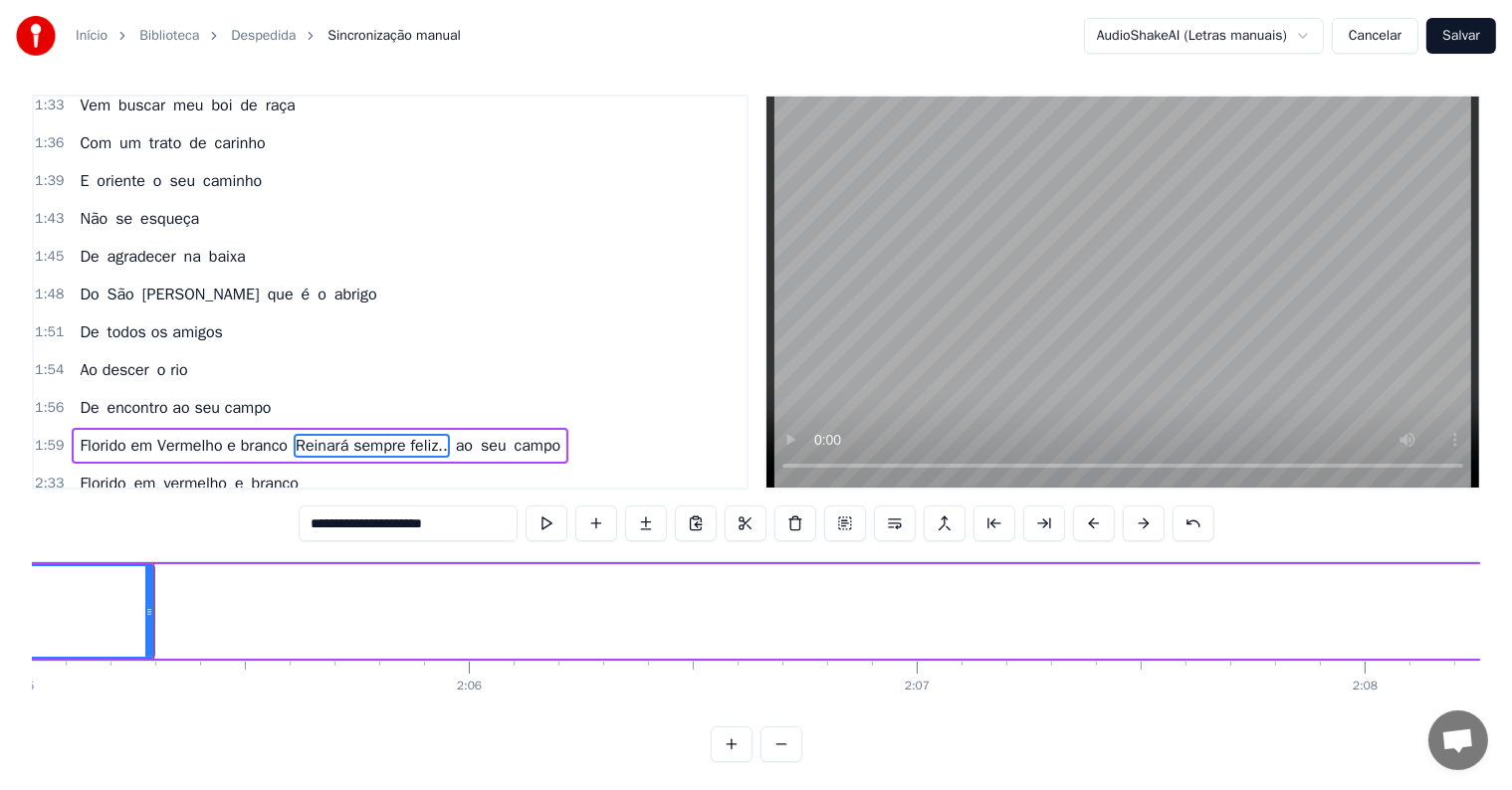 scroll, scrollTop: 0, scrollLeft: 56023, axis: horizontal 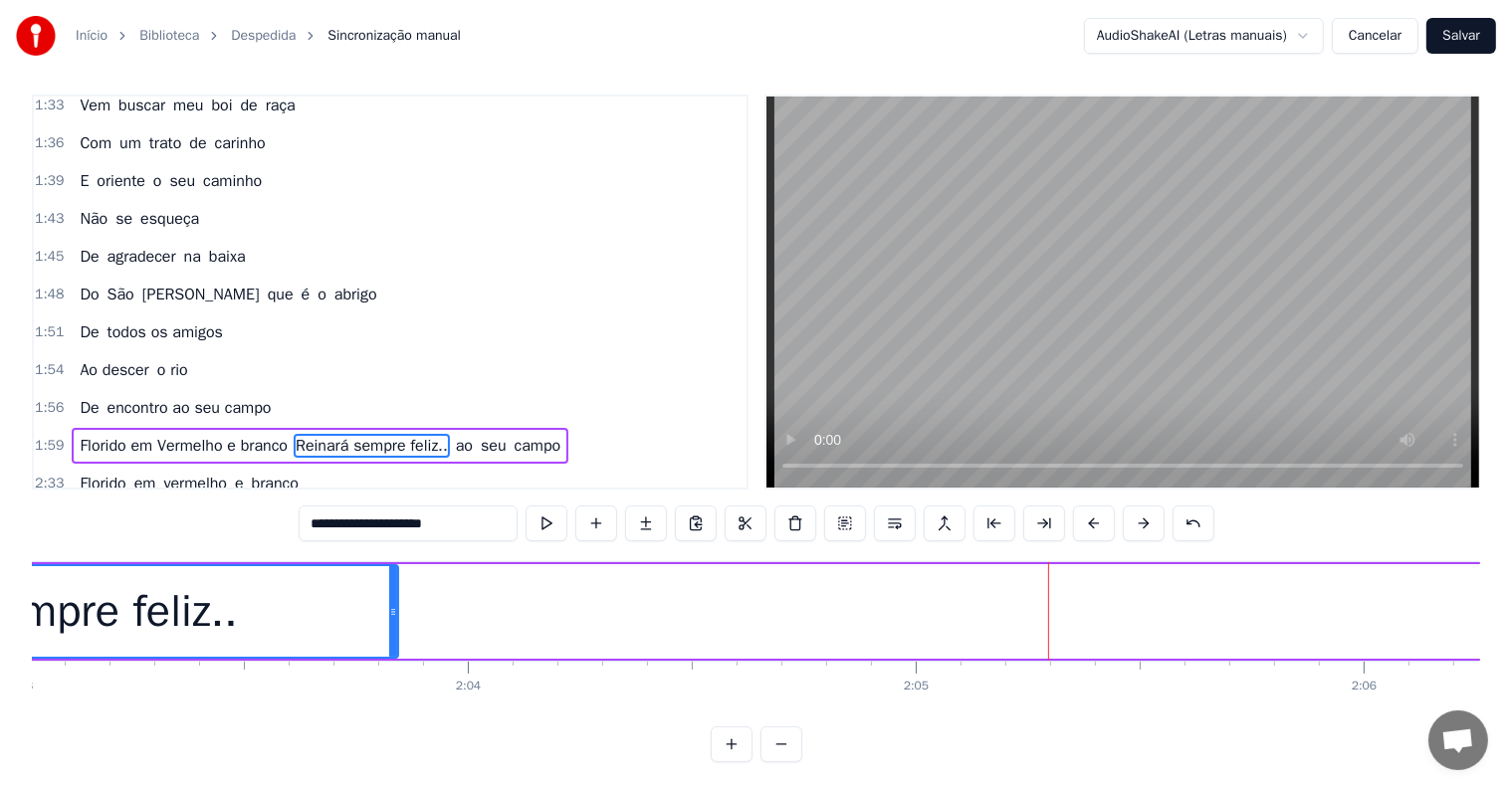 drag, startPoint x: 1043, startPoint y: 611, endPoint x: 392, endPoint y: 597, distance: 651.15052 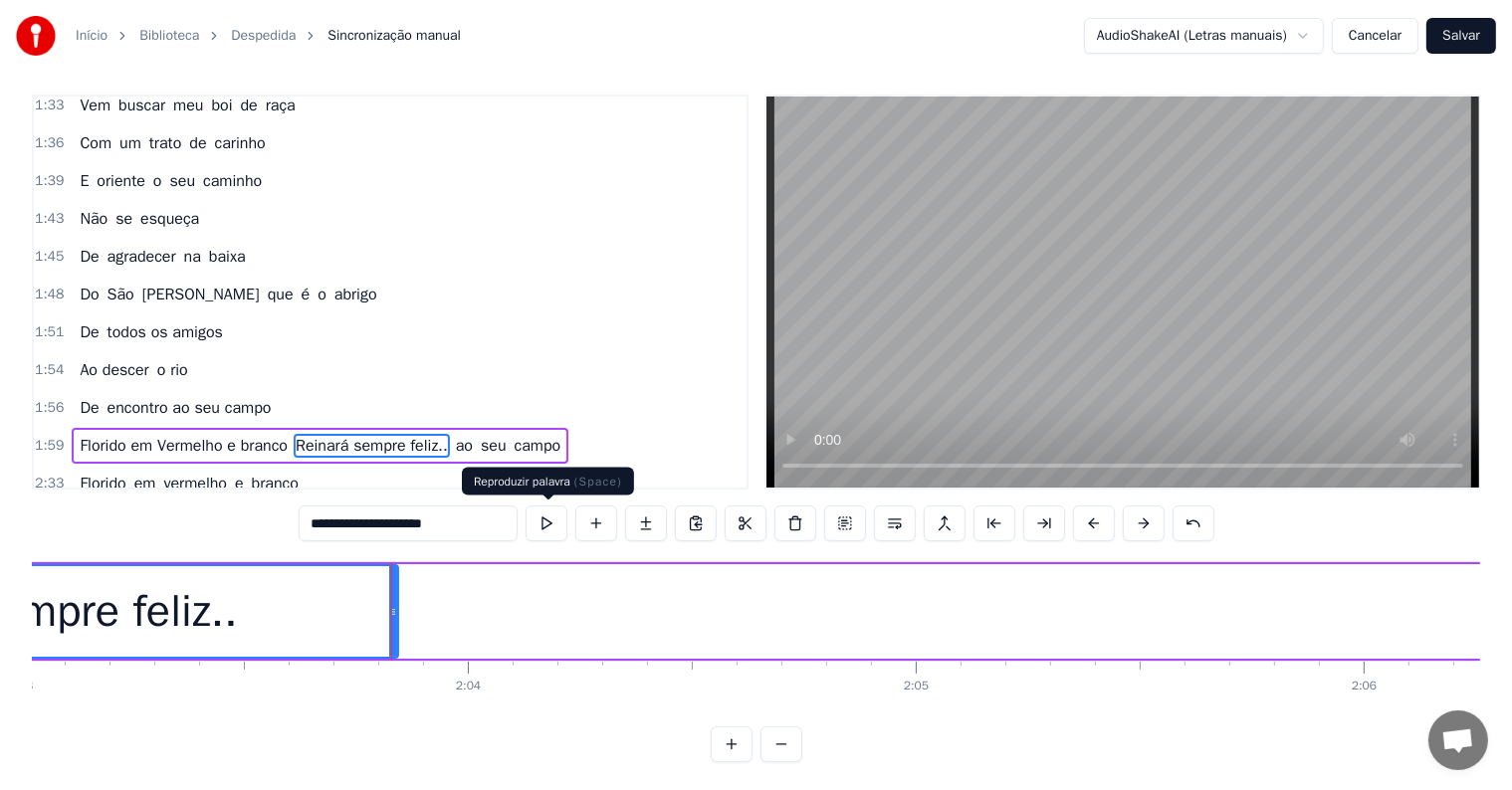 click at bounding box center (546, 523) 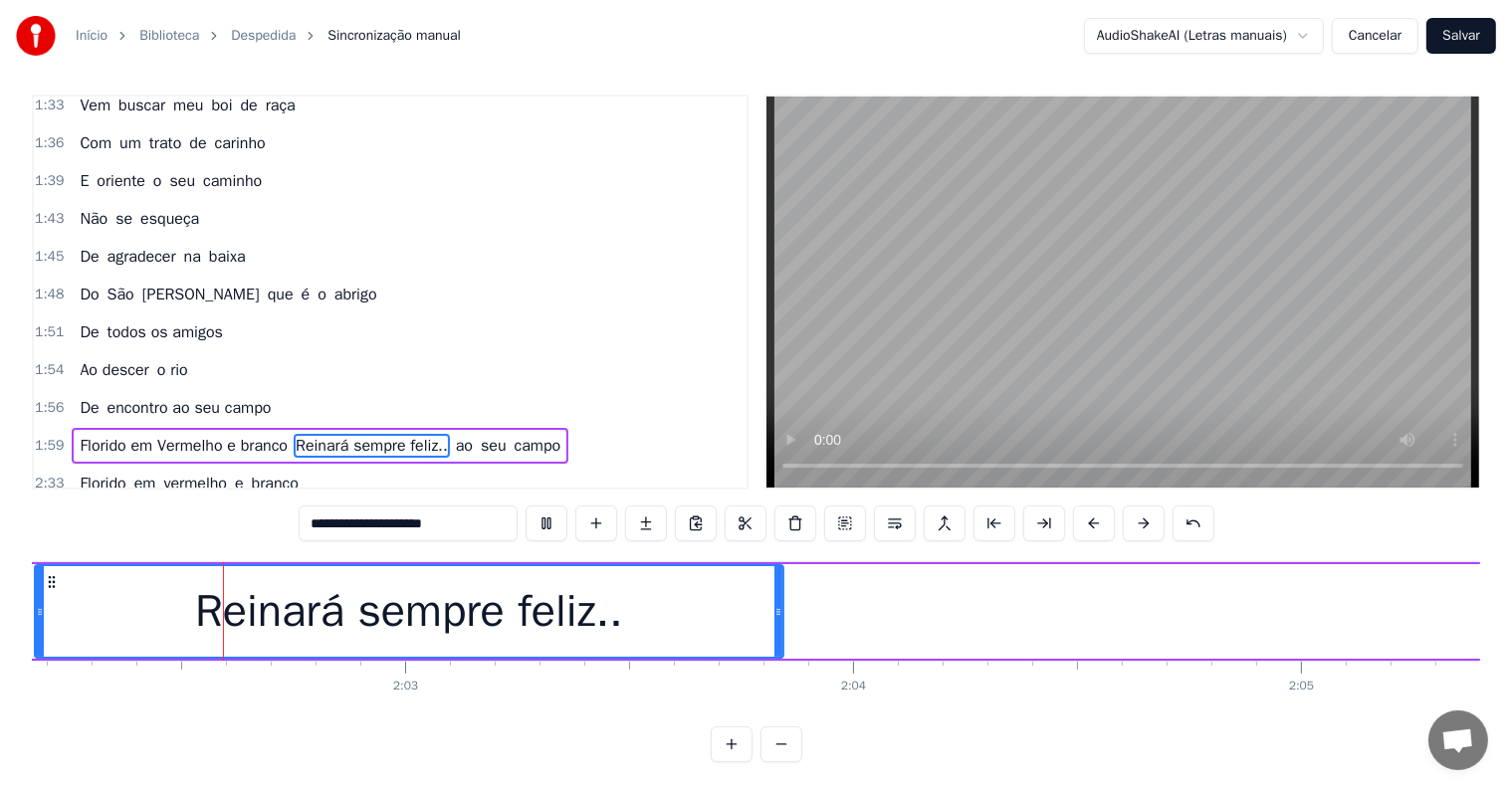 scroll, scrollTop: 0, scrollLeft: 54627, axis: horizontal 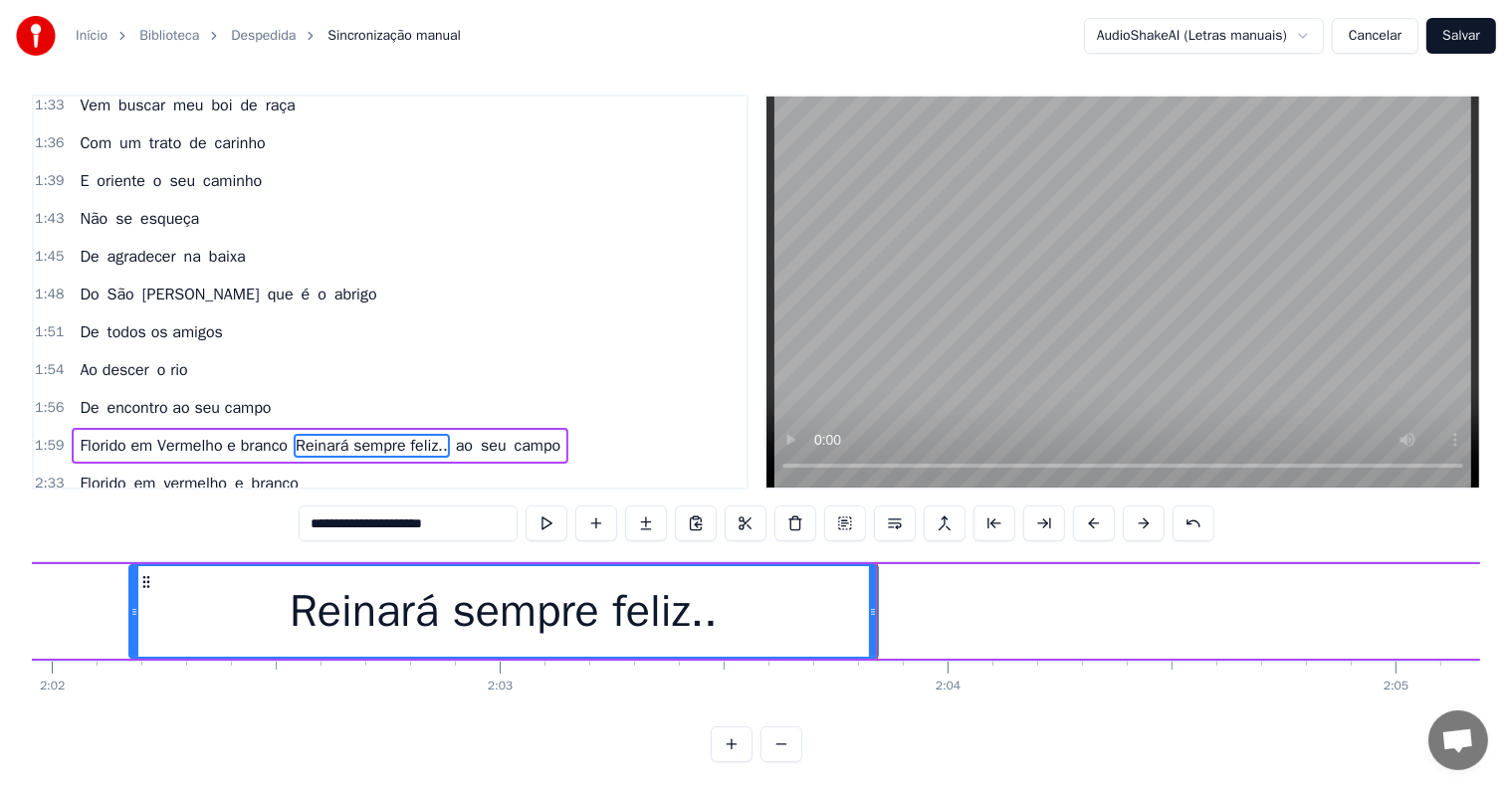 click on "**********" at bounding box center (408, 523) 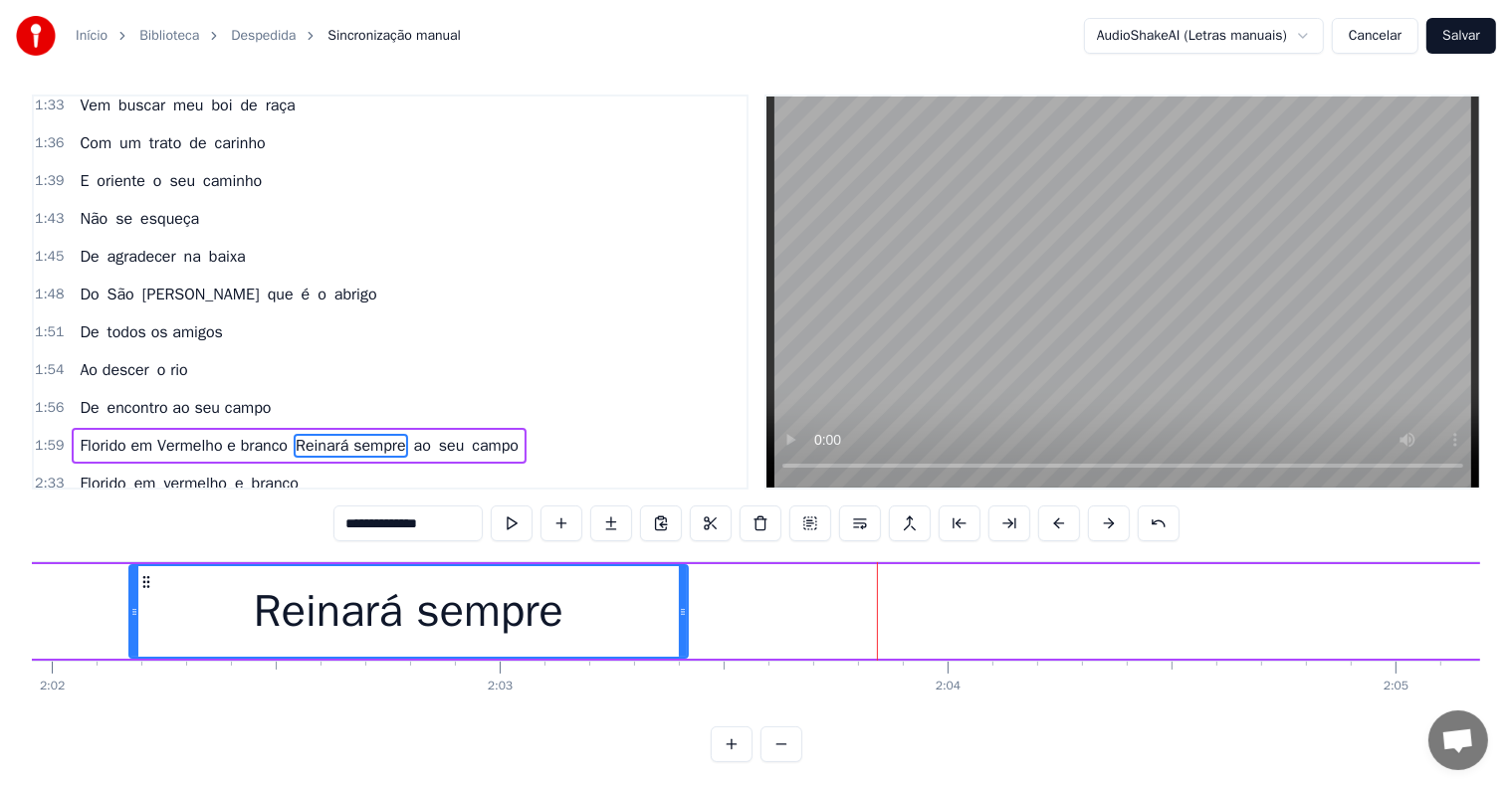 drag, startPoint x: 874, startPoint y: 610, endPoint x: 684, endPoint y: 599, distance: 190.3182 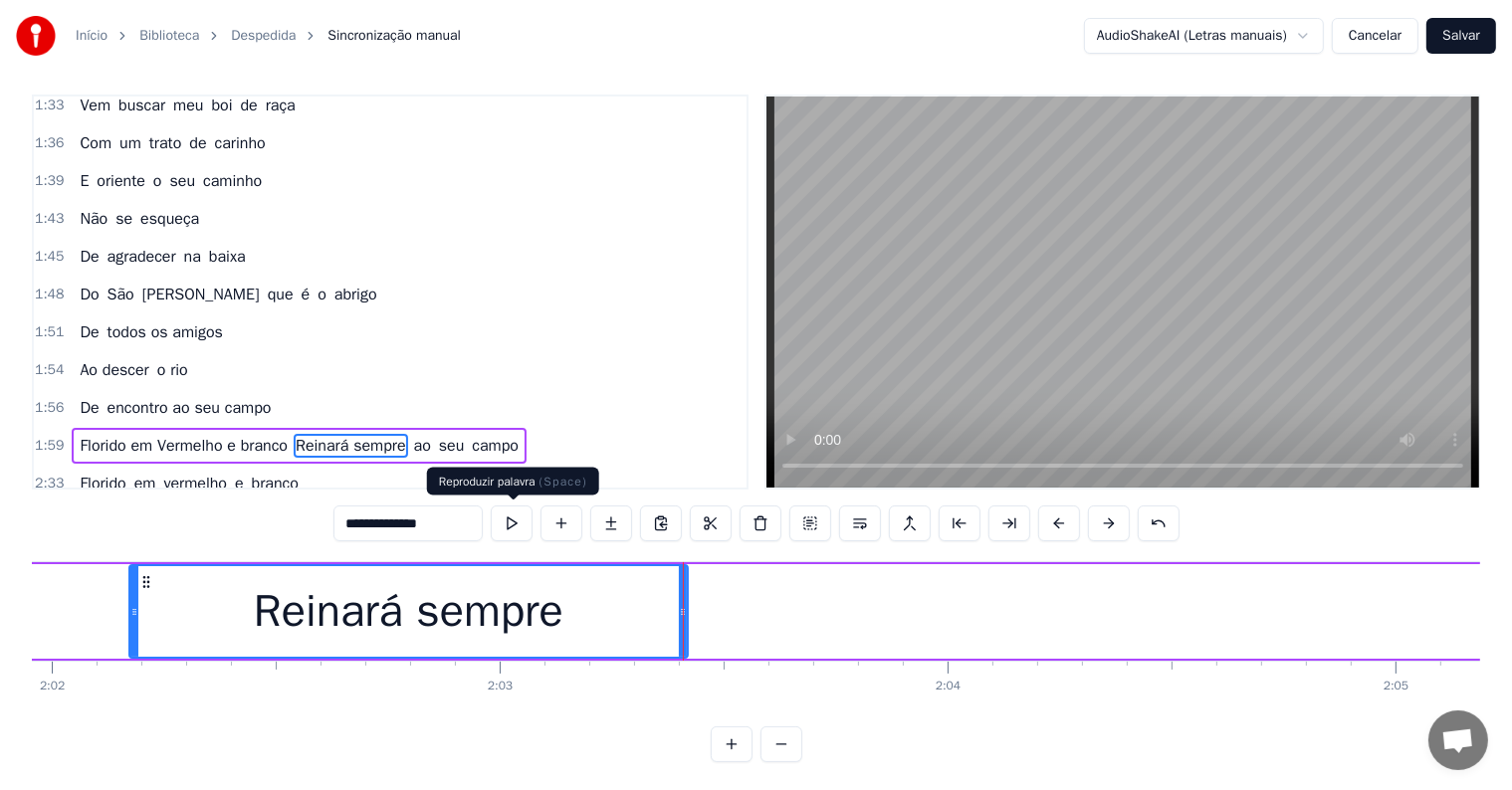 type on "**********" 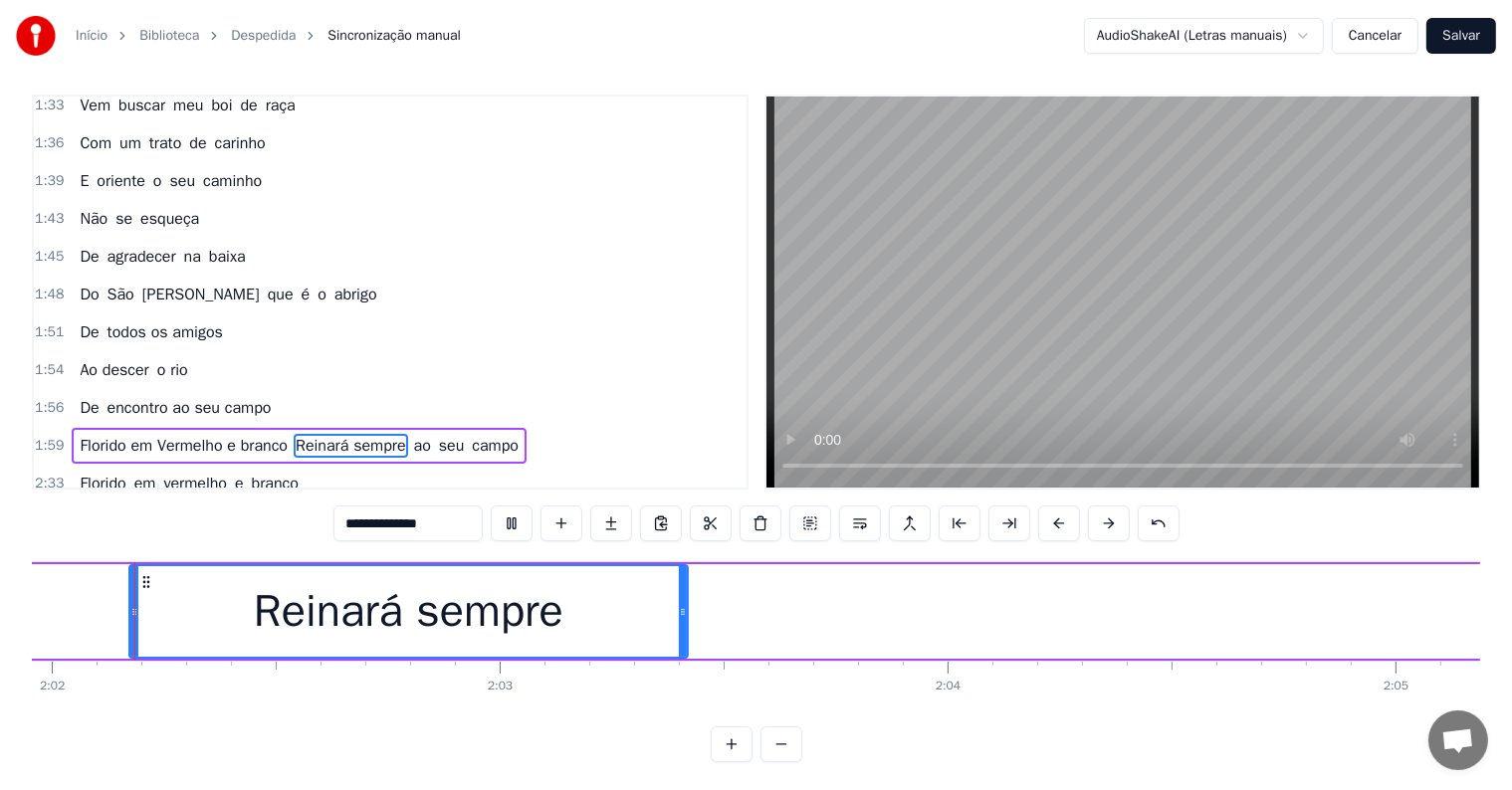 scroll, scrollTop: 0, scrollLeft: 54622, axis: horizontal 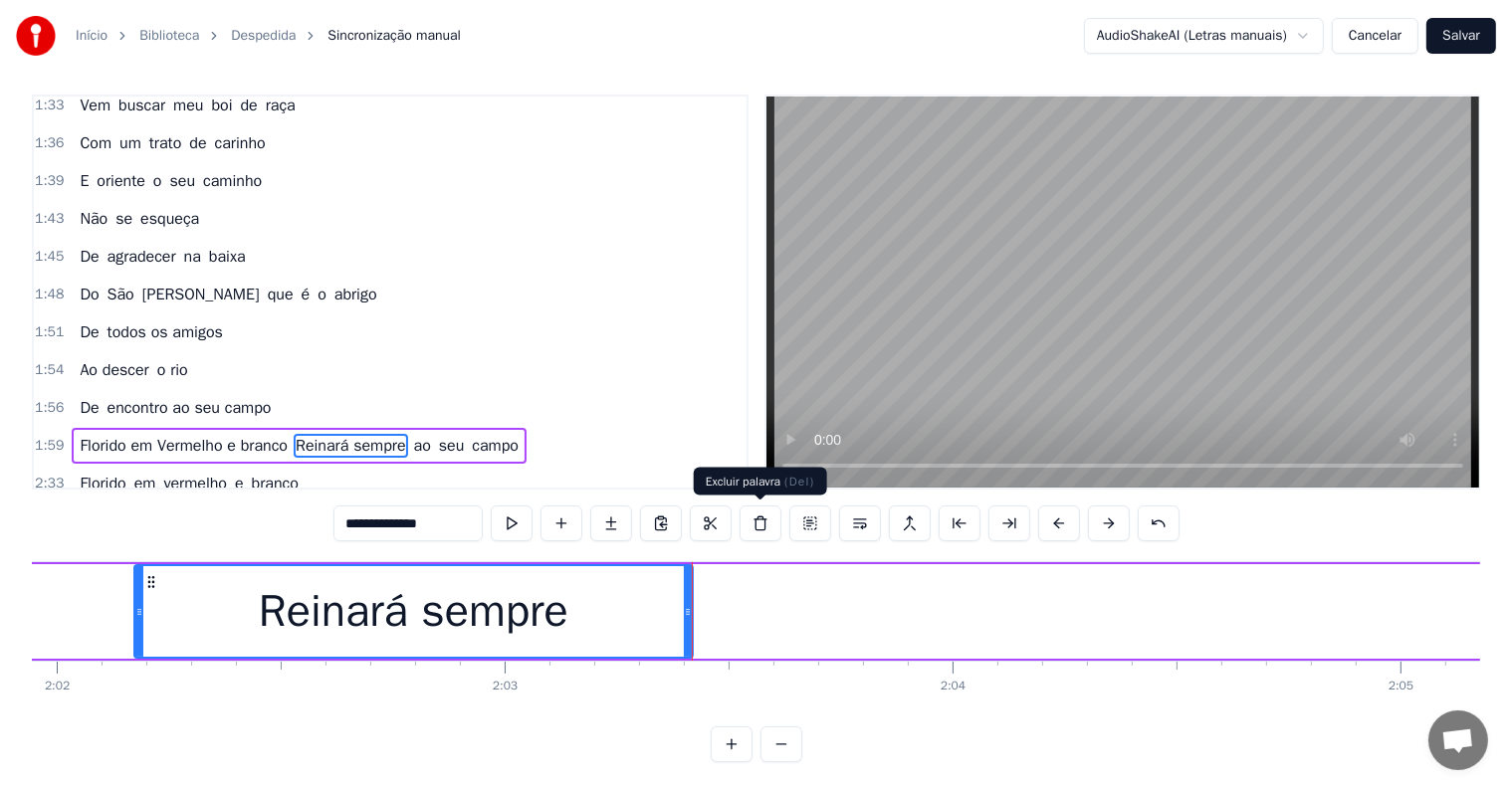 click at bounding box center [760, 523] 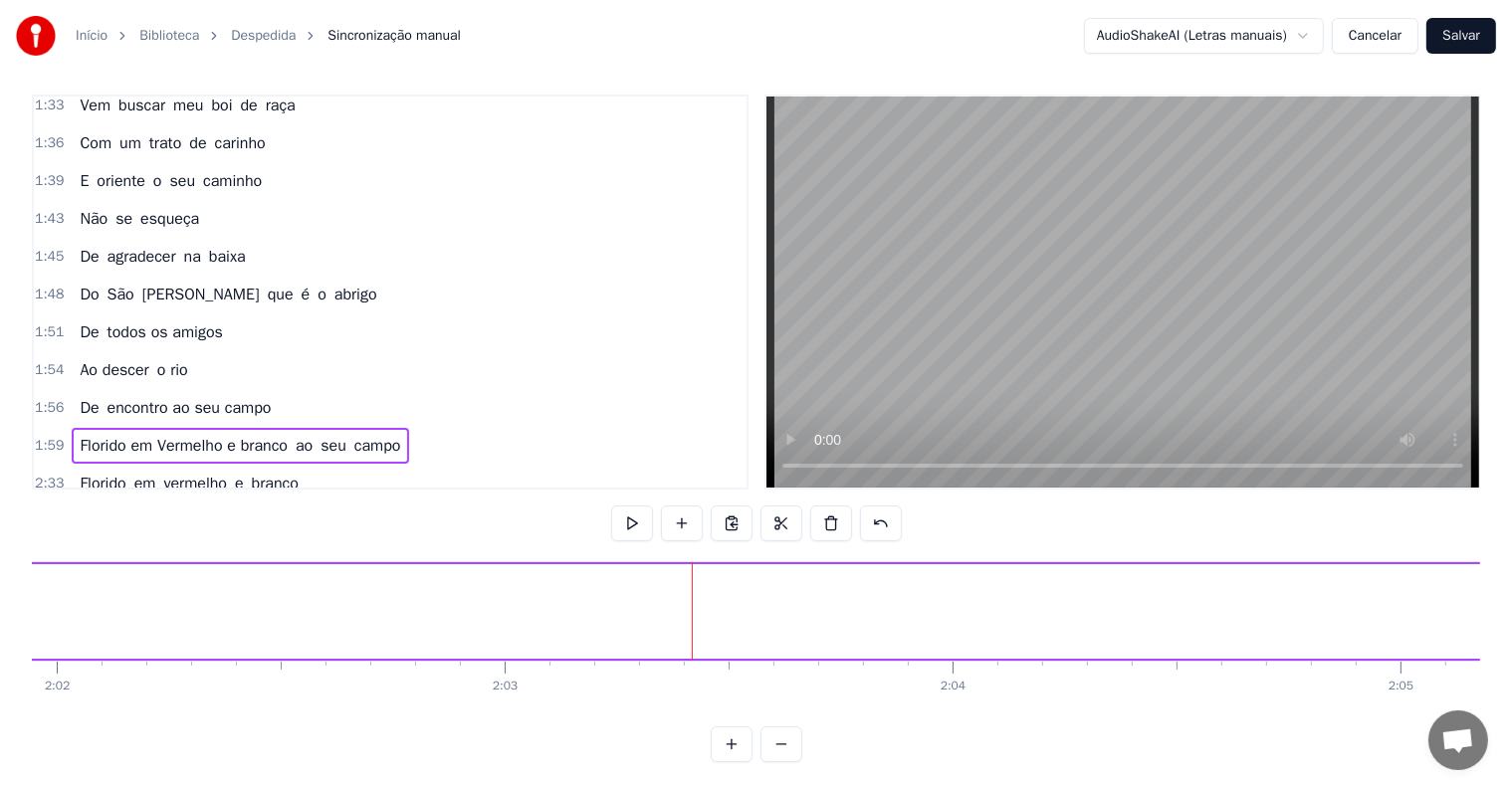 click on "Florido em vermelho e branco" at bounding box center [189, 484] 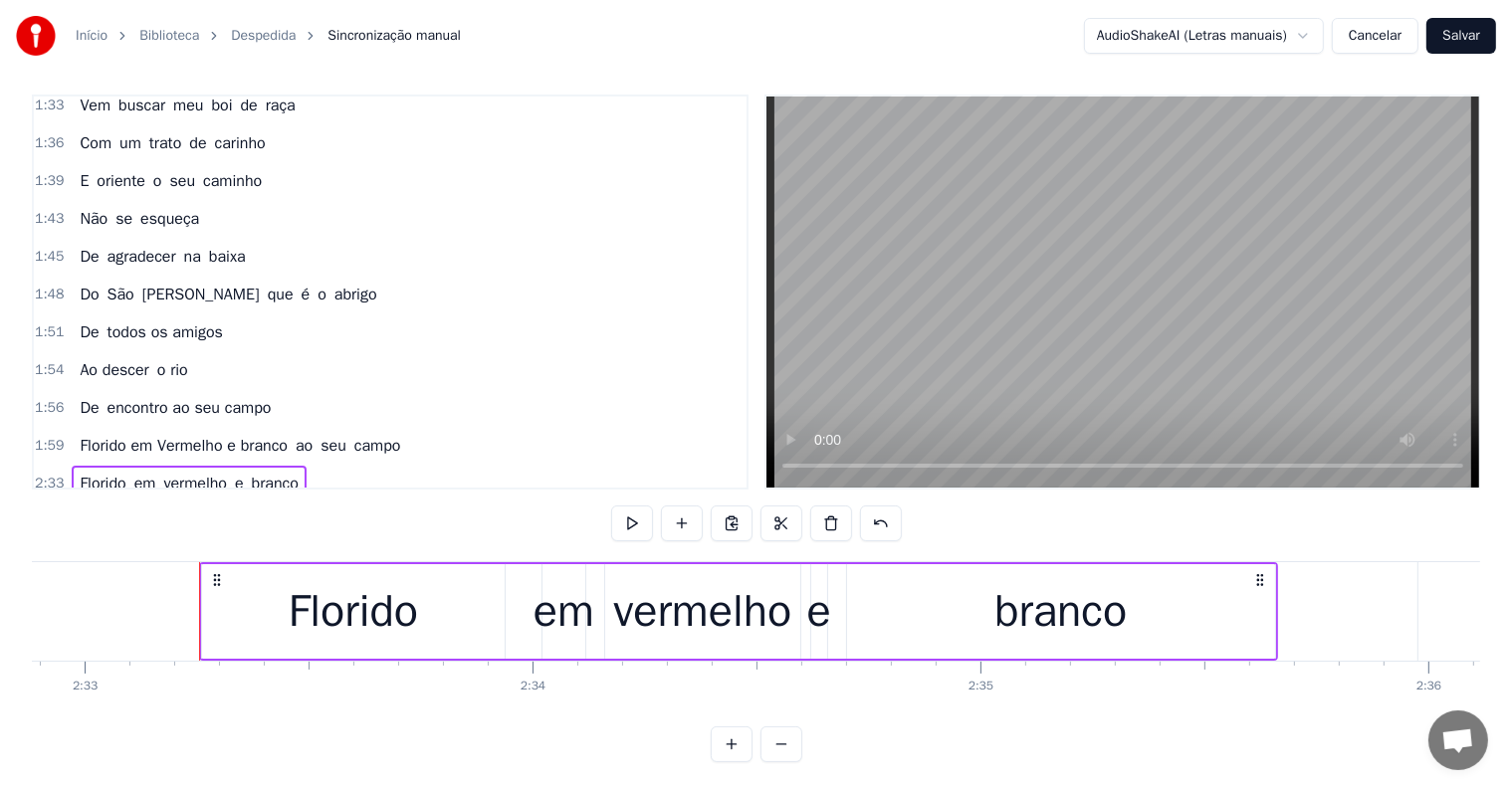 scroll, scrollTop: 0, scrollLeft: 68547, axis: horizontal 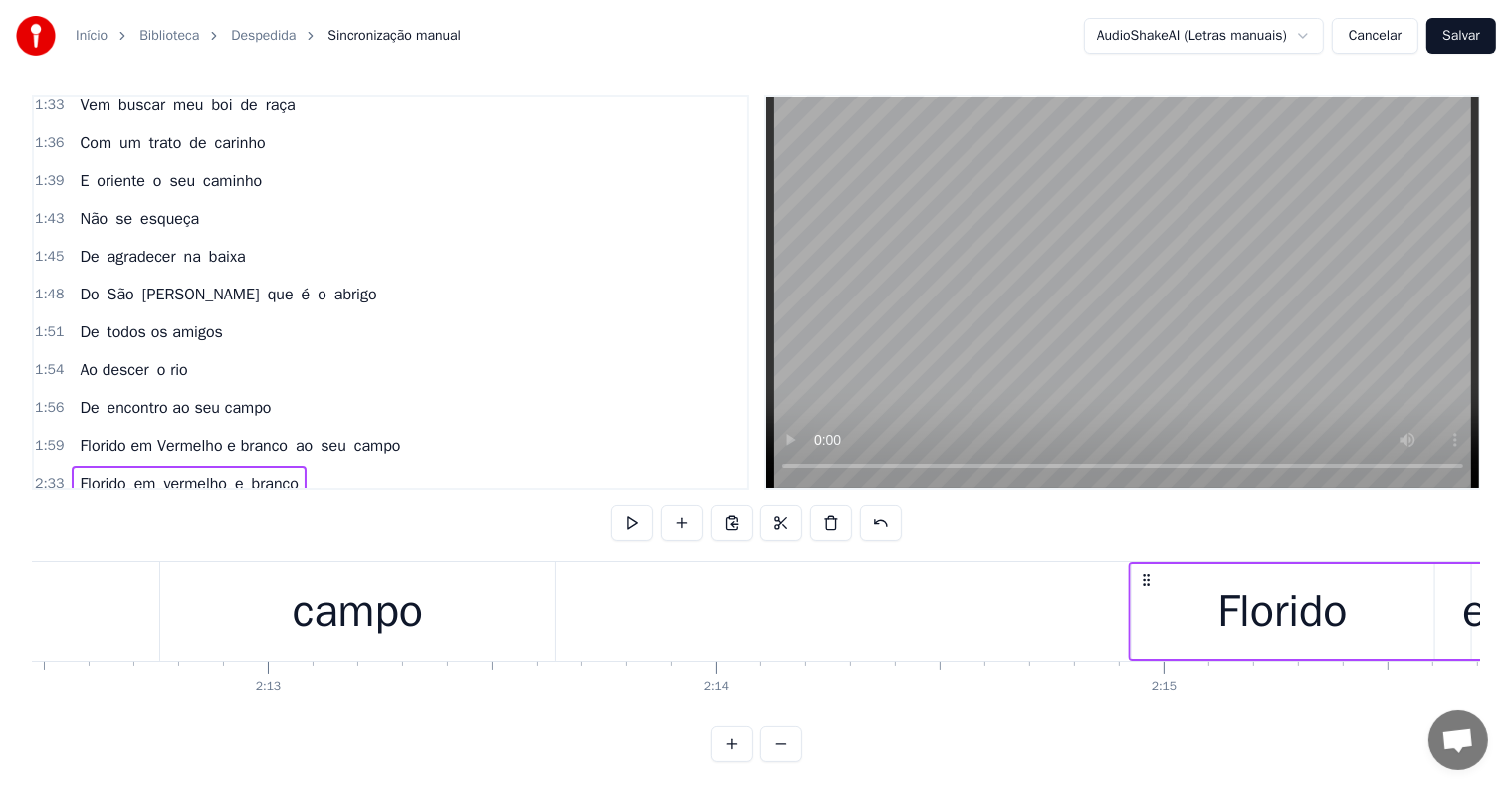 drag, startPoint x: 145, startPoint y: 580, endPoint x: 1142, endPoint y: 565, distance: 997.11283 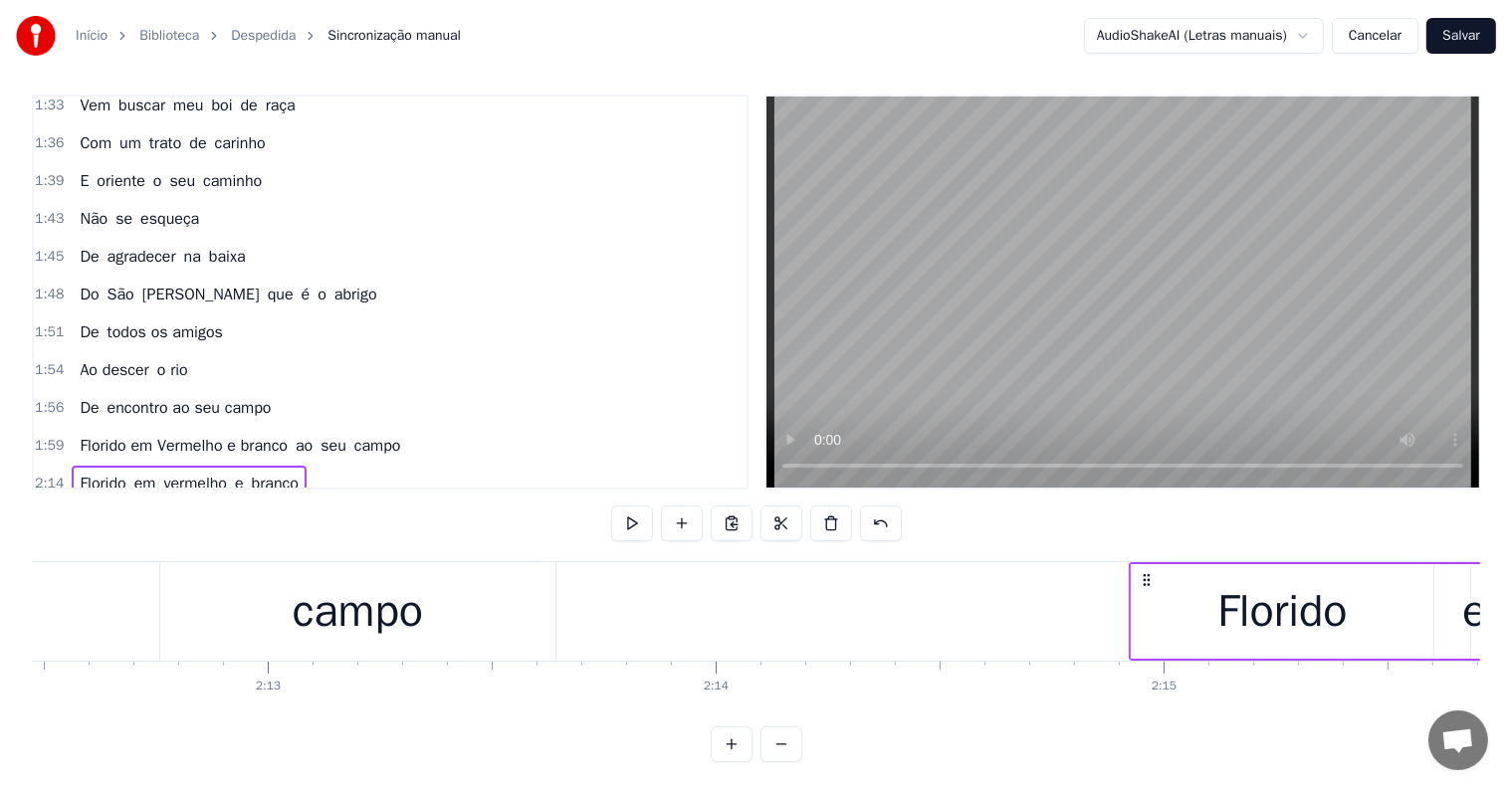 click on "campo" at bounding box center (357, 612) 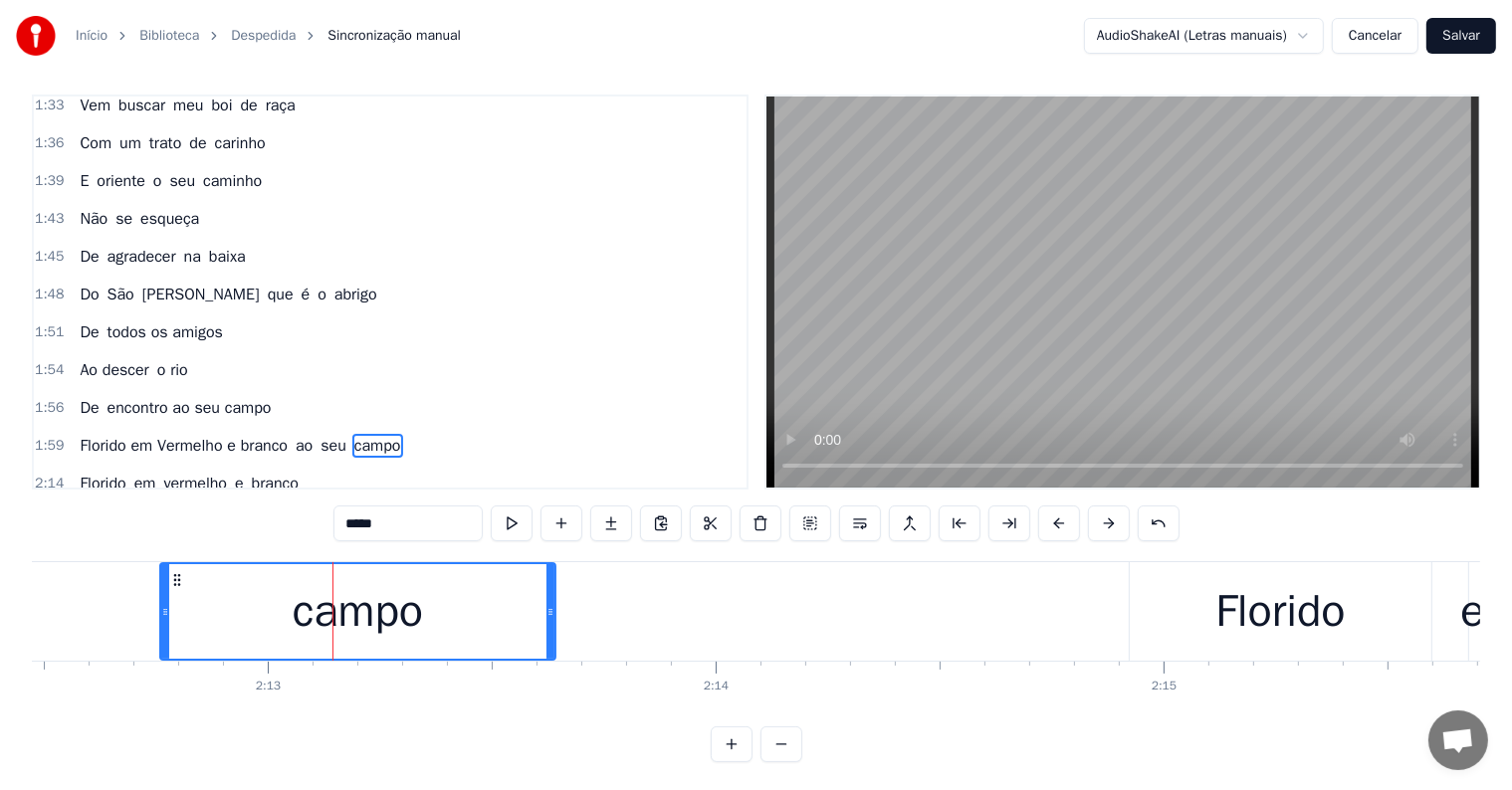 click on "seu" at bounding box center (333, 446) 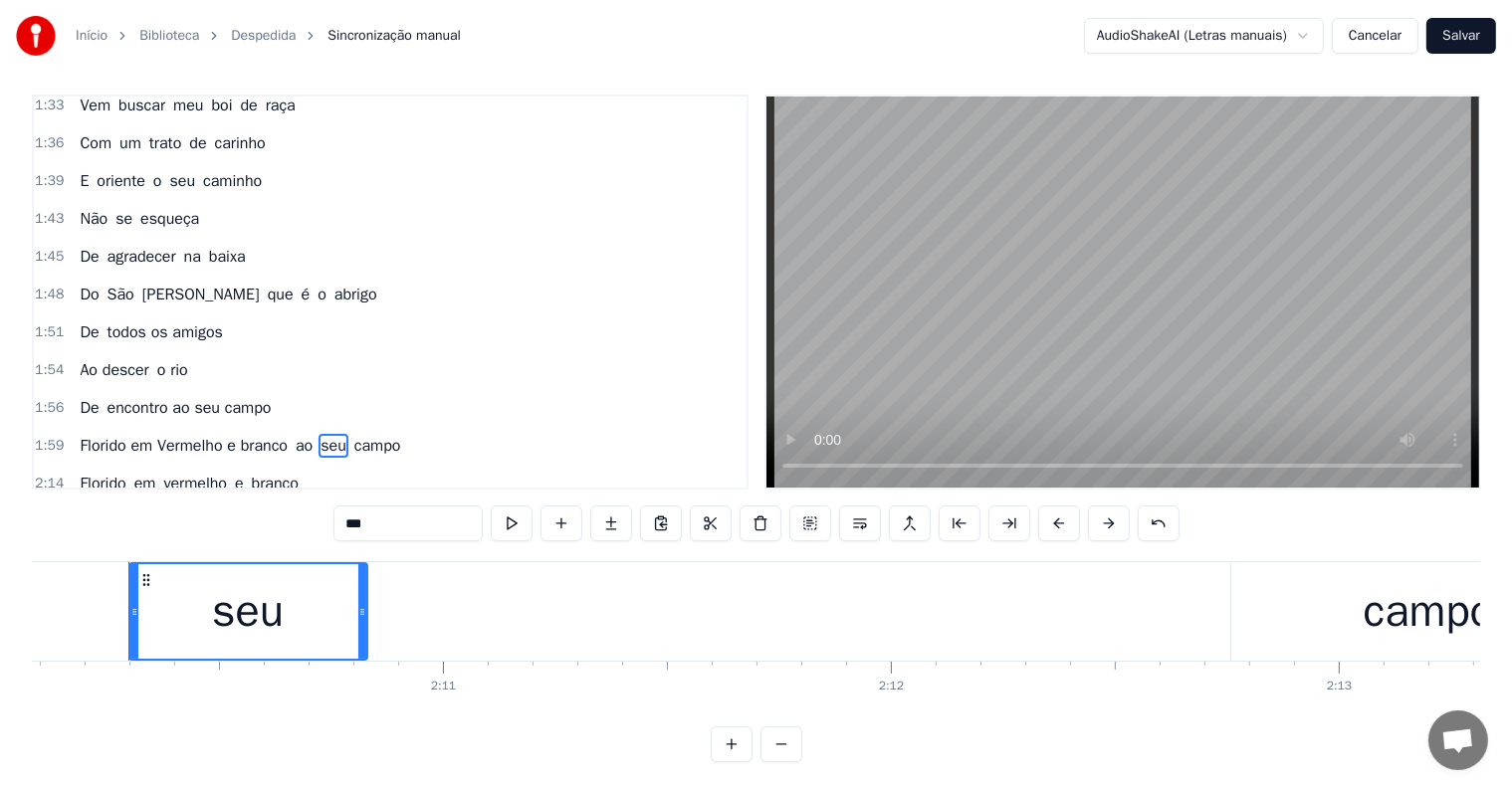 scroll, scrollTop: 0, scrollLeft: 58262, axis: horizontal 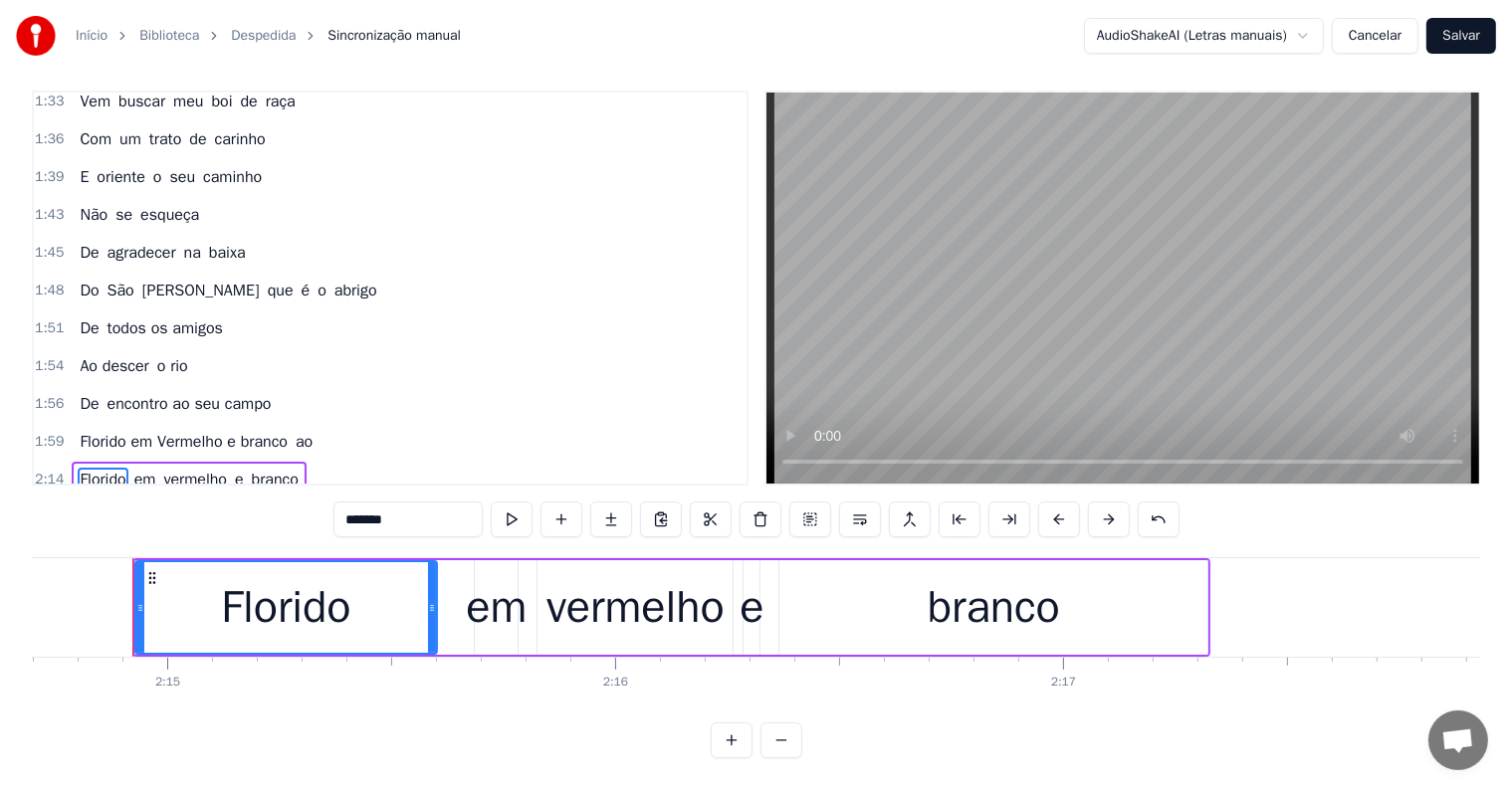 click on "ao" at bounding box center [304, 442] 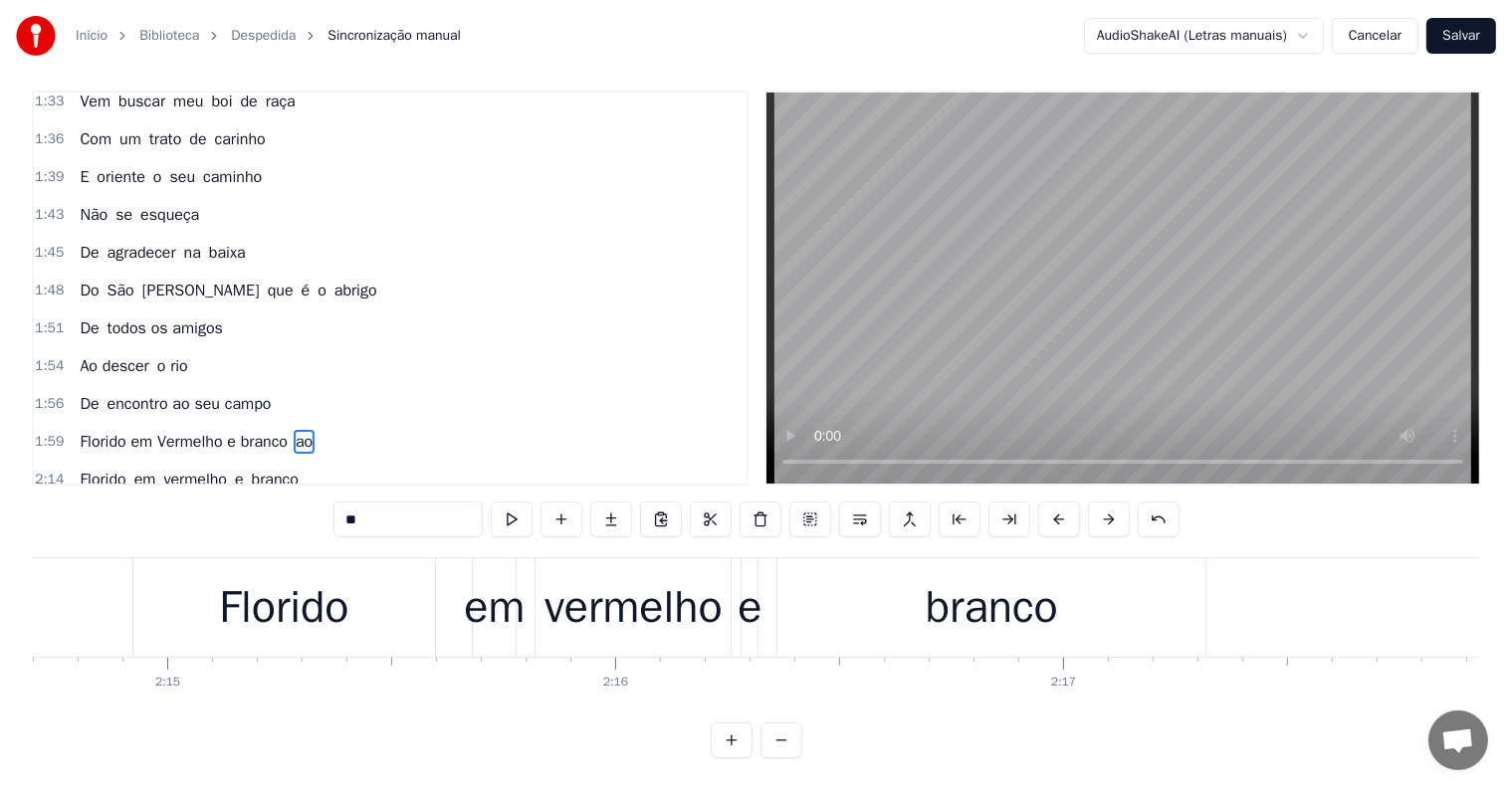 scroll, scrollTop: 28, scrollLeft: 0, axis: vertical 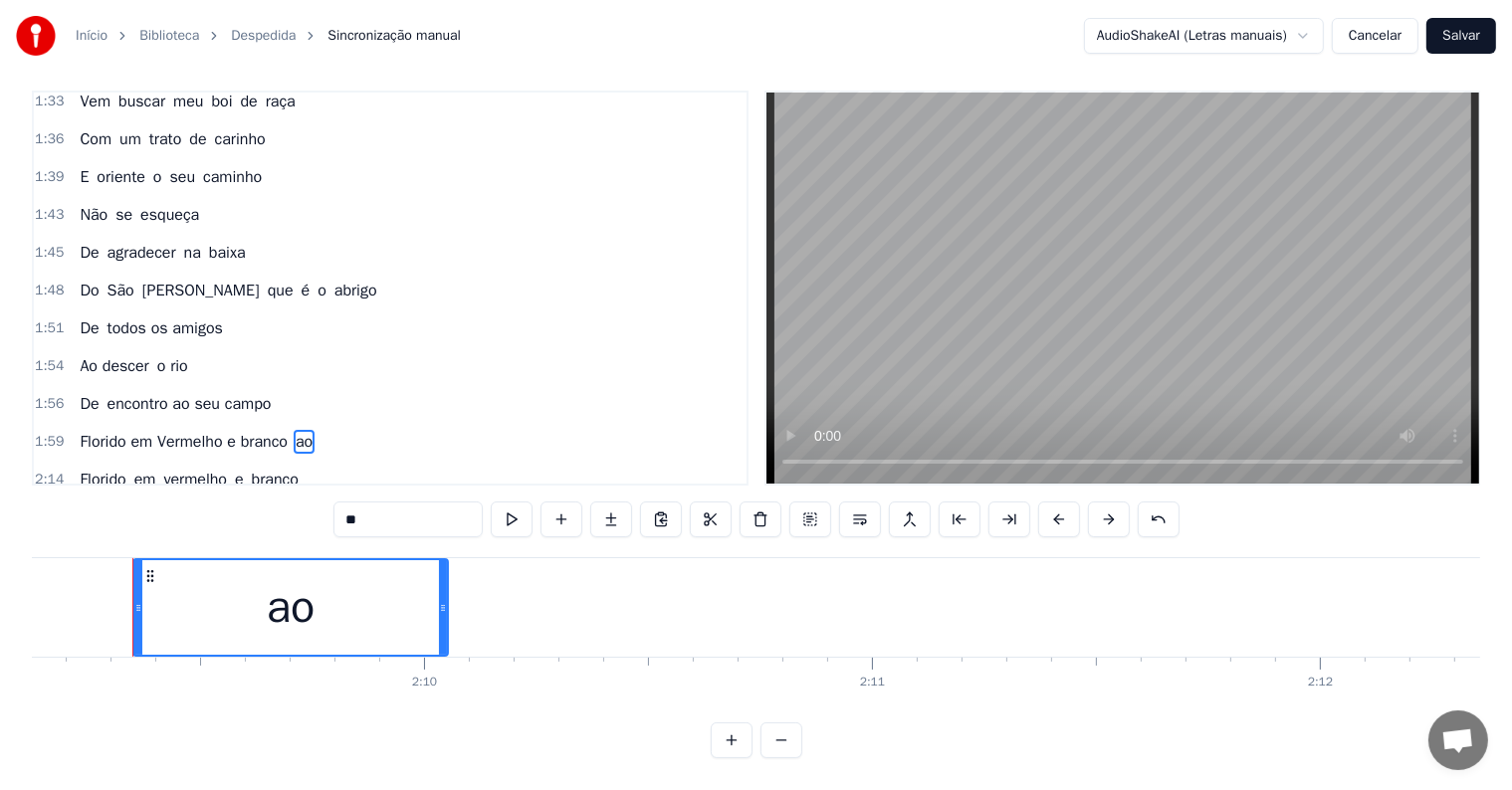 type on "*******" 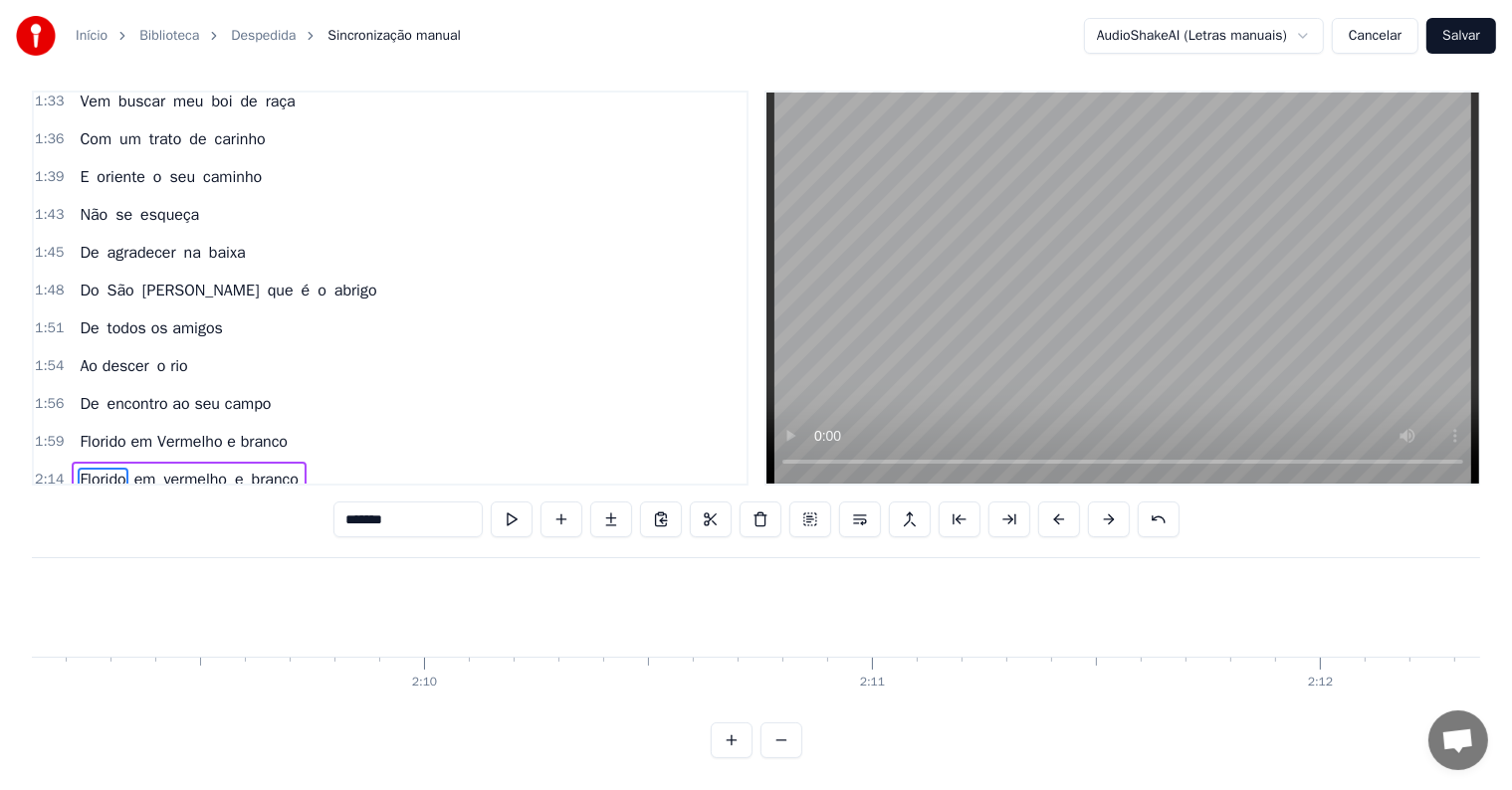 scroll, scrollTop: 30, scrollLeft: 0, axis: vertical 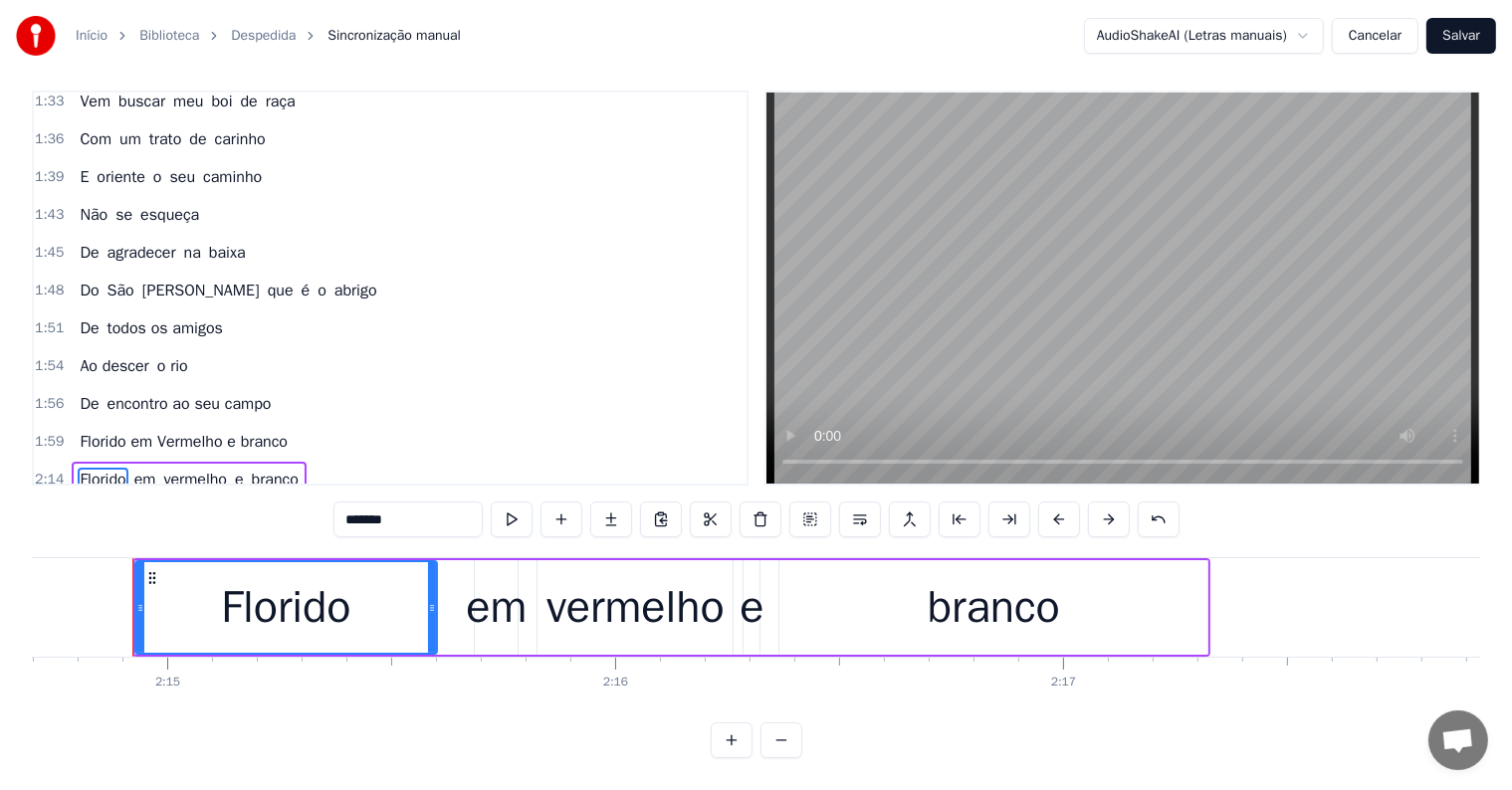 click on "Florido em vermelho e branco" at bounding box center (672, 607) 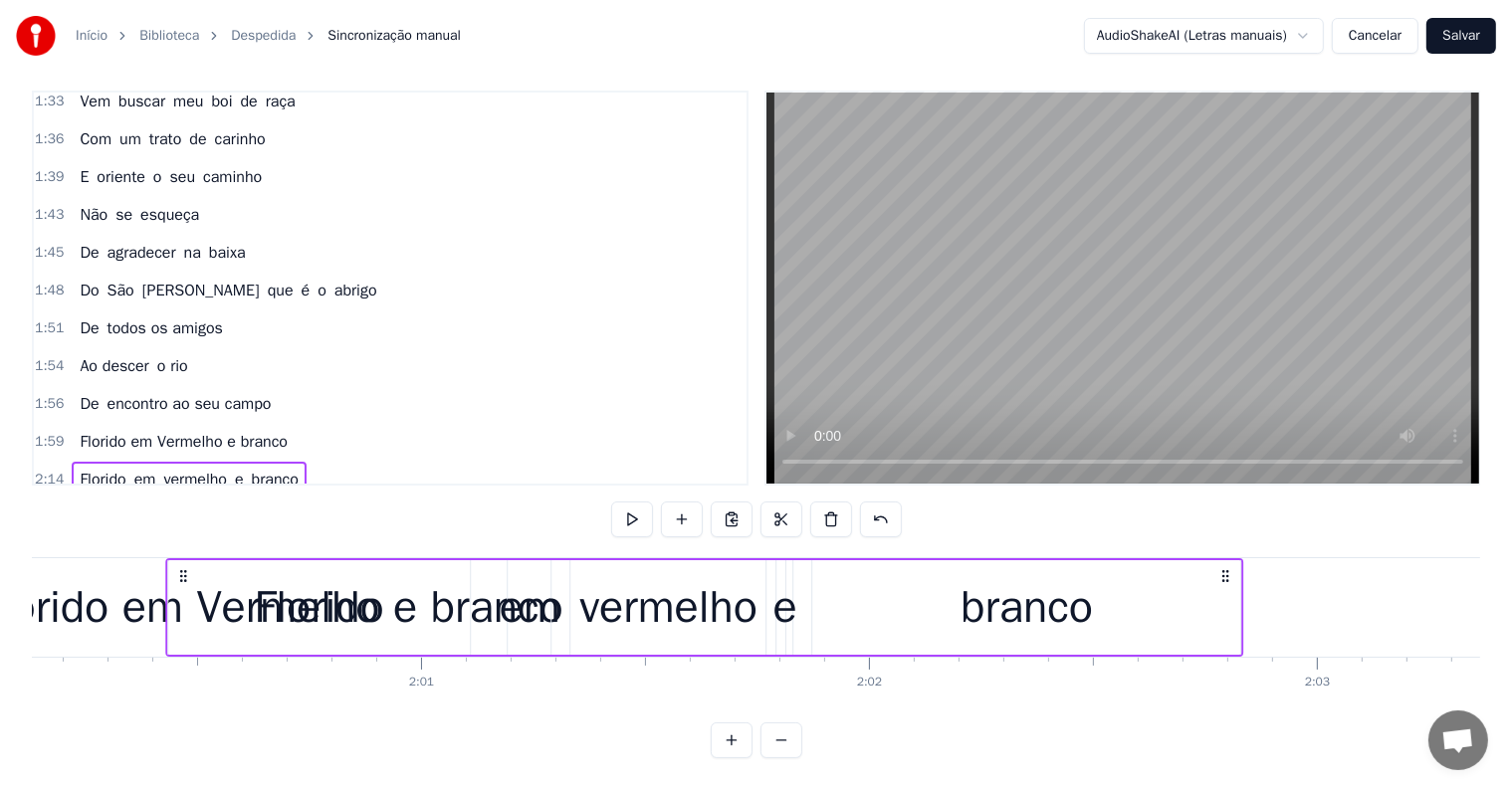 scroll, scrollTop: 0, scrollLeft: 53806, axis: horizontal 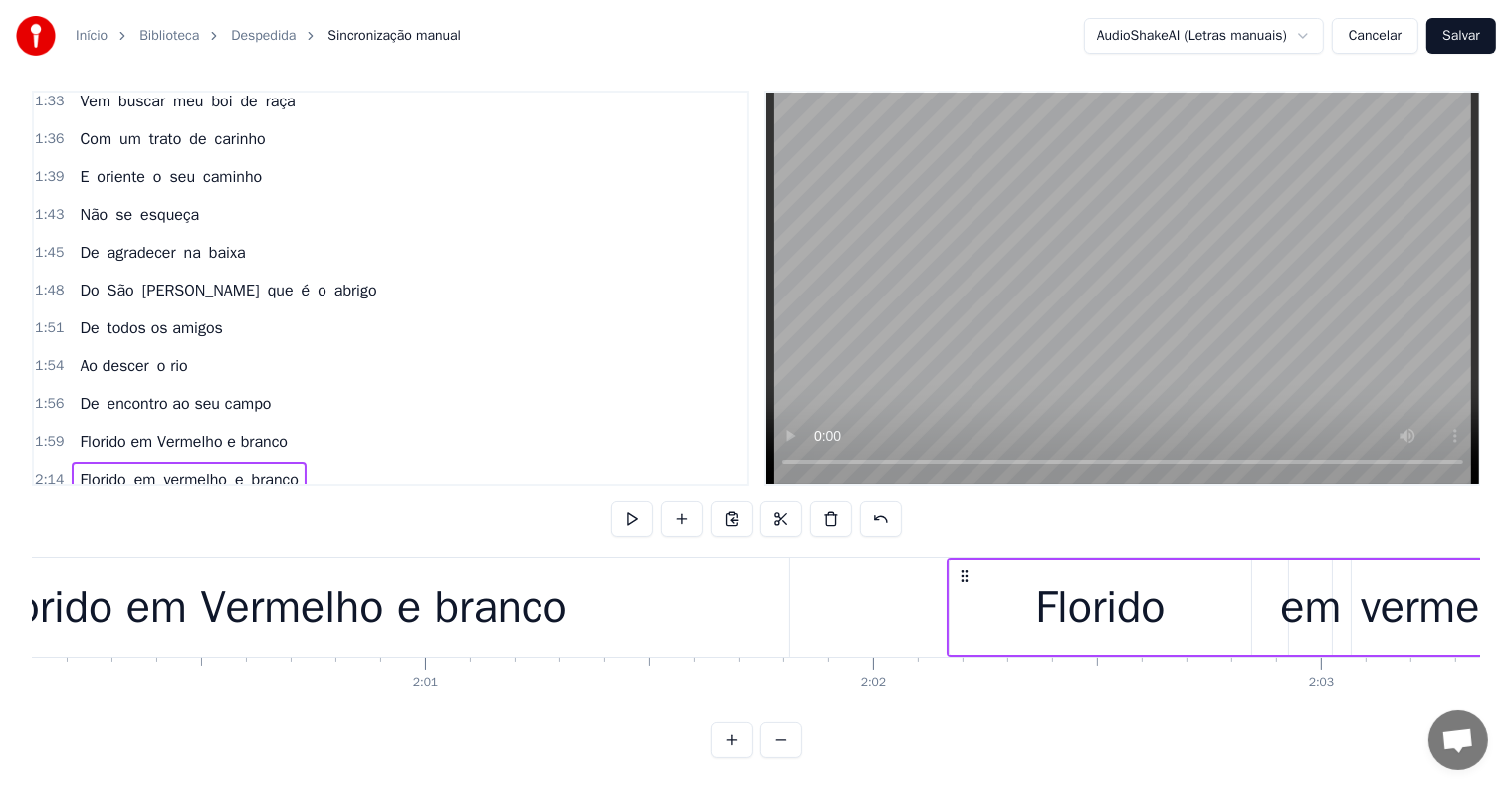 drag, startPoint x: 147, startPoint y: 558, endPoint x: 962, endPoint y: 532, distance: 815.4146 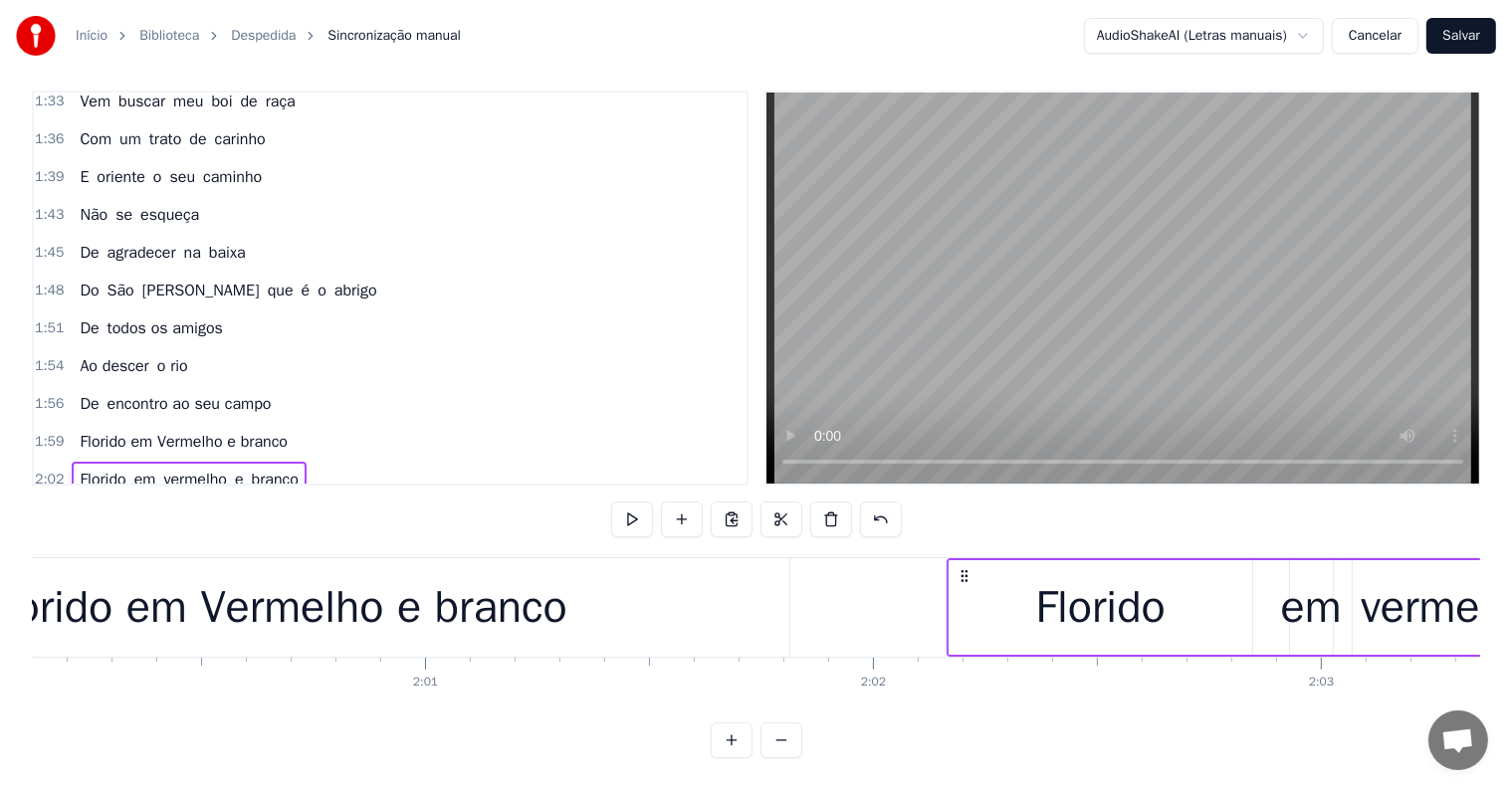click on "Florido em Vermelho e branco" at bounding box center [275, 608] 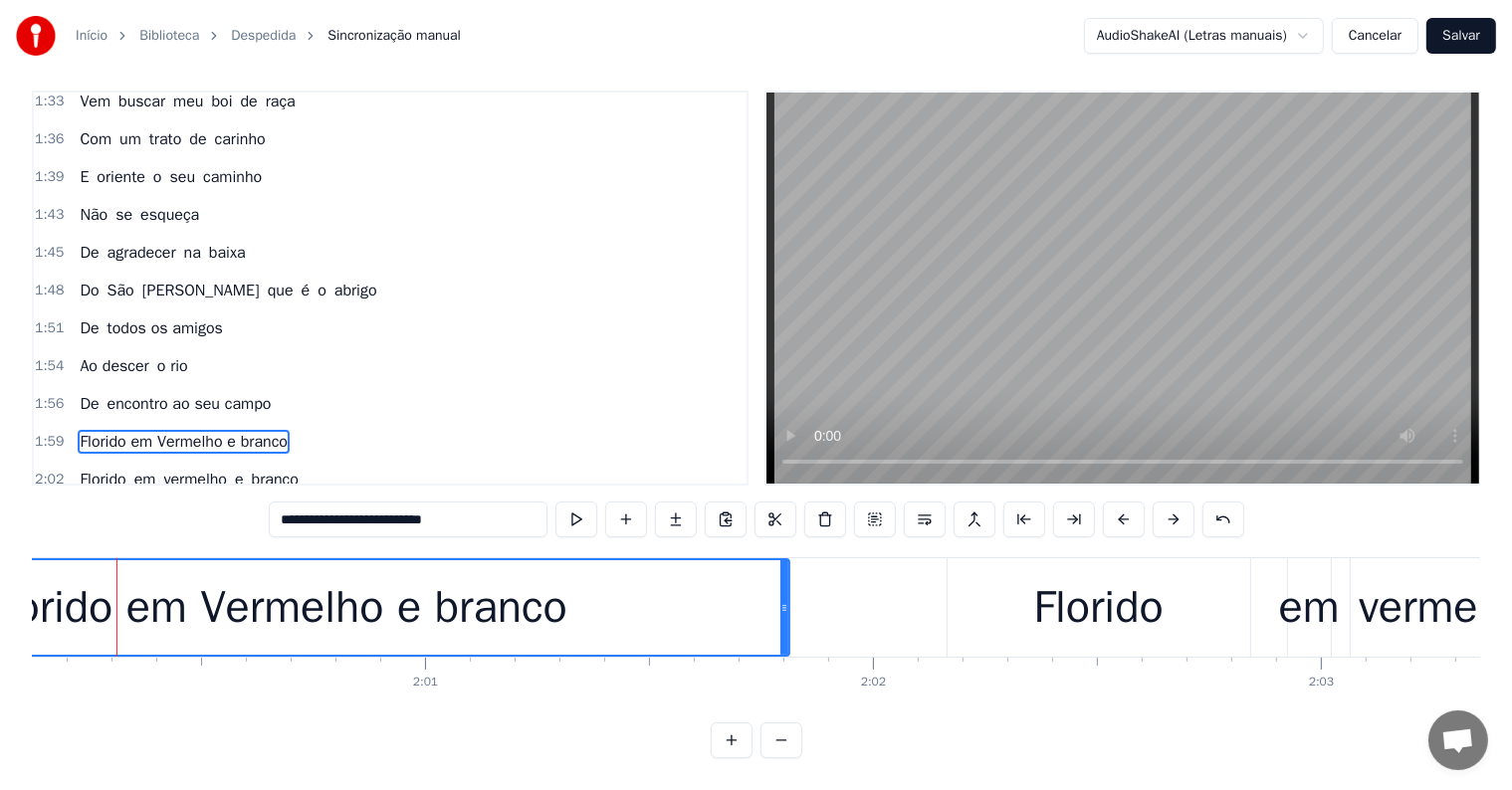 scroll, scrollTop: 9, scrollLeft: 0, axis: vertical 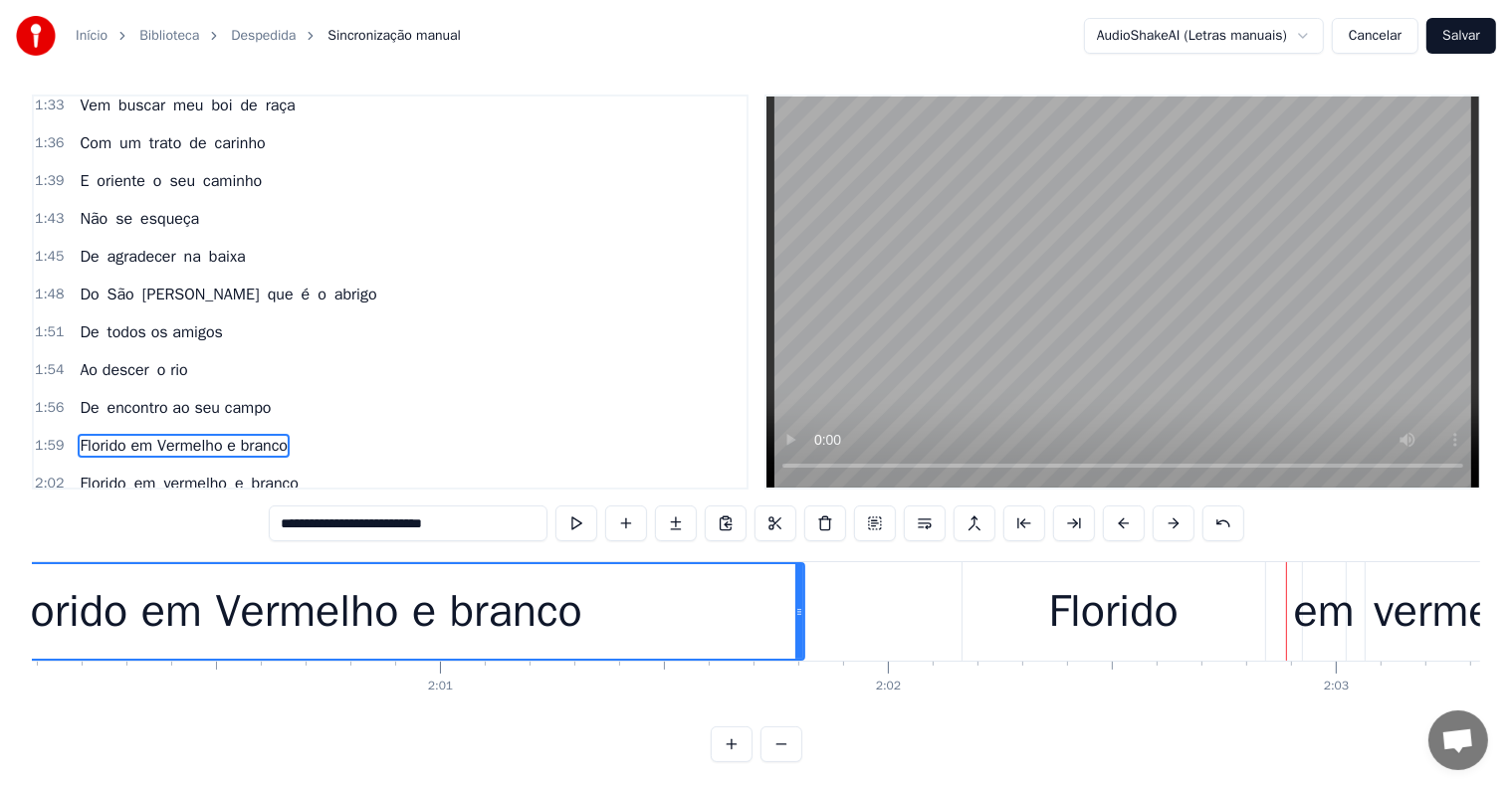click on "Florido em Vermelho e branco" at bounding box center [290, 611] 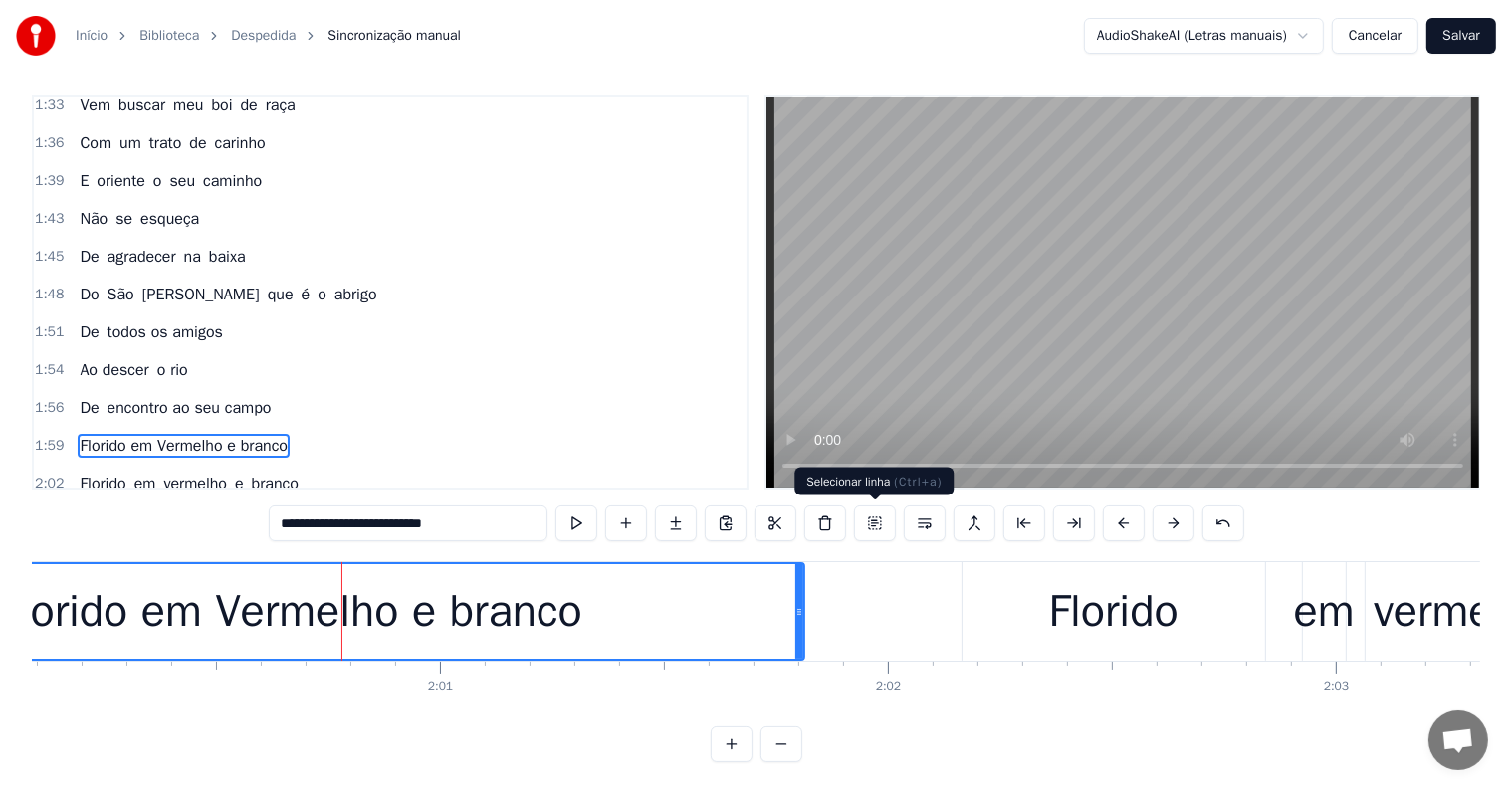 type on "*******" 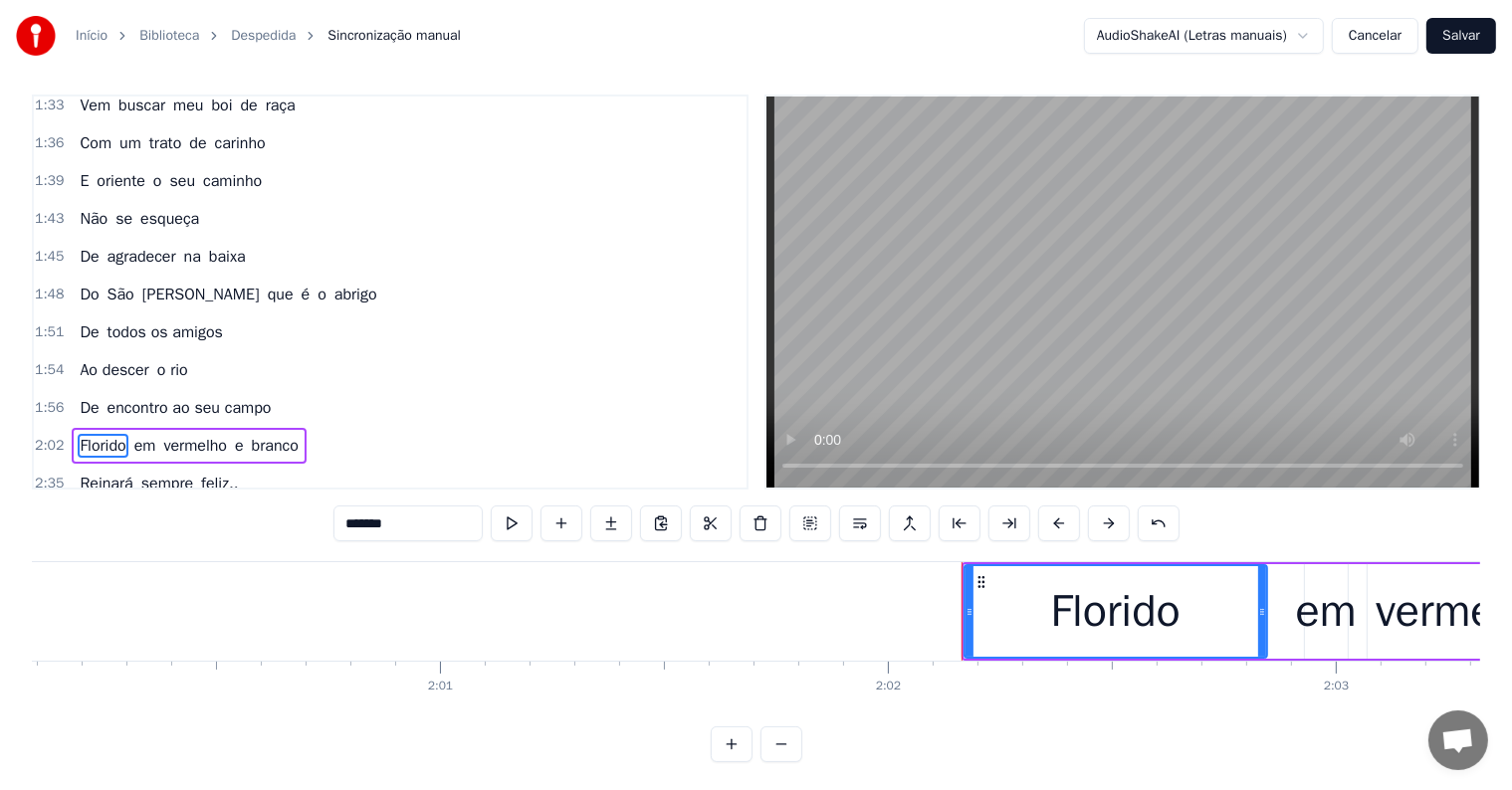 scroll, scrollTop: 30, scrollLeft: 0, axis: vertical 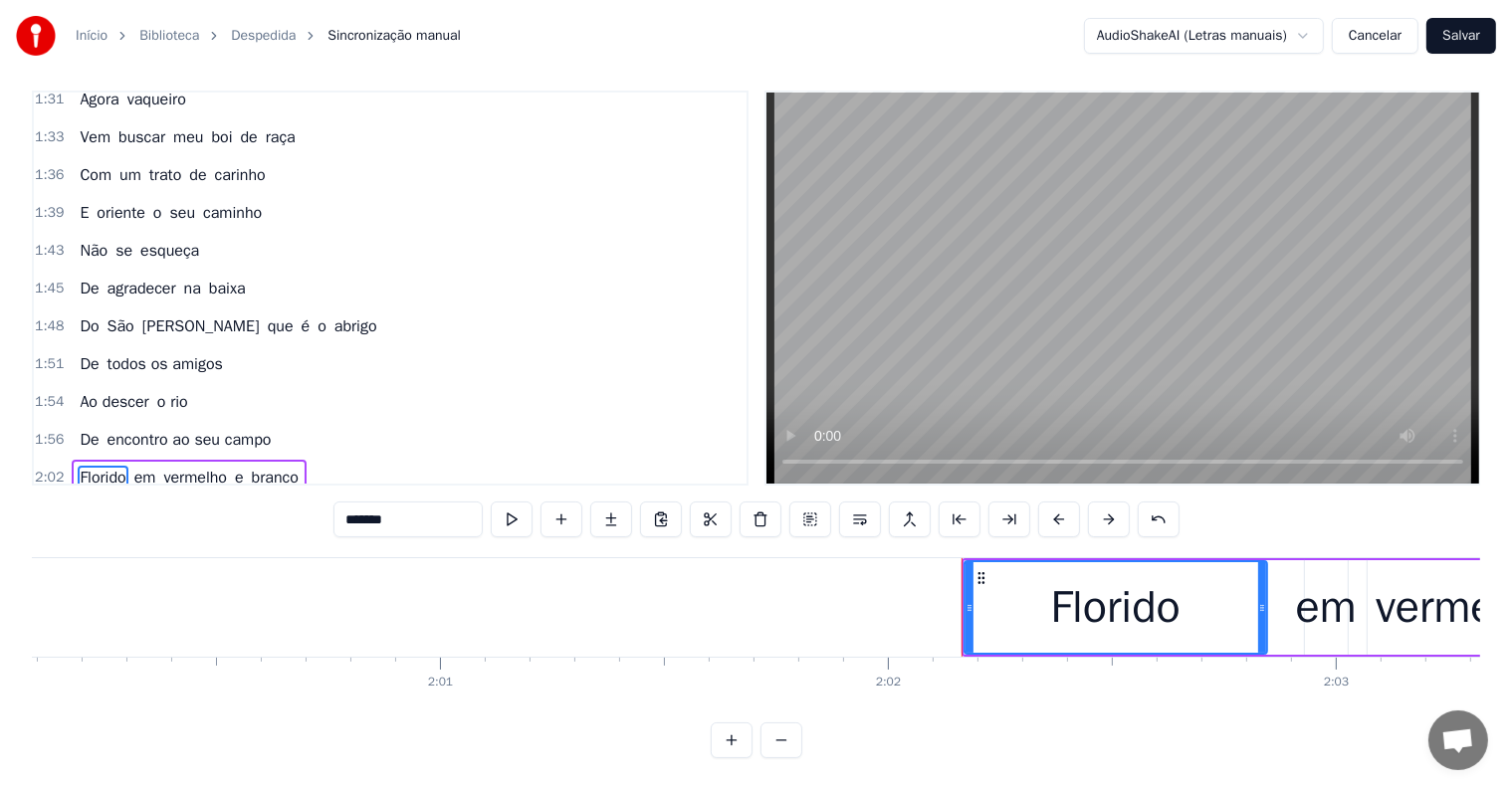 click on "Florido em vermelho e branco" at bounding box center (1501, 607) 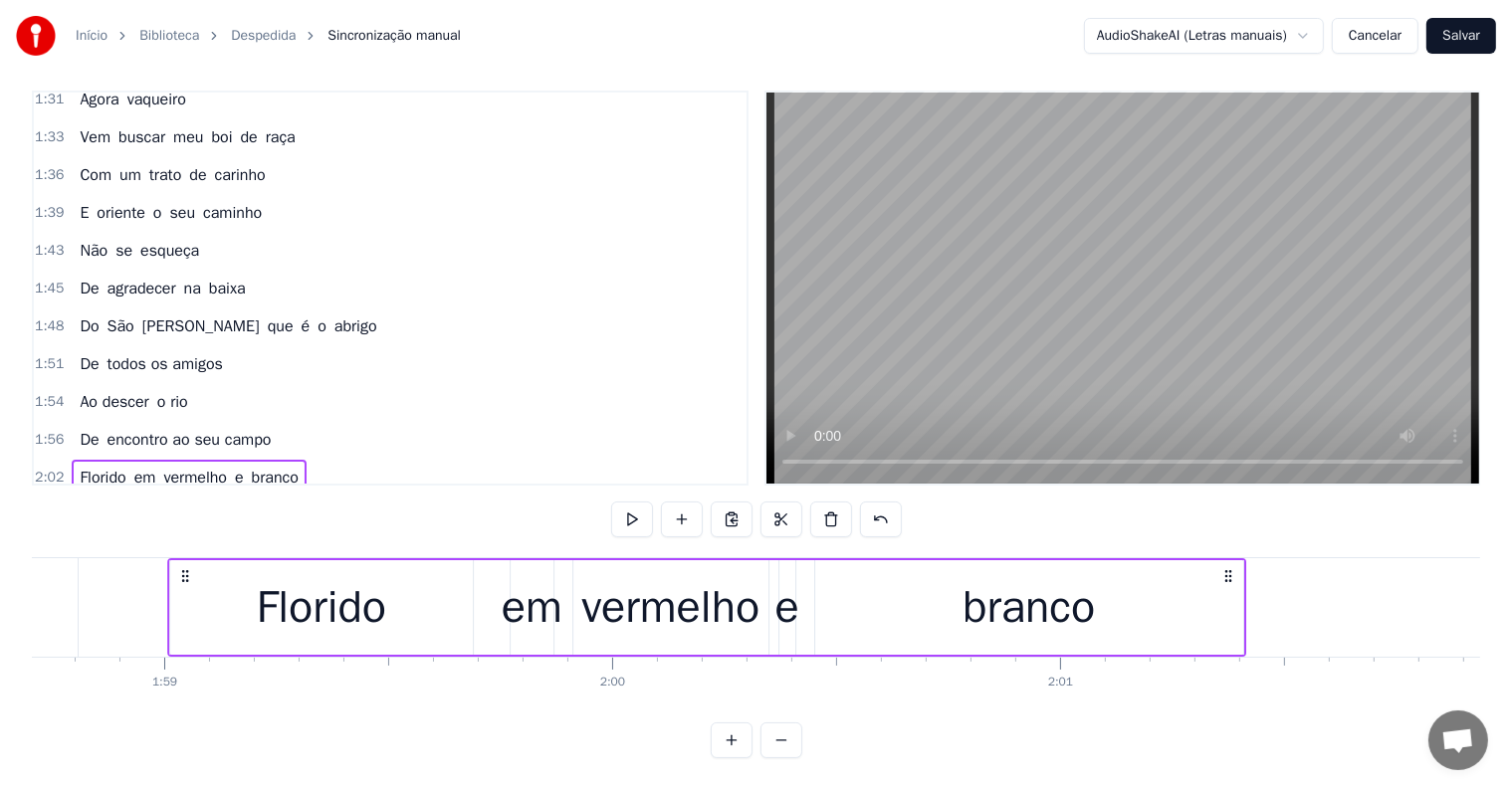 scroll, scrollTop: 0, scrollLeft: 53147, axis: horizontal 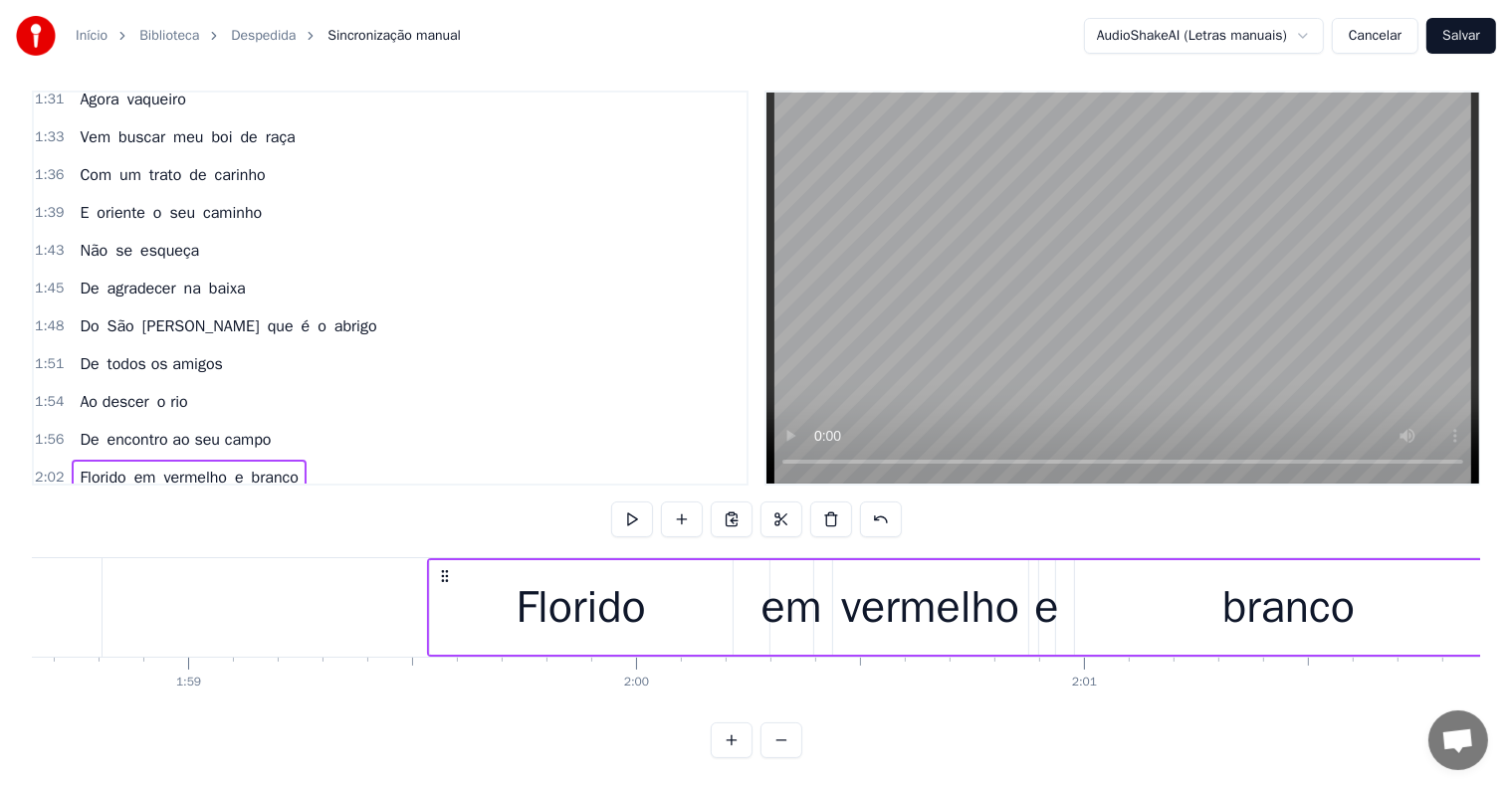 drag, startPoint x: 975, startPoint y: 555, endPoint x: 440, endPoint y: 565, distance: 535.09345 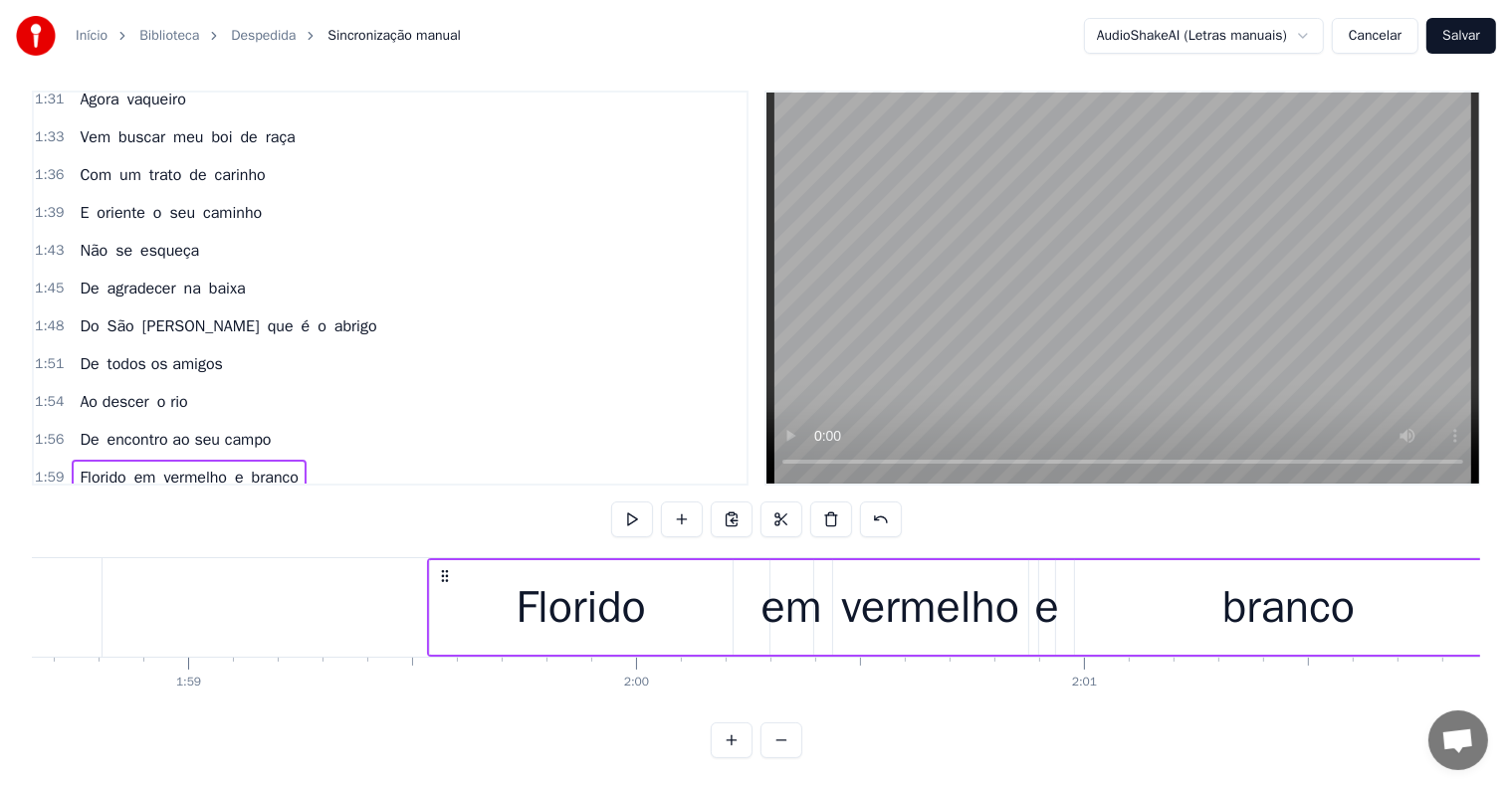 click on "Florido em vermelho e branco" at bounding box center [967, 607] 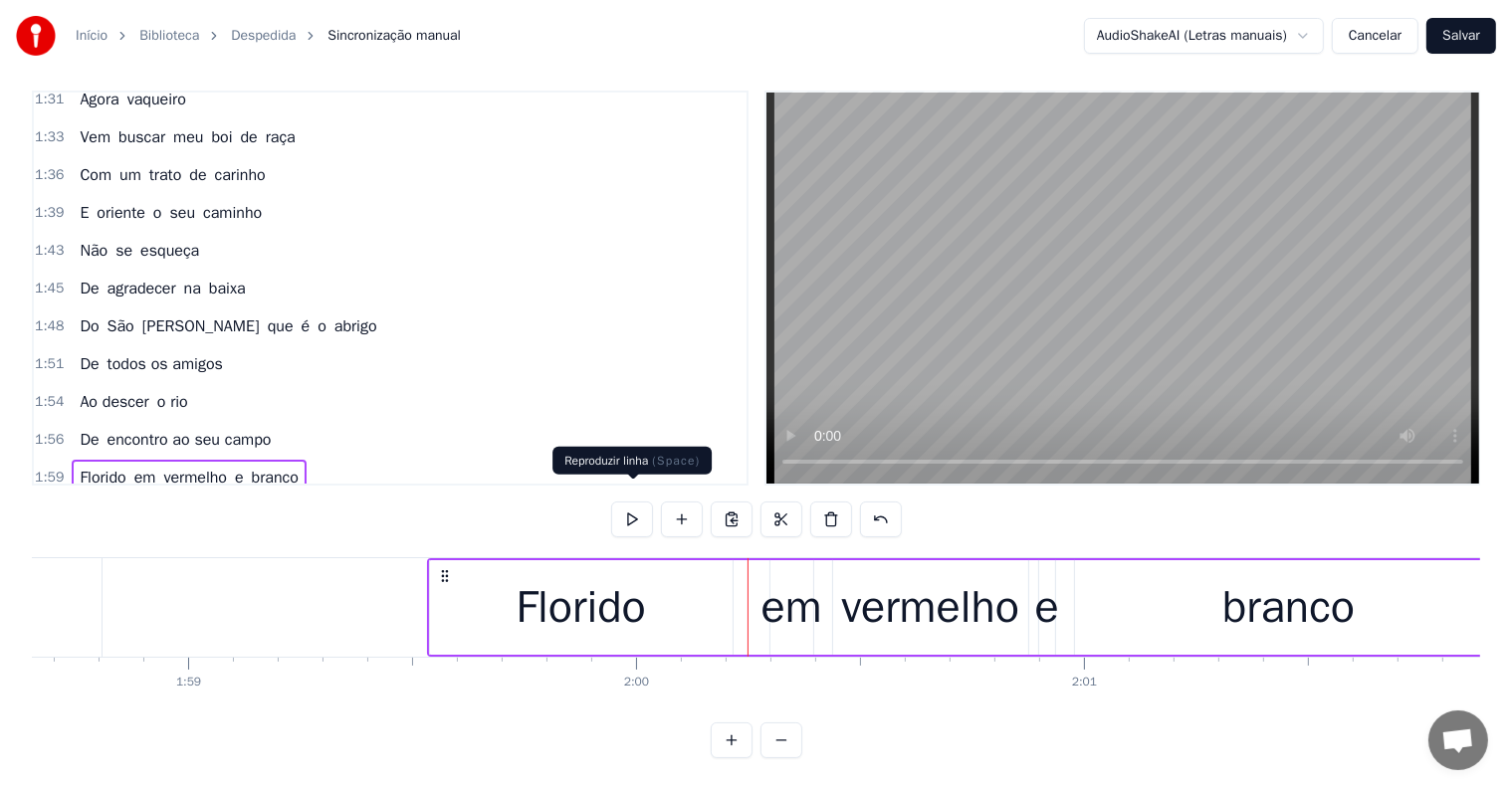 click at bounding box center (632, 519) 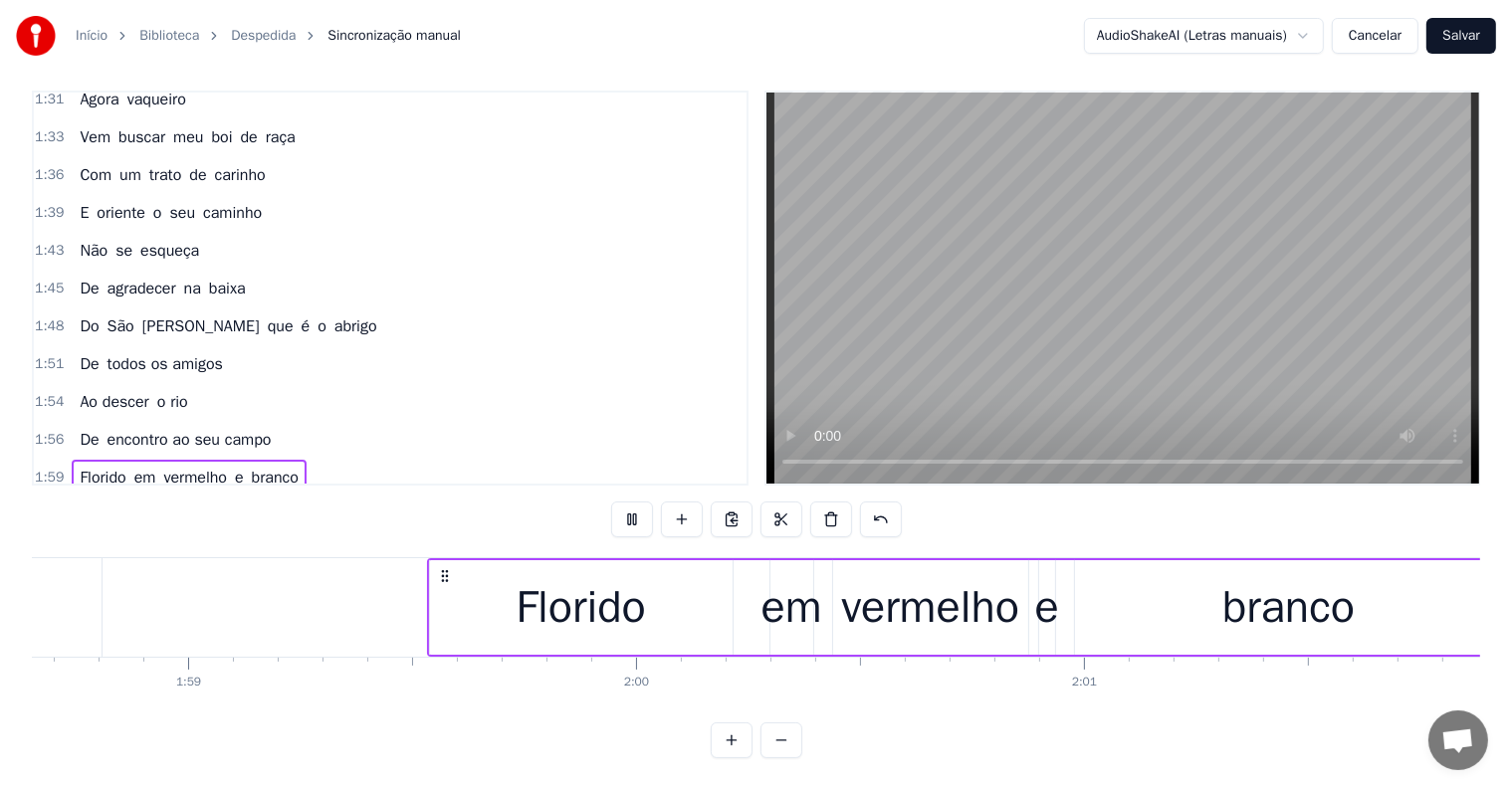 click at bounding box center (632, 519) 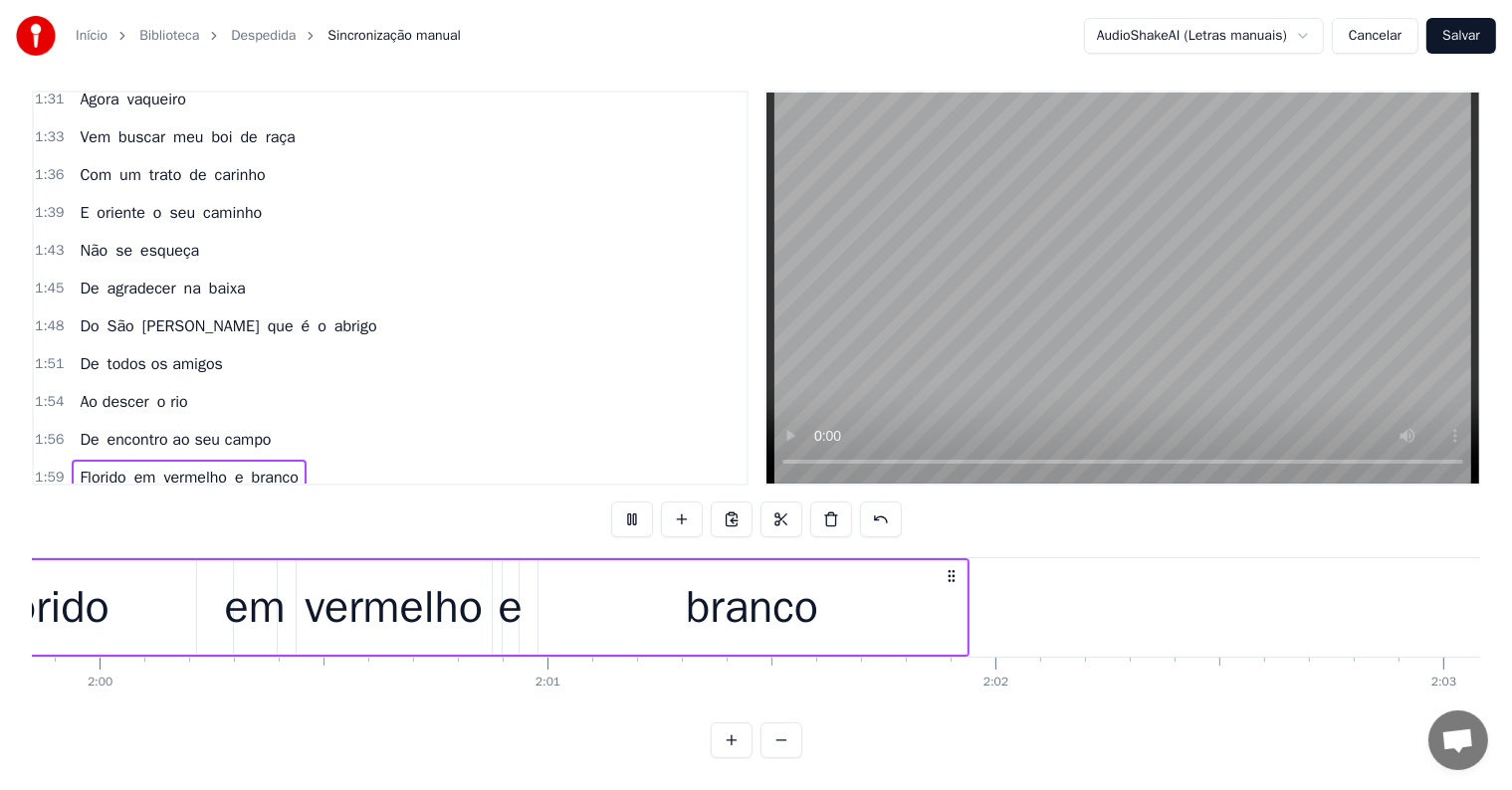 scroll, scrollTop: 0, scrollLeft: 53442, axis: horizontal 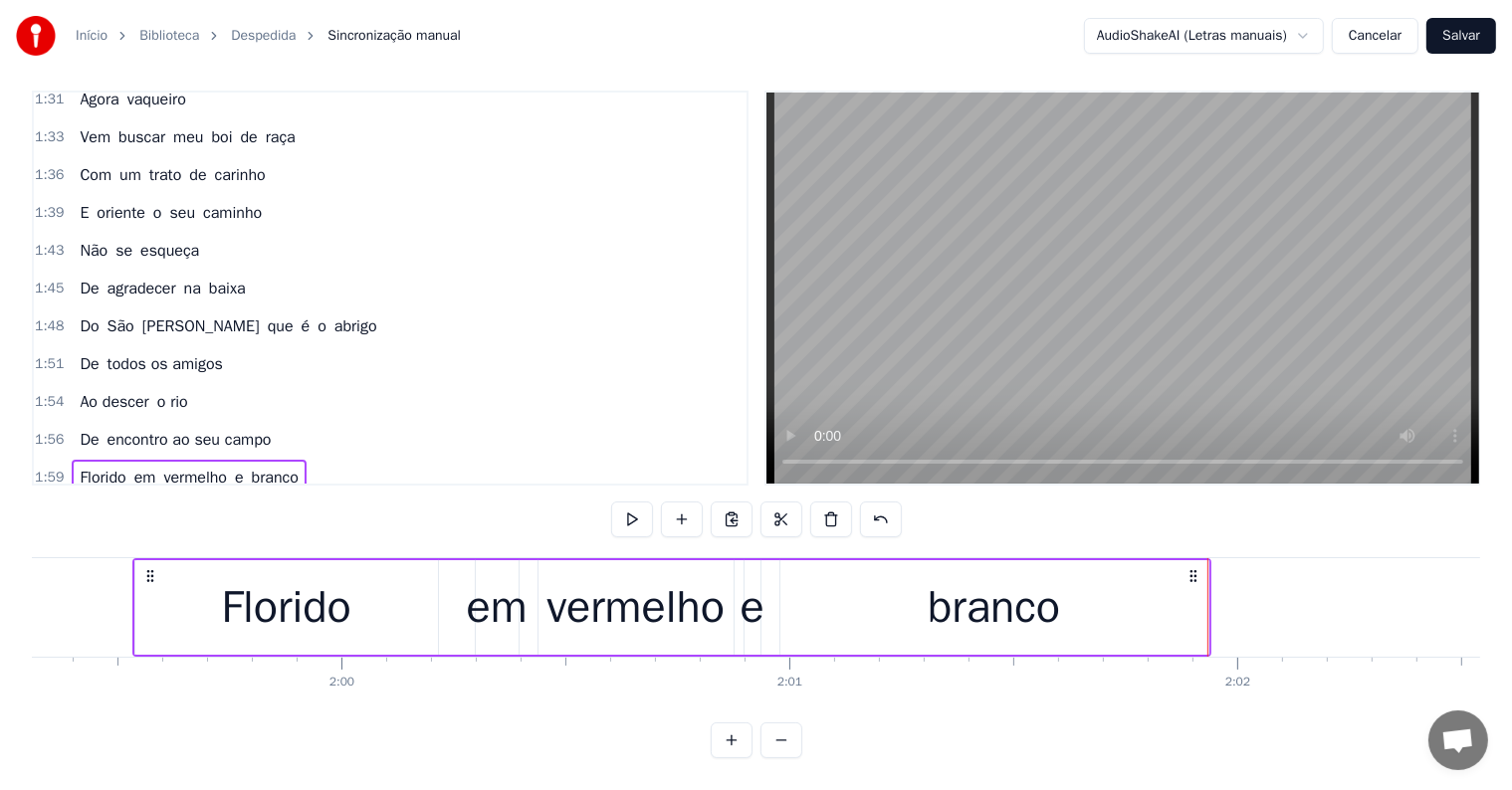 click at bounding box center [632, 519] 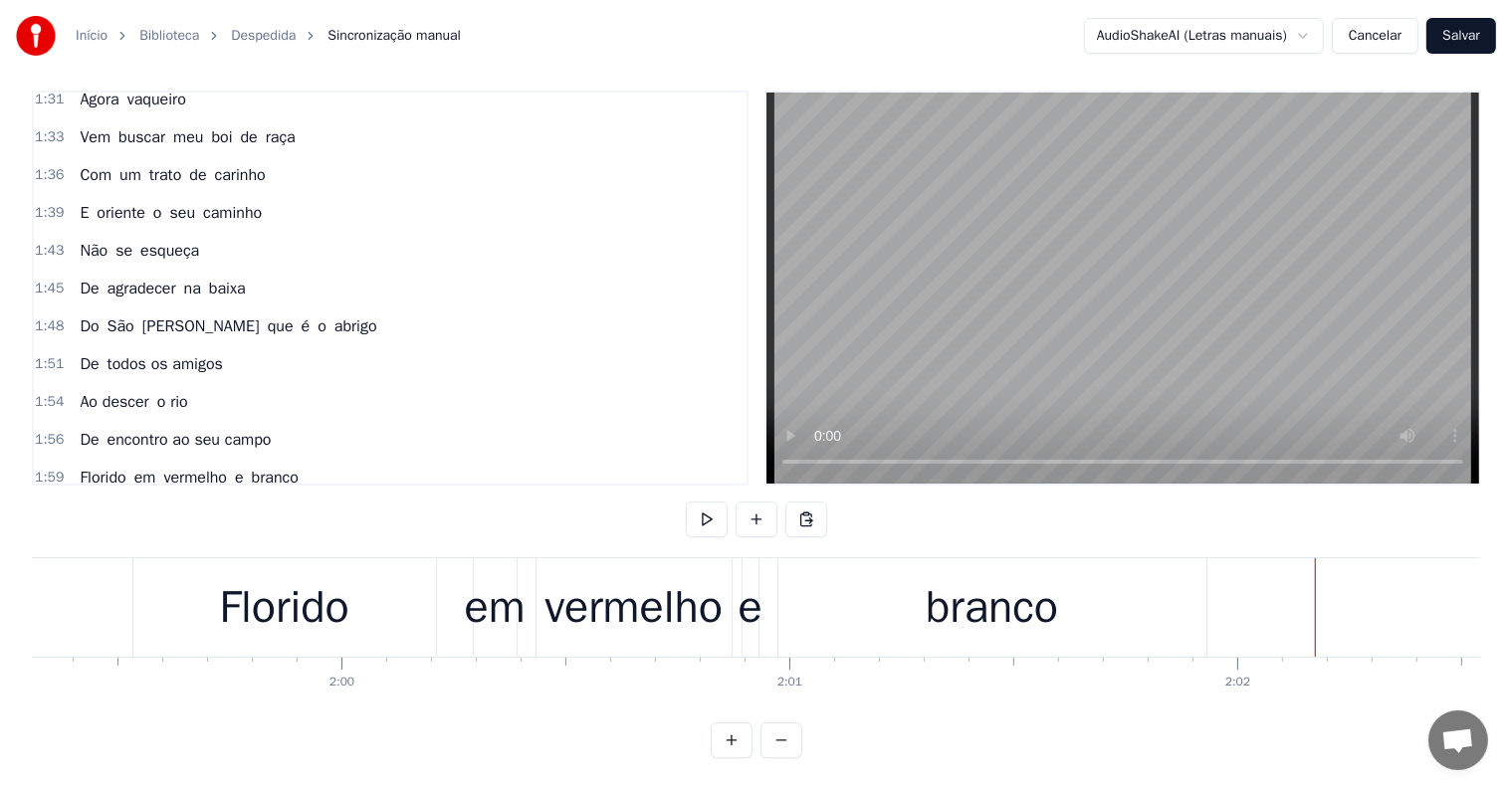 click on "Reinará" at bounding box center [106, 515] 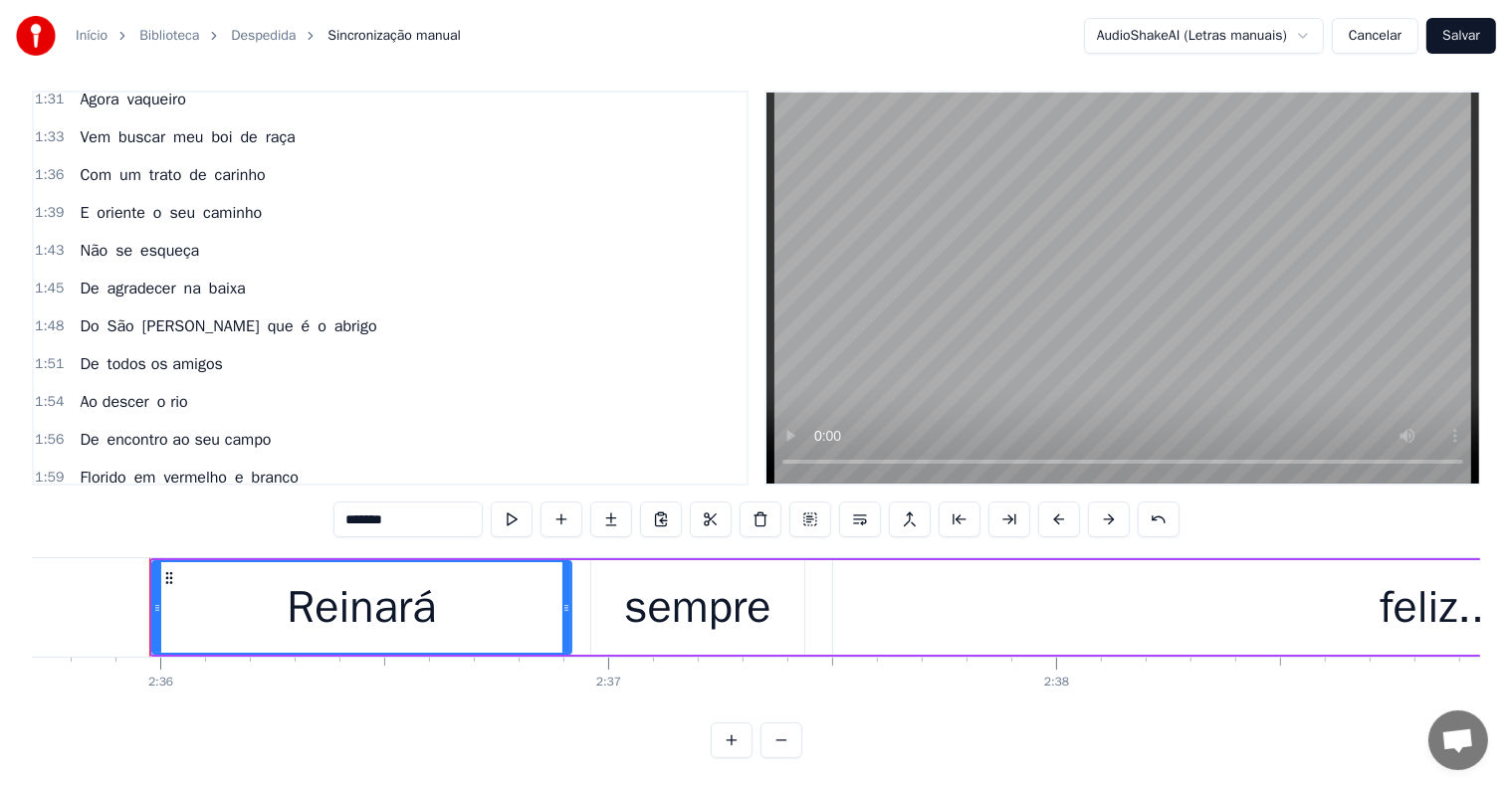 scroll, scrollTop: 0, scrollLeft: 69765, axis: horizontal 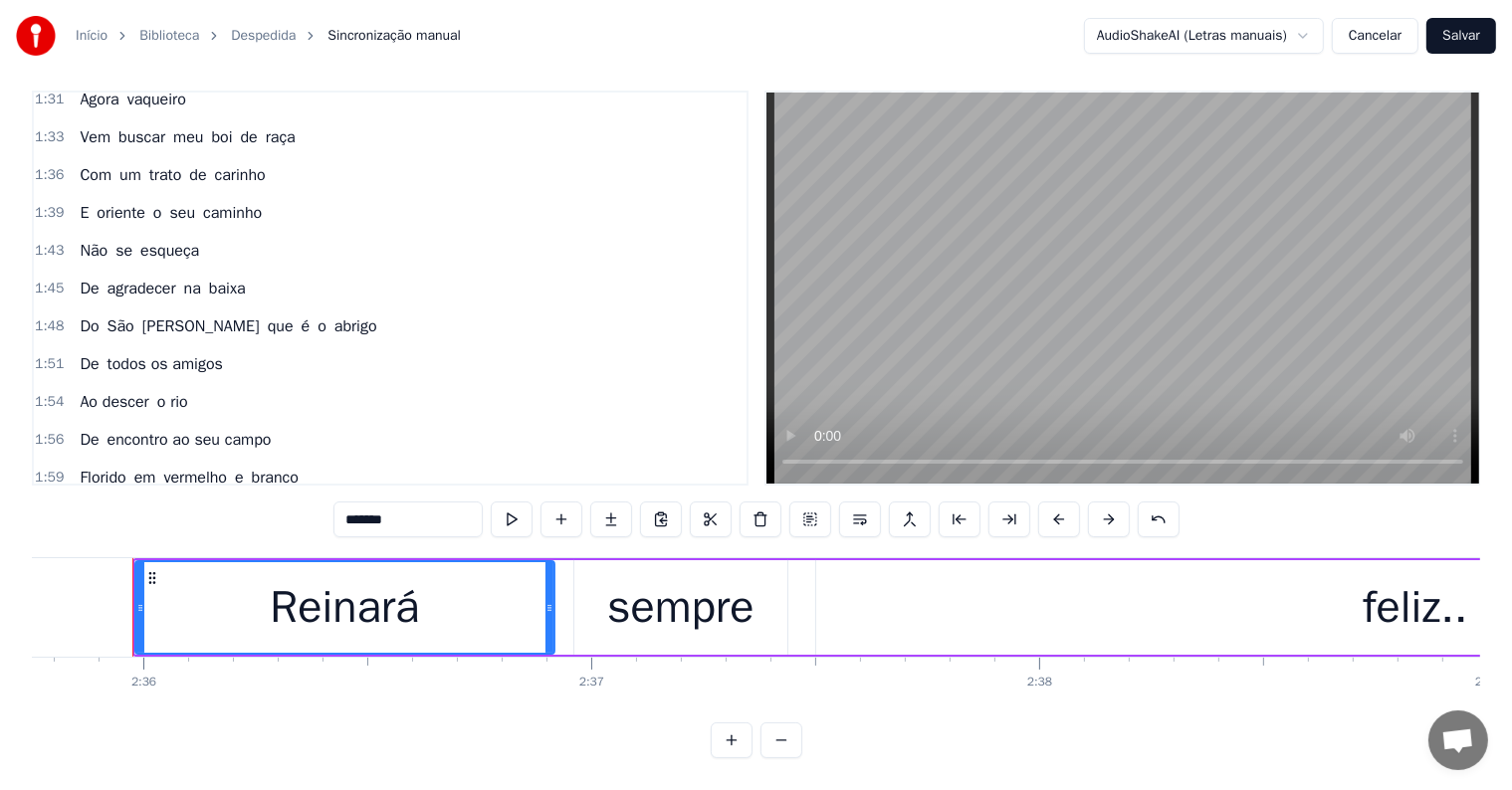click on "Reinará sempre feliz.." at bounding box center [1075, 607] 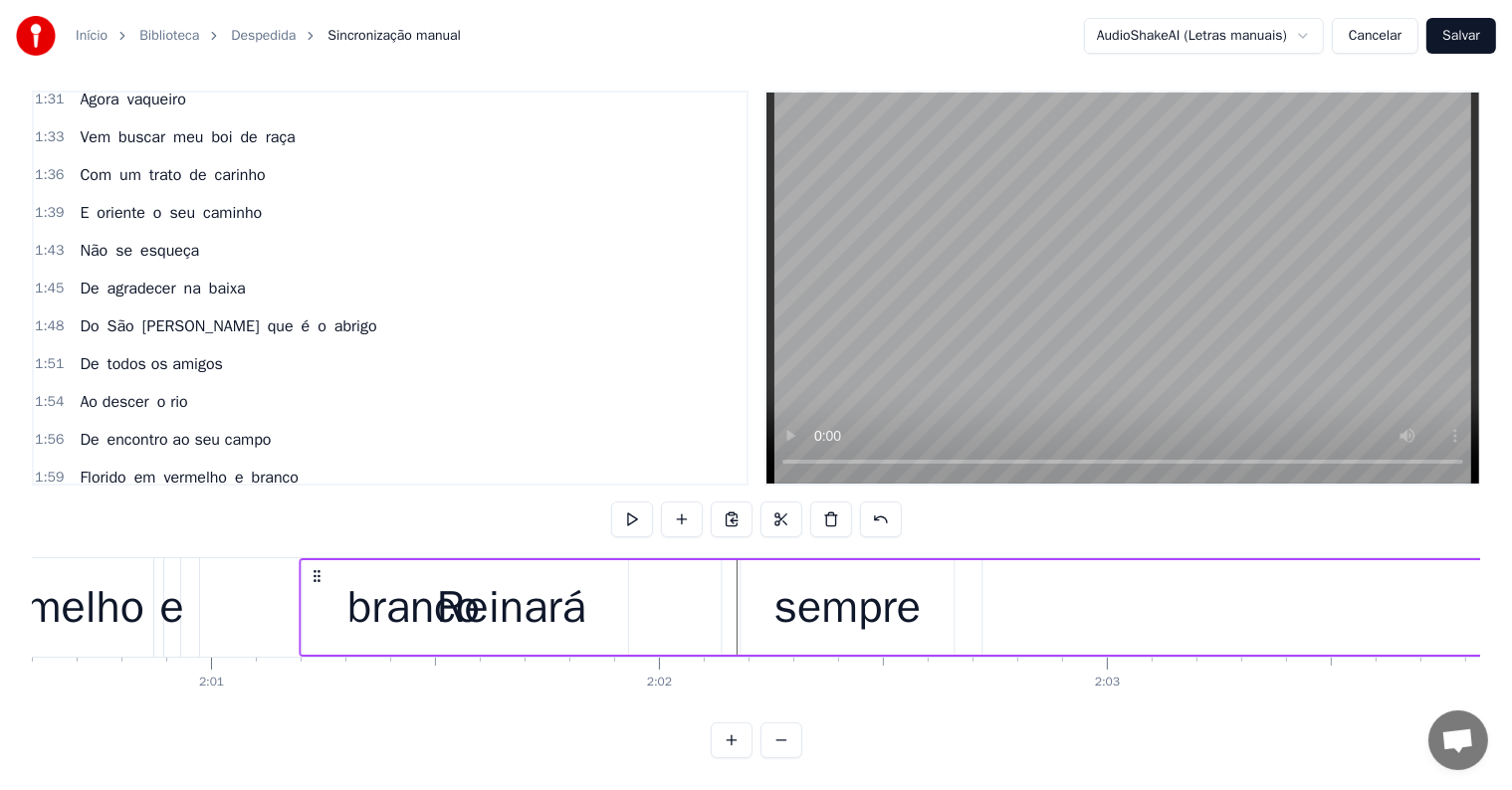 scroll, scrollTop: 0, scrollLeft: 54008, axis: horizontal 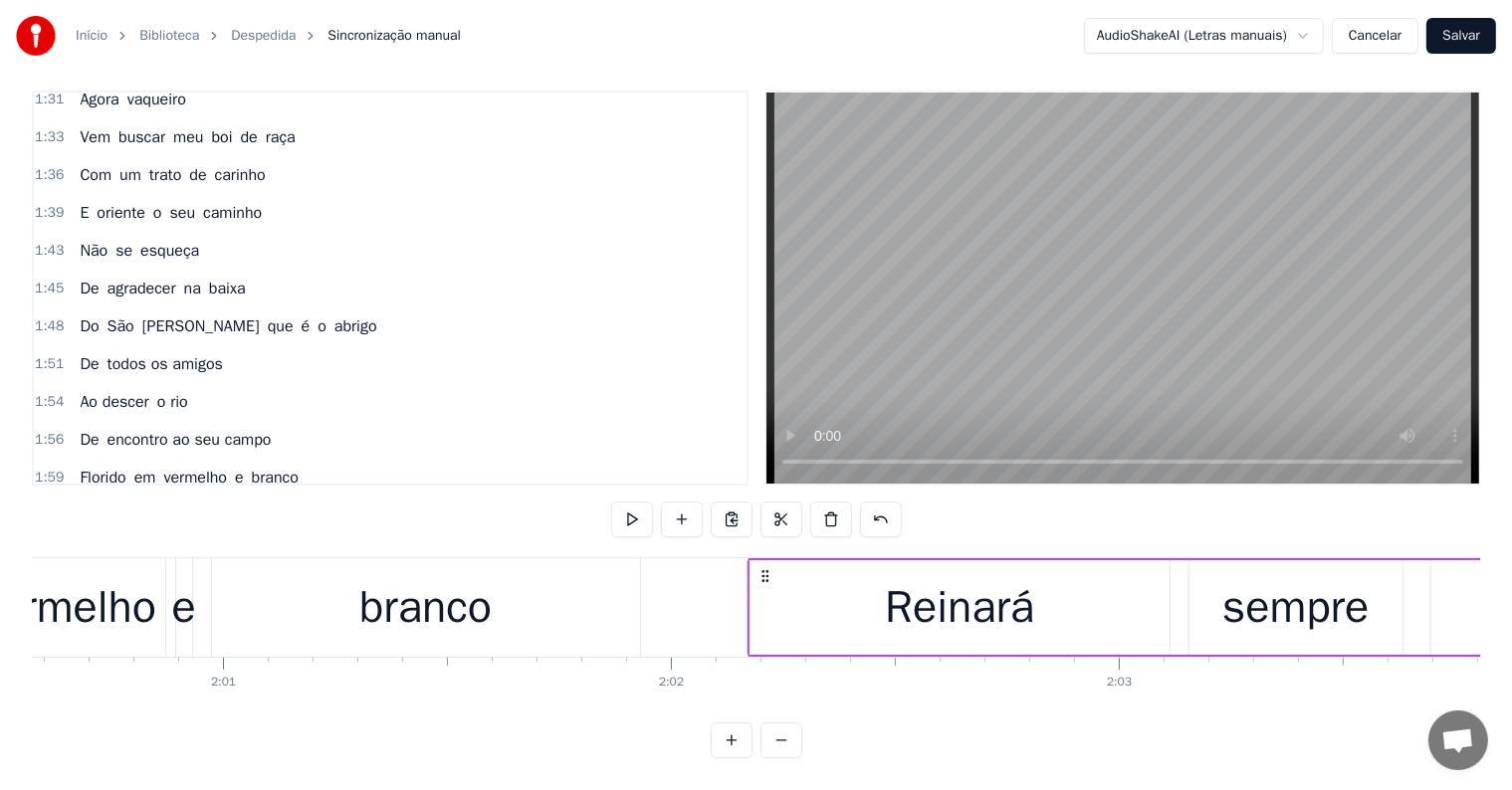 drag, startPoint x: 148, startPoint y: 557, endPoint x: 764, endPoint y: 549, distance: 616.0519 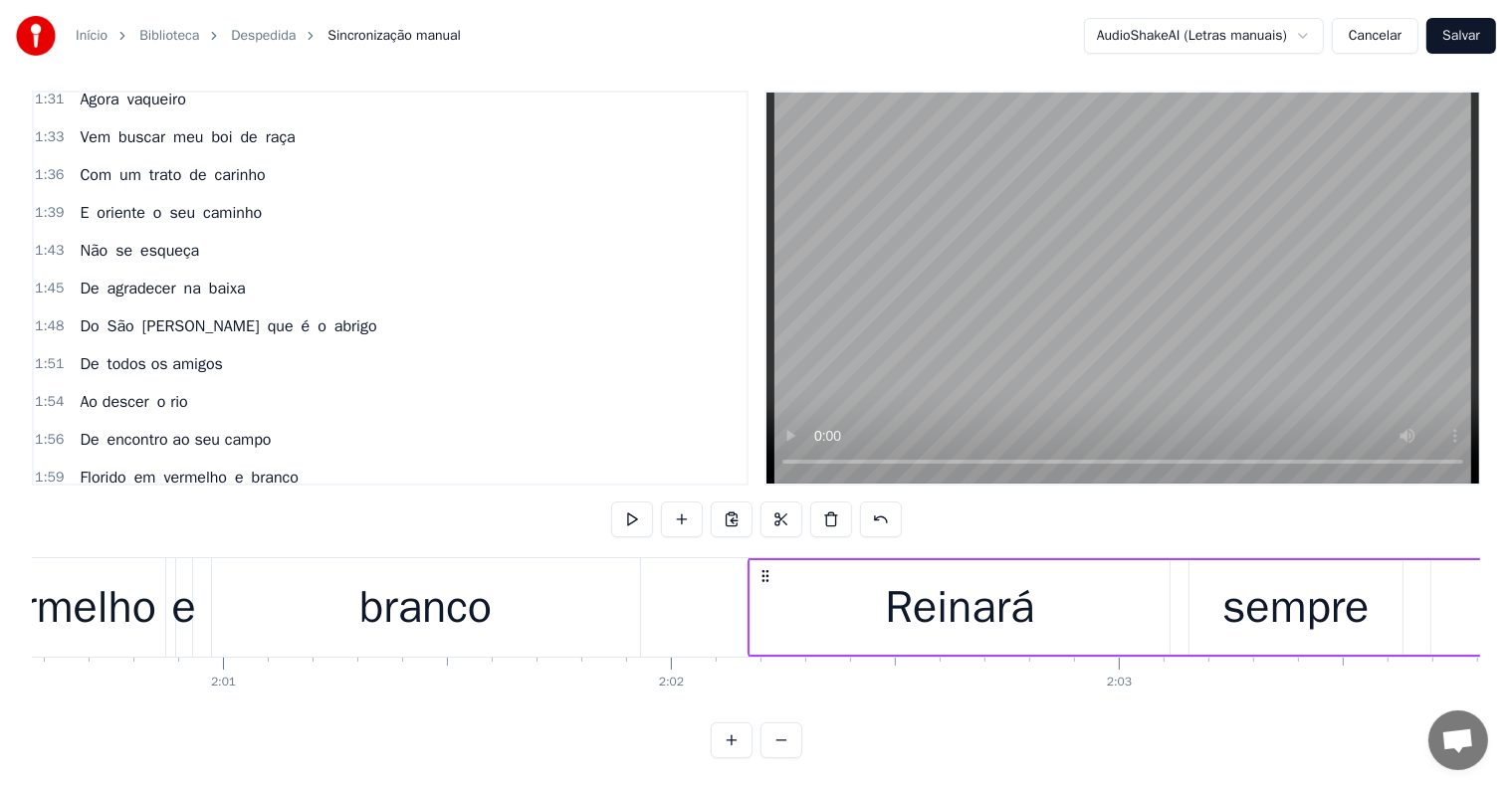click on "vermelho" at bounding box center (67, 608) 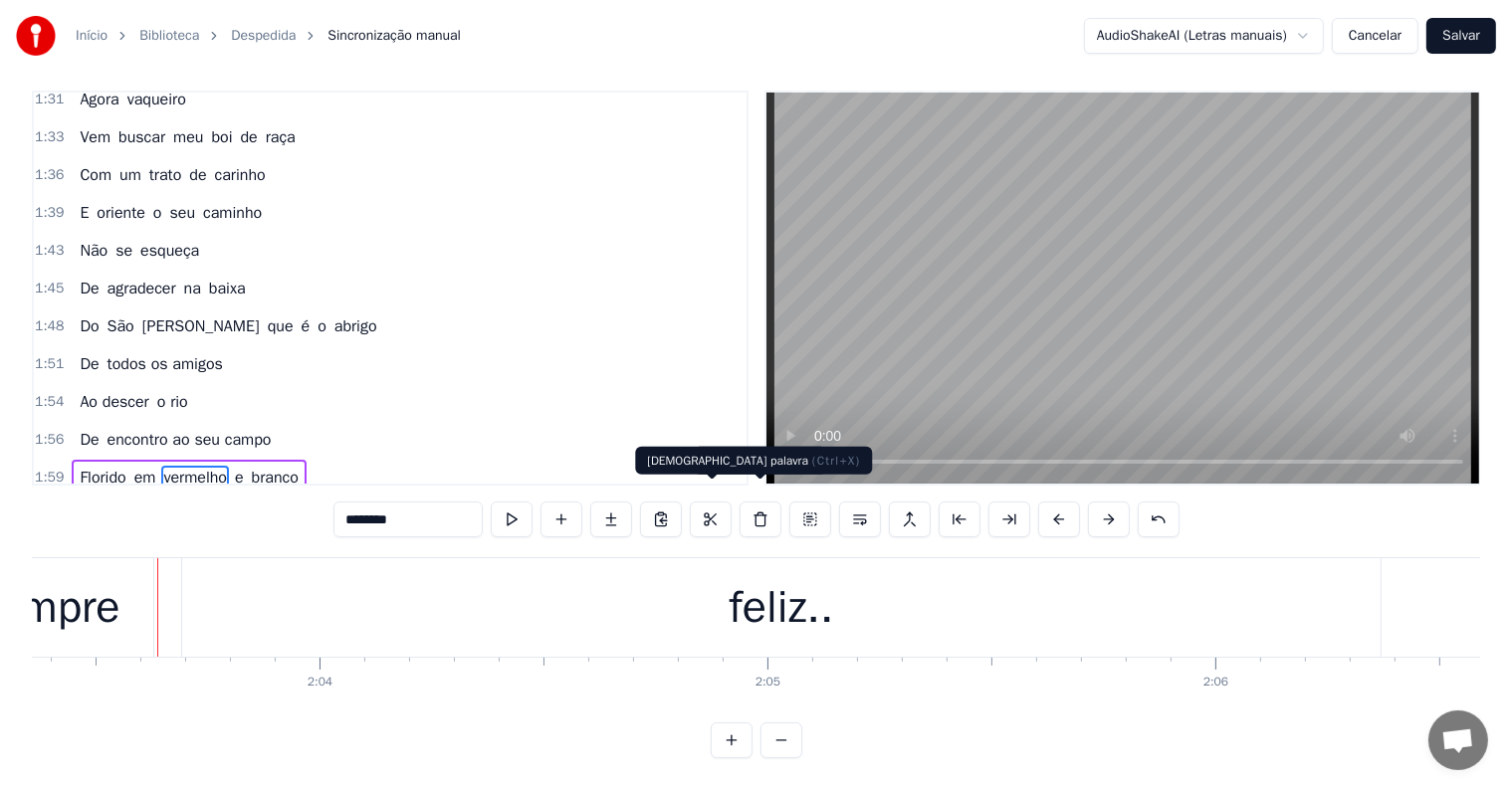 scroll, scrollTop: 0, scrollLeft: 55280, axis: horizontal 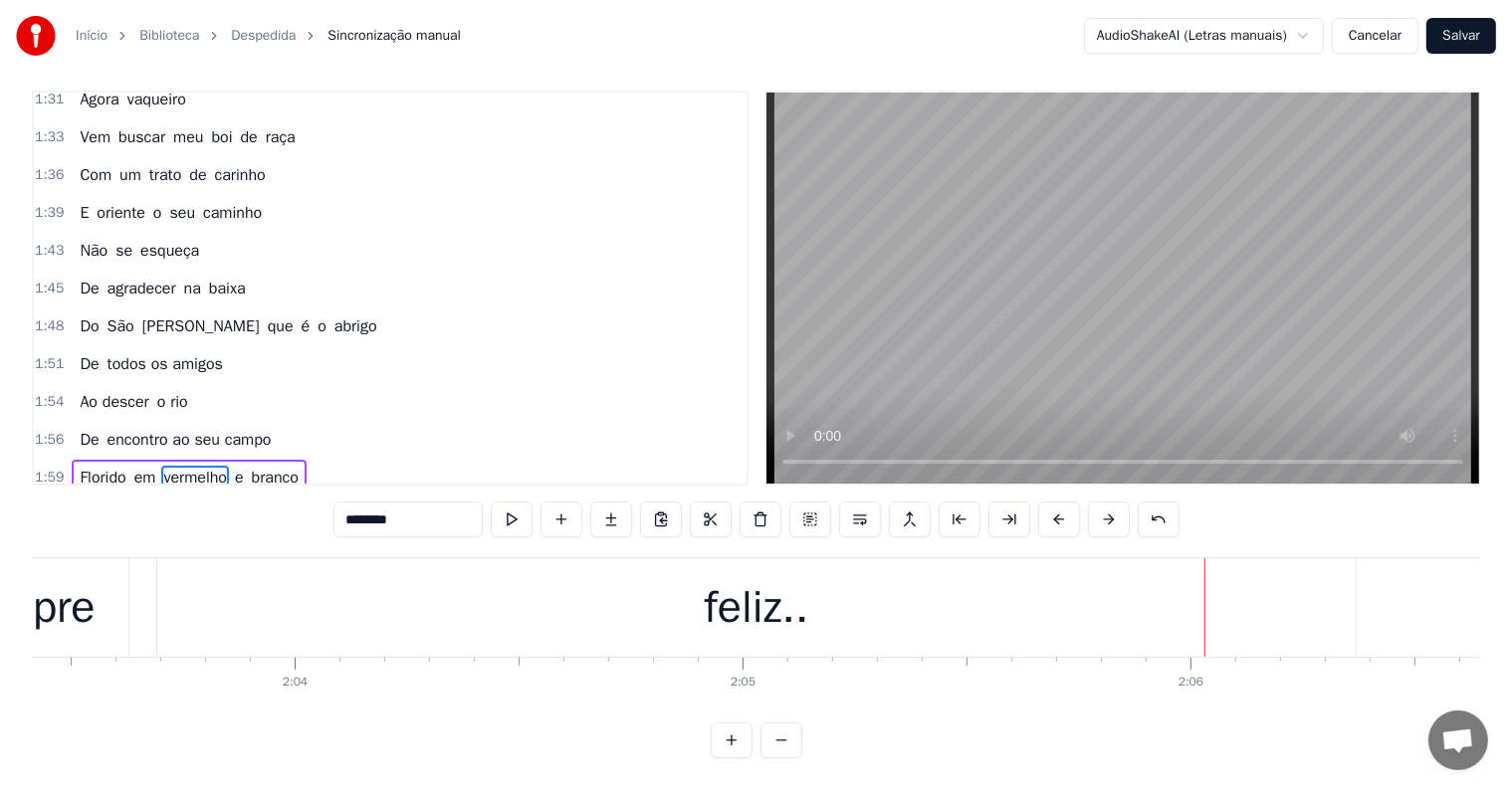 click on "feliz.." at bounding box center [756, 607] 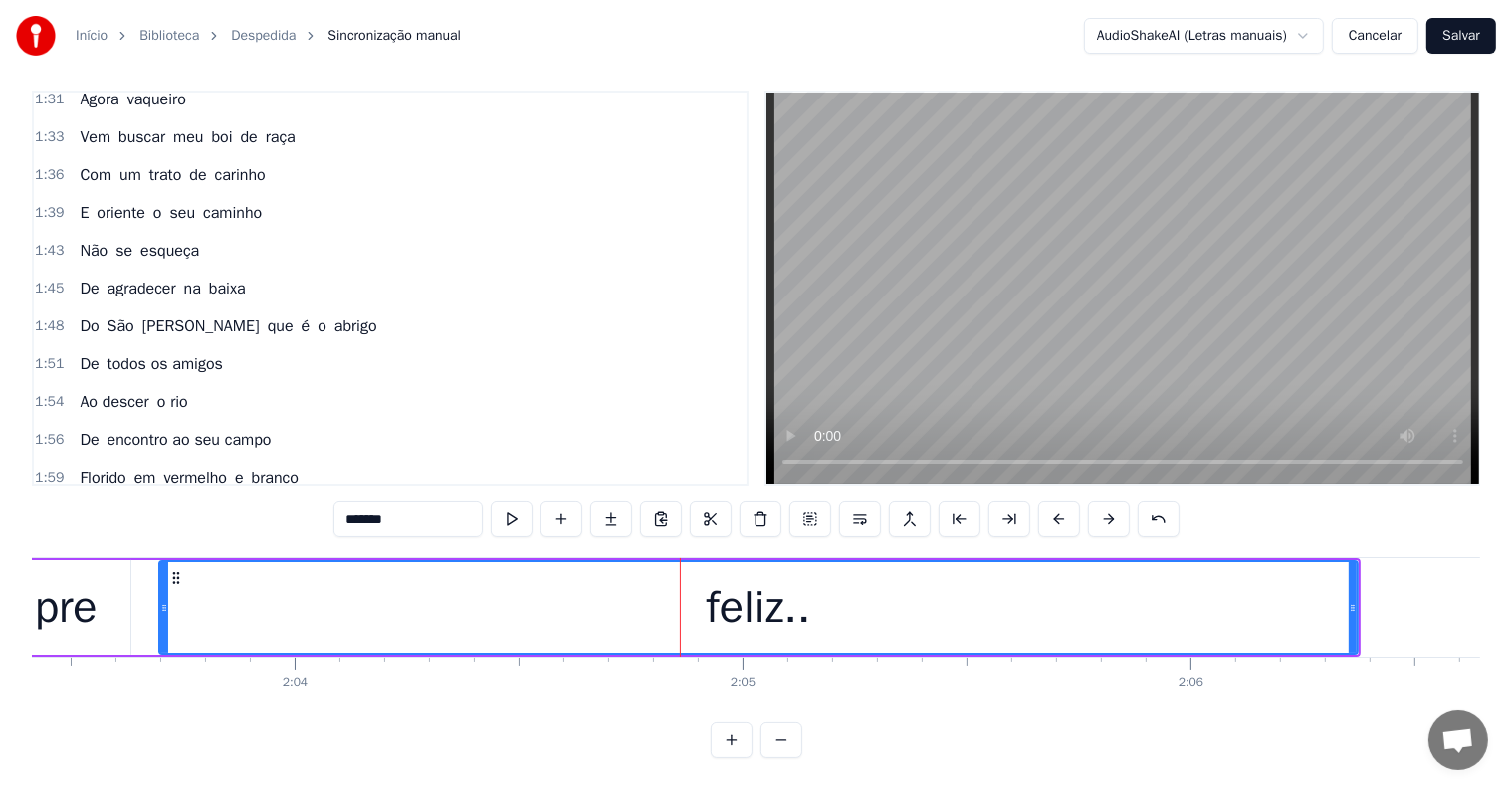 click on "Reinará sempre feliz.." at bounding box center [418, 607] 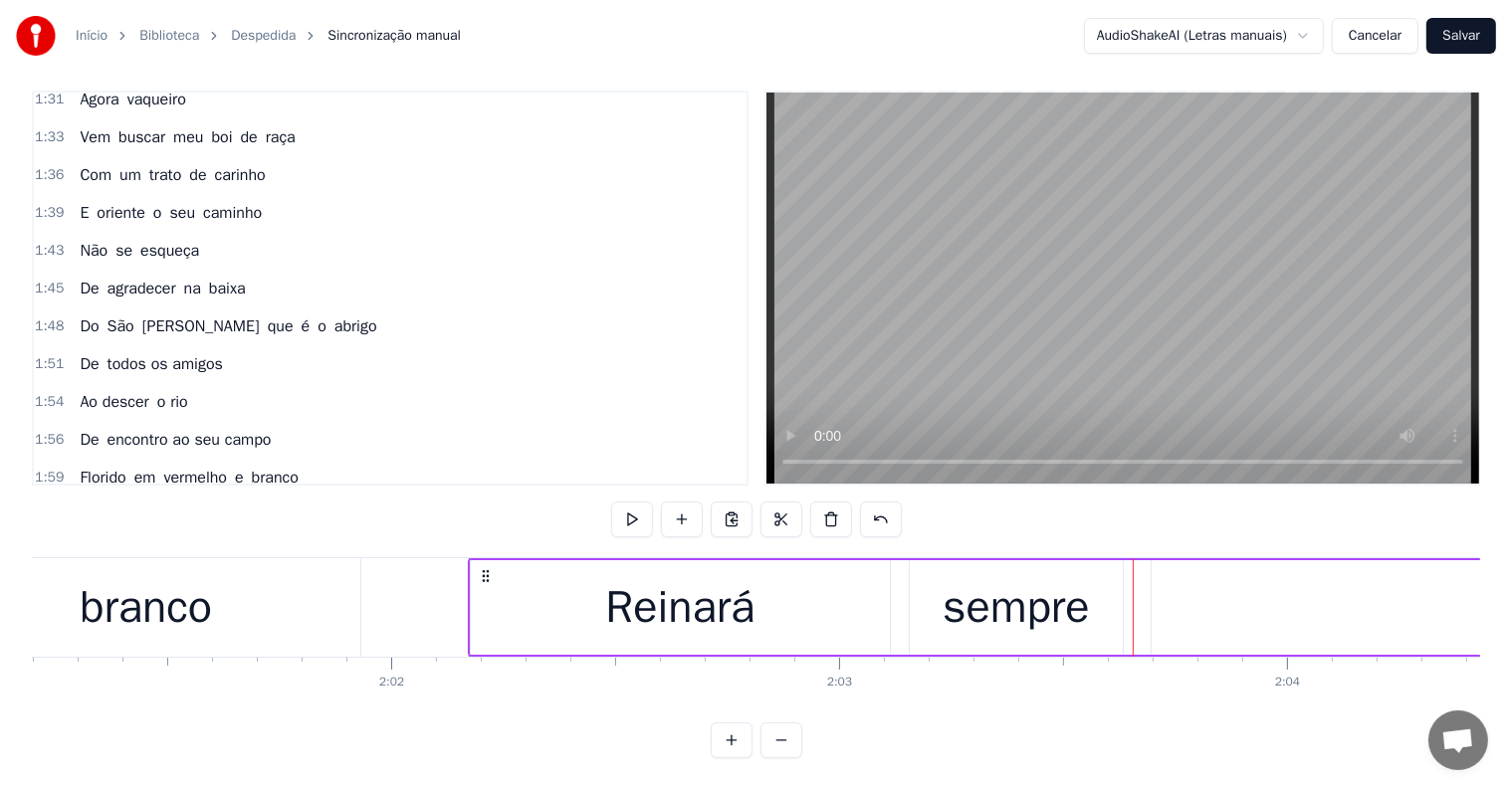 scroll, scrollTop: 0, scrollLeft: 54285, axis: horizontal 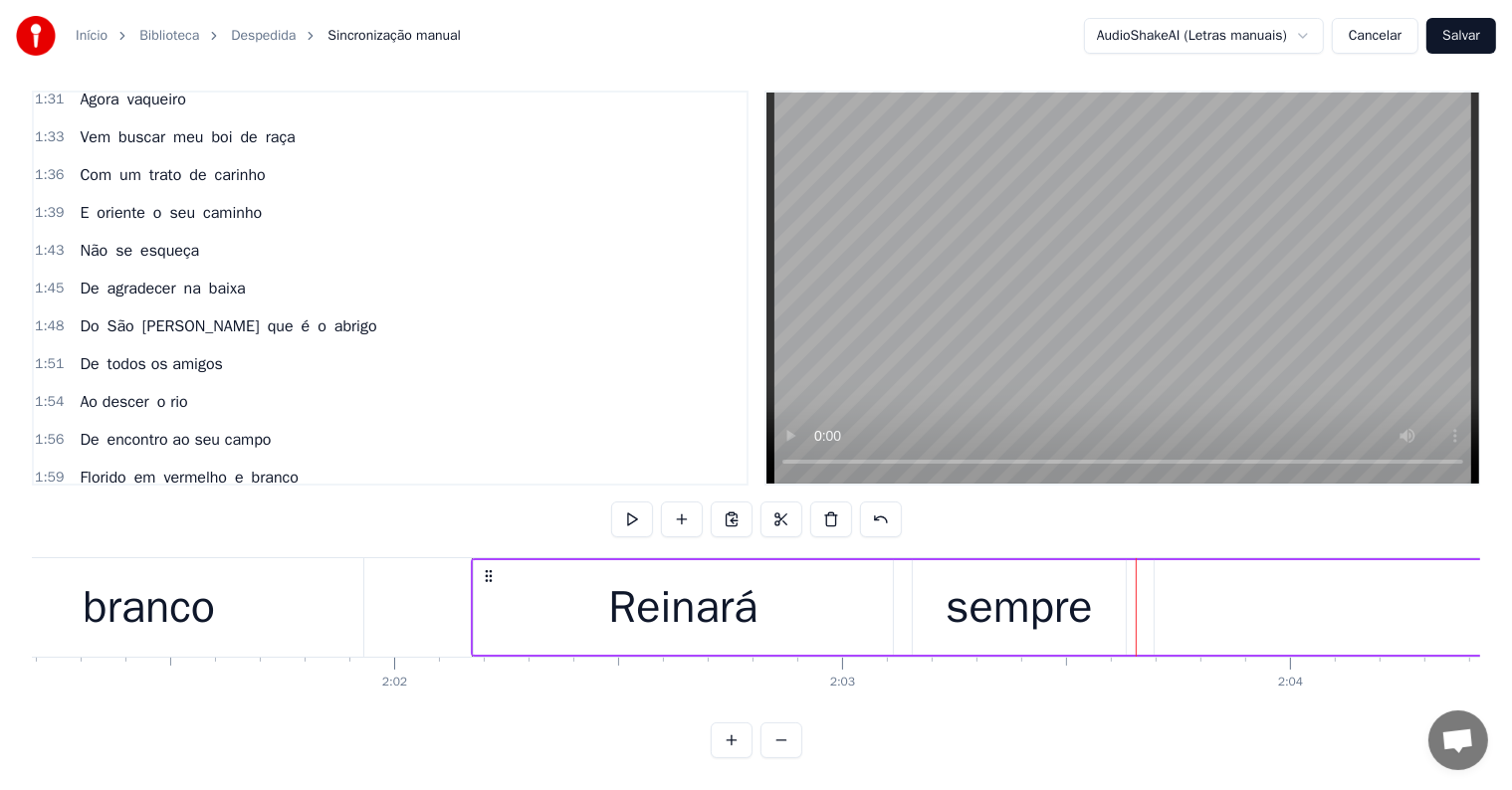 click on "branco" at bounding box center (148, 608) 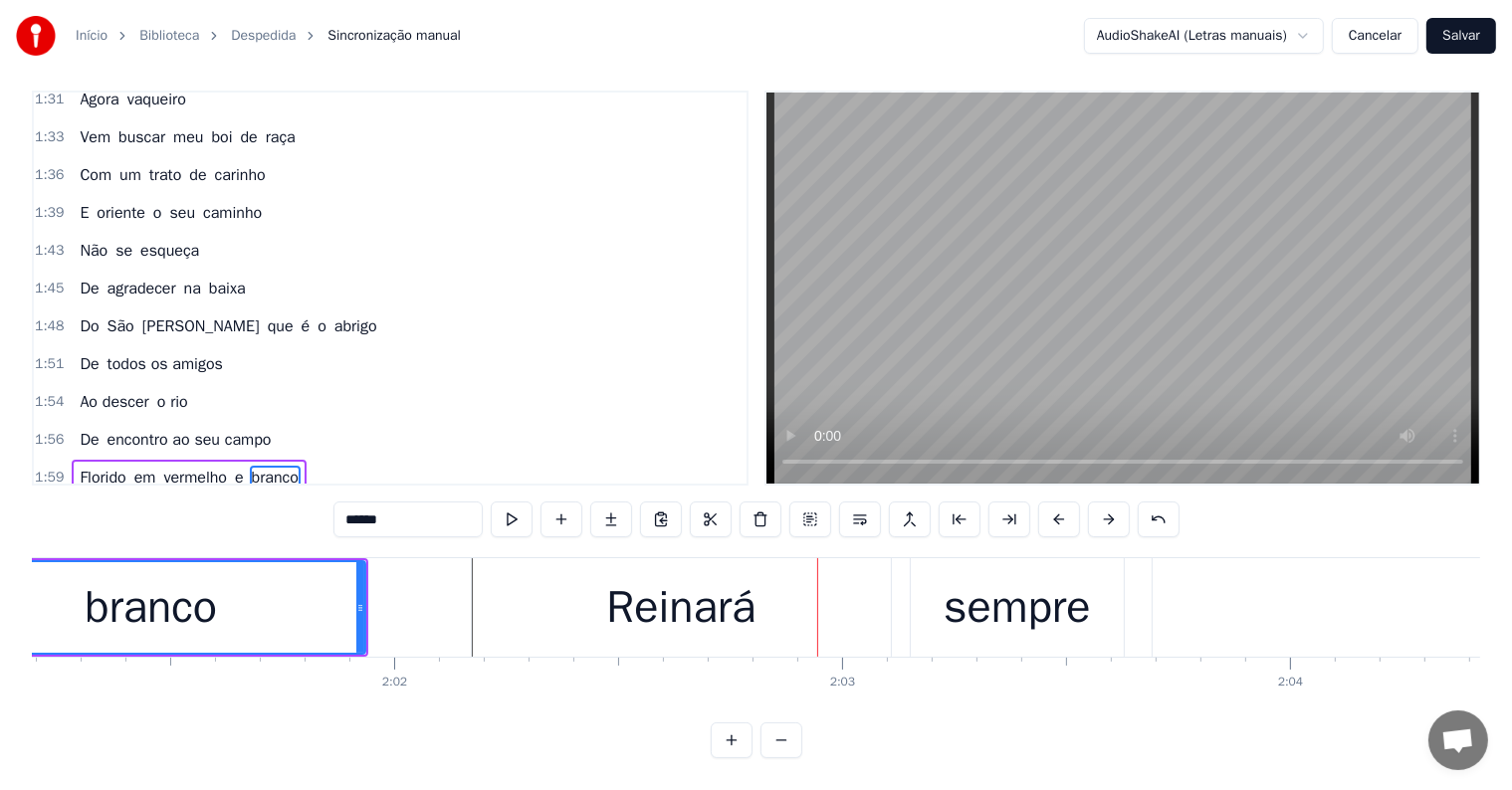 click on "Reinará" at bounding box center [681, 608] 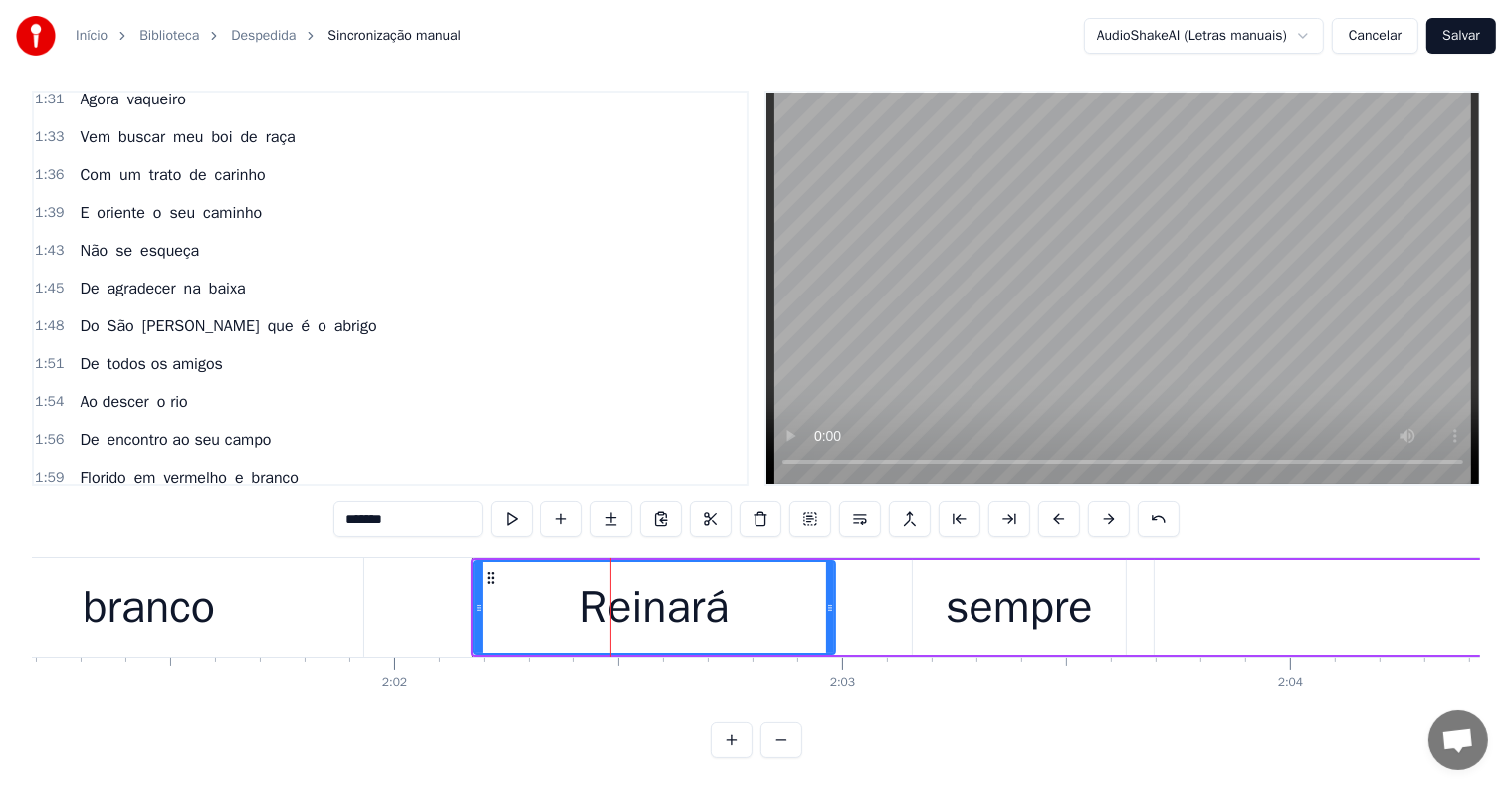 drag, startPoint x: 885, startPoint y: 587, endPoint x: 827, endPoint y: 589, distance: 58.034473 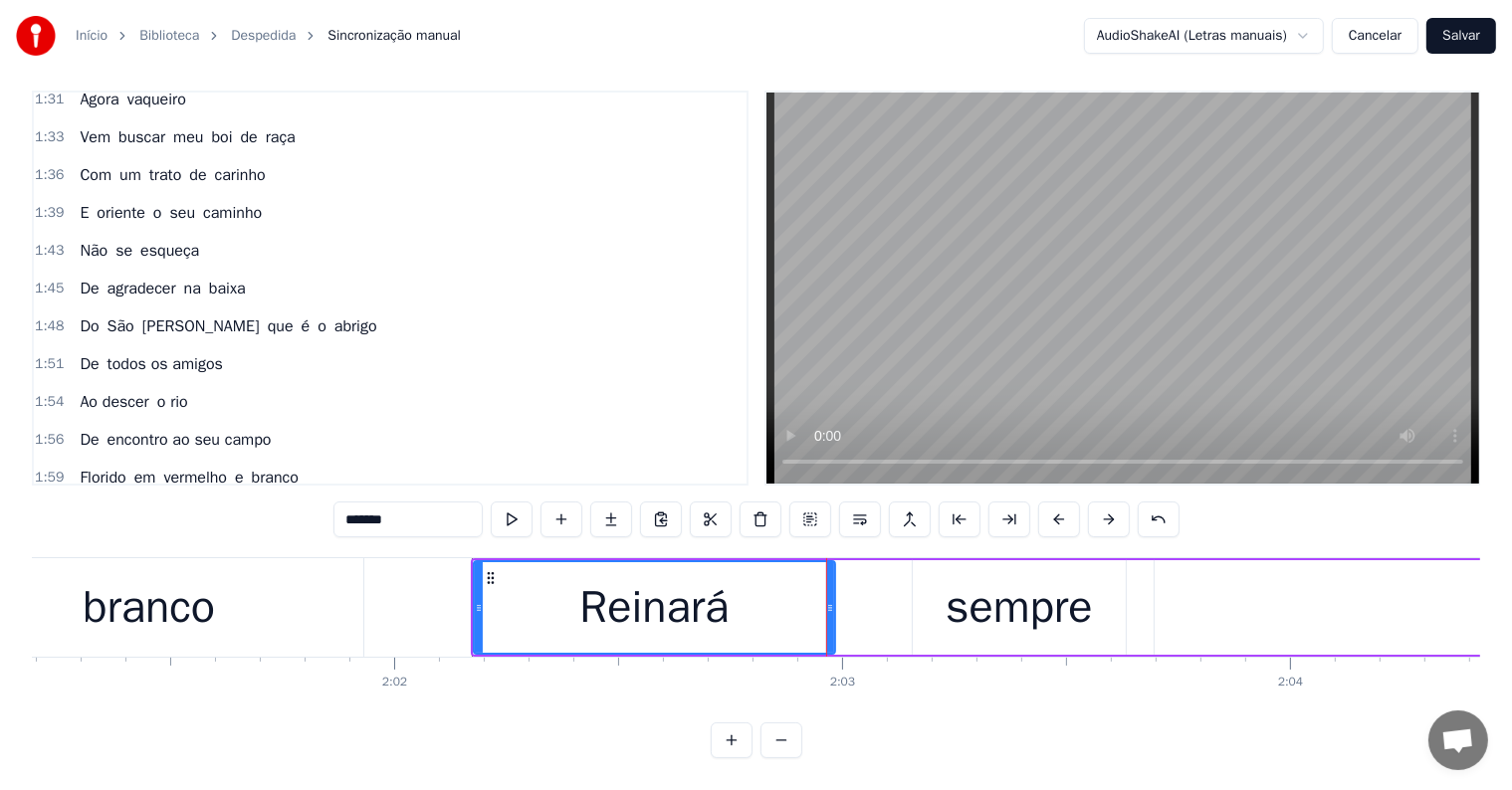 click on "sempre" at bounding box center (1018, 608) 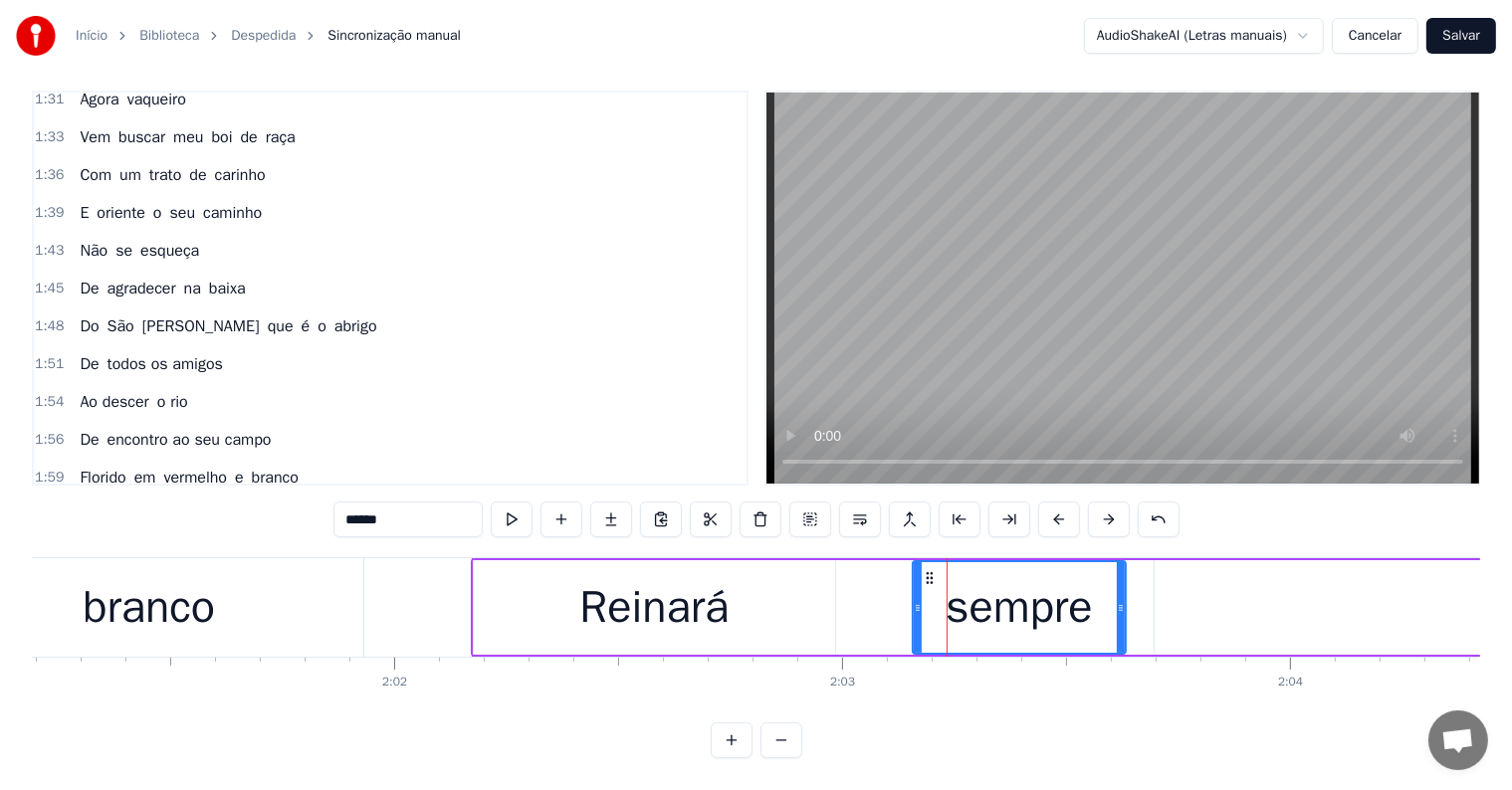 click on "Reinará sempre feliz.." at bounding box center [1413, 607] 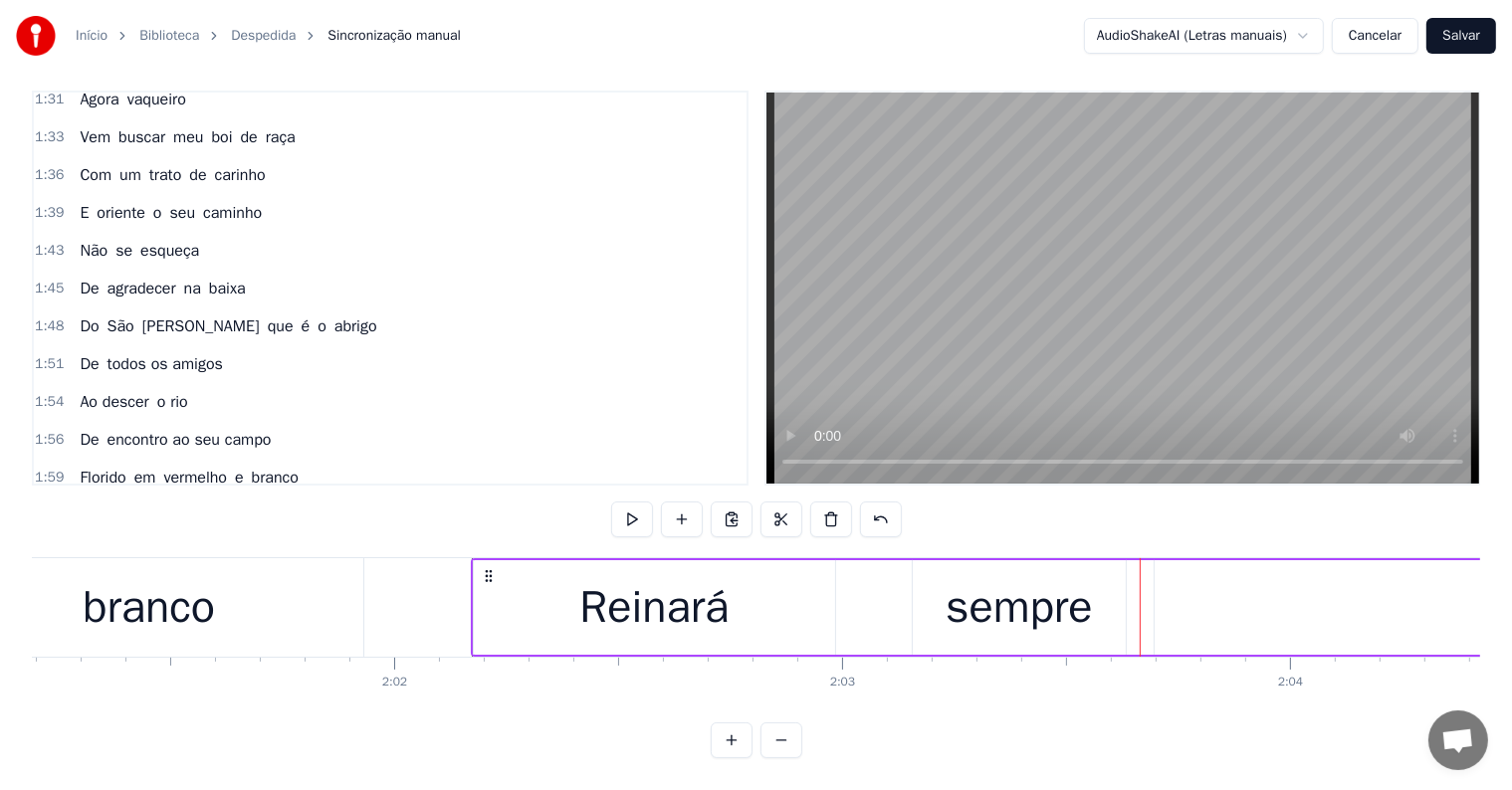 click on "sempre" at bounding box center [1019, 607] 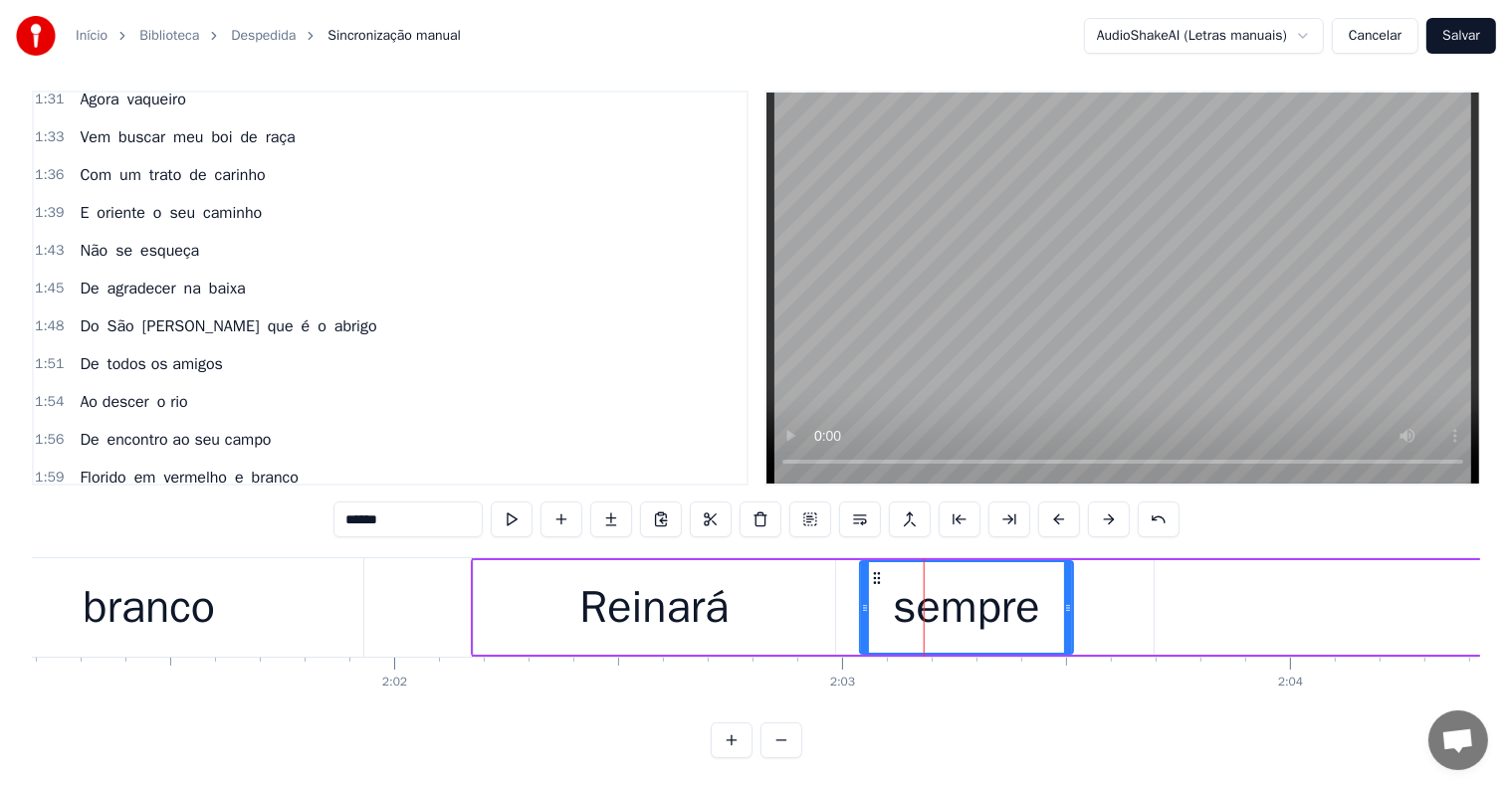 drag, startPoint x: 928, startPoint y: 557, endPoint x: 875, endPoint y: 557, distance: 53 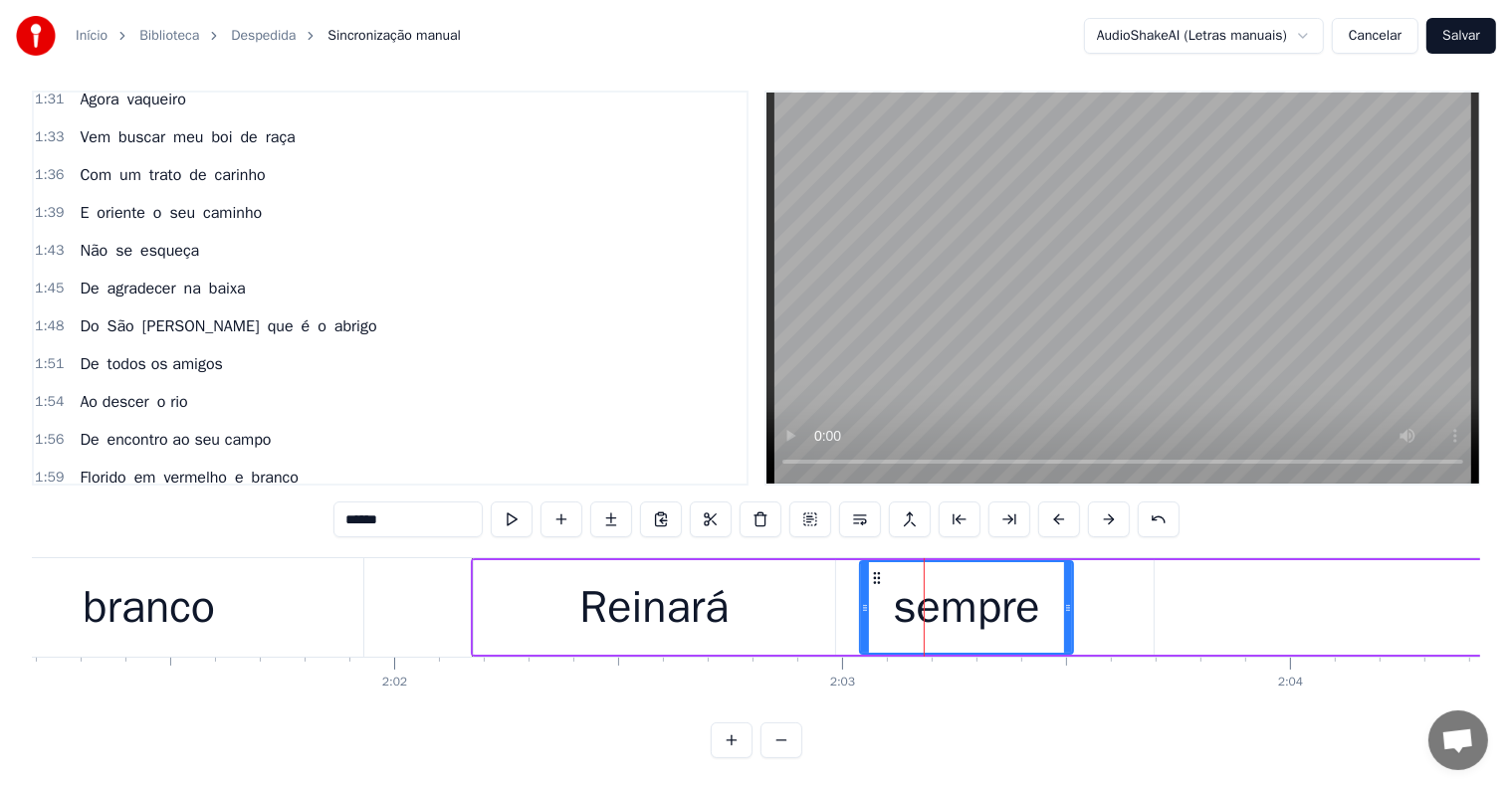 click on "feliz.." at bounding box center [1754, 607] 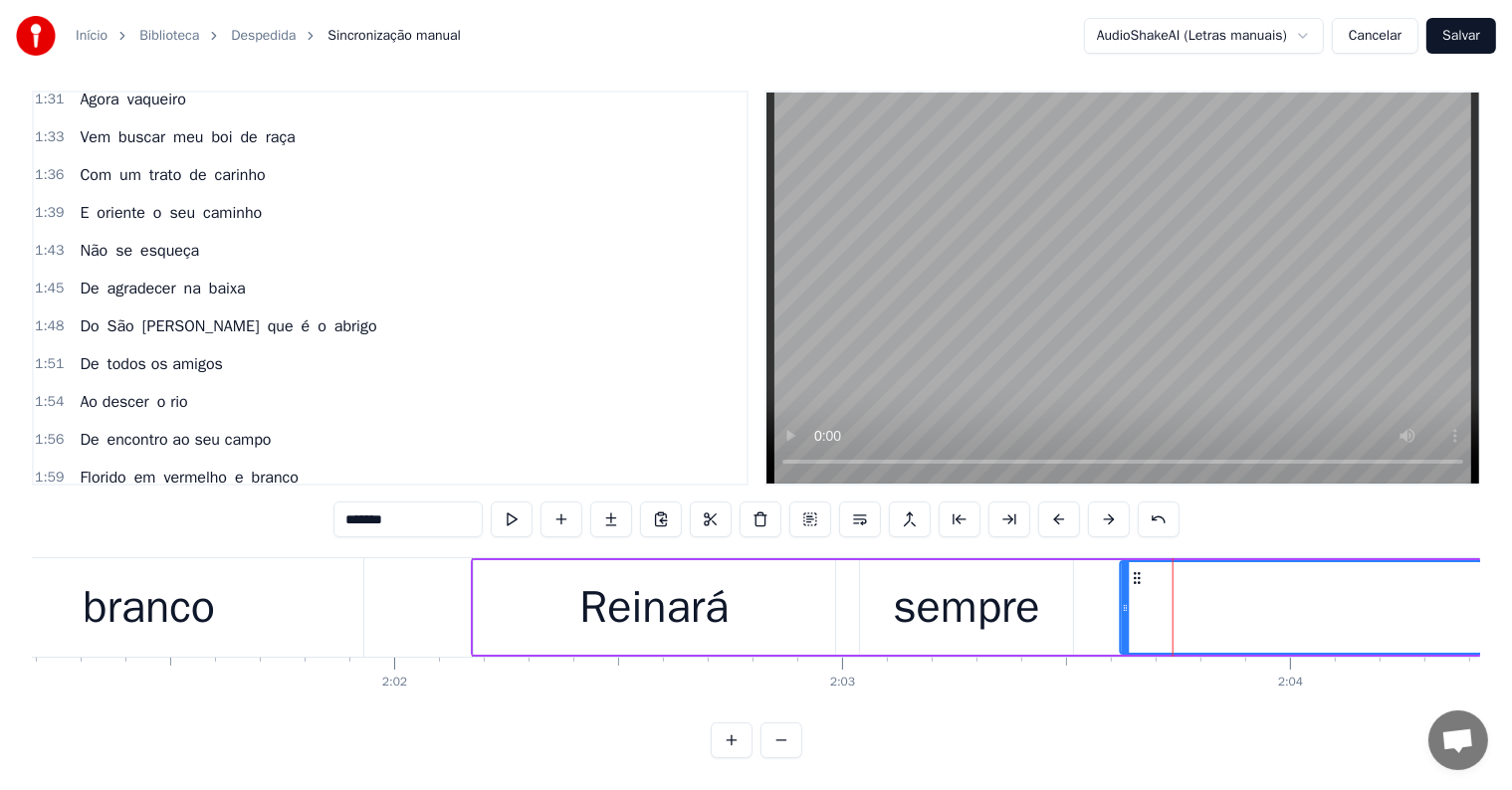 drag, startPoint x: 1169, startPoint y: 557, endPoint x: 1135, endPoint y: 560, distance: 34.132096 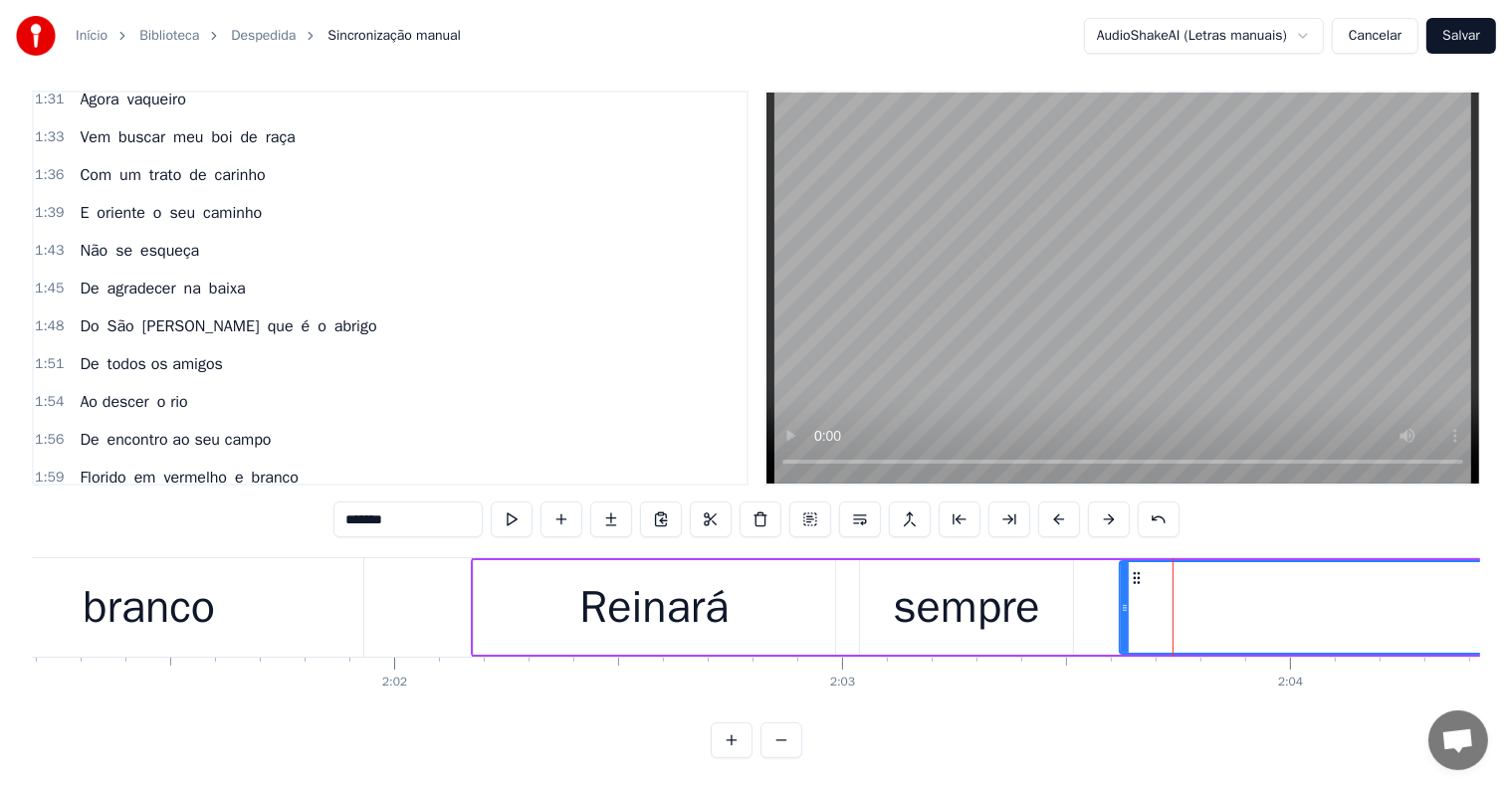 click at bounding box center [-17340, 607] 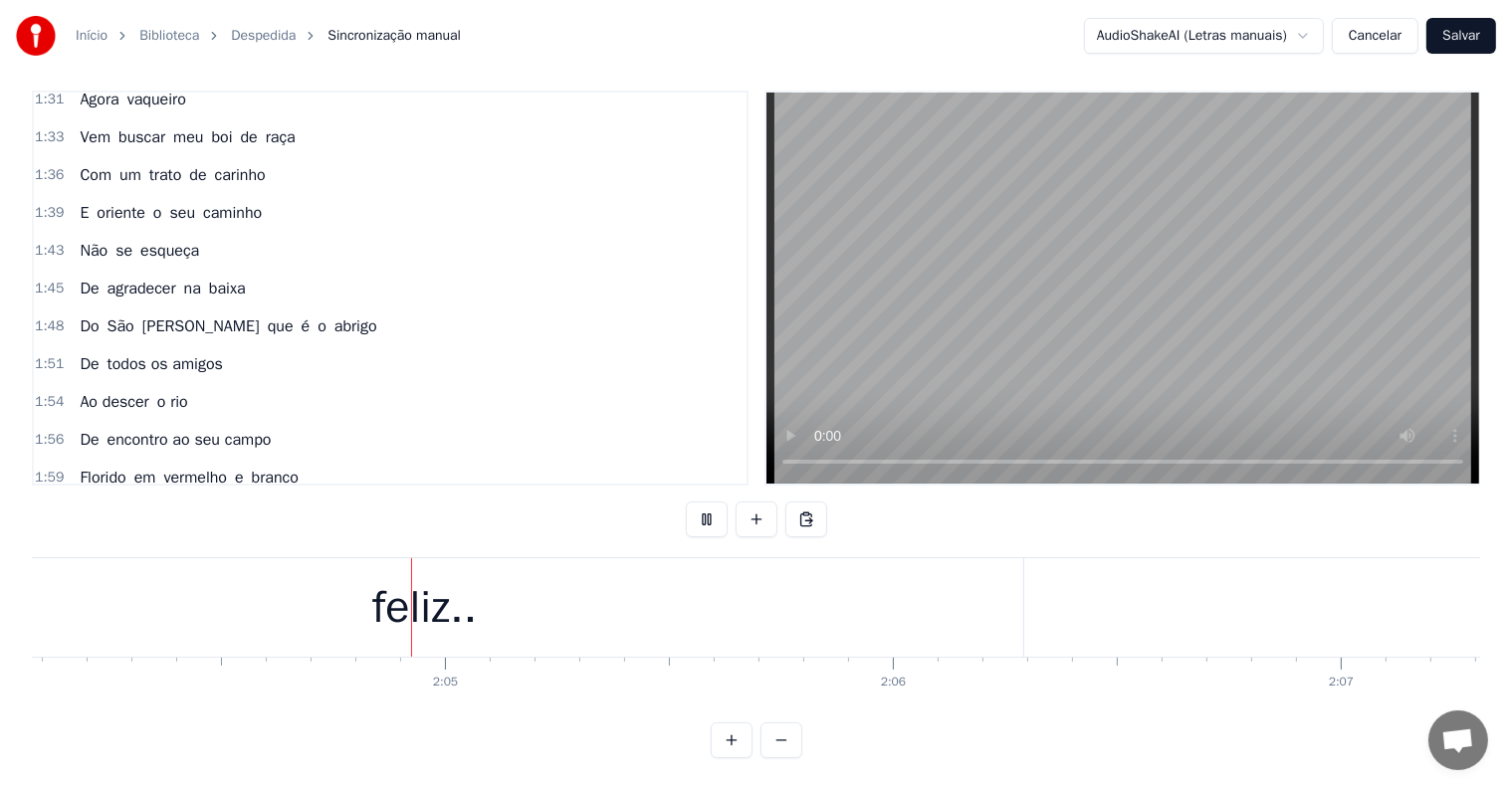 scroll, scrollTop: 0, scrollLeft: 55599, axis: horizontal 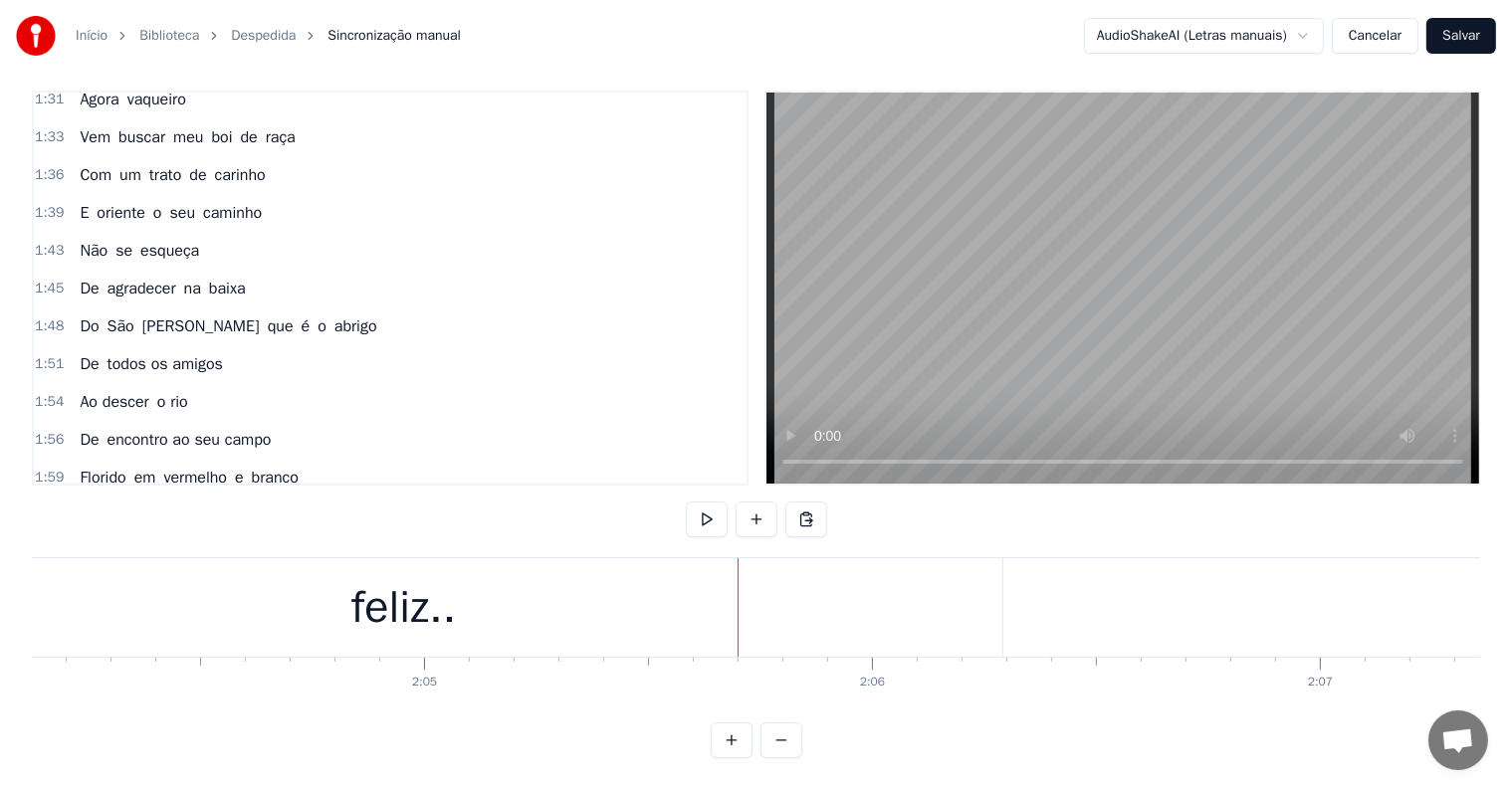 click on "feliz.." at bounding box center [403, 608] 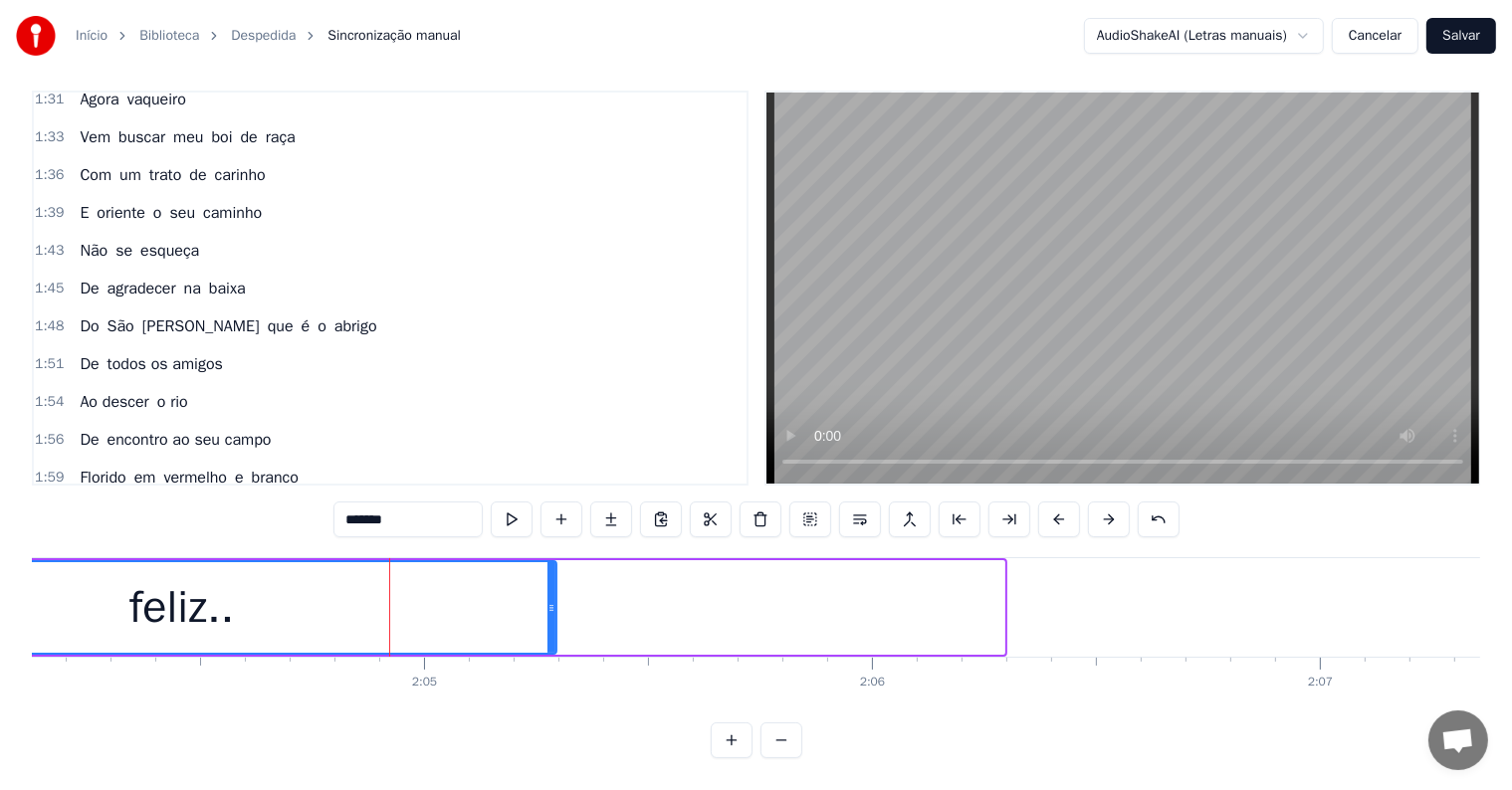 drag, startPoint x: 998, startPoint y: 594, endPoint x: 544, endPoint y: 585, distance: 454.0892 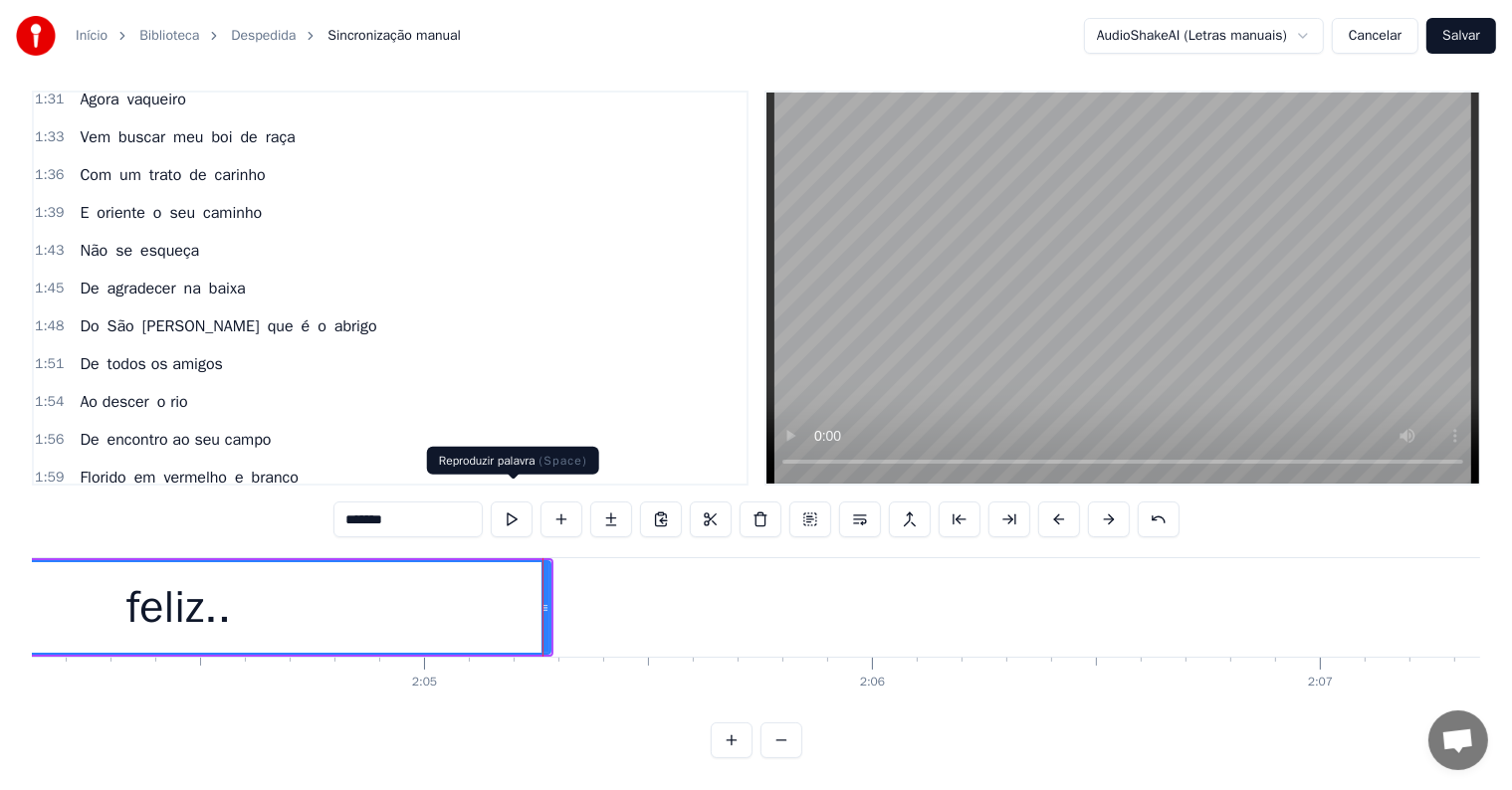 click at bounding box center (512, 519) 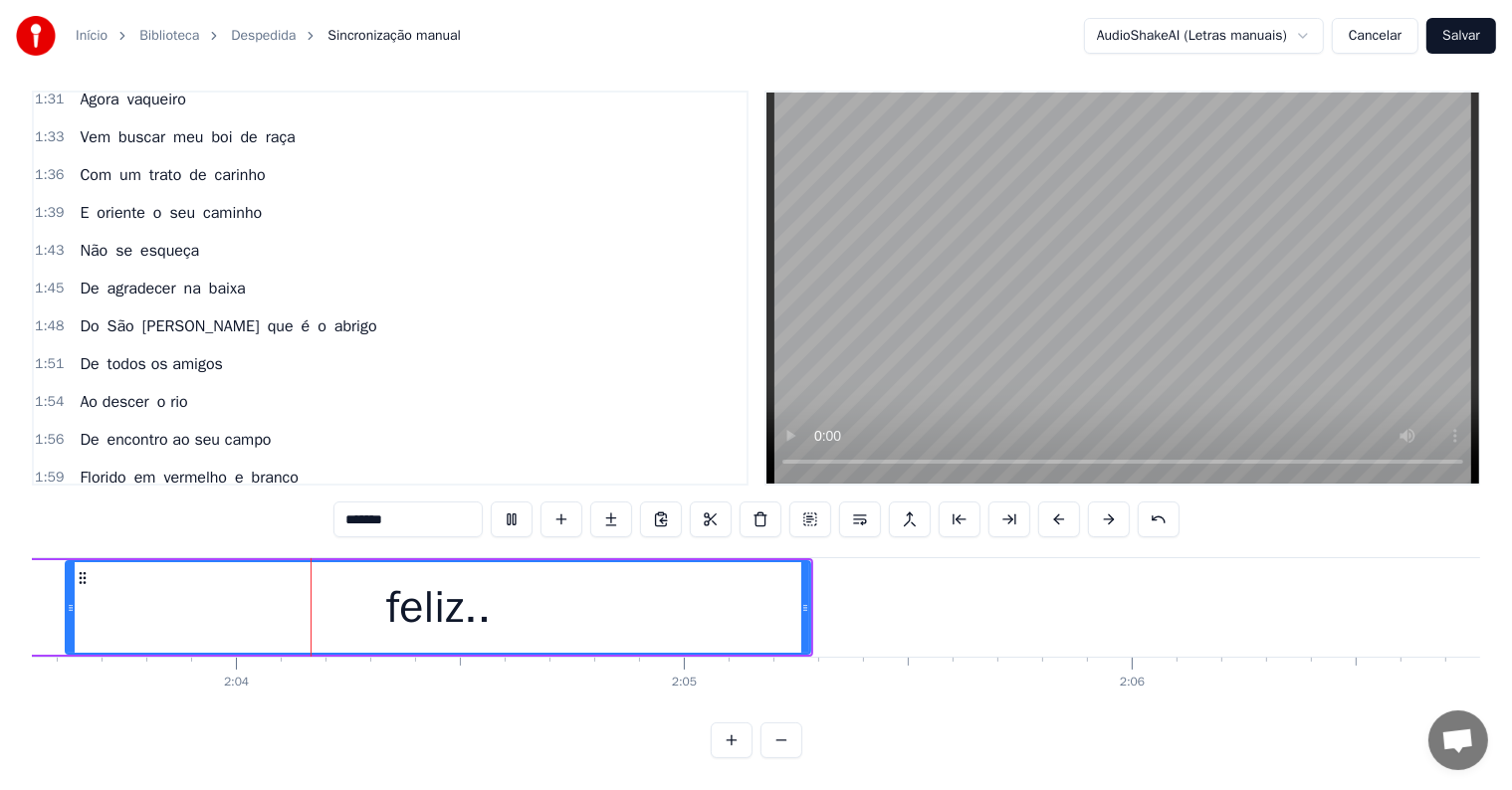 scroll, scrollTop: 0, scrollLeft: 55349, axis: horizontal 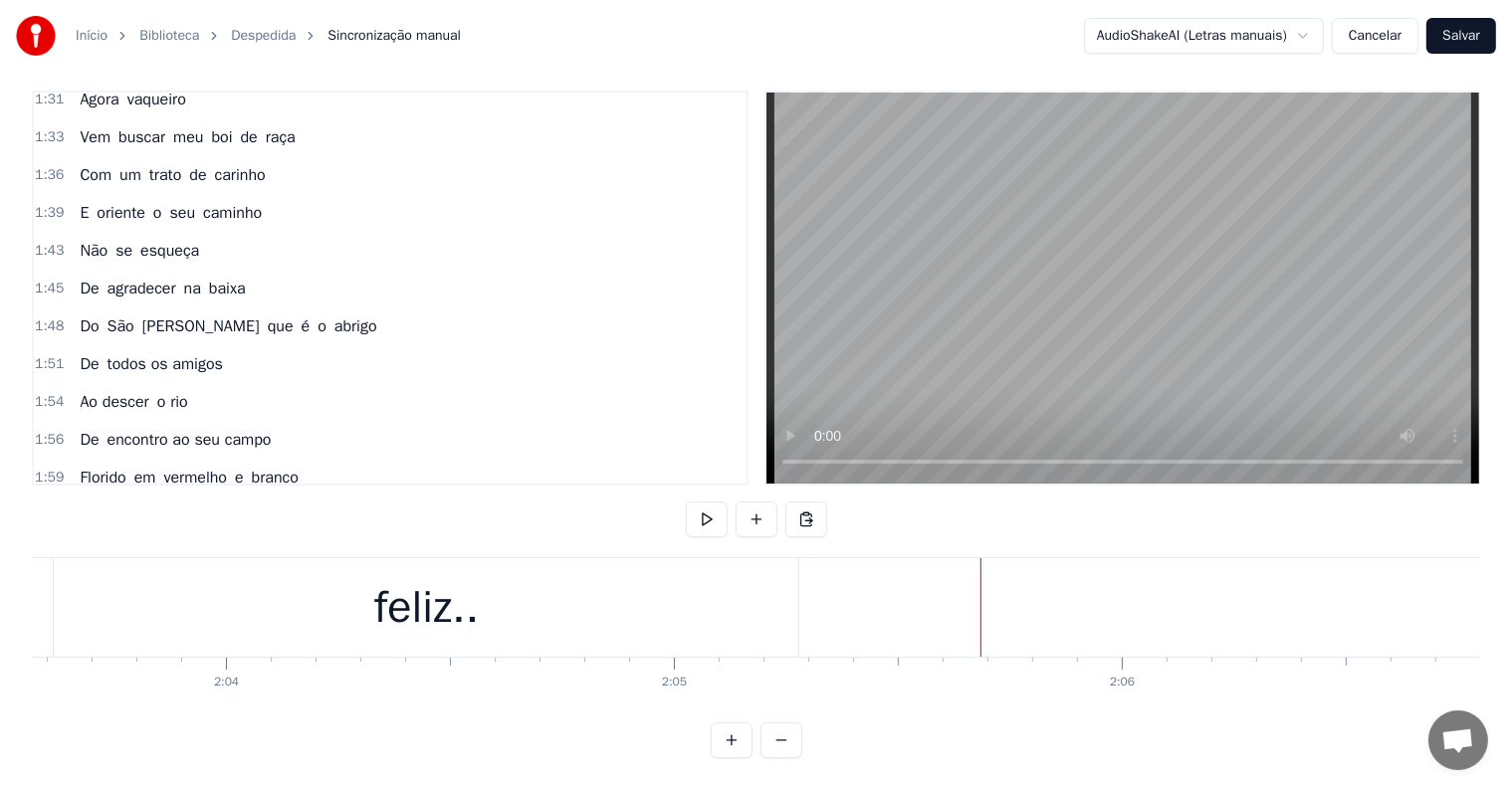 click on "feliz.." at bounding box center [426, 607] 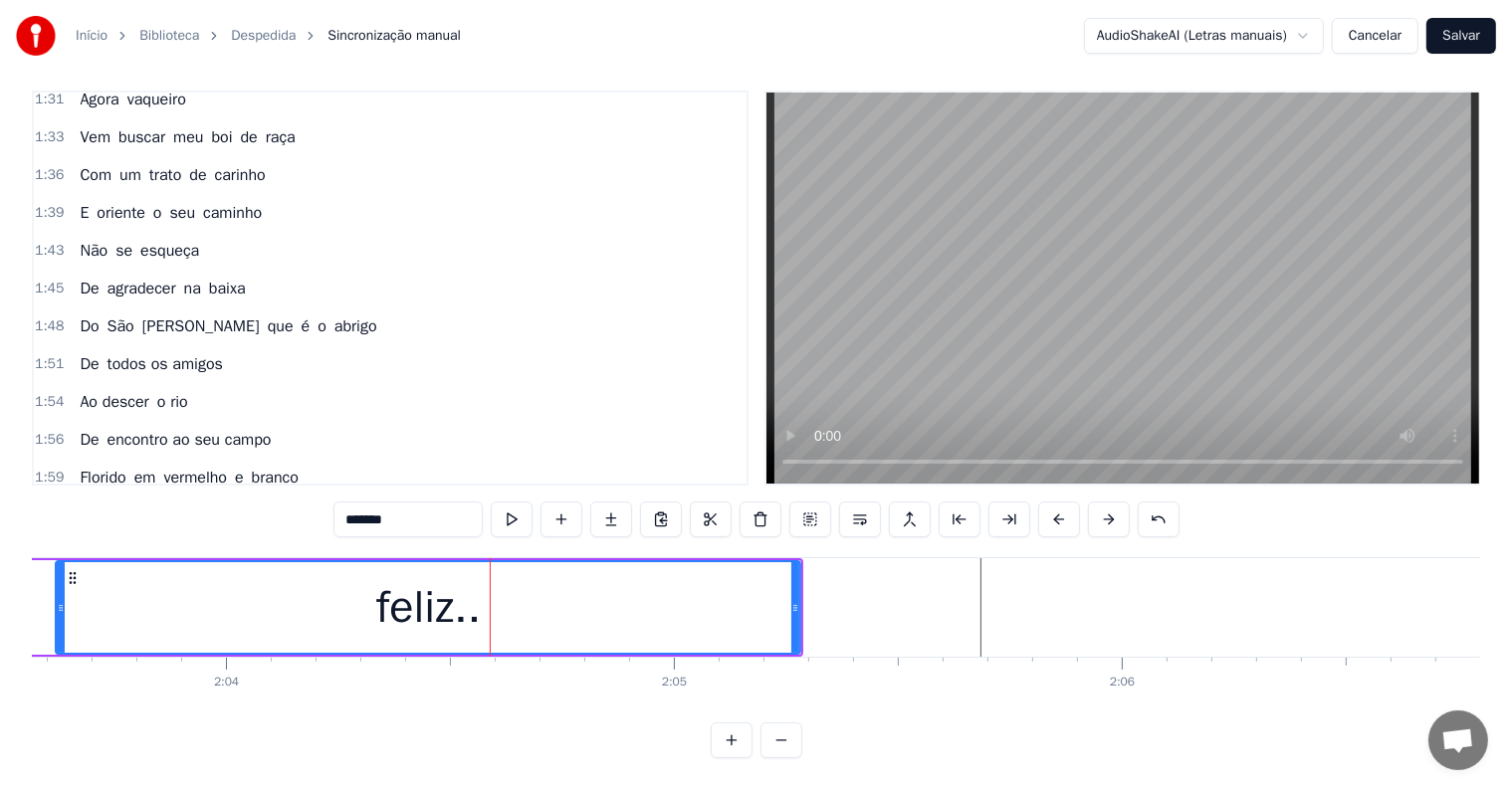 click on "*******" at bounding box center (408, 519) 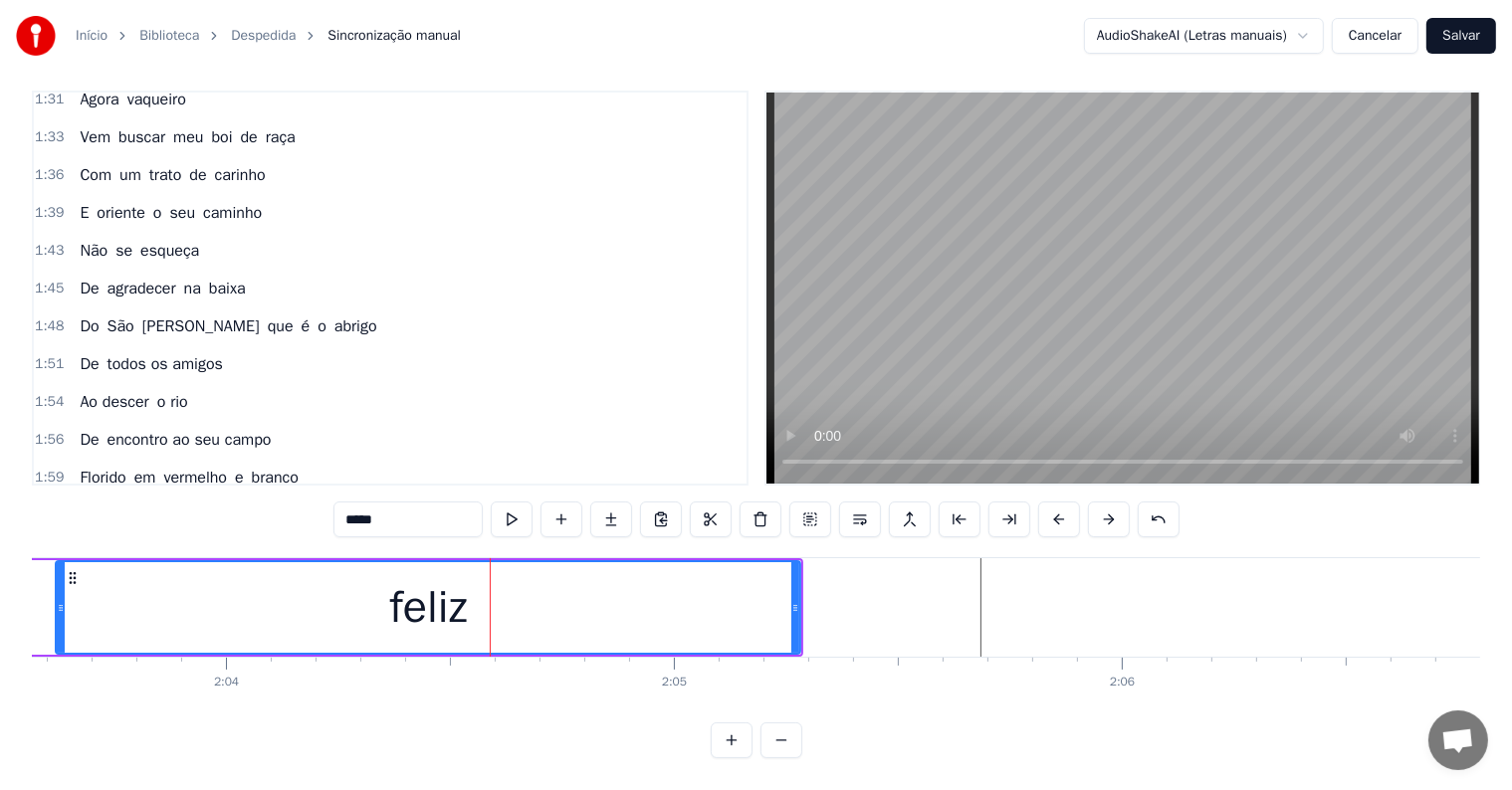 type on "*****" 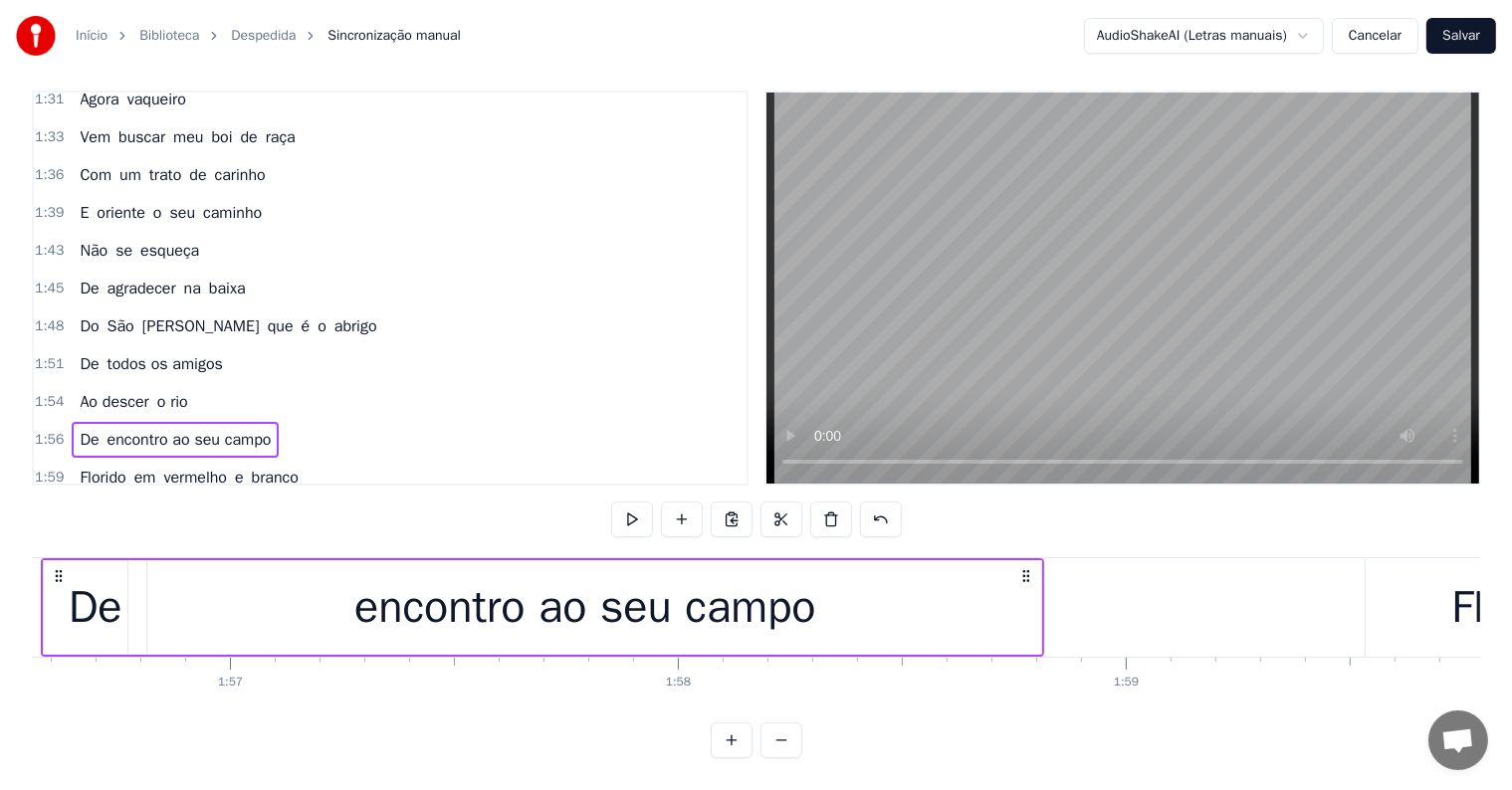 scroll, scrollTop: 0, scrollLeft: 52119, axis: horizontal 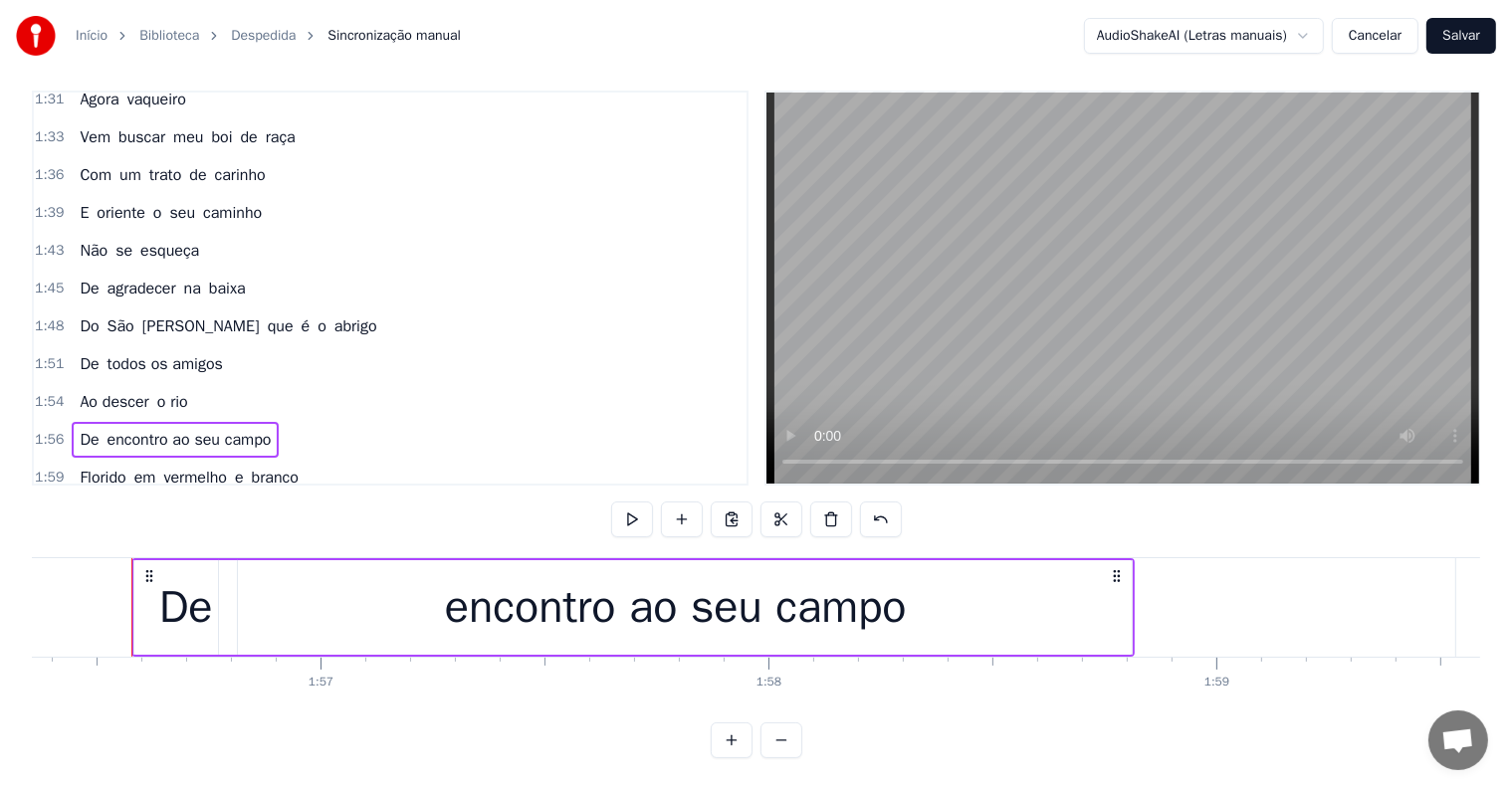 click on "feliz" at bounding box center (215, 515) 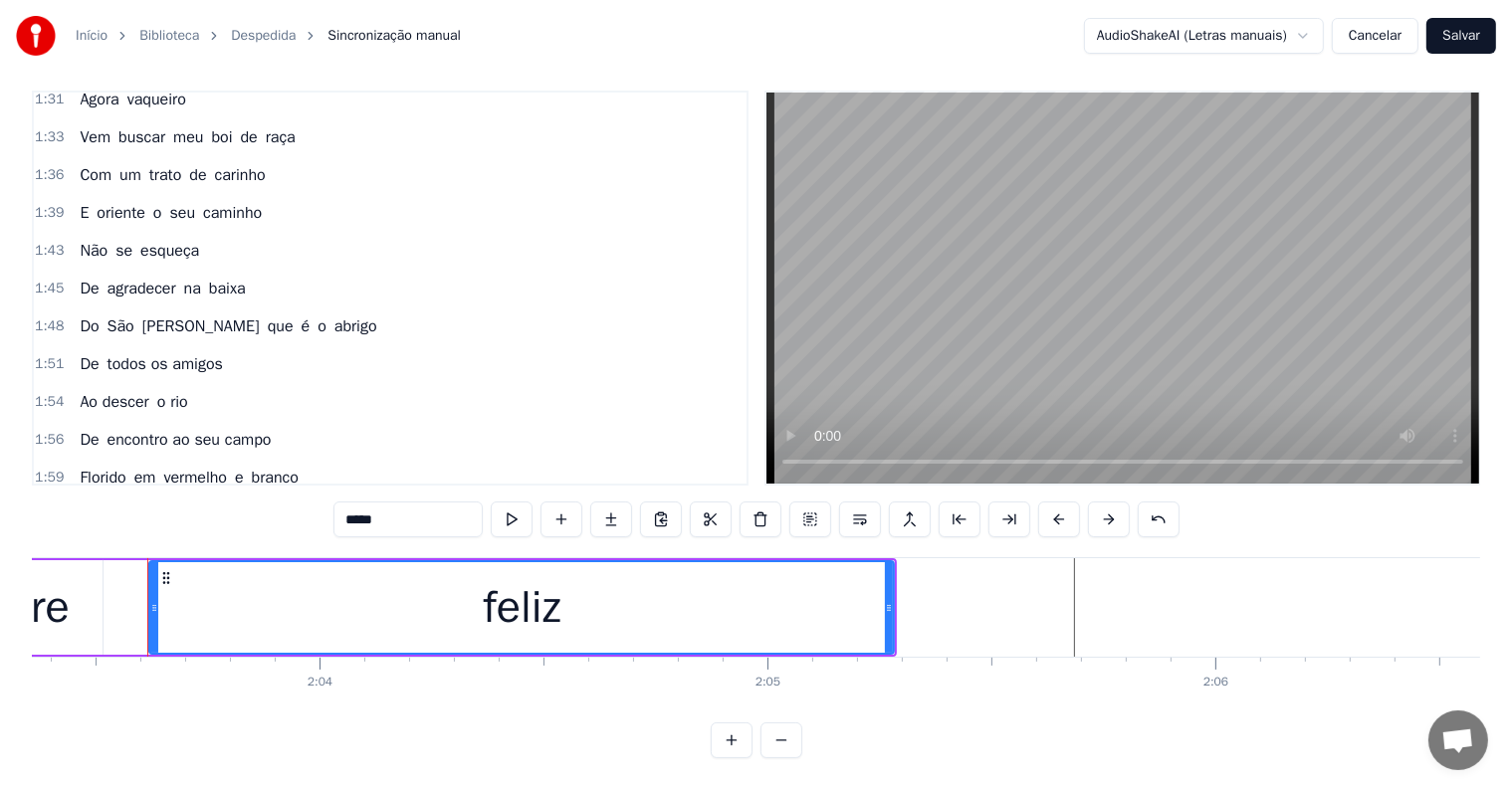 scroll, scrollTop: 0, scrollLeft: 55270, axis: horizontal 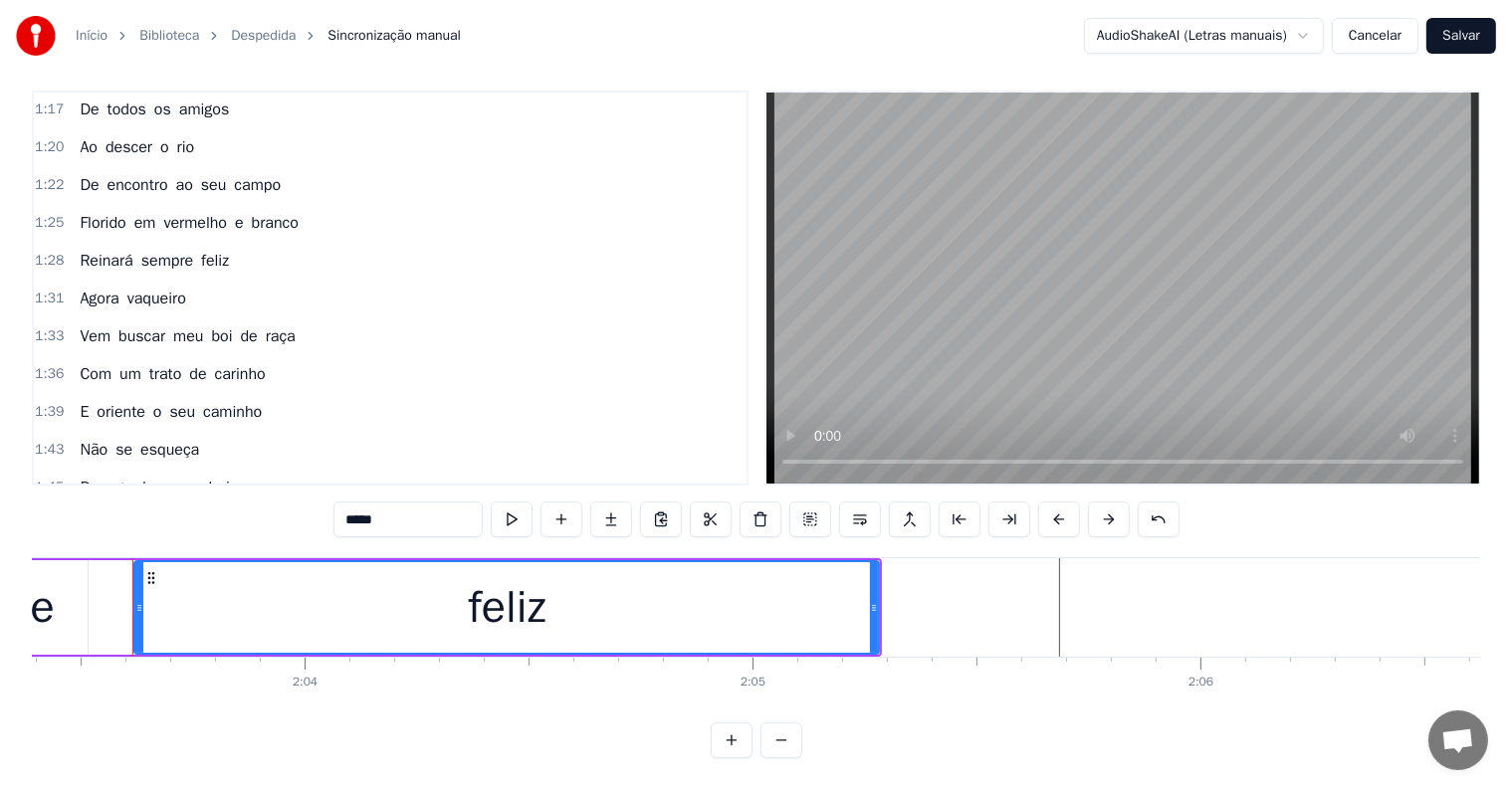 click on "Agora vaqueiro" at bounding box center [132, 298] 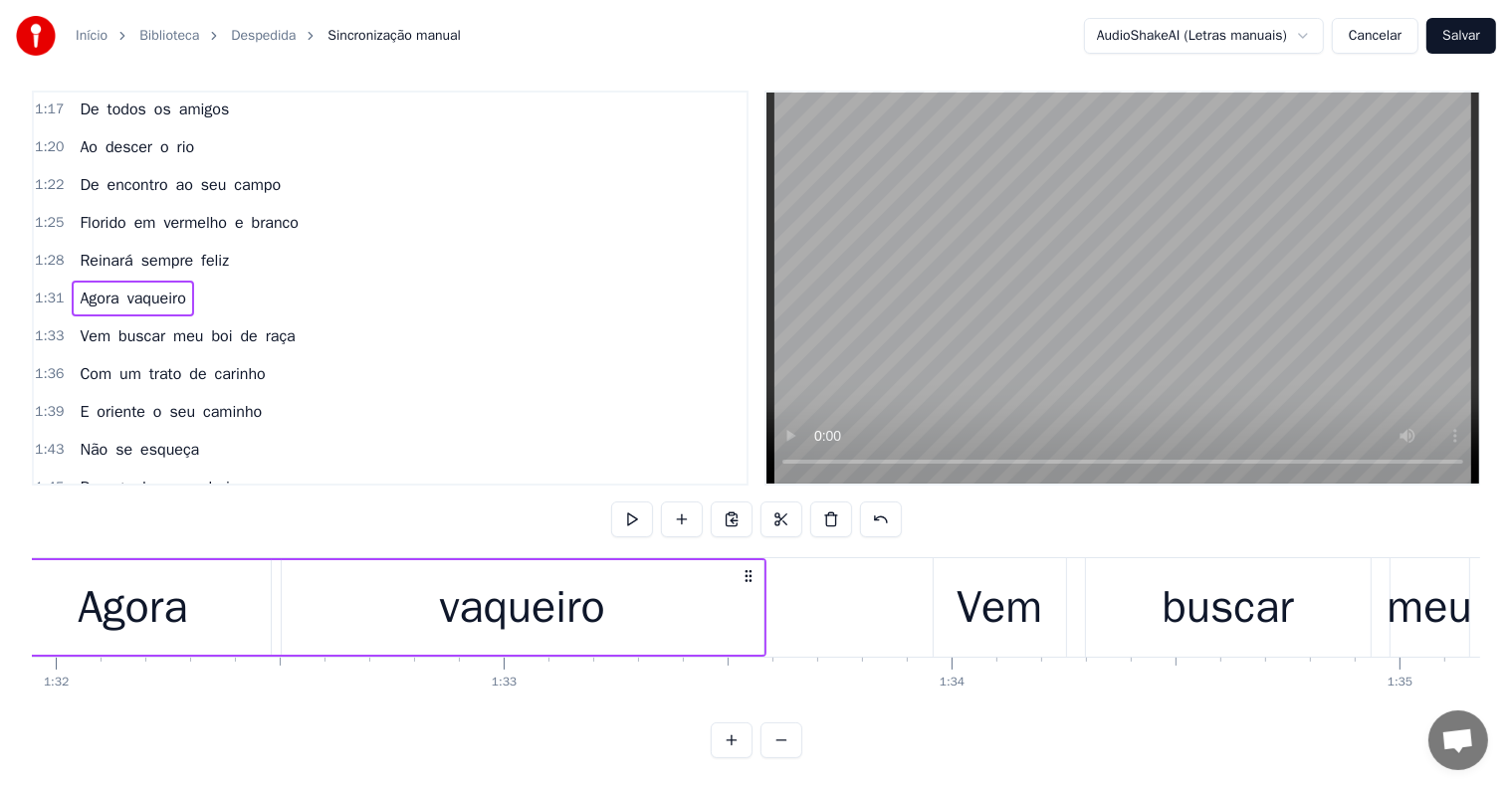 scroll, scrollTop: 0, scrollLeft: 41045, axis: horizontal 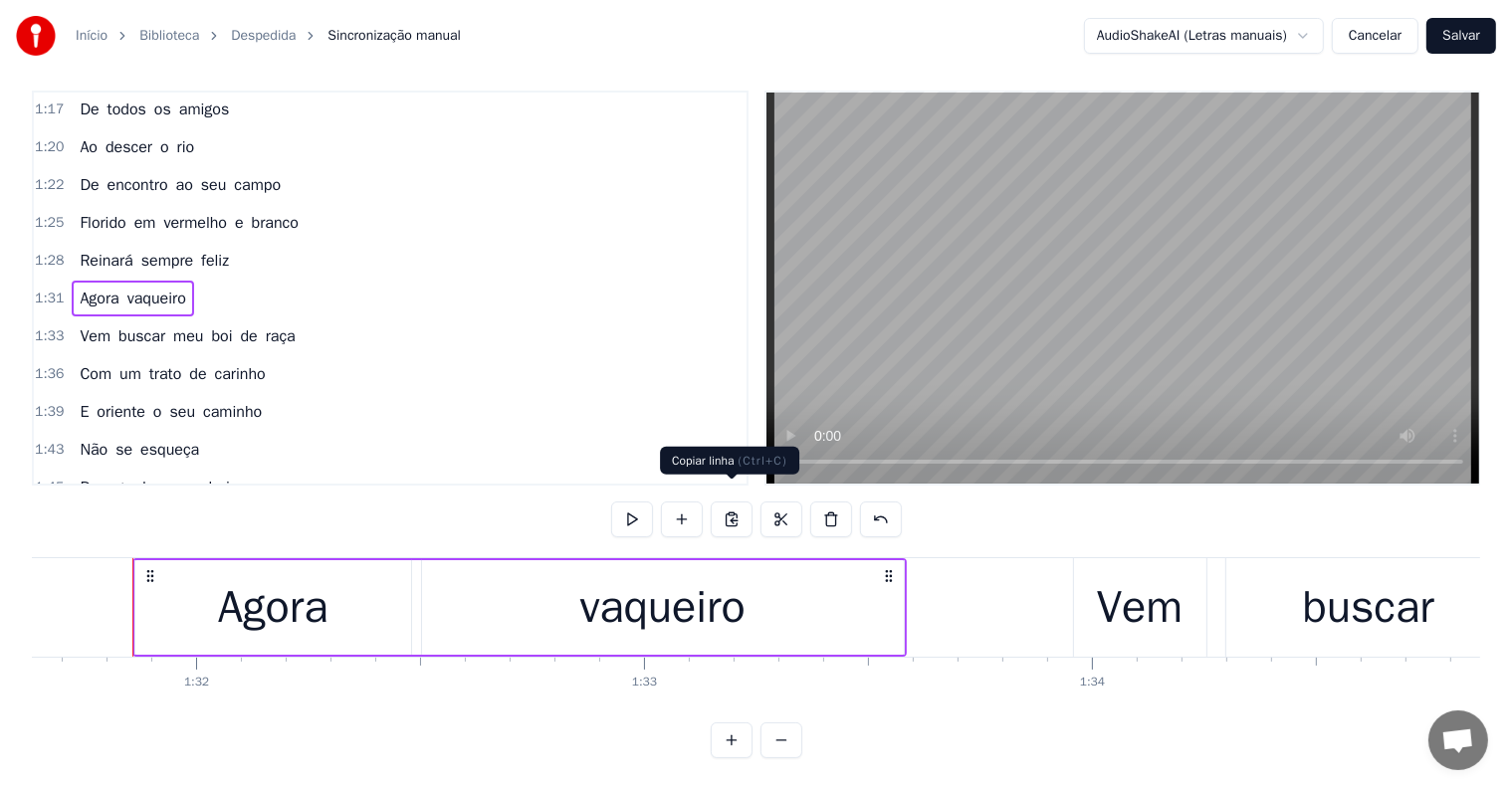 click at bounding box center [732, 519] 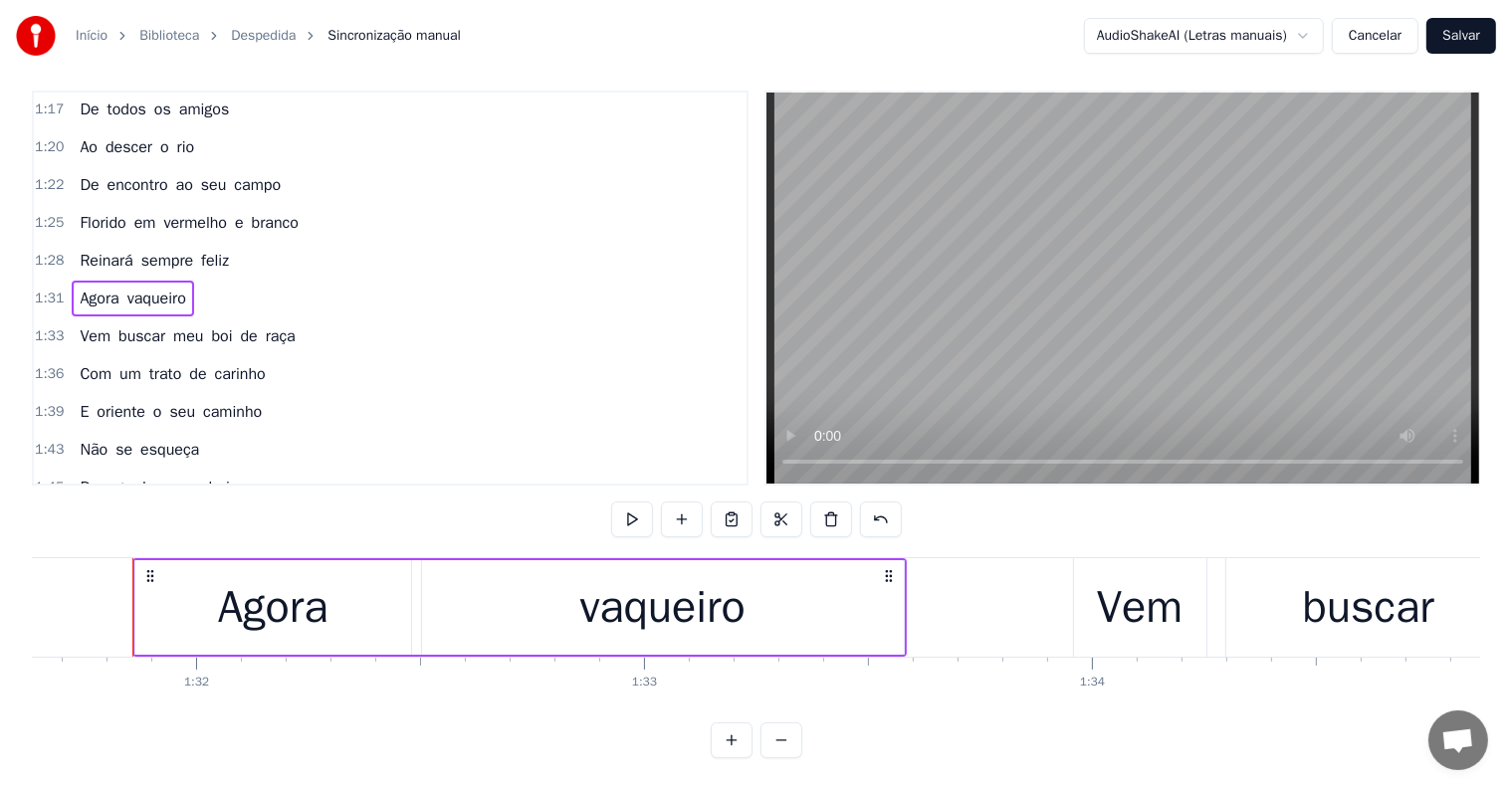 scroll, scrollTop: 1146, scrollLeft: 0, axis: vertical 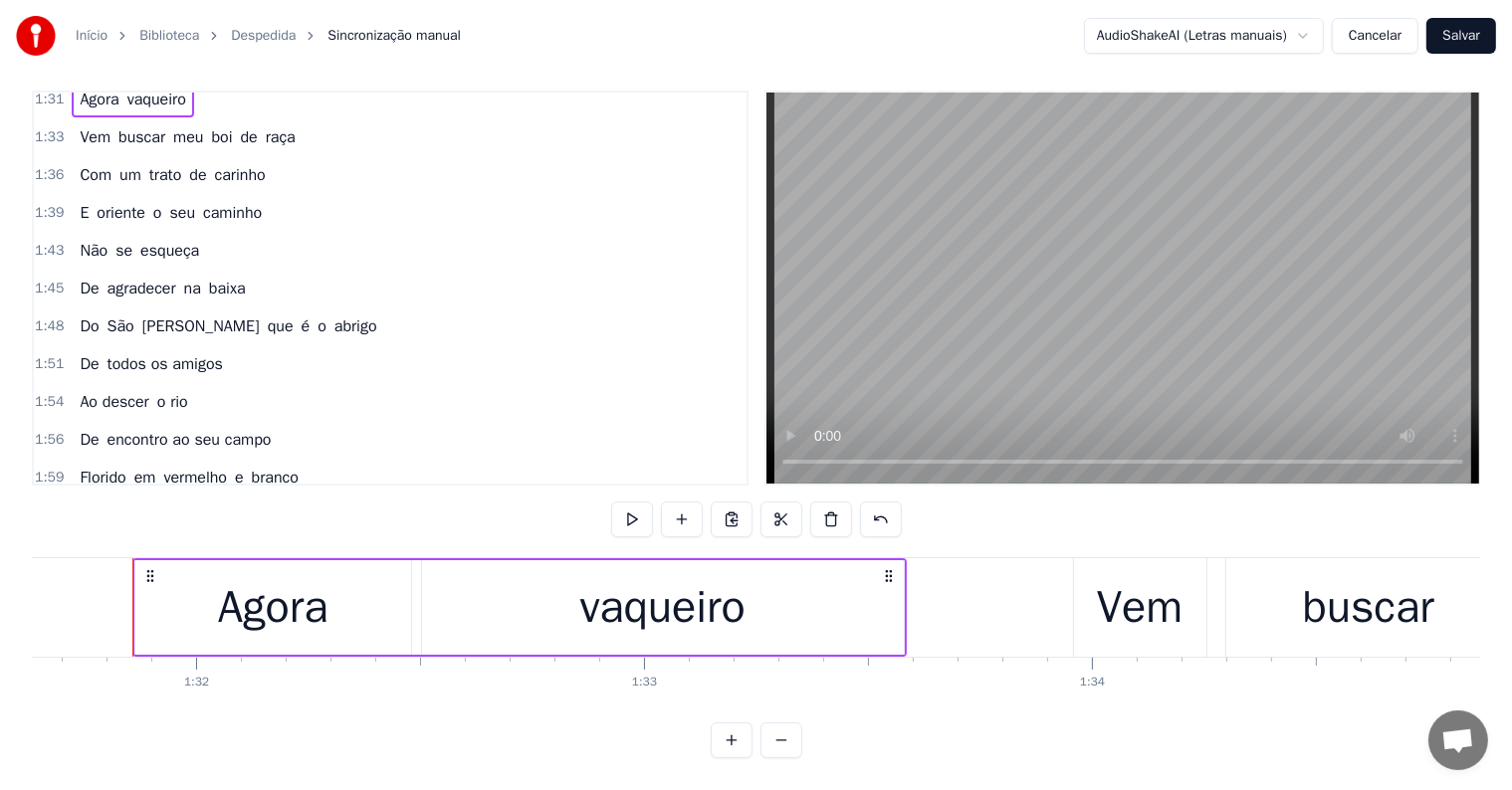 click on "feliz" at bounding box center (215, 515) 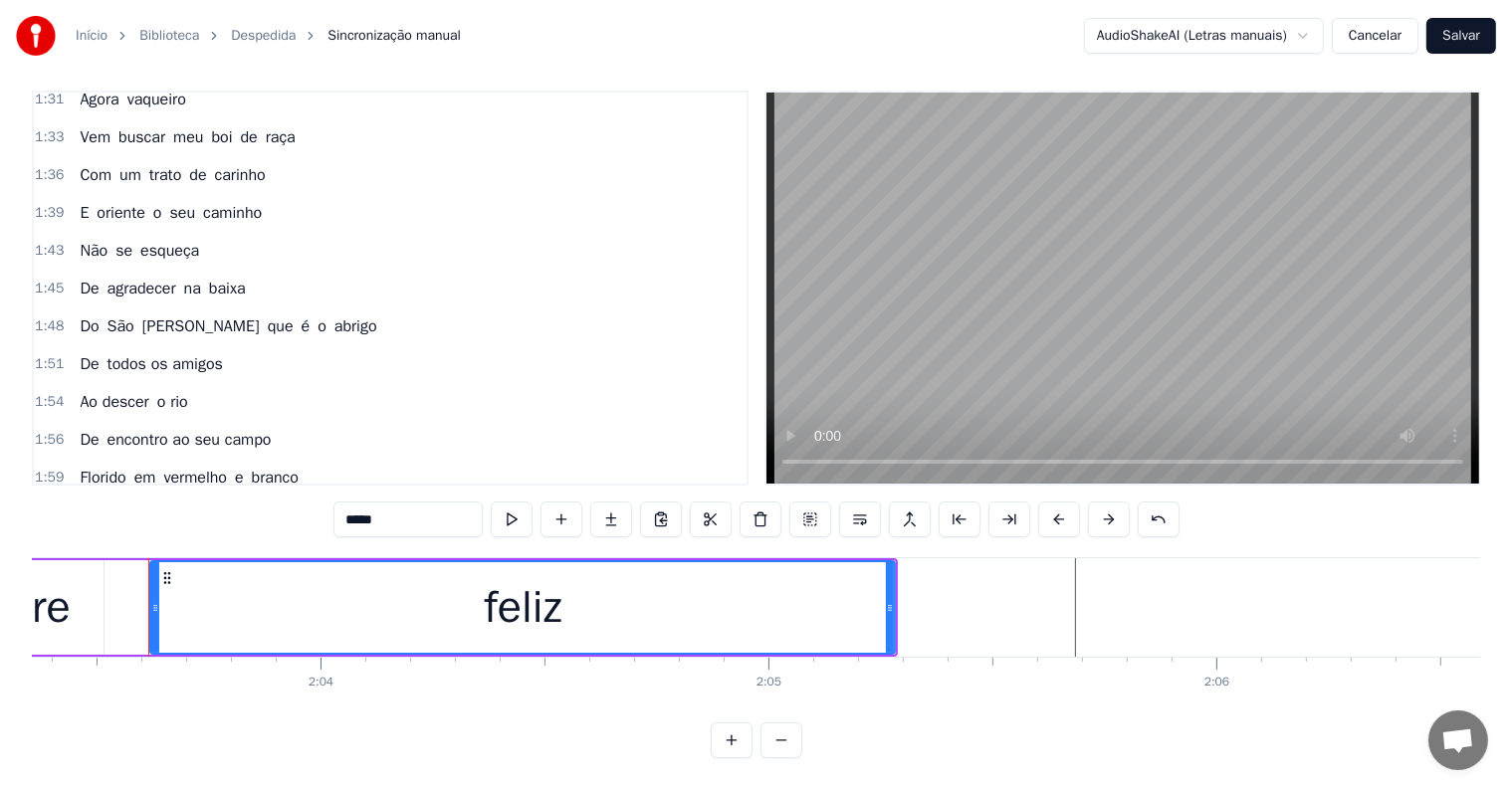 scroll, scrollTop: 0, scrollLeft: 55270, axis: horizontal 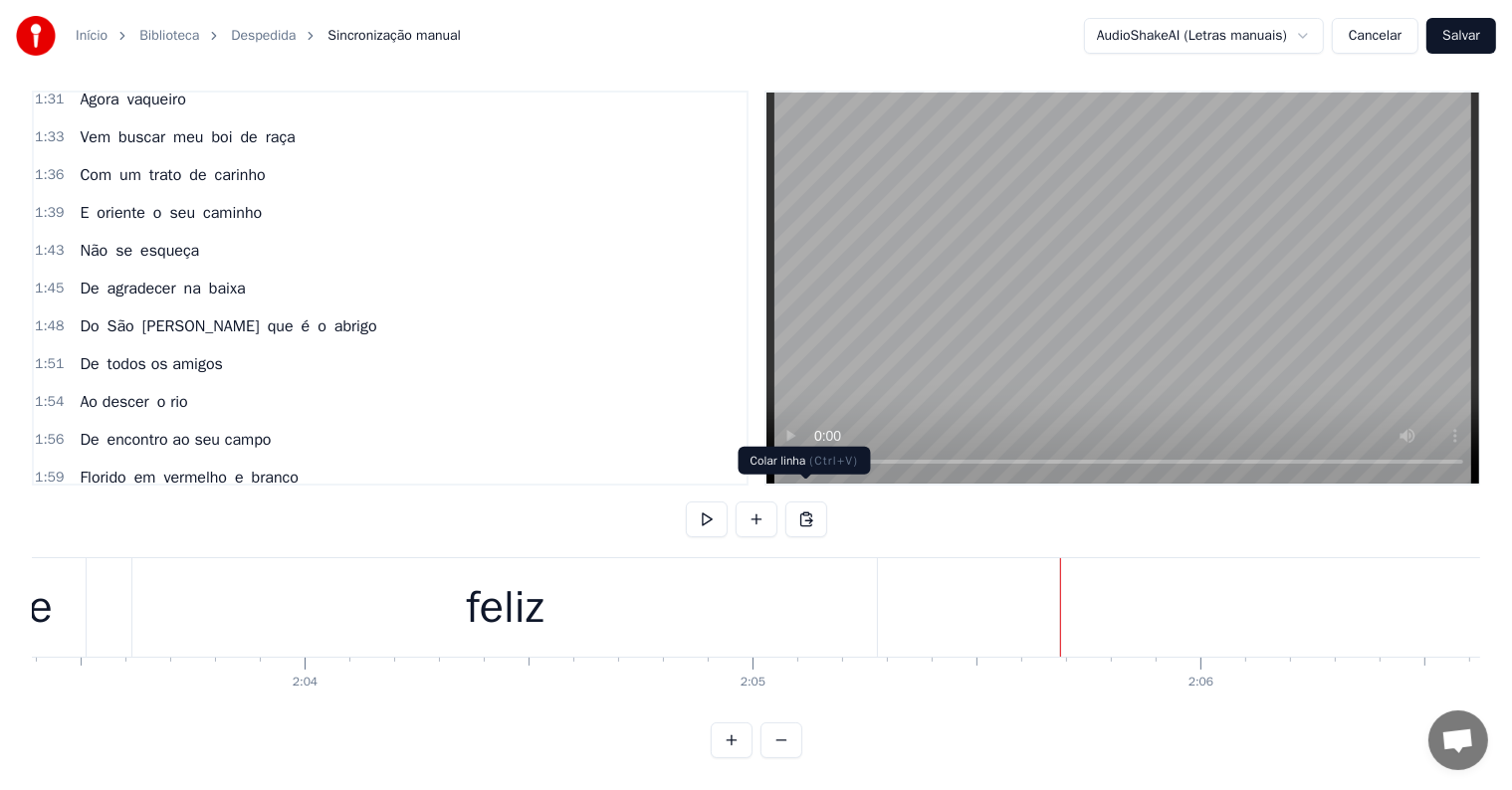 click at bounding box center [806, 519] 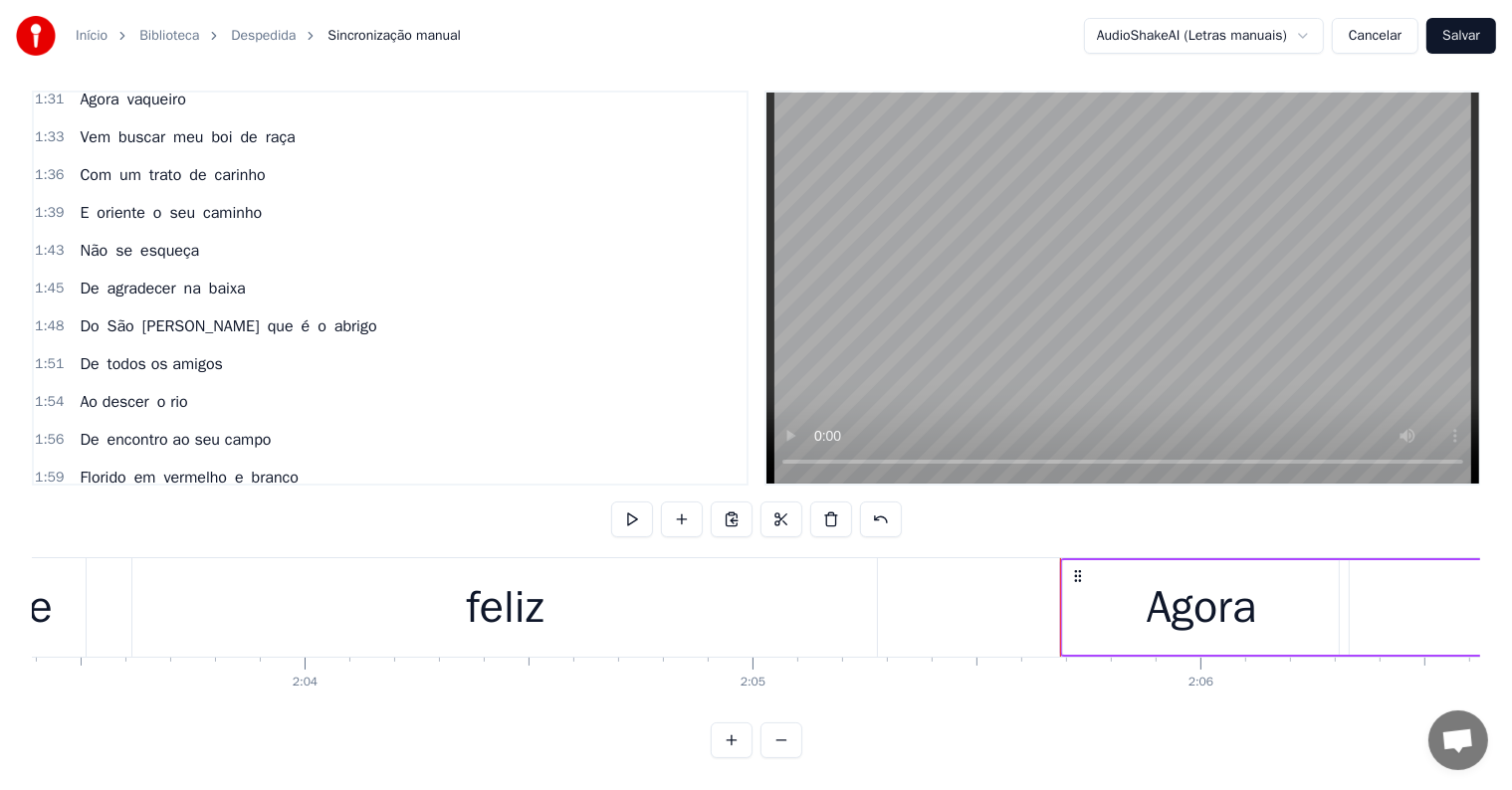 click on "feliz" at bounding box center [505, 607] 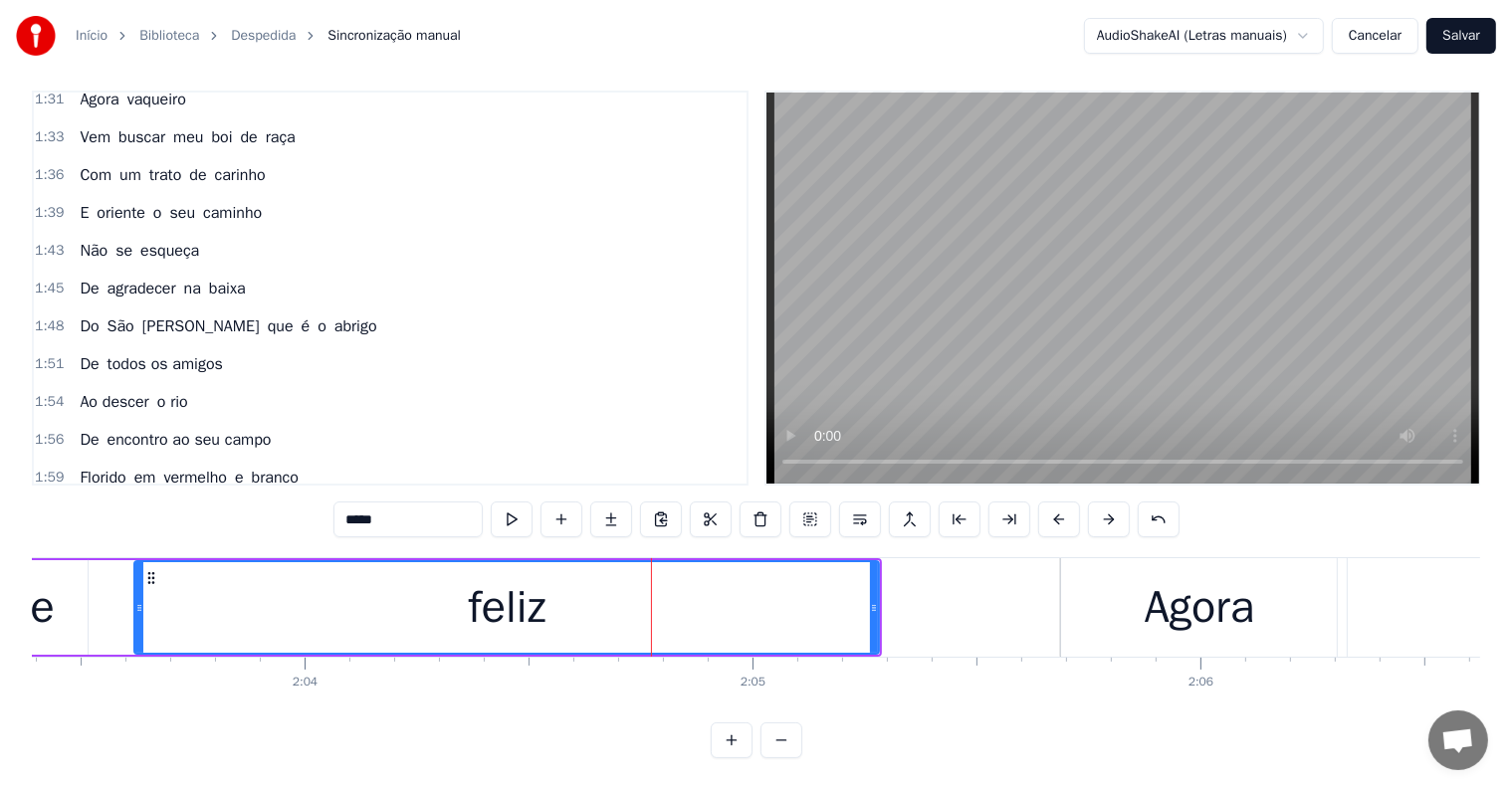 scroll, scrollTop: 1182, scrollLeft: 0, axis: vertical 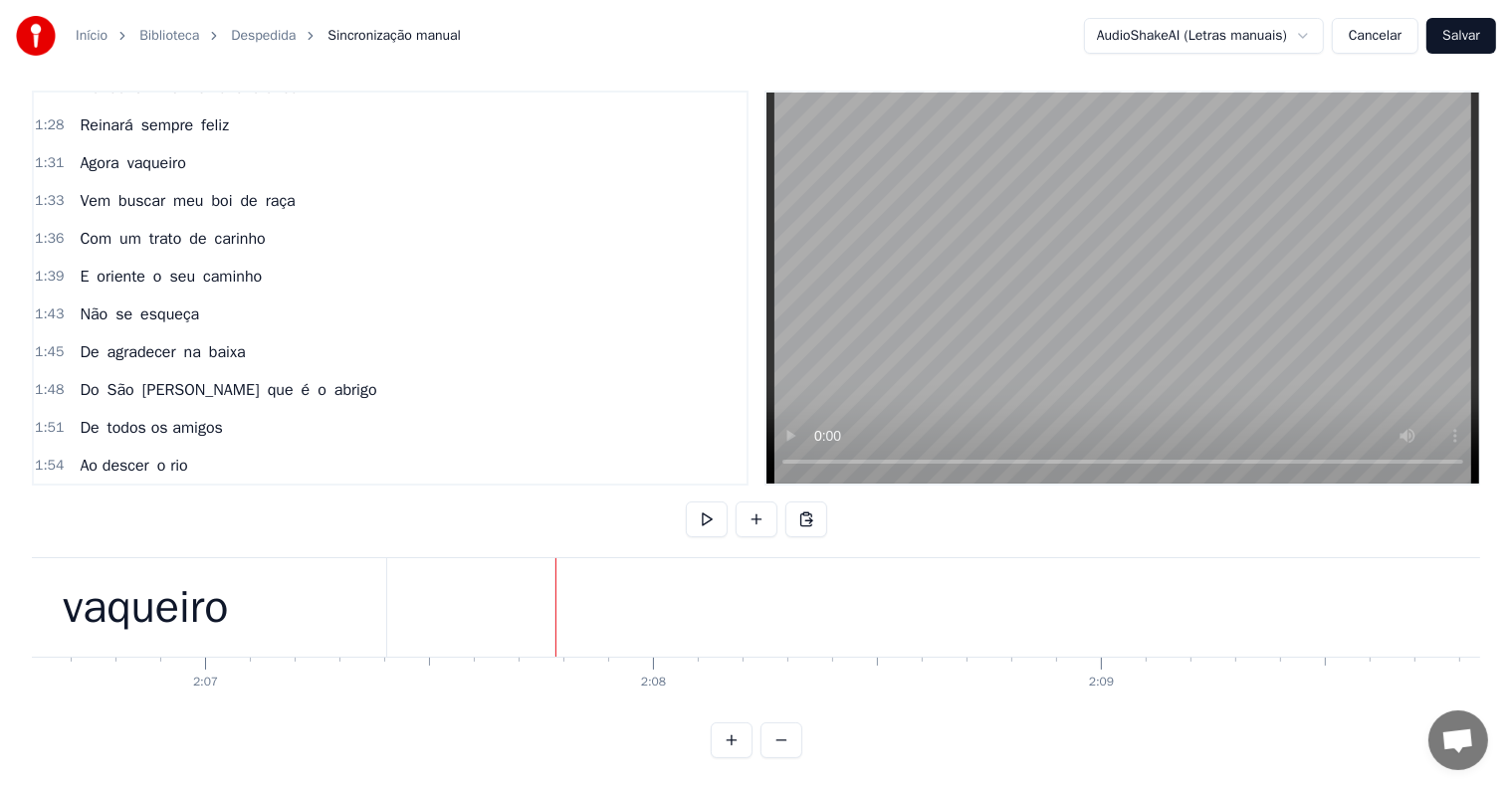 click on "Vem buscar meu boi de raça" at bounding box center (187, 201) 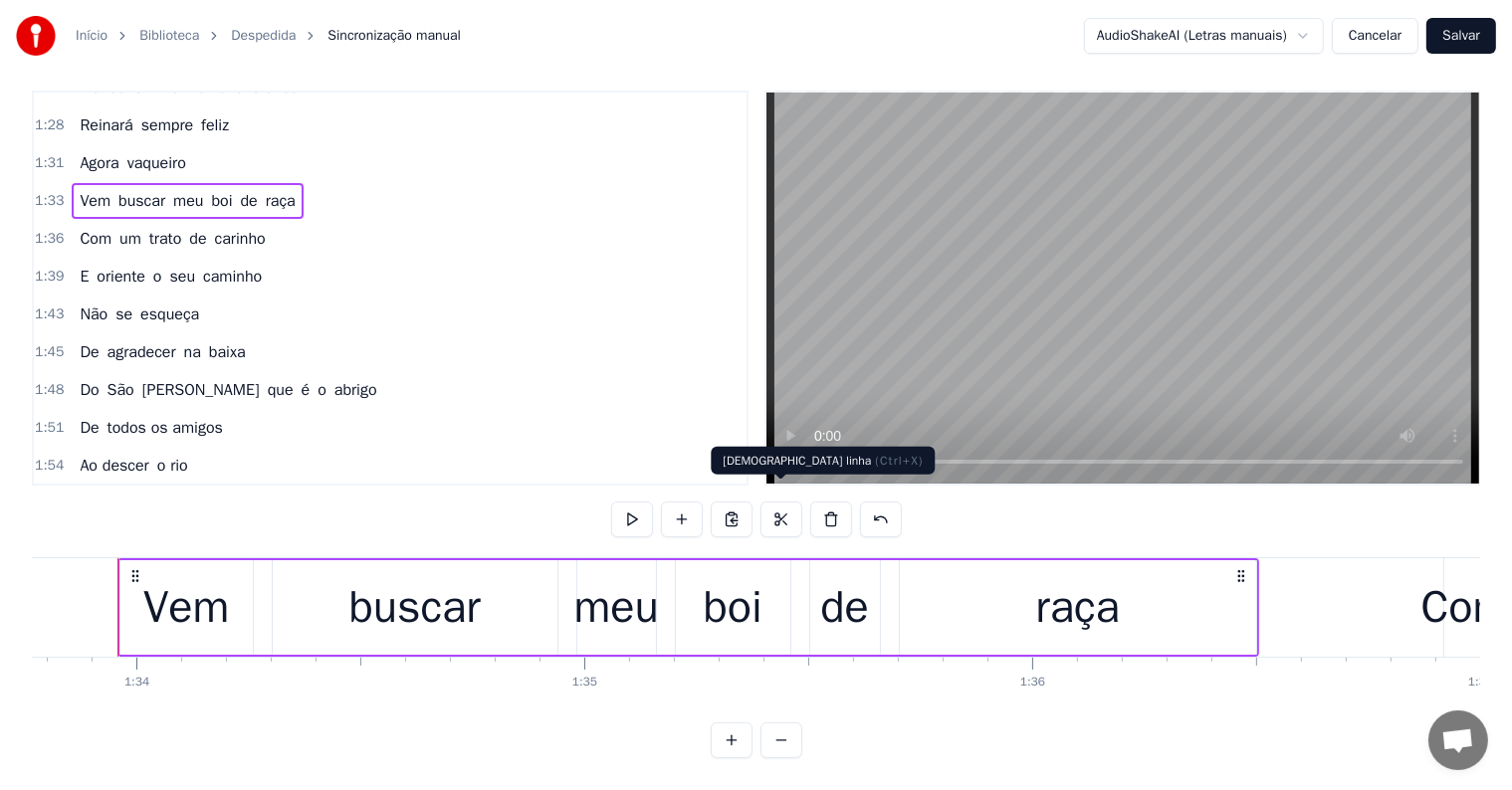 scroll, scrollTop: 0, scrollLeft: 41986, axis: horizontal 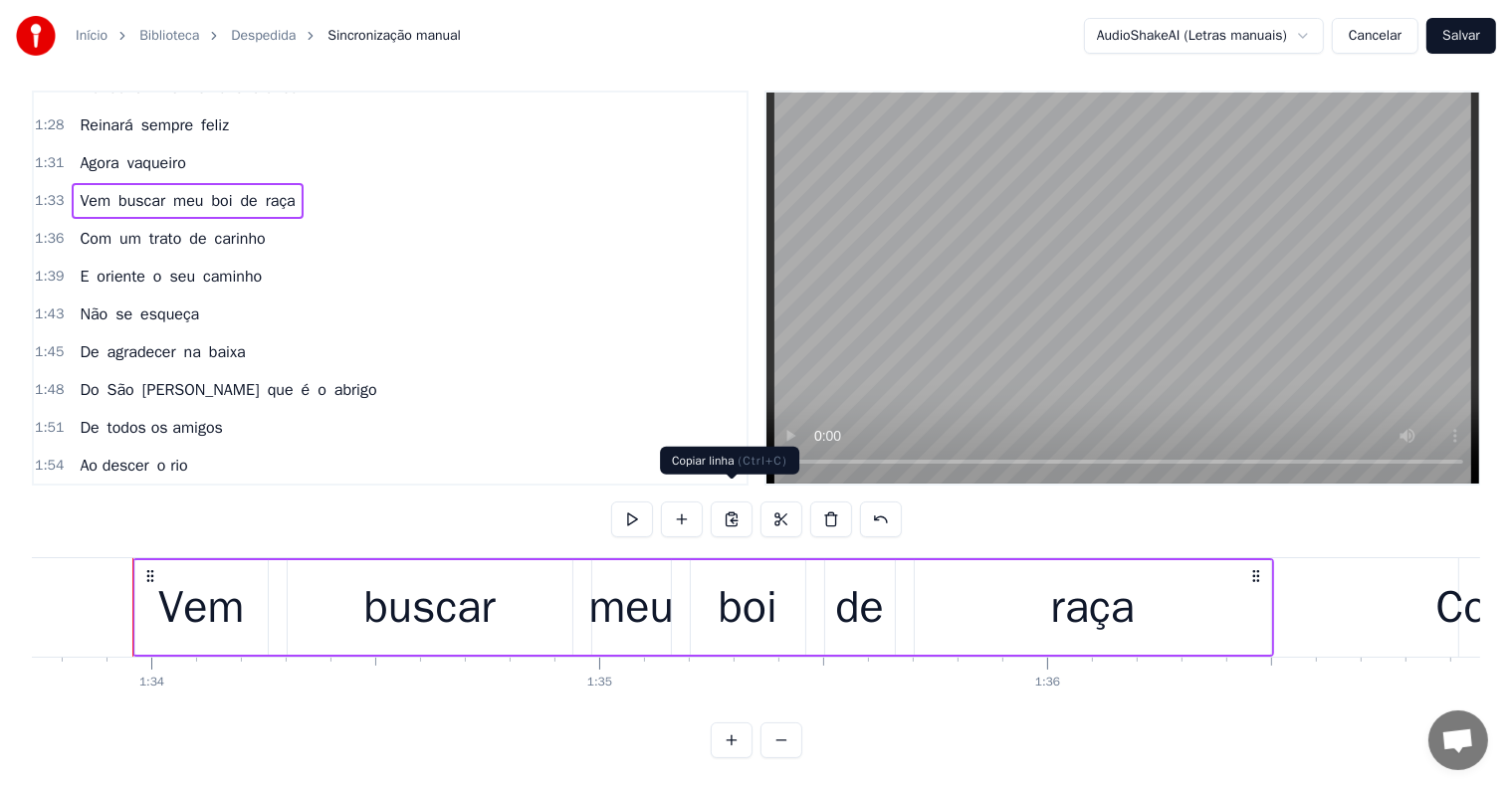 click at bounding box center [732, 519] 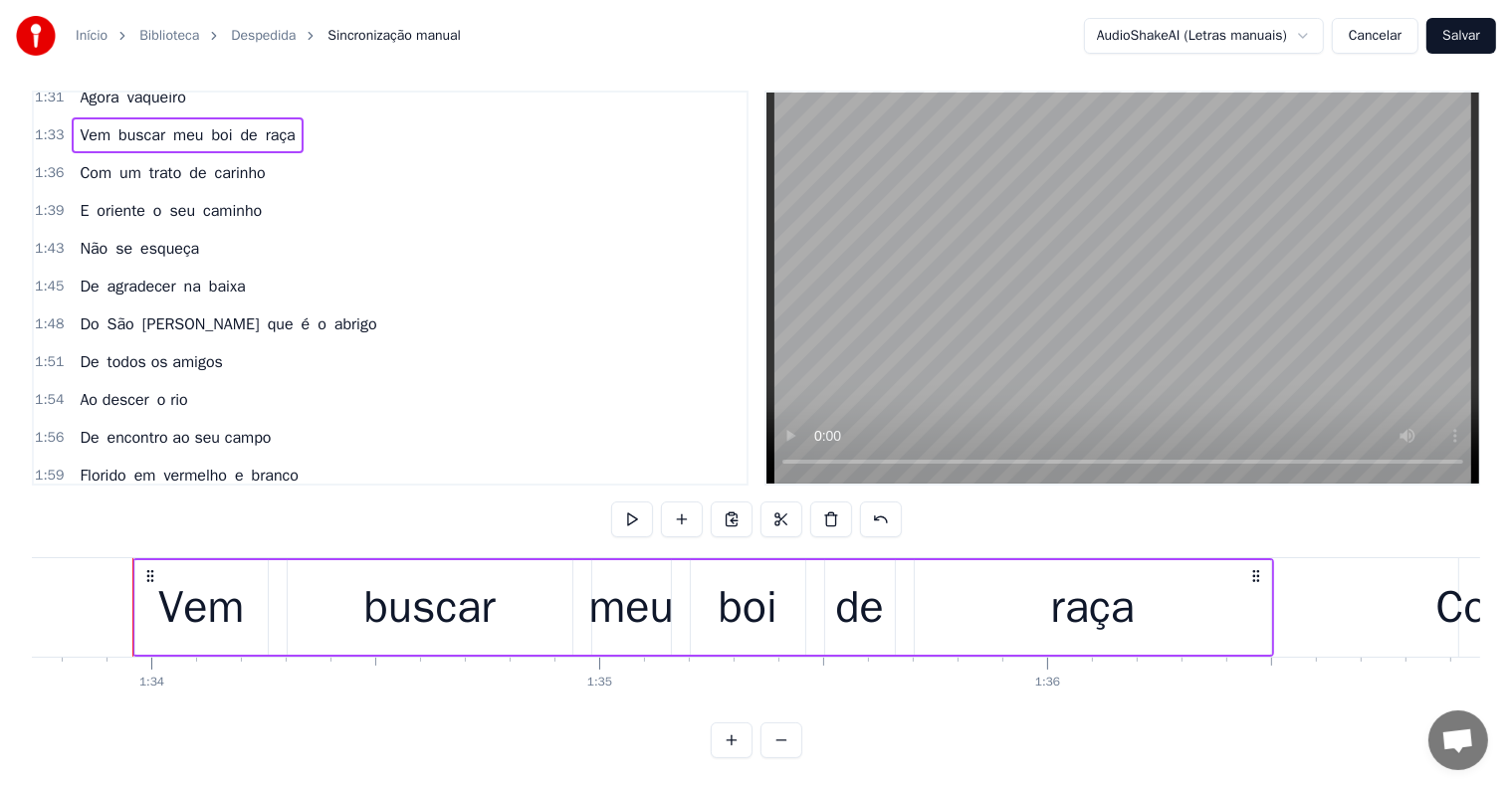 scroll, scrollTop: 1182, scrollLeft: 0, axis: vertical 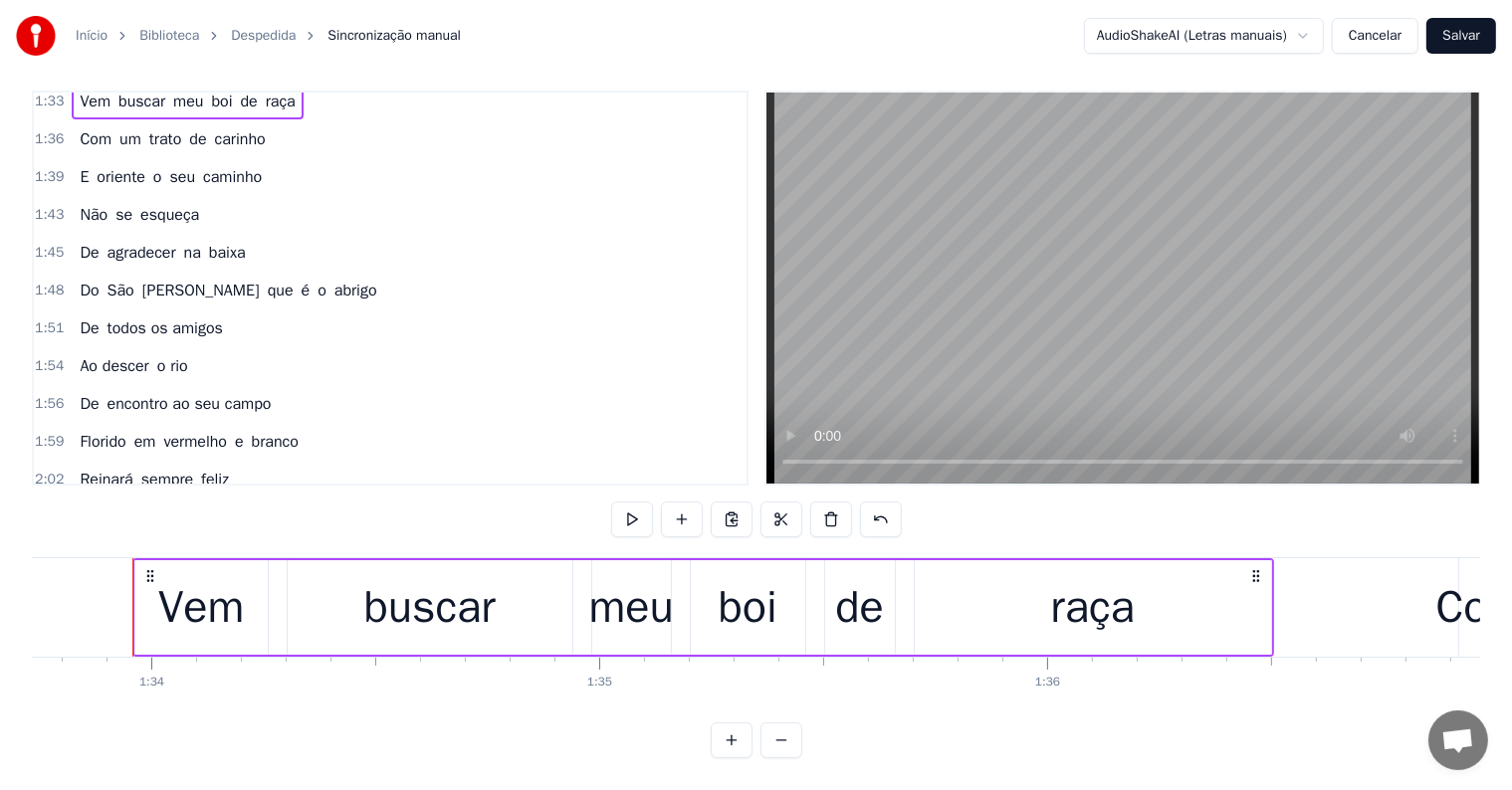 click on "vaqueiro" at bounding box center [156, 517] 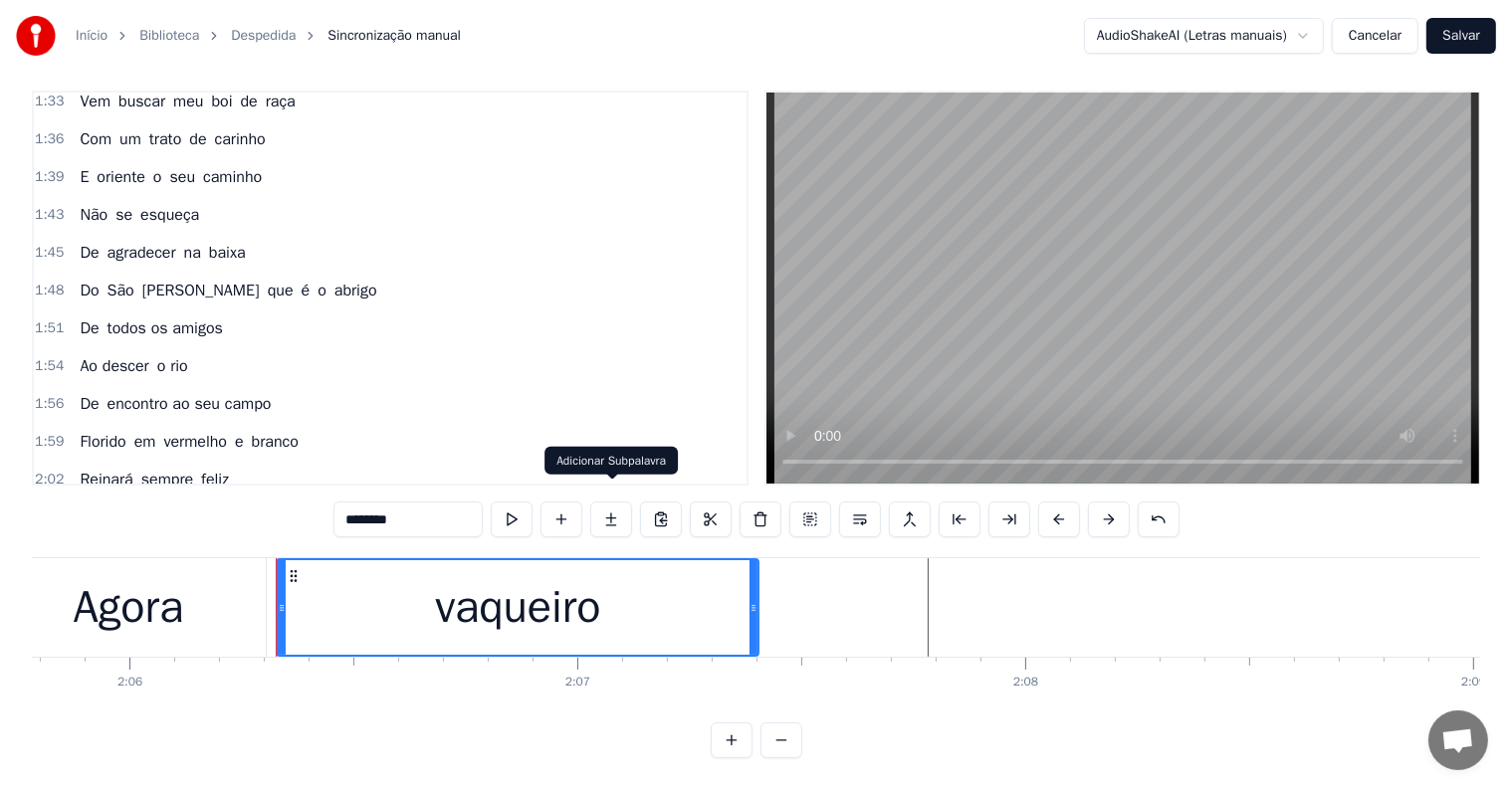 scroll, scrollTop: 0, scrollLeft: 56485, axis: horizontal 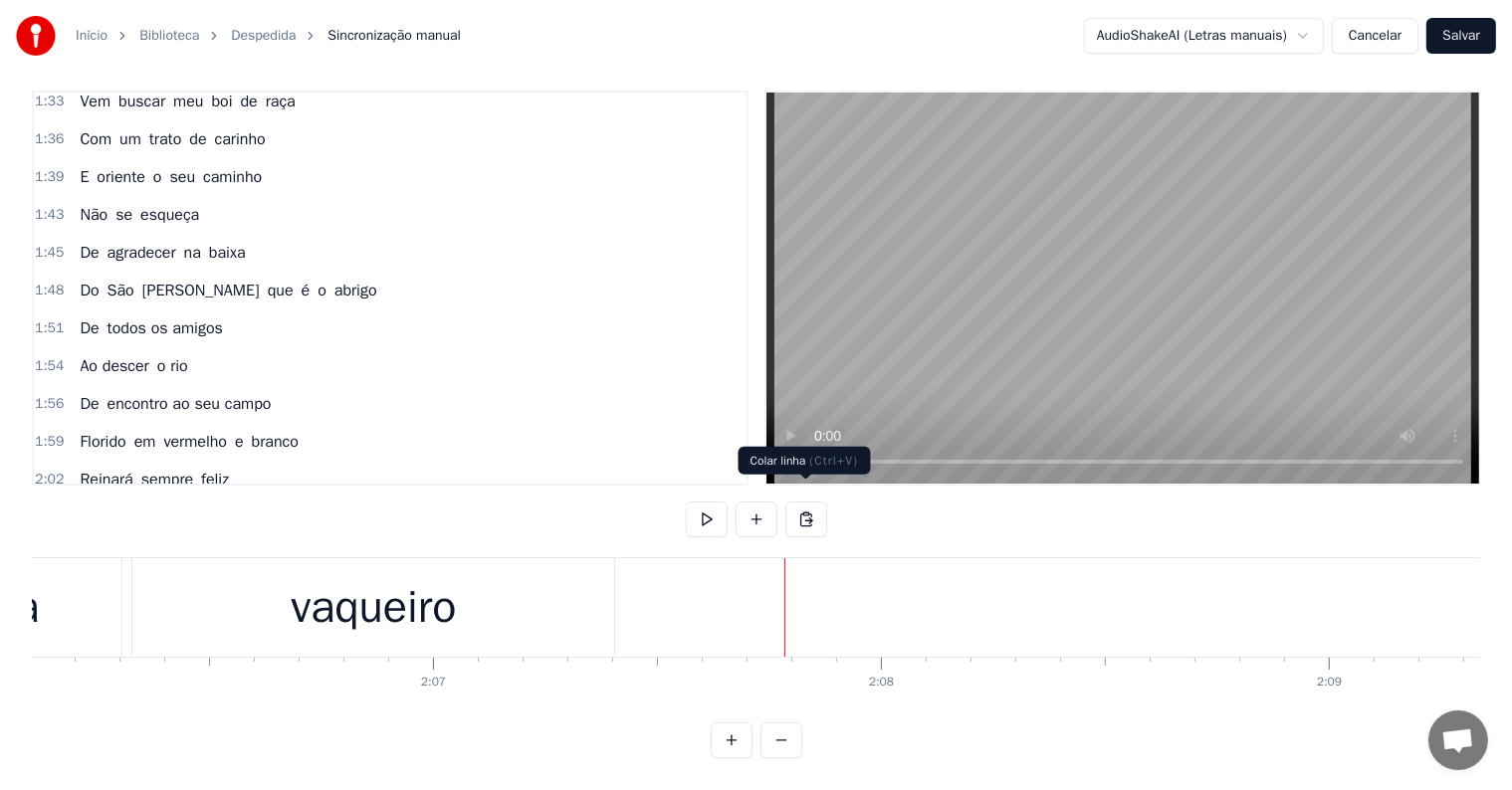 click at bounding box center [806, 519] 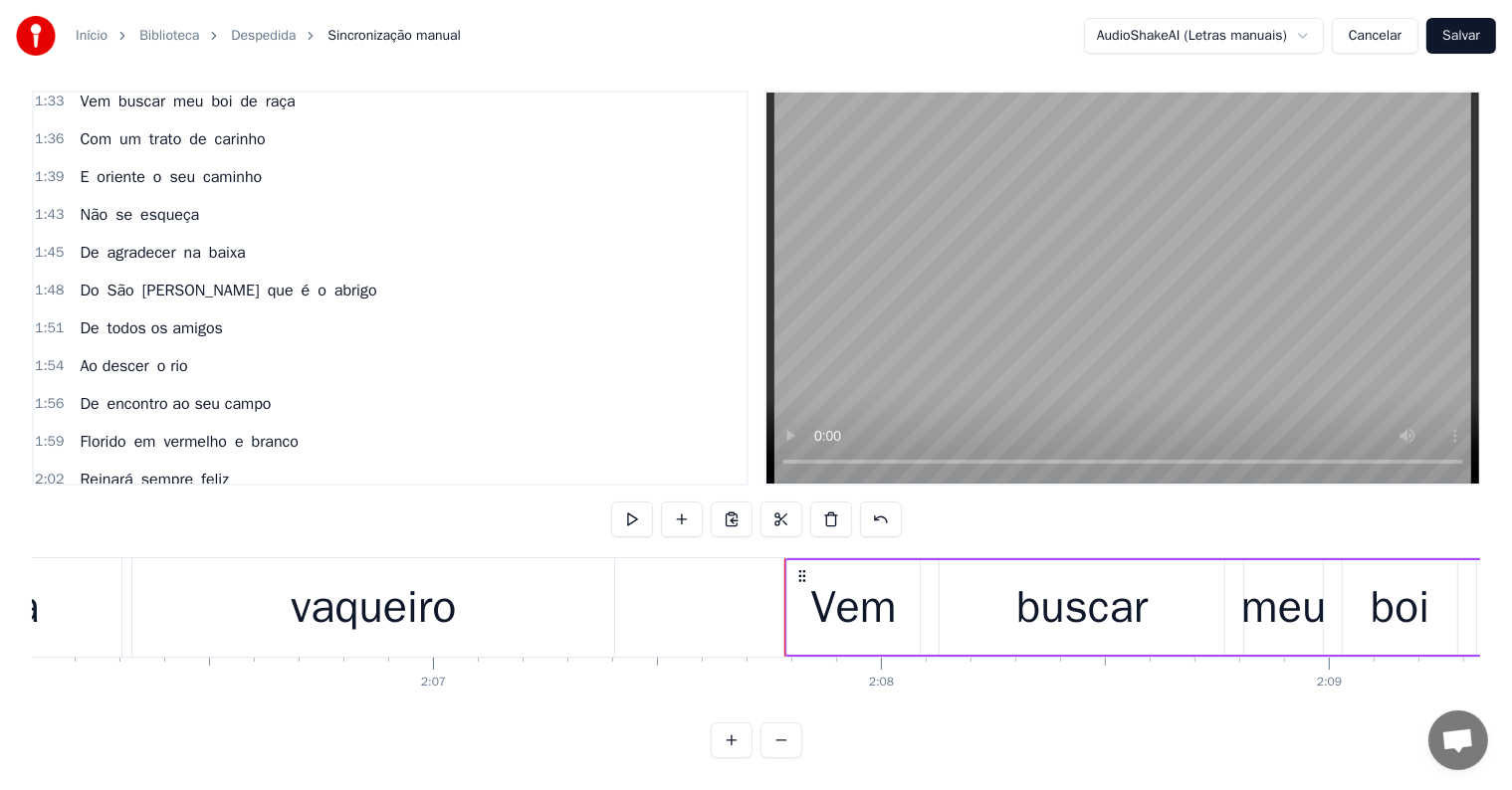 click on "vaqueiro" at bounding box center [373, 607] 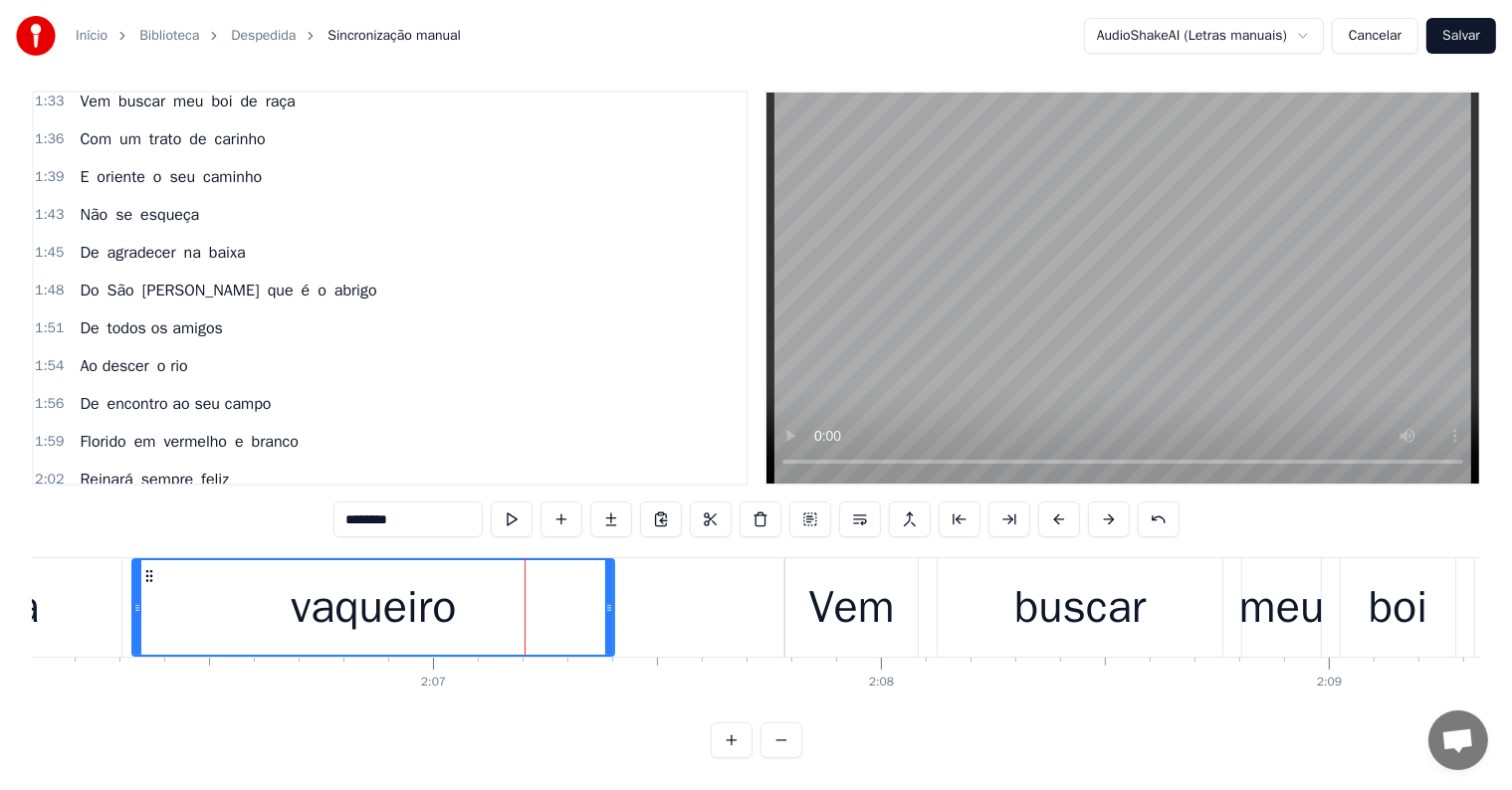 scroll, scrollTop: 1219, scrollLeft: 0, axis: vertical 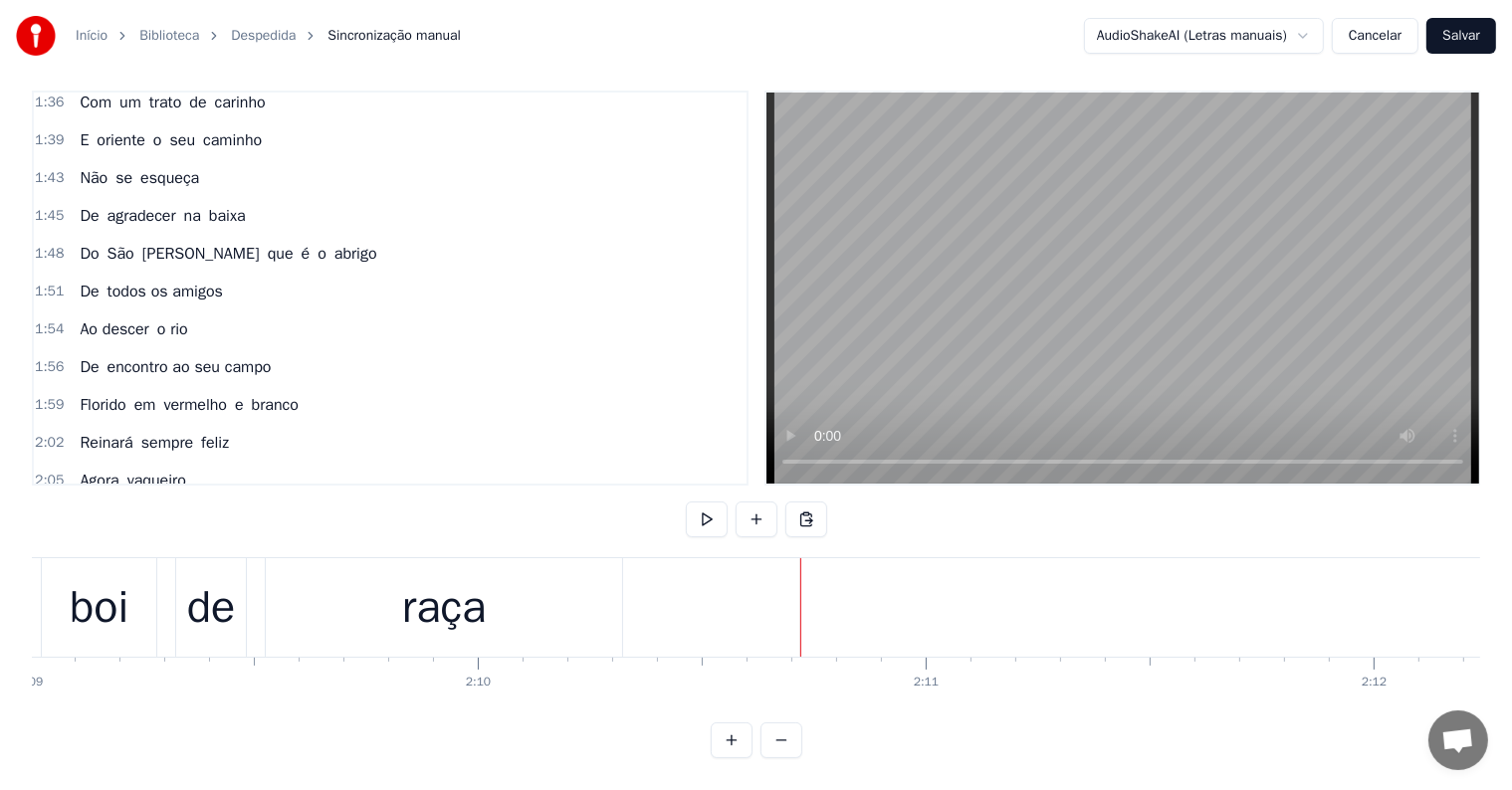 click on "E oriente o seu caminho" at bounding box center [170, 140] 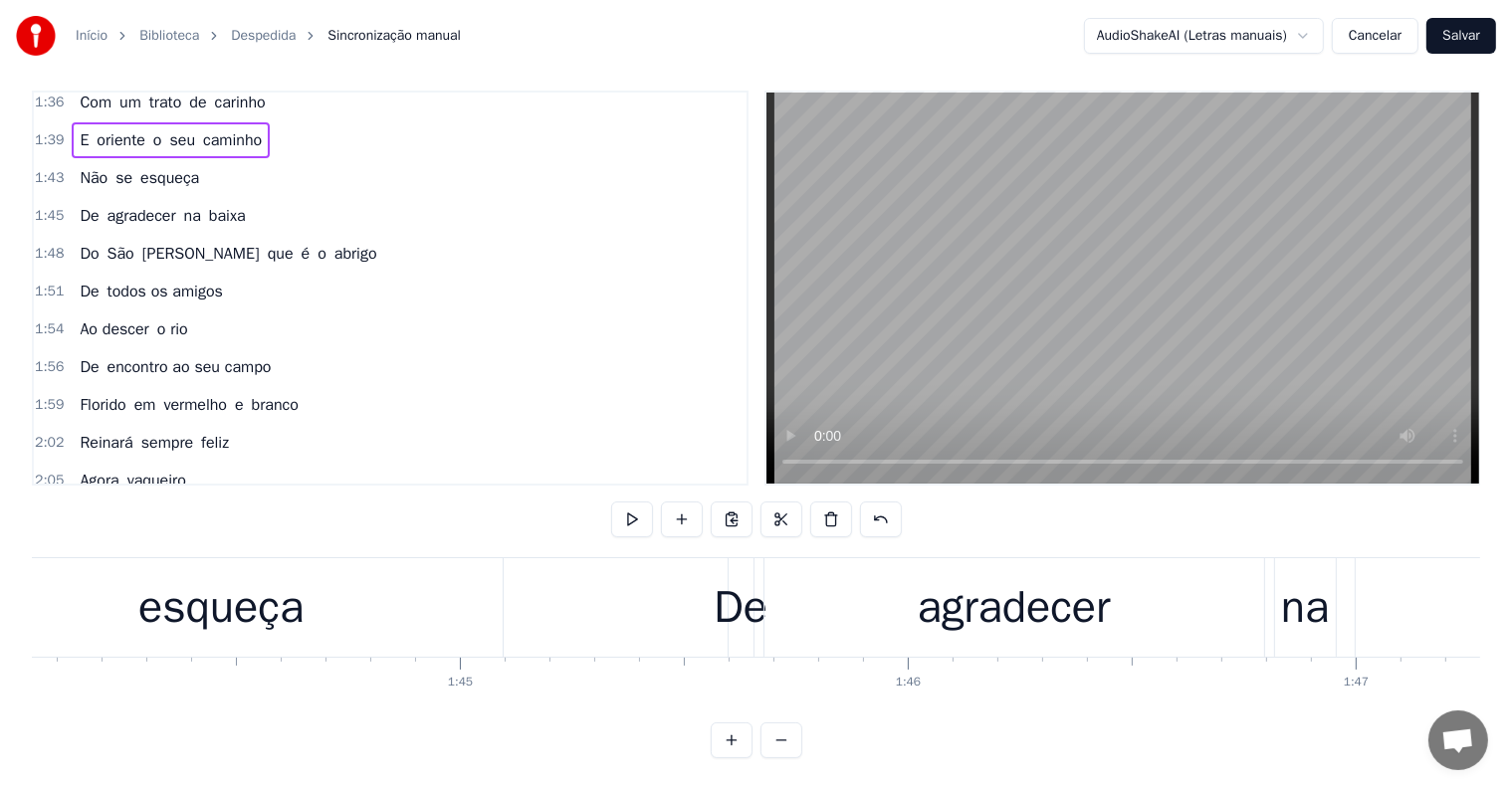 scroll, scrollTop: 0, scrollLeft: 45694, axis: horizontal 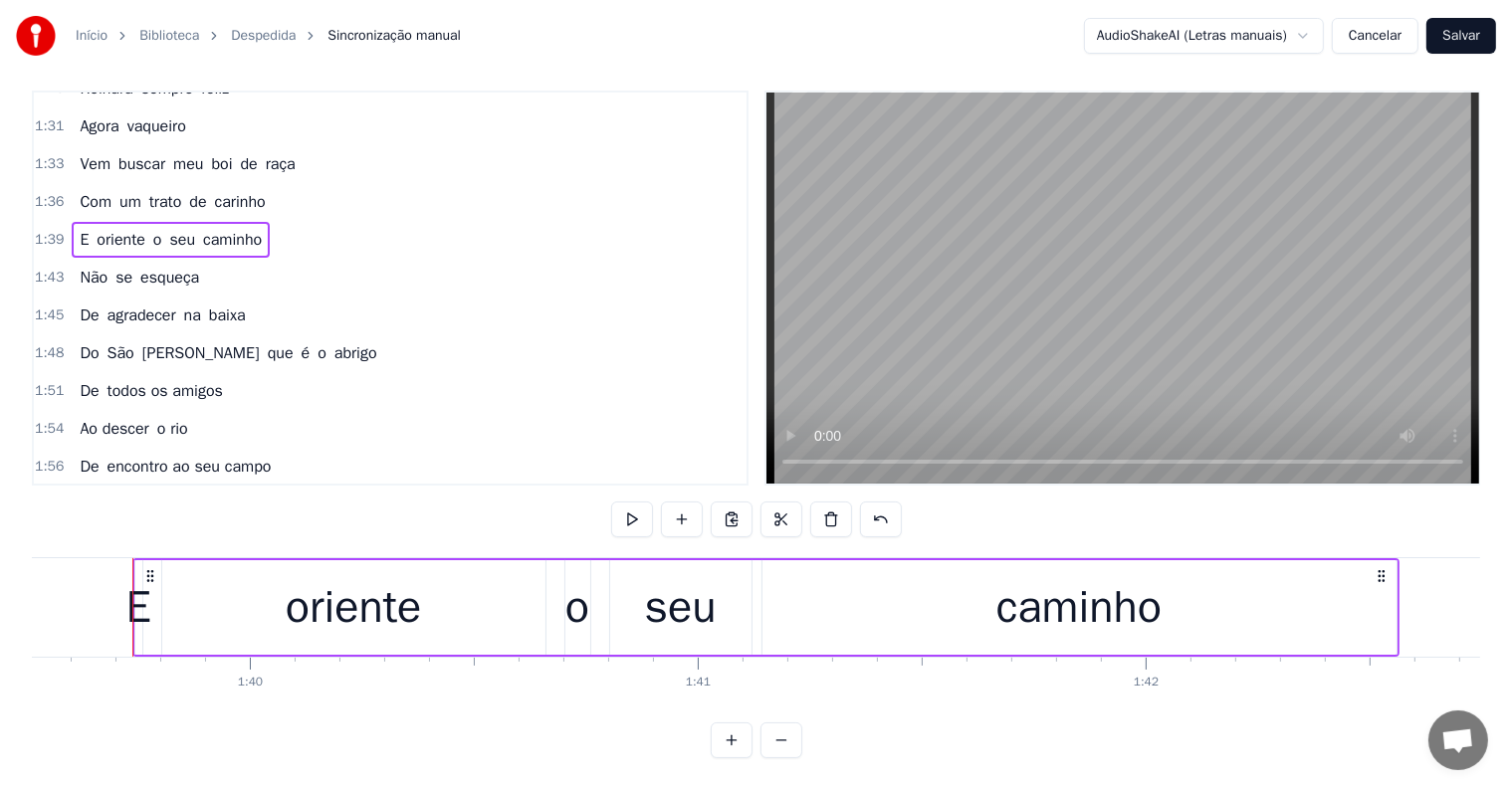 click on "Com um trato de carinho" at bounding box center [172, 202] 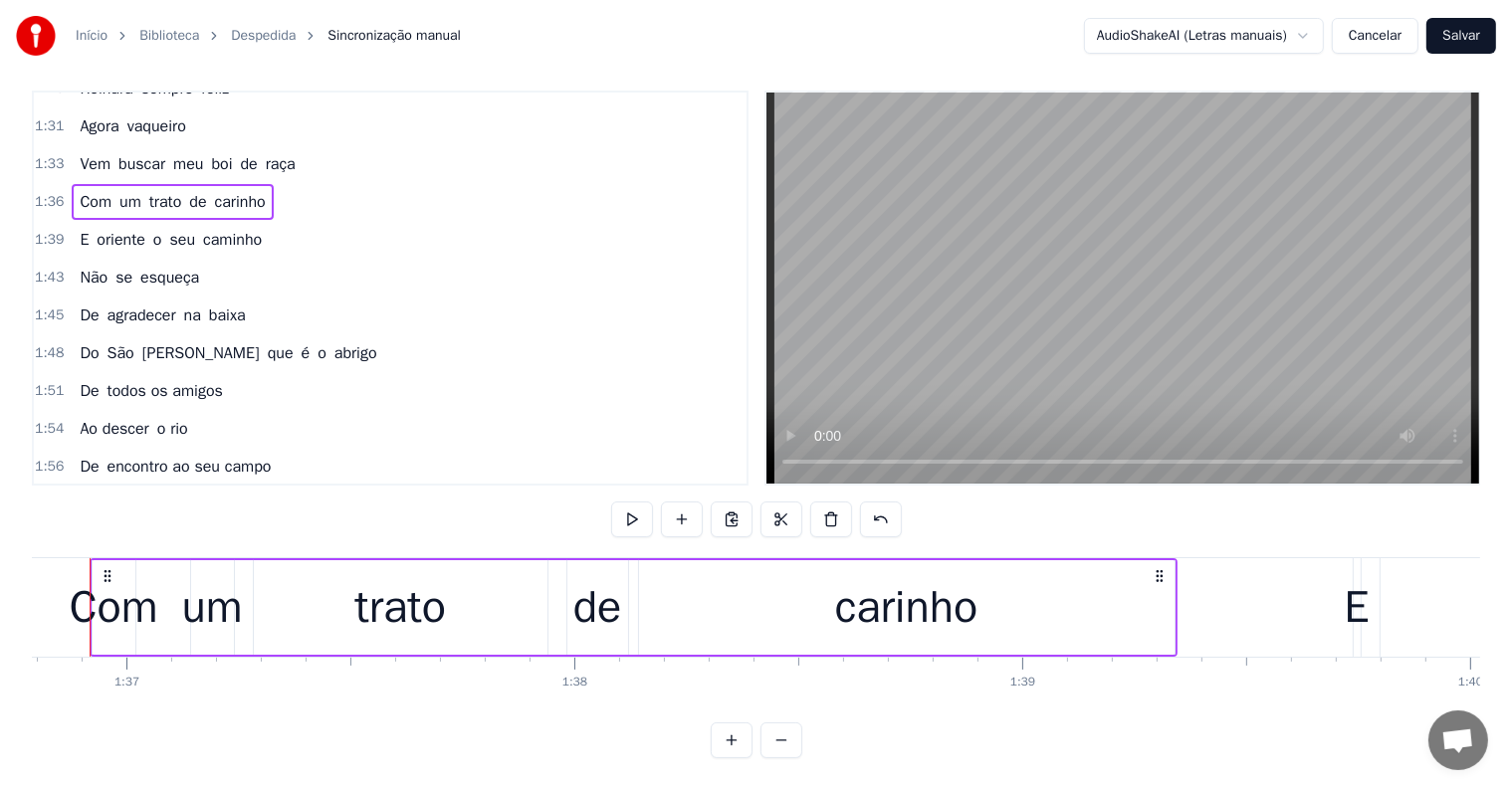 scroll, scrollTop: 0, scrollLeft: 43311, axis: horizontal 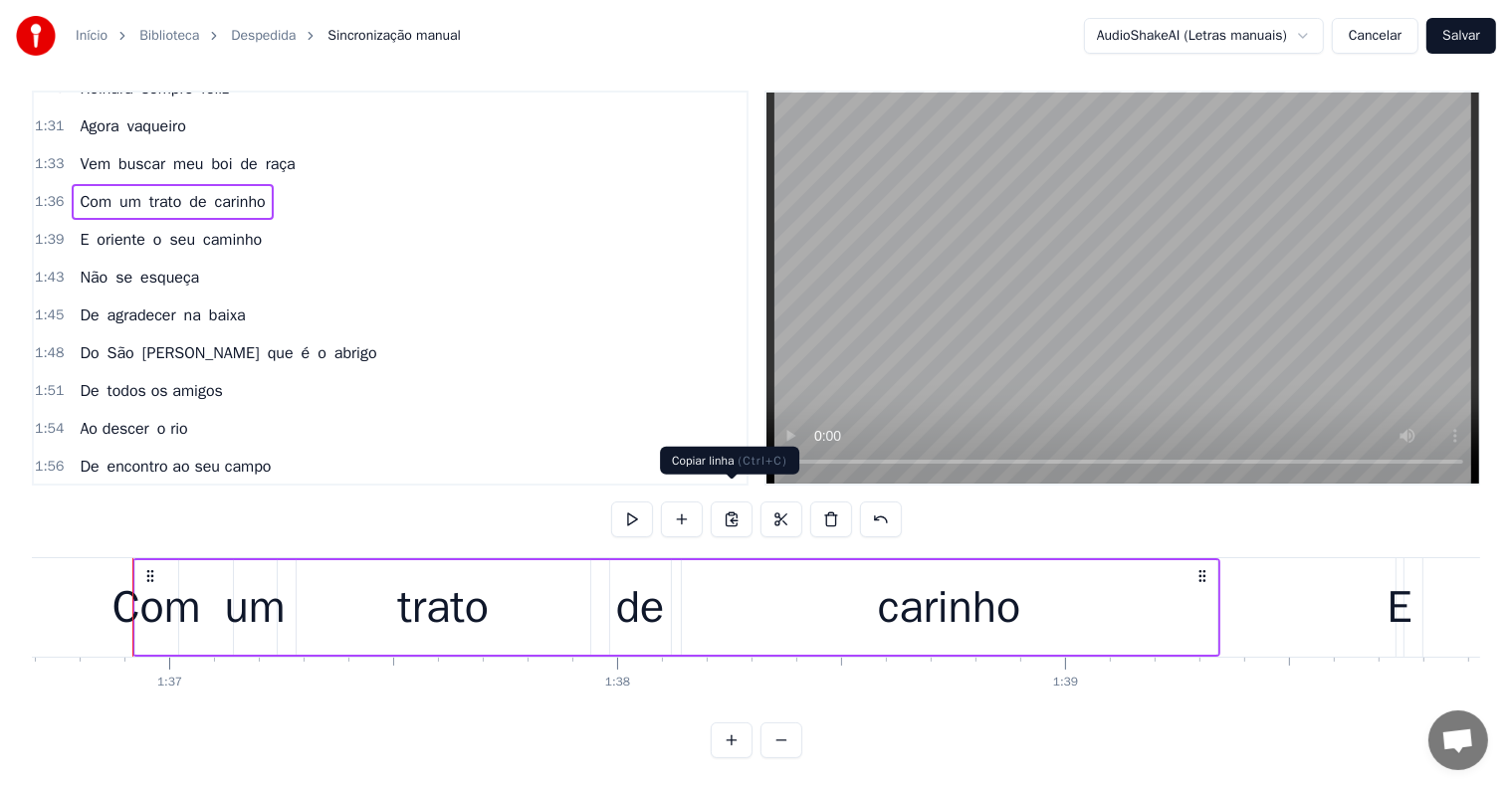 click at bounding box center (732, 519) 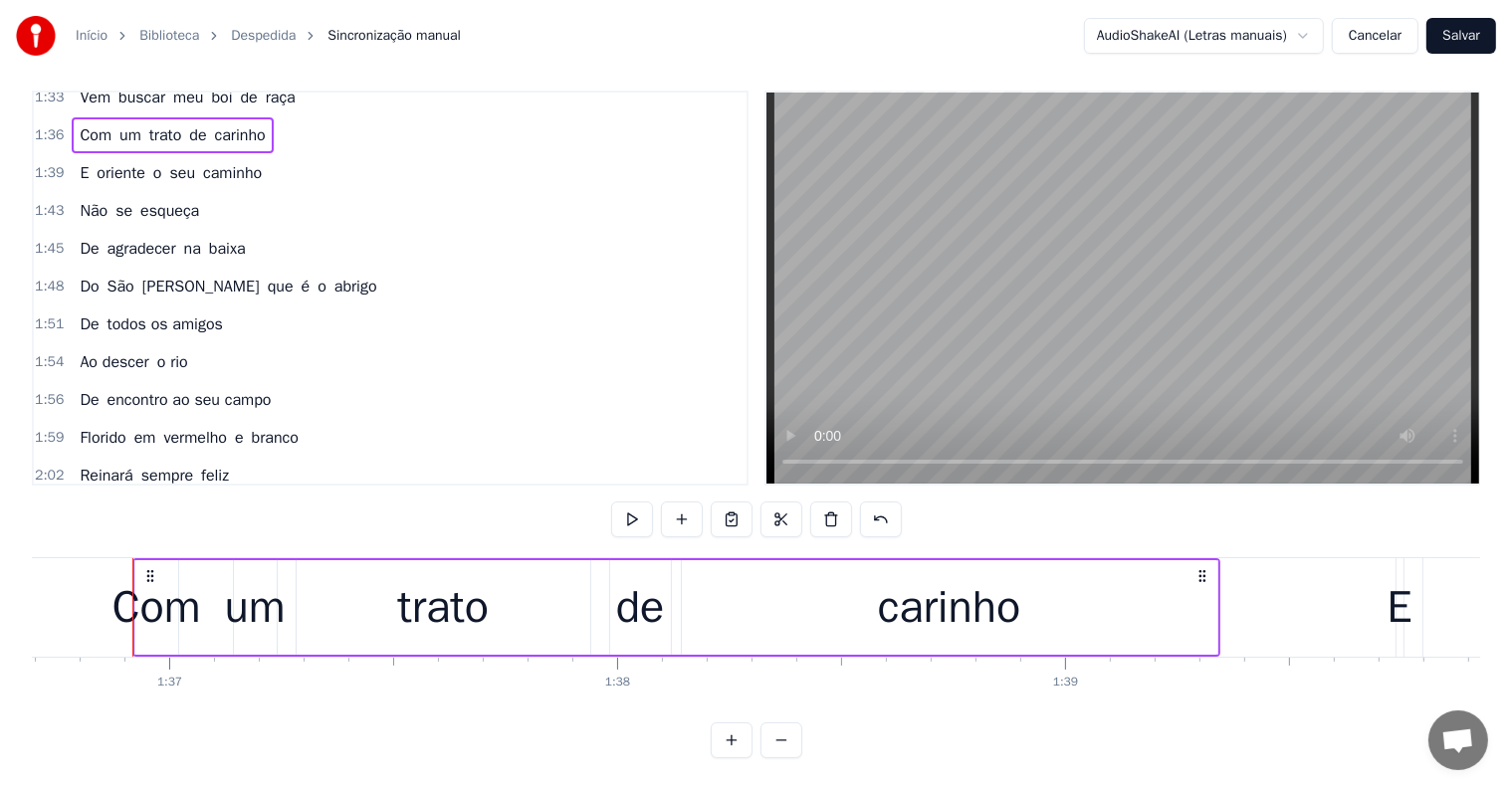 scroll, scrollTop: 1219, scrollLeft: 0, axis: vertical 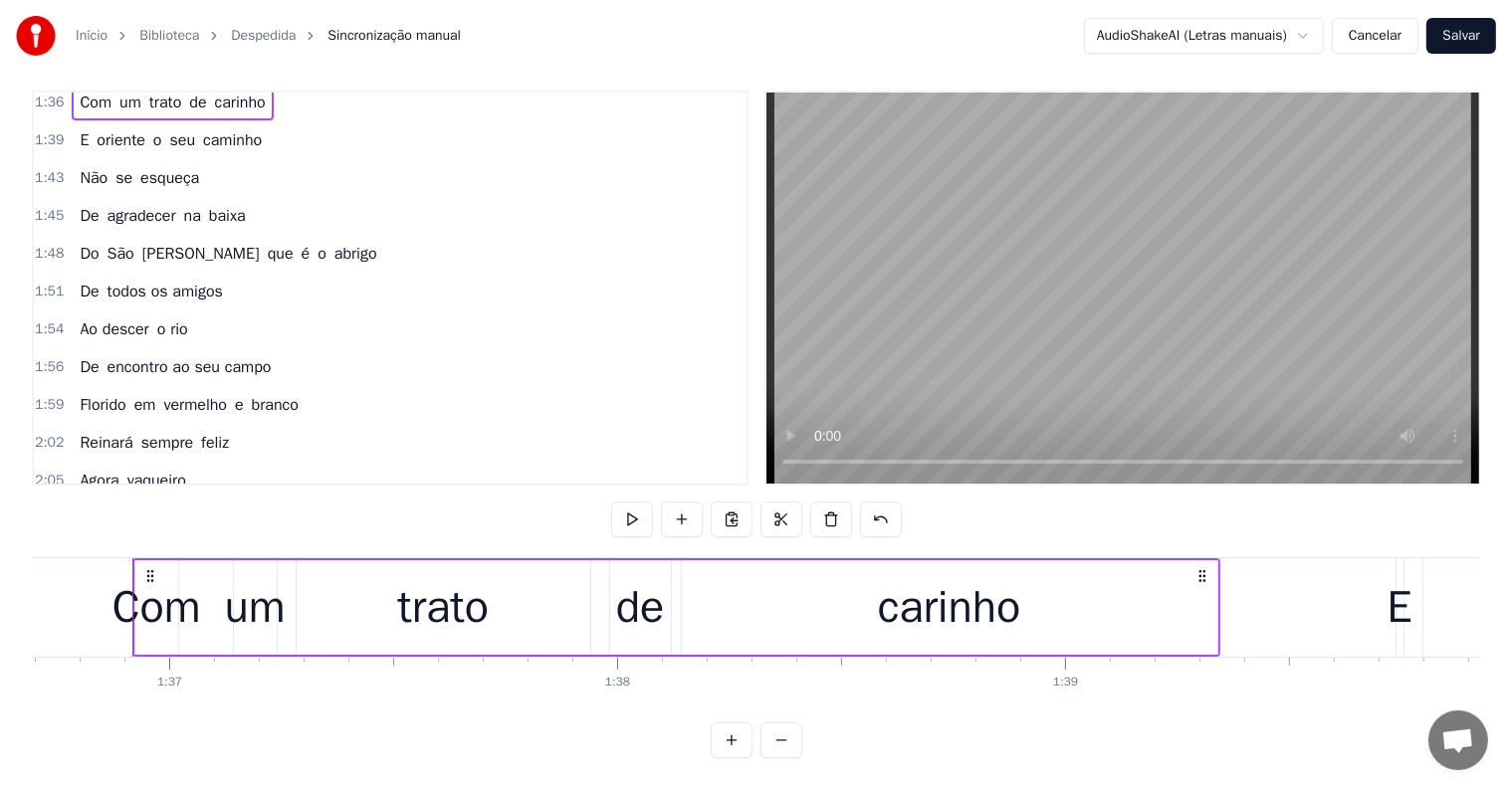 click on "raça" at bounding box center (281, 518) 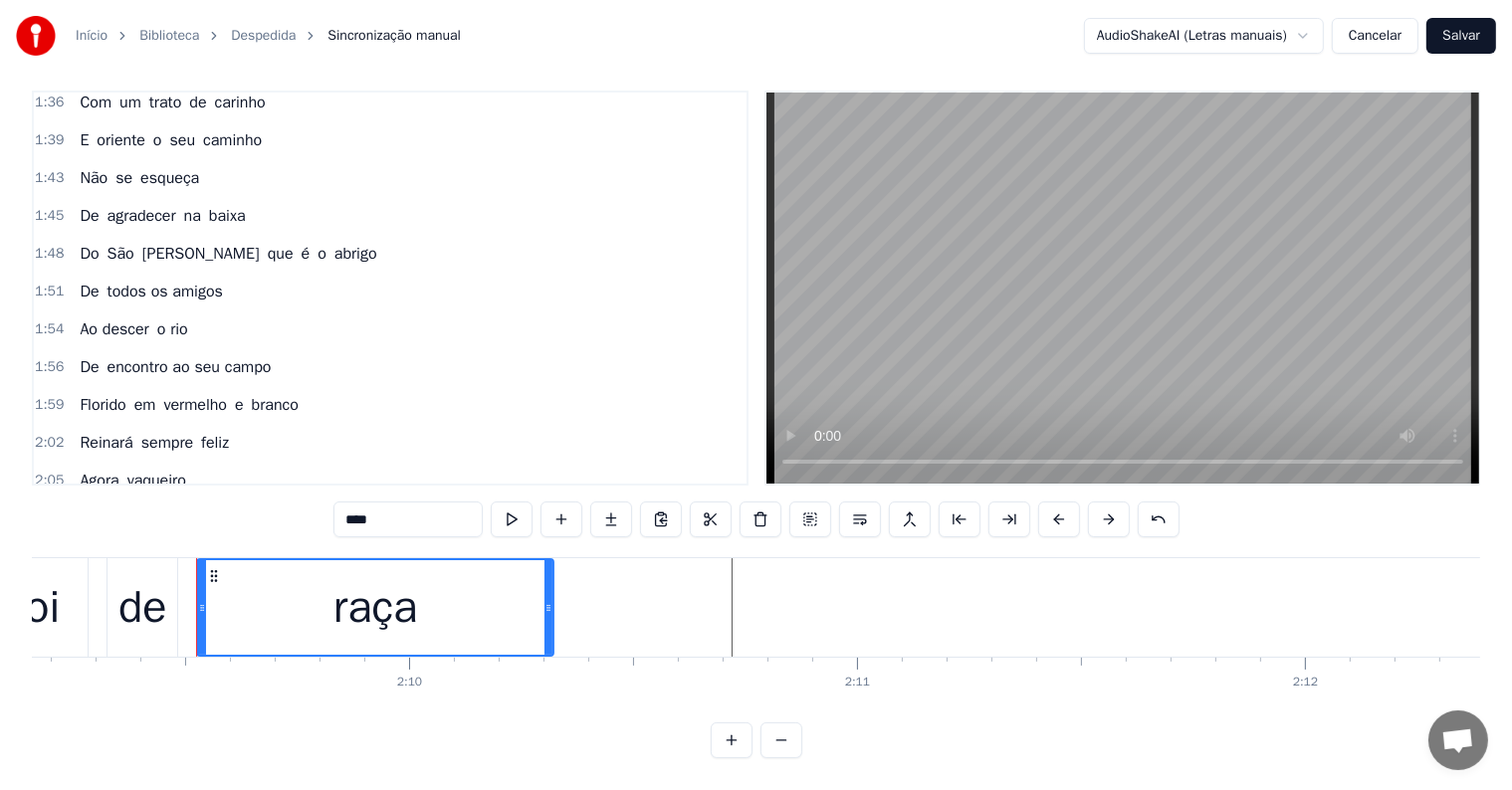 scroll, scrollTop: 0, scrollLeft: 57917, axis: horizontal 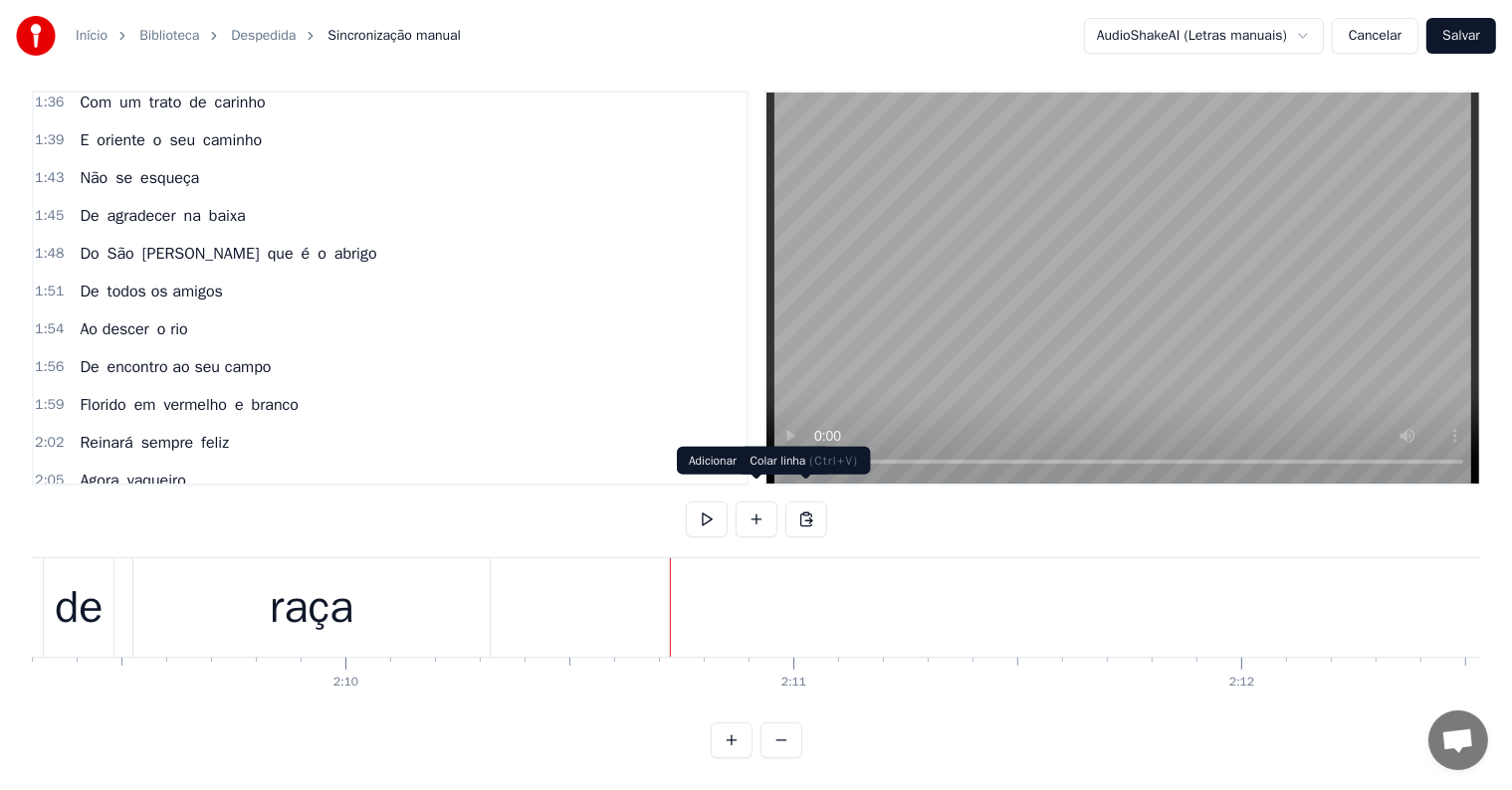 click at bounding box center (806, 519) 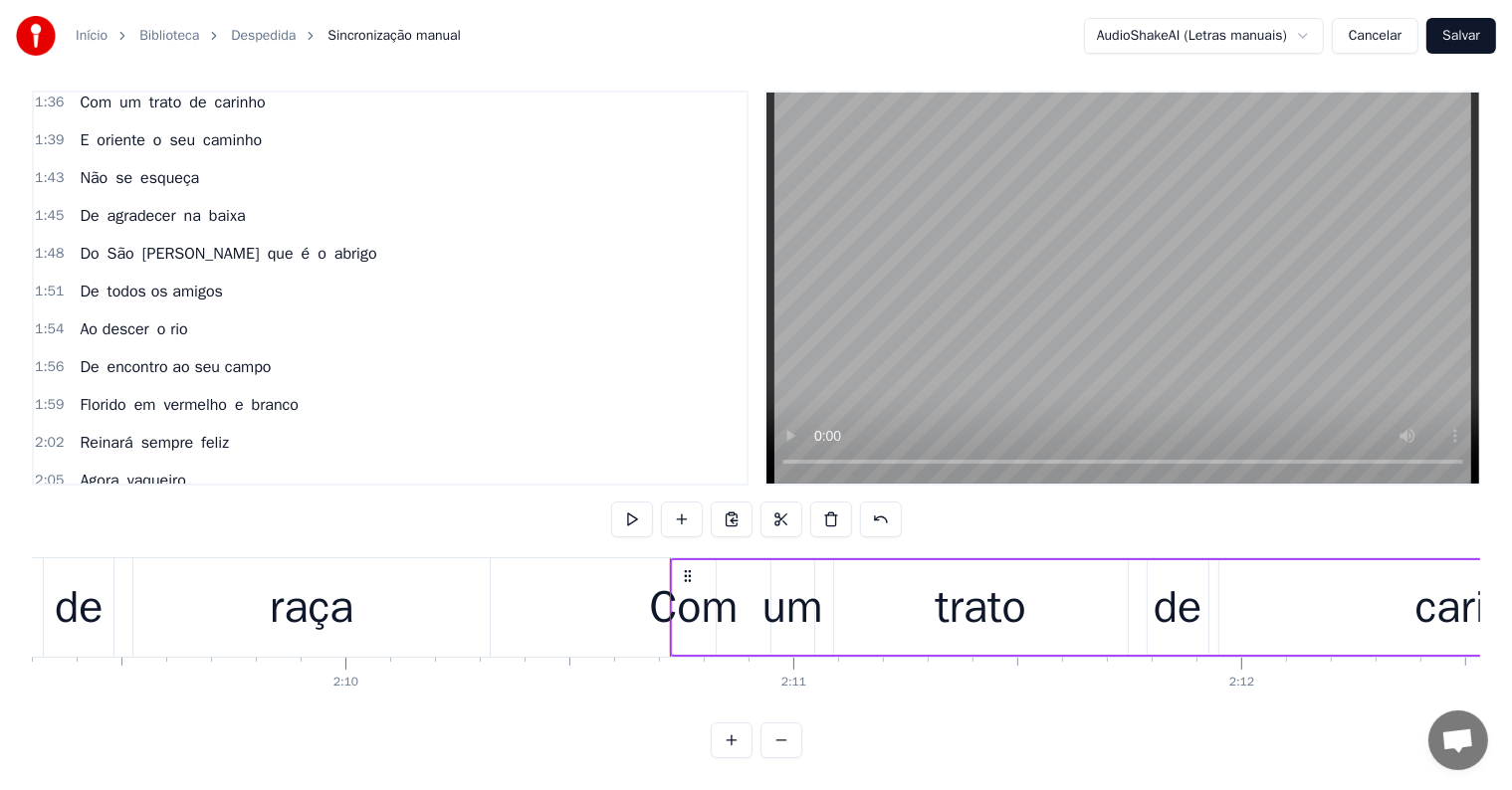 click on "raça" at bounding box center [312, 607] 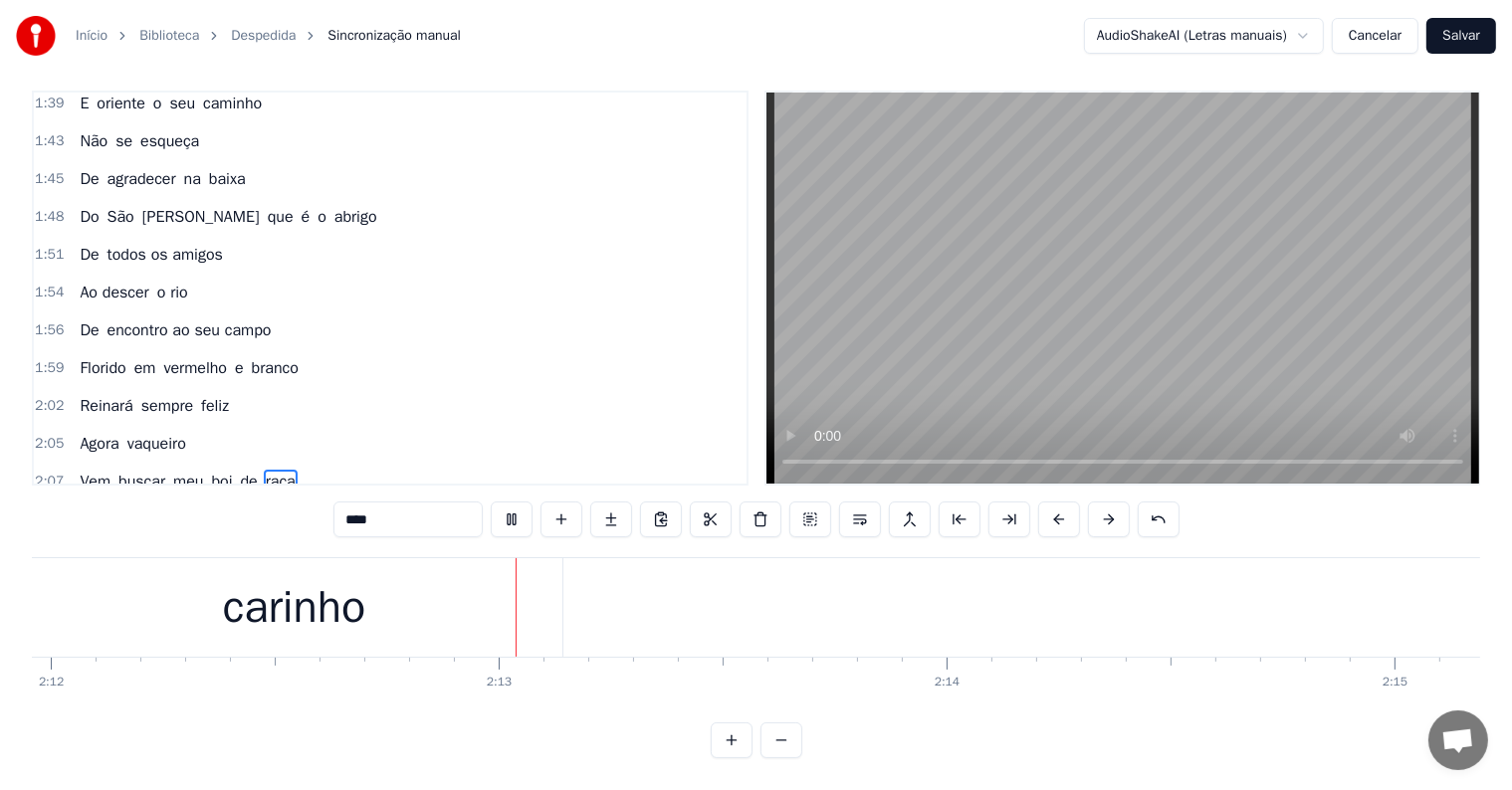 scroll, scrollTop: 0, scrollLeft: 59228, axis: horizontal 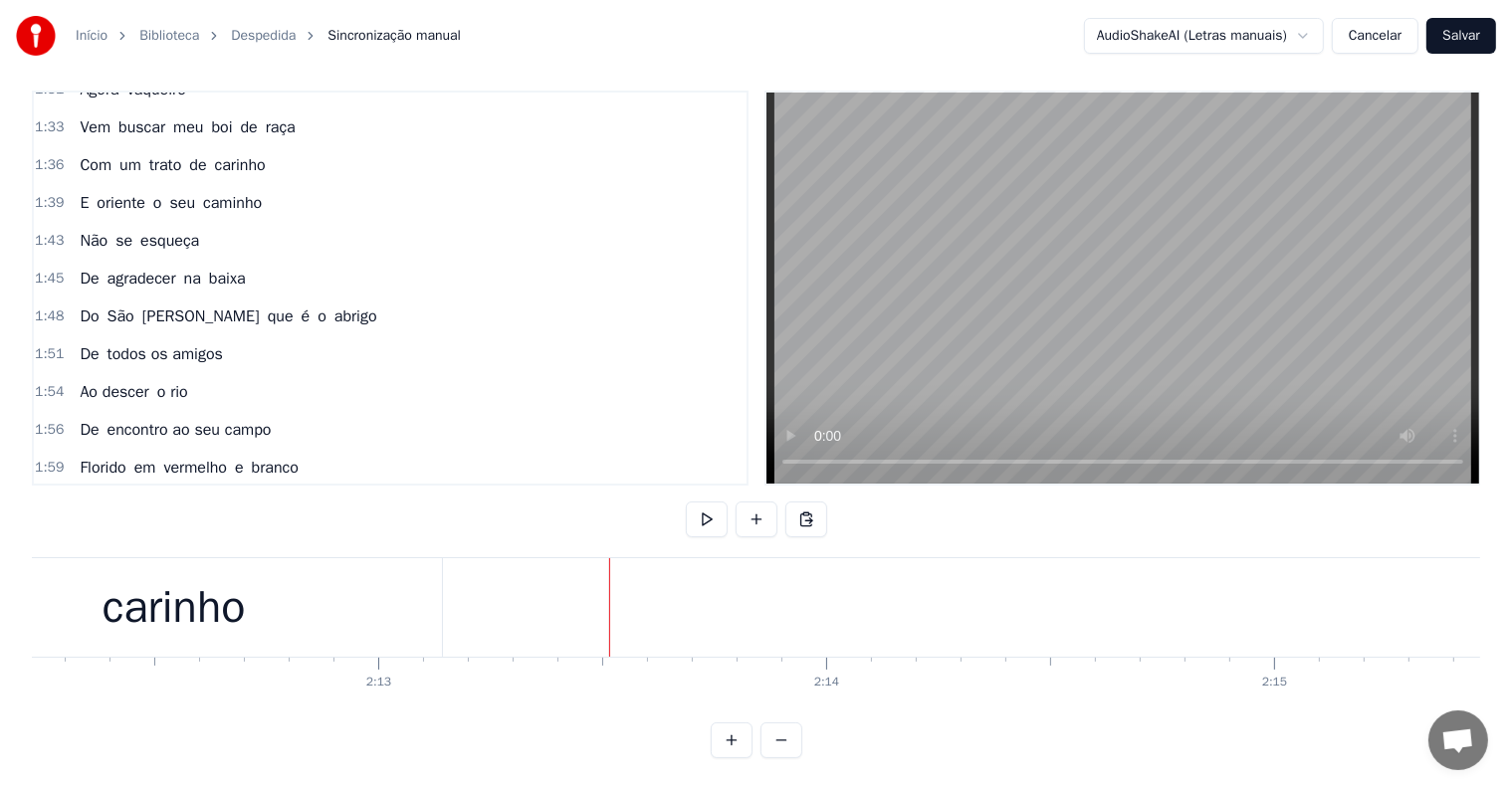 click on "E oriente o seu caminho" at bounding box center [170, 203] 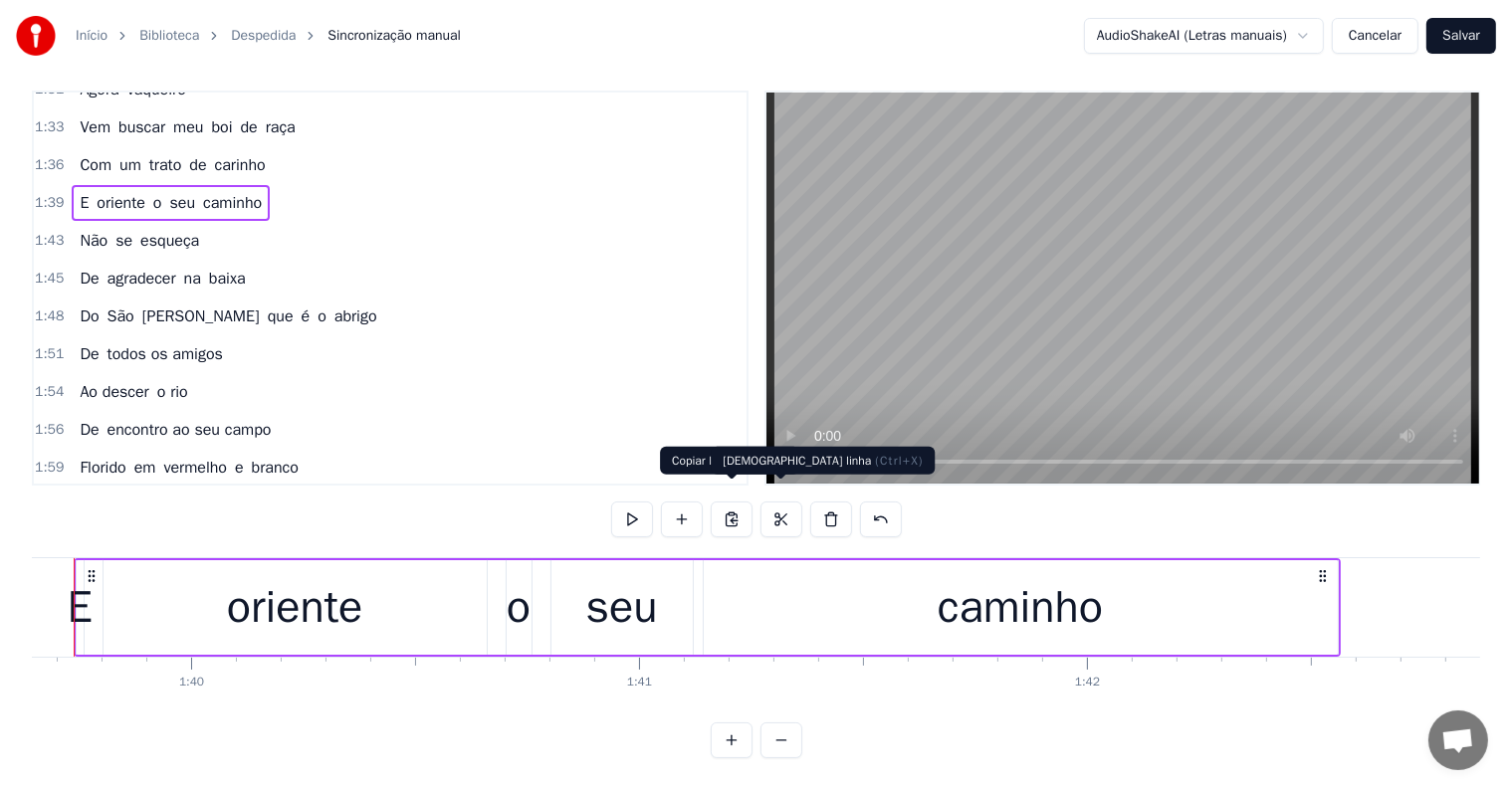 scroll, scrollTop: 0, scrollLeft: 44575, axis: horizontal 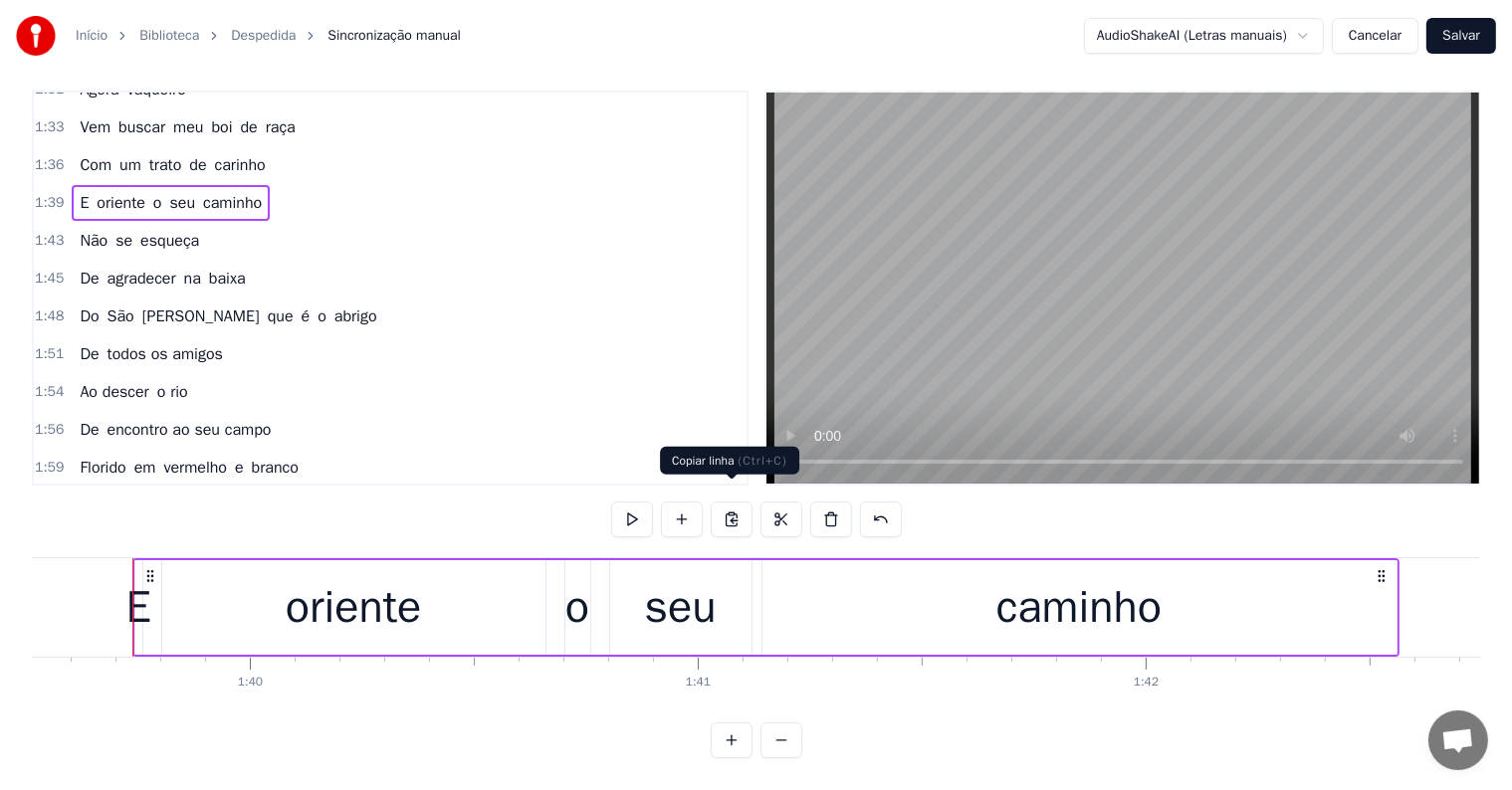 click at bounding box center (732, 519) 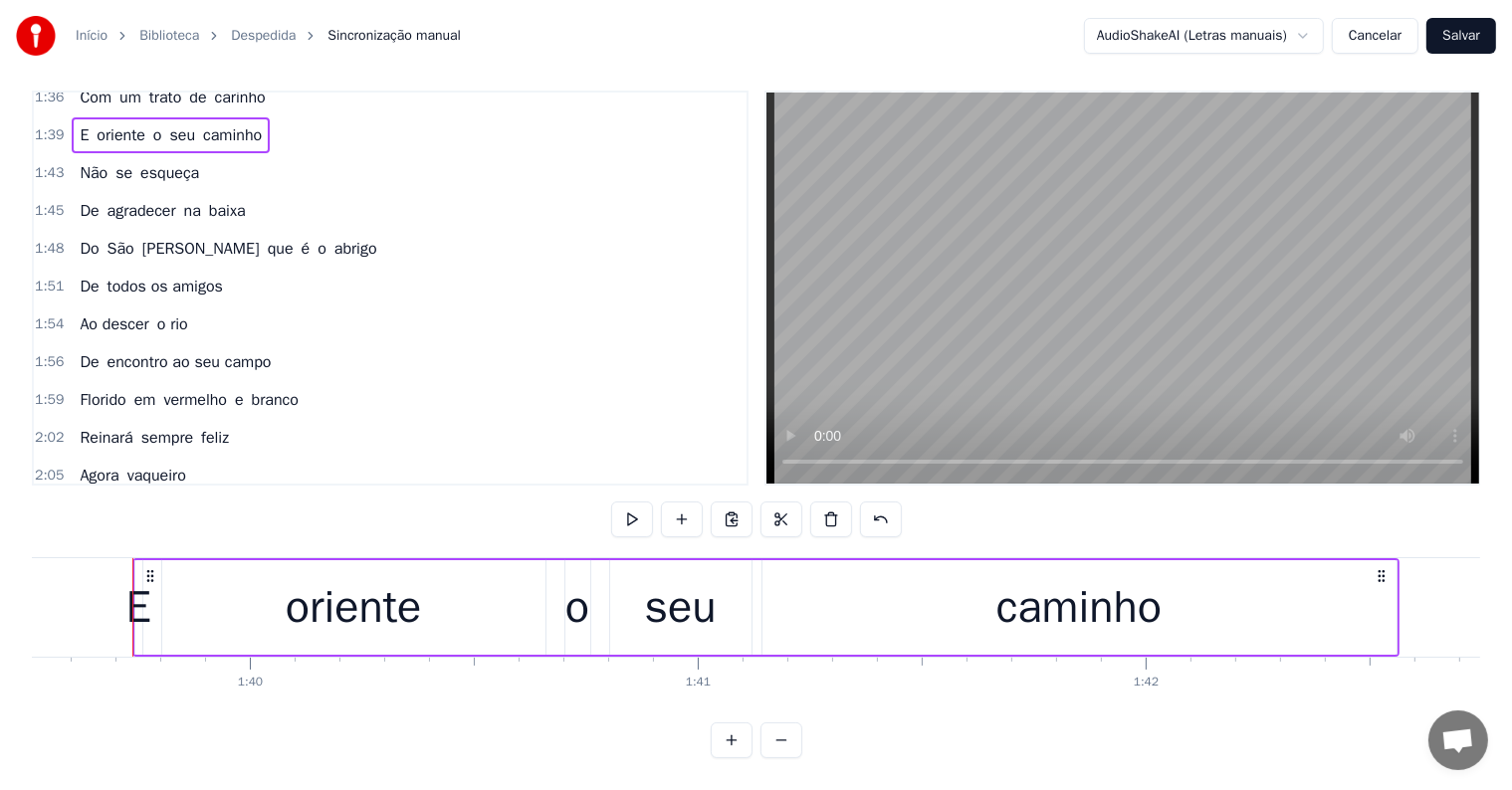 scroll, scrollTop: 1256, scrollLeft: 0, axis: vertical 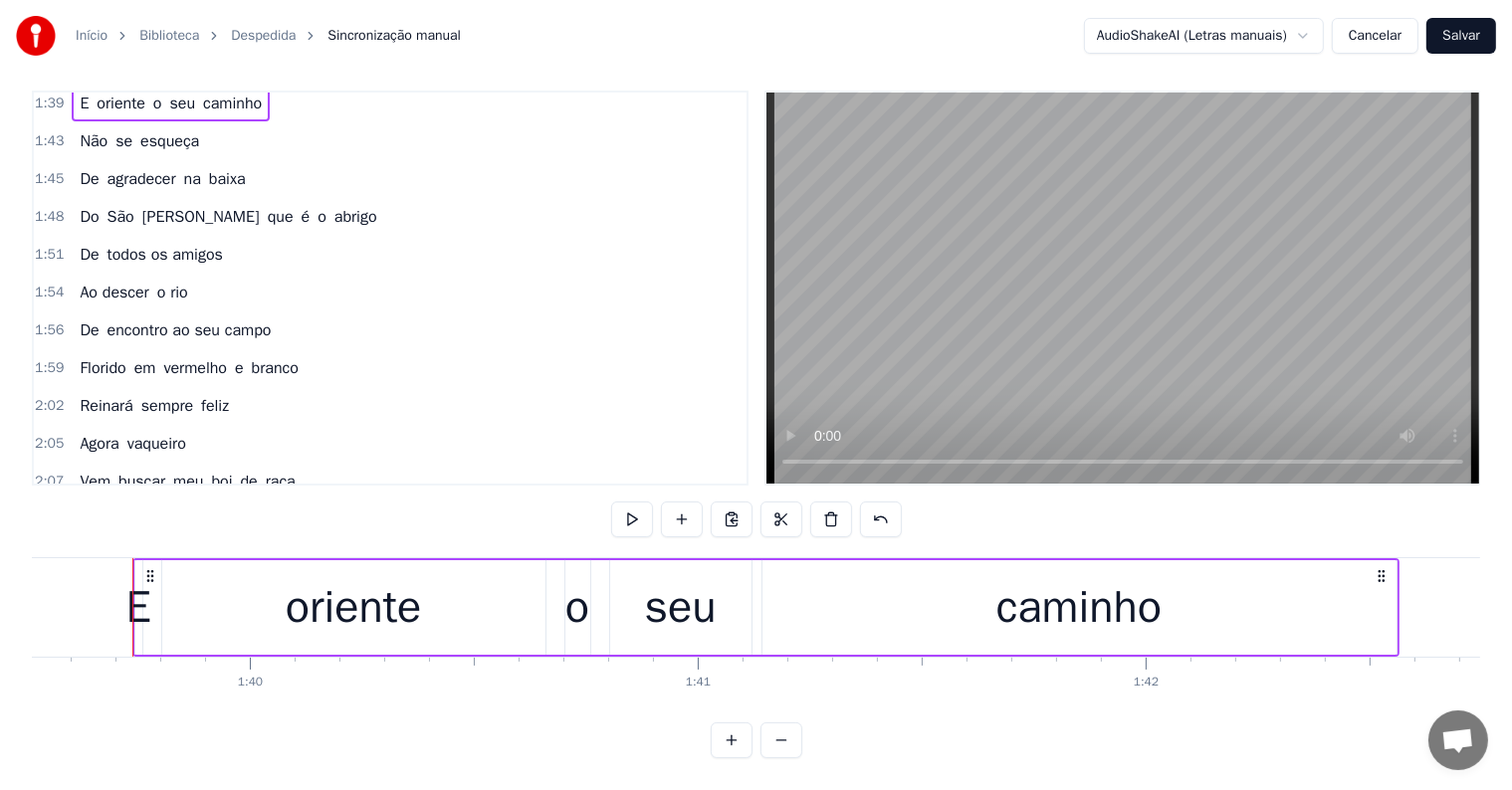 click on "carinho" at bounding box center [240, 519] 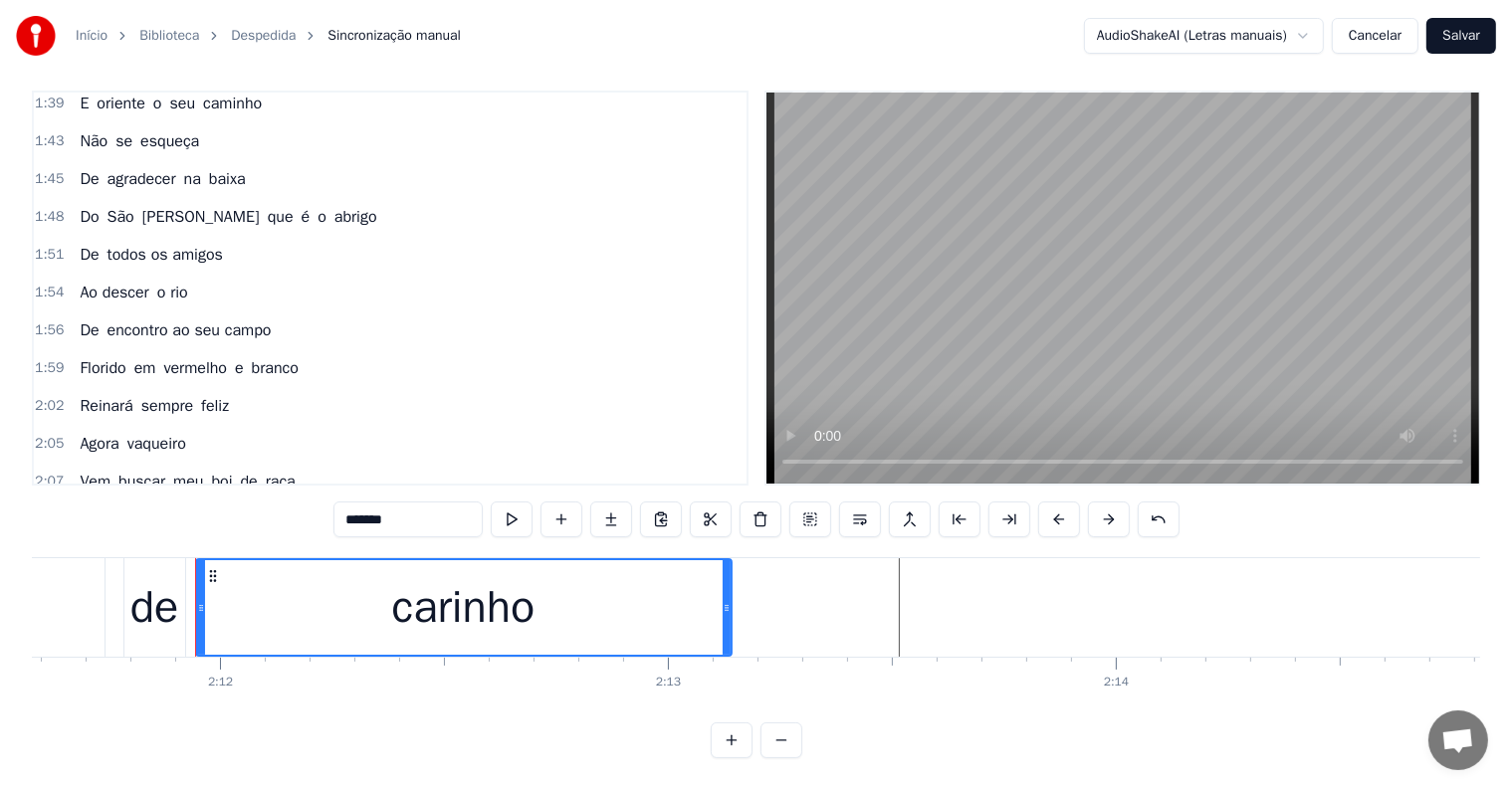 scroll, scrollTop: 0, scrollLeft: 59001, axis: horizontal 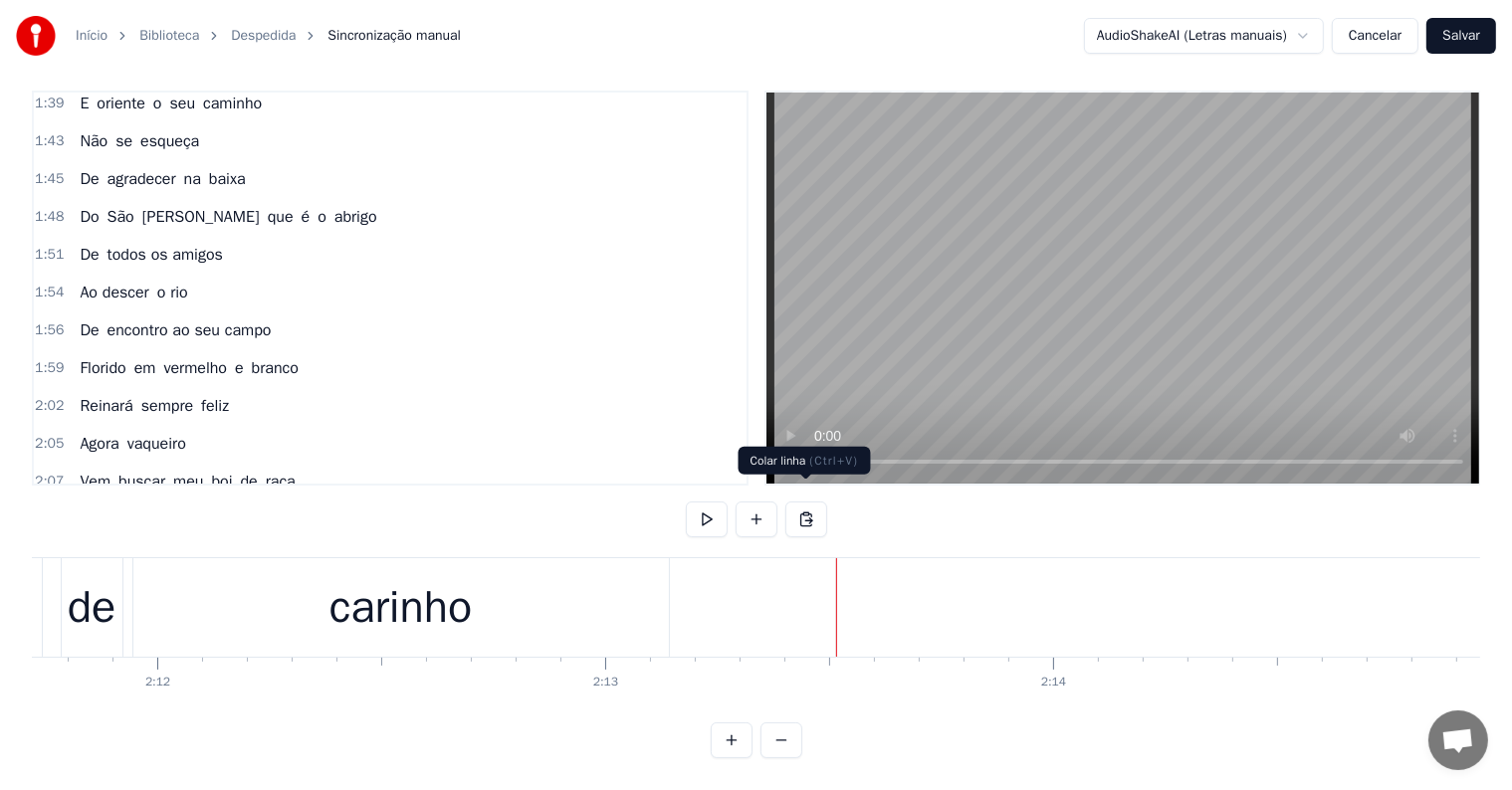 click at bounding box center (806, 519) 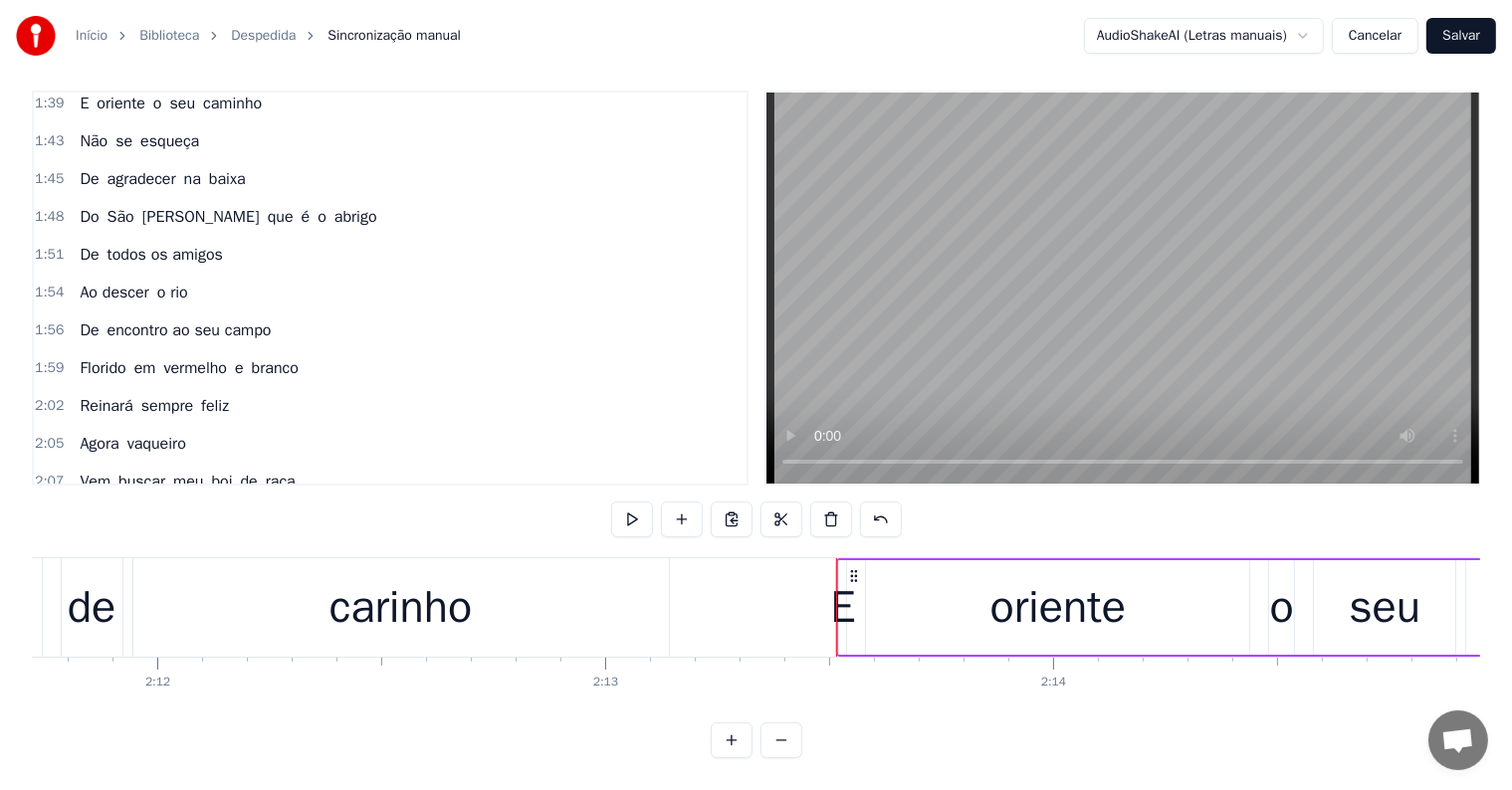 click on "carinho" at bounding box center (401, 607) 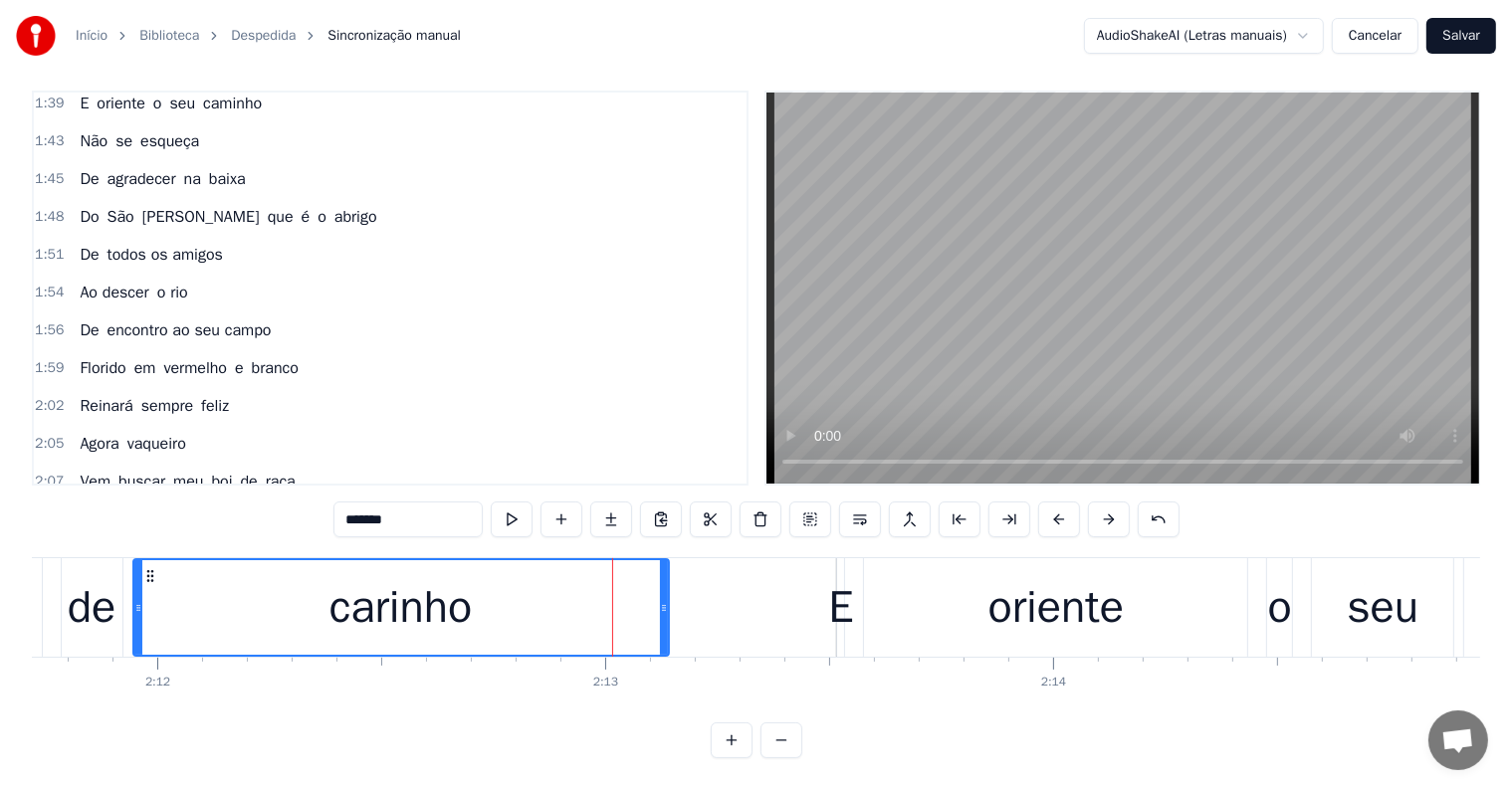 scroll, scrollTop: 1292, scrollLeft: 0, axis: vertical 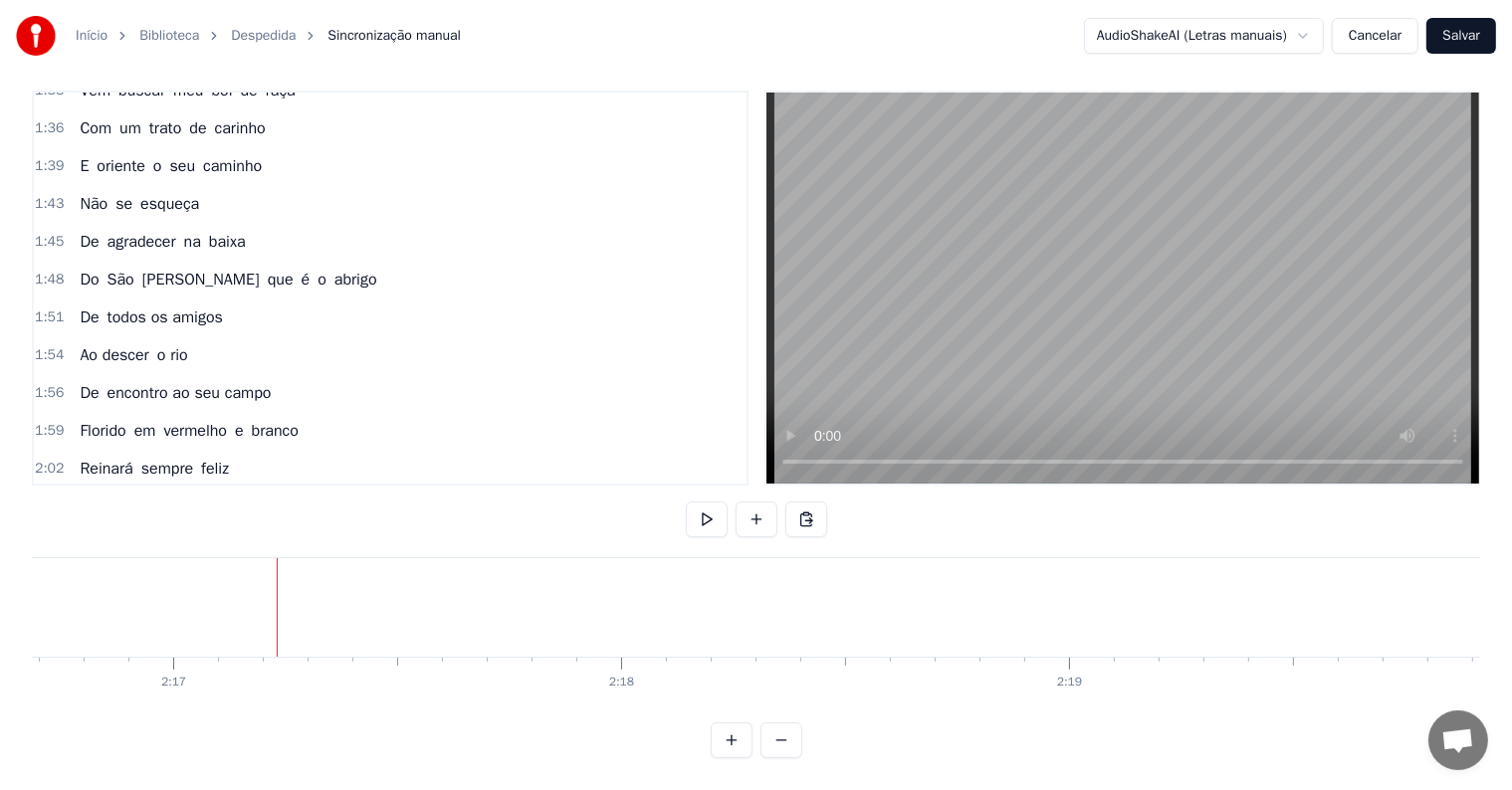 click on "Não se esqueça" at bounding box center (139, 204) 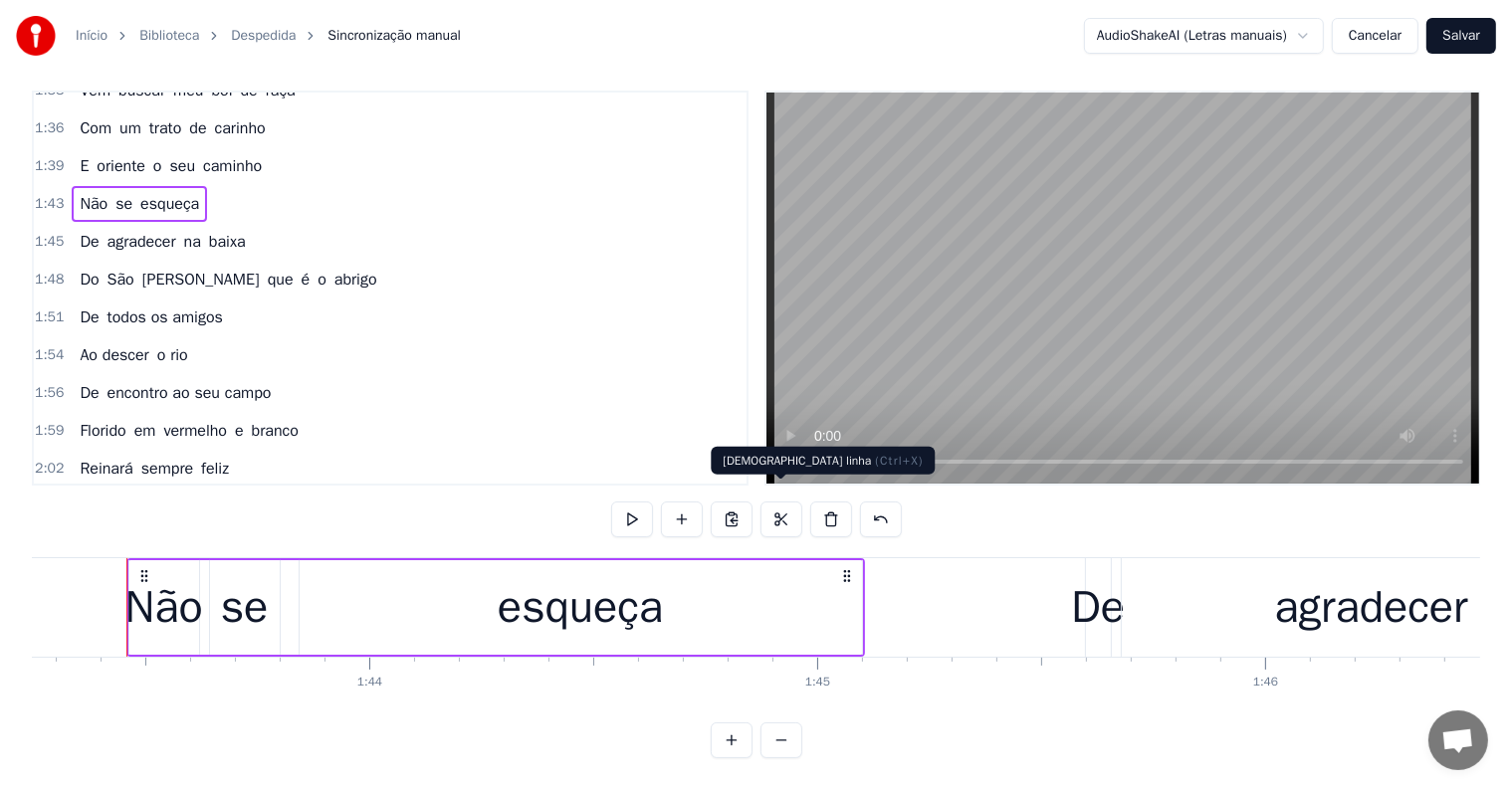 scroll, scrollTop: 0, scrollLeft: 46241, axis: horizontal 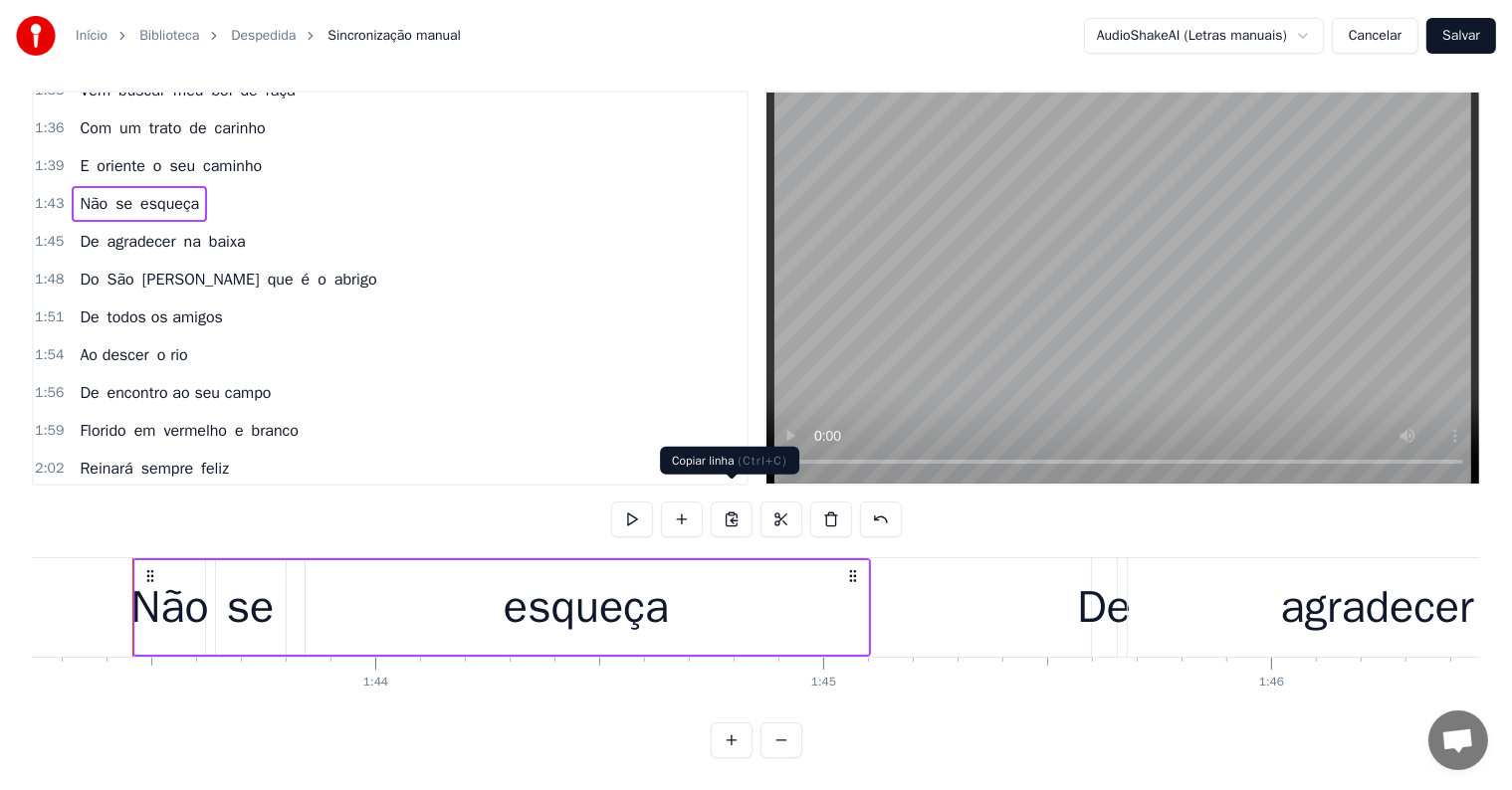 click at bounding box center (732, 519) 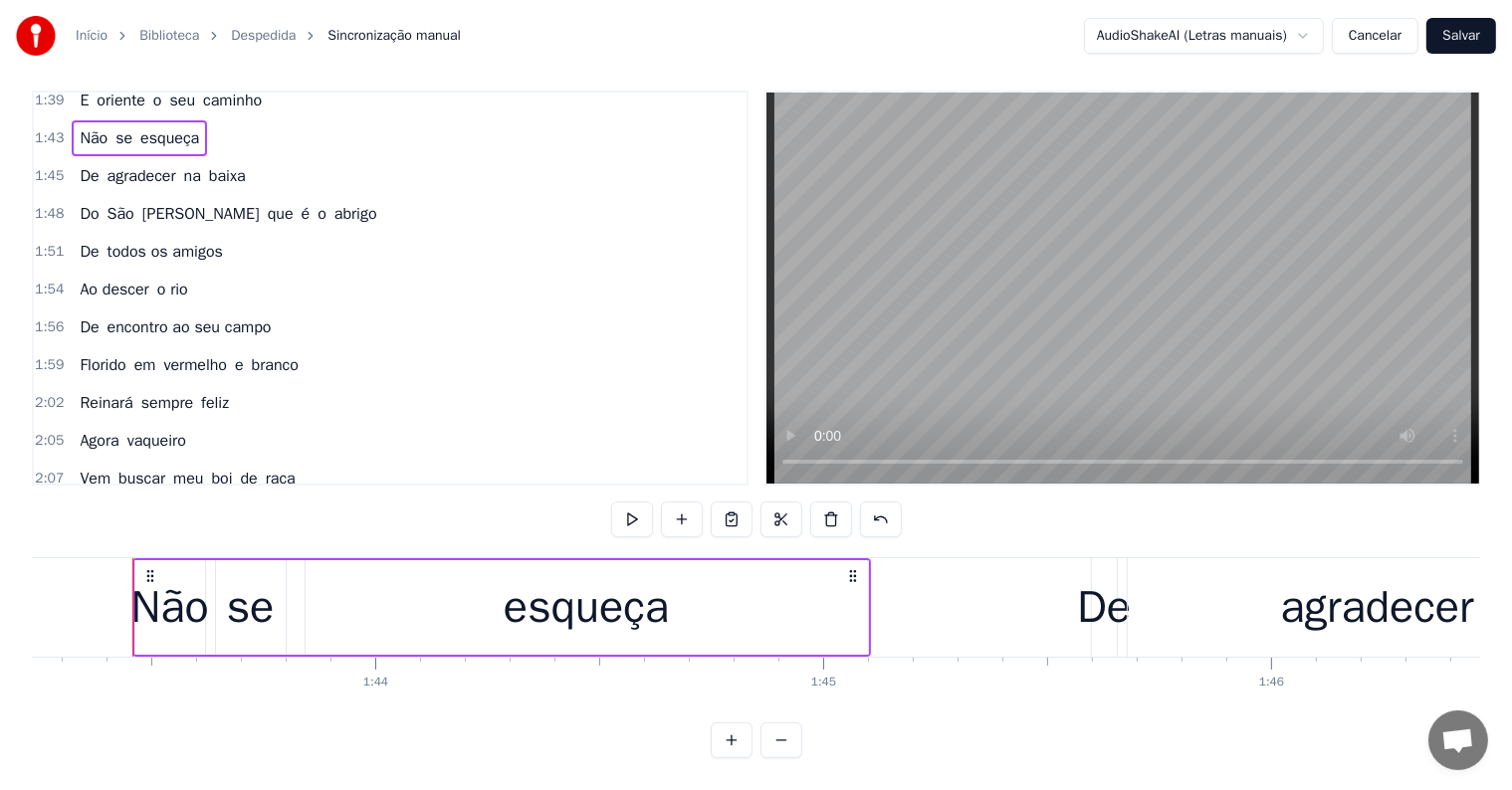 scroll, scrollTop: 1292, scrollLeft: 0, axis: vertical 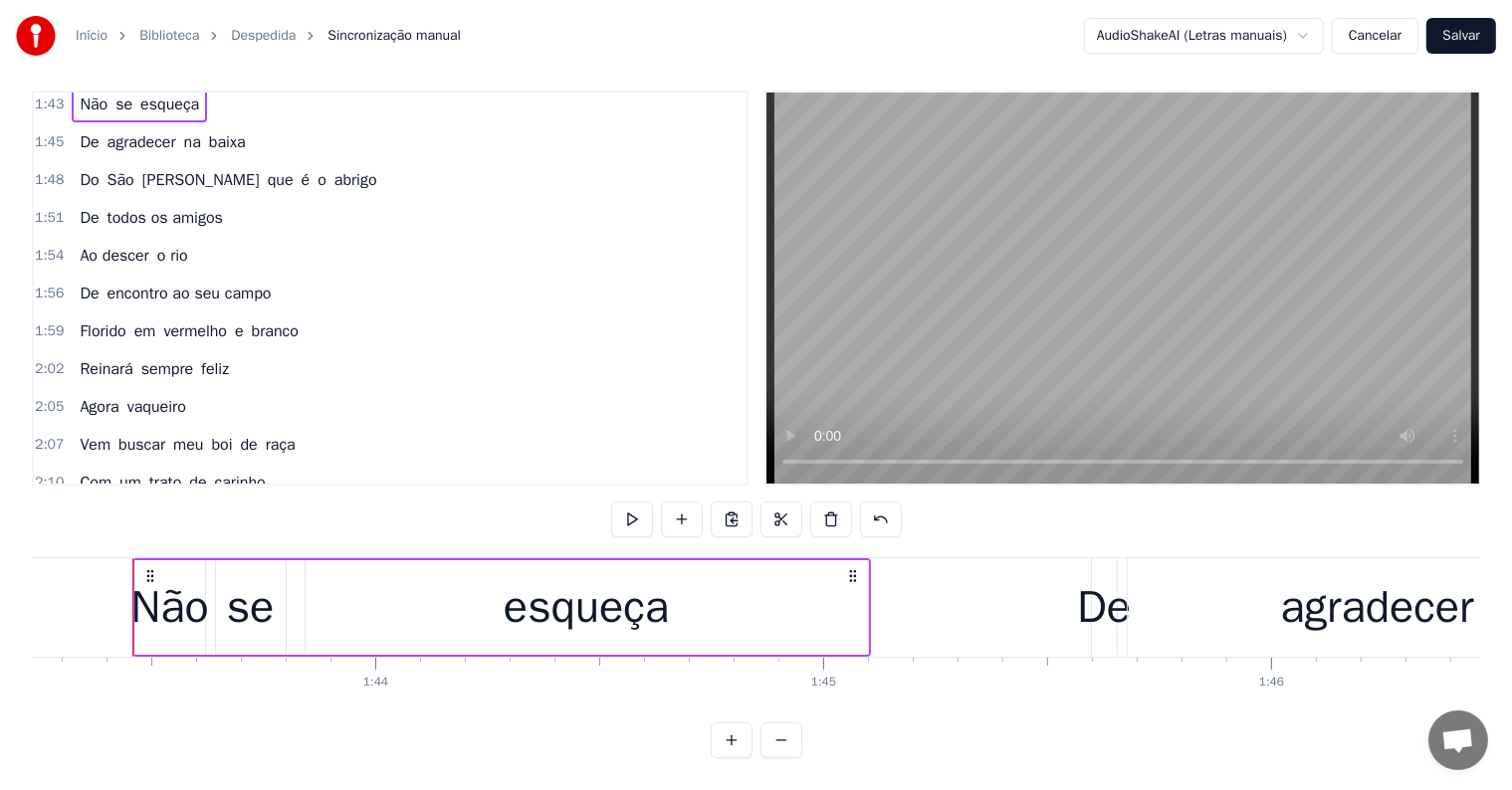 click on "caminho" at bounding box center (232, 520) 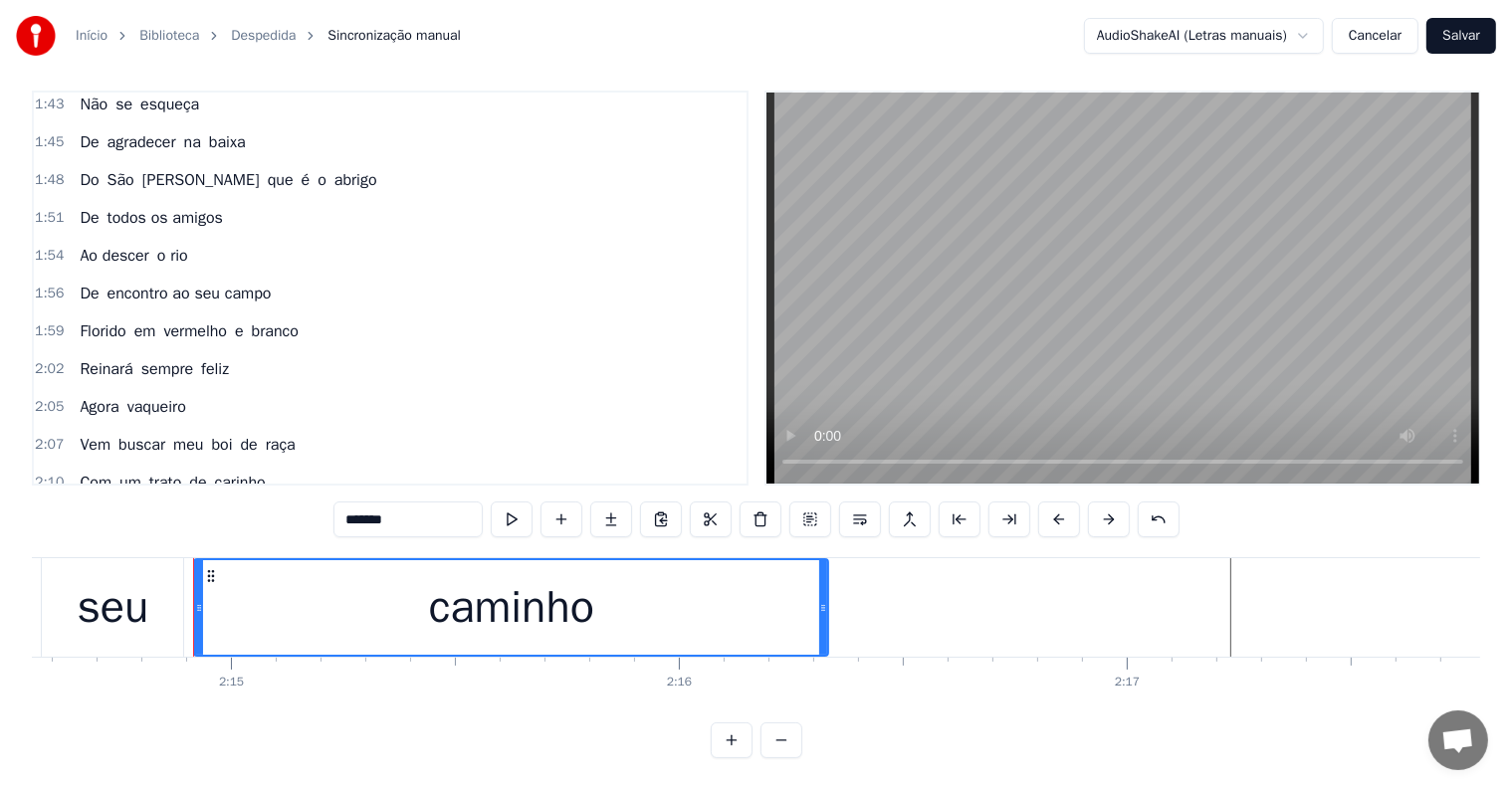scroll, scrollTop: 0, scrollLeft: 60333, axis: horizontal 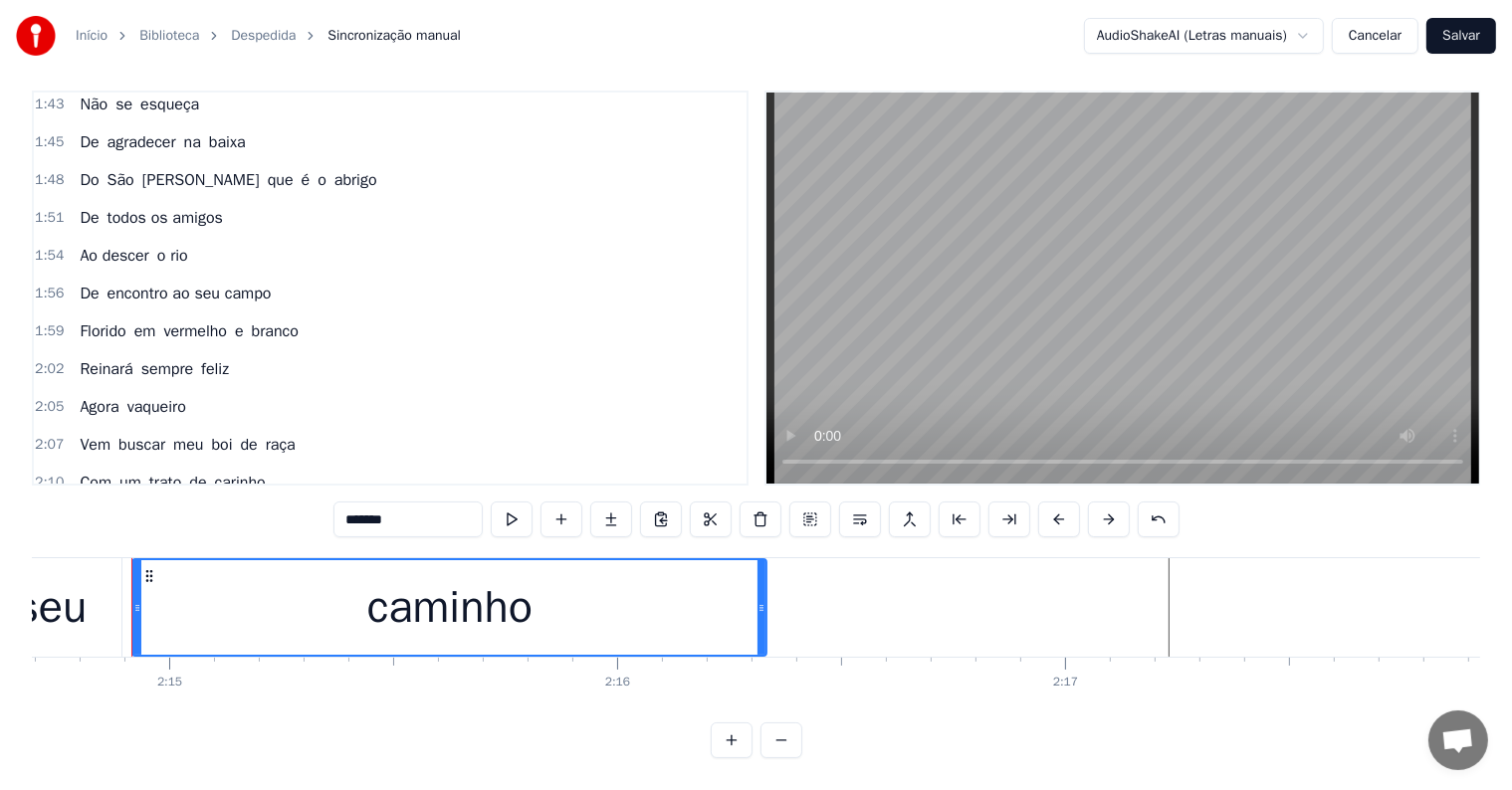 click at bounding box center [-23388, 607] 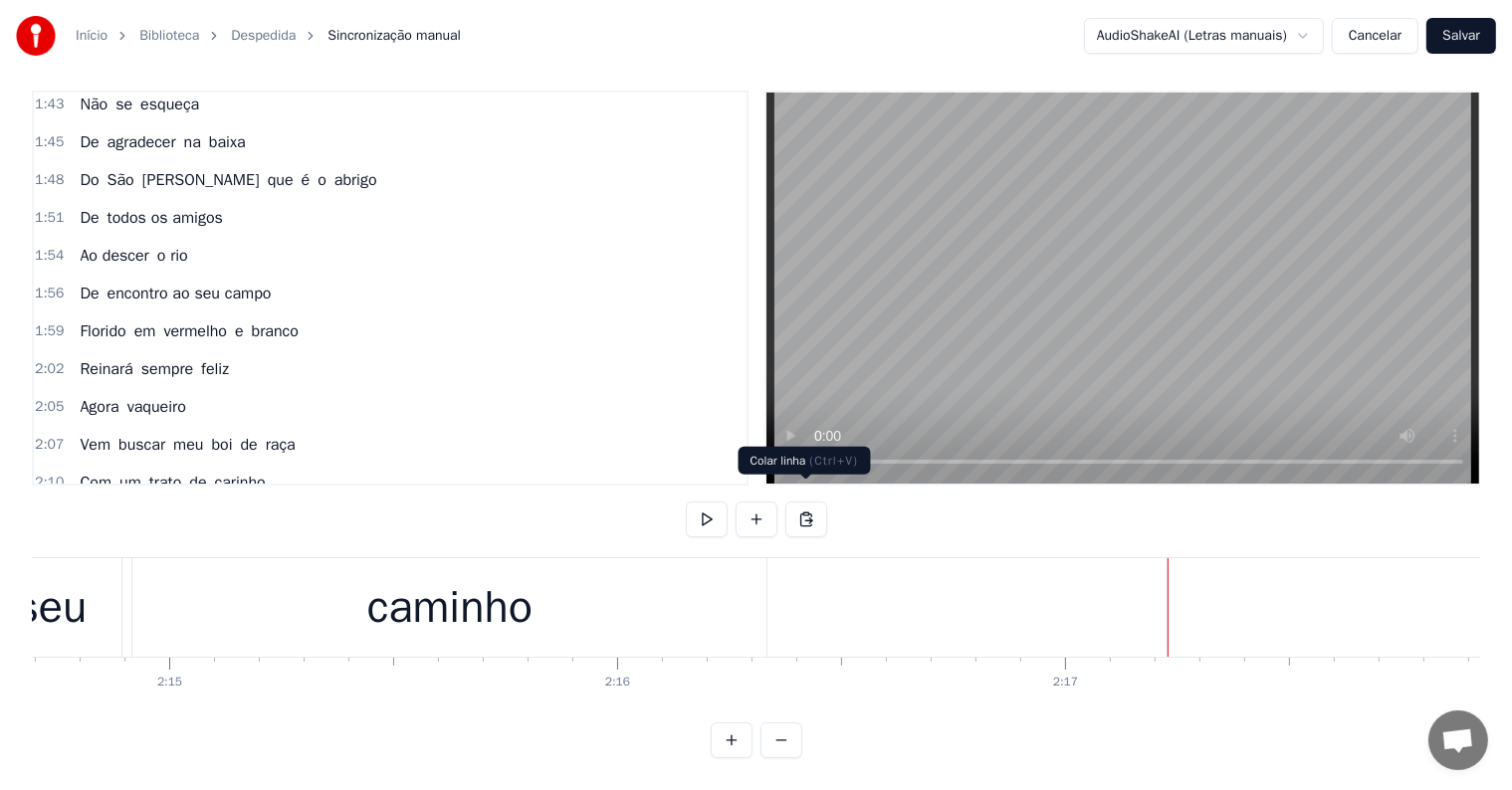 click at bounding box center [806, 519] 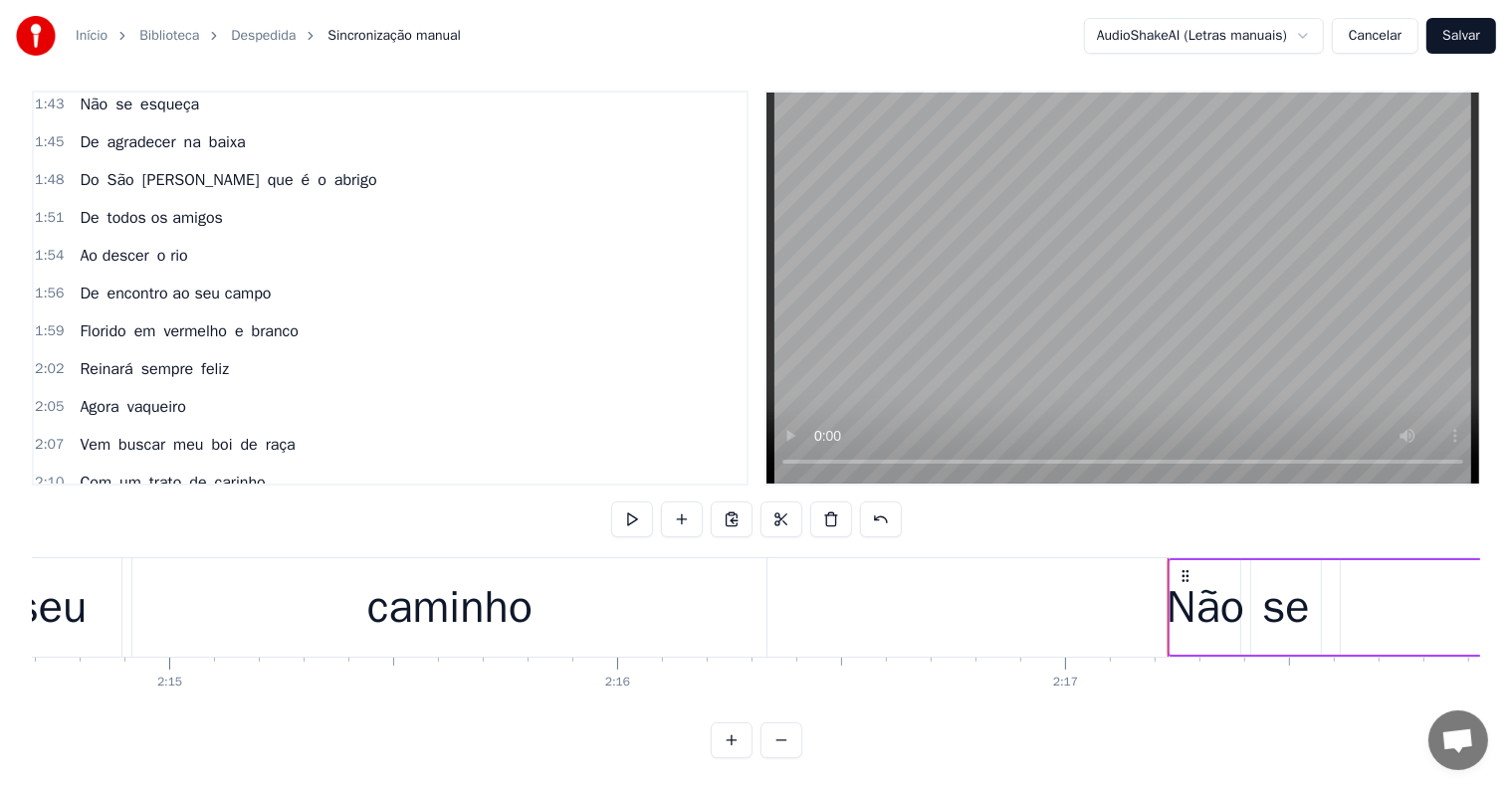 click on "caminho" at bounding box center [449, 607] 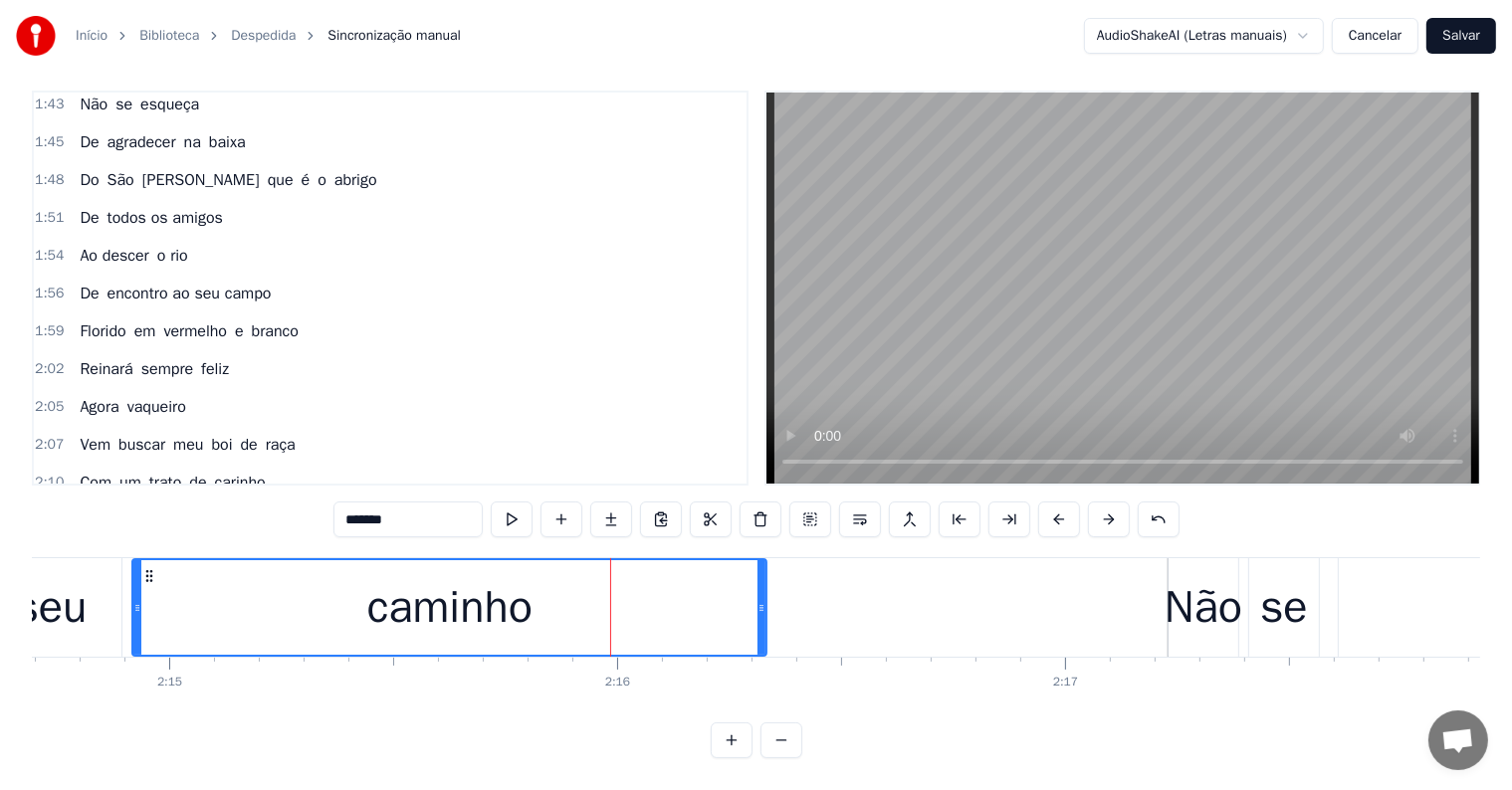 scroll, scrollTop: 1329, scrollLeft: 0, axis: vertical 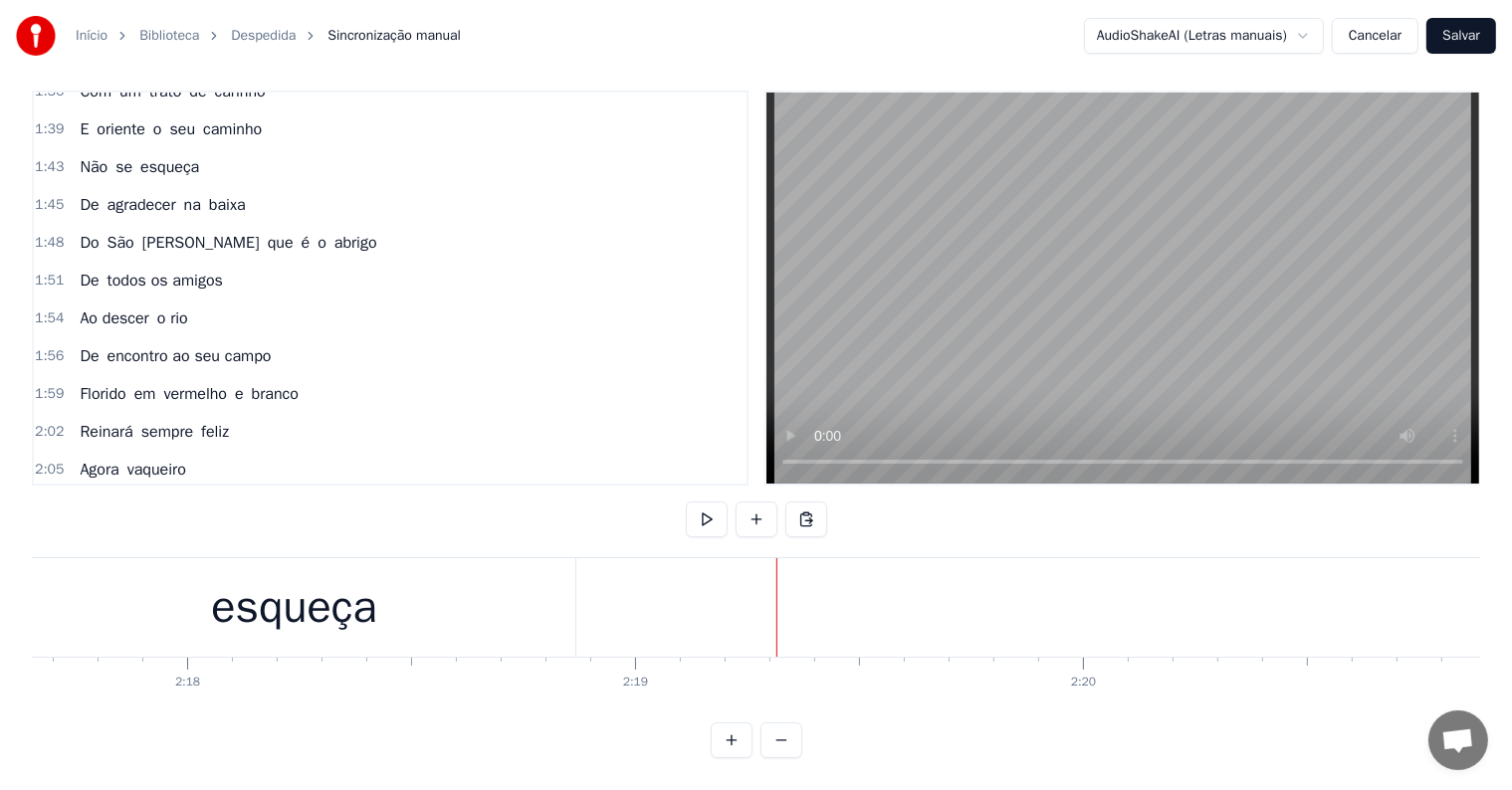 click on "De agradecer na baixa" at bounding box center (162, 205) 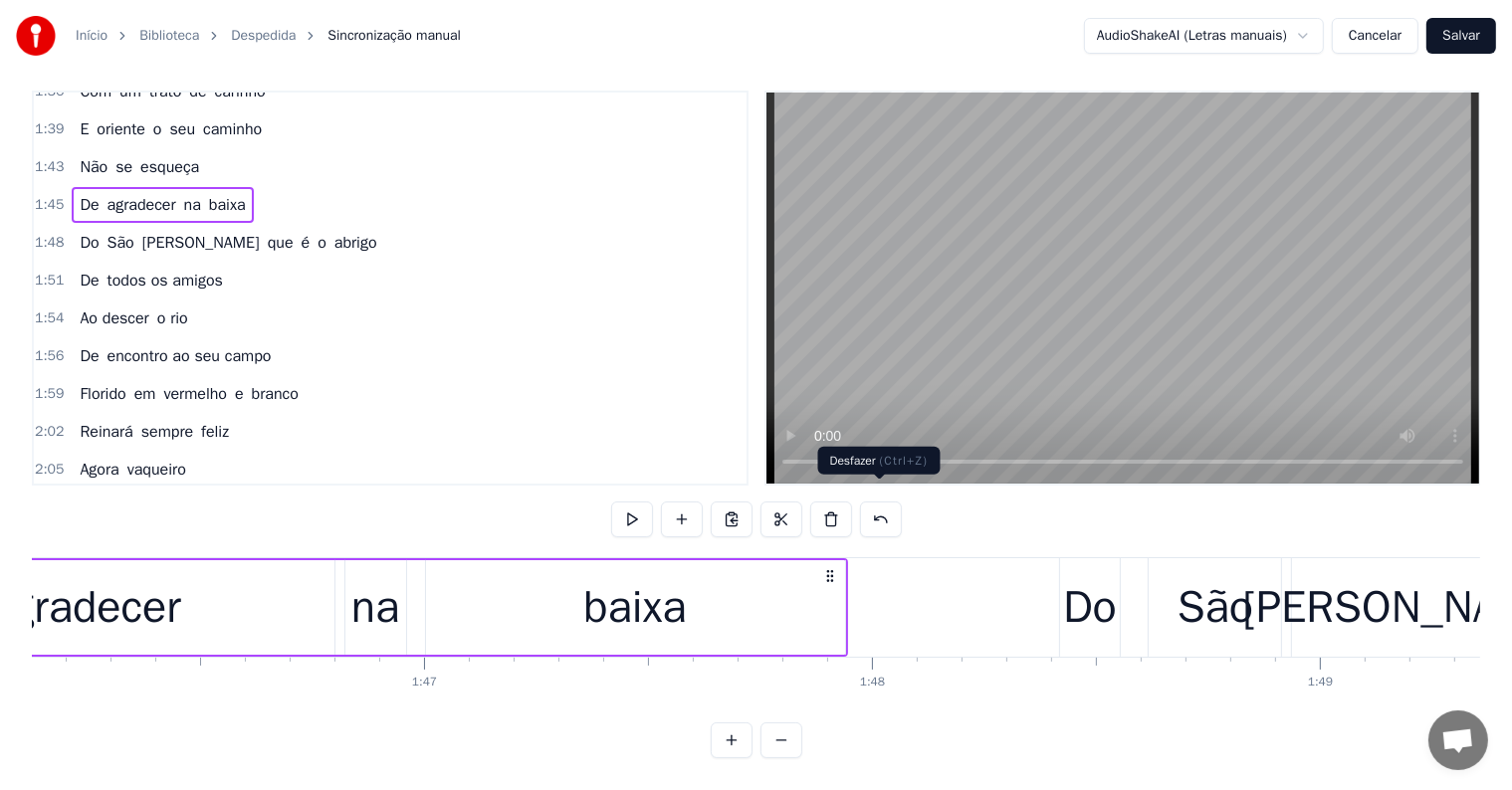 scroll, scrollTop: 0, scrollLeft: 47199, axis: horizontal 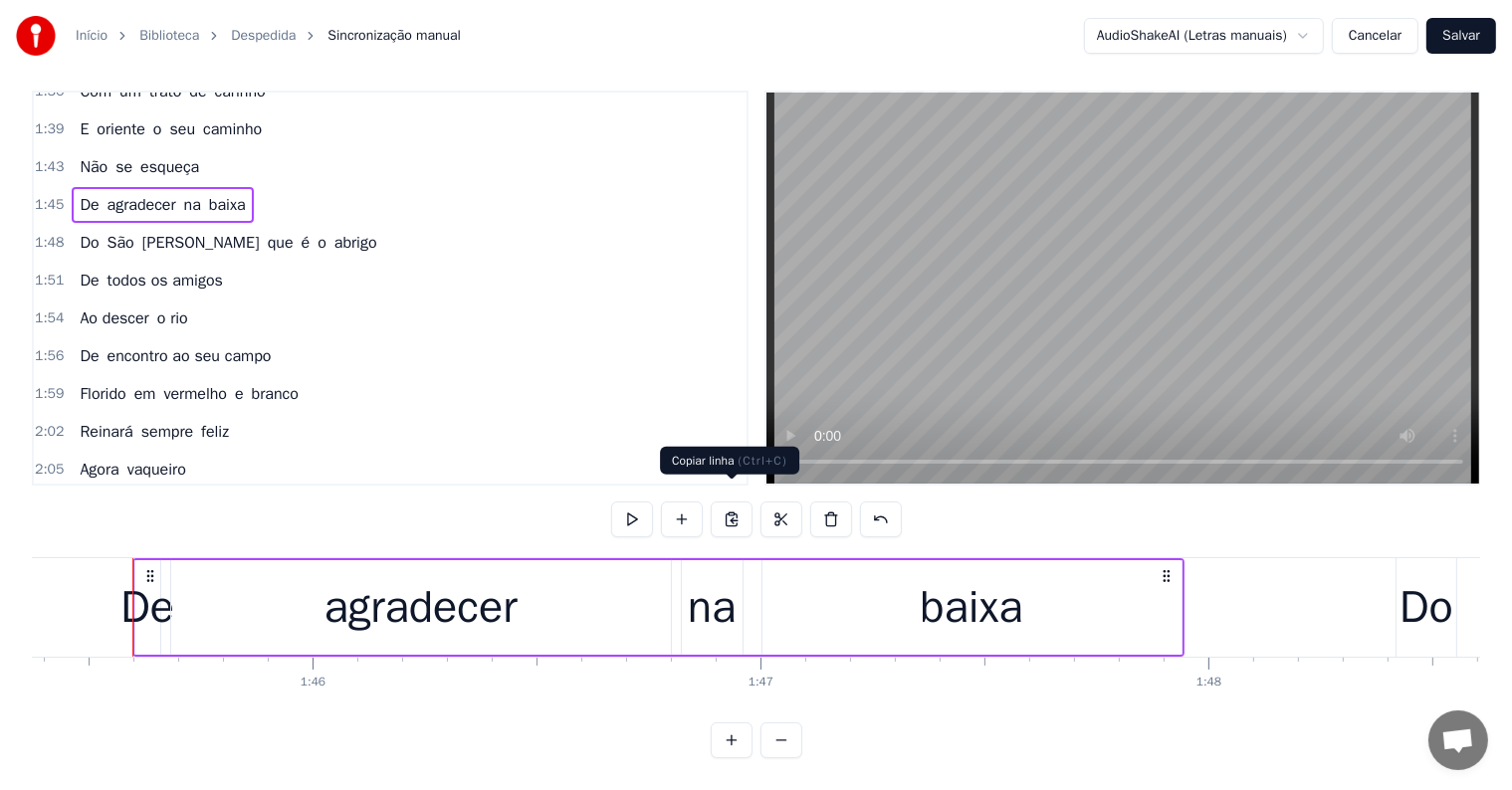 click at bounding box center [732, 519] 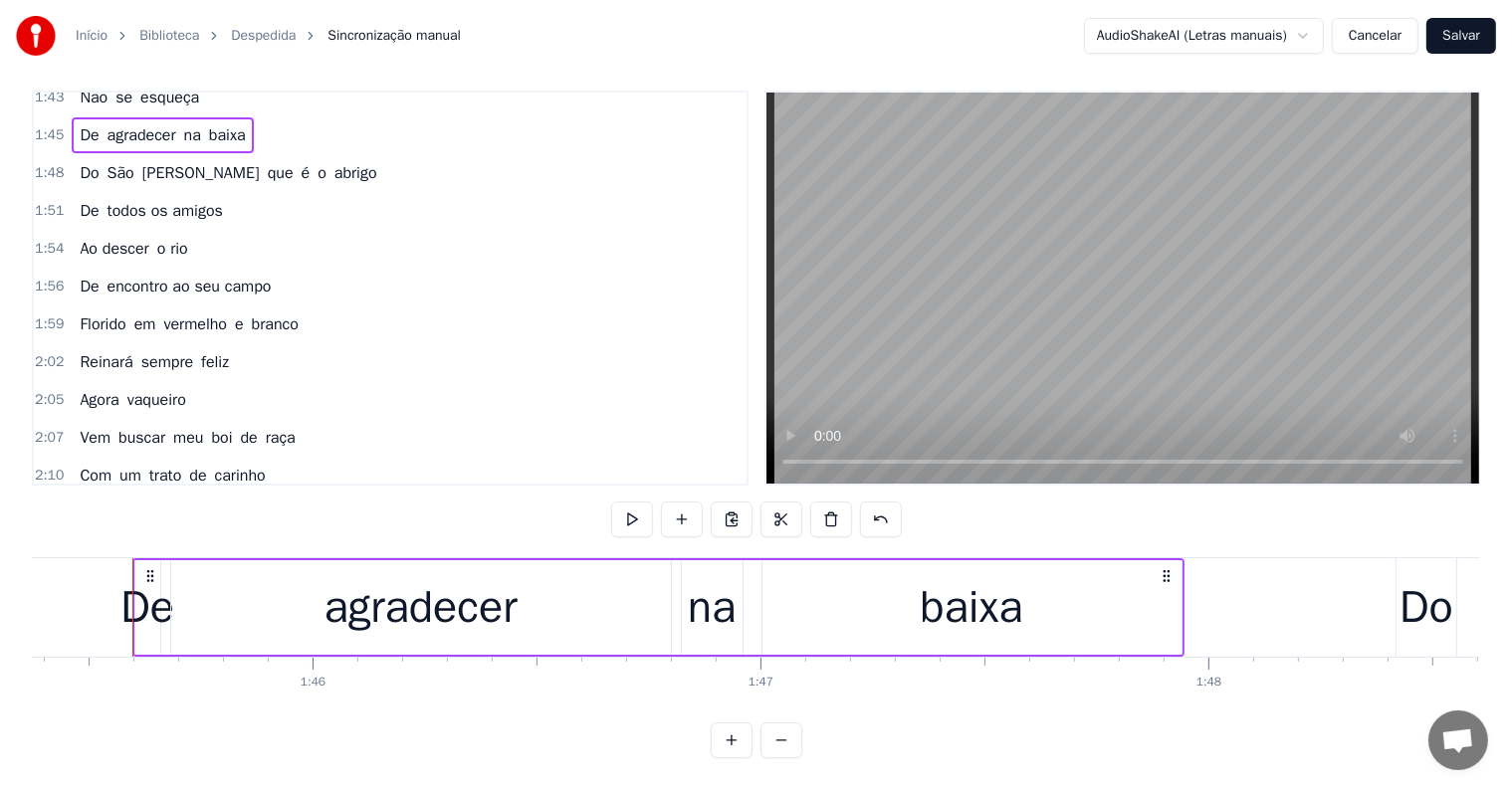 scroll, scrollTop: 1329, scrollLeft: 0, axis: vertical 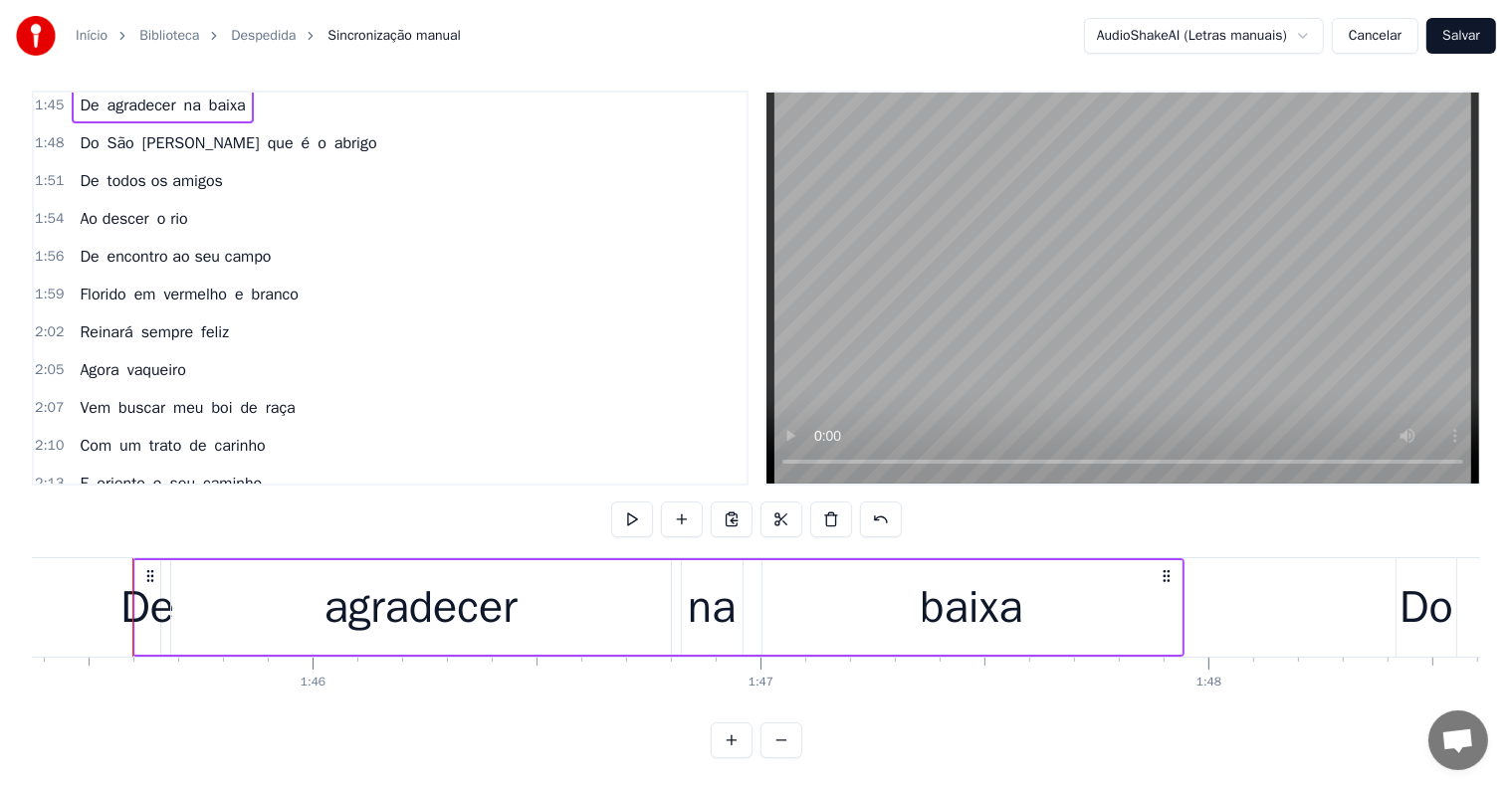 click on "esqueça" at bounding box center [169, 521] 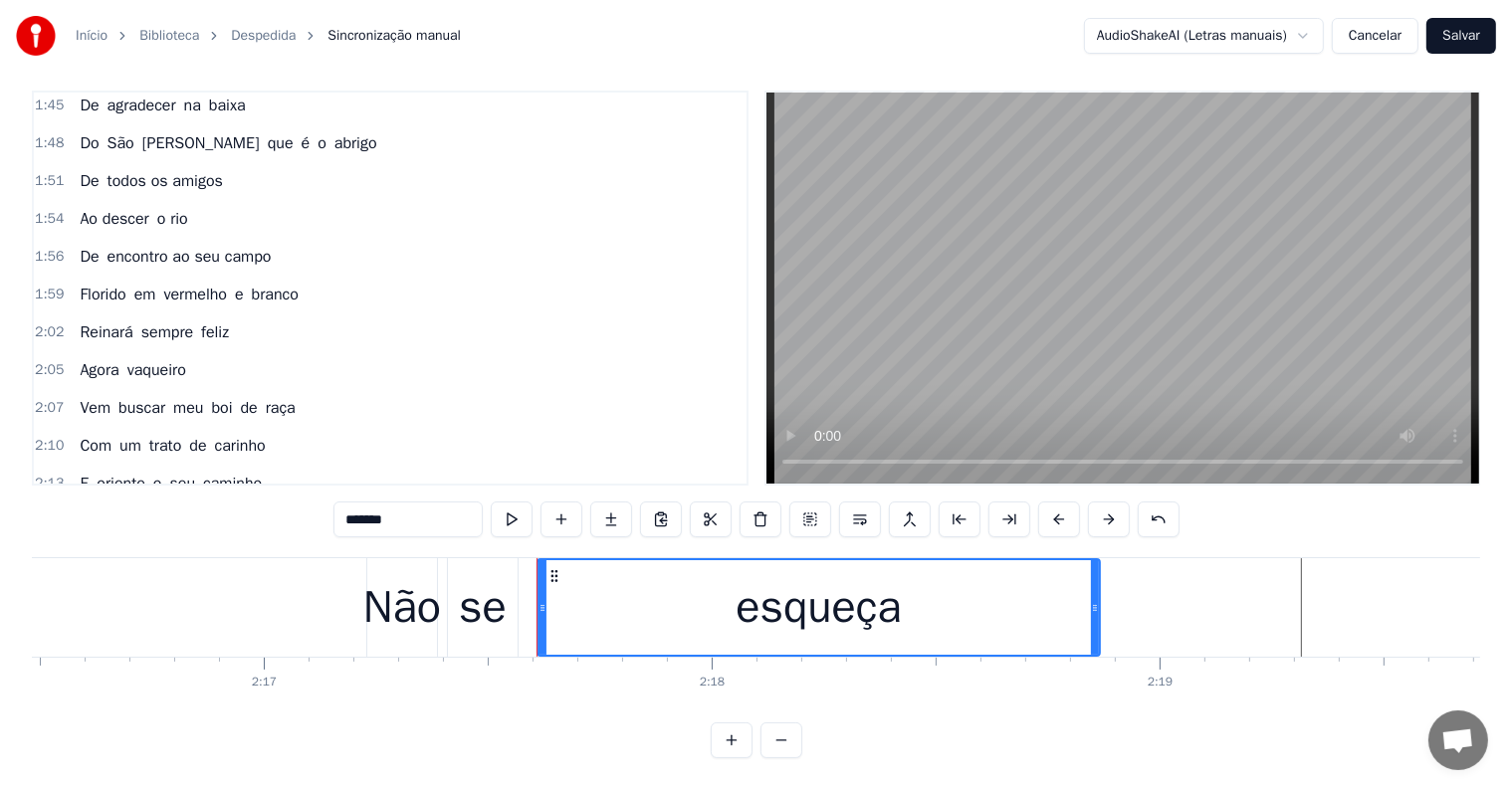 scroll, scrollTop: 0, scrollLeft: 61538, axis: horizontal 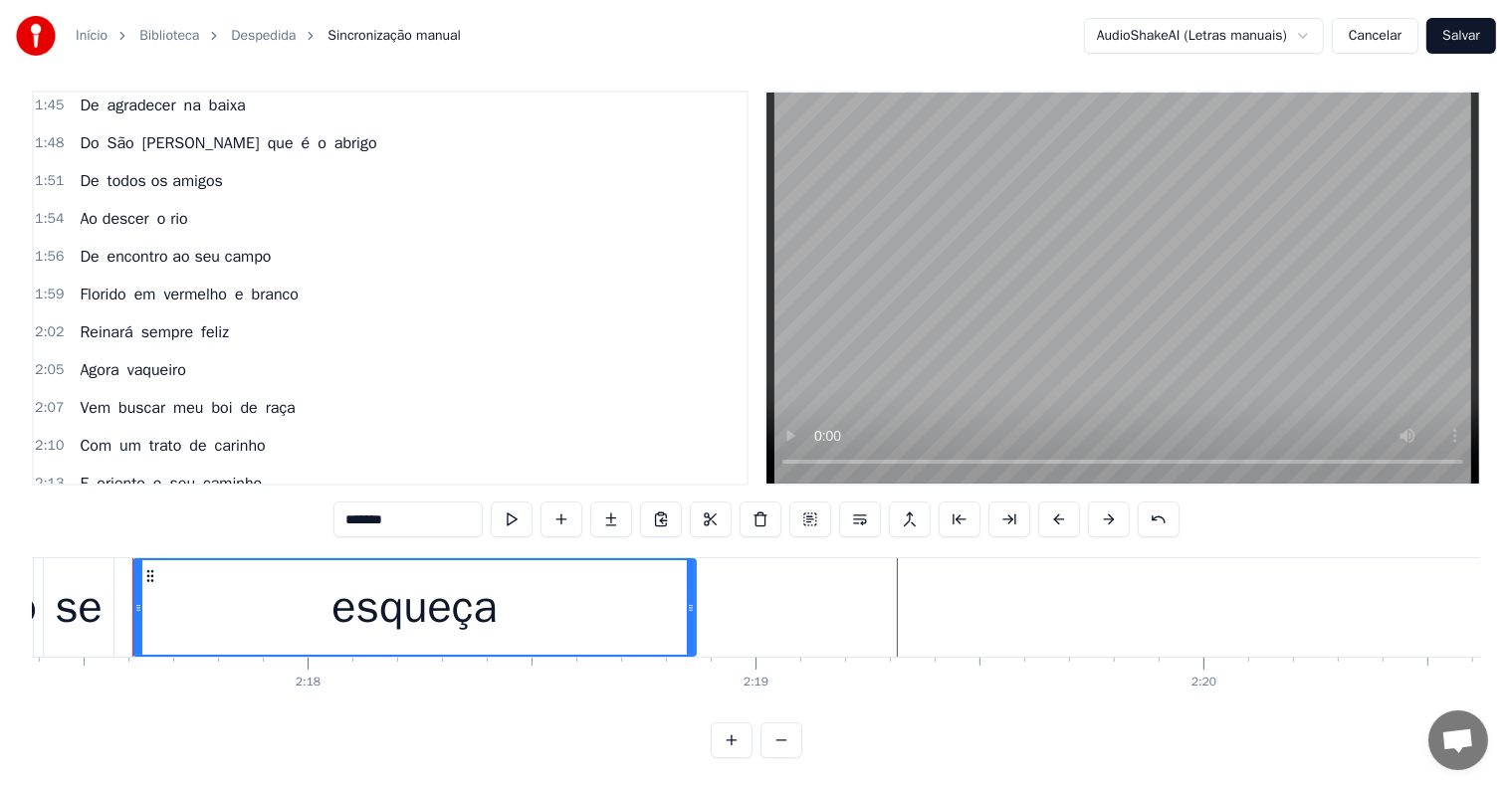 click at bounding box center [-24593, 607] 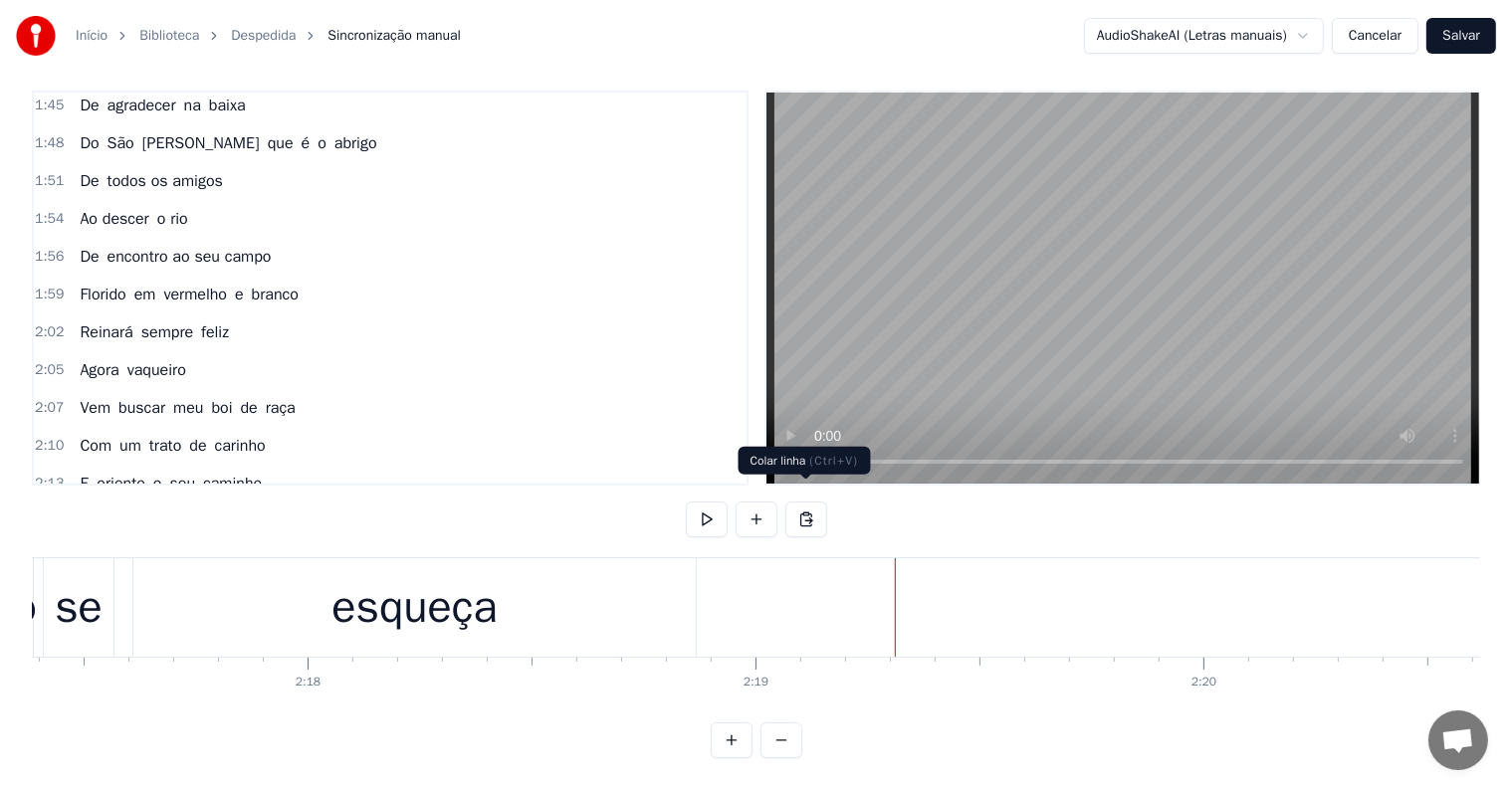 click at bounding box center [806, 519] 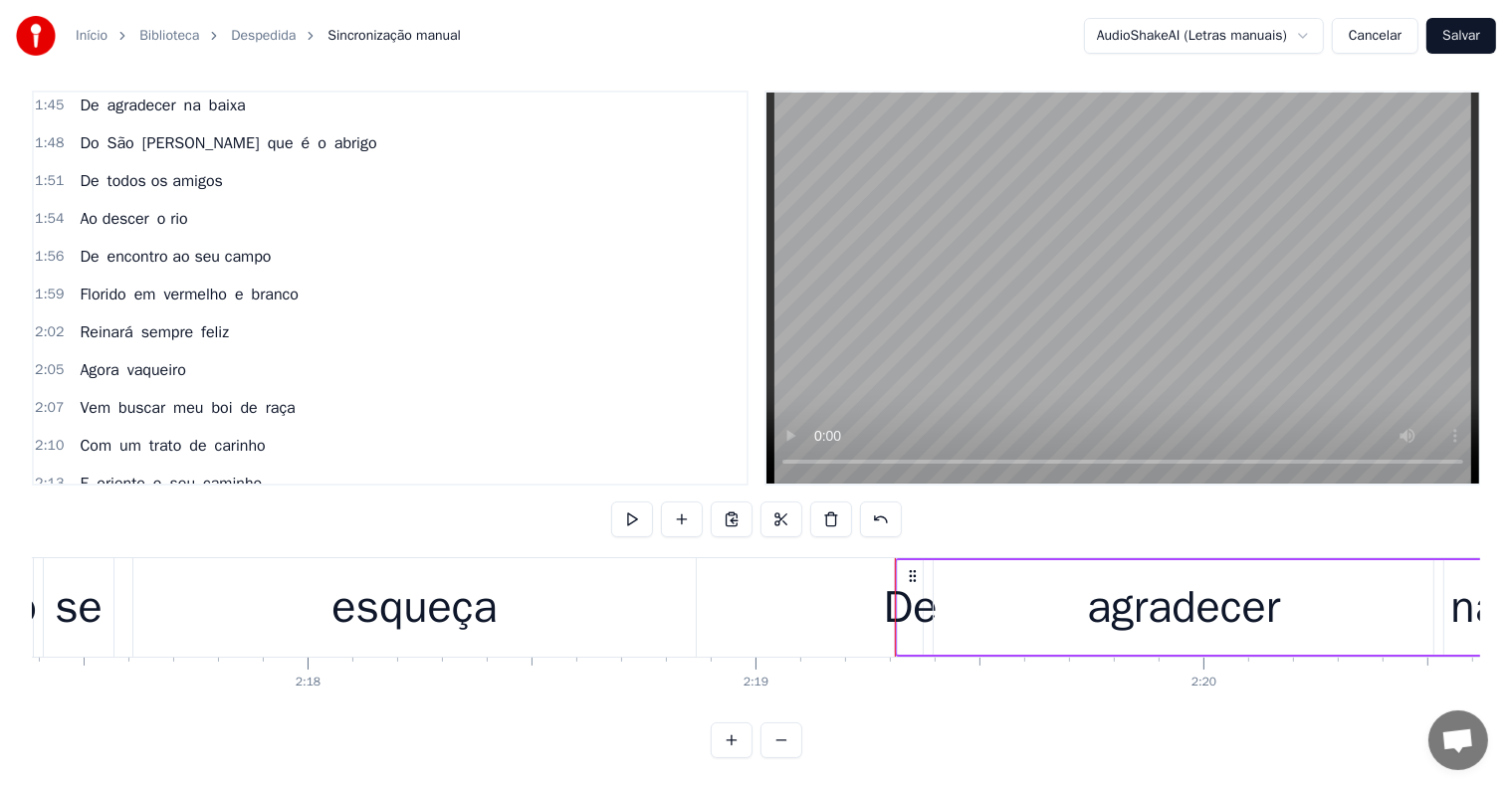 click on "esqueça" at bounding box center (414, 607) 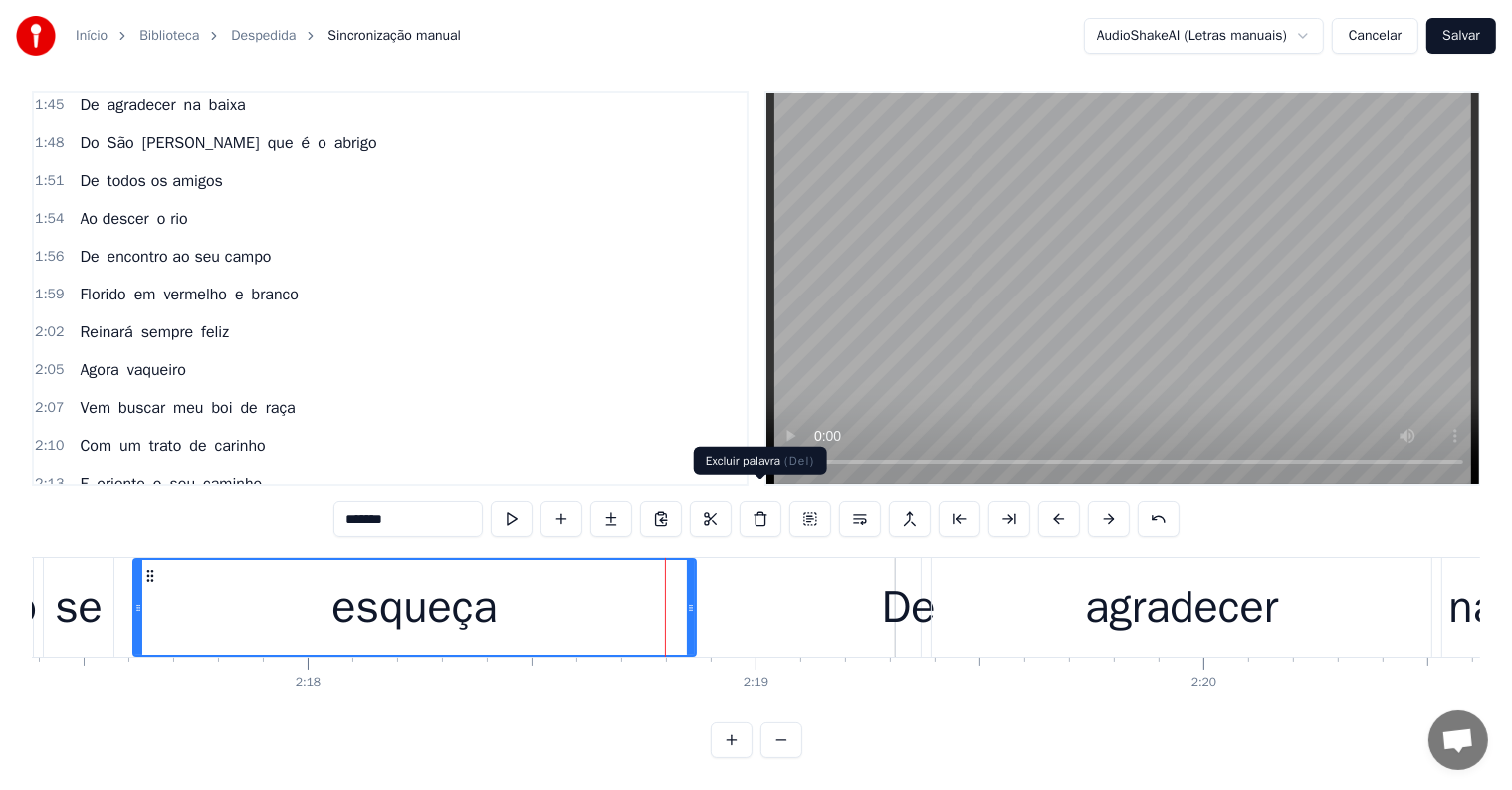 scroll, scrollTop: 1365, scrollLeft: 0, axis: vertical 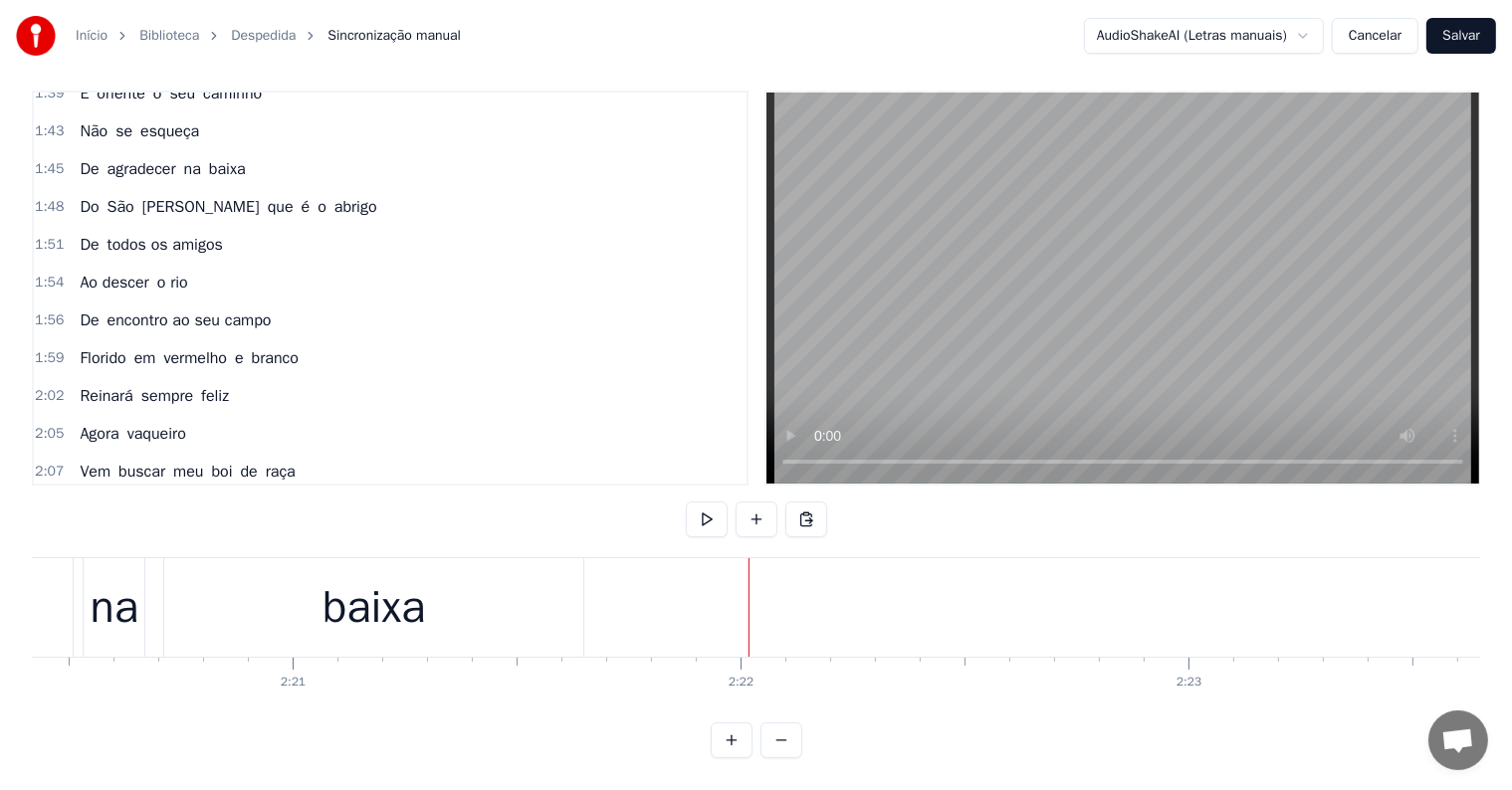 click on "Do São José que é o abrigo" at bounding box center [228, 207] 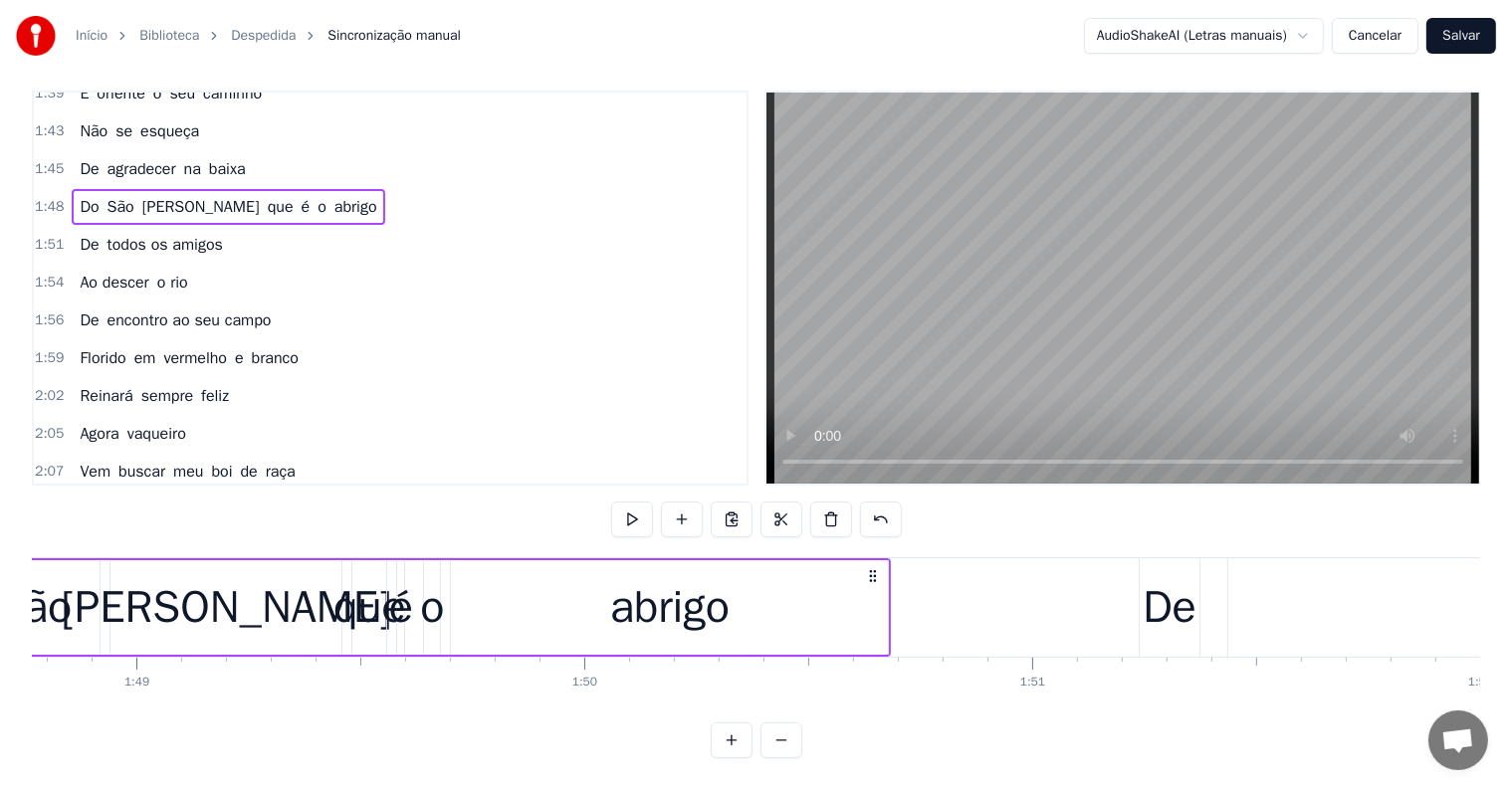 scroll, scrollTop: 0, scrollLeft: 48463, axis: horizontal 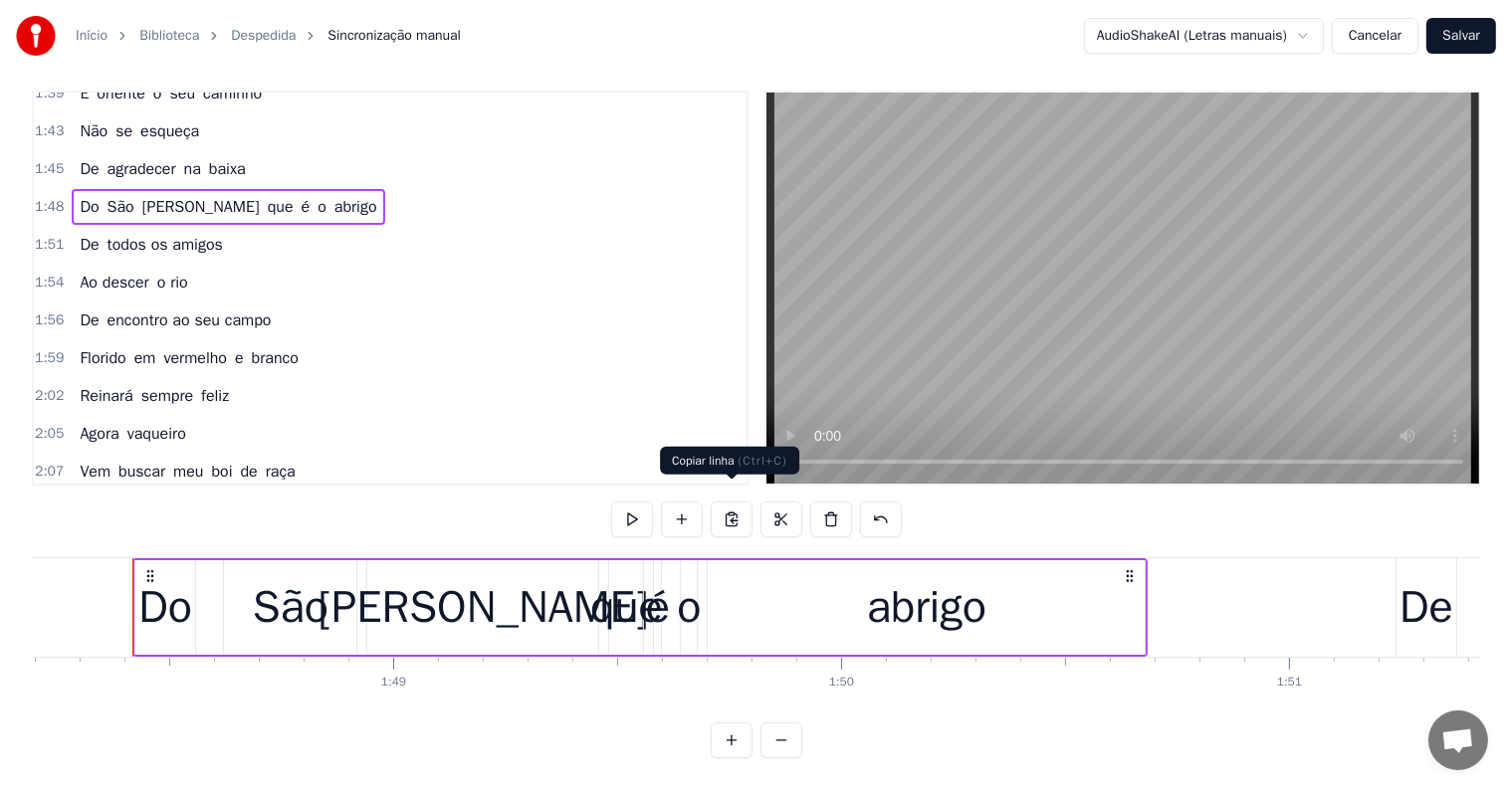click at bounding box center [732, 519] 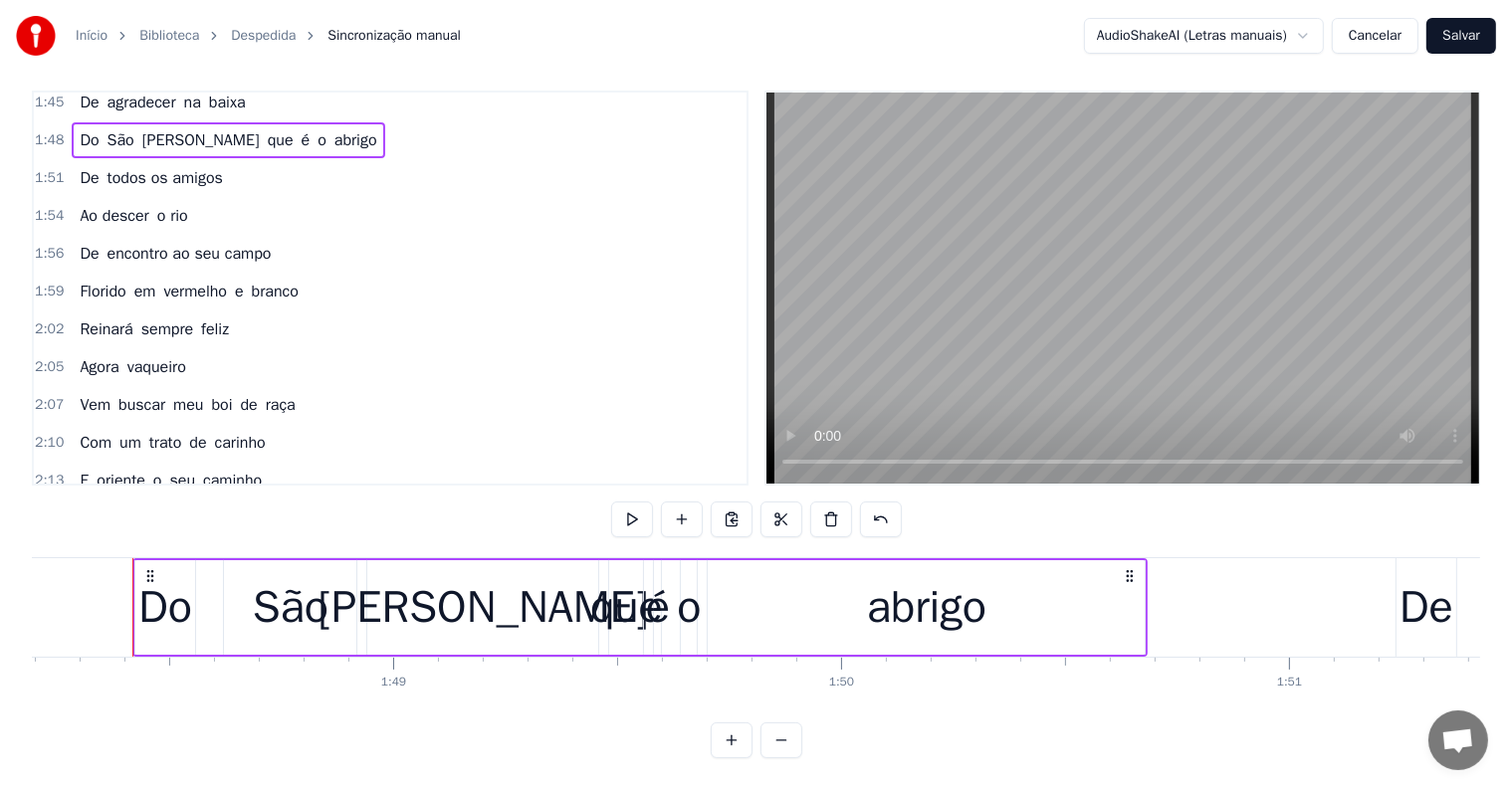 scroll, scrollTop: 1365, scrollLeft: 0, axis: vertical 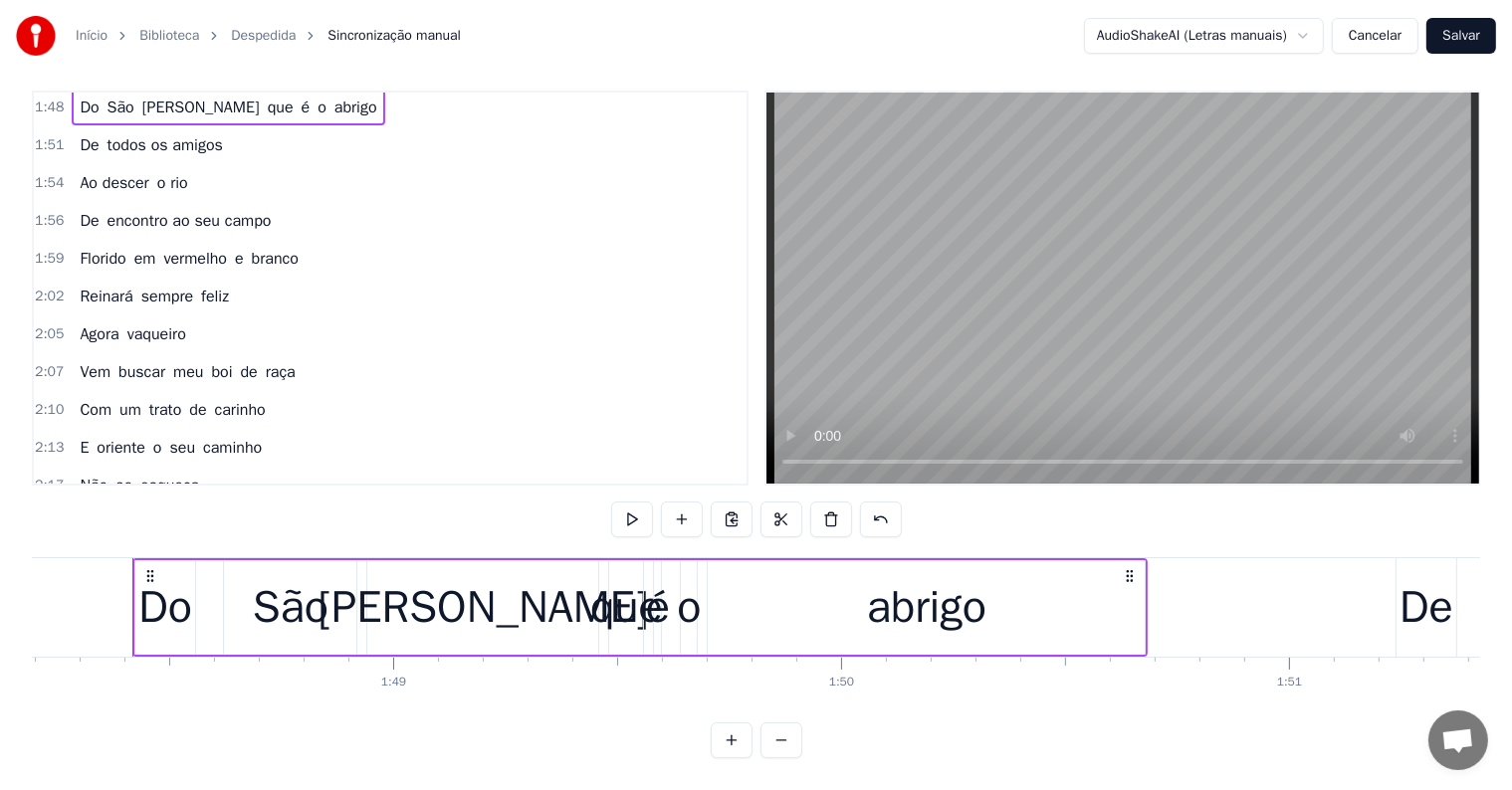 click on "baixa" at bounding box center (227, 523) 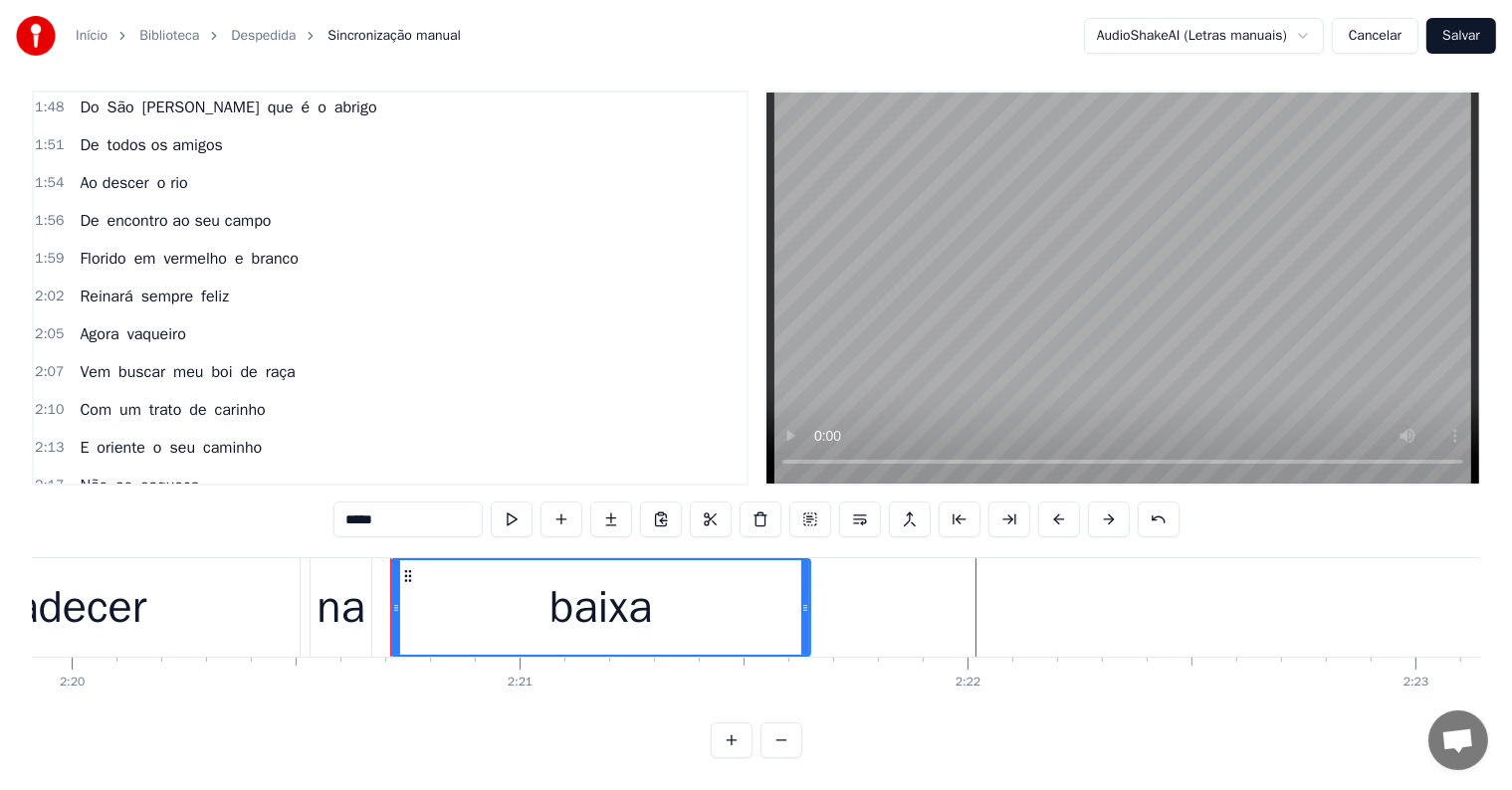 scroll, scrollTop: 0, scrollLeft: 62929, axis: horizontal 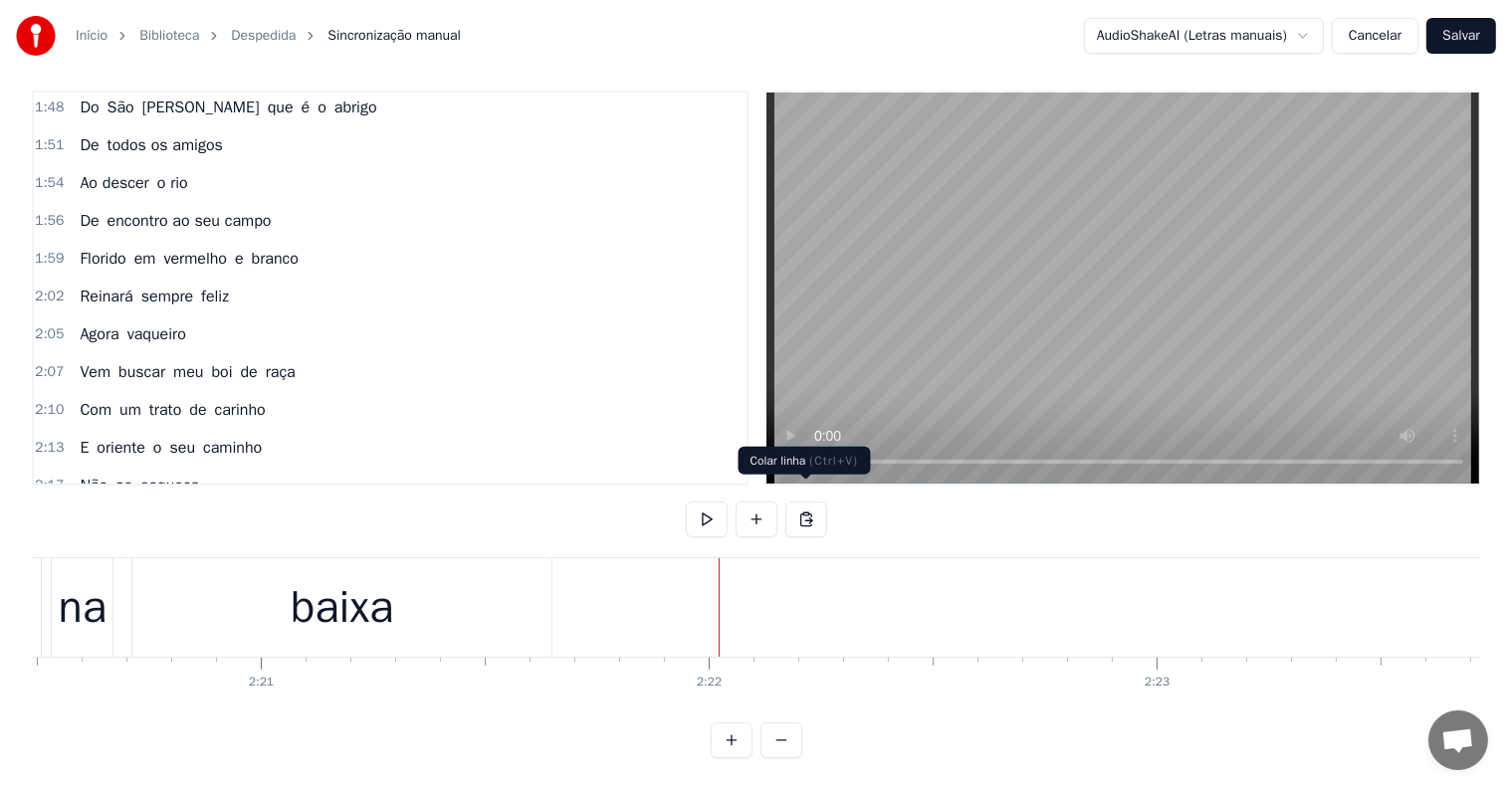click at bounding box center [806, 519] 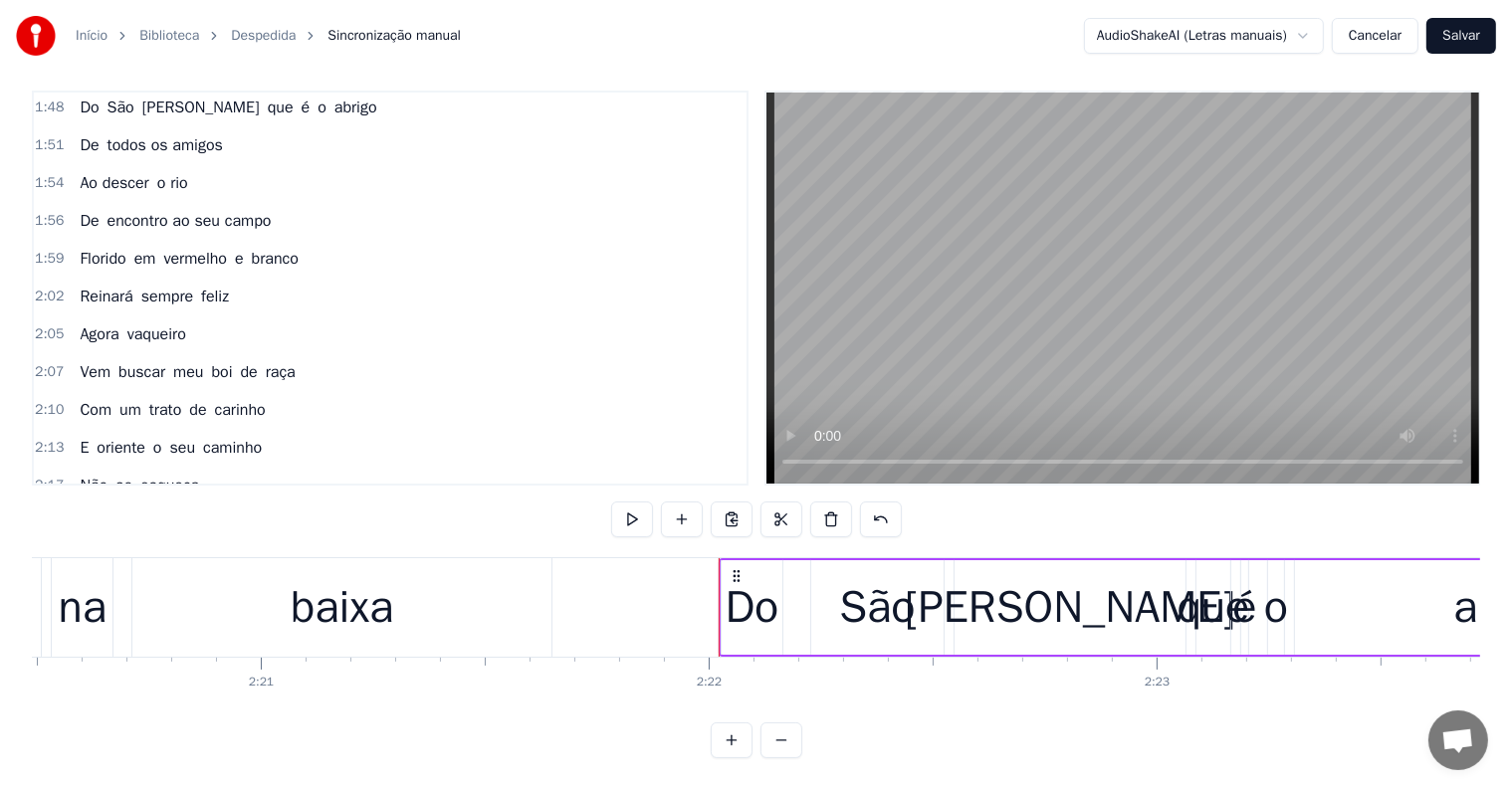 click on "baixa" at bounding box center [341, 607] 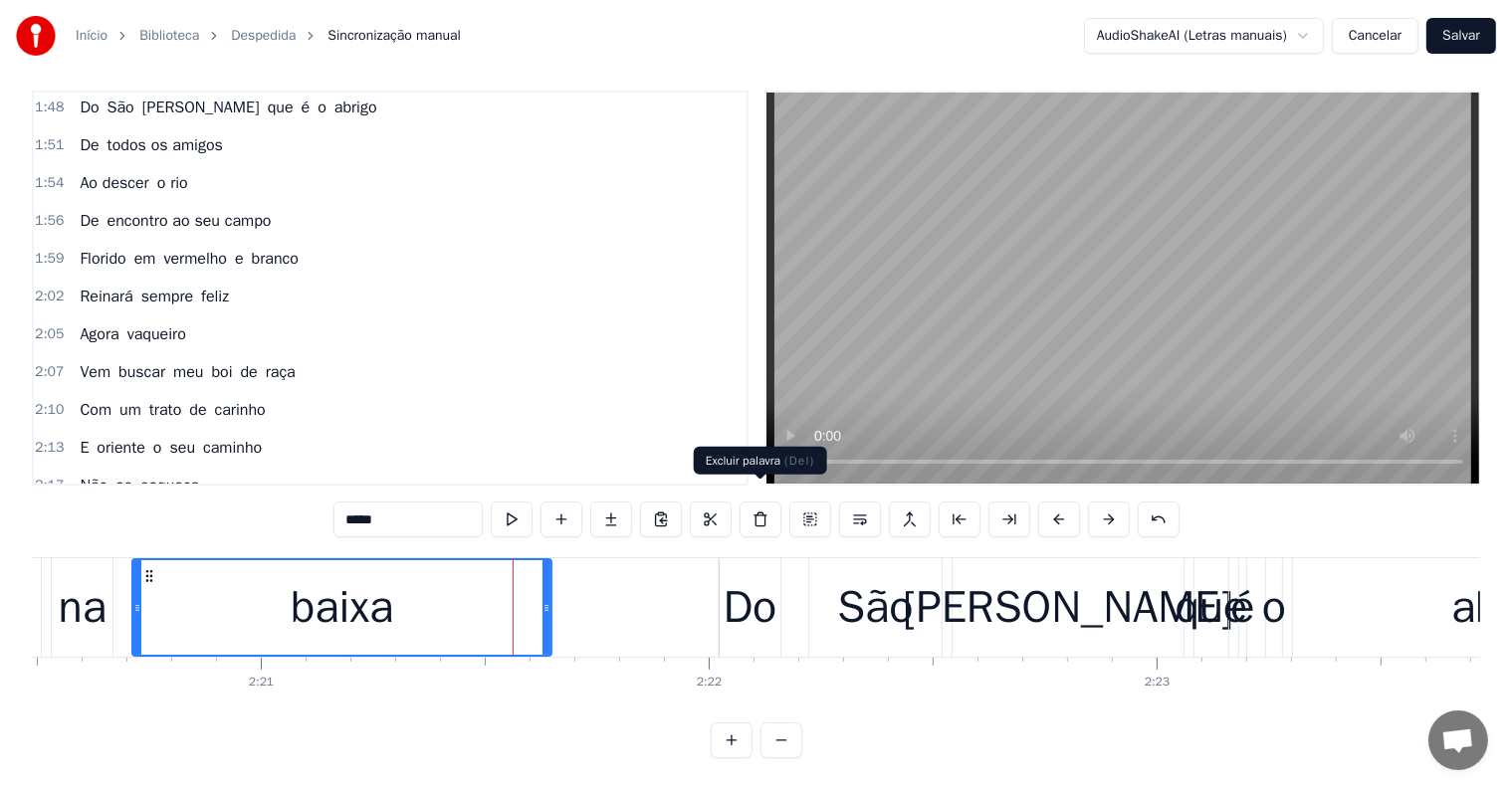 scroll, scrollTop: 1402, scrollLeft: 0, axis: vertical 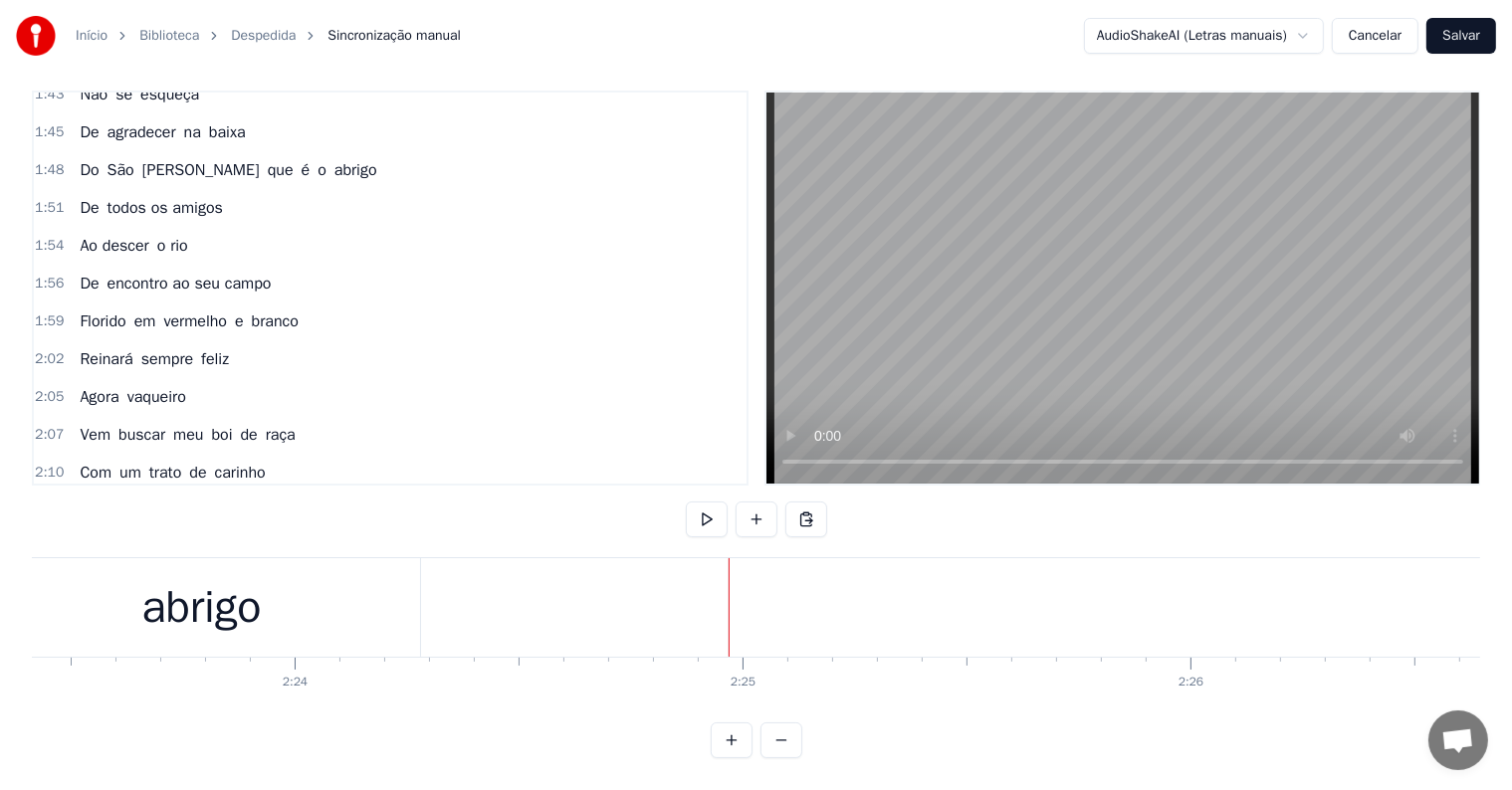click on "De todos os amigos" at bounding box center [151, 208] 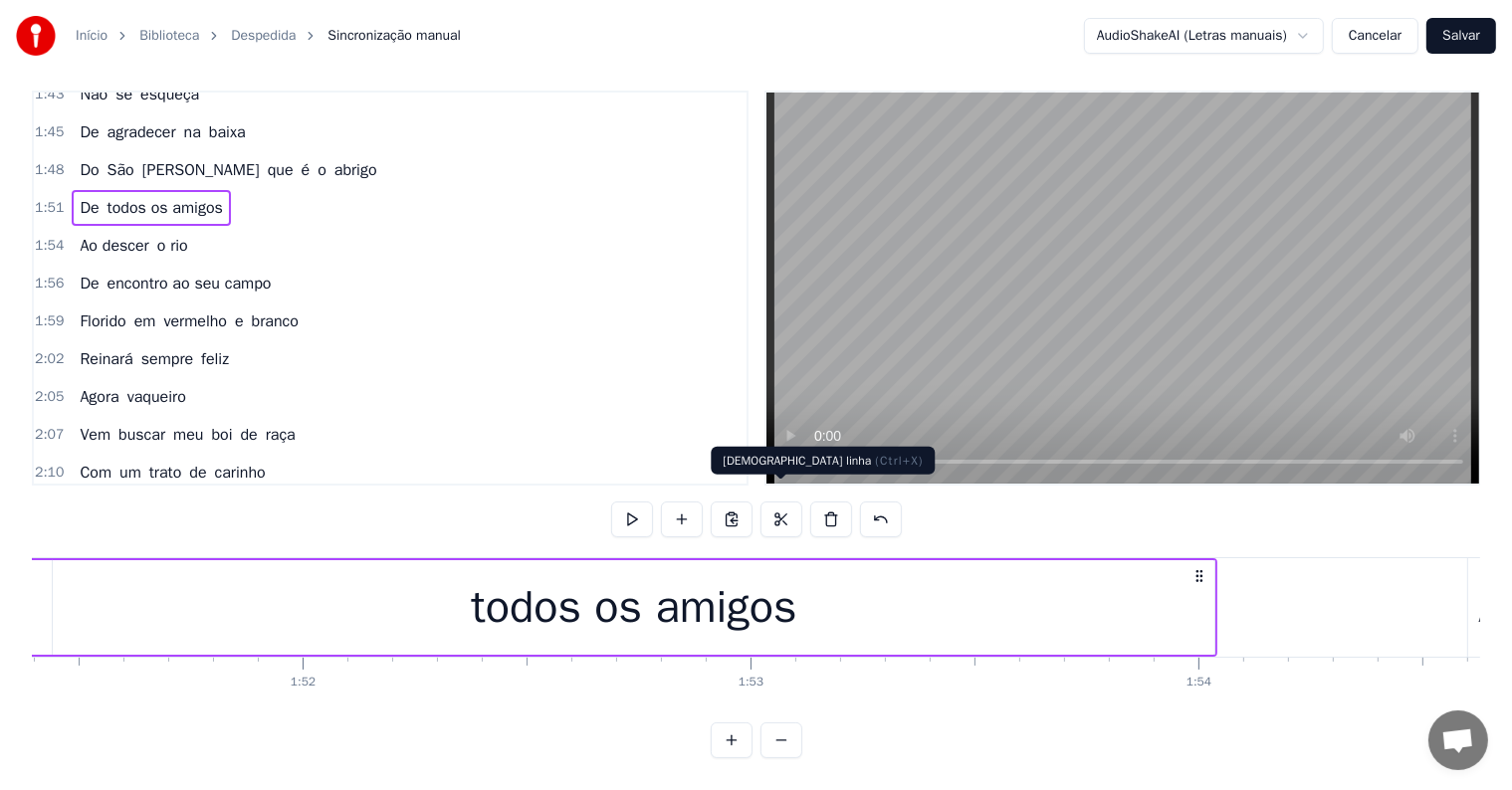 scroll, scrollTop: 0, scrollLeft: 49726, axis: horizontal 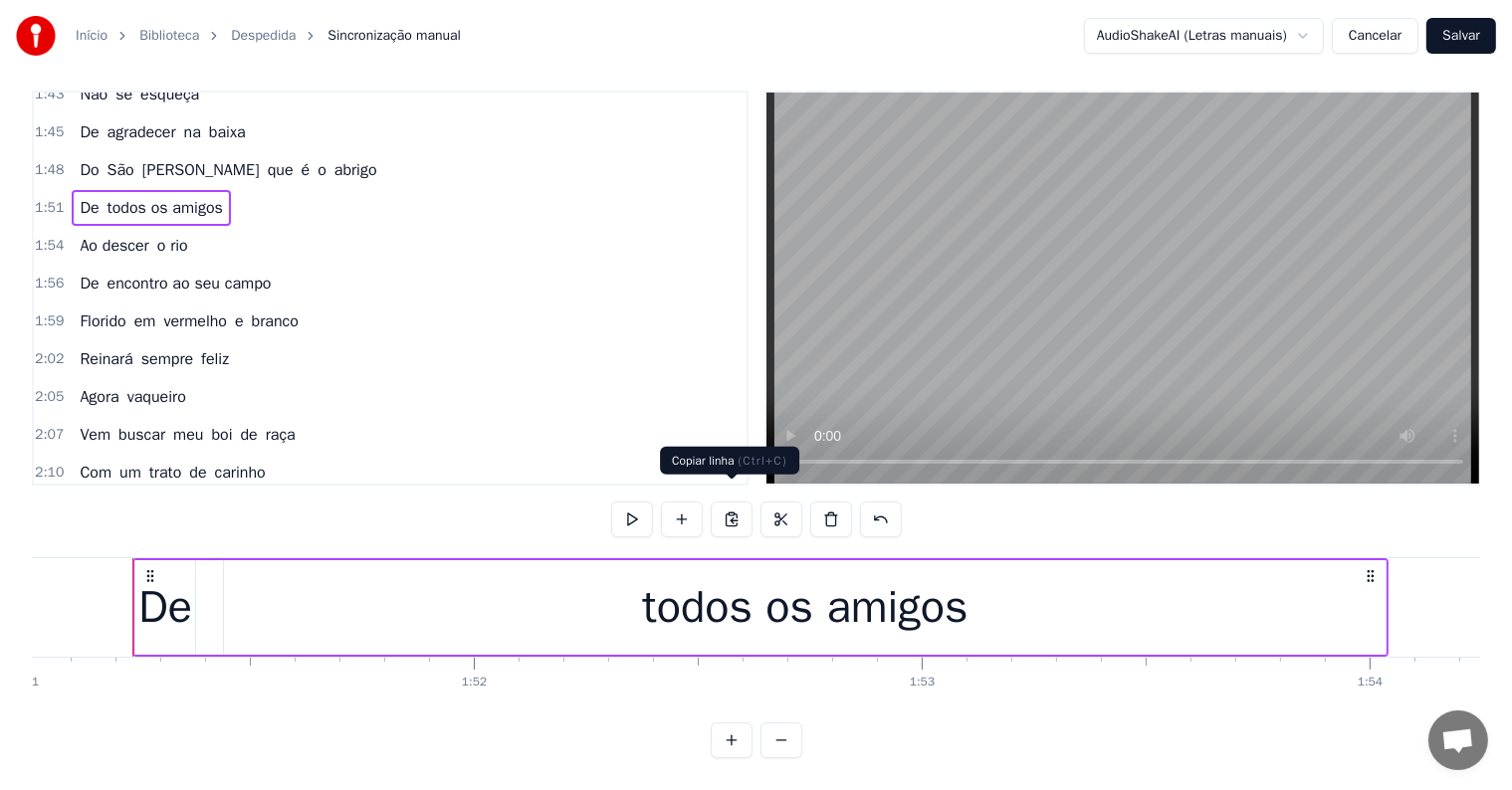 click at bounding box center (732, 519) 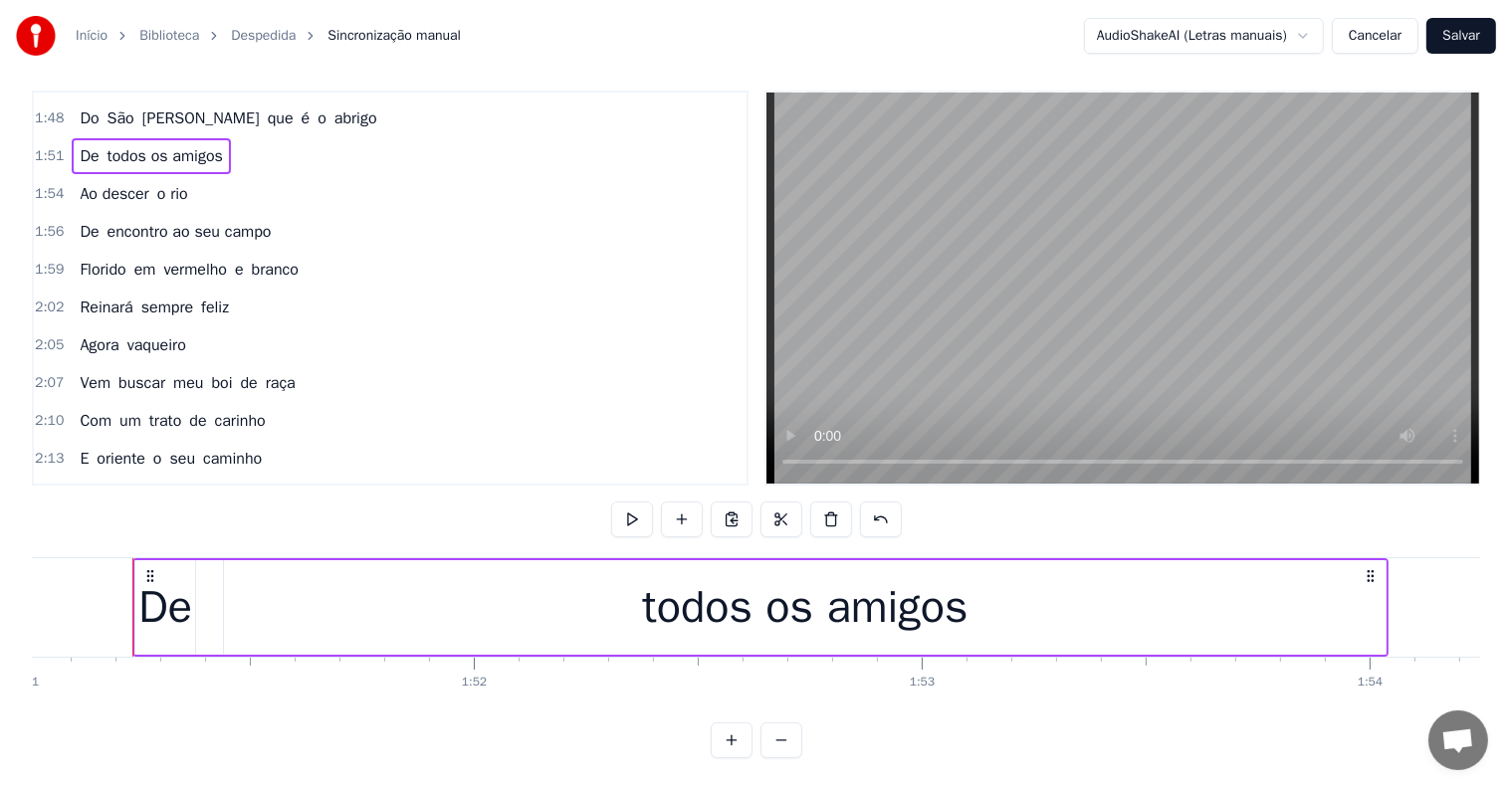 scroll, scrollTop: 1402, scrollLeft: 0, axis: vertical 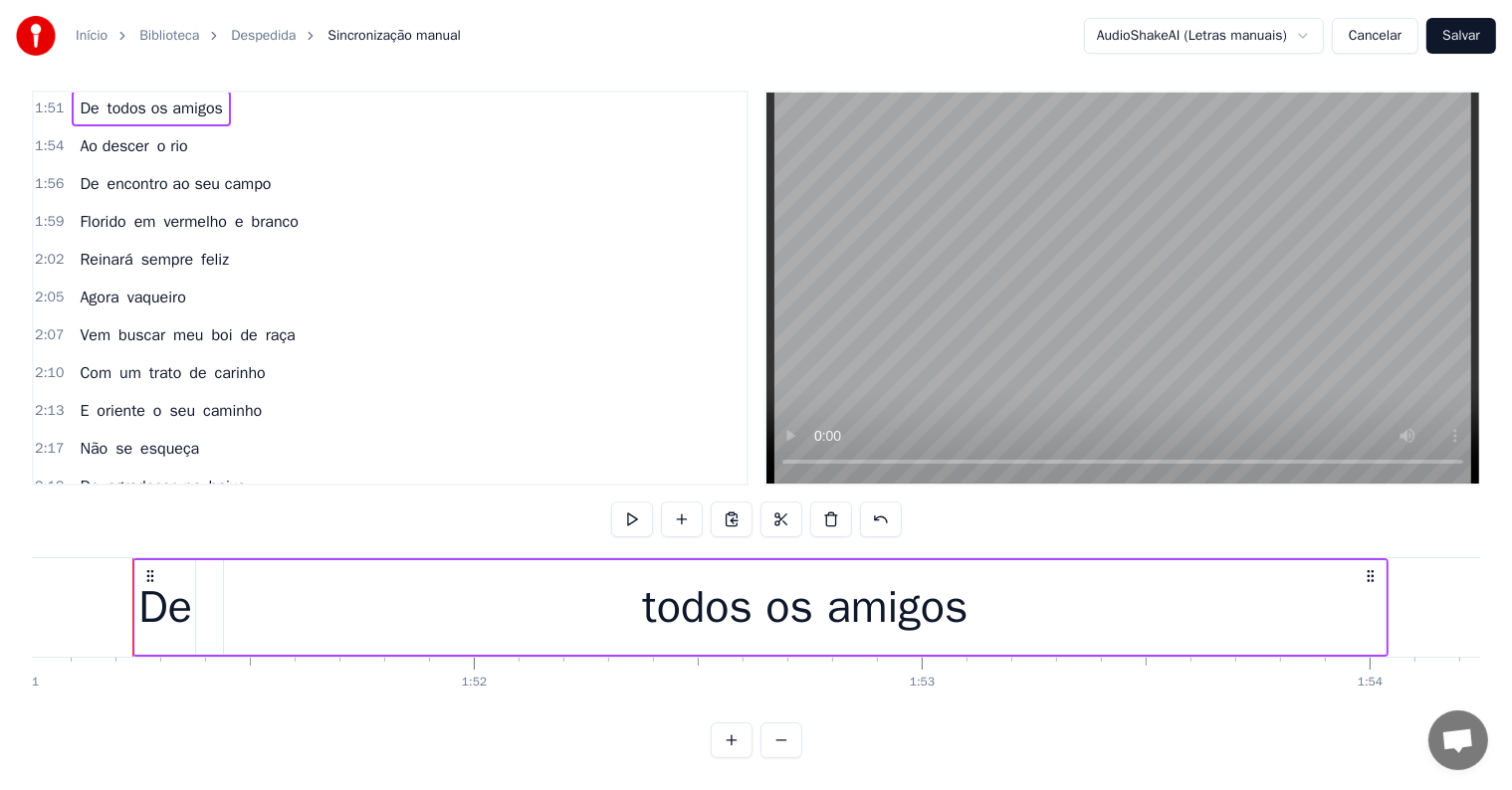 click on "abrigo" at bounding box center (355, 524) 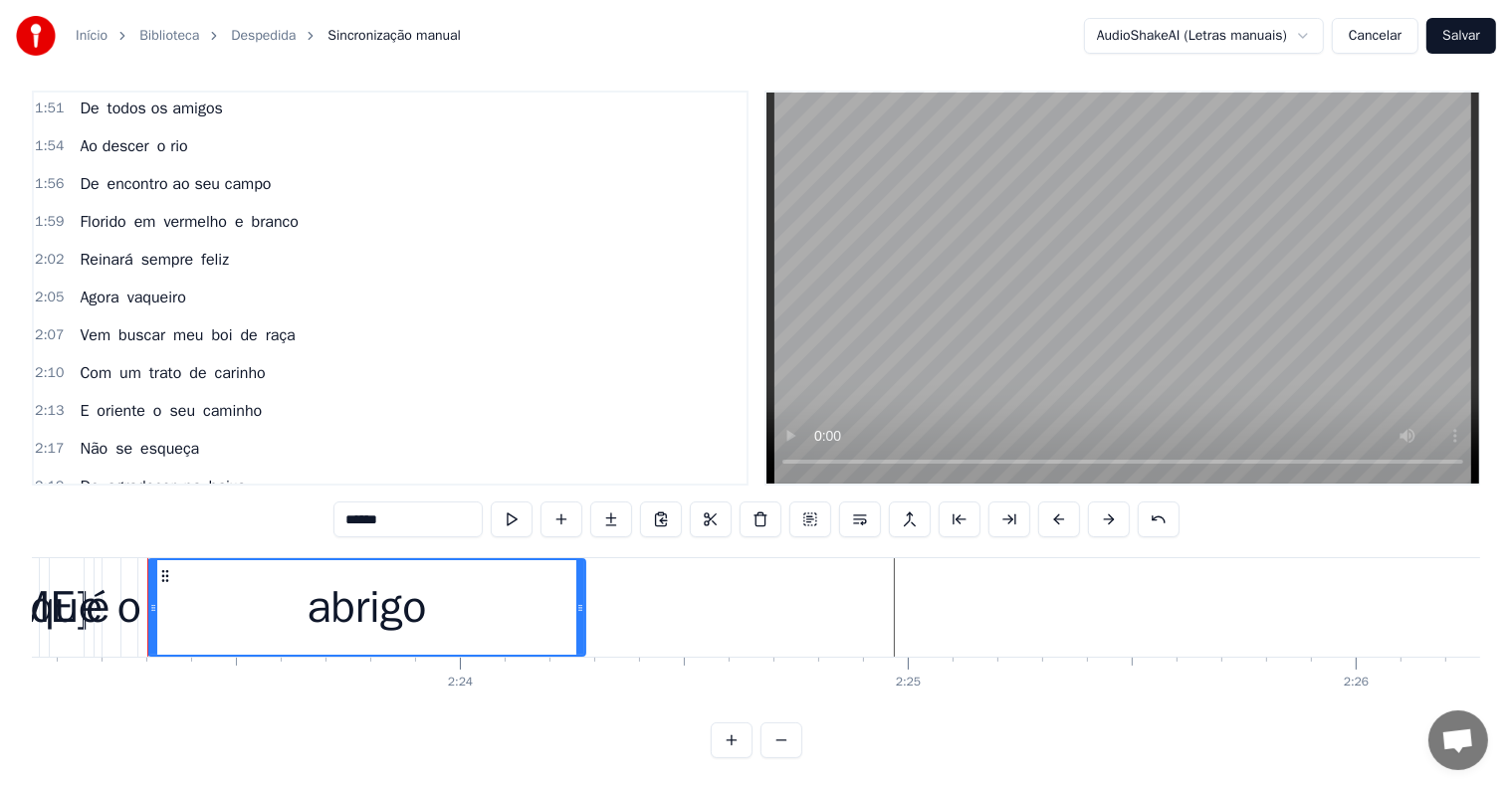 scroll, scrollTop: 0, scrollLeft: 64088, axis: horizontal 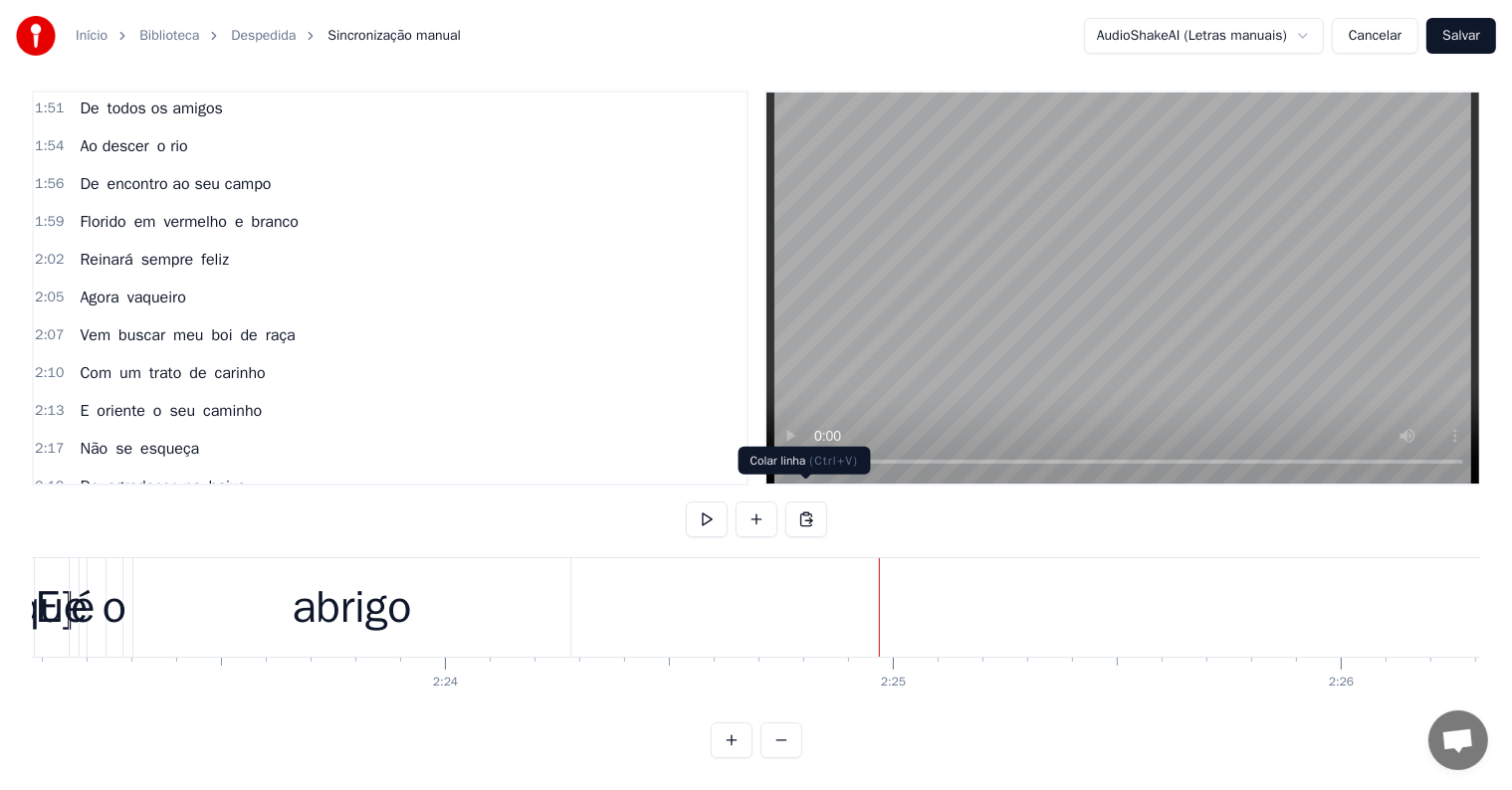 click at bounding box center [806, 519] 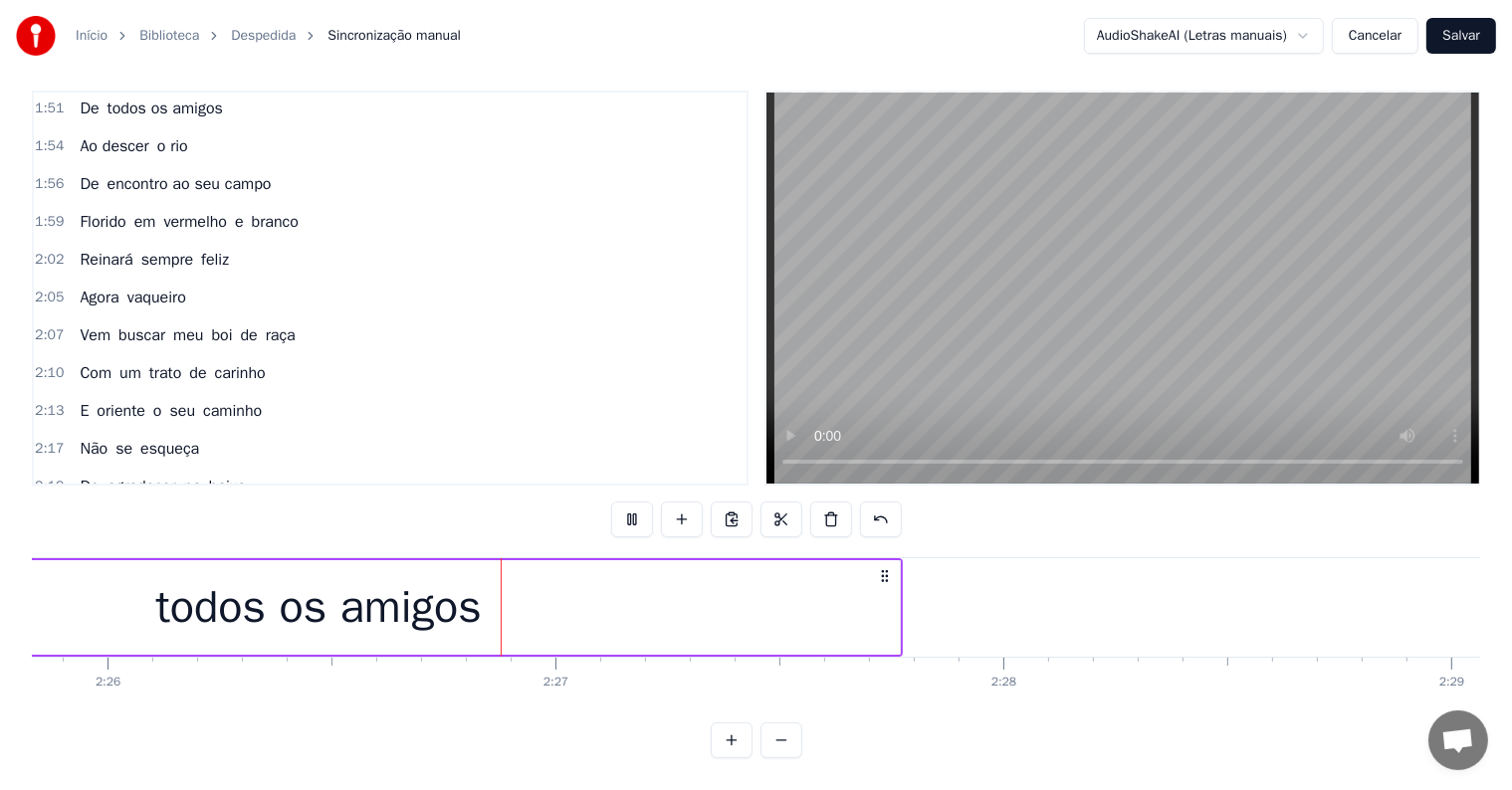 scroll, scrollTop: 0, scrollLeft: 65343, axis: horizontal 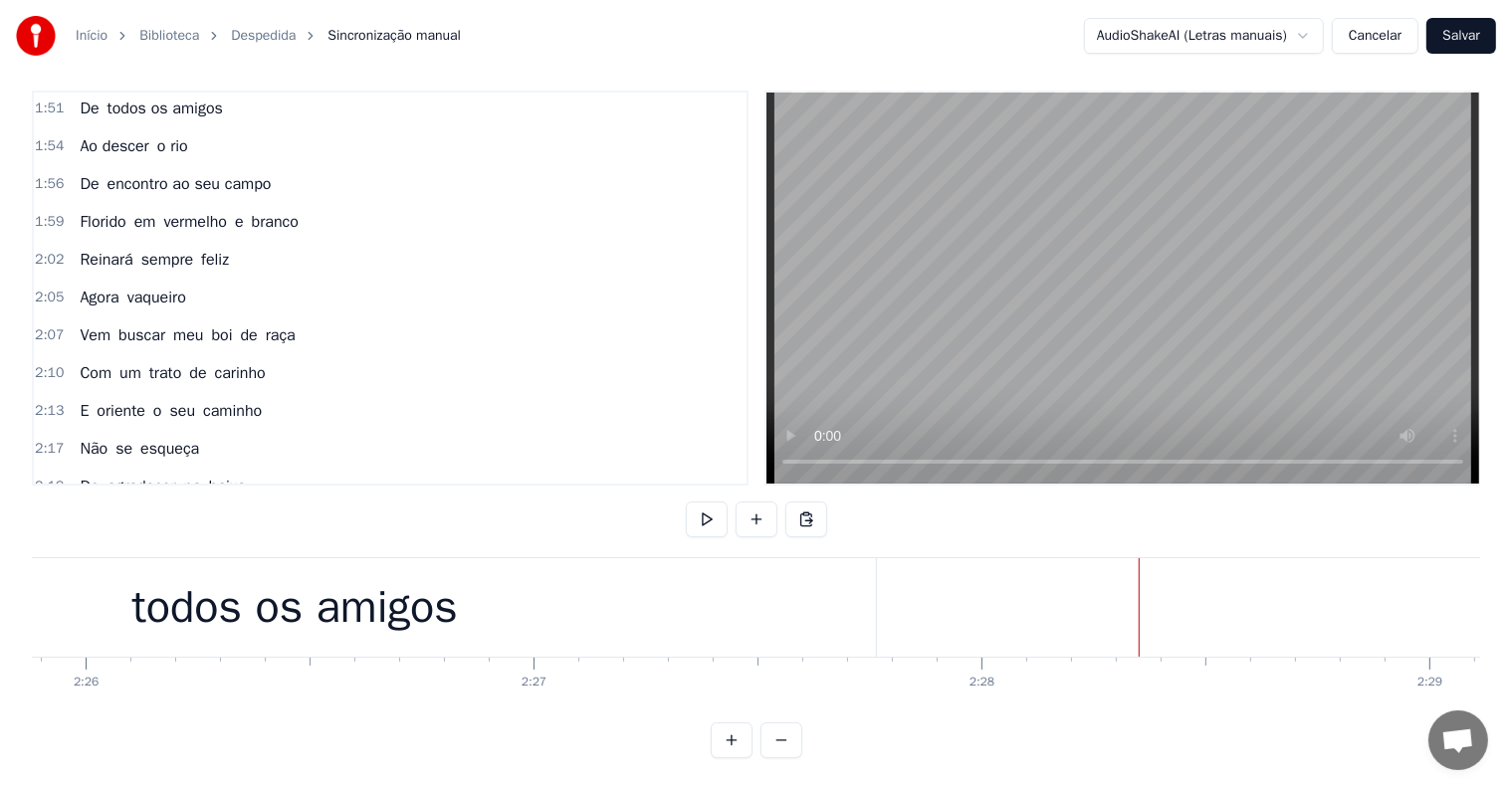 click on "Ao descer o rio" at bounding box center [133, 146] 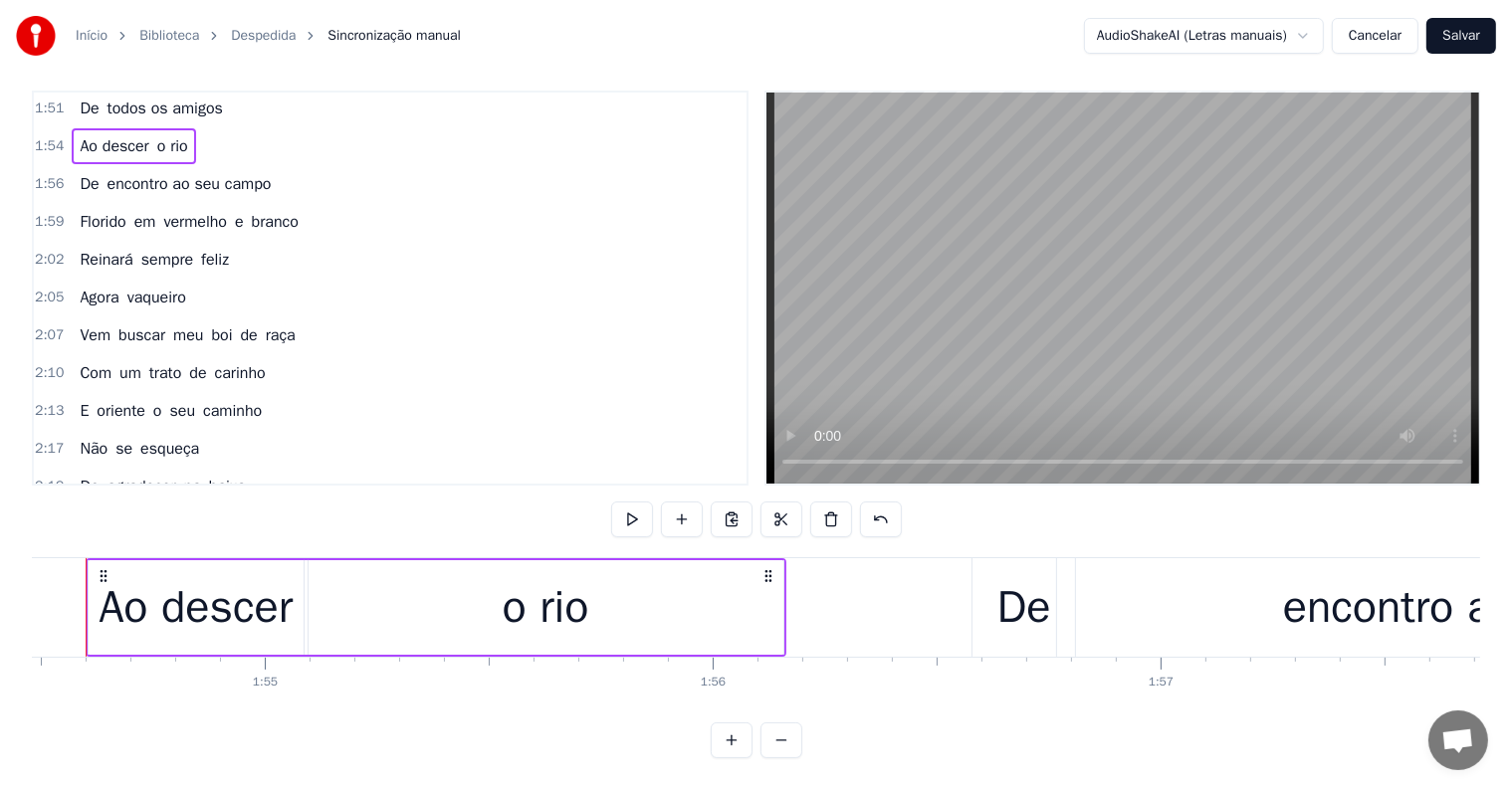 scroll, scrollTop: 0, scrollLeft: 51232, axis: horizontal 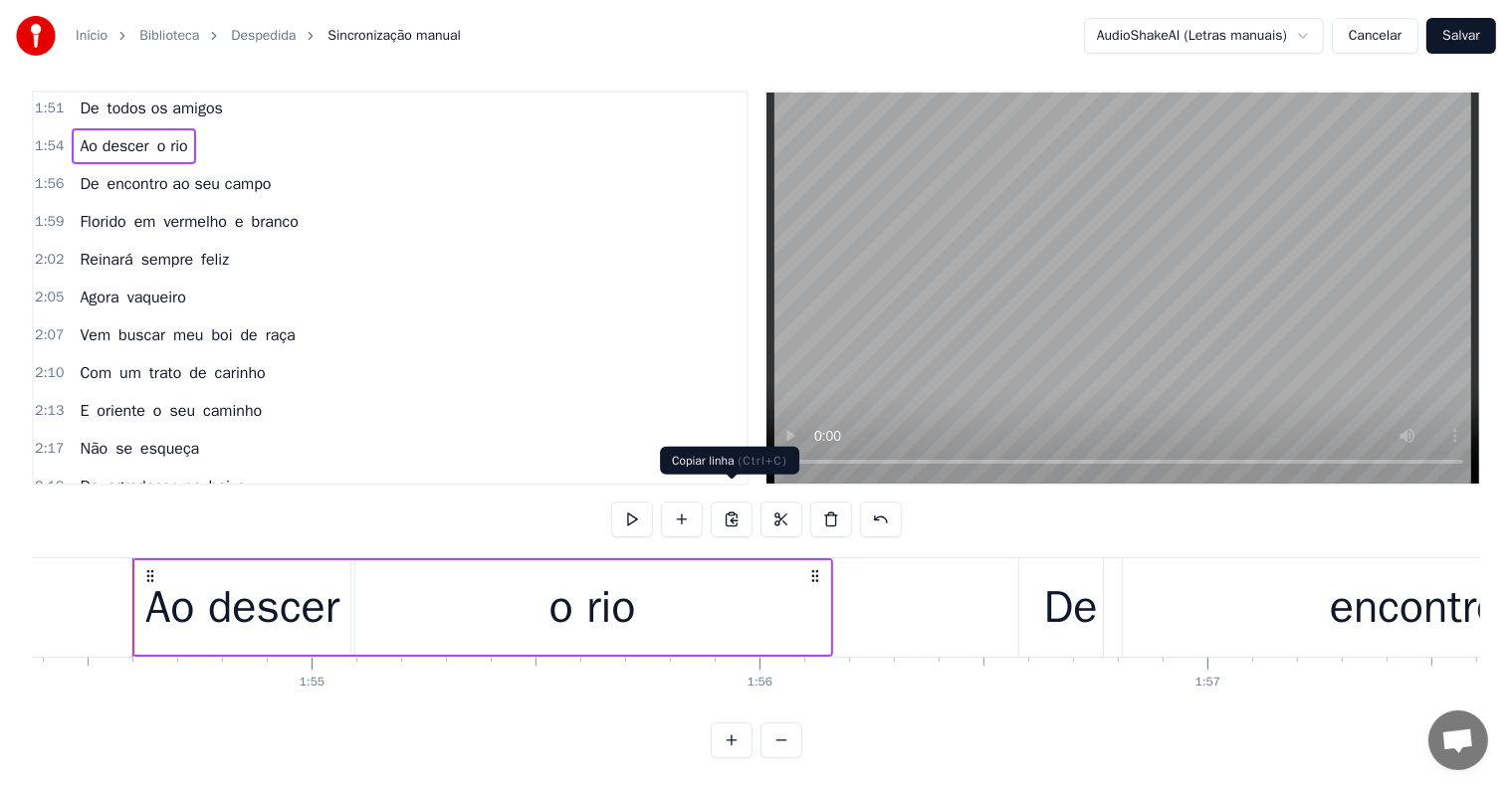 click at bounding box center [732, 519] 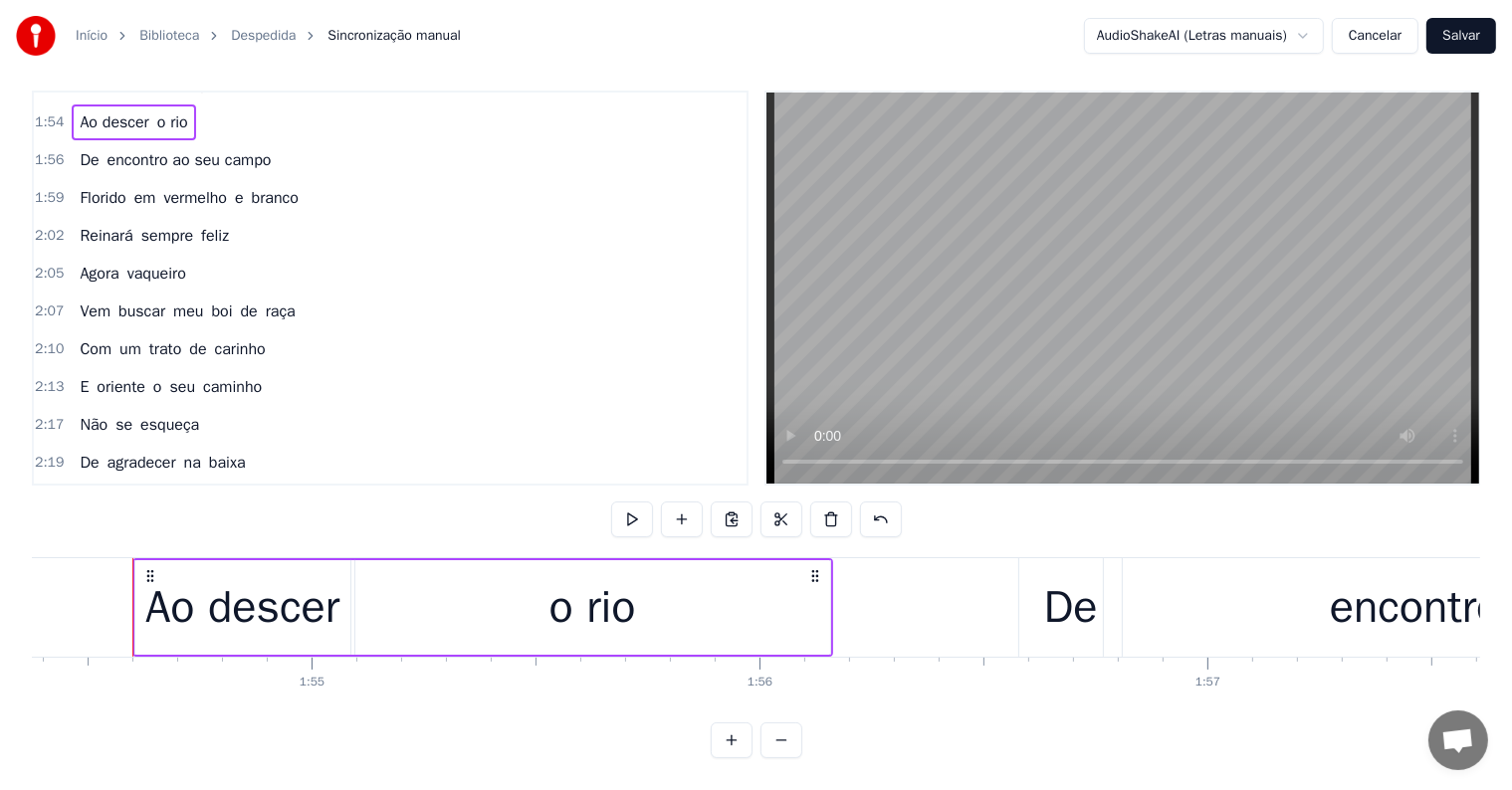 scroll, scrollTop: 1439, scrollLeft: 0, axis: vertical 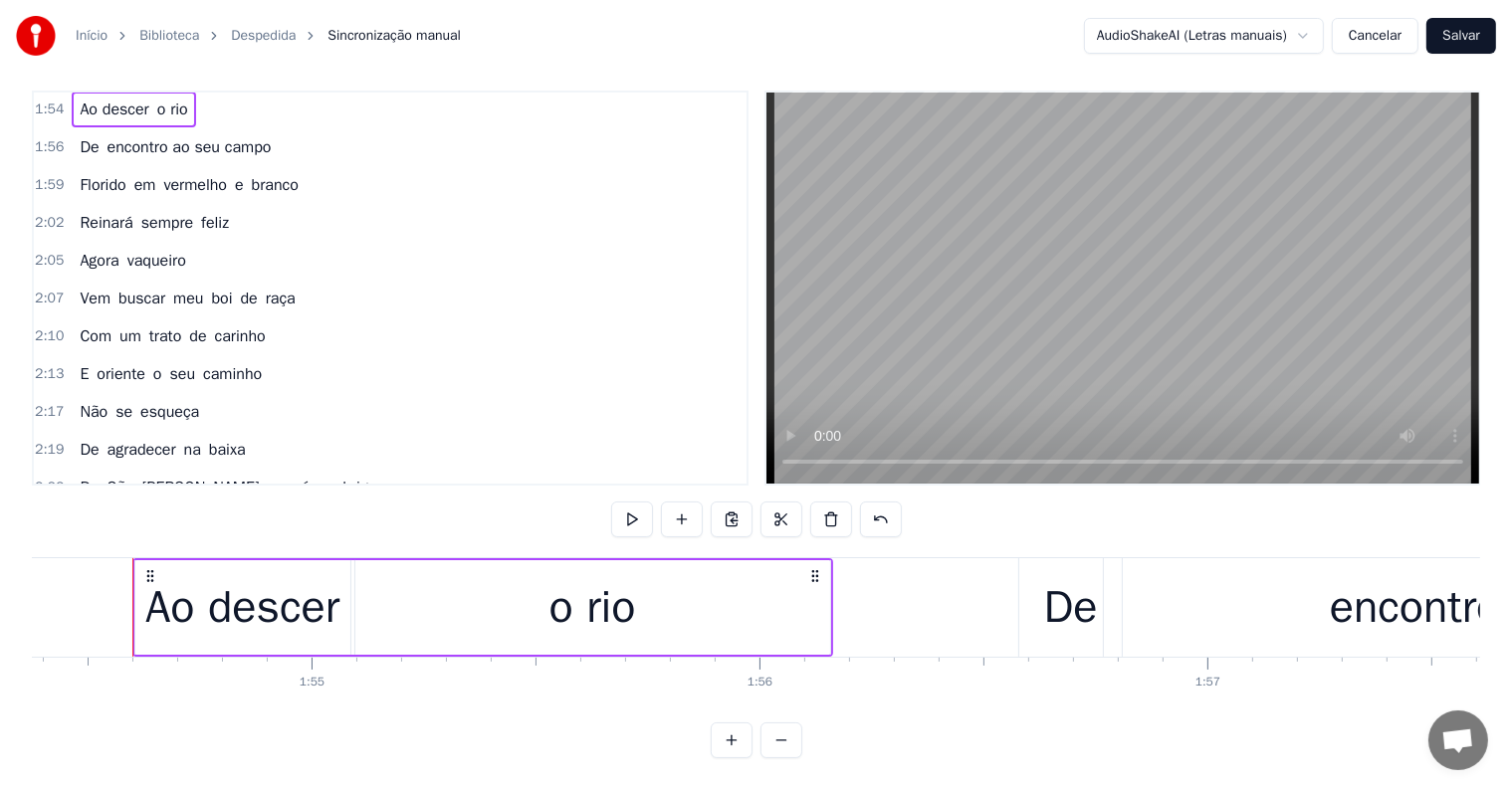 click on "todos os amigos" at bounding box center (165, 525) 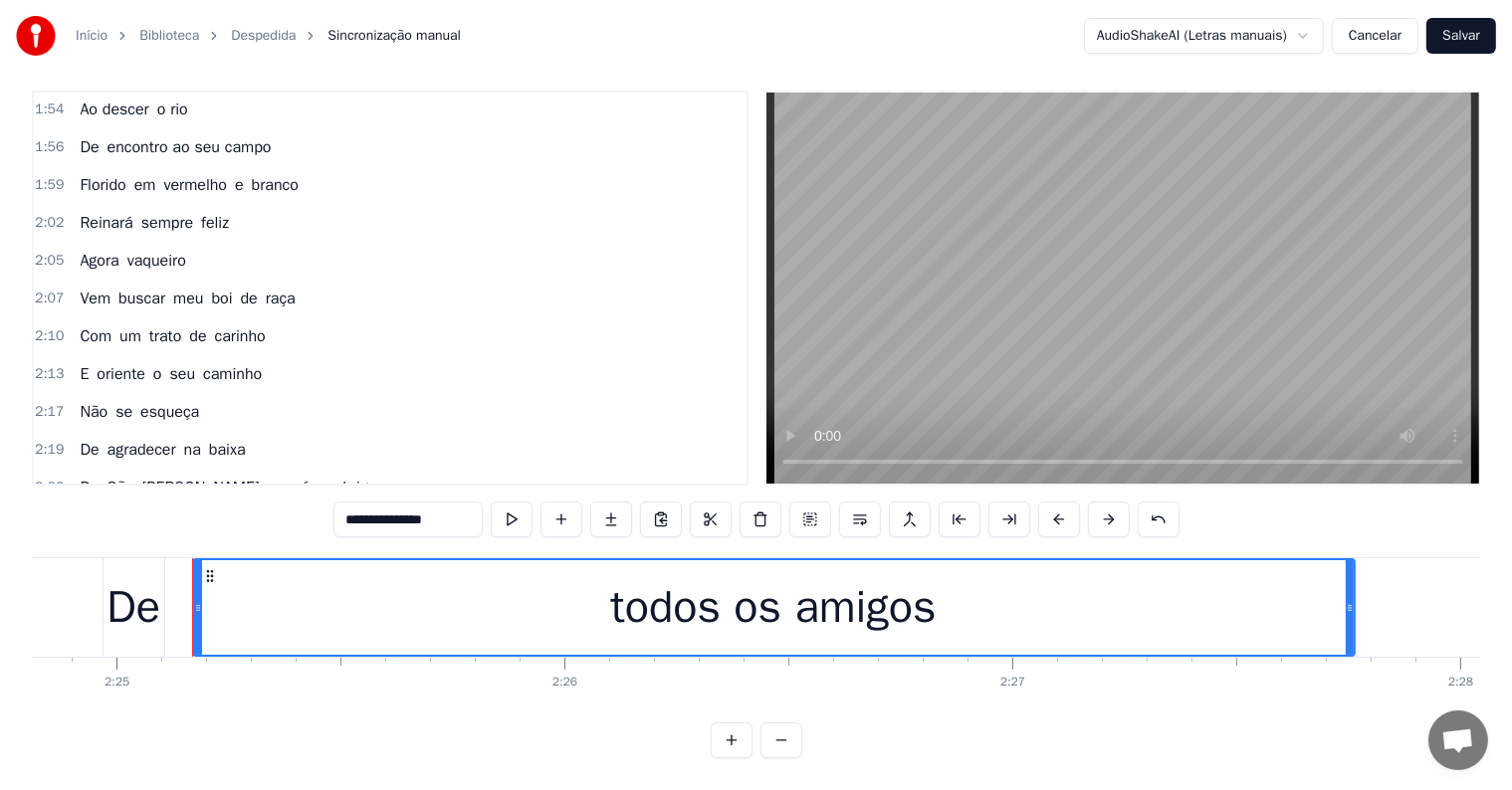 scroll, scrollTop: 0, scrollLeft: 64924, axis: horizontal 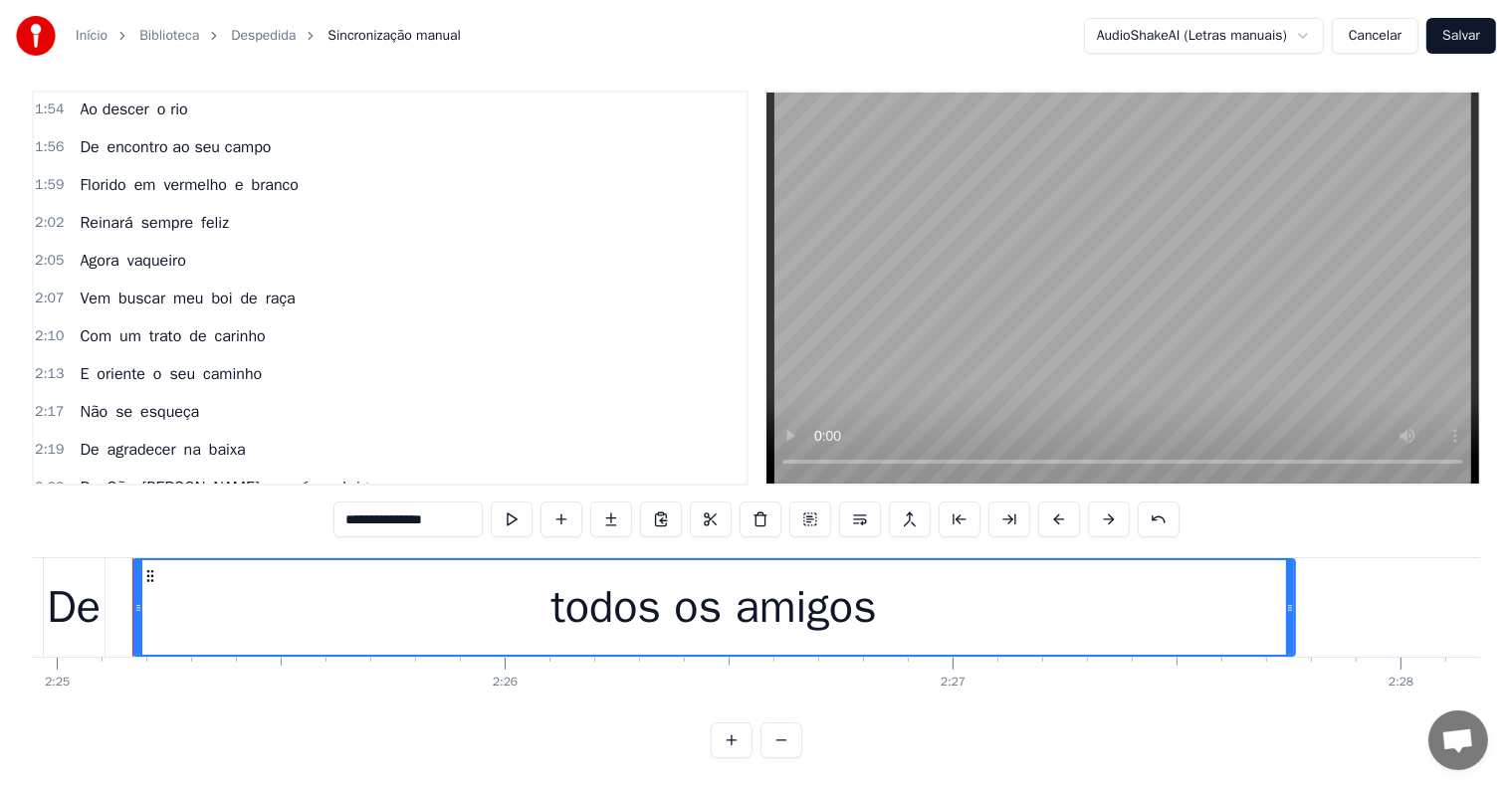 click on "todos os amigos" at bounding box center [165, 525] 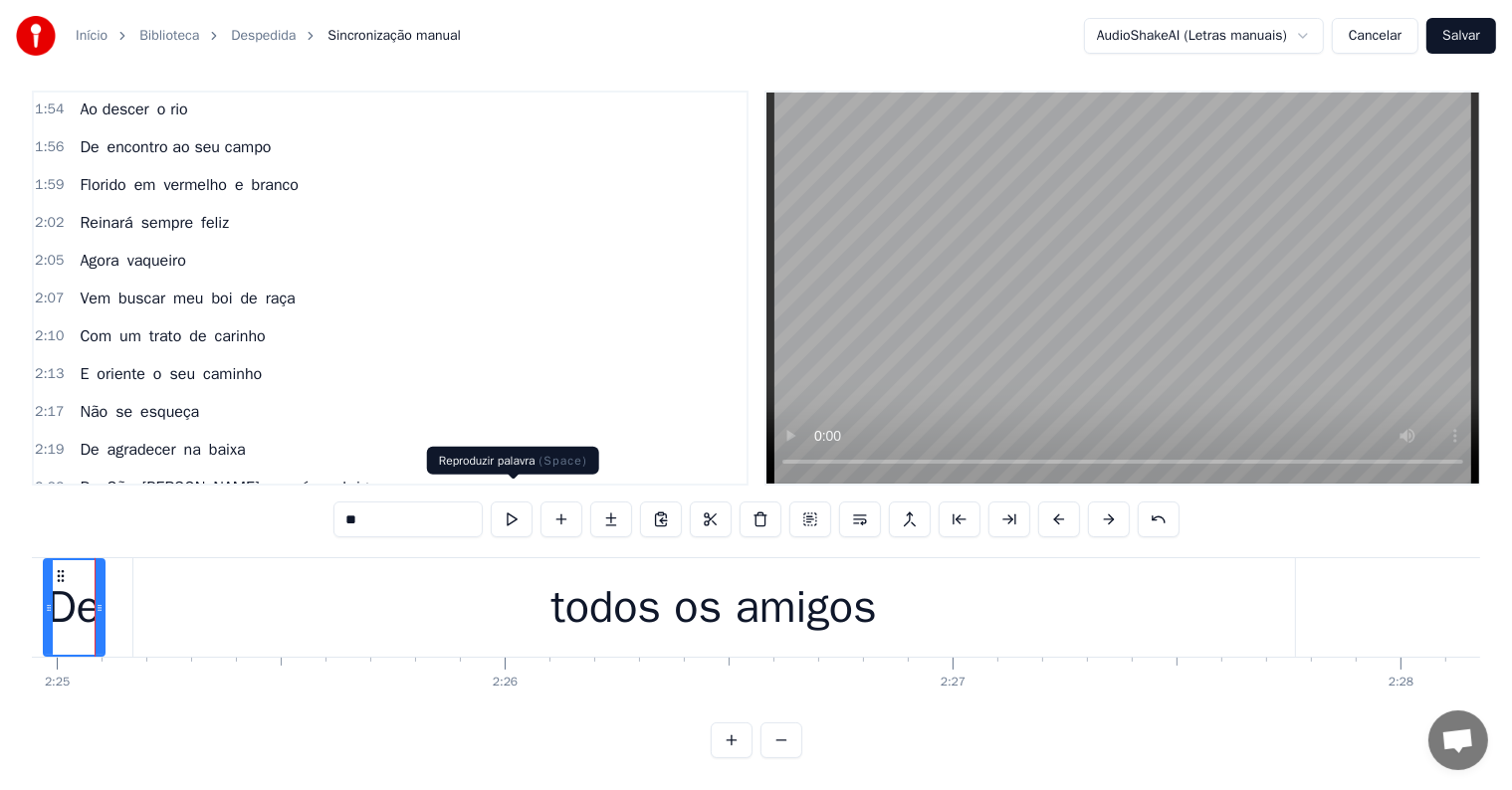 scroll, scrollTop: 0, scrollLeft: 64887, axis: horizontal 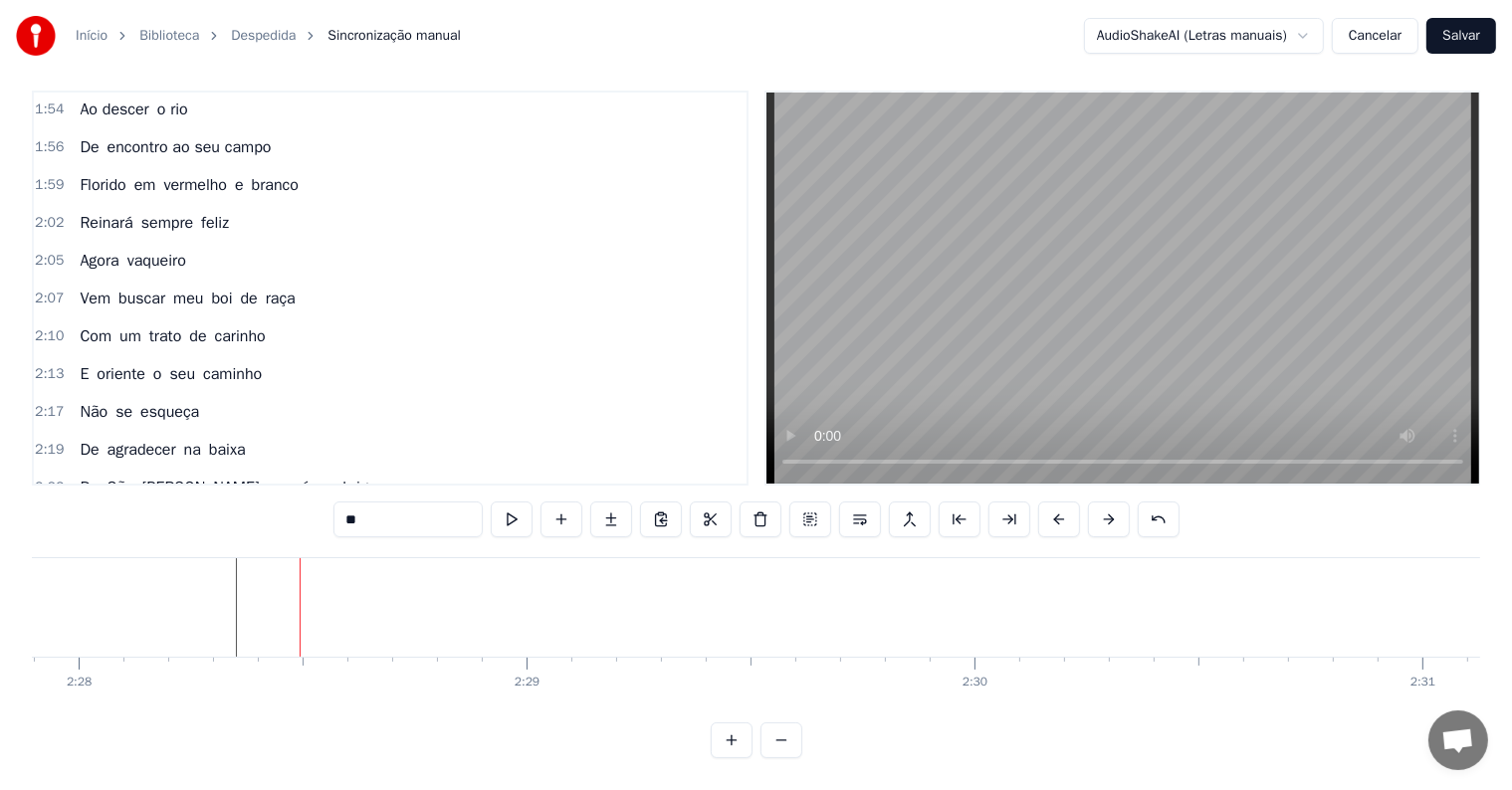 click at bounding box center (-29301, 607) 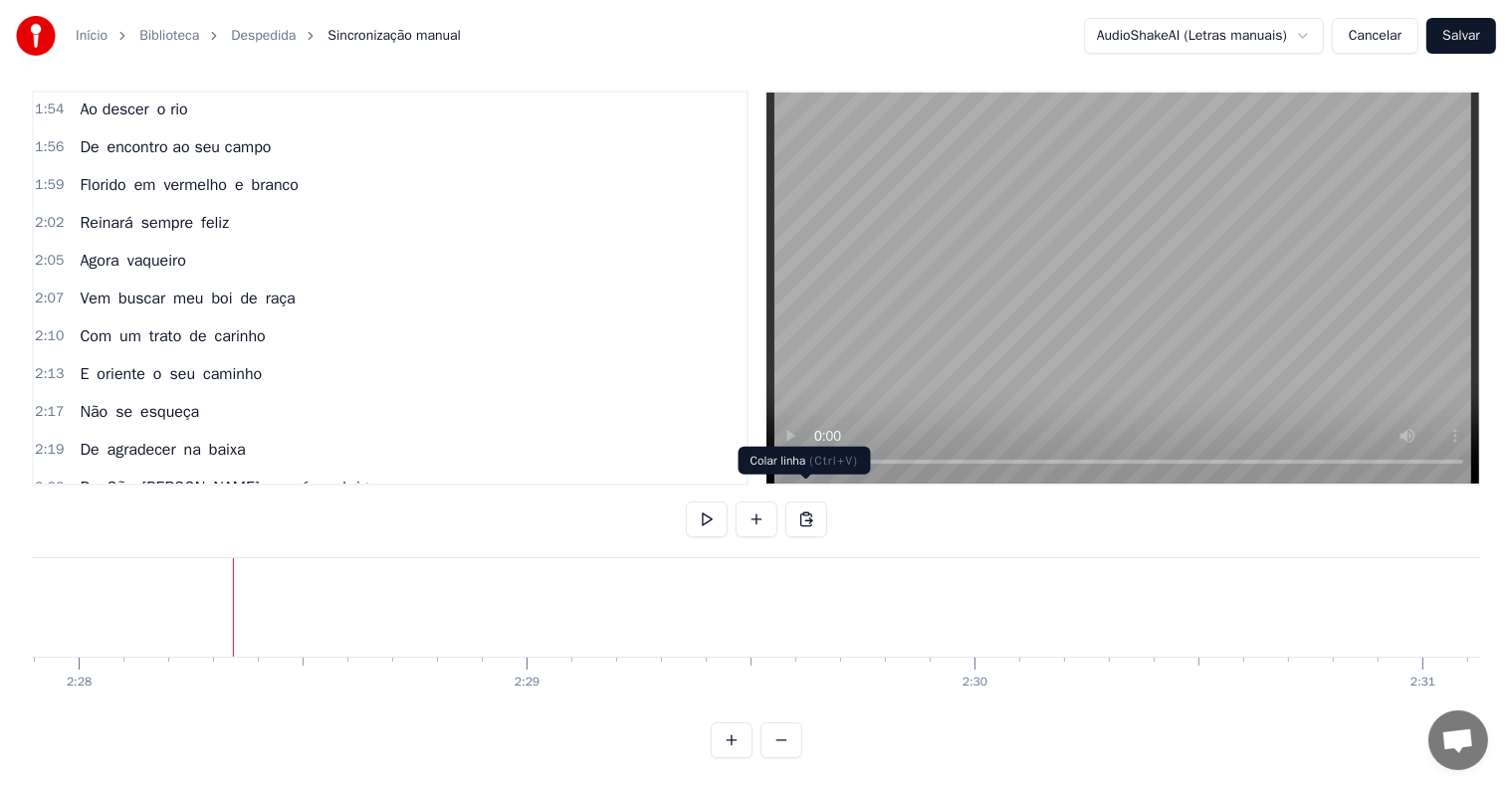 click at bounding box center [806, 519] 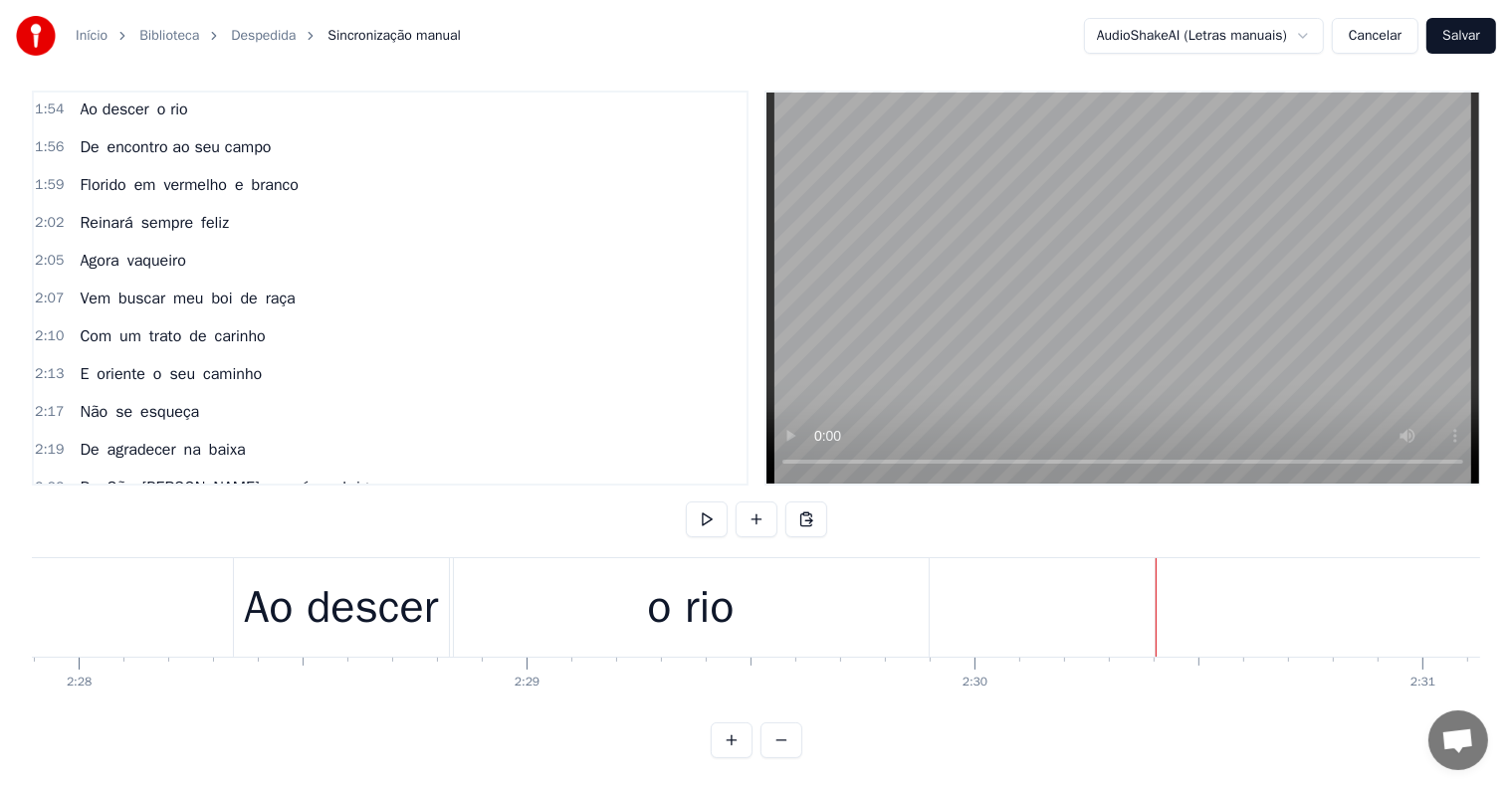 click on "De encontro ao seu campo" at bounding box center [175, 147] 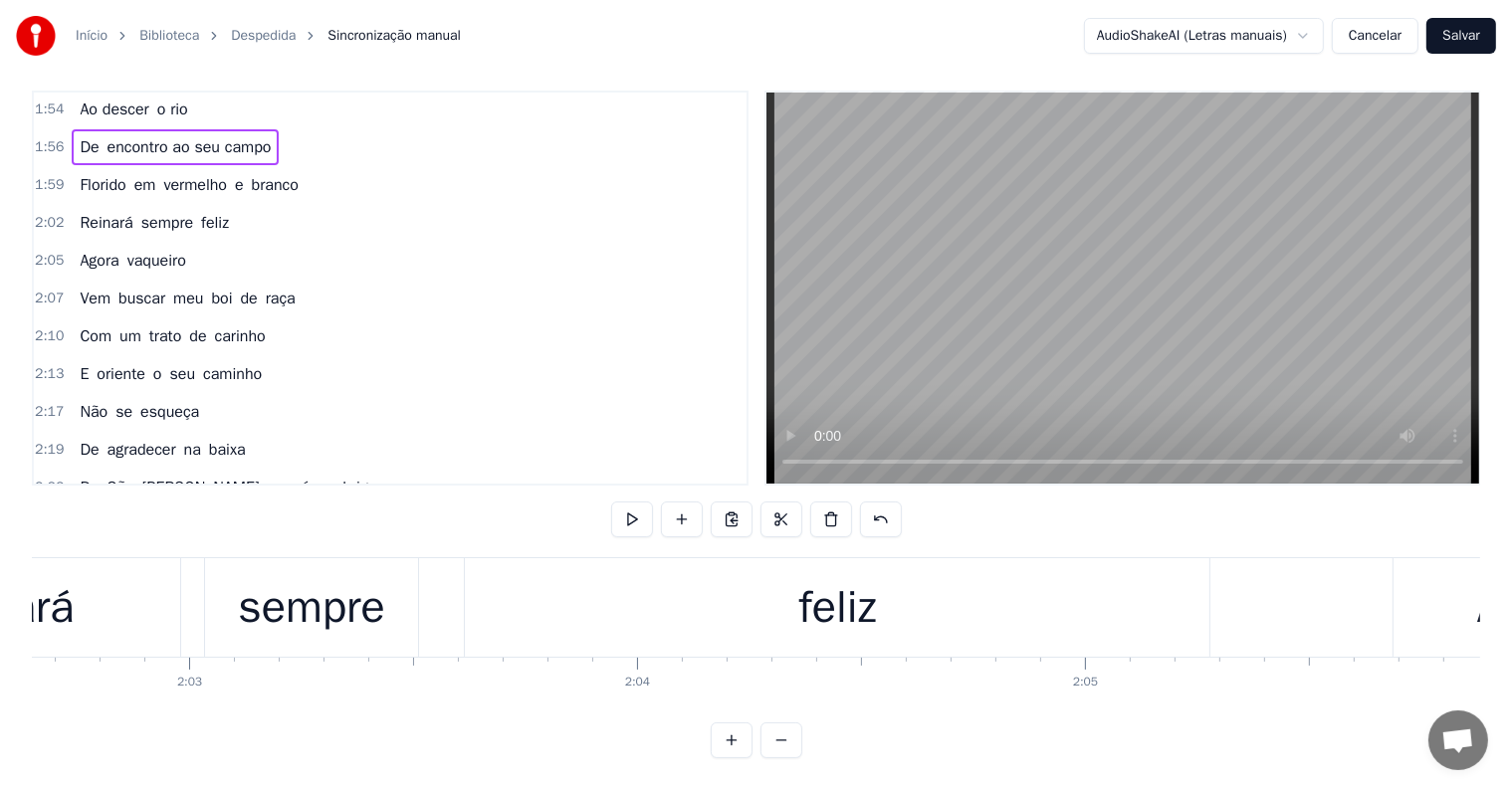 scroll, scrollTop: 0, scrollLeft: 52119, axis: horizontal 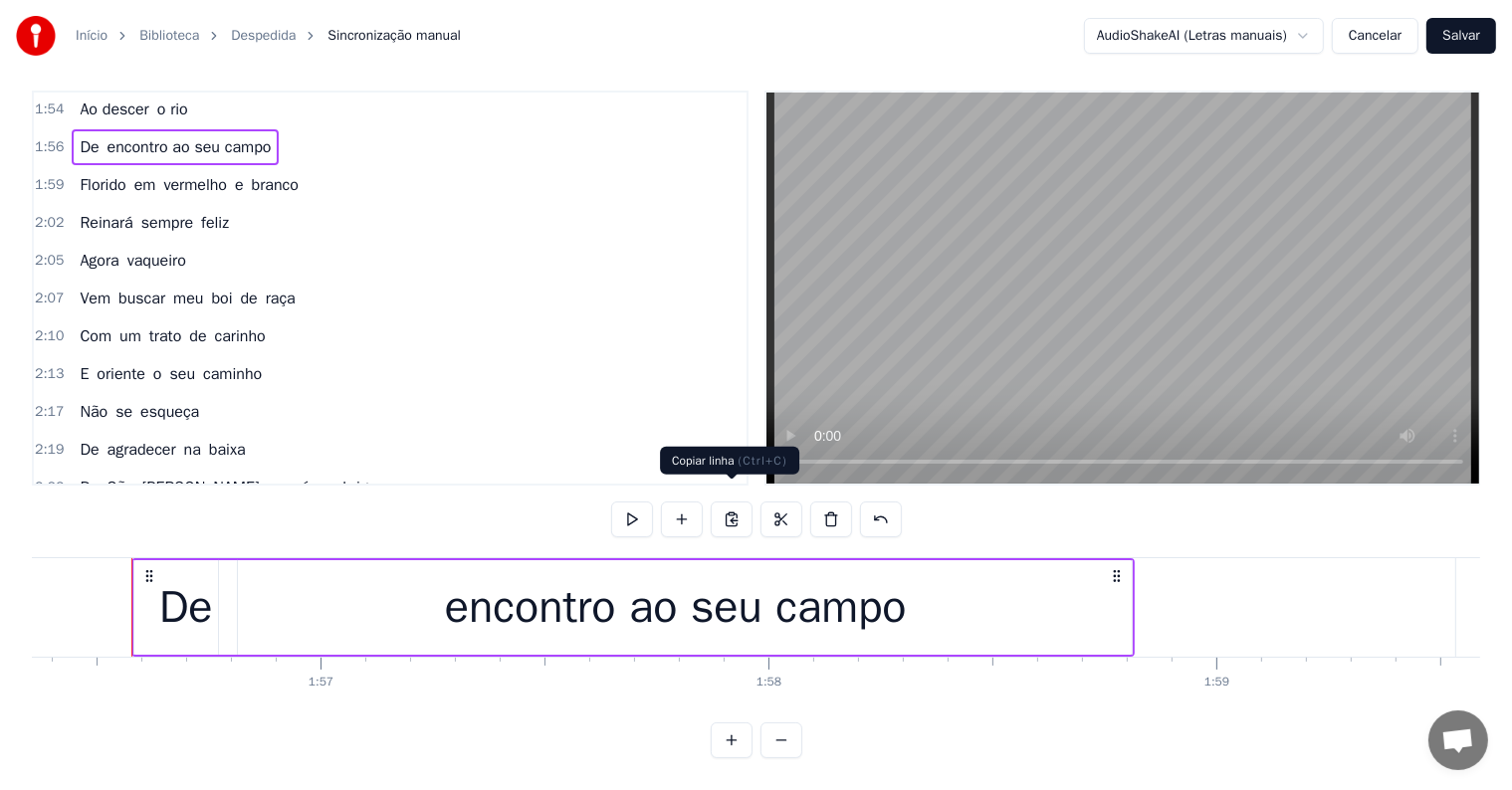 click at bounding box center (732, 519) 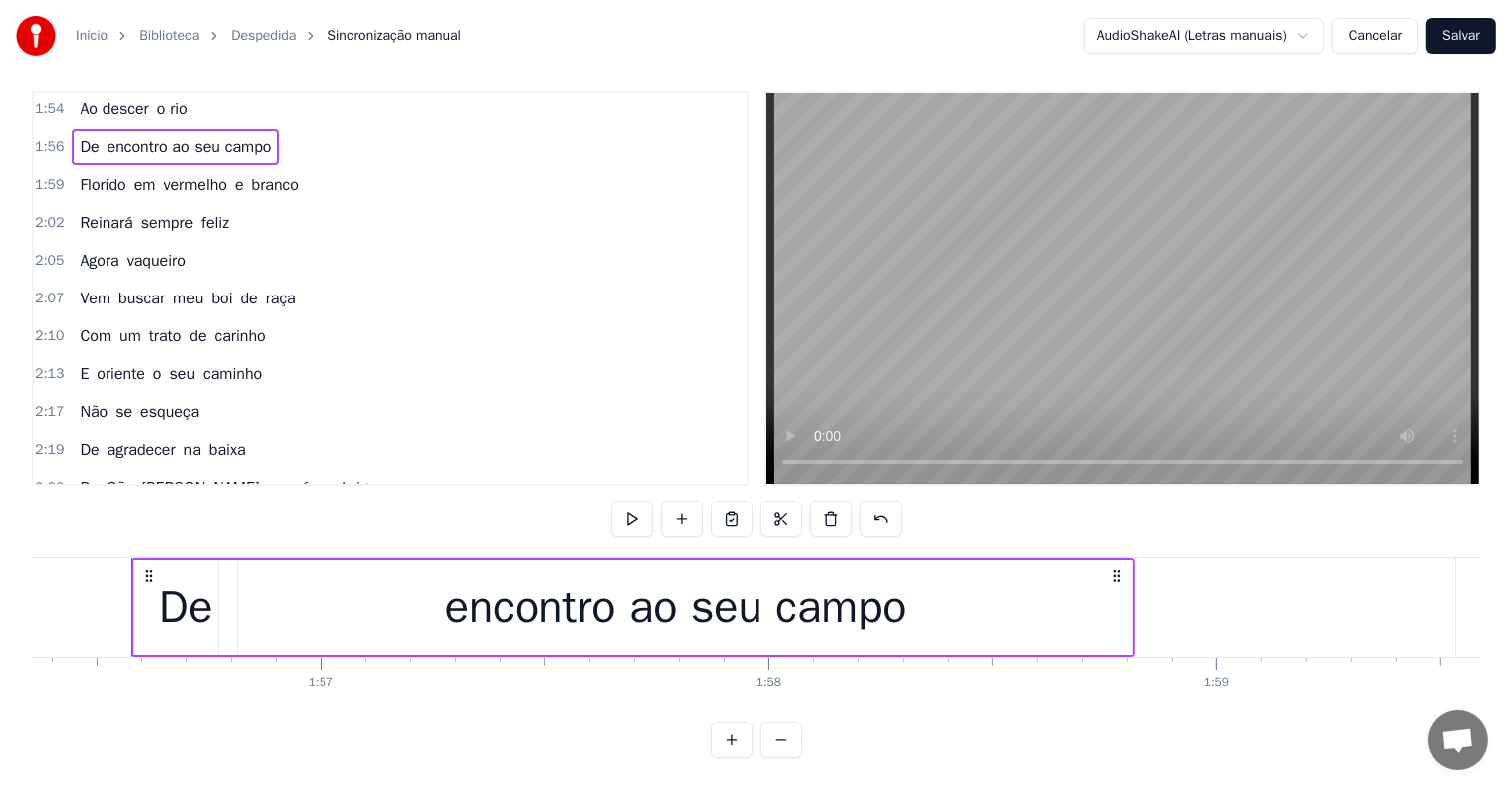 click on "todos os amigos" at bounding box center [165, 525] 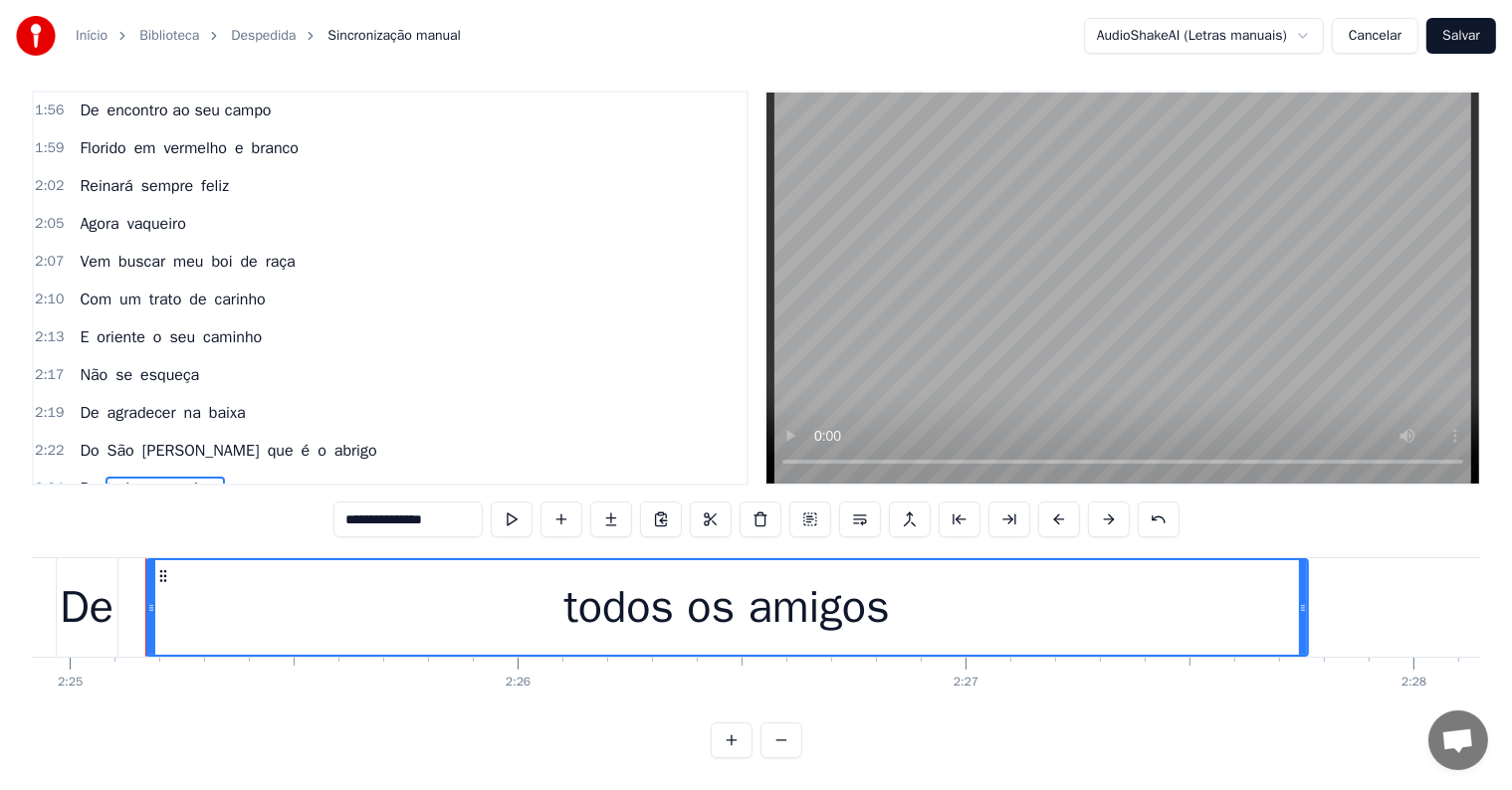 scroll, scrollTop: 0, scrollLeft: 64924, axis: horizontal 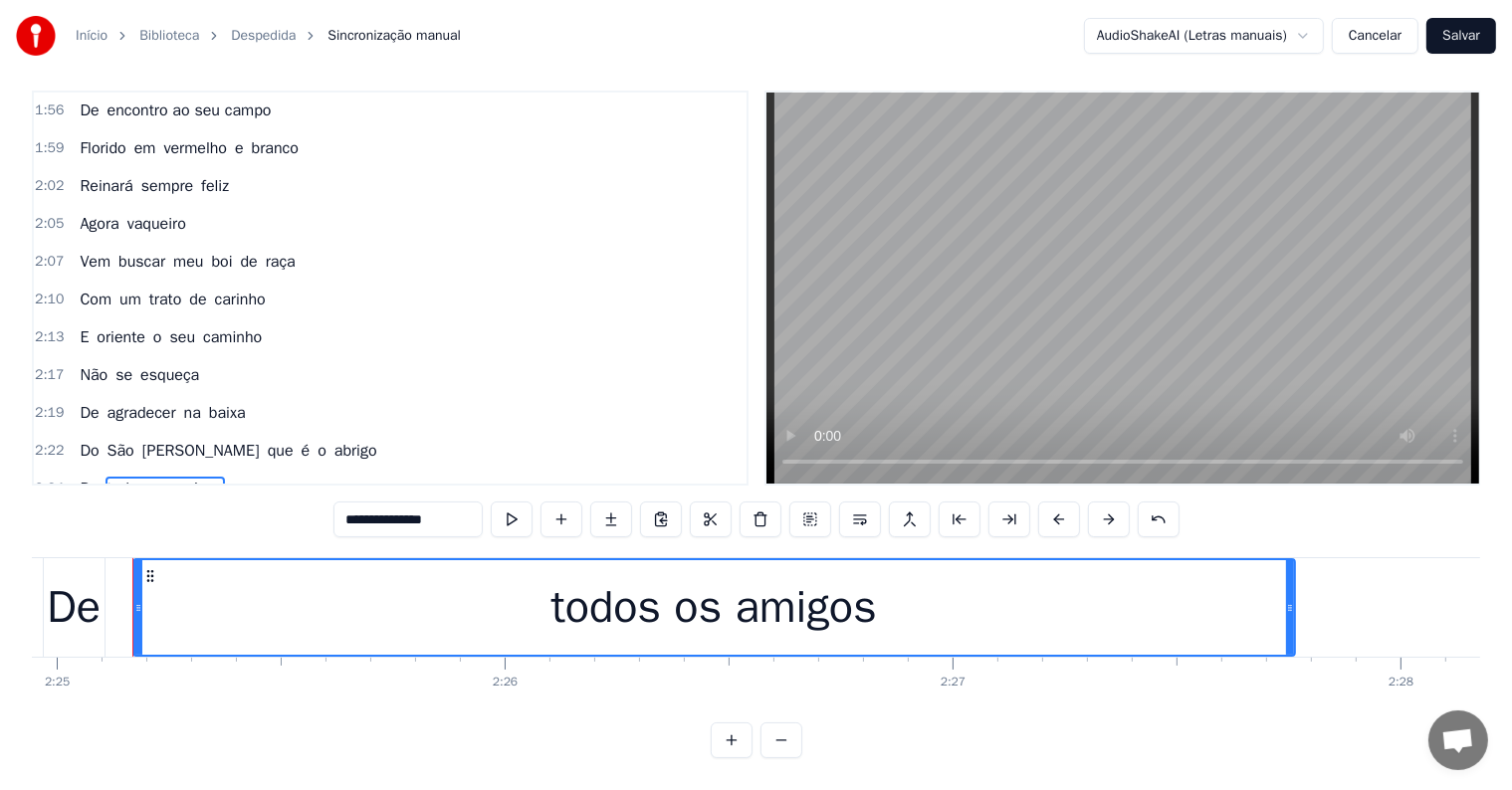 click on "o rio" at bounding box center [172, 526] 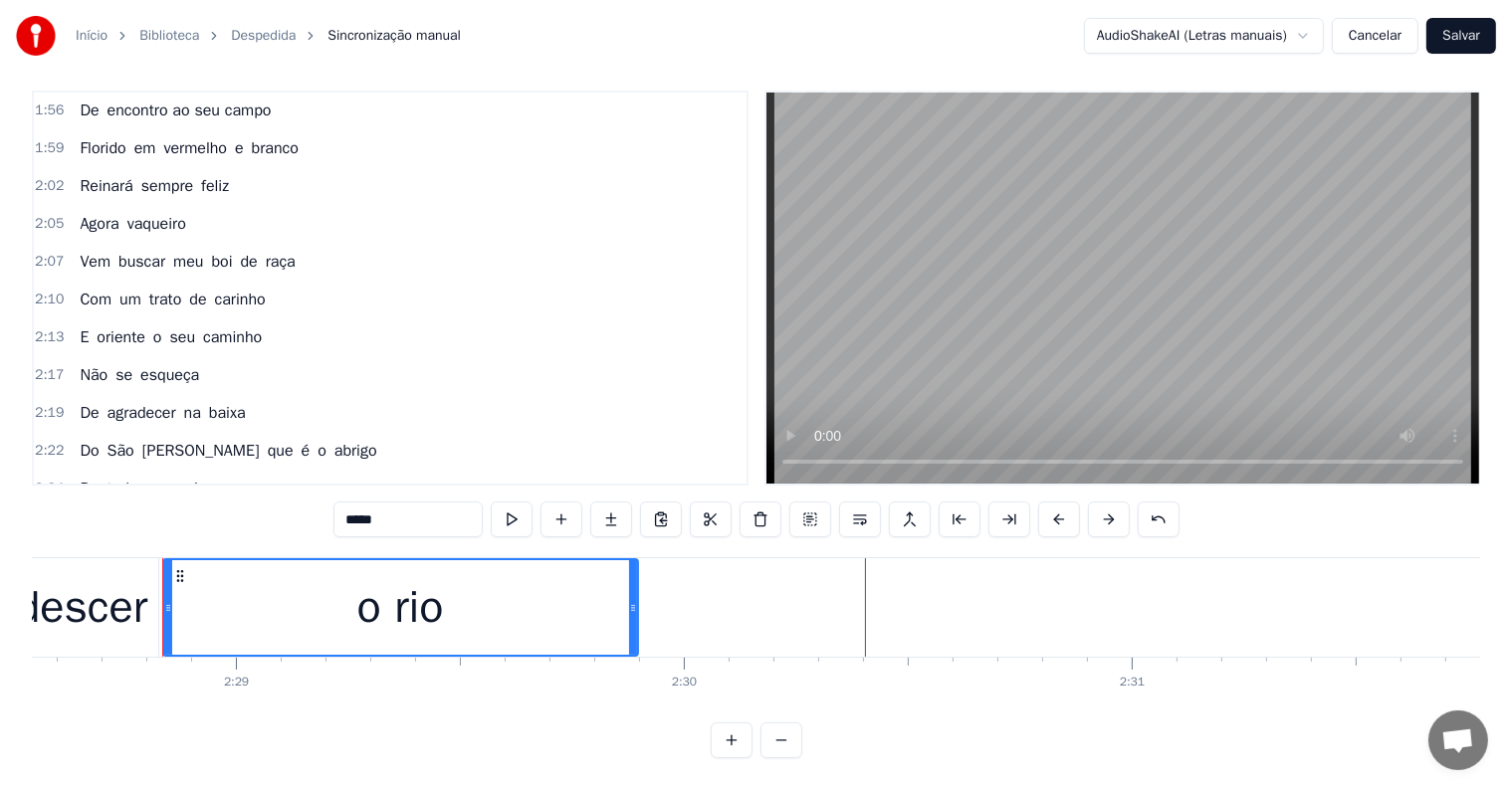 scroll, scrollTop: 0, scrollLeft: 66567, axis: horizontal 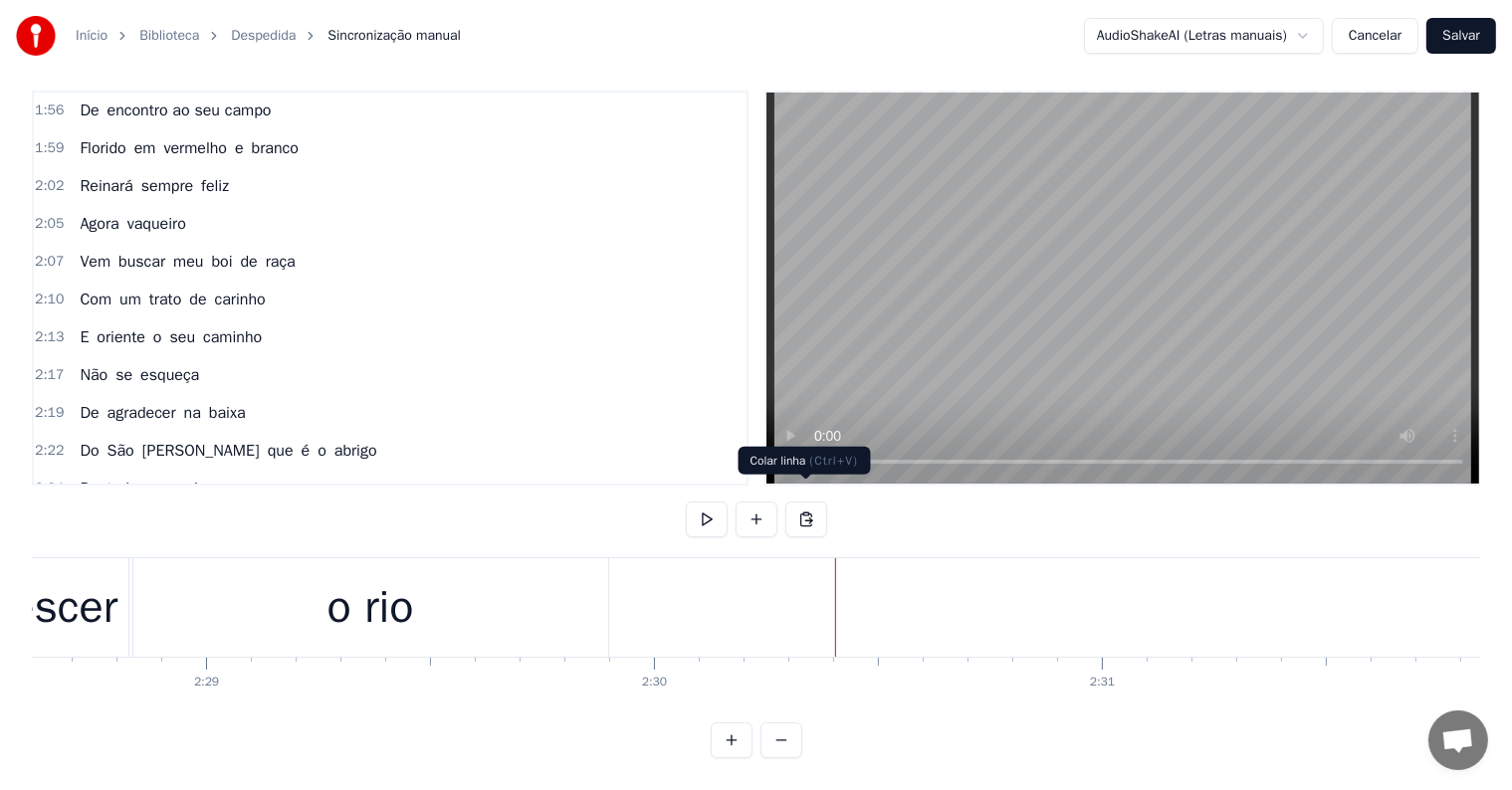 click at bounding box center [806, 519] 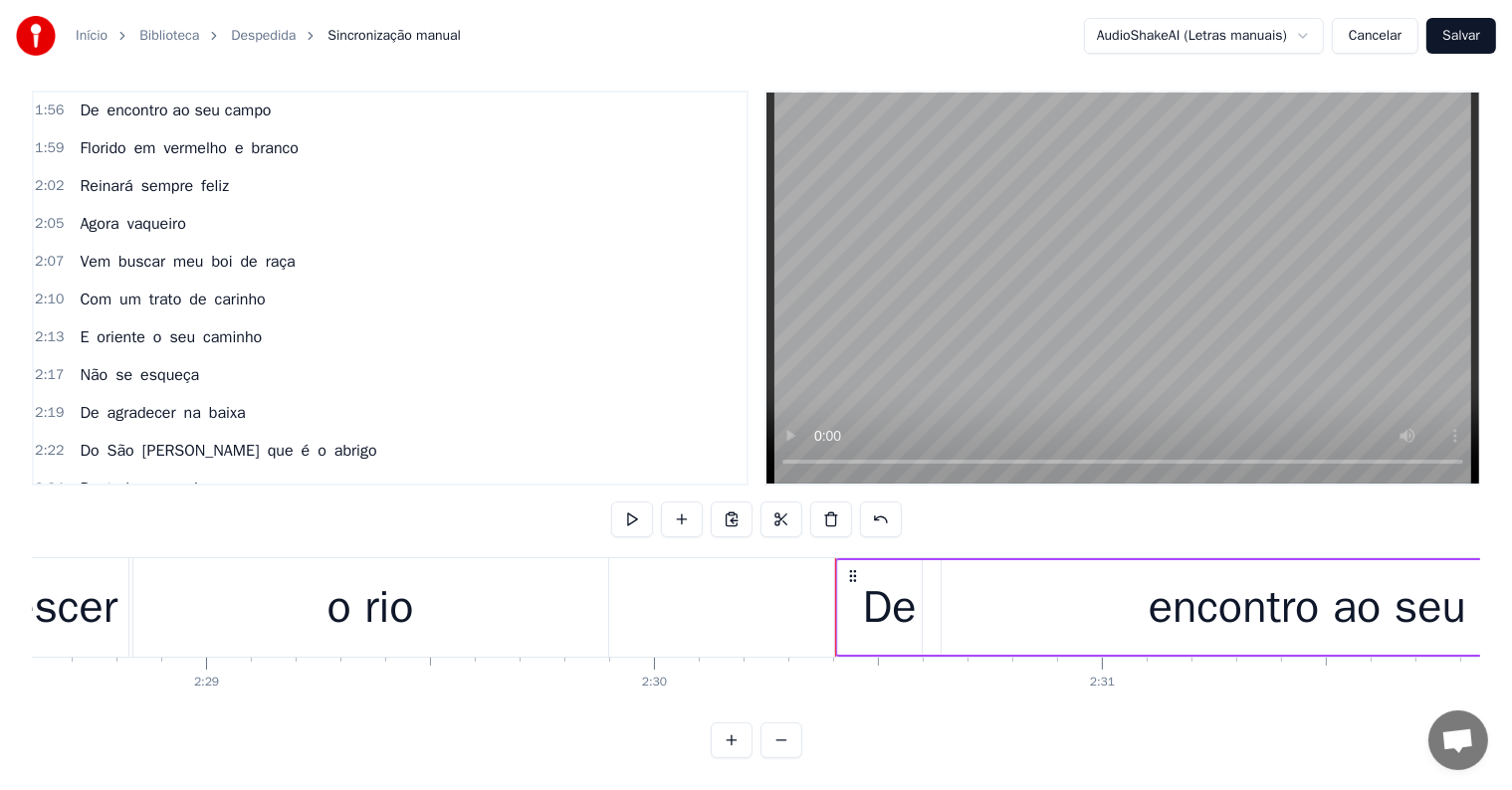 click at bounding box center (-29622, 607) 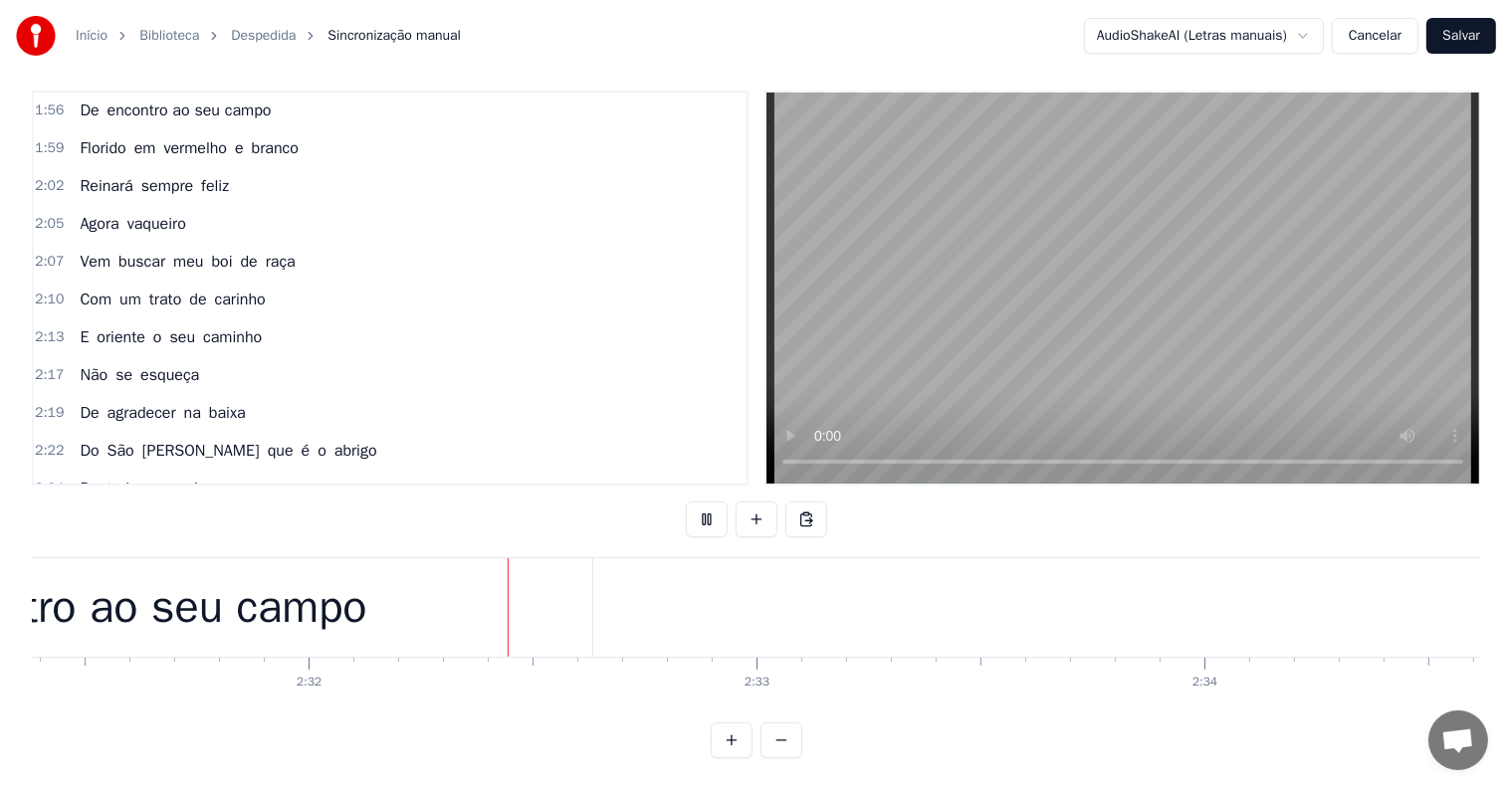 scroll, scrollTop: 0, scrollLeft: 67832, axis: horizontal 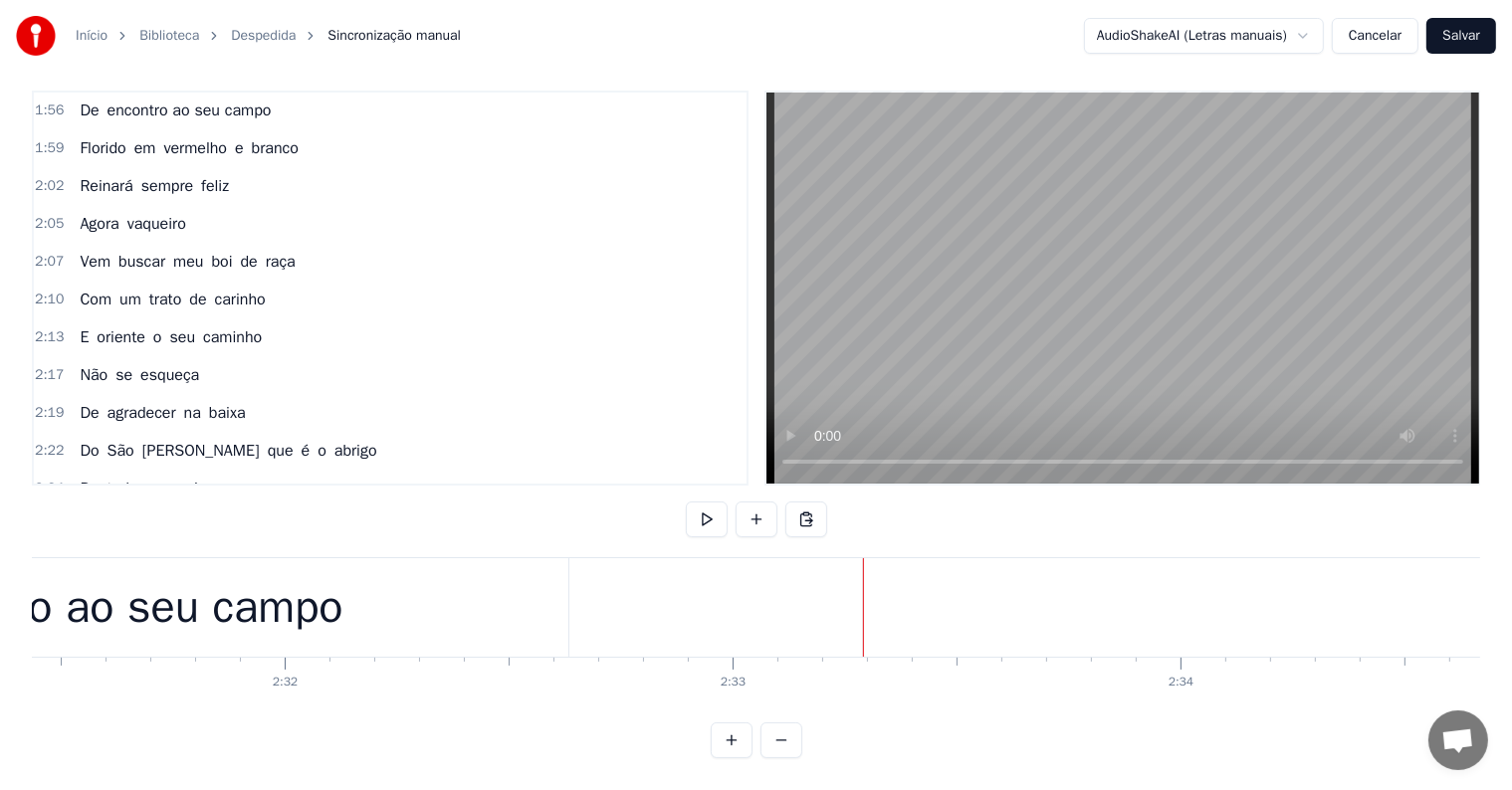 click on "Florido em vermelho e branco" at bounding box center (189, 148) 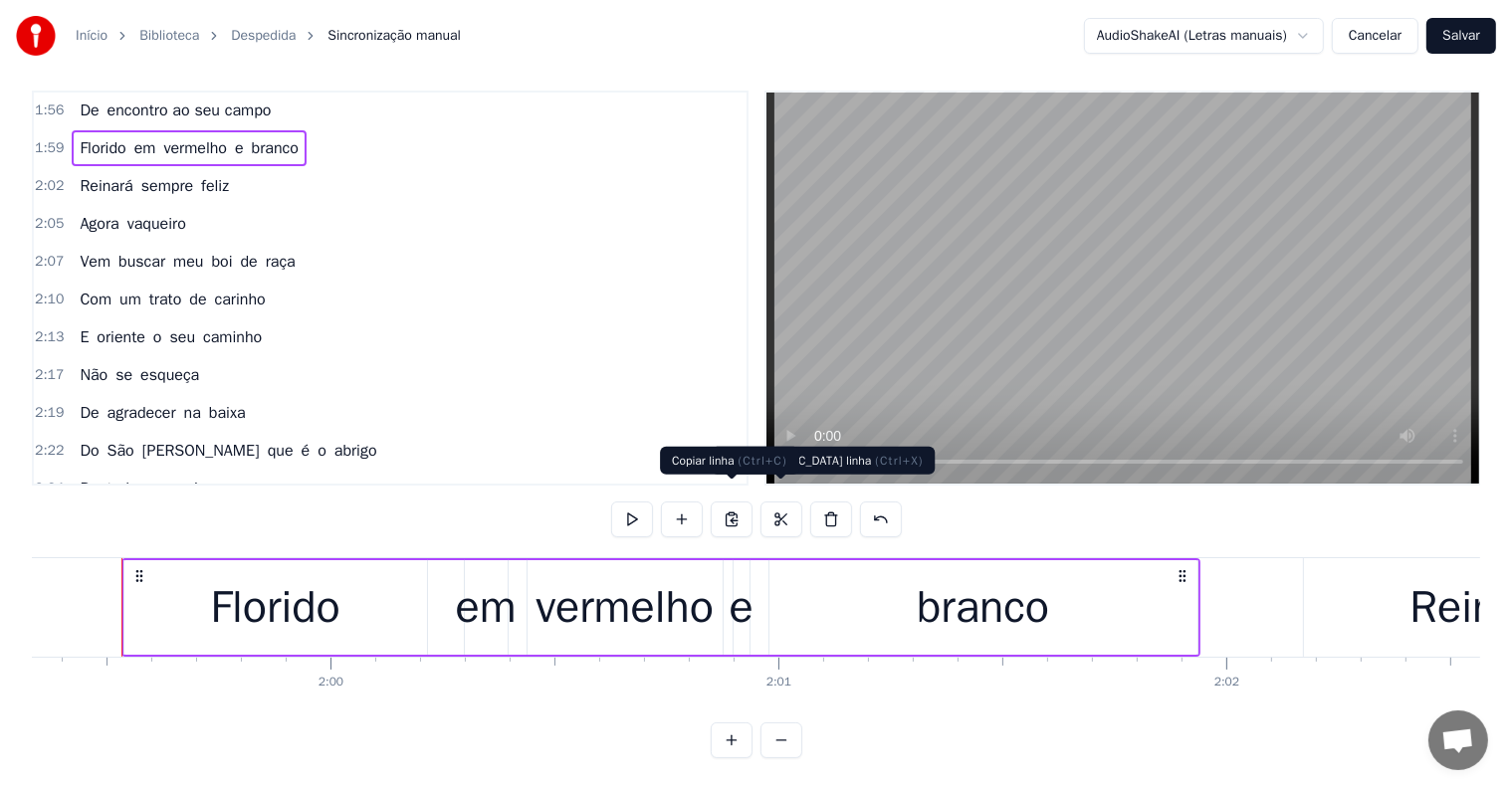 scroll, scrollTop: 0, scrollLeft: 53442, axis: horizontal 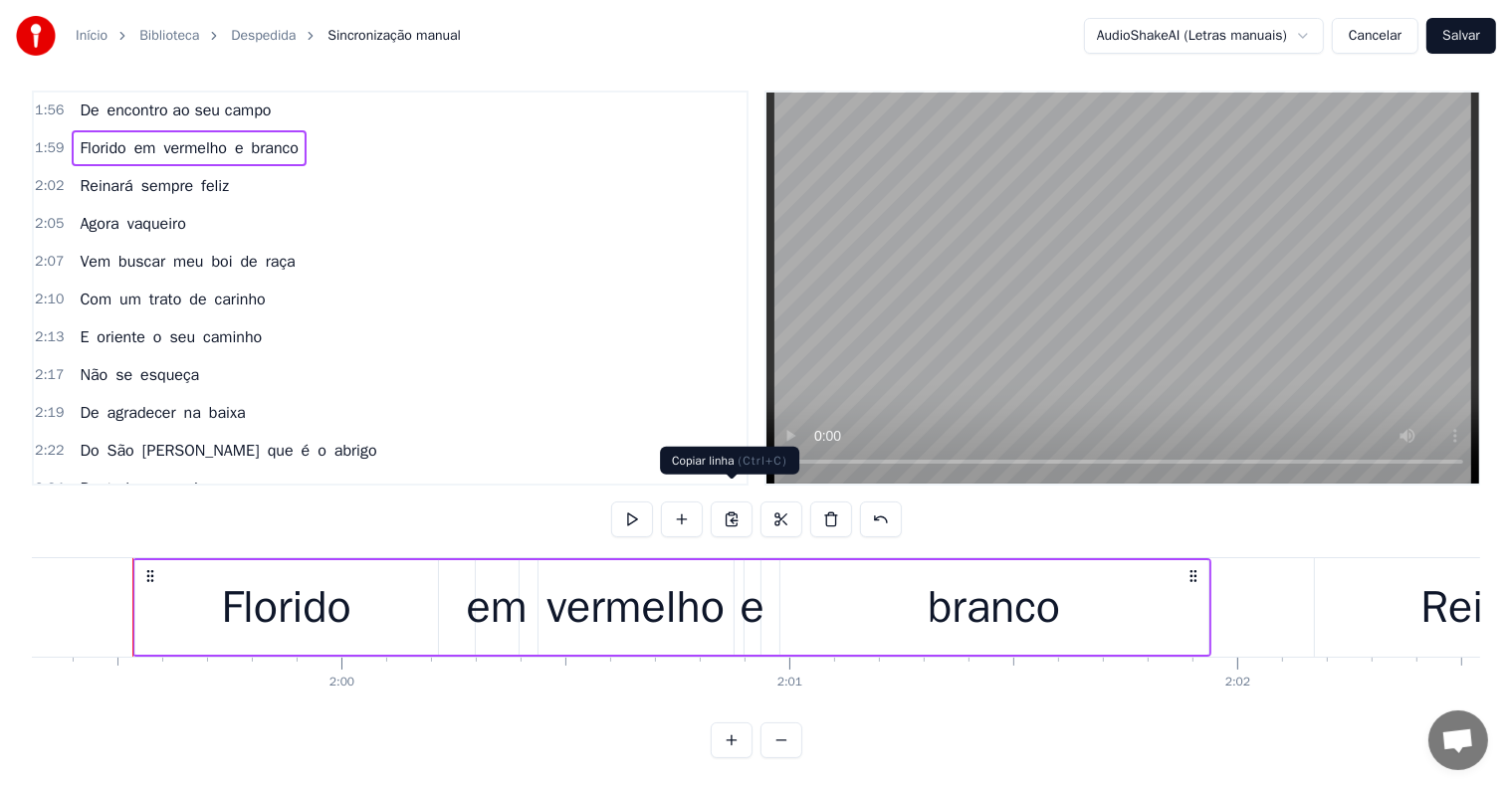 click at bounding box center [732, 519] 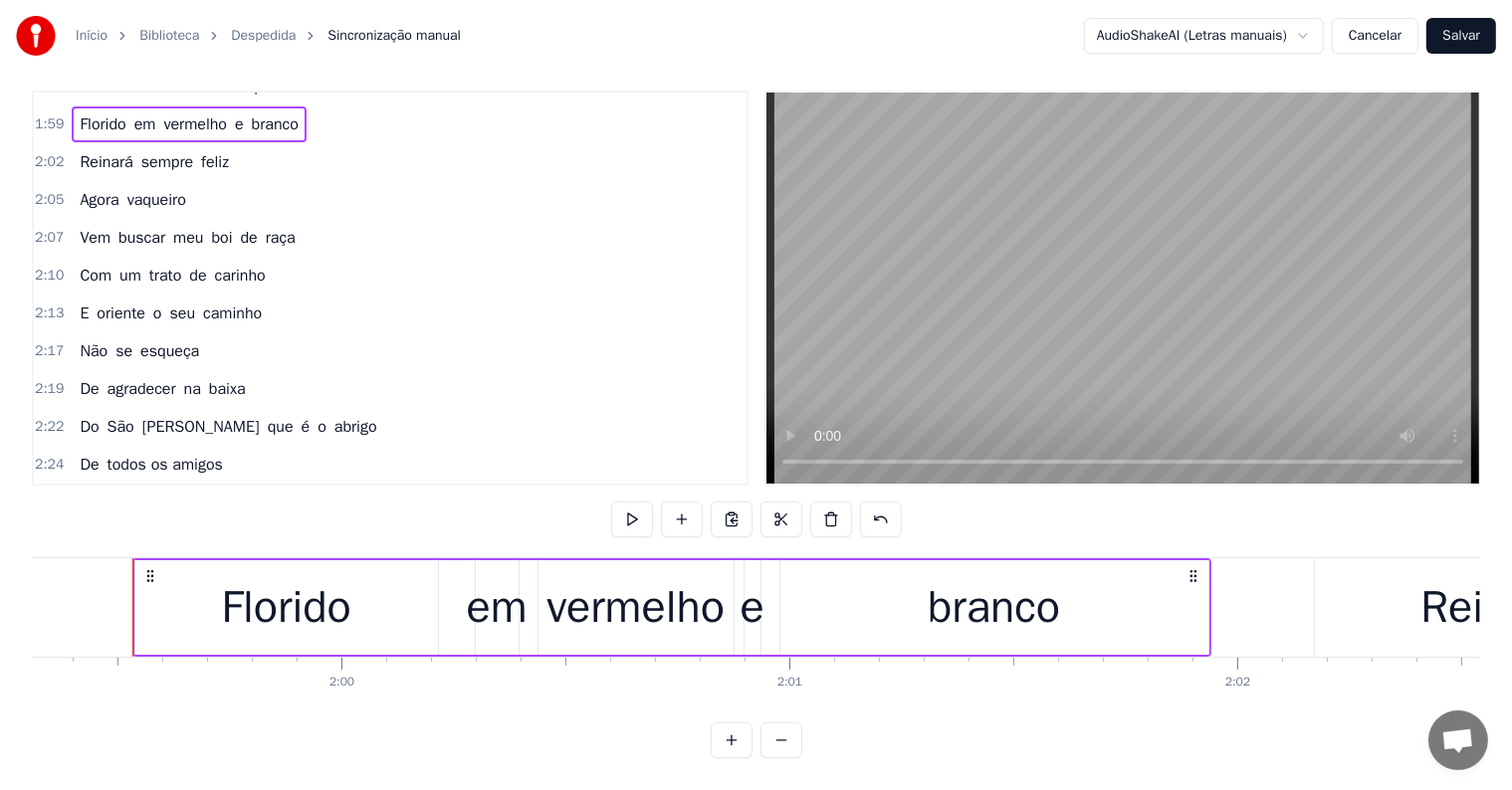 scroll, scrollTop: 1512, scrollLeft: 0, axis: vertical 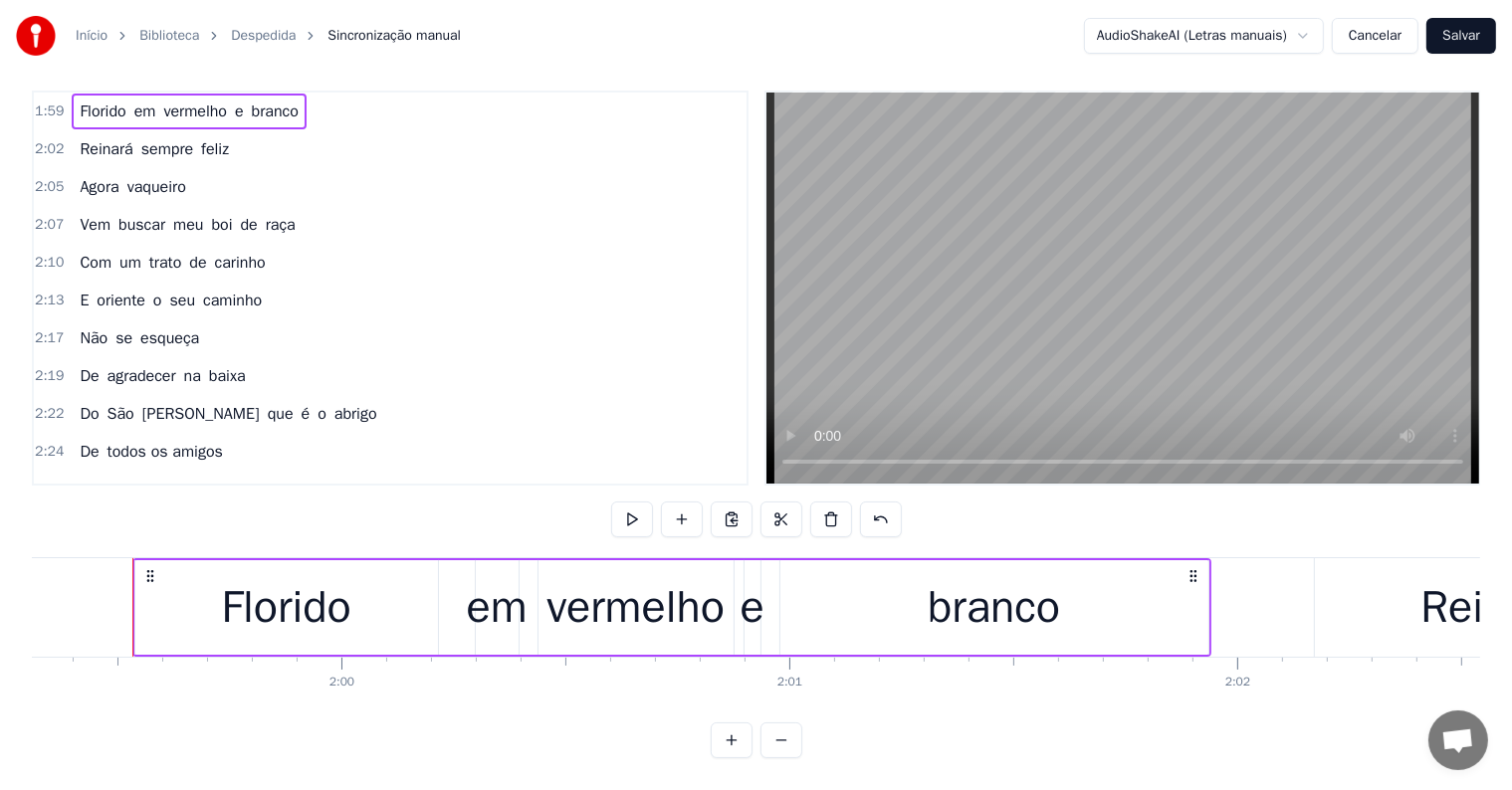 click on "encontro ao seu campo" at bounding box center [189, 527] 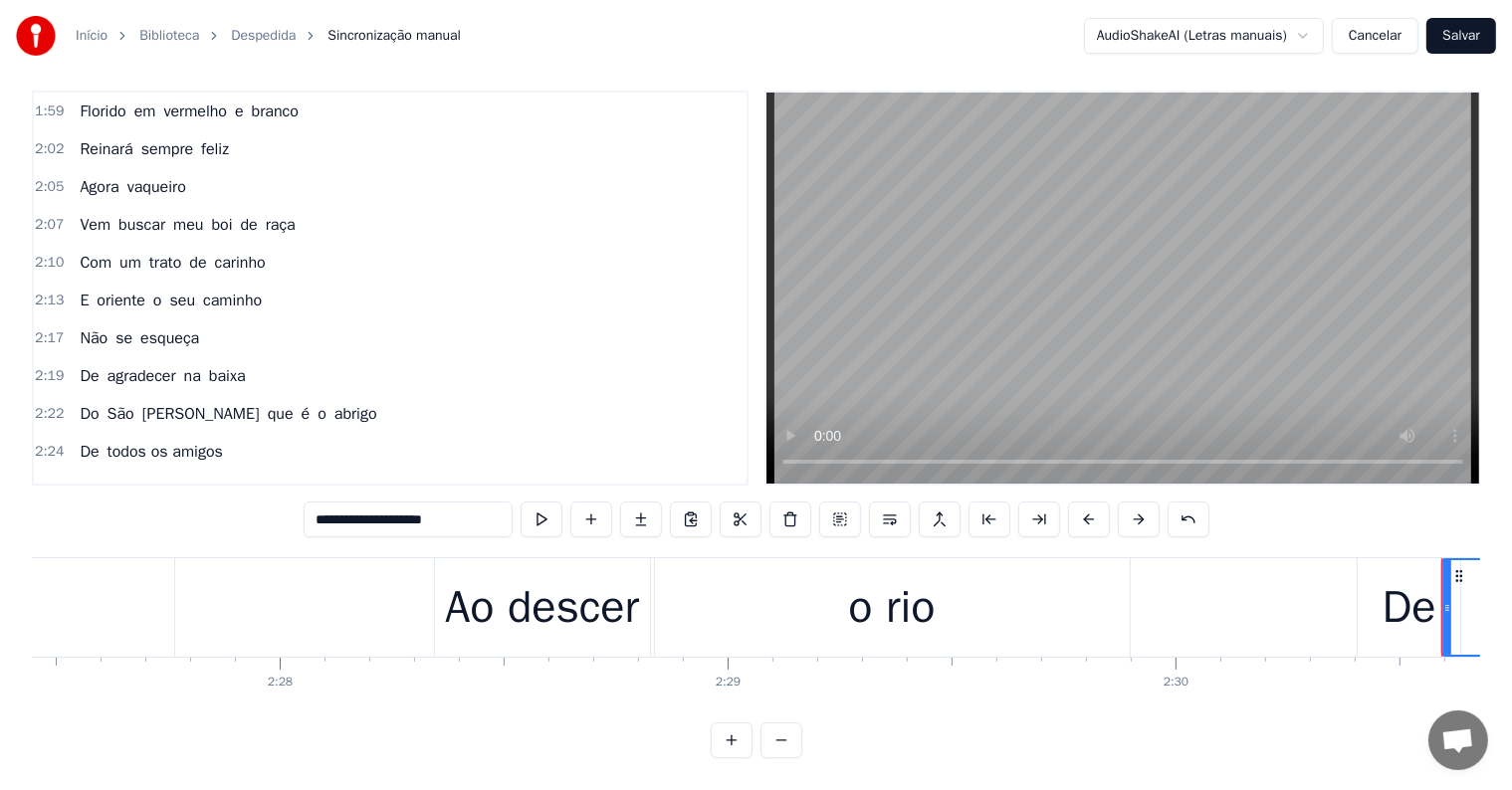 scroll, scrollTop: 0, scrollLeft: 67355, axis: horizontal 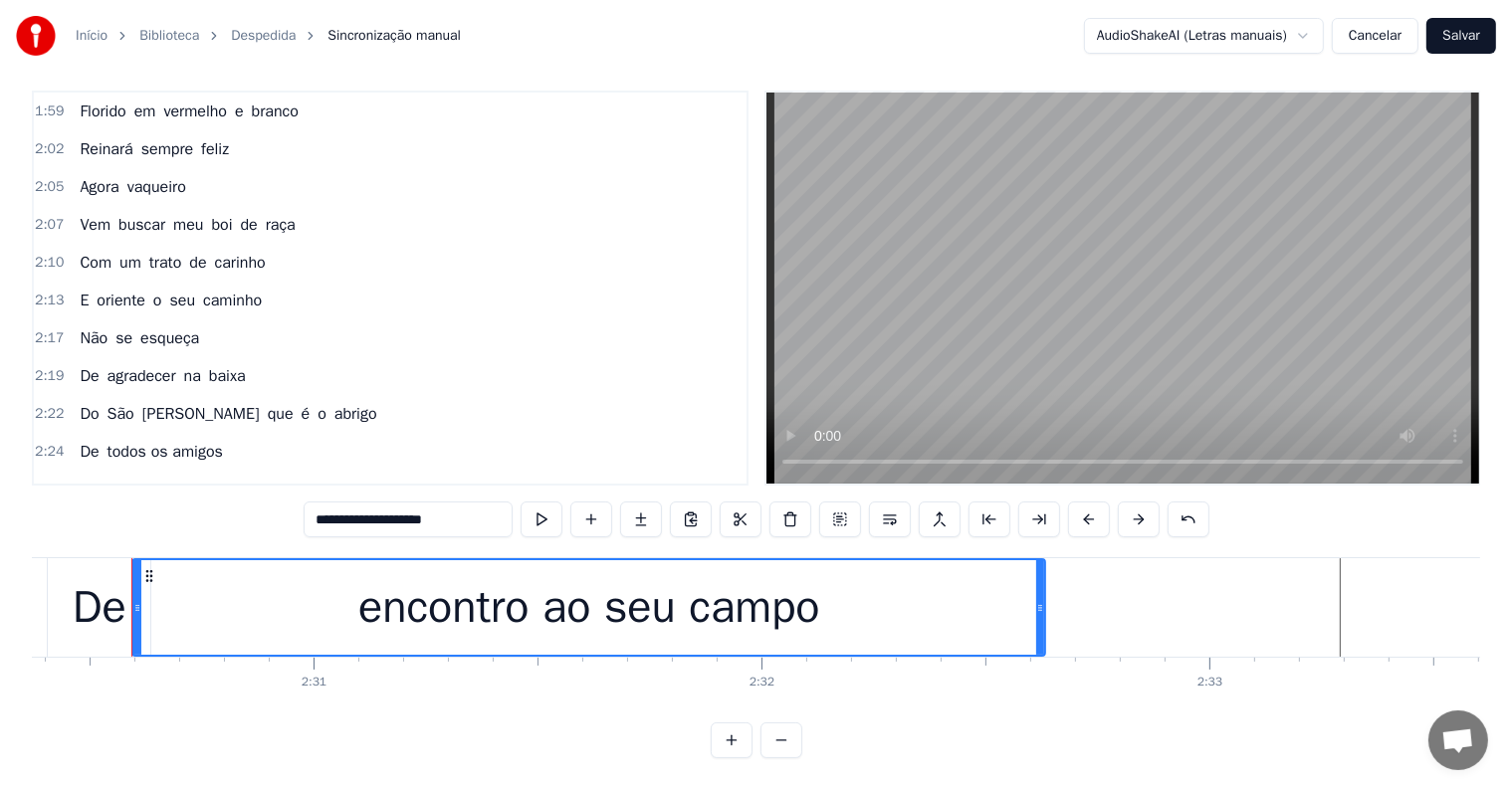 click at bounding box center (-30410, 607) 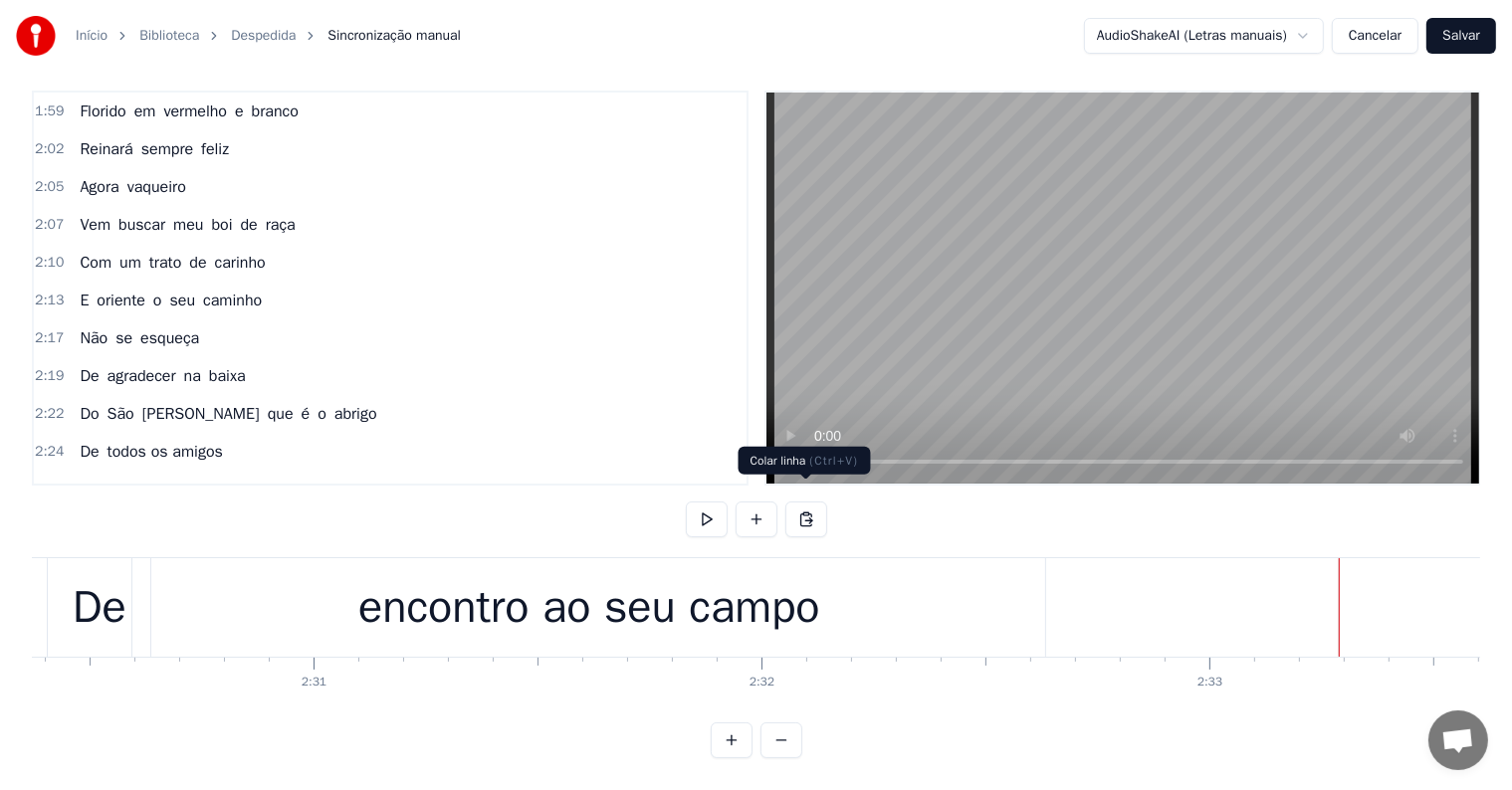 click at bounding box center (806, 519) 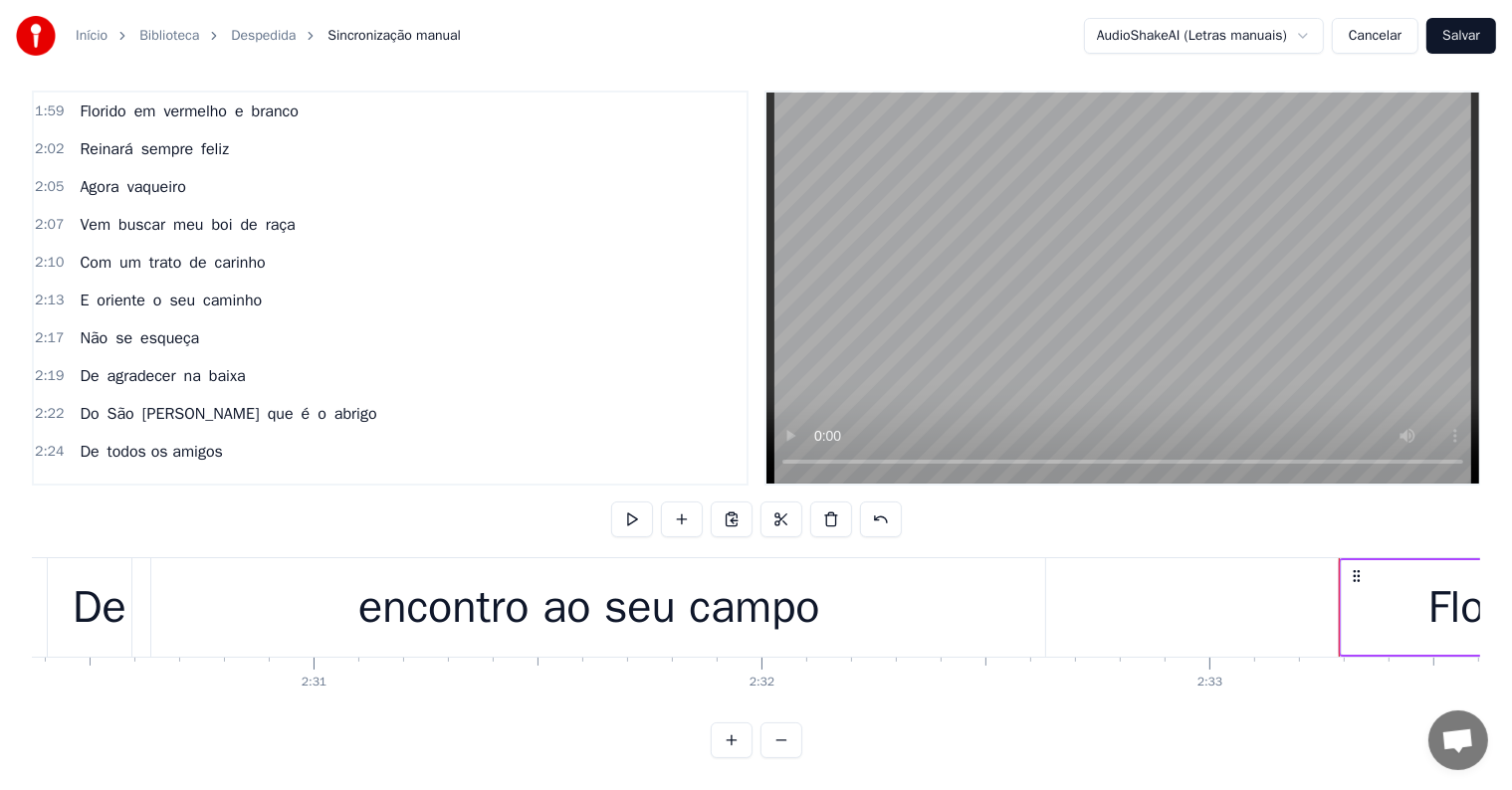 click on "encontro ao seu campo" at bounding box center (589, 608) 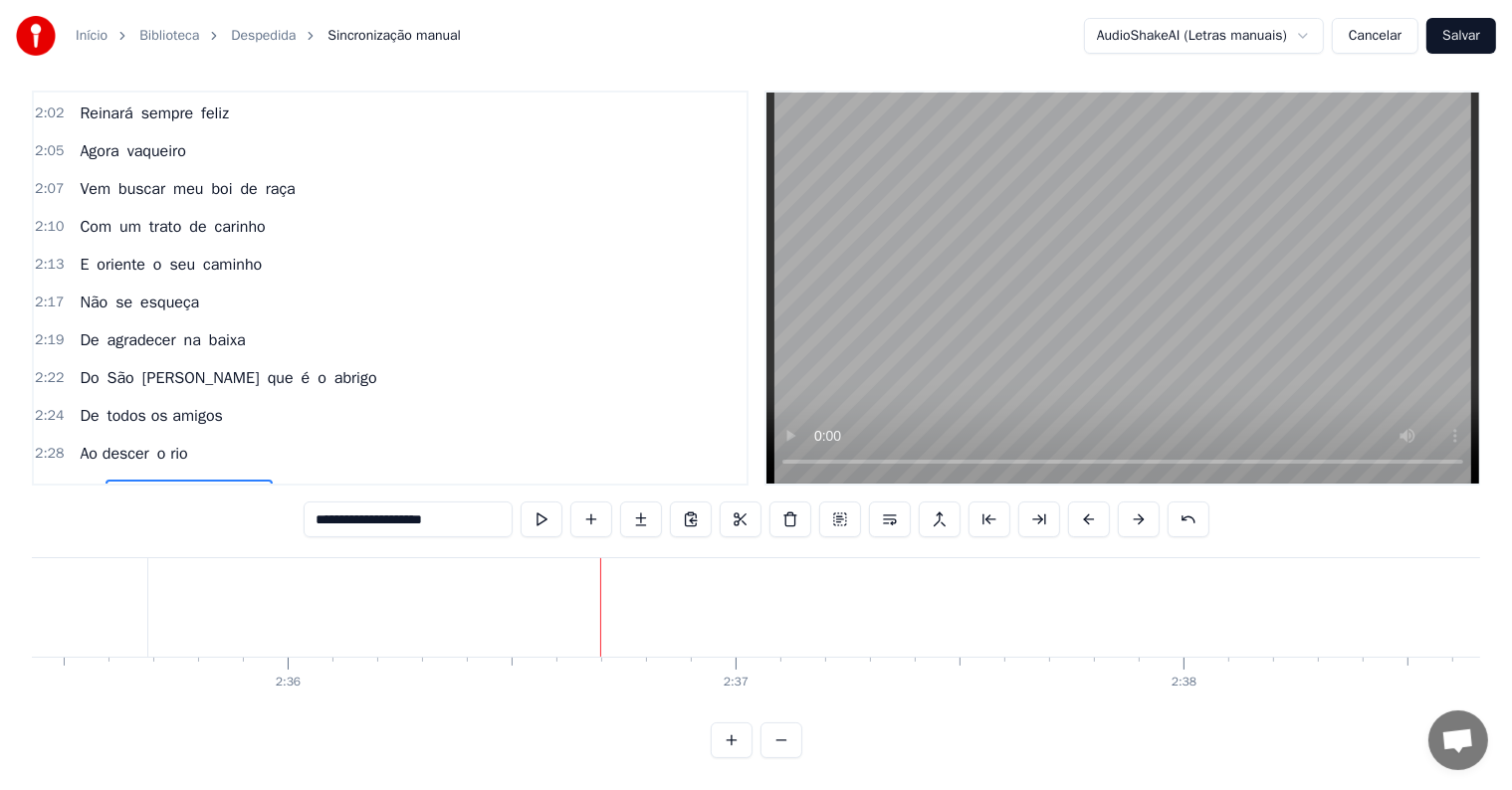 scroll, scrollTop: 0, scrollLeft: 69611, axis: horizontal 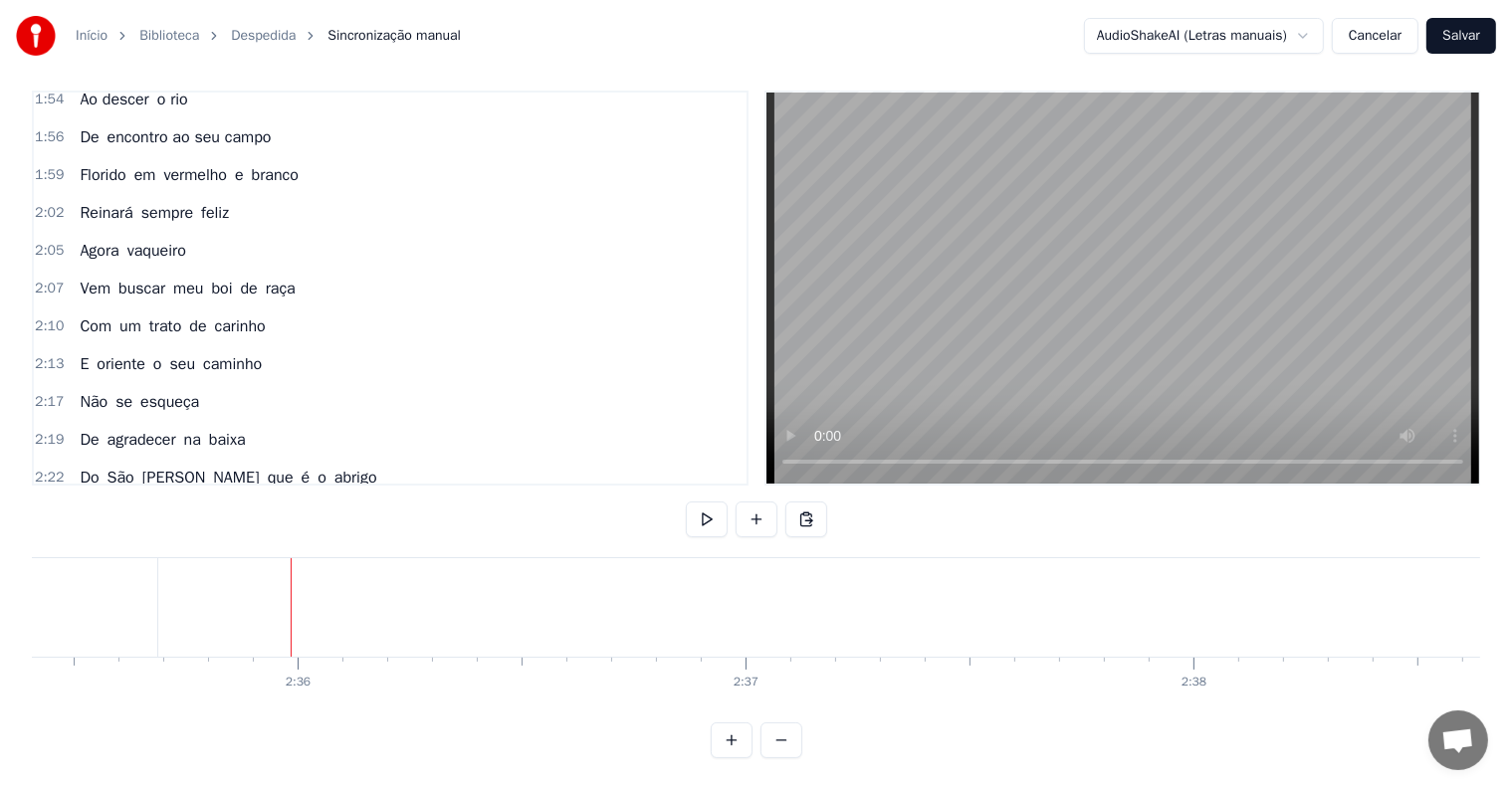 click on "Reinará sempre feliz" at bounding box center (154, 213) 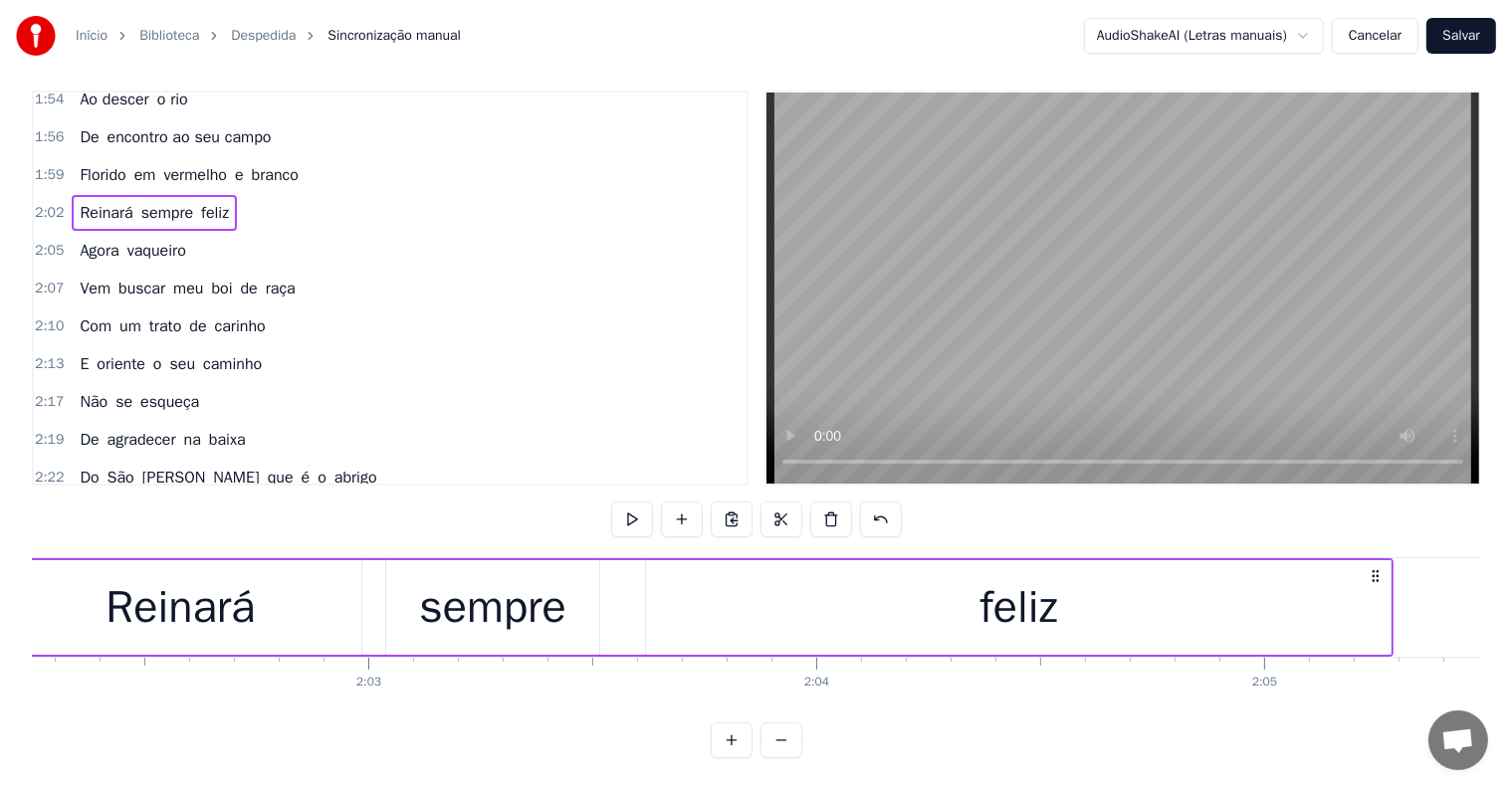 scroll, scrollTop: 0, scrollLeft: 54623, axis: horizontal 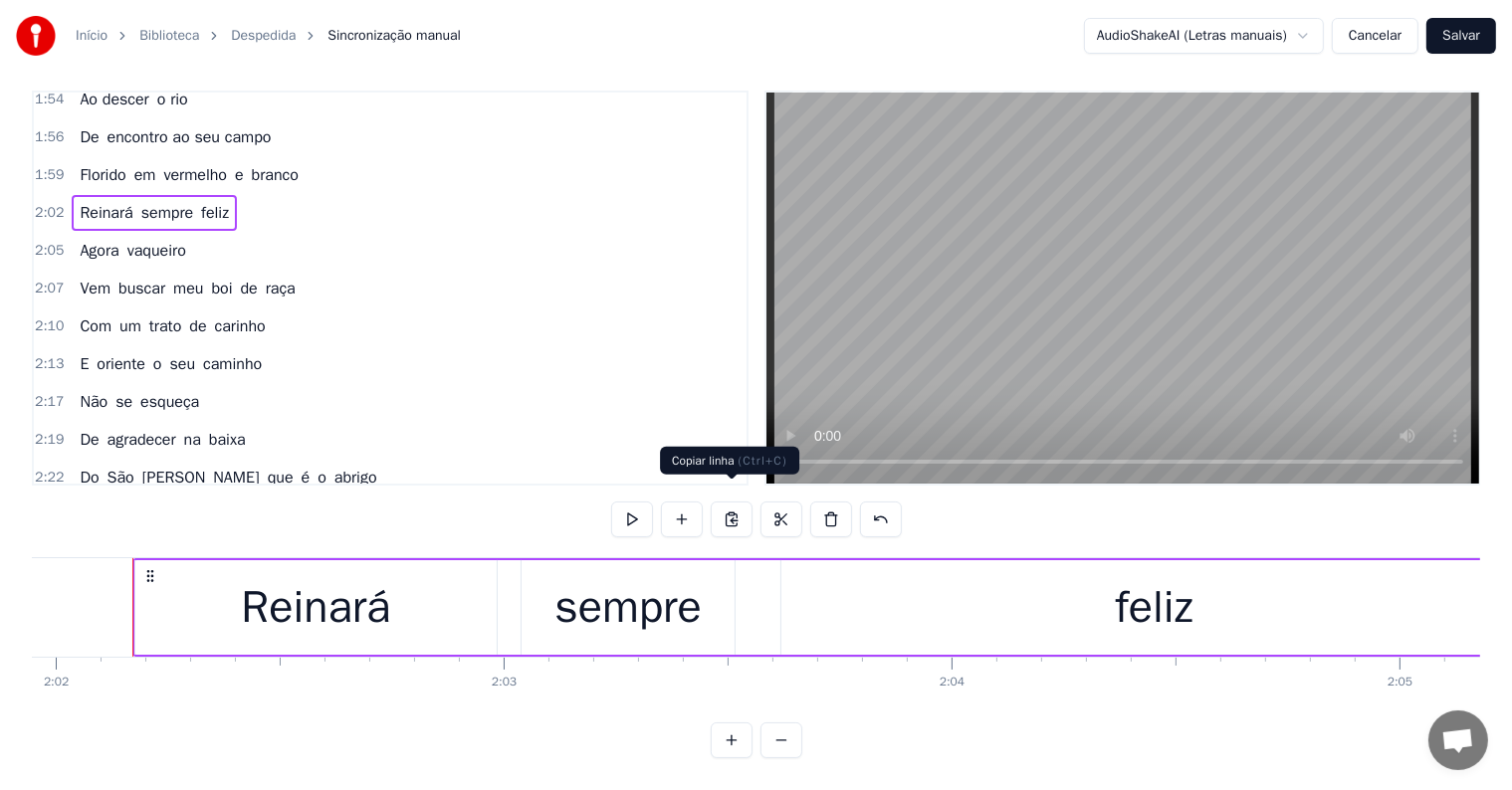 click at bounding box center [732, 519] 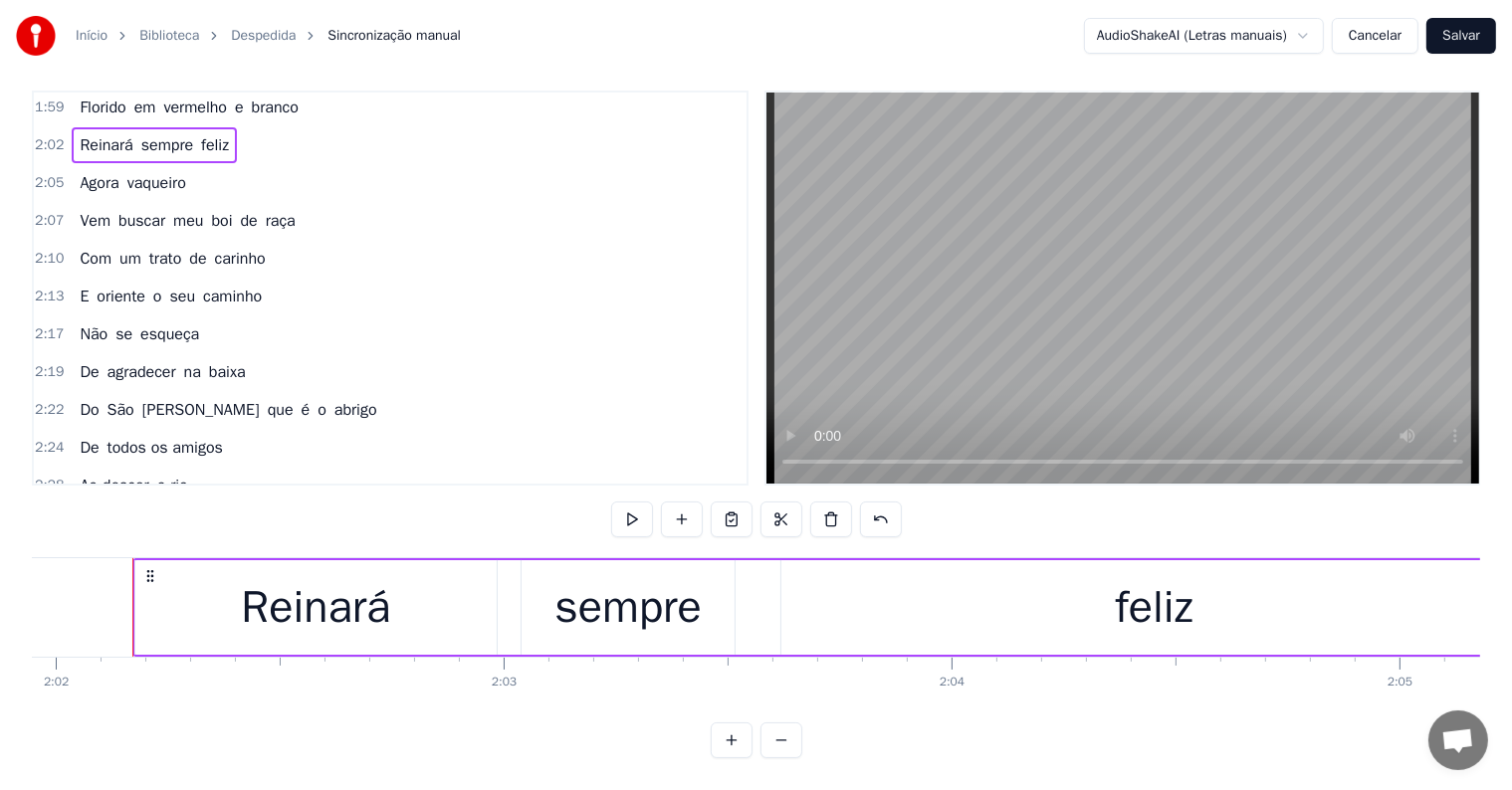 scroll, scrollTop: 1548, scrollLeft: 0, axis: vertical 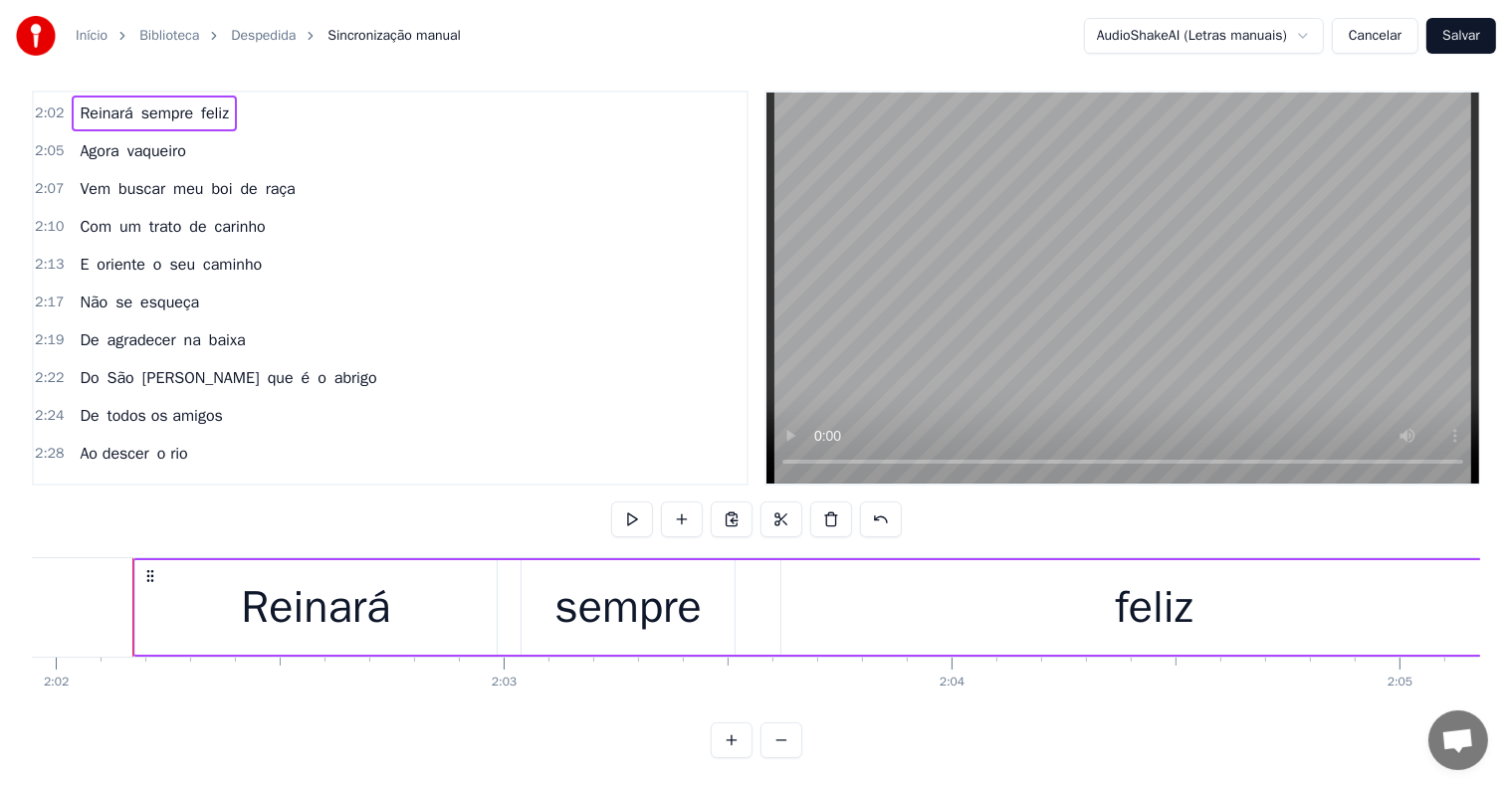 click on "branco" at bounding box center (275, 529) 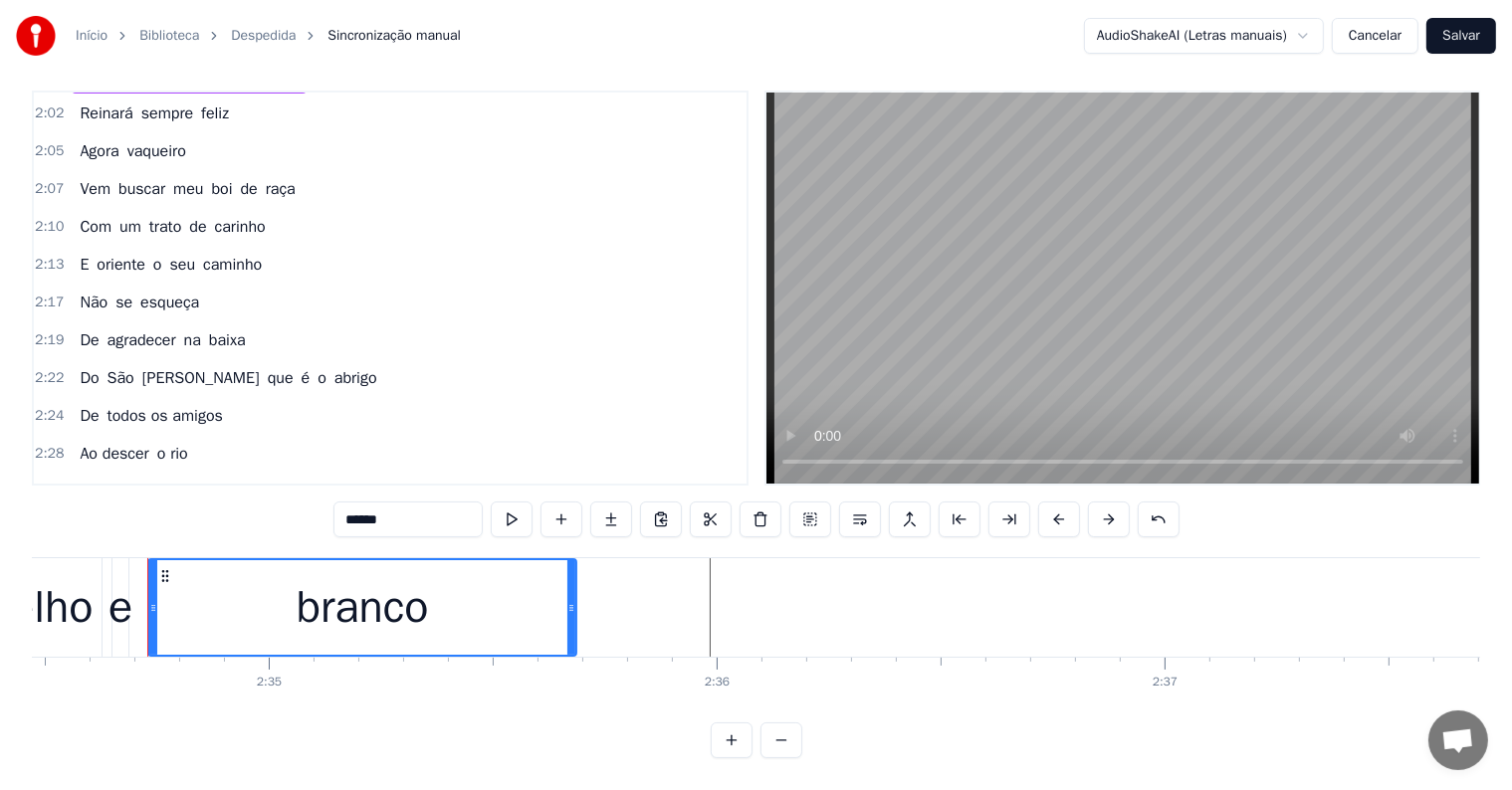 scroll, scrollTop: 0, scrollLeft: 69208, axis: horizontal 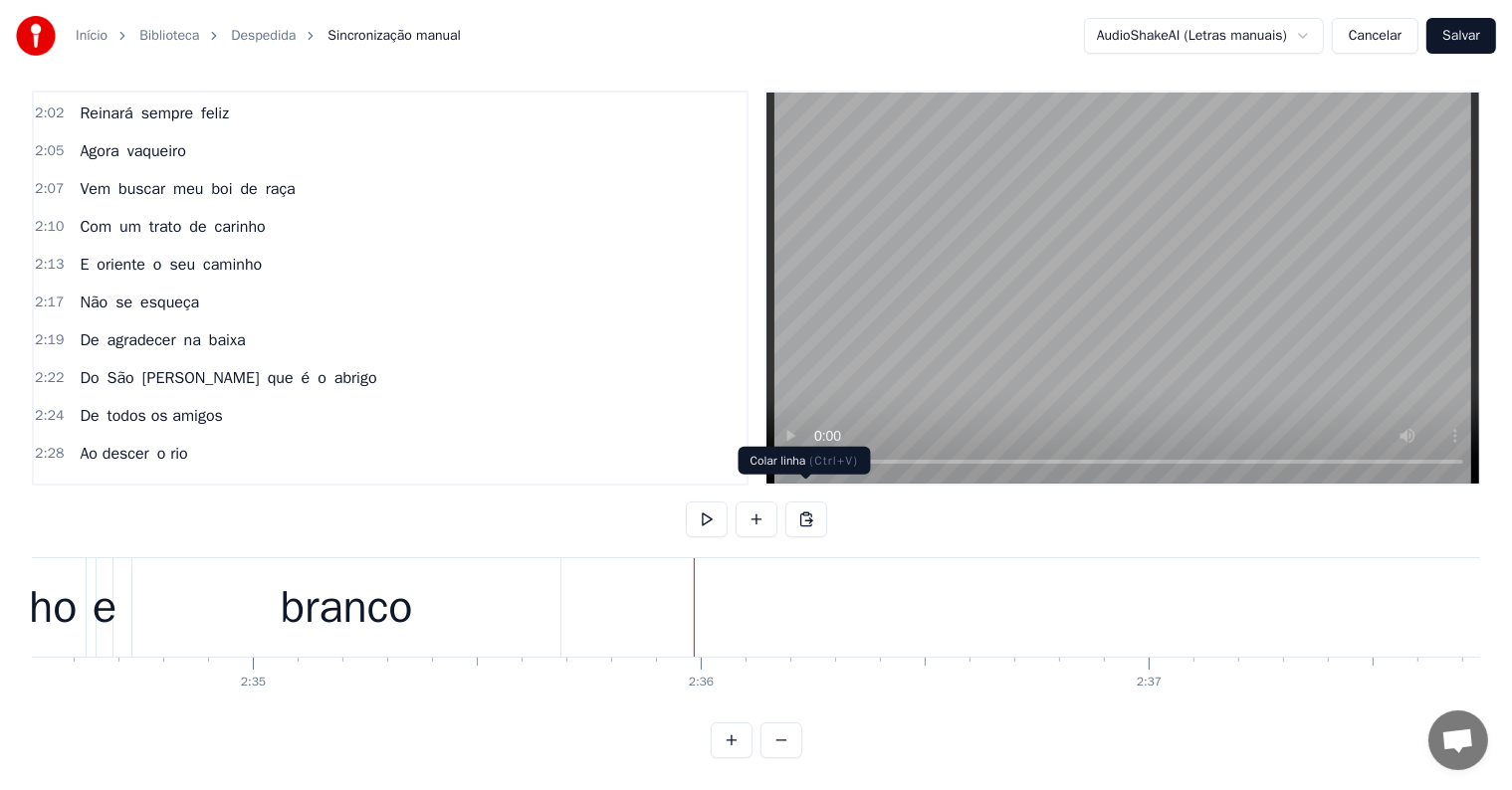 click at bounding box center (806, 519) 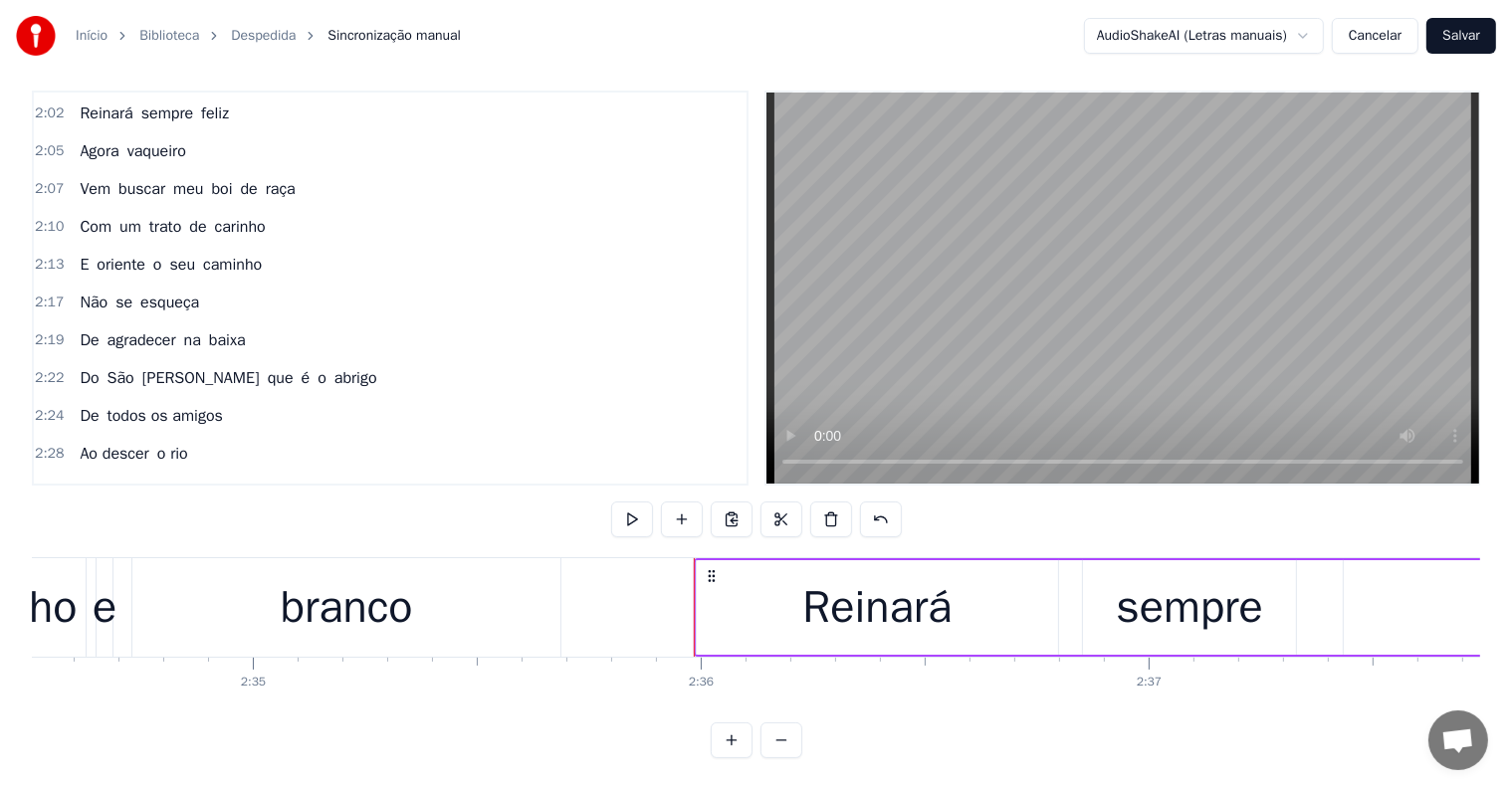 click at bounding box center (-32263, 607) 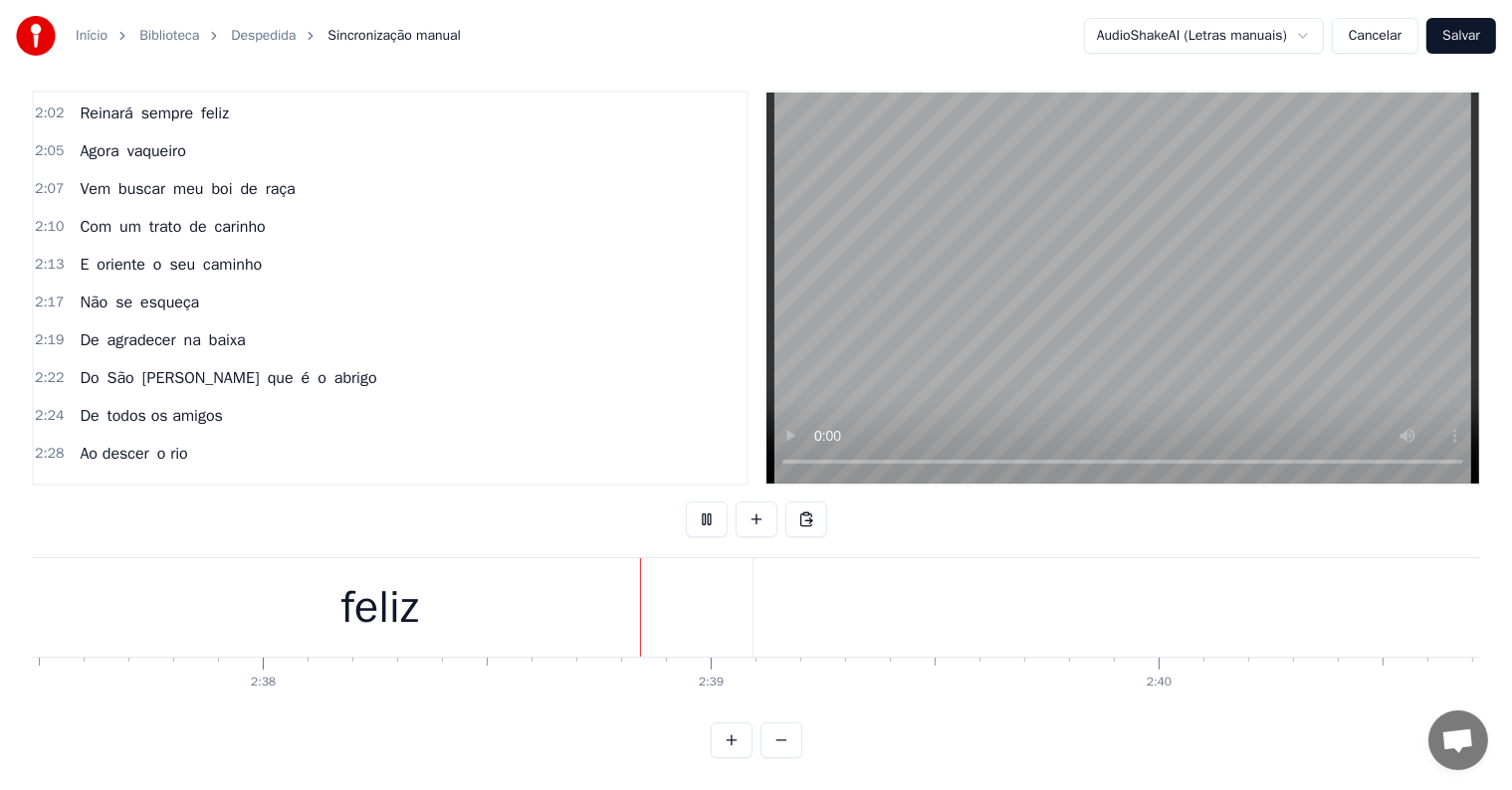scroll, scrollTop: 0, scrollLeft: 70738, axis: horizontal 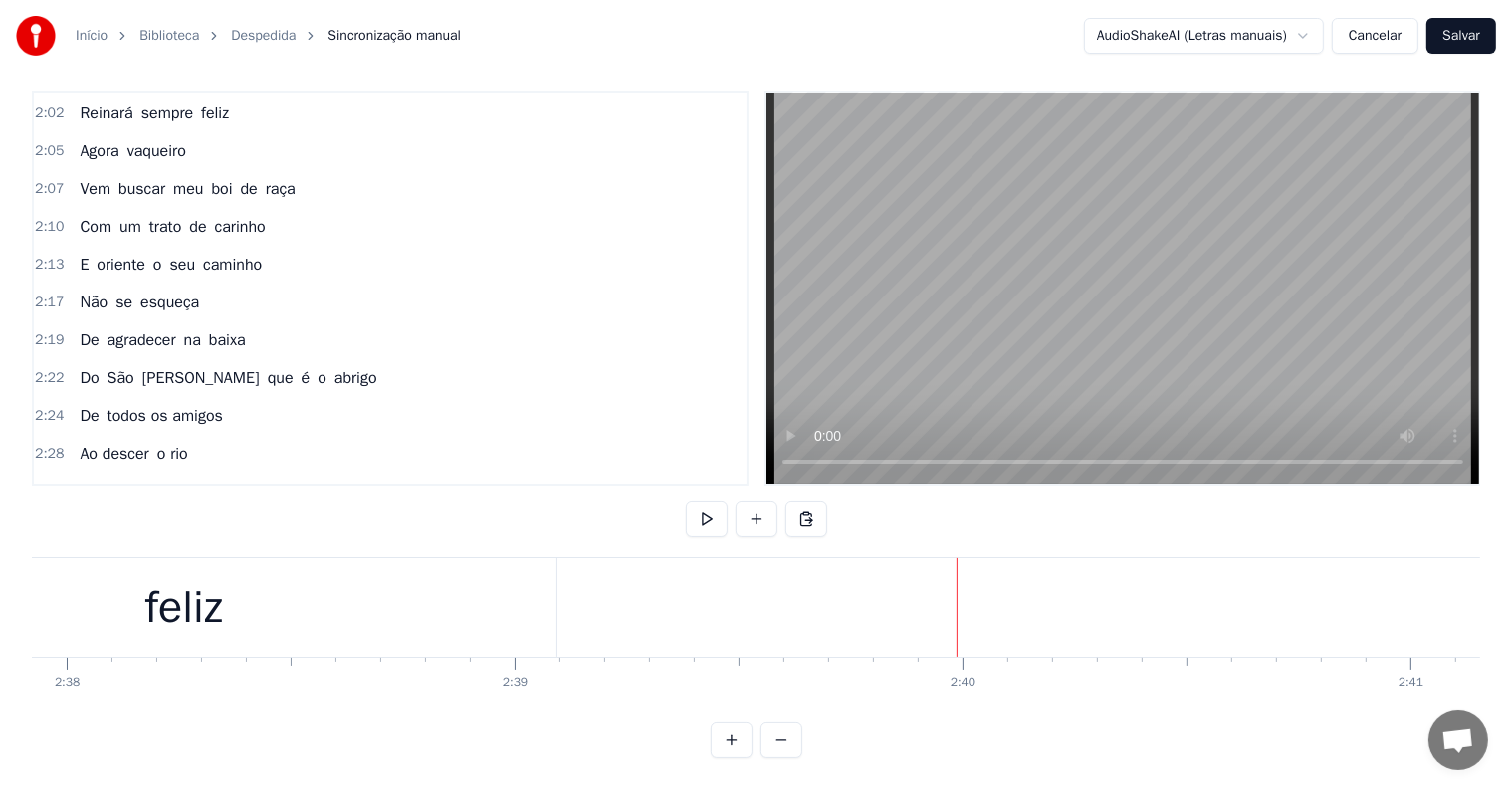 click on "feliz" at bounding box center (184, 607) 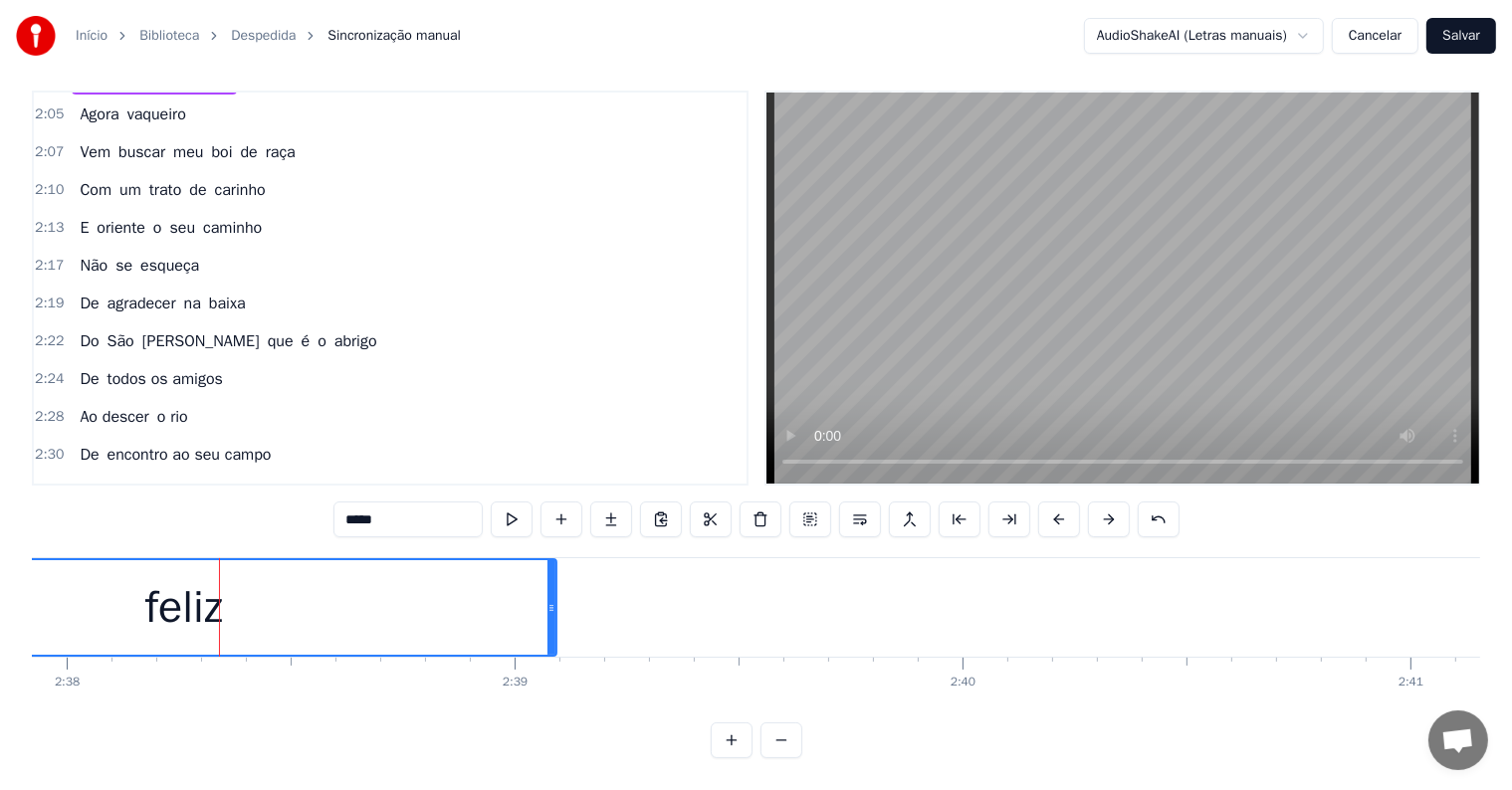 click on "*****" at bounding box center [408, 519] 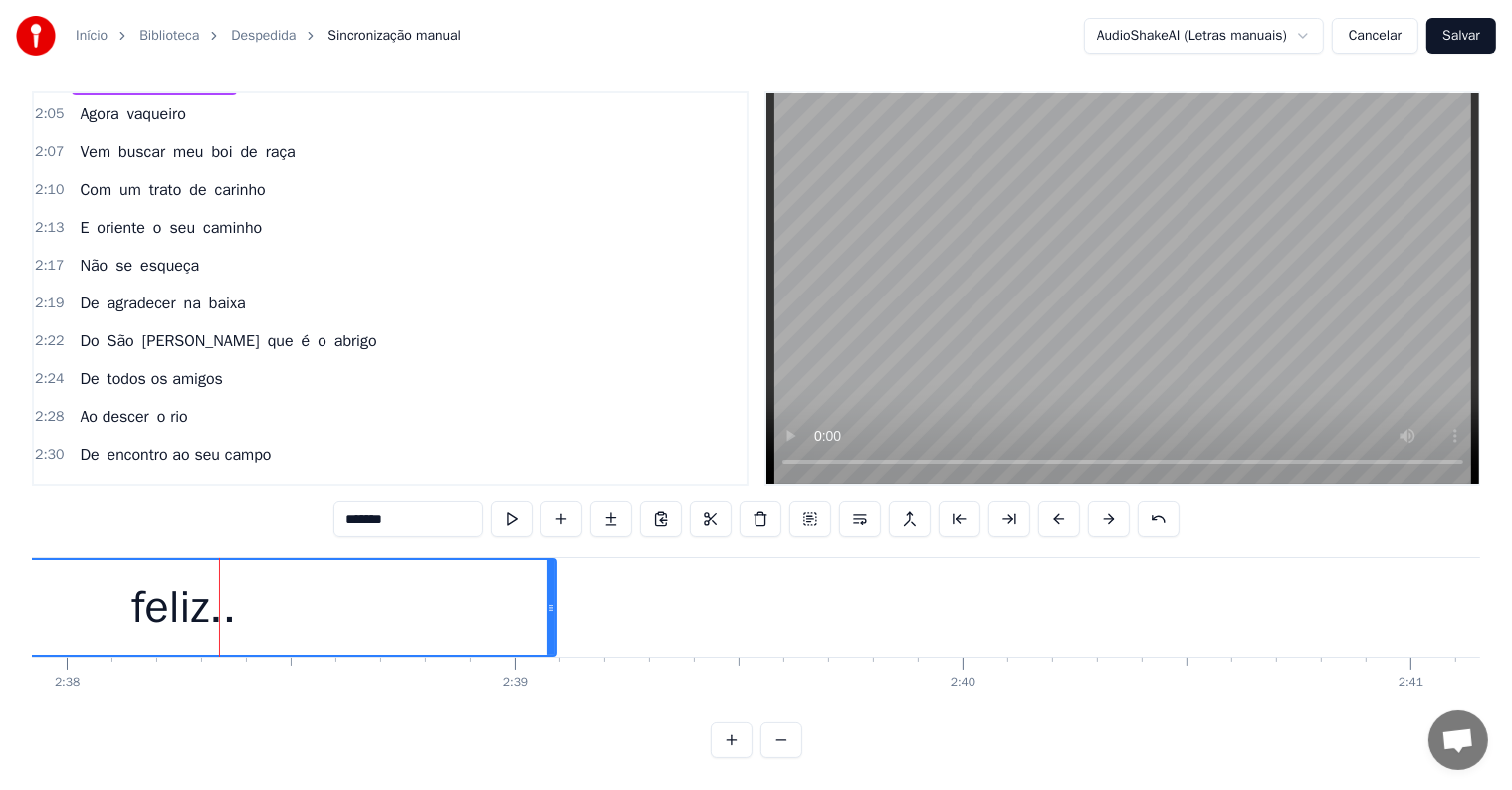 type on "*******" 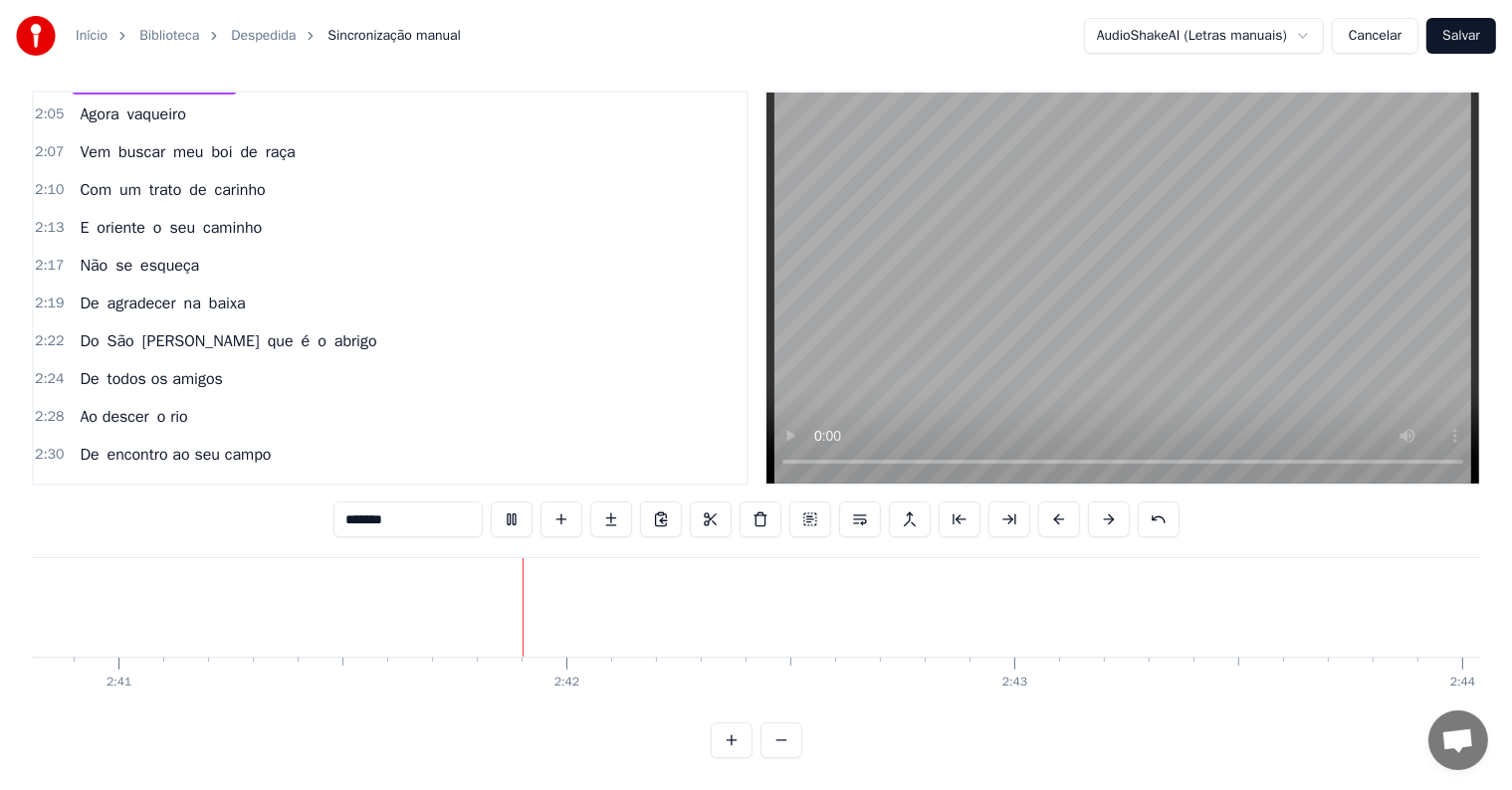 scroll, scrollTop: 0, scrollLeft: 72031, axis: horizontal 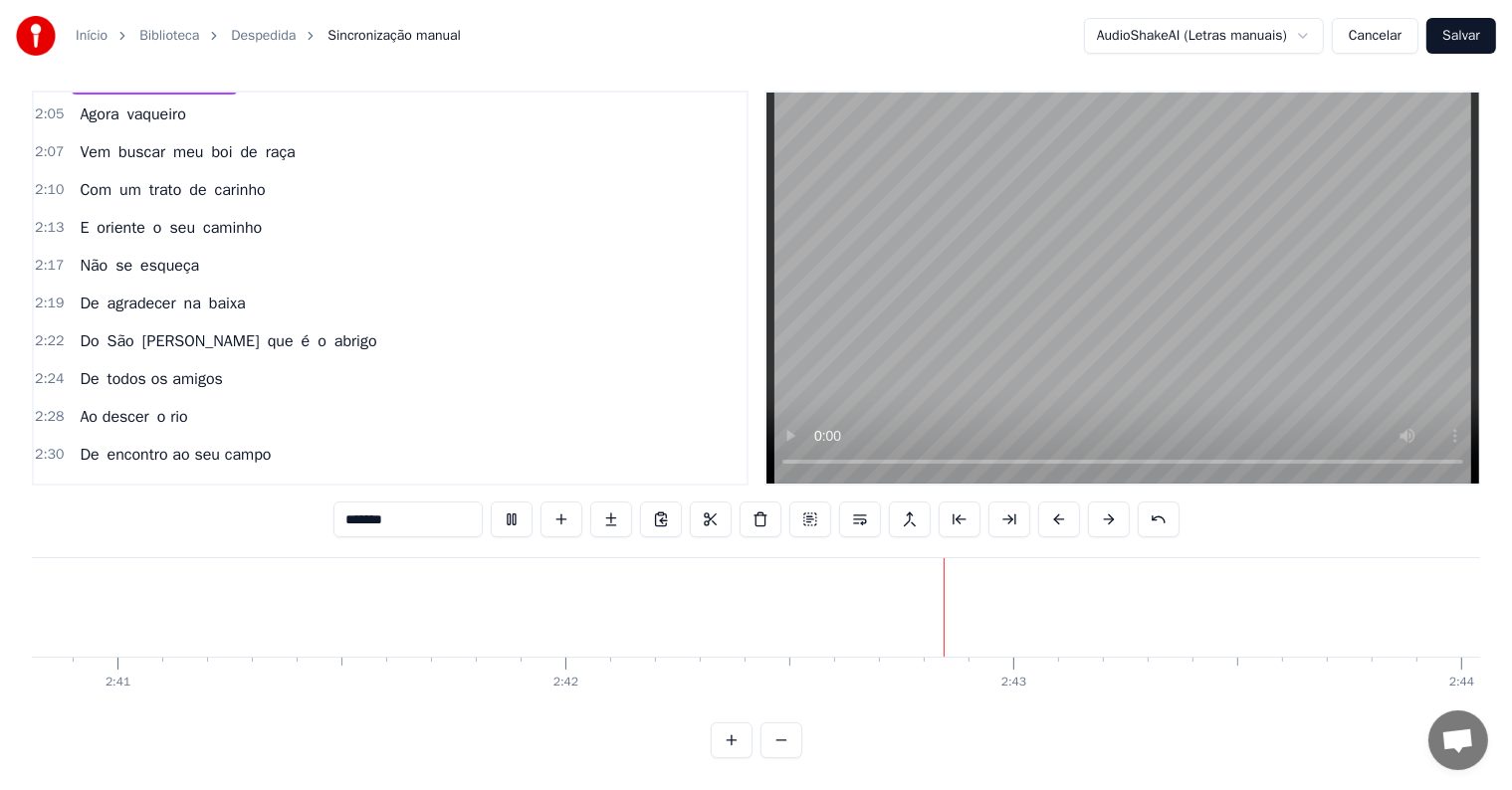 click on "Salvar" at bounding box center [1461, 36] 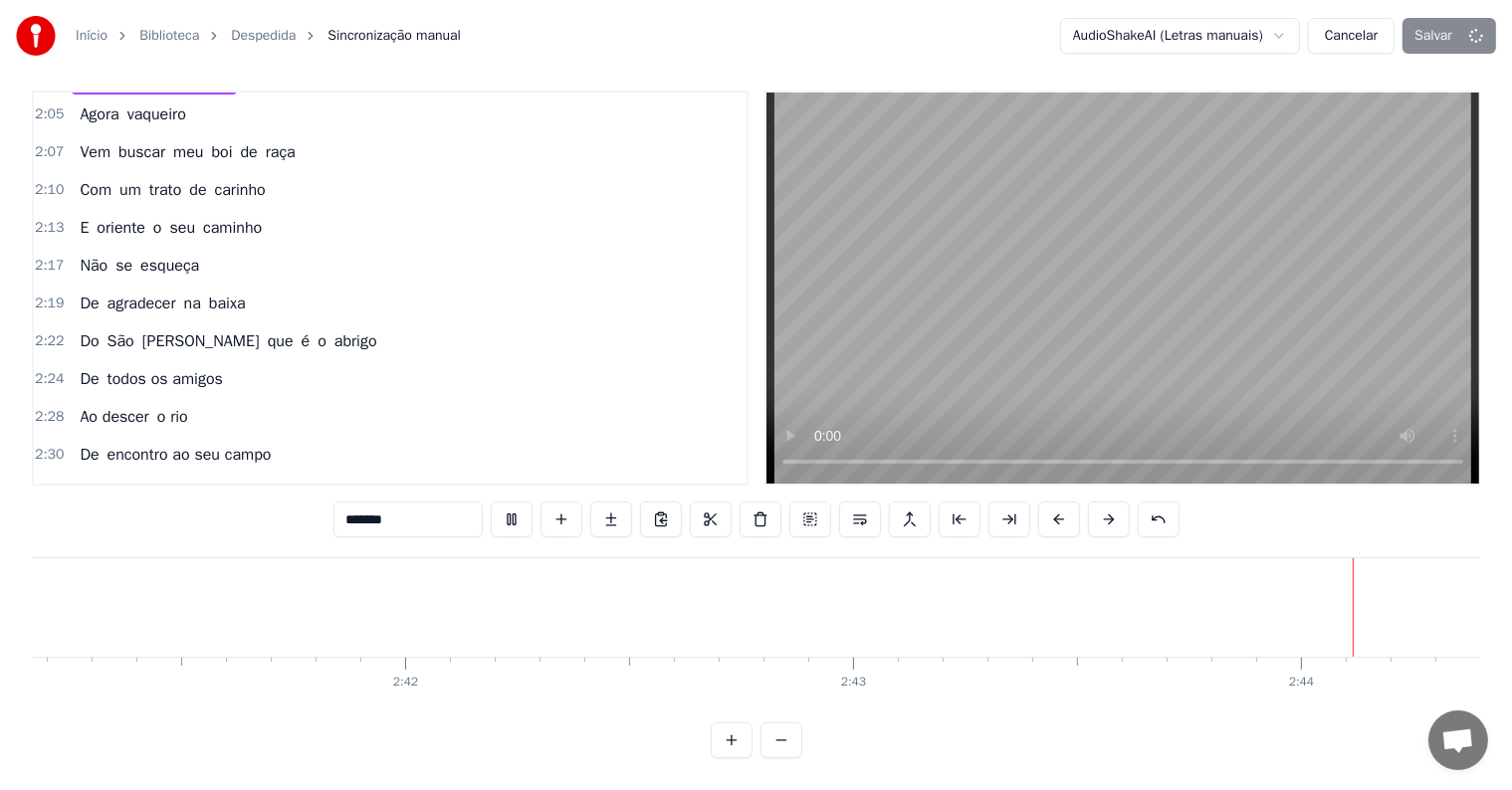 scroll, scrollTop: 0, scrollLeft: 72377, axis: horizontal 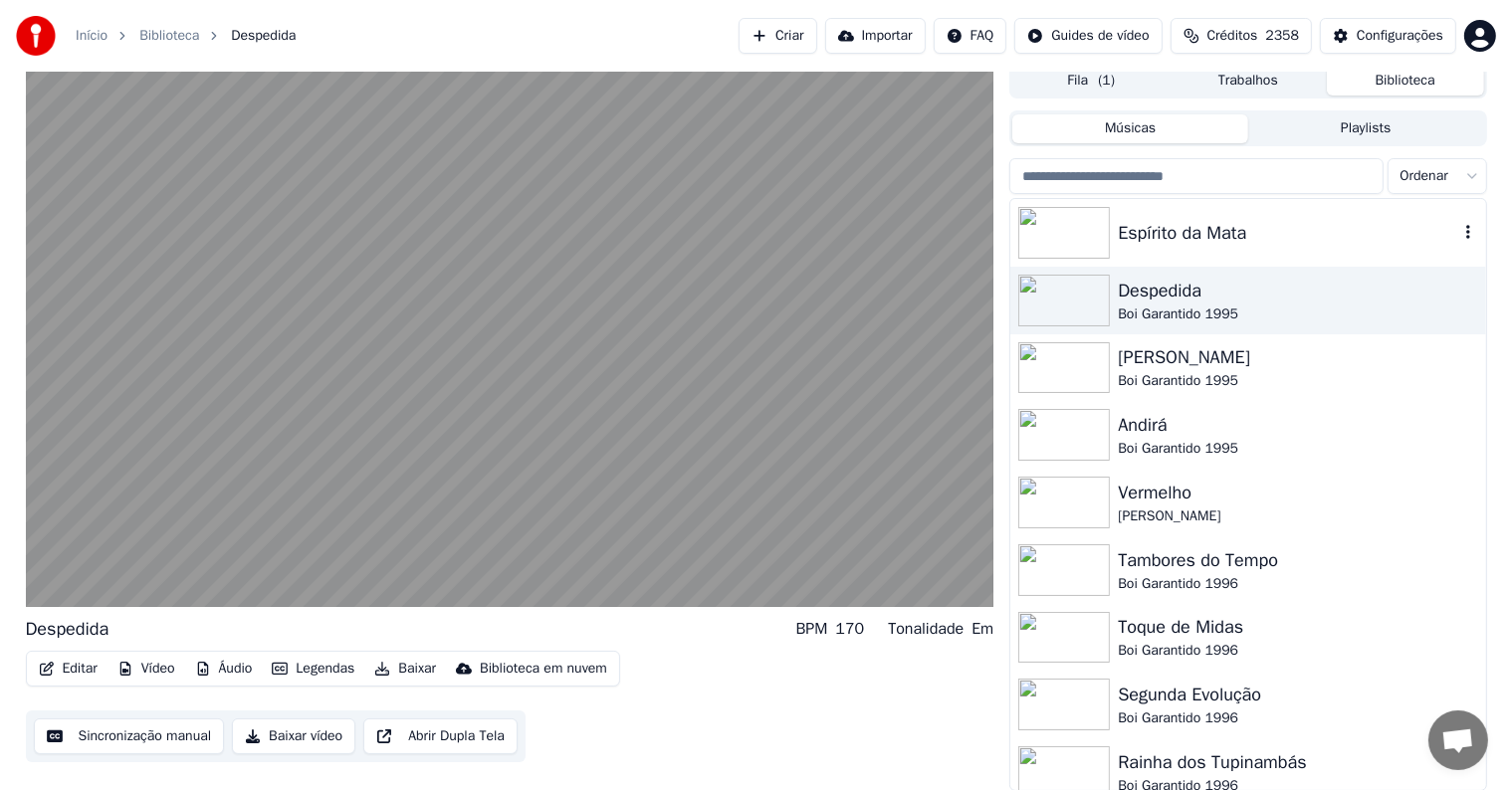 click at bounding box center [1064, 233] 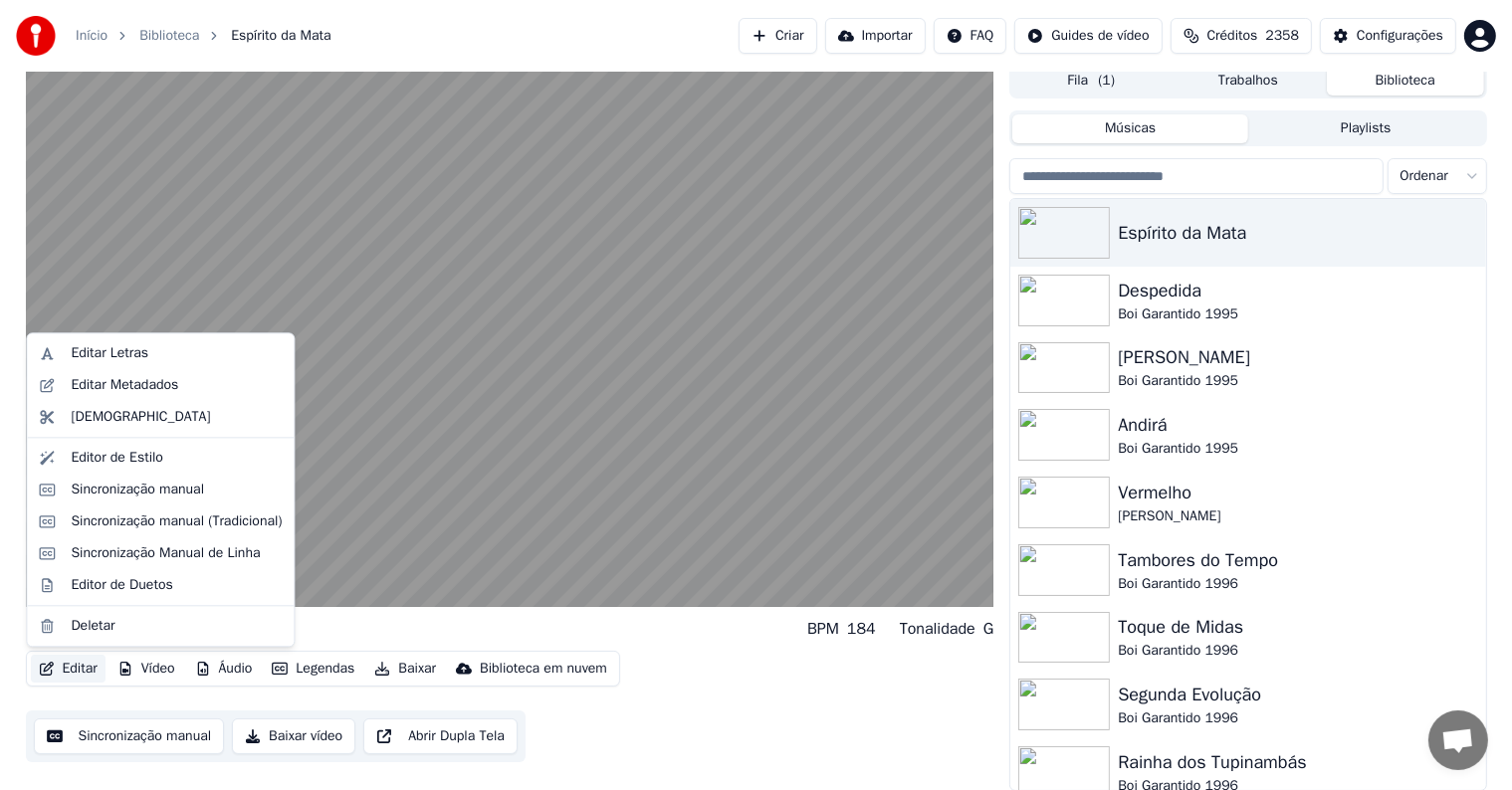 click on "Editar" at bounding box center [68, 669] 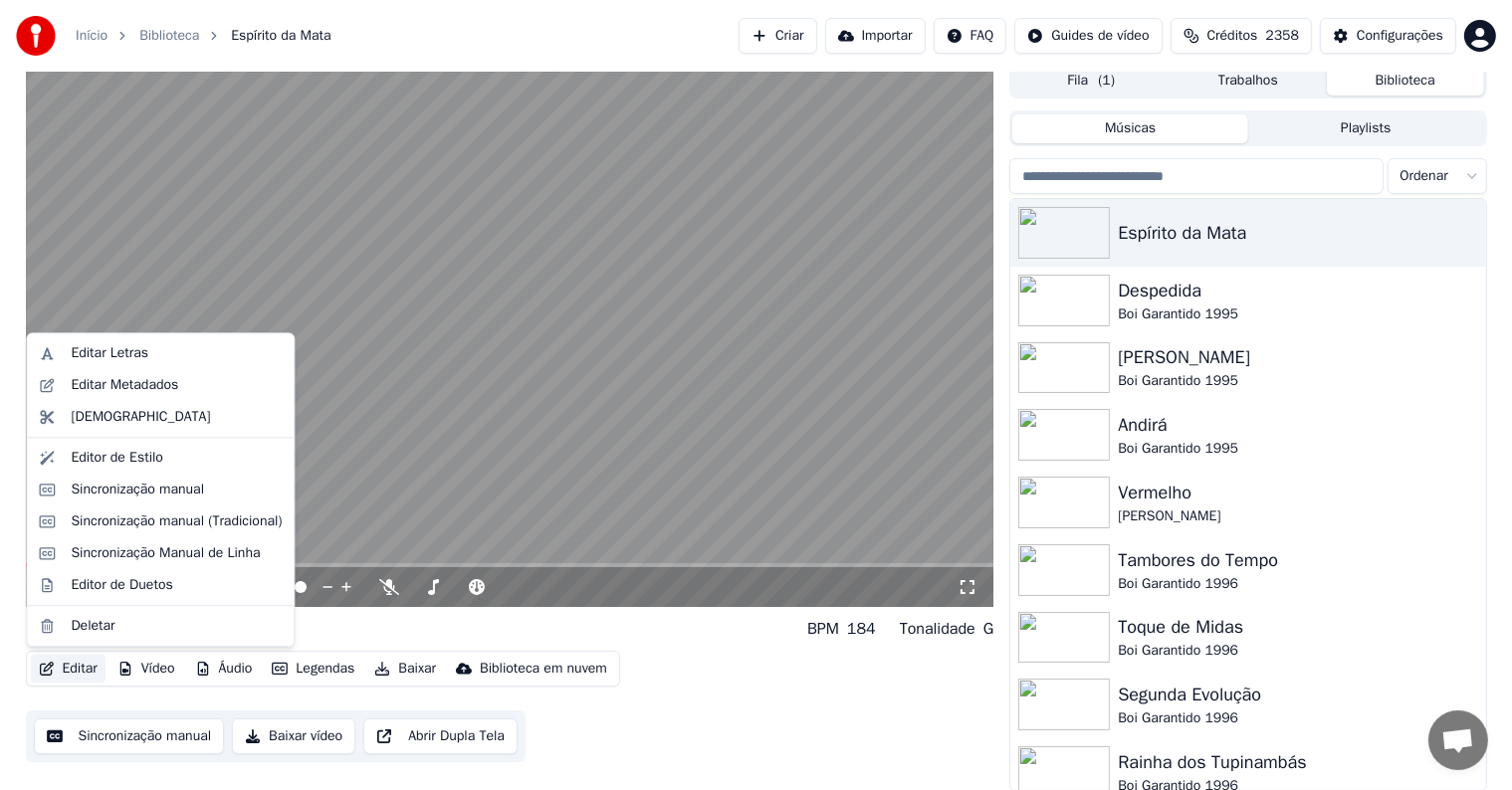 click at bounding box center (510, 334) 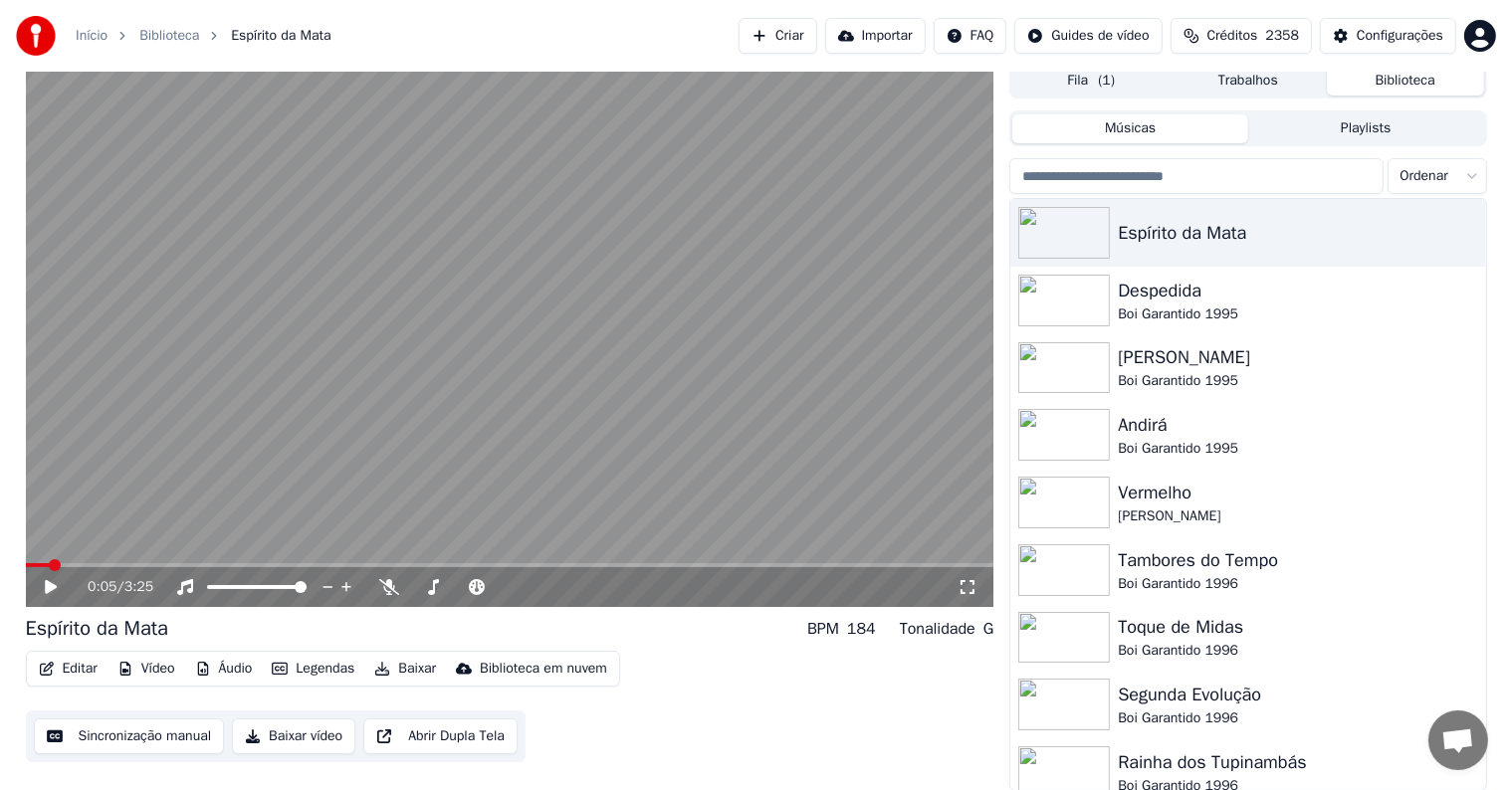 click on "Editar" at bounding box center [68, 669] 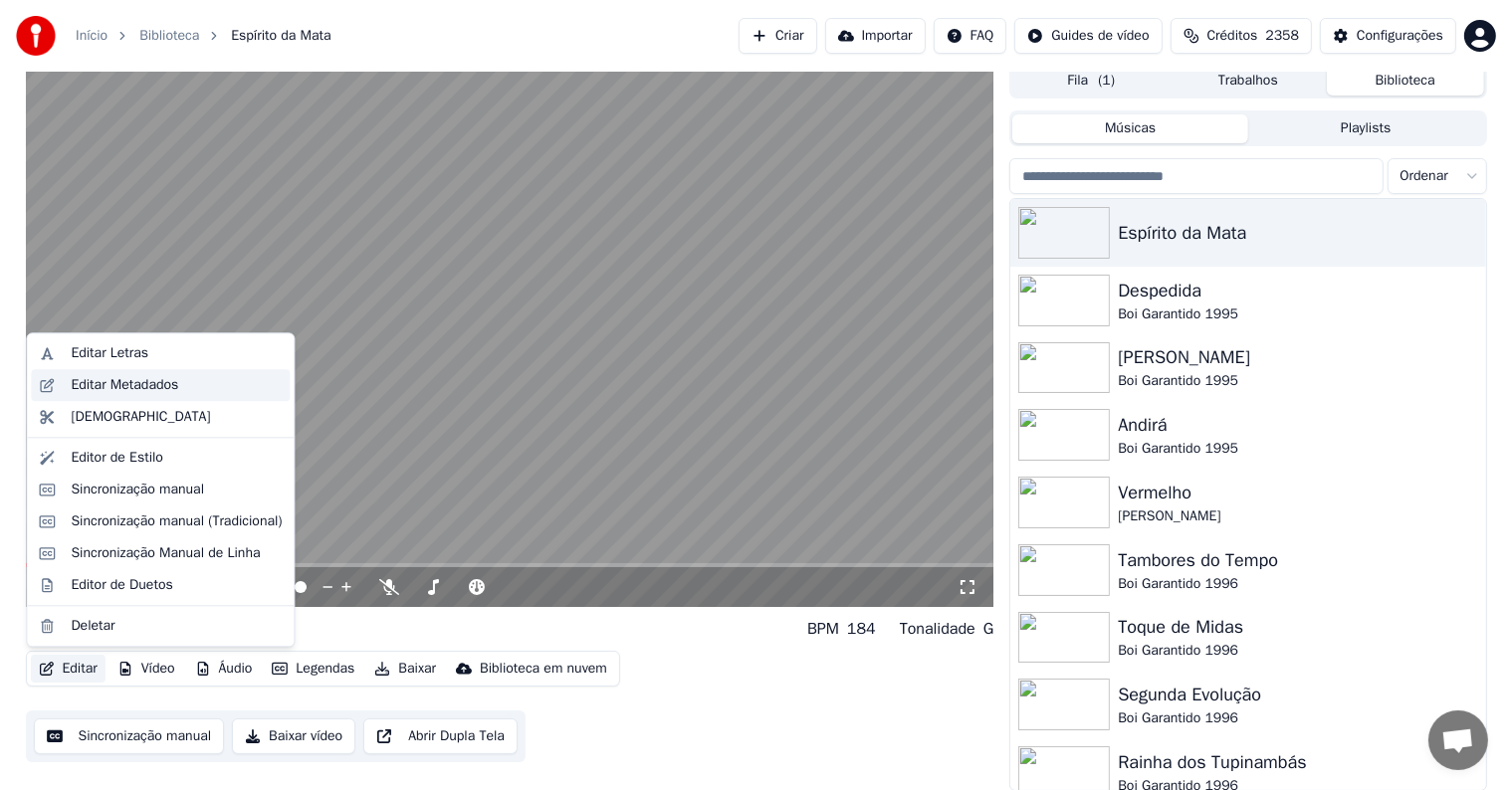 click on "Editar Metadados" at bounding box center [124, 385] 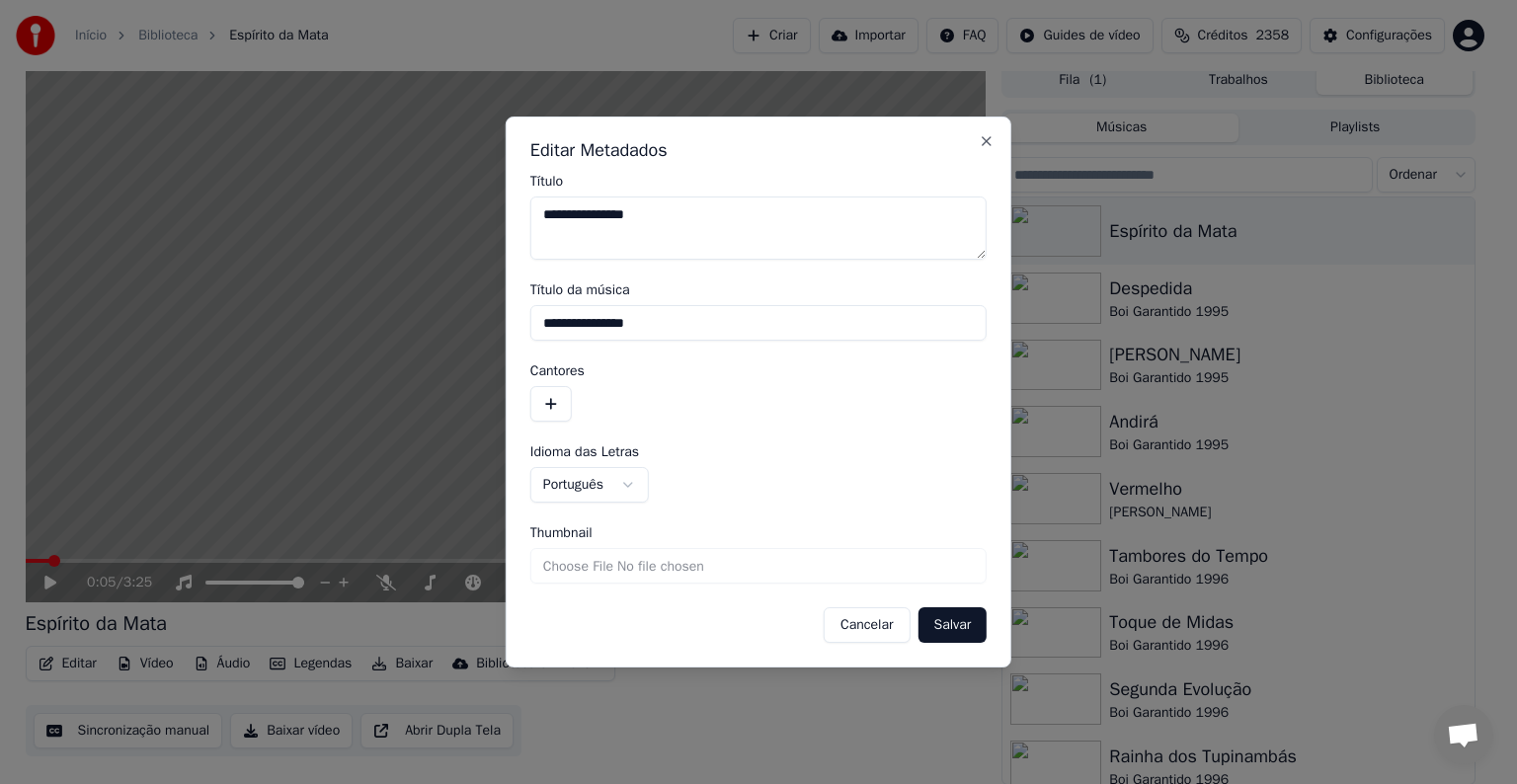 drag, startPoint x: 676, startPoint y: 326, endPoint x: 455, endPoint y: 291, distance: 223.75433 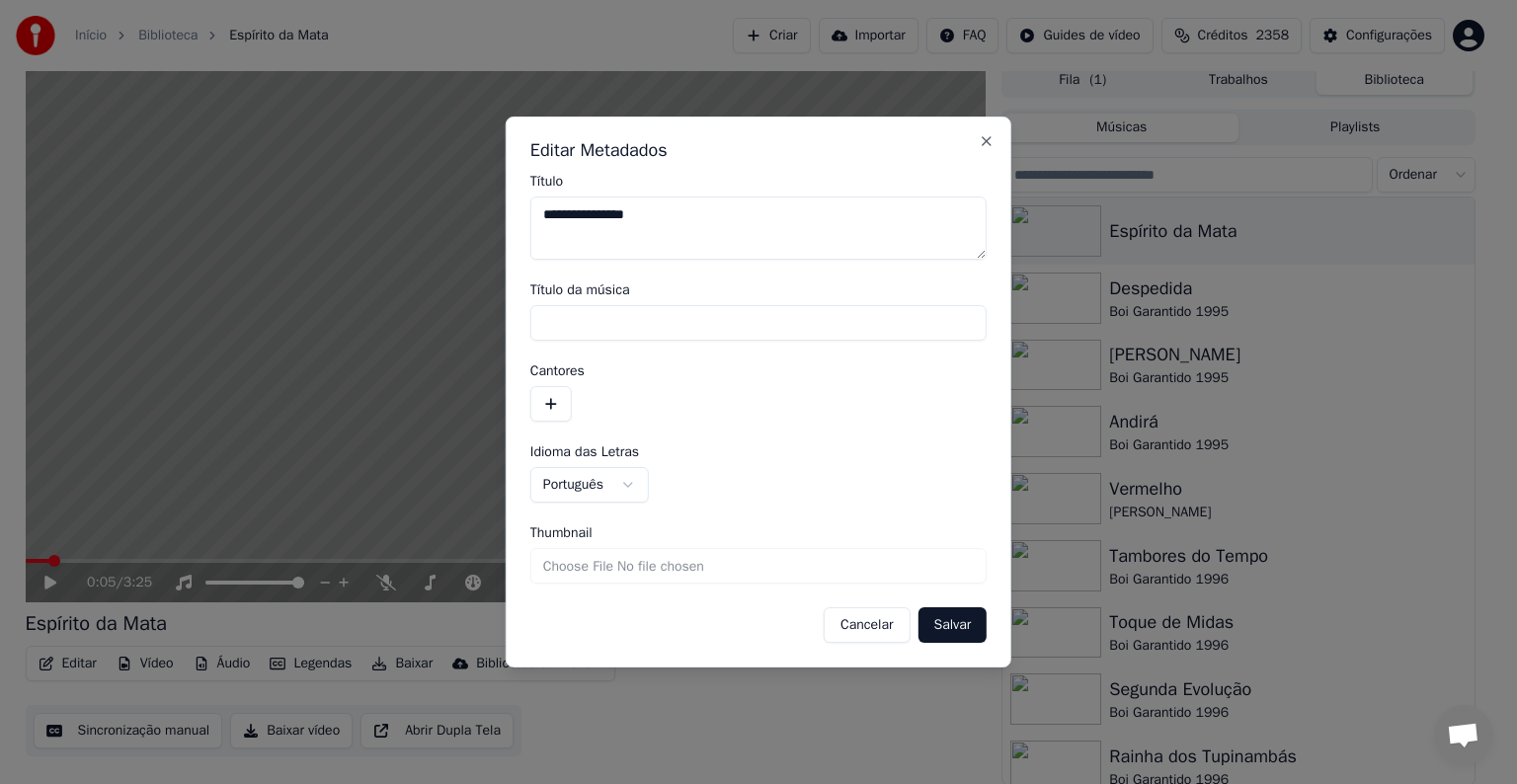 type 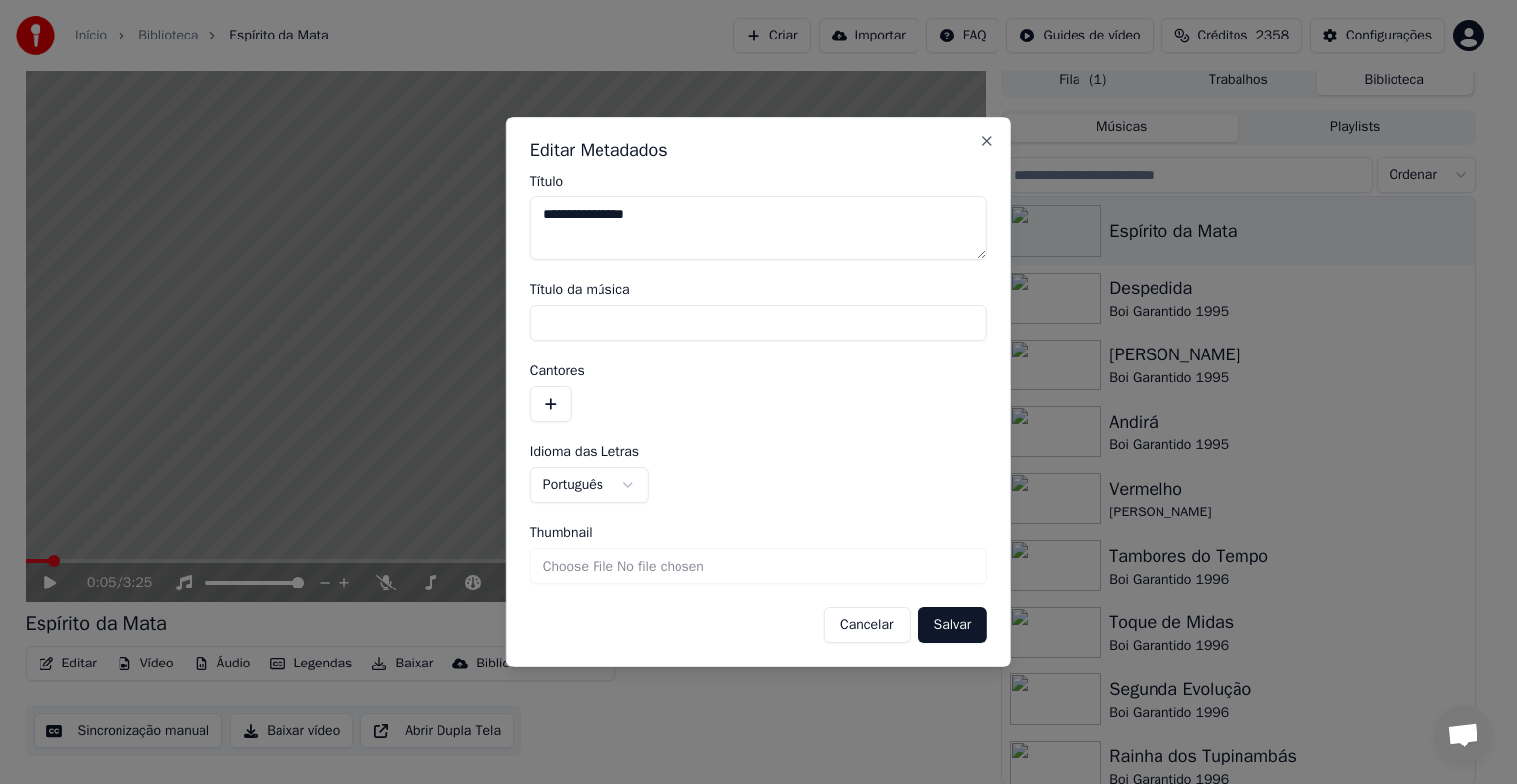 click at bounding box center [551, 404] 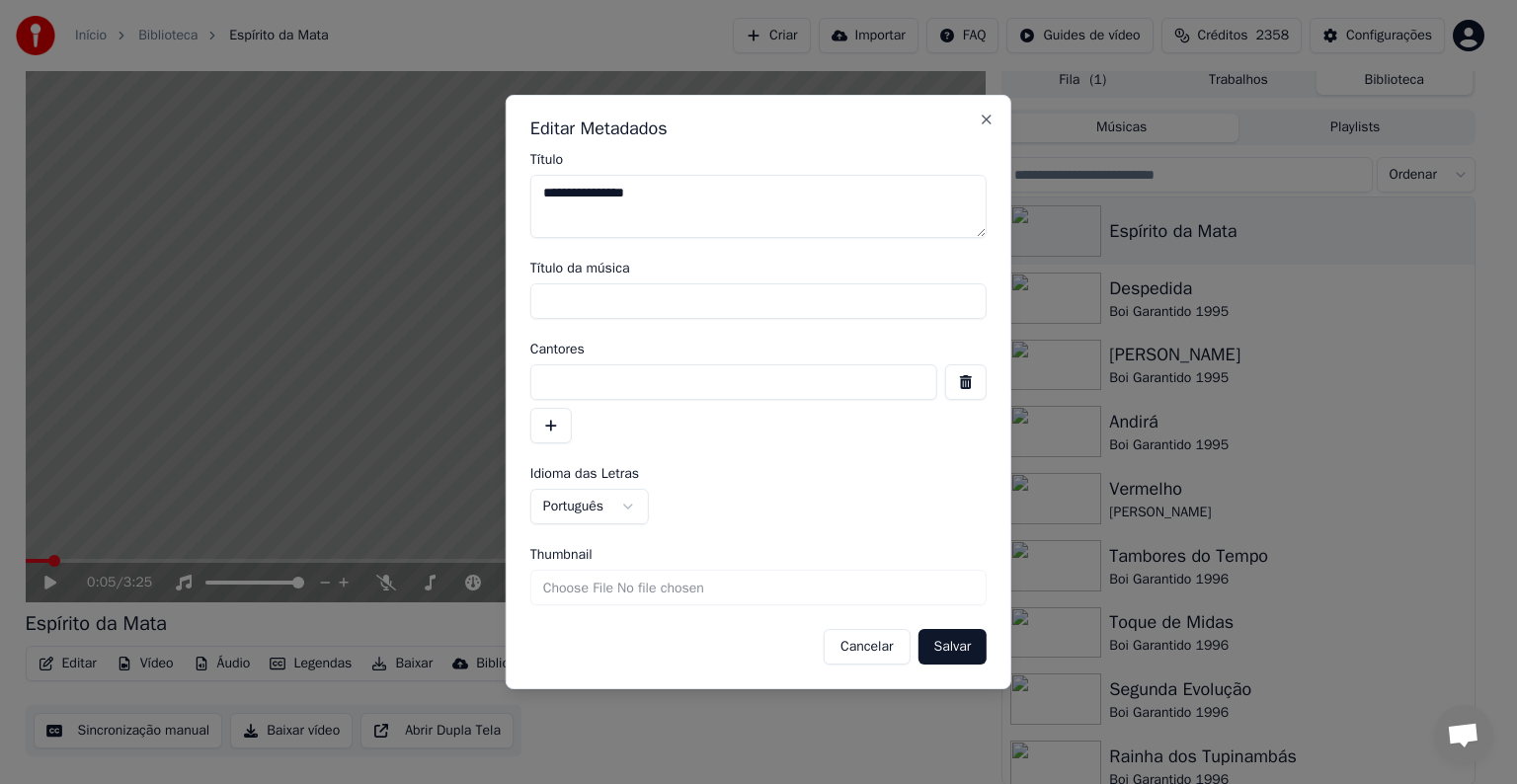 click at bounding box center (734, 382) 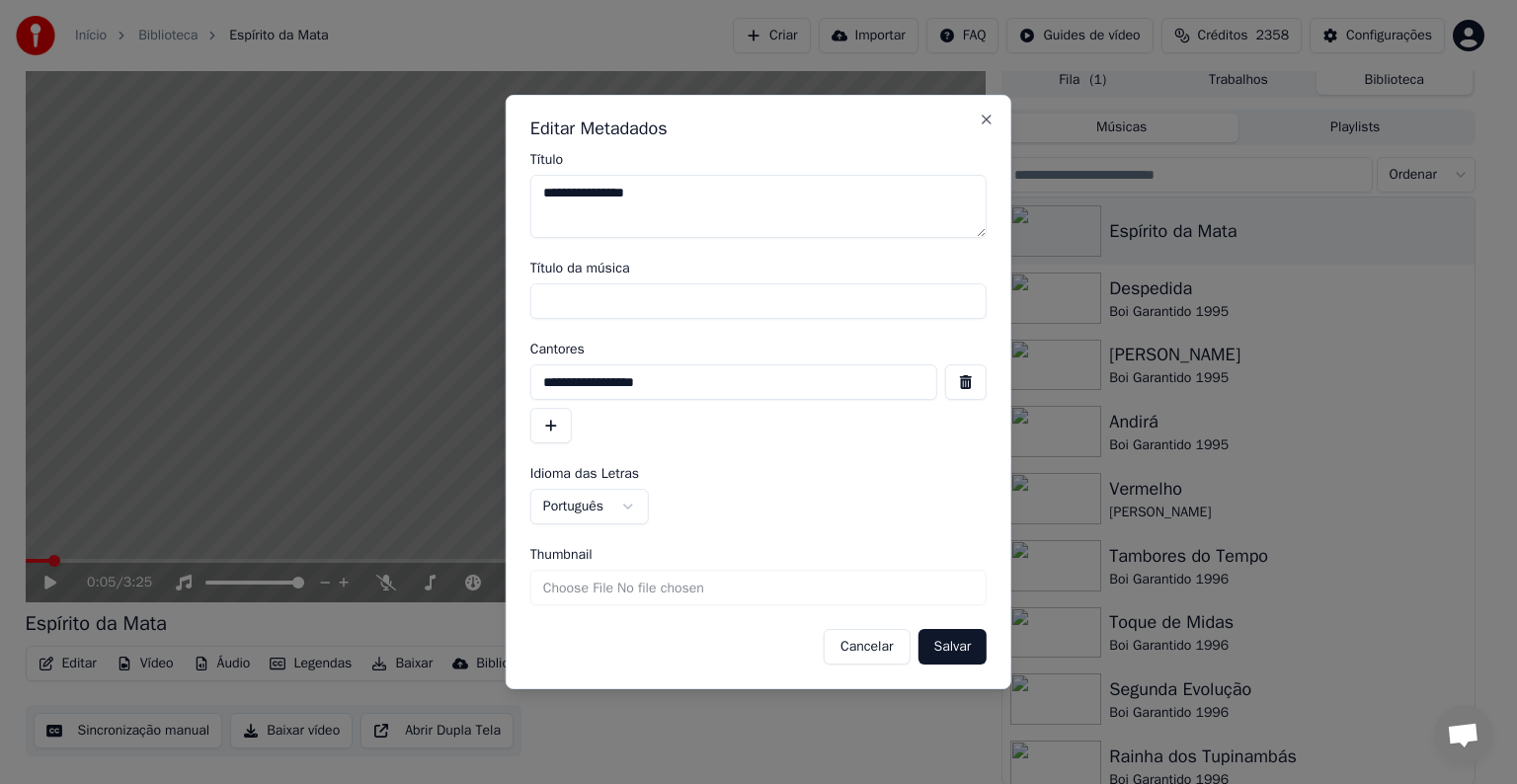 type on "**********" 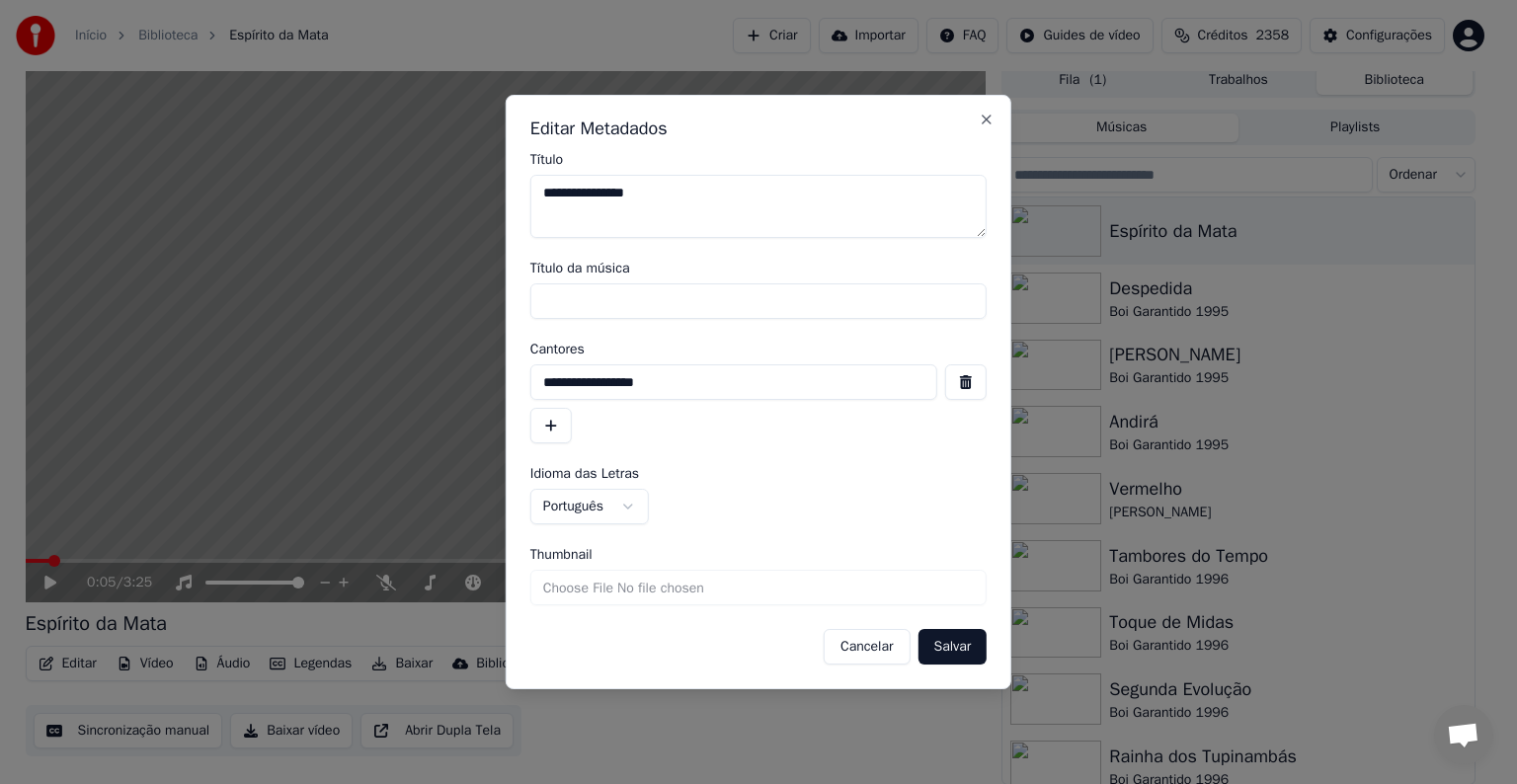 click on "Salvar" at bounding box center [952, 647] 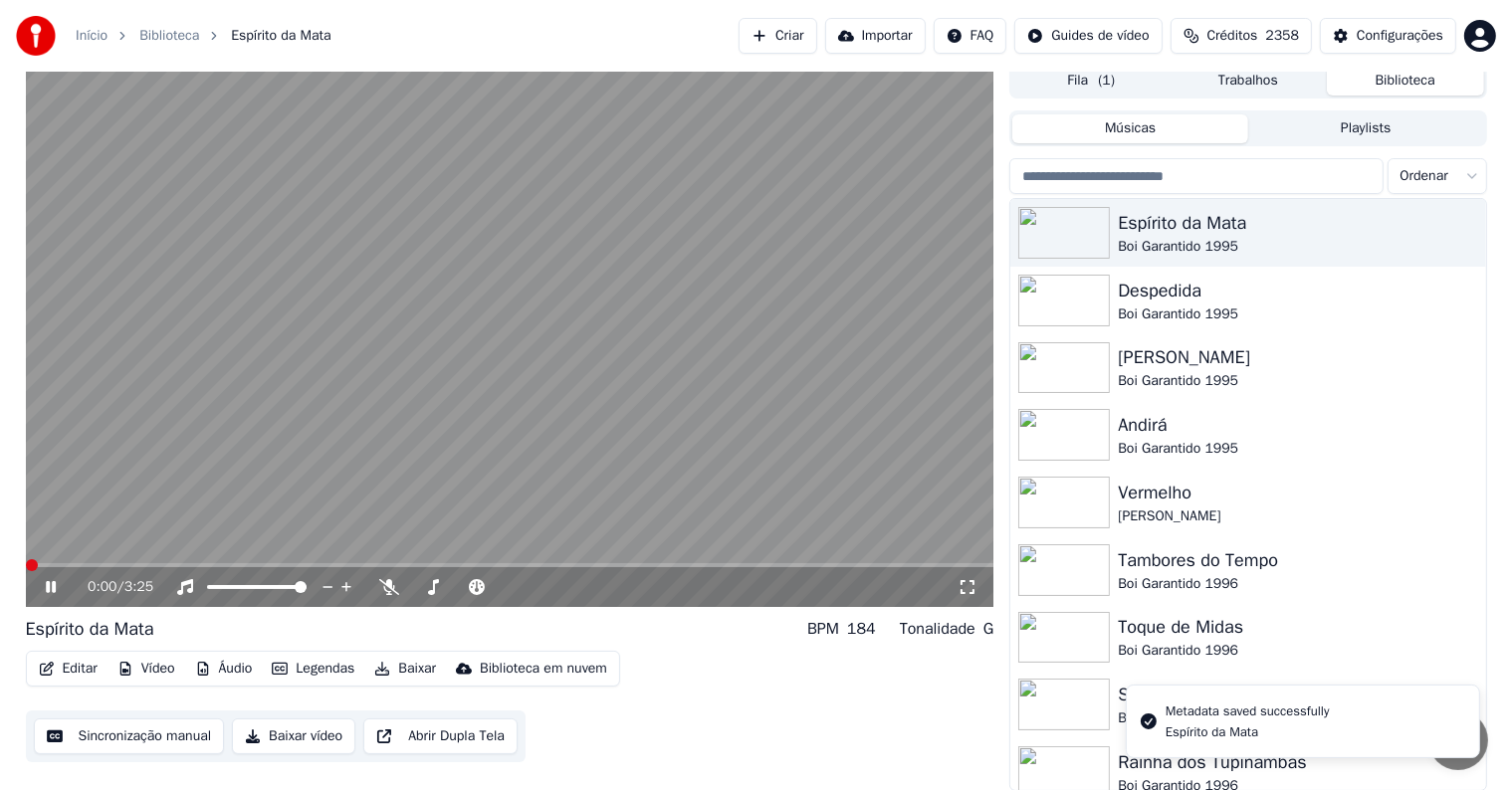 click on "Sincronização manual" at bounding box center (129, 736) 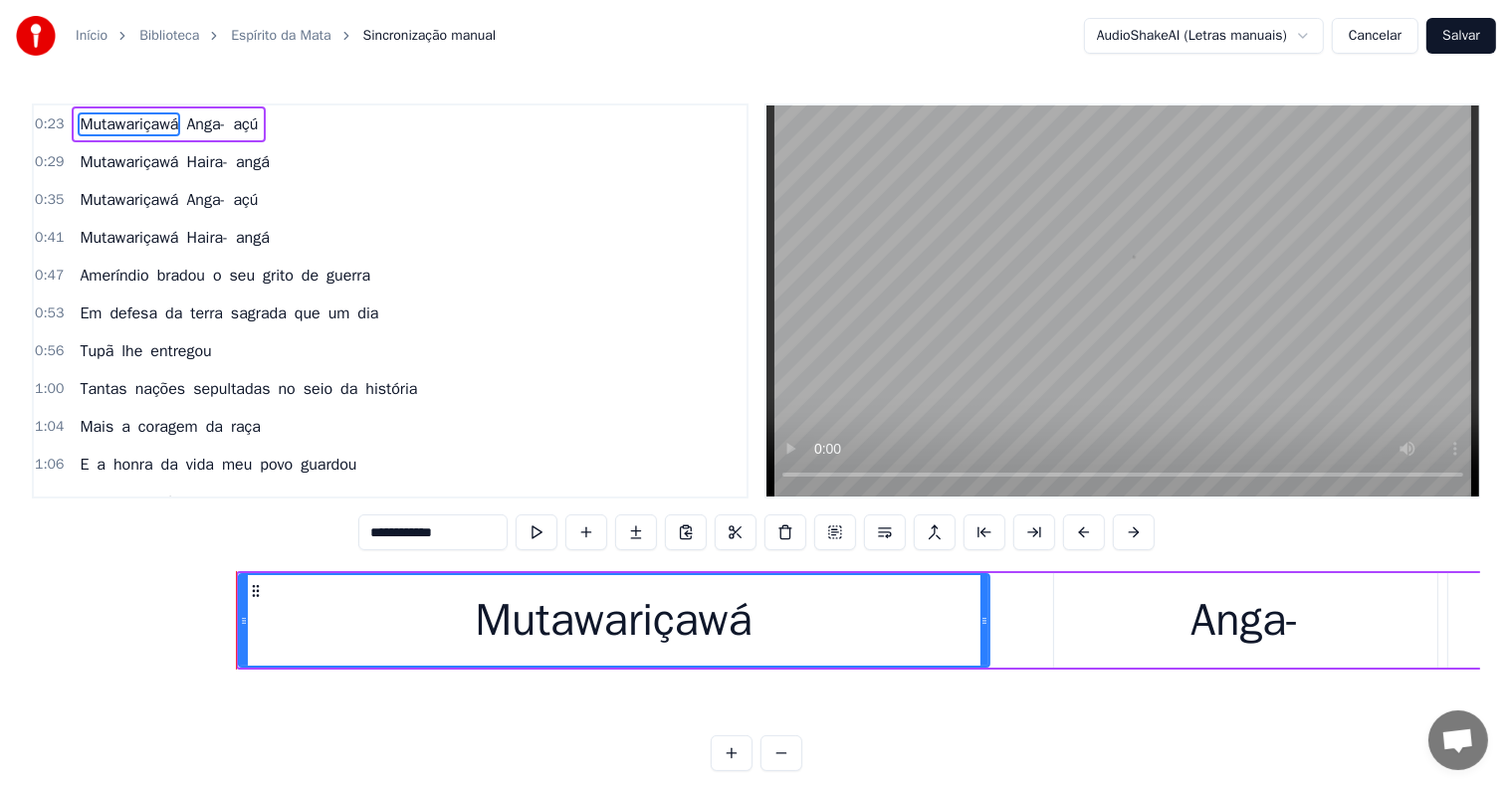 scroll, scrollTop: 0, scrollLeft: 10390, axis: horizontal 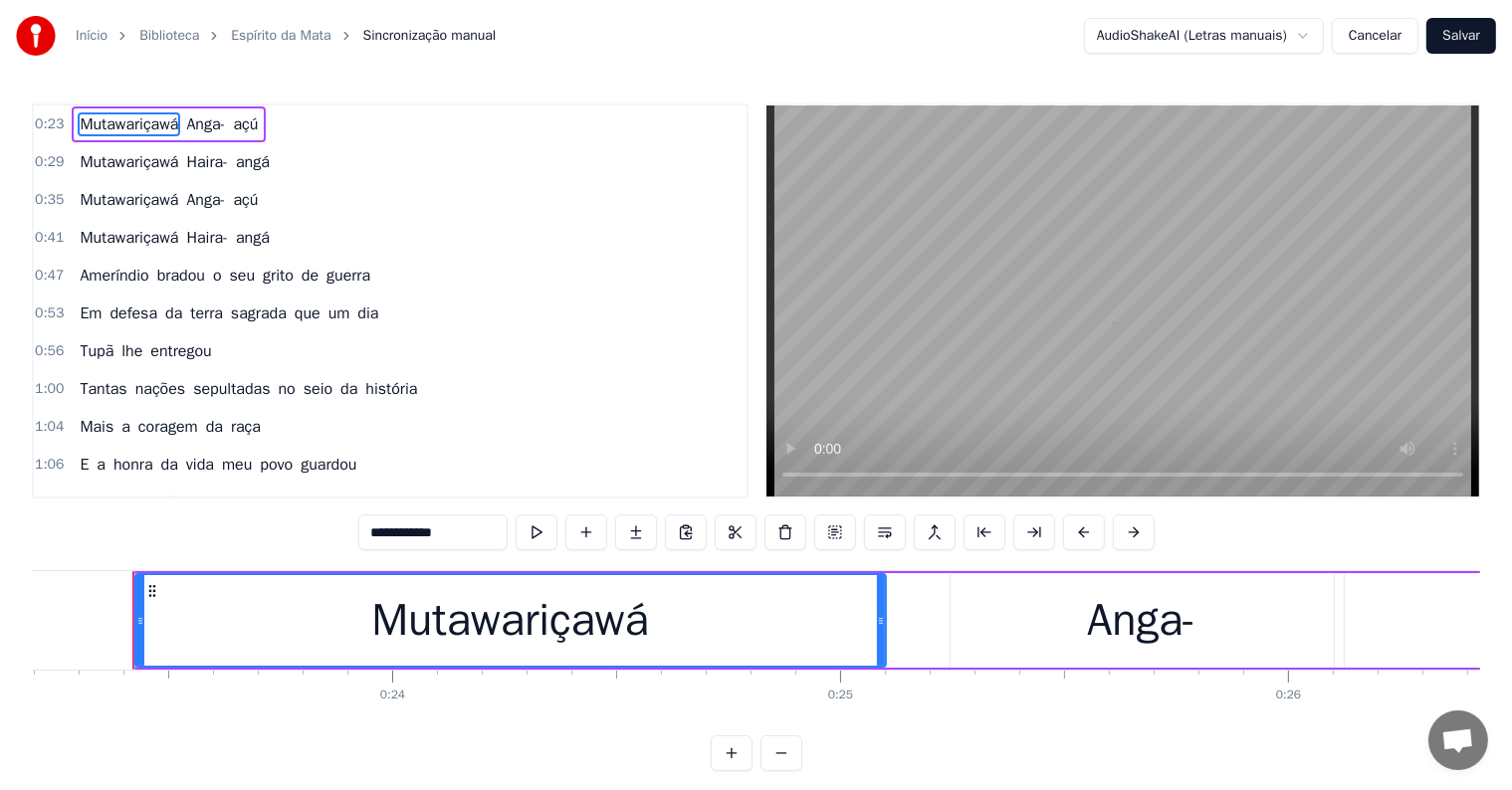 type 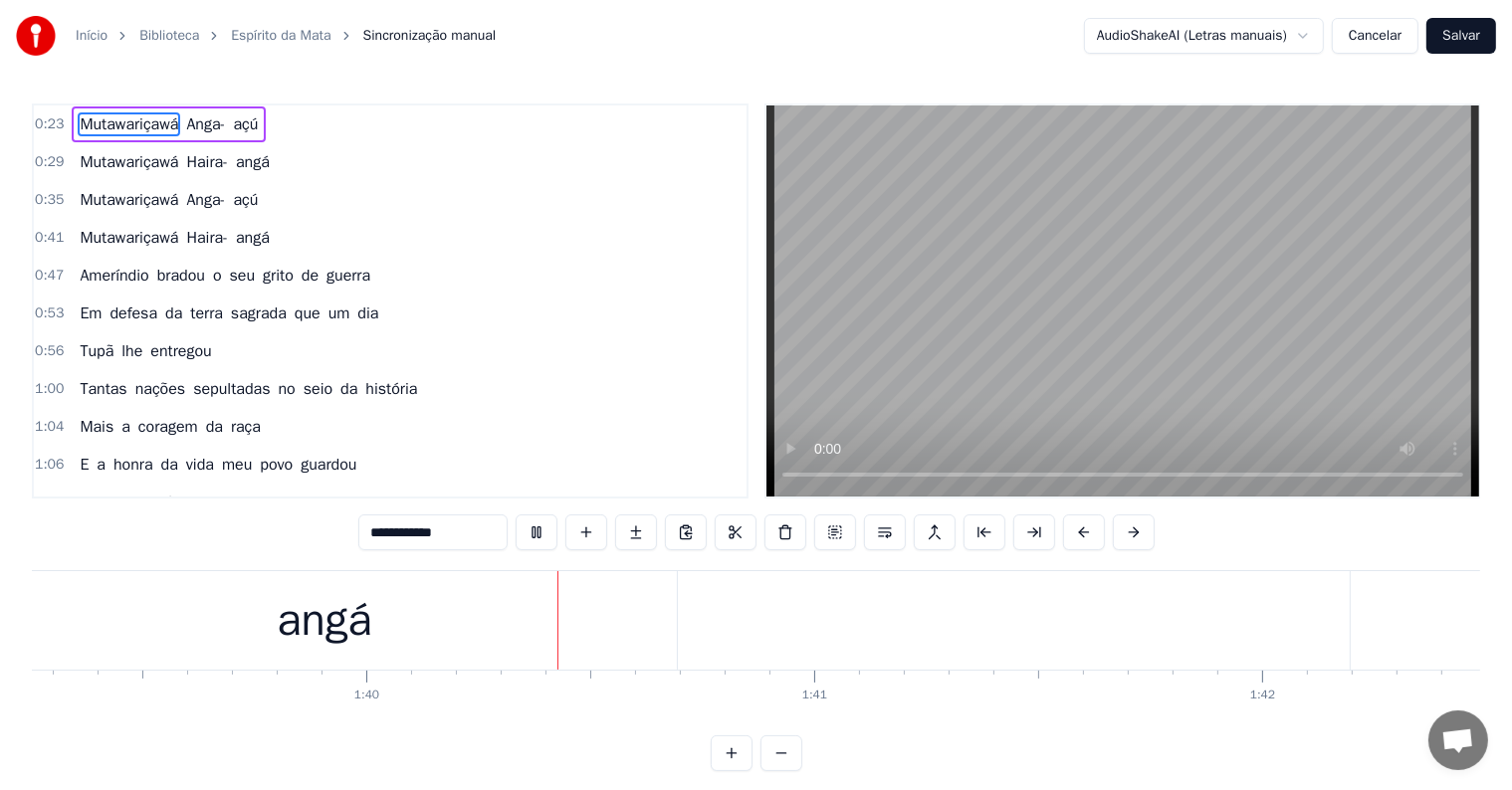scroll, scrollTop: 0, scrollLeft: 44586, axis: horizontal 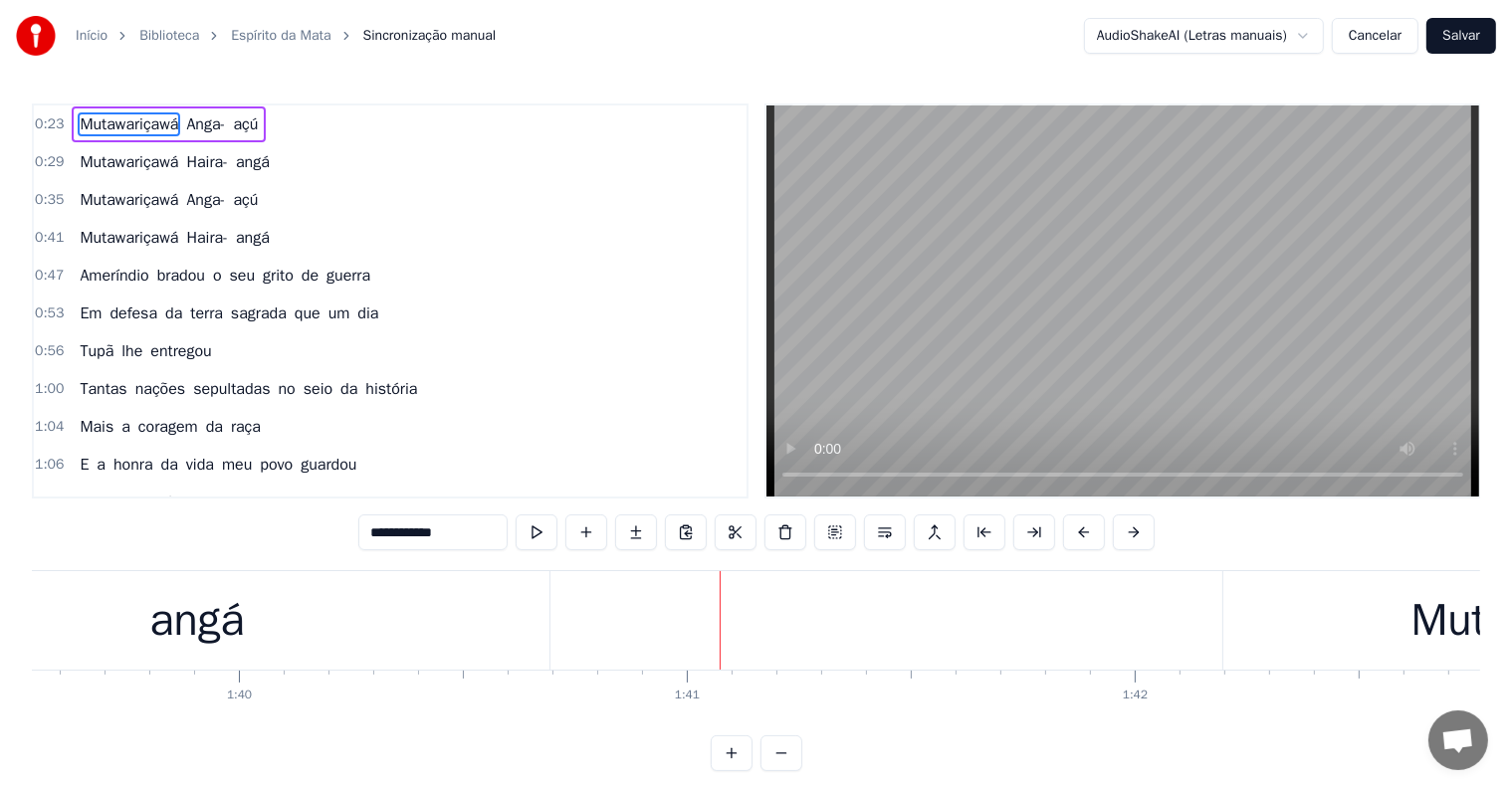 click on "angá" at bounding box center (196, 620) 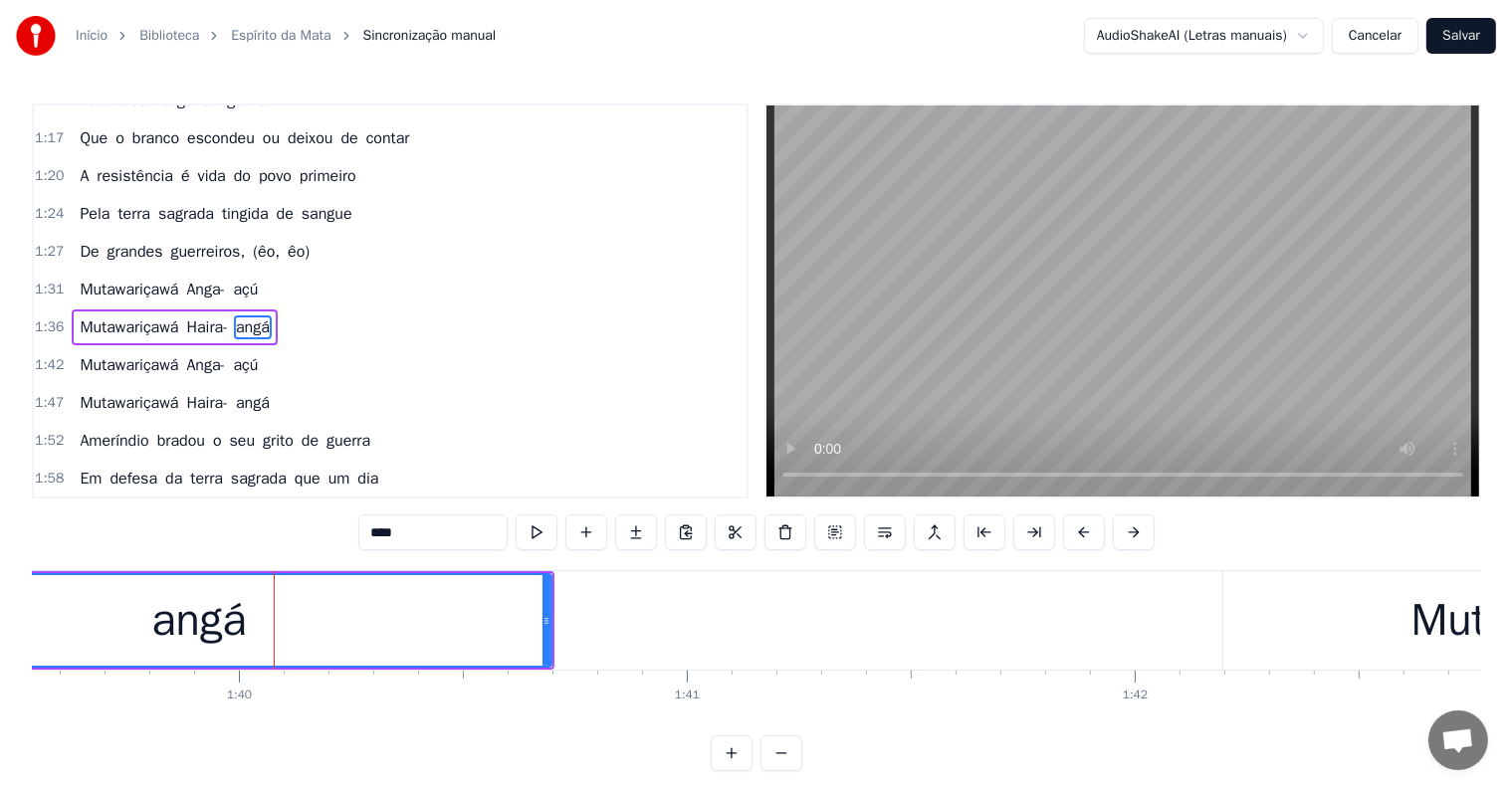 scroll, scrollTop: 482, scrollLeft: 0, axis: vertical 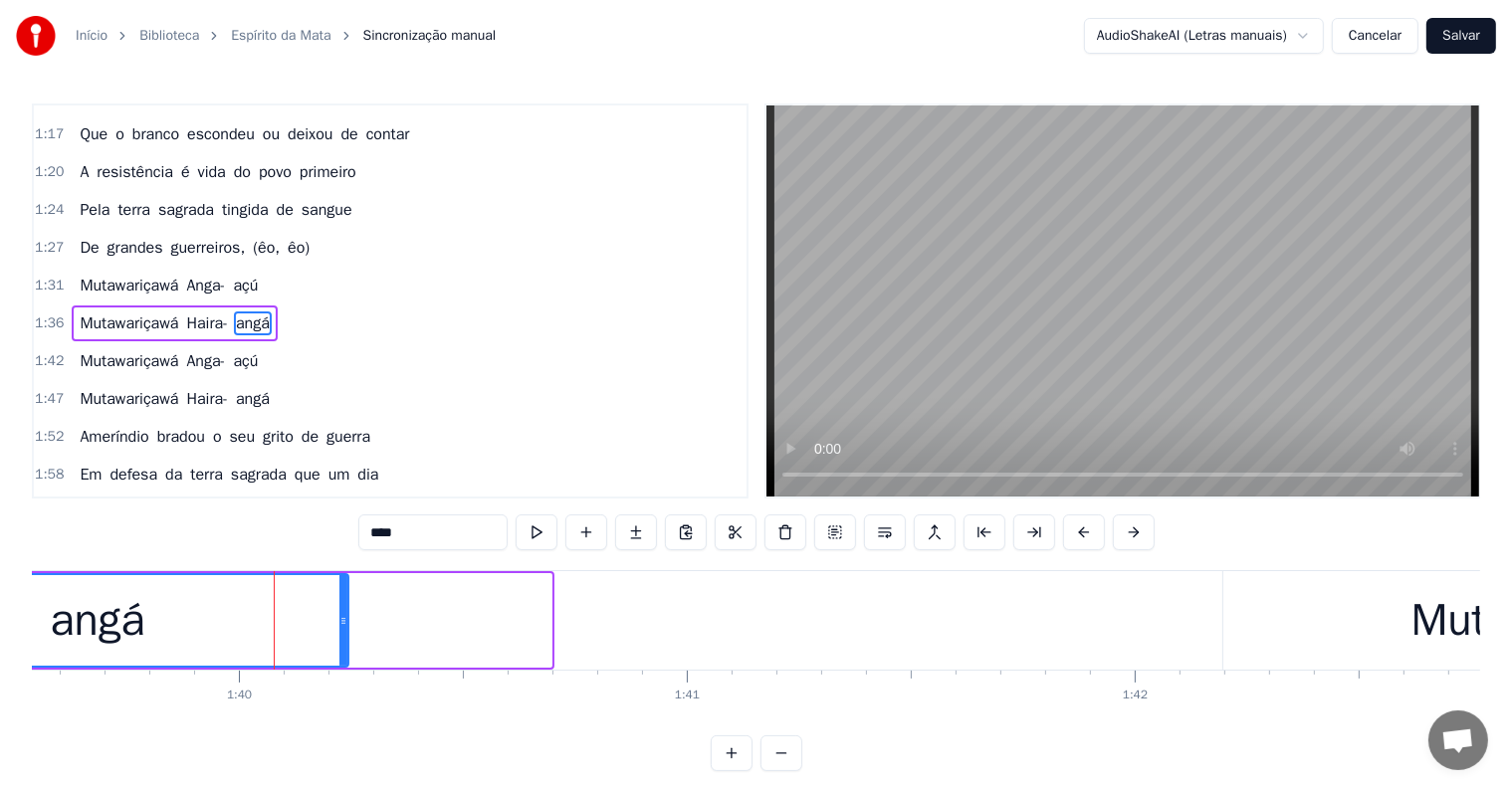 drag, startPoint x: 546, startPoint y: 619, endPoint x: 311, endPoint y: 609, distance: 235.21267 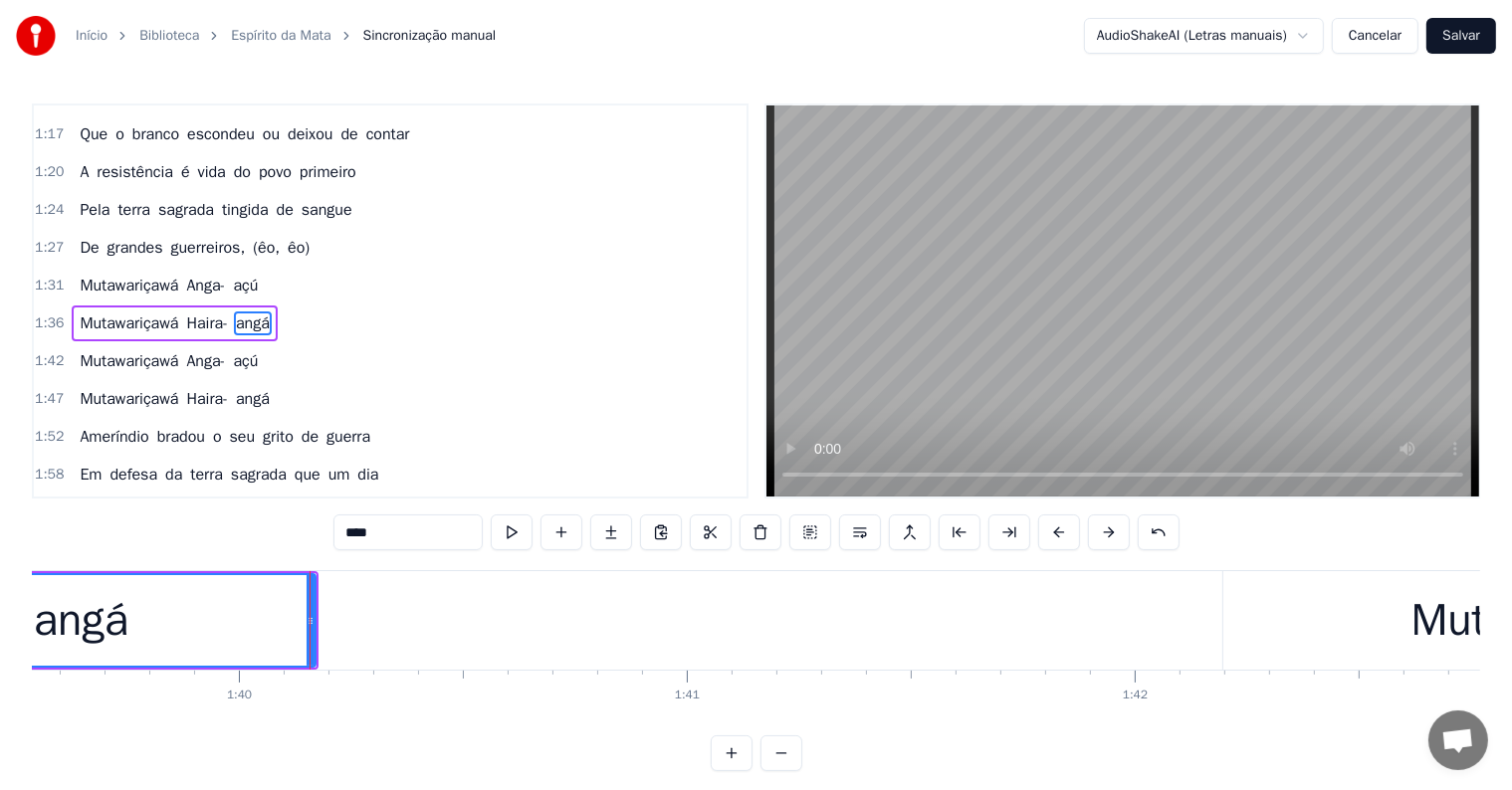 click on "angá" at bounding box center (81, 621) 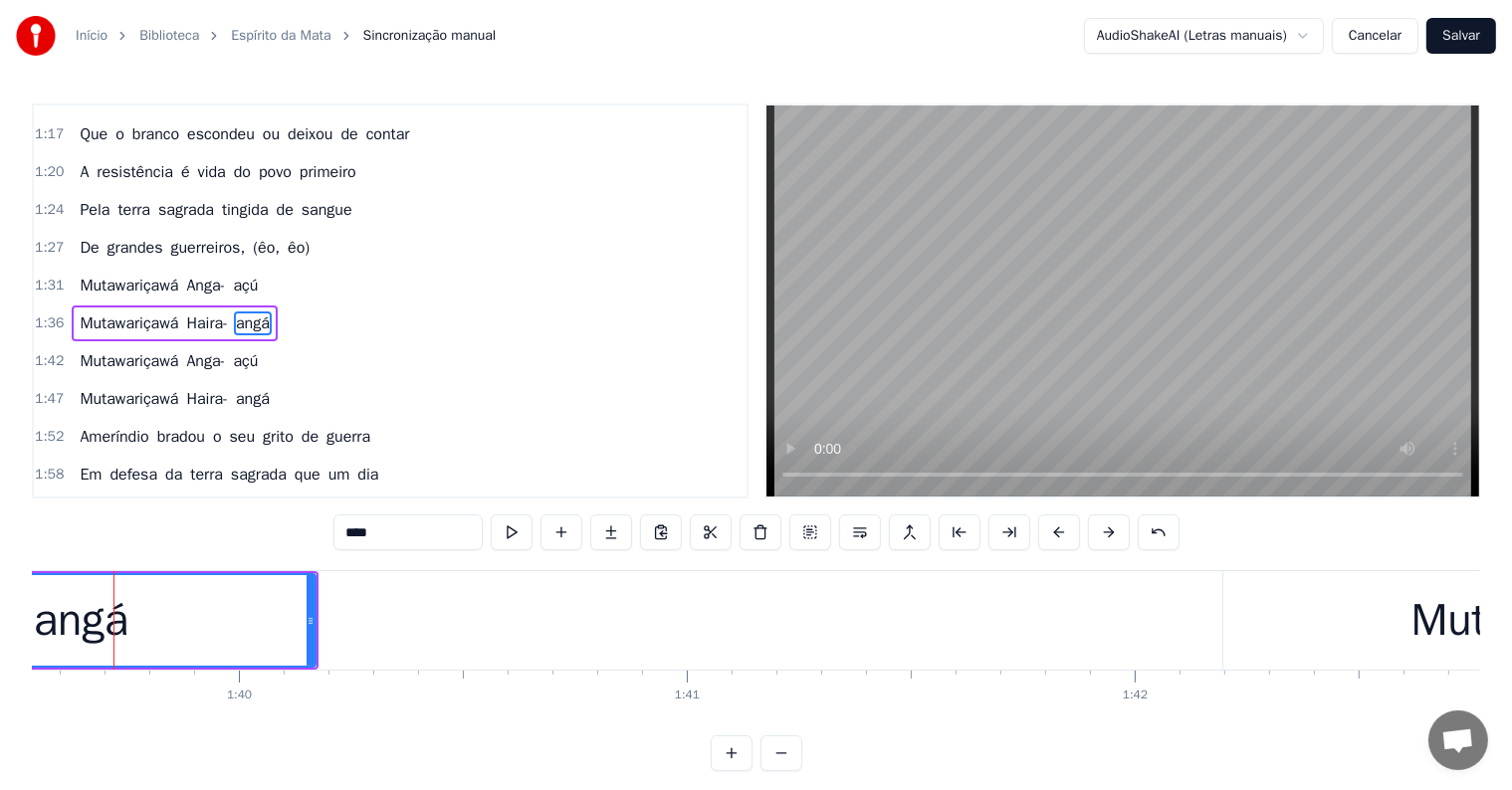 scroll, scrollTop: 0, scrollLeft: 44567, axis: horizontal 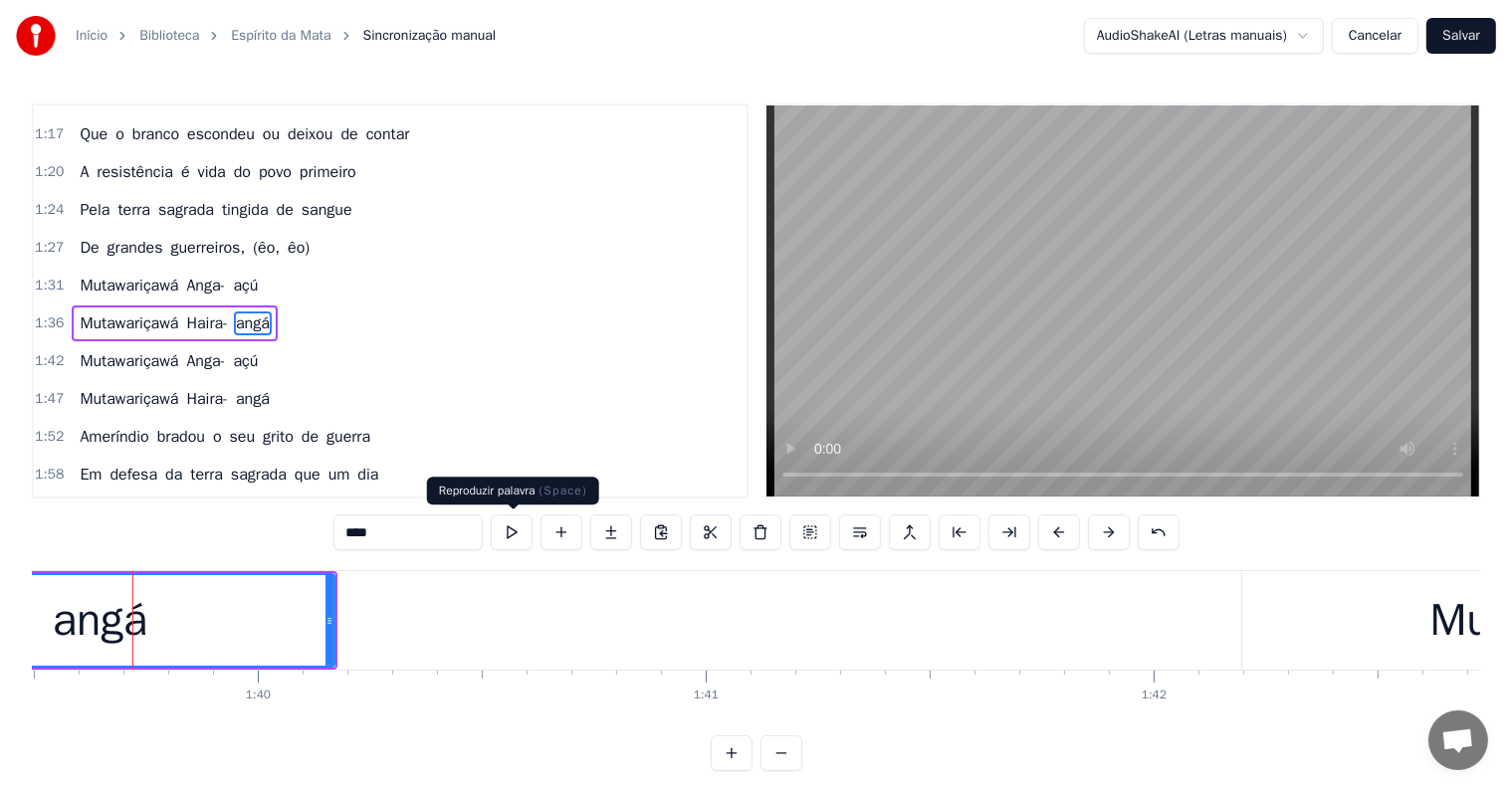 click at bounding box center (512, 532) 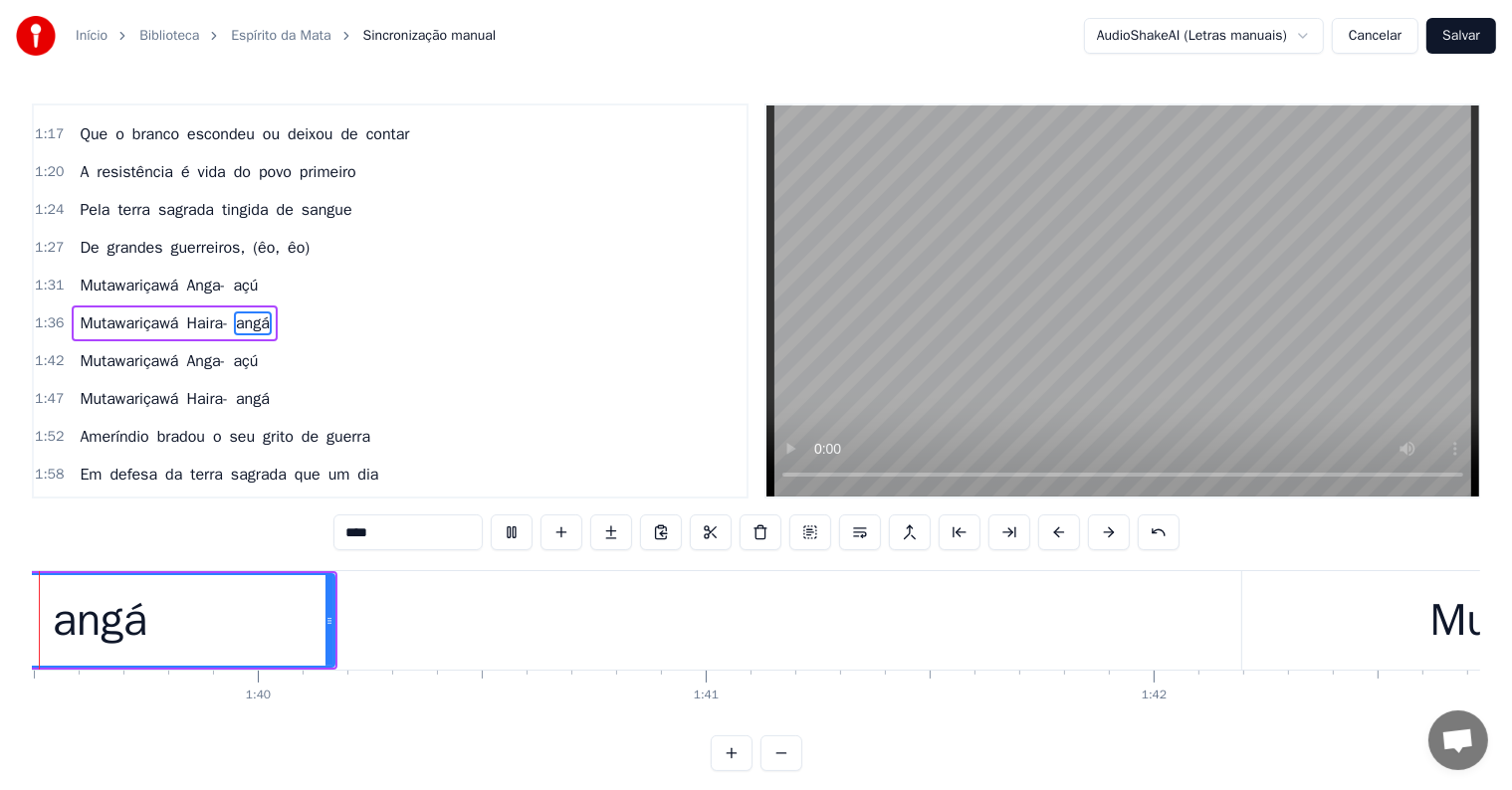 scroll, scrollTop: 0, scrollLeft: 44297, axis: horizontal 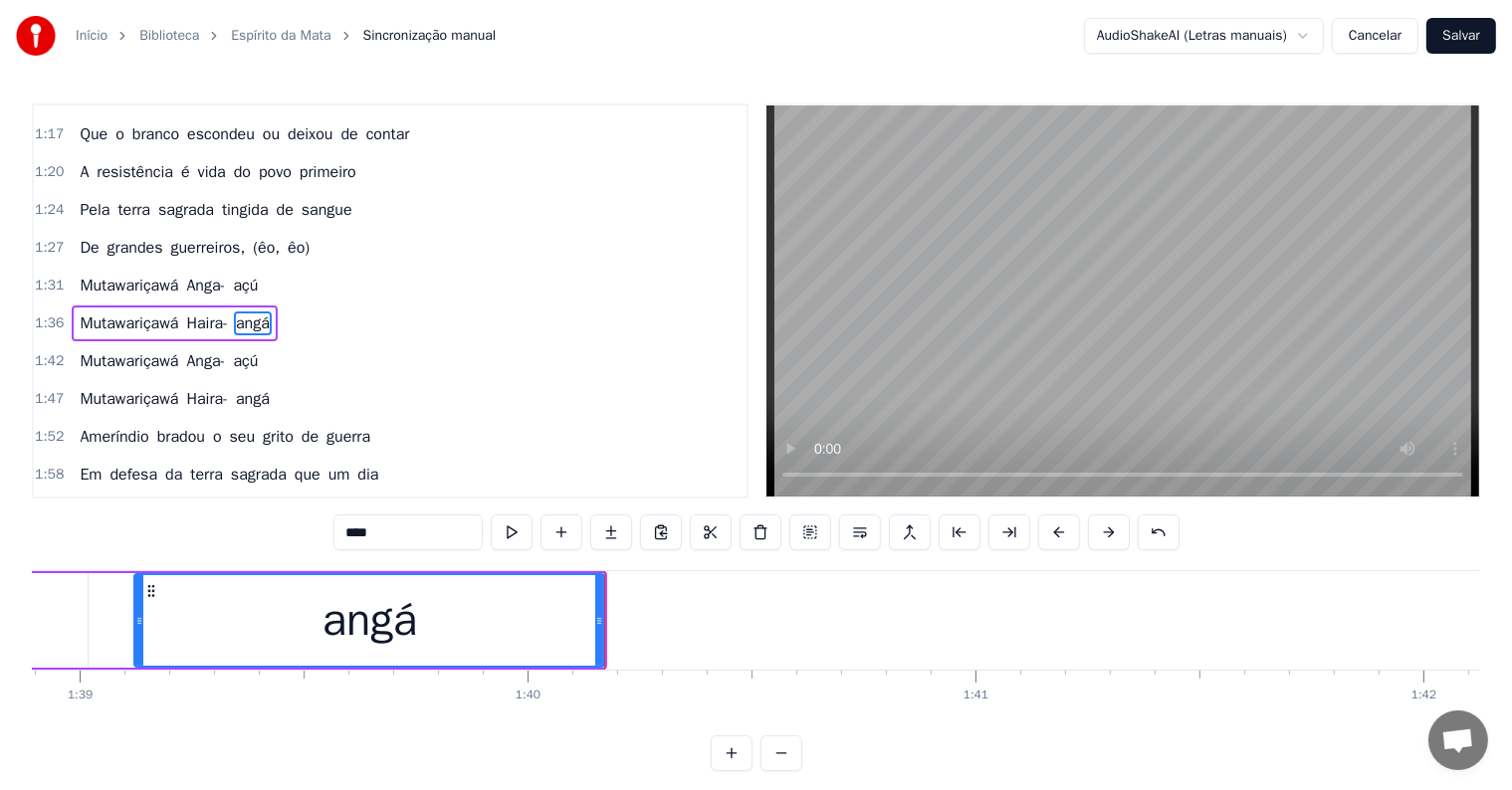 click on "angá" at bounding box center [369, 620] 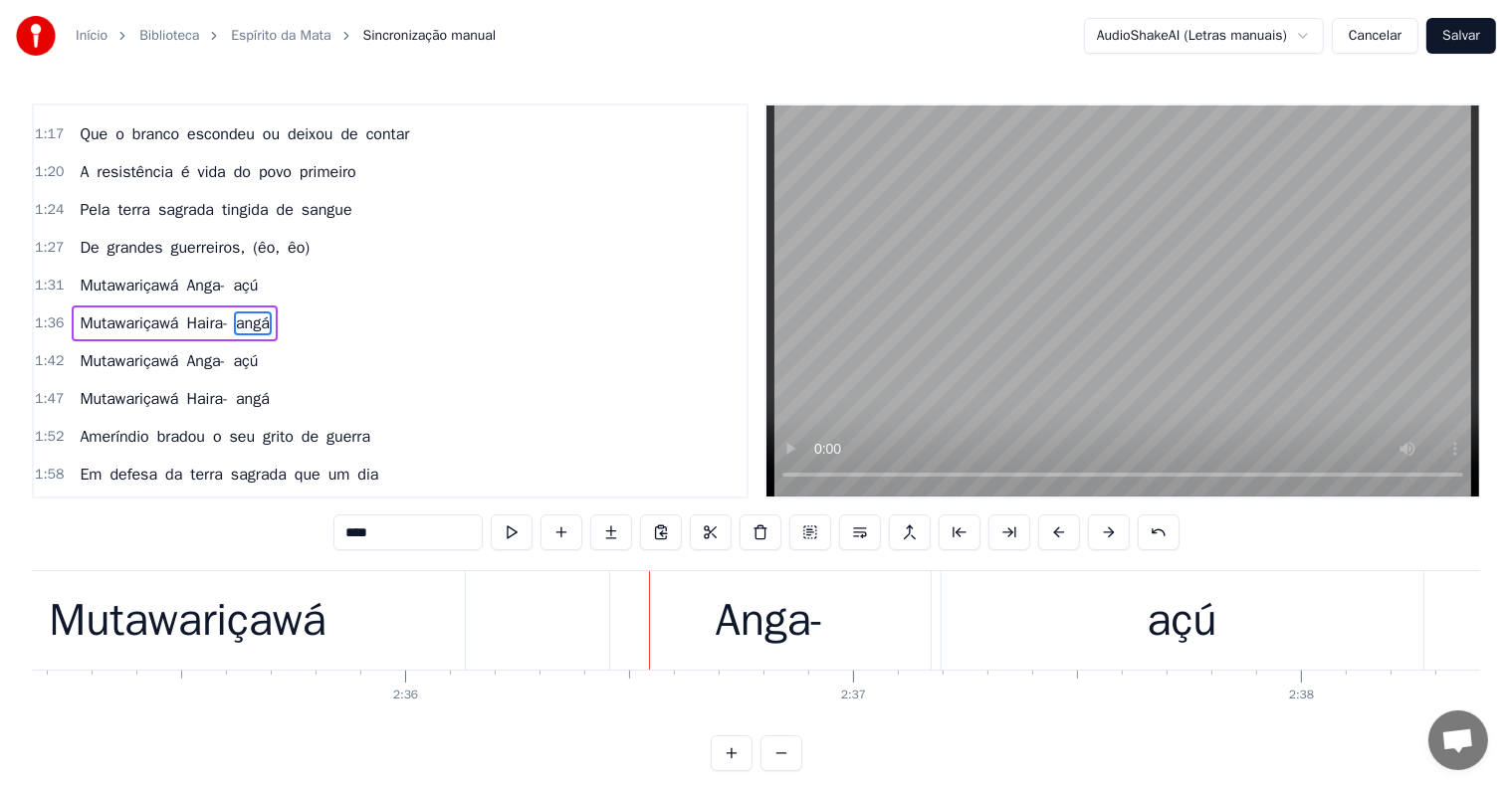 scroll, scrollTop: 0, scrollLeft: 69634, axis: horizontal 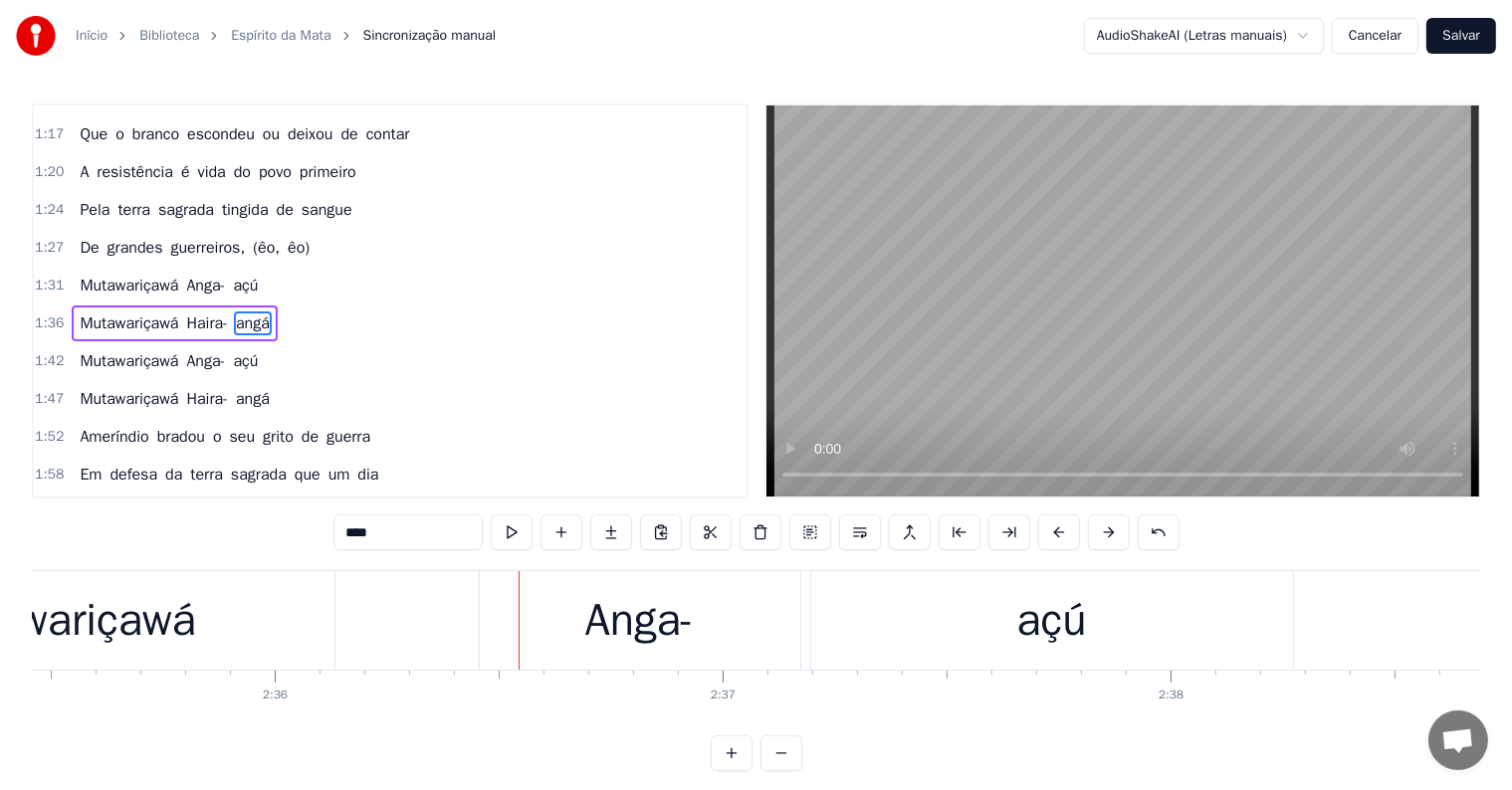 click on "guerreiros," at bounding box center [207, 248] 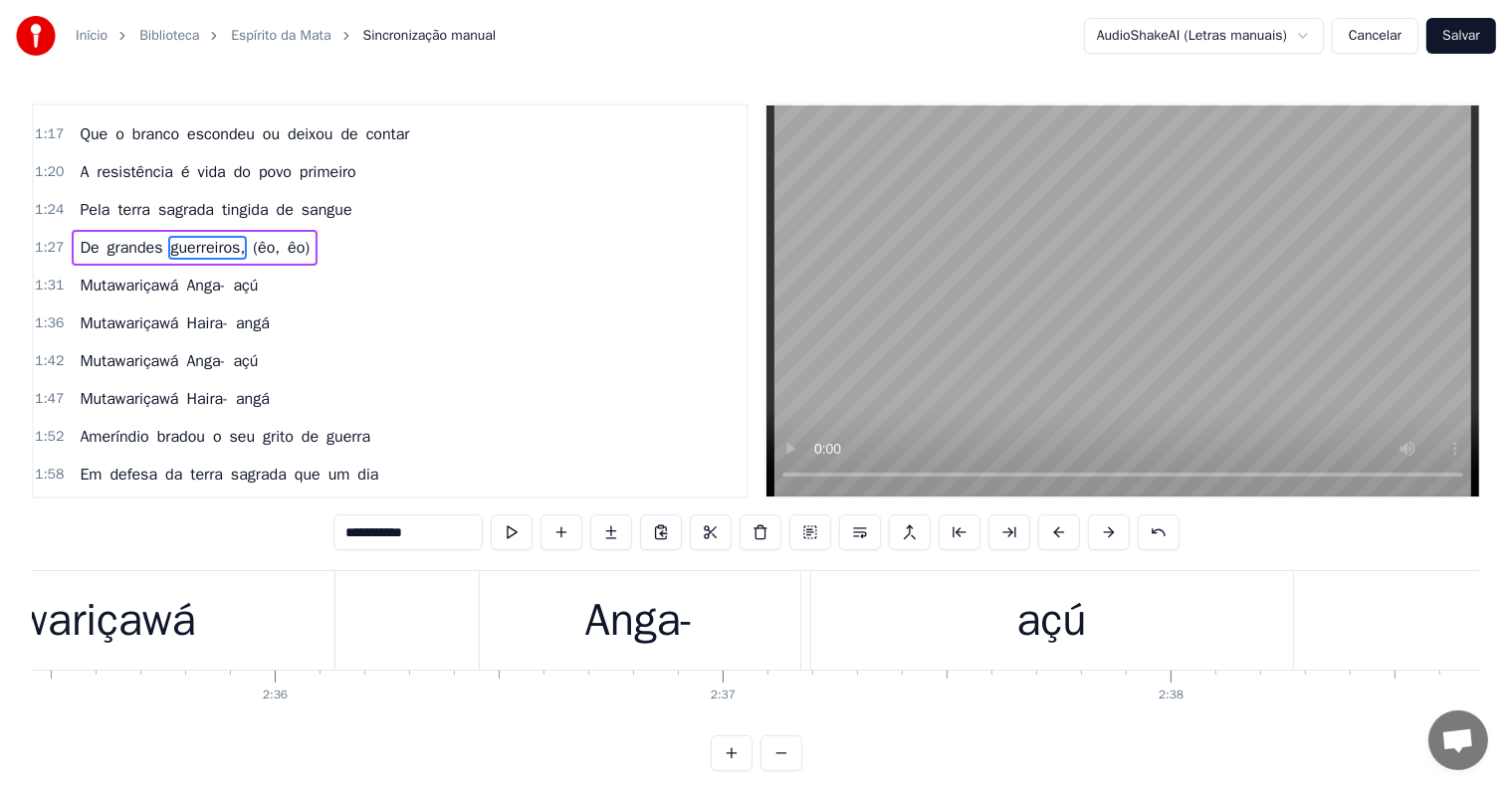 scroll, scrollTop: 454, scrollLeft: 0, axis: vertical 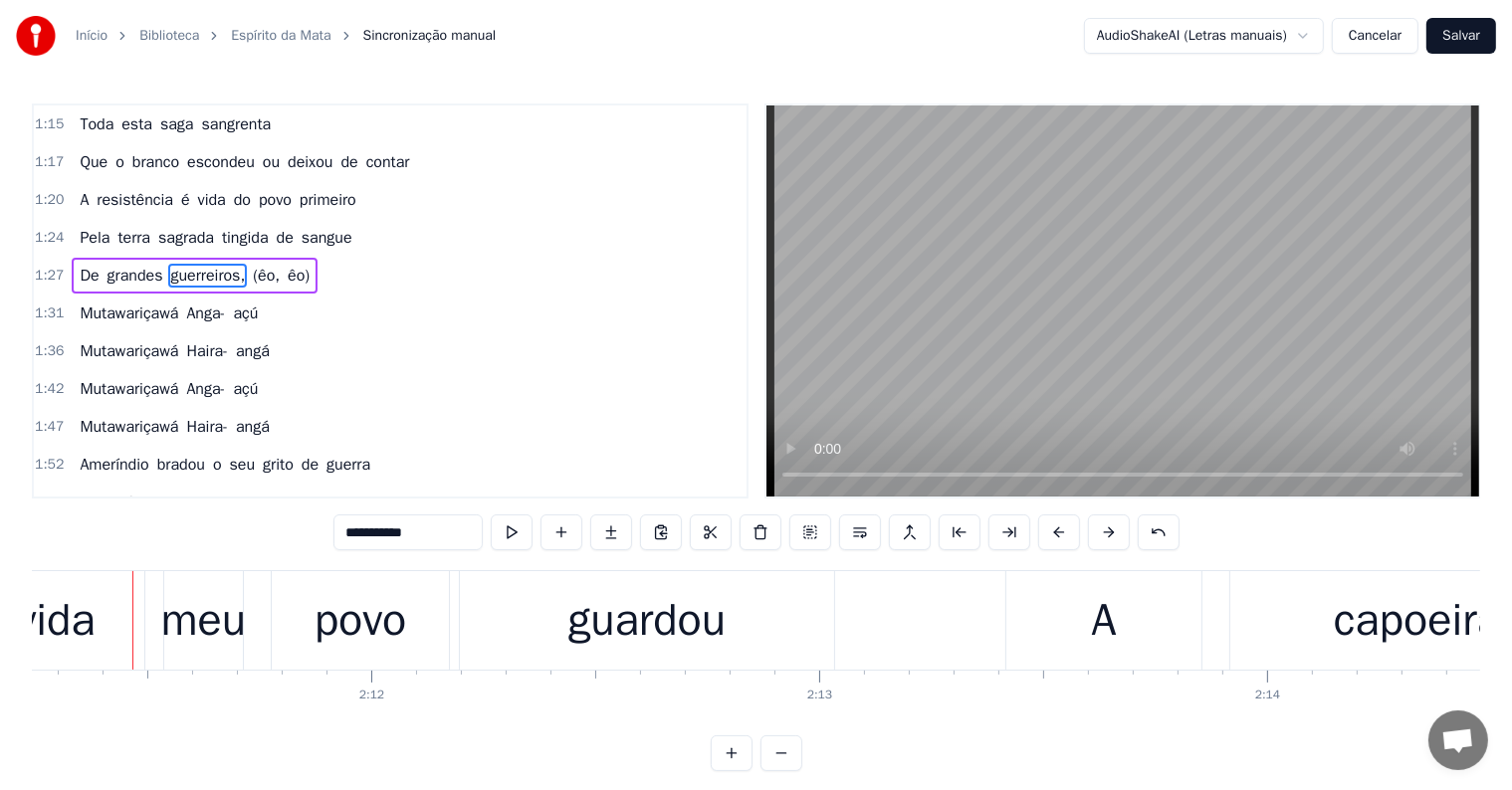 click on "guardou" at bounding box center [647, 621] 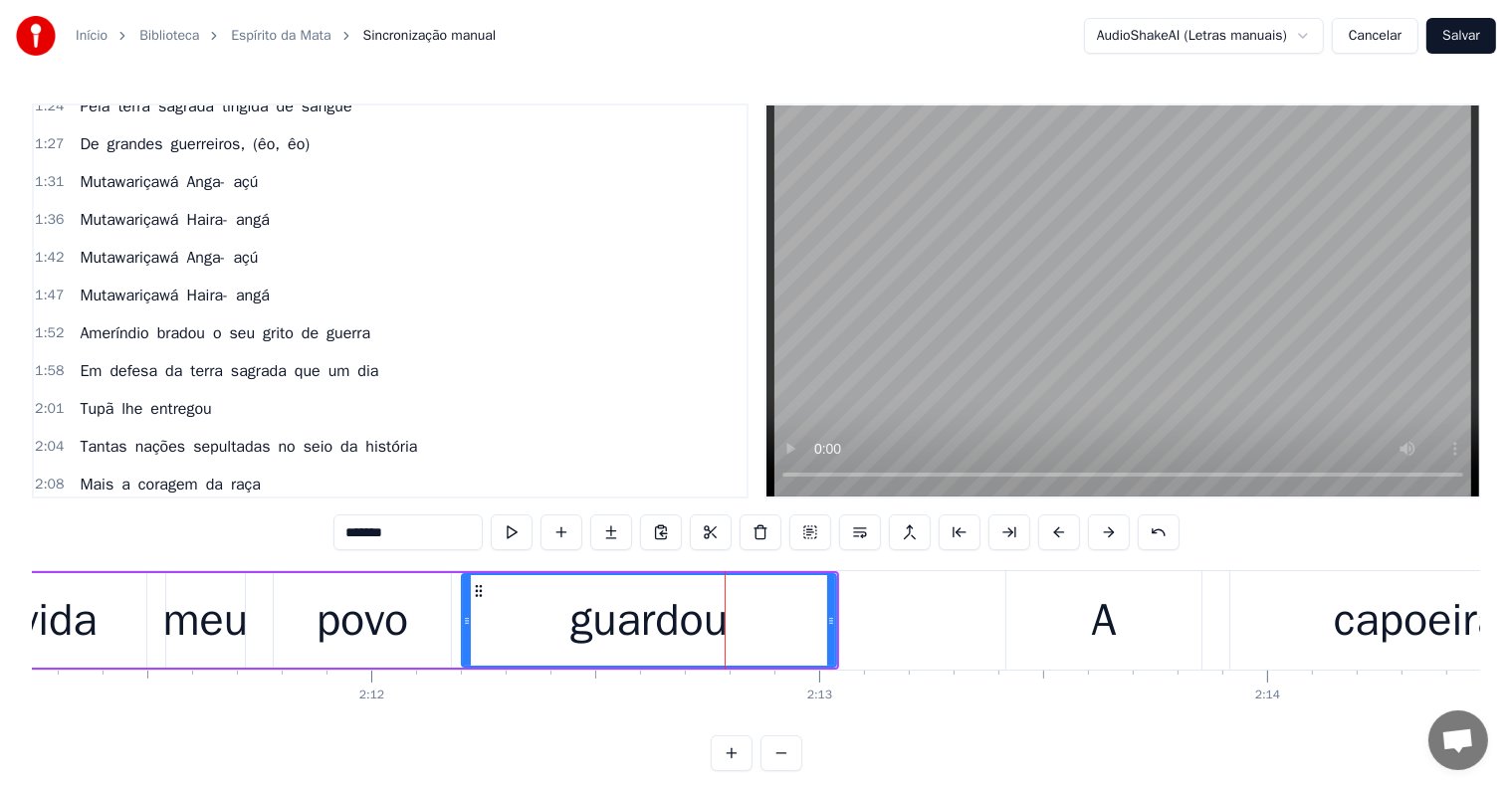 scroll, scrollTop: 774, scrollLeft: 0, axis: vertical 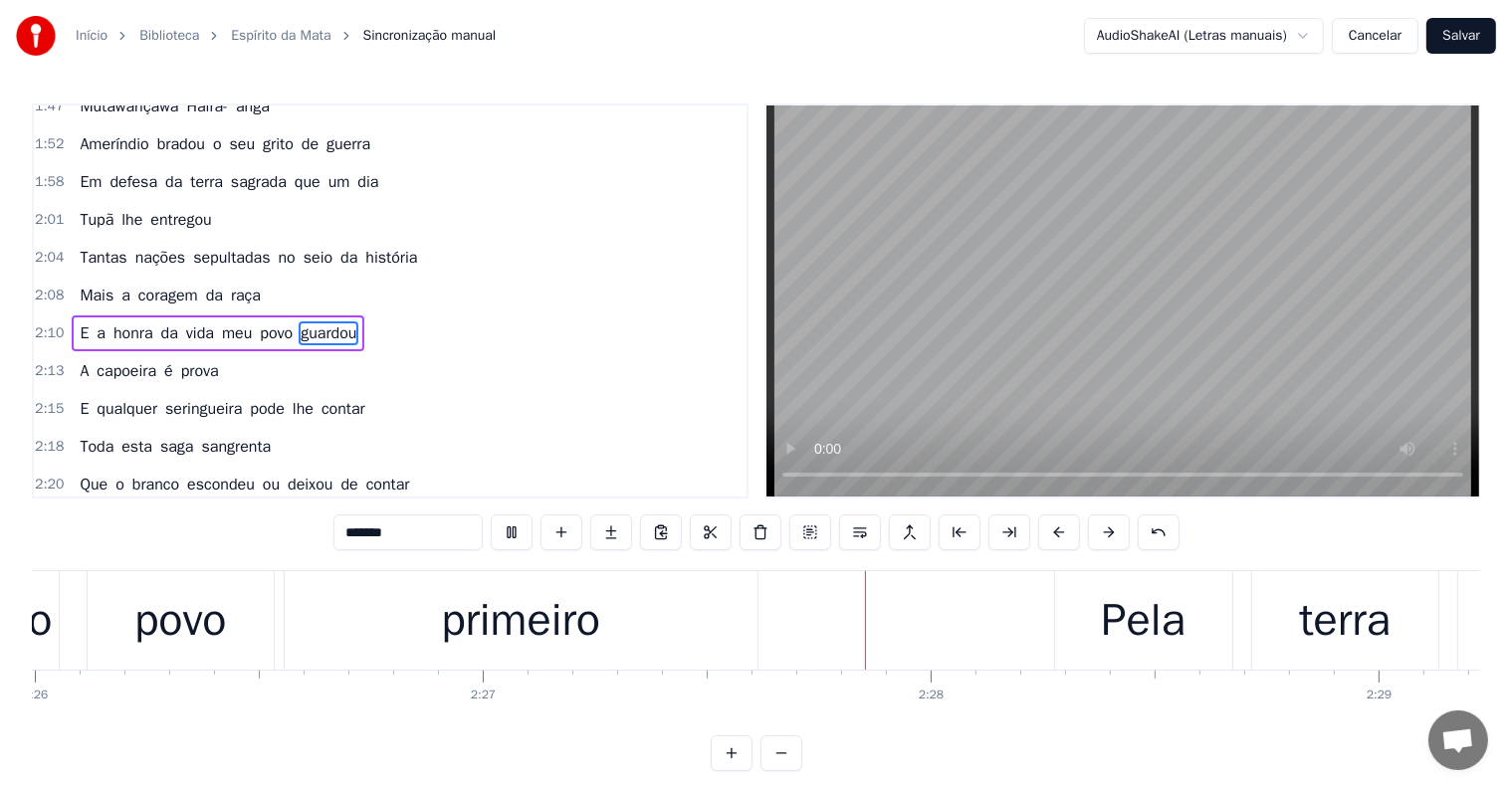 click on "primeiro" at bounding box center [327, 522] 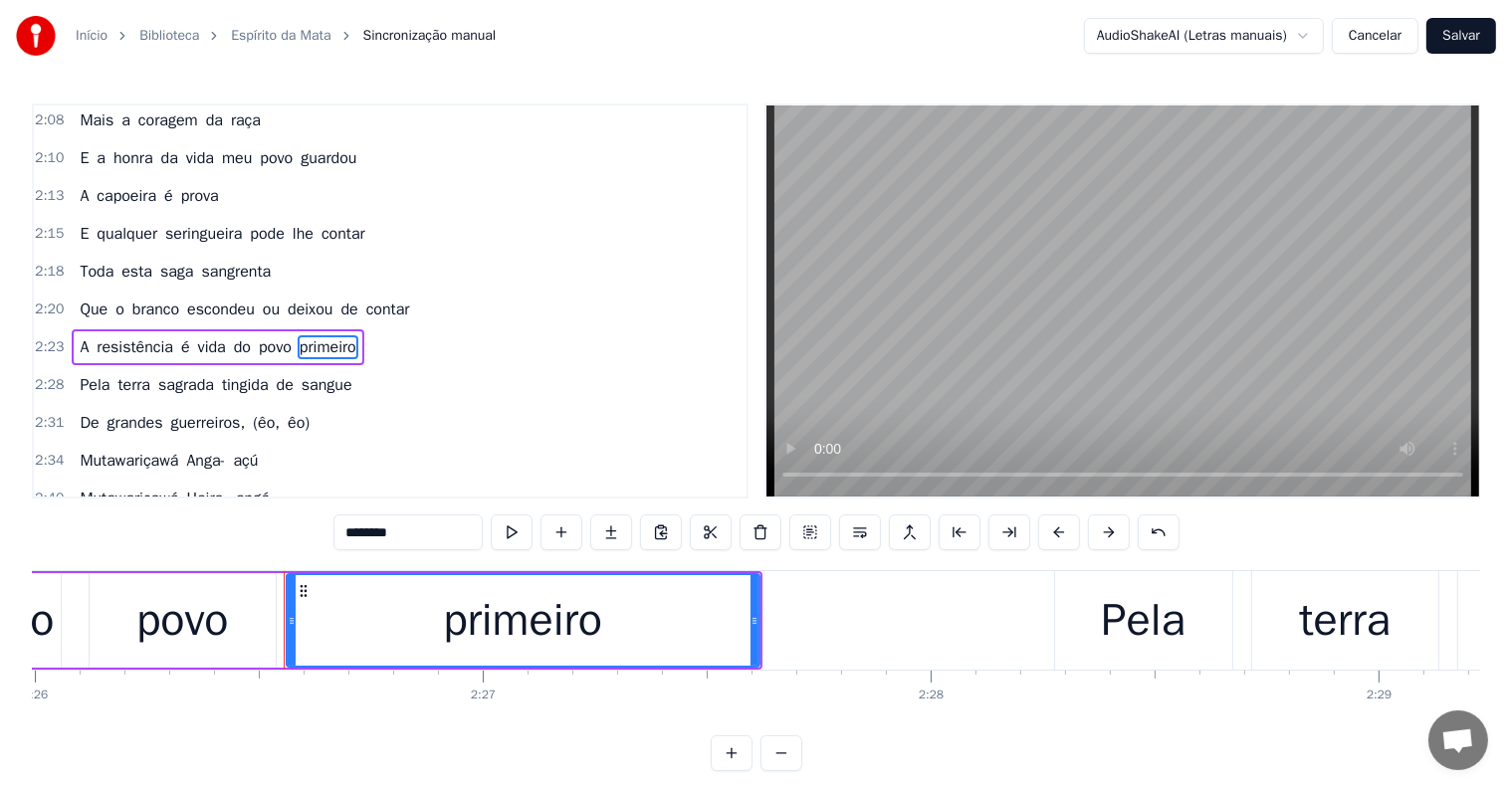 scroll, scrollTop: 957, scrollLeft: 0, axis: vertical 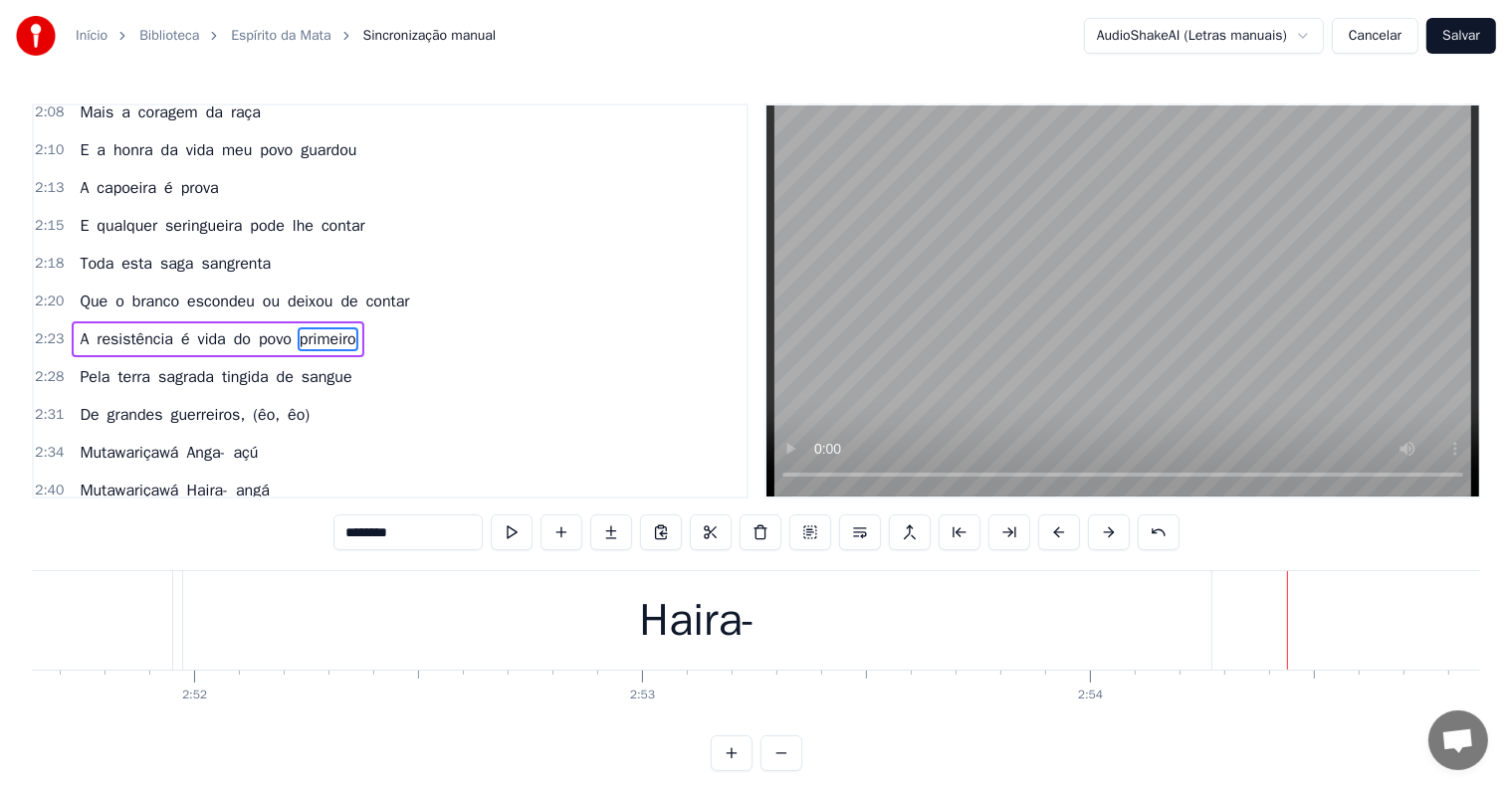 click on "Haira-" at bounding box center [697, 620] 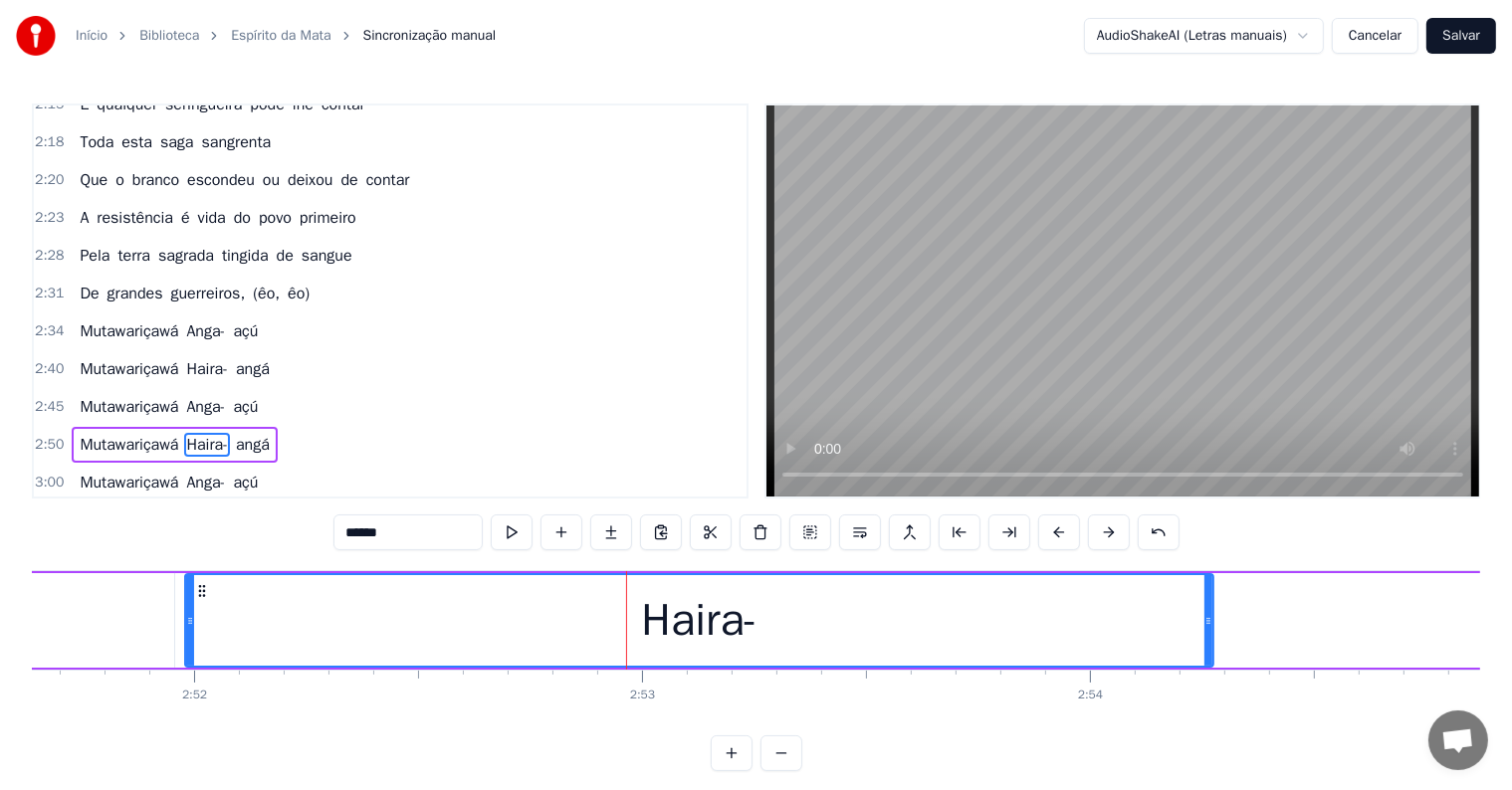 scroll, scrollTop: 1146, scrollLeft: 0, axis: vertical 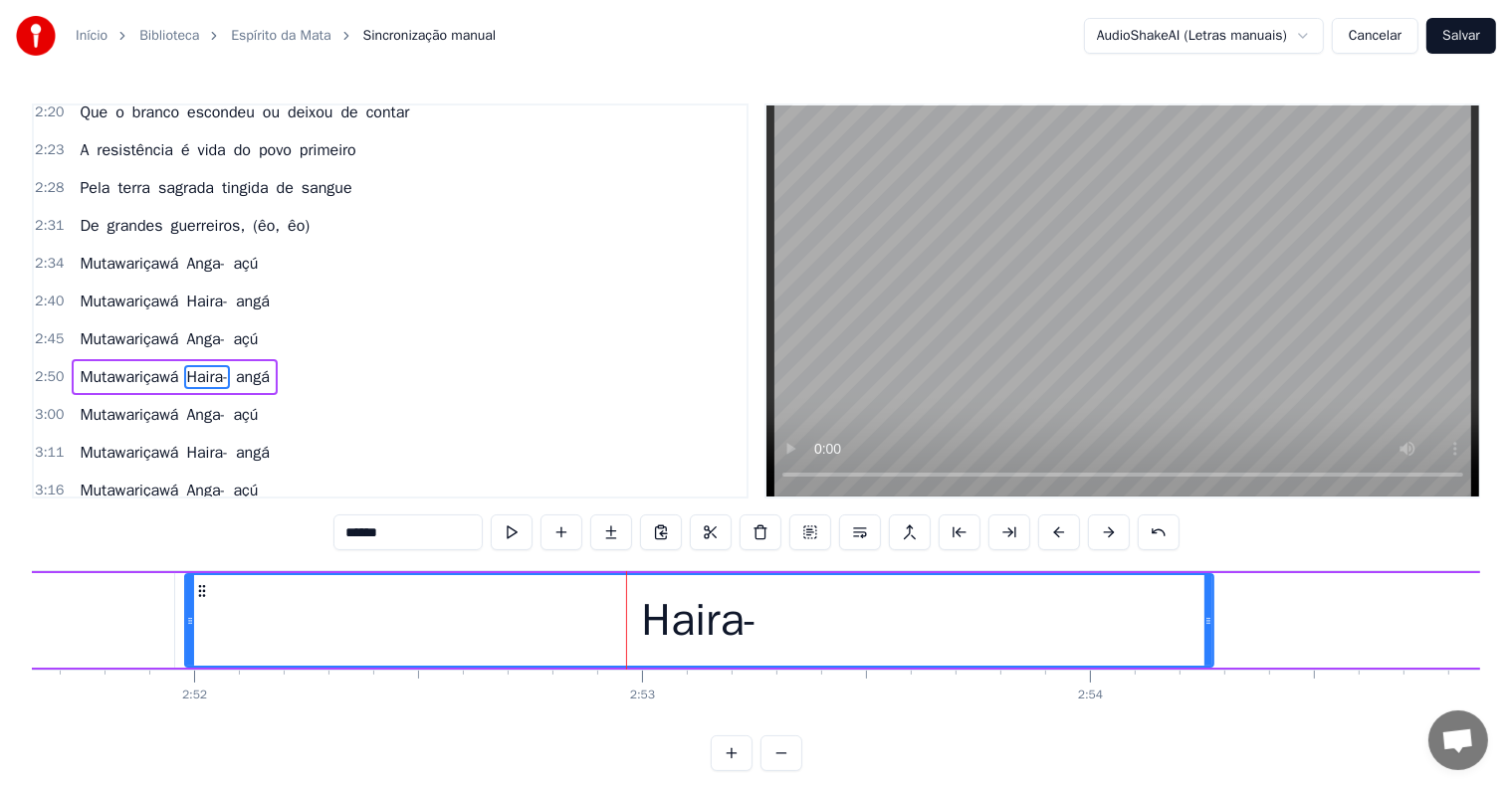click on "******" at bounding box center [408, 532] 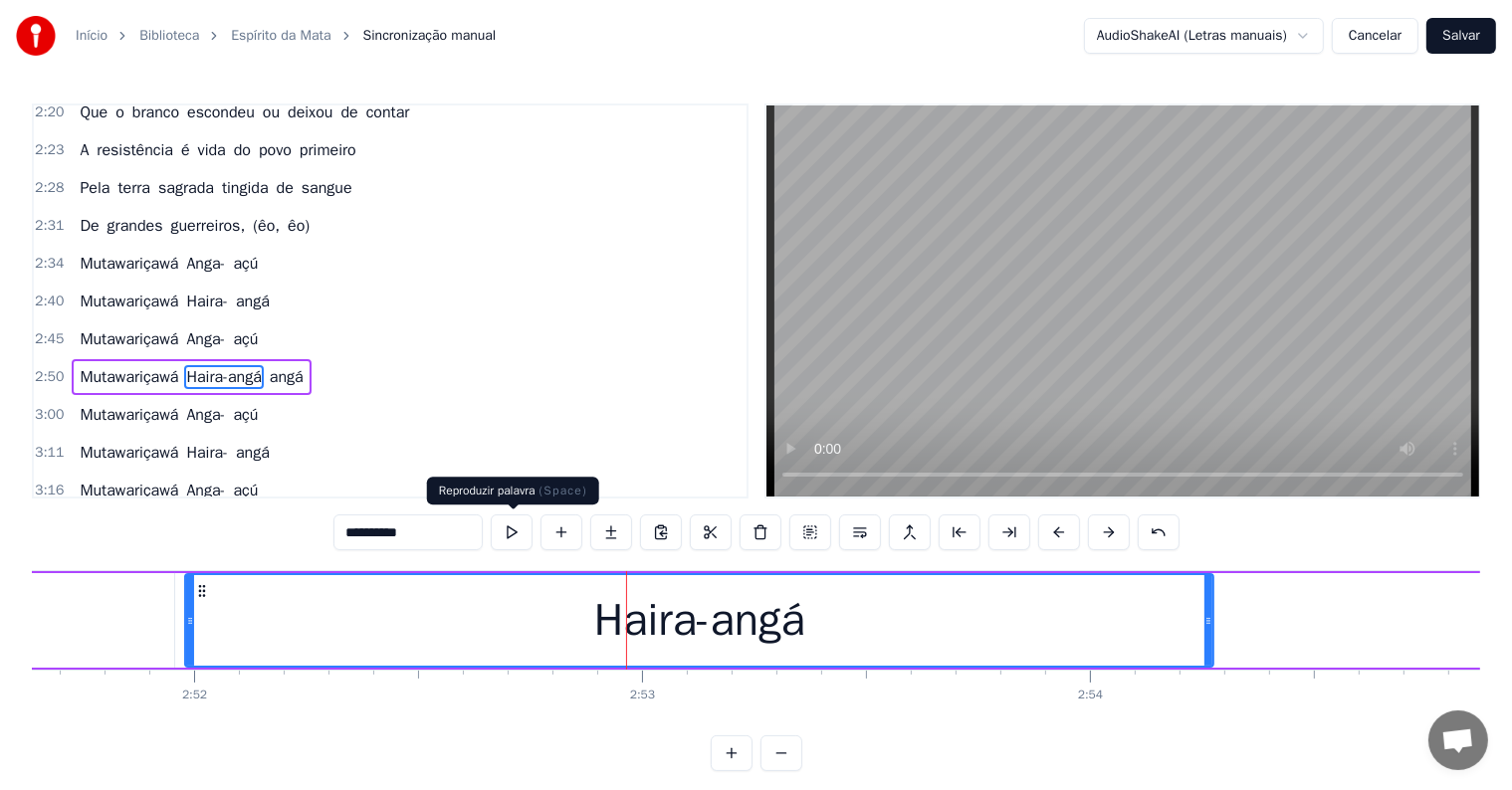 click at bounding box center (512, 532) 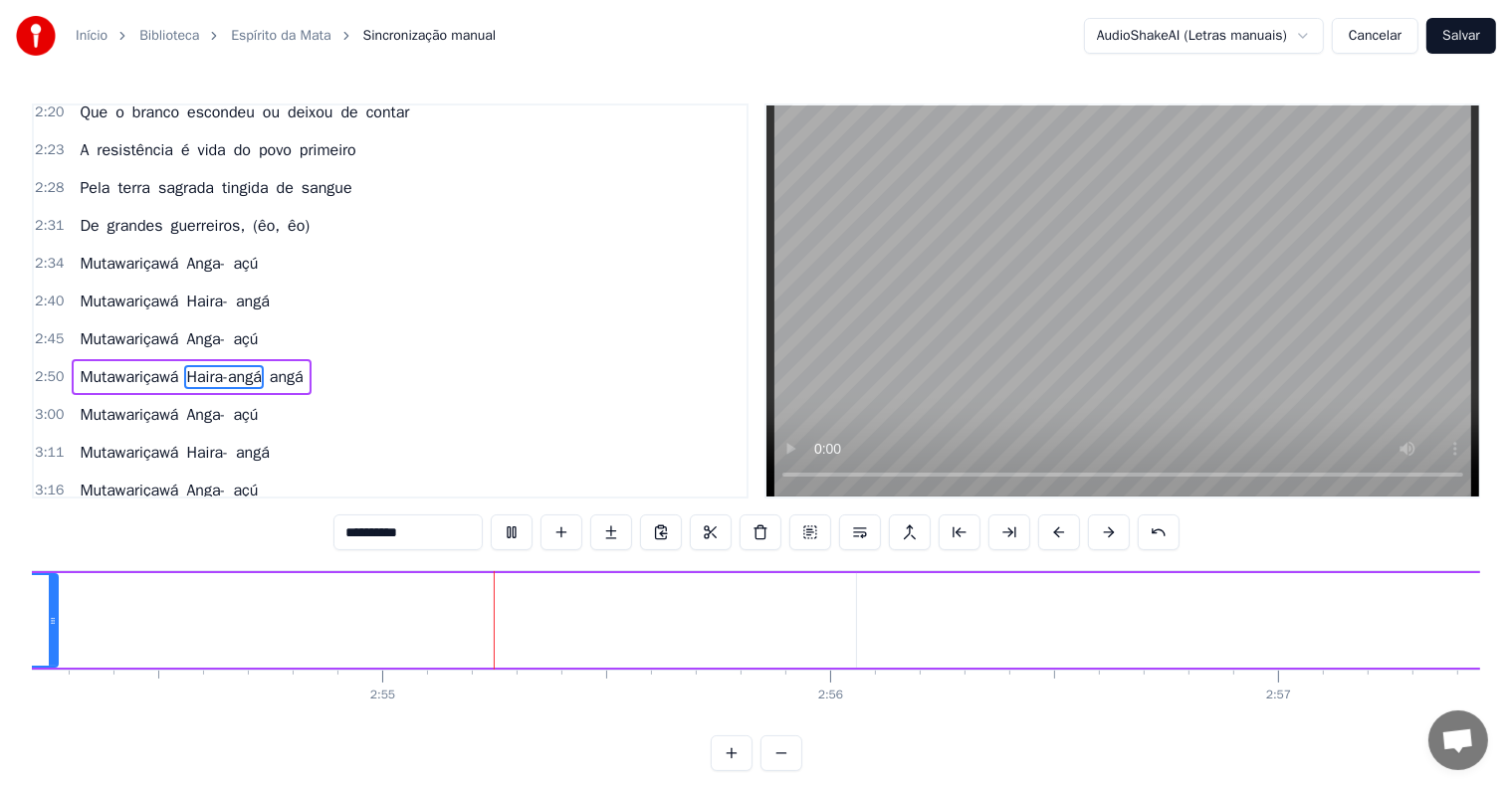 scroll, scrollTop: 0, scrollLeft: 78182, axis: horizontal 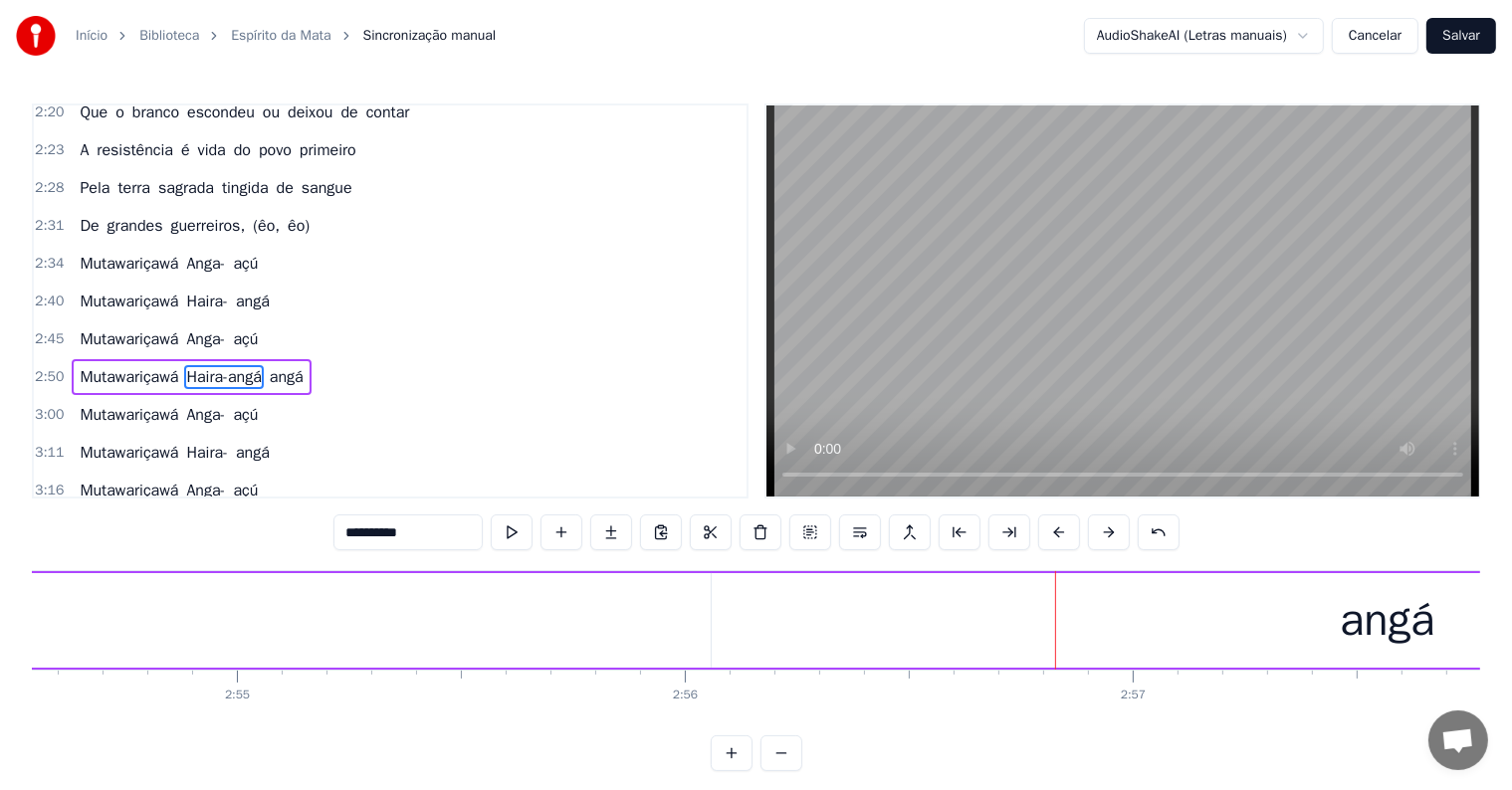 click on "angá" at bounding box center [1387, 620] 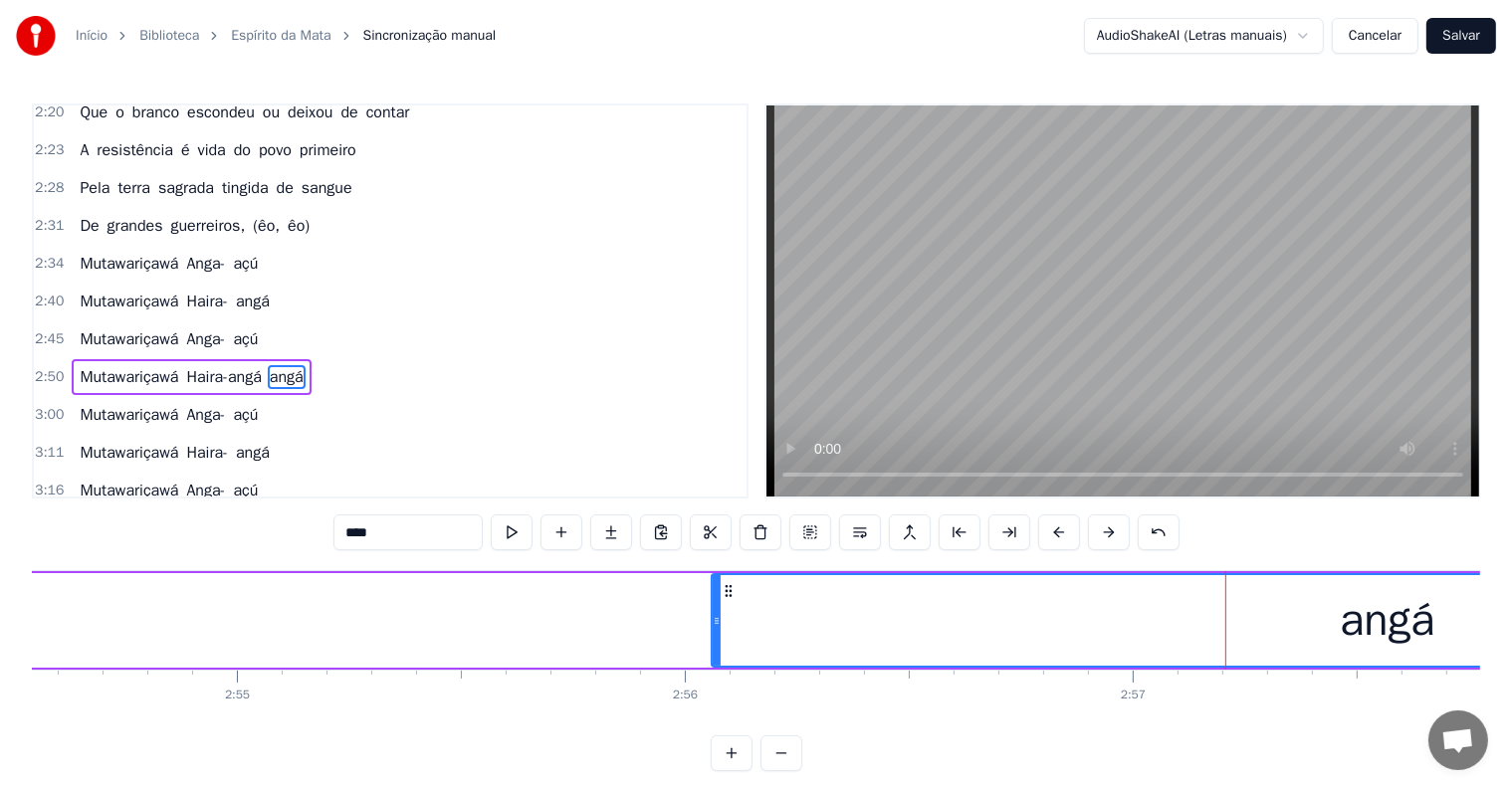 type on "**********" 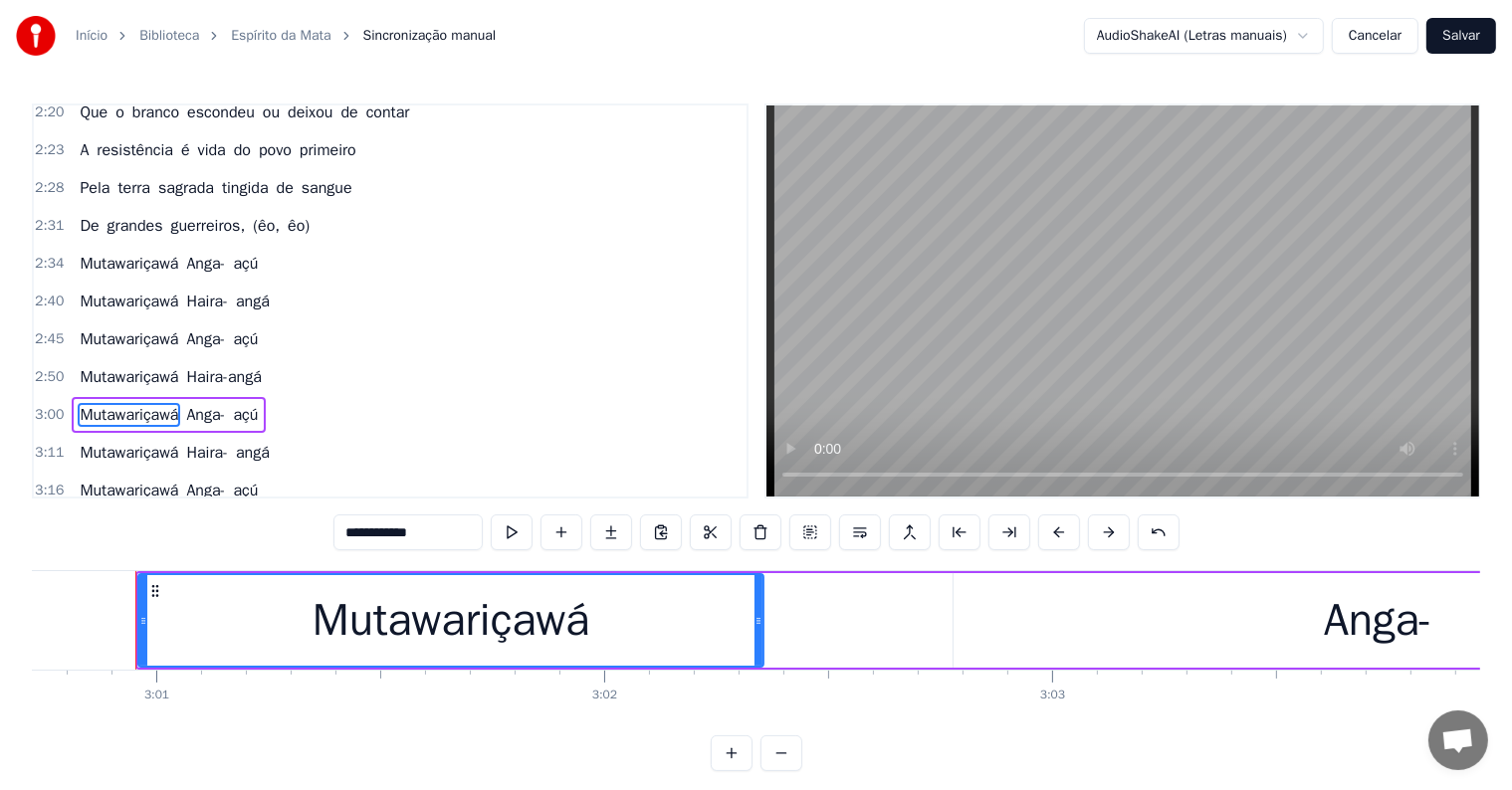 scroll, scrollTop: 0, scrollLeft: 80953, axis: horizontal 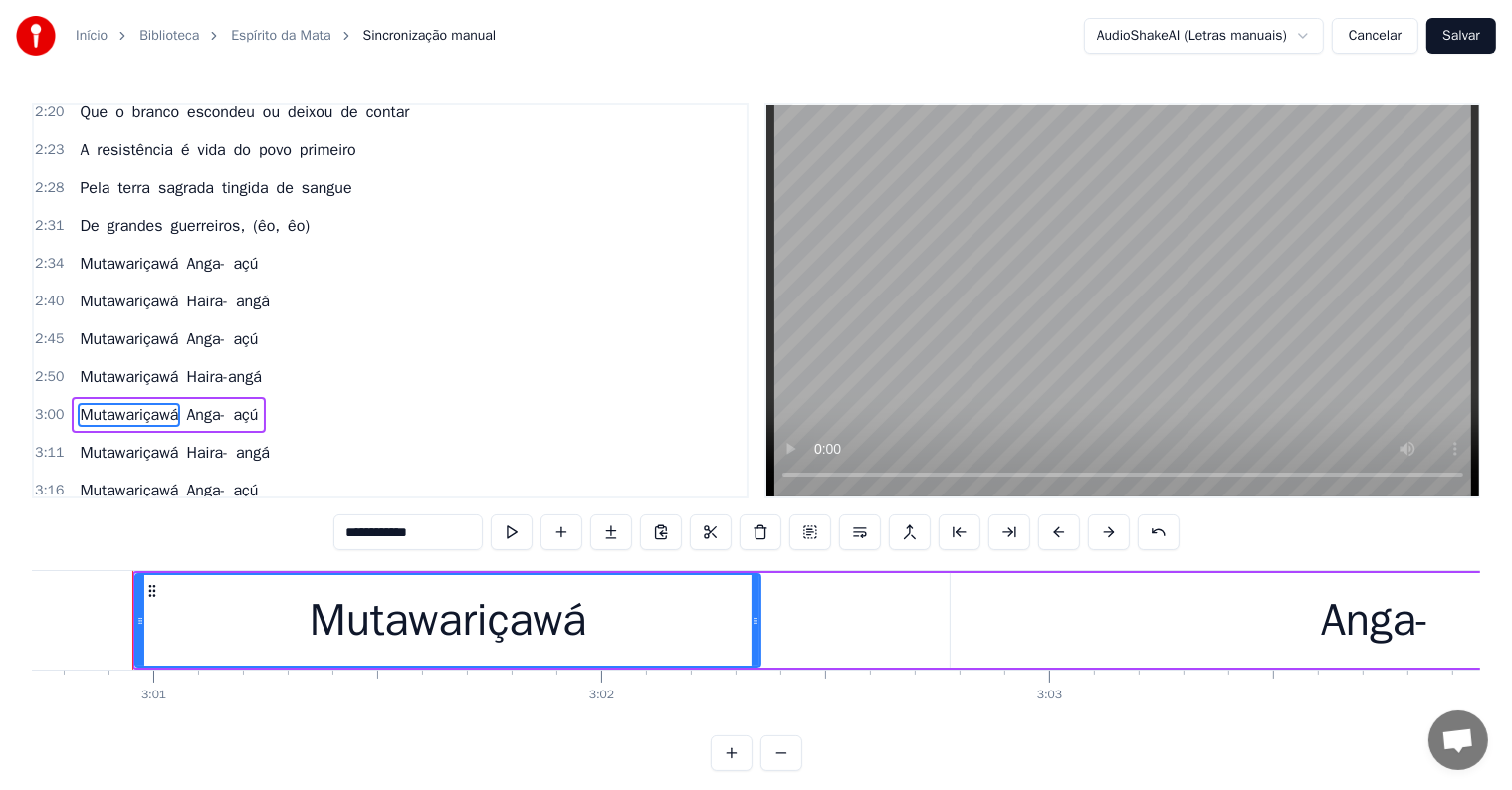 click on "Mutawariçawá Anga- açú" at bounding box center [2052, 620] 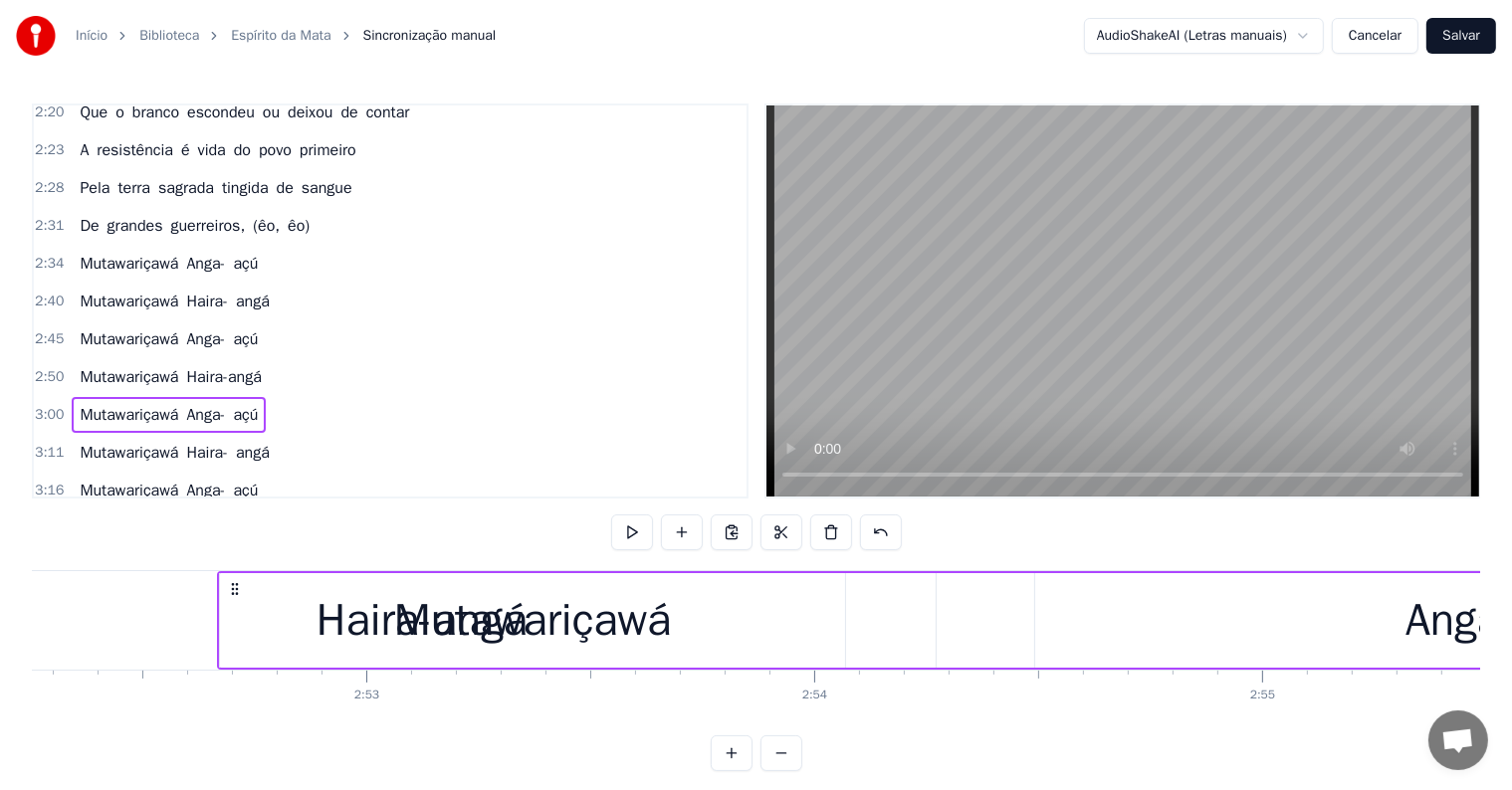 scroll, scrollTop: 0, scrollLeft: 77155, axis: horizontal 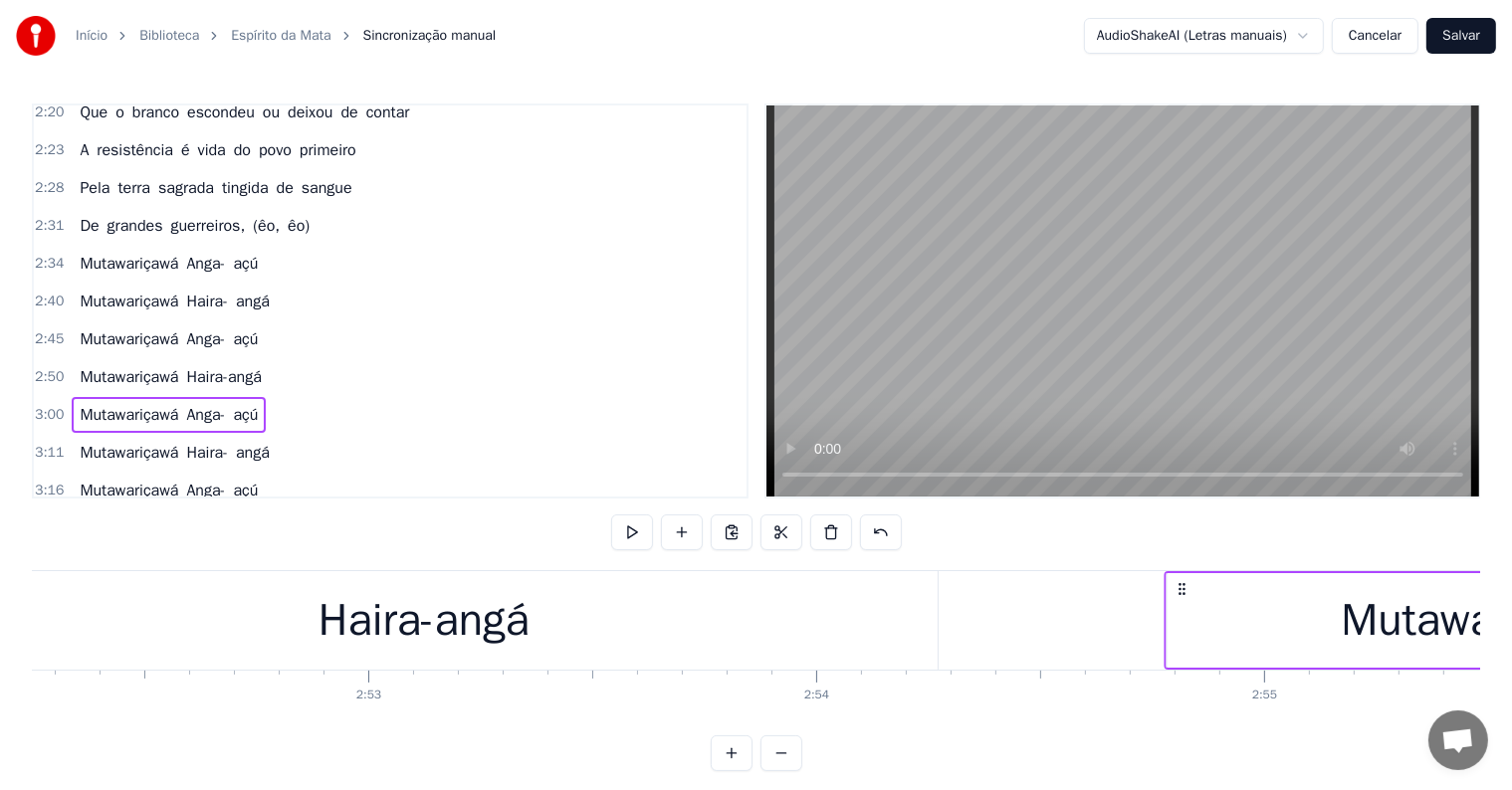 drag, startPoint x: 151, startPoint y: 587, endPoint x: 1184, endPoint y: 581, distance: 1033.0174 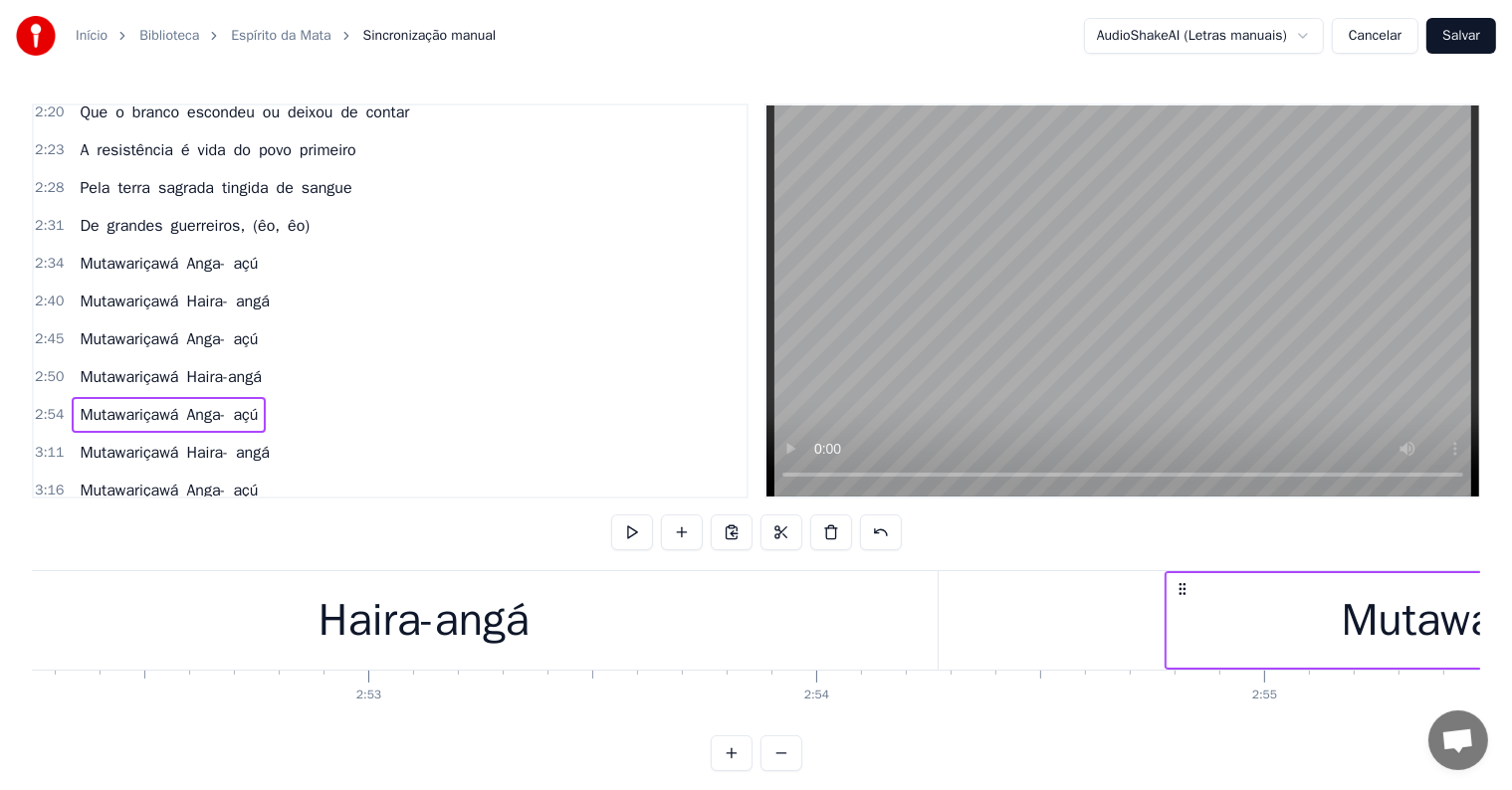 scroll, scrollTop: 30, scrollLeft: 0, axis: vertical 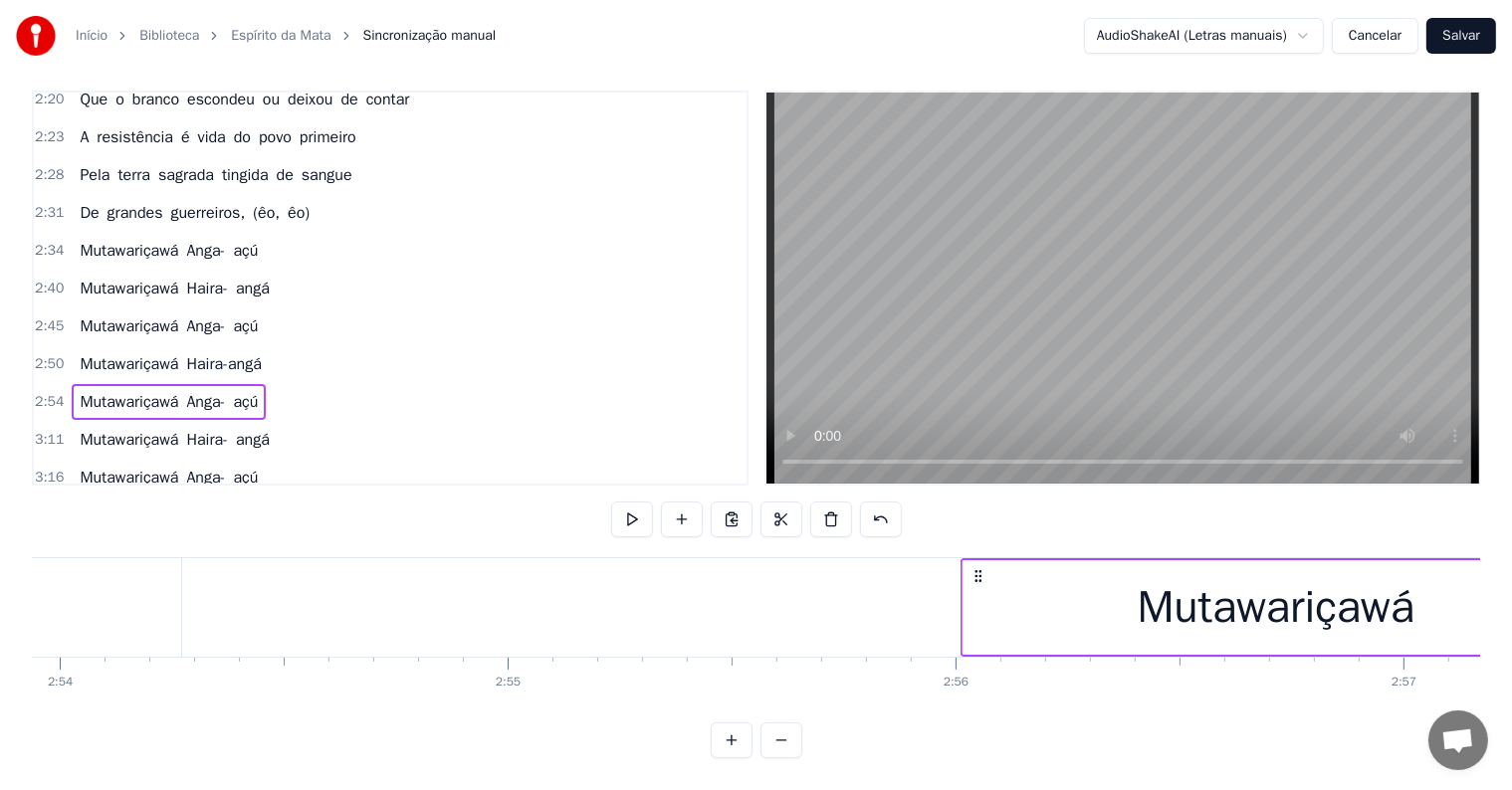 drag, startPoint x: 422, startPoint y: 557, endPoint x: 975, endPoint y: 538, distance: 553.3263 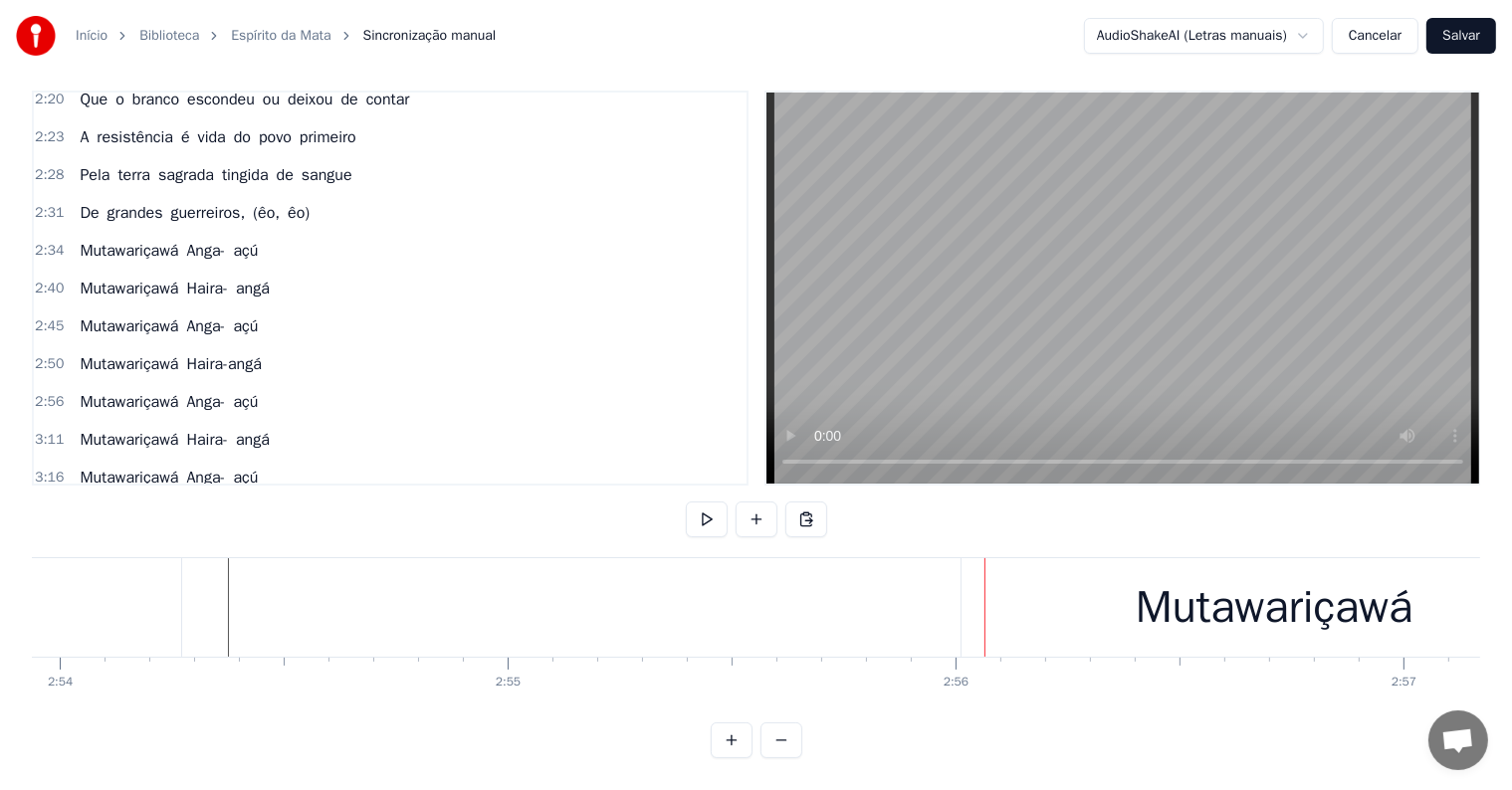 click on "Mutawariçawá" at bounding box center [1274, 607] 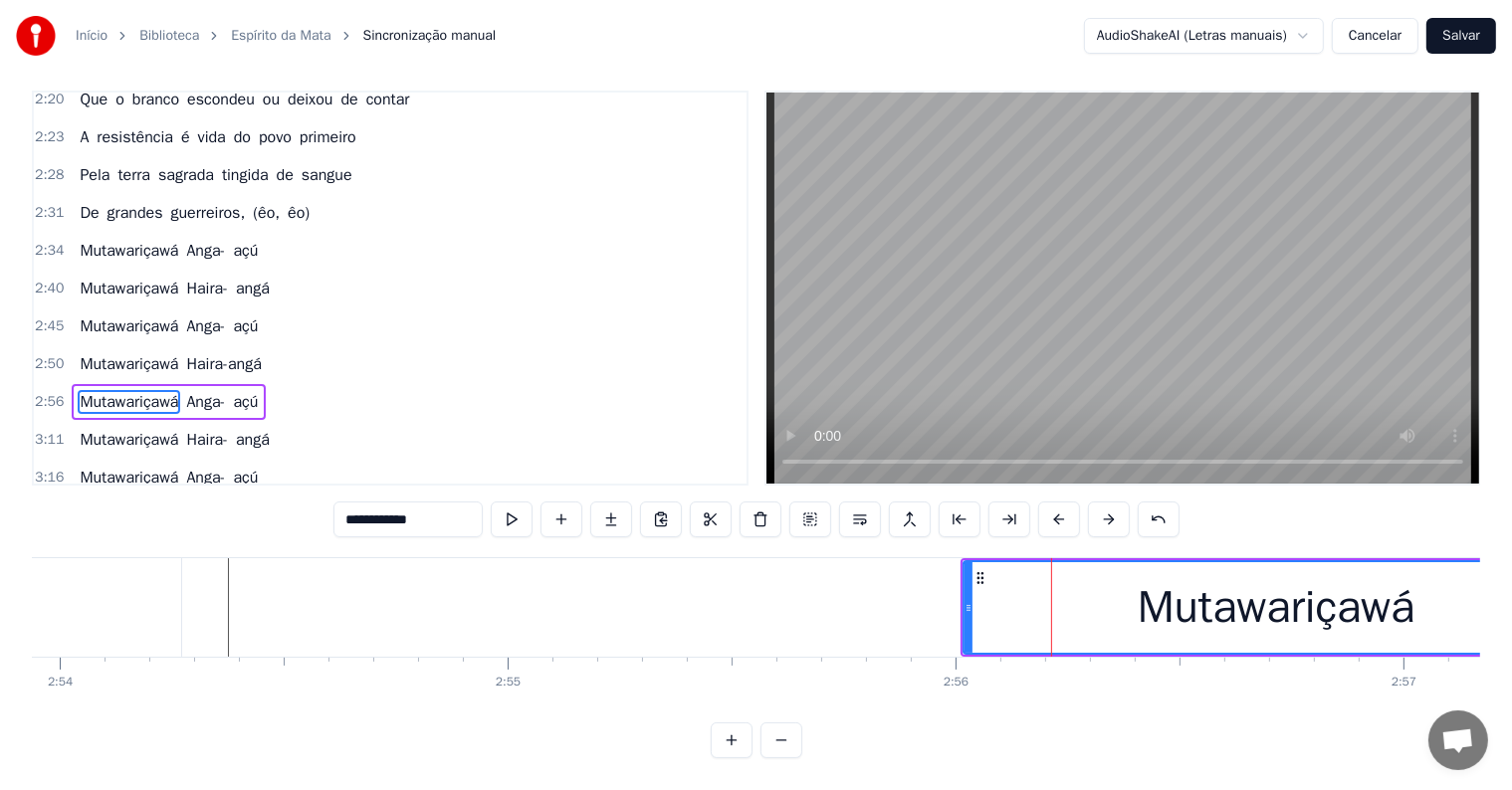scroll, scrollTop: 0, scrollLeft: 0, axis: both 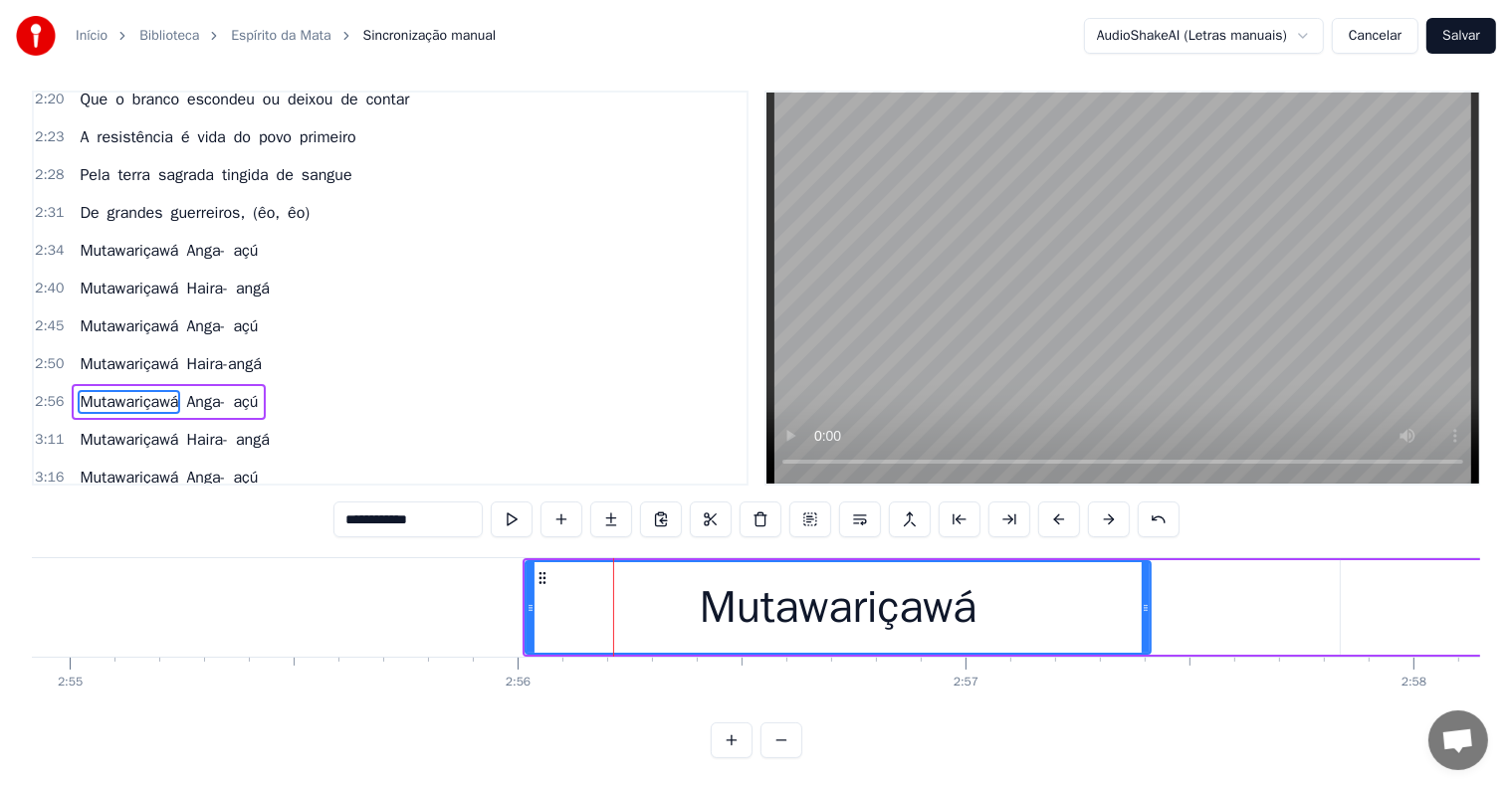 click on "Mutawariçawá Anga- açú" at bounding box center [2442, 607] 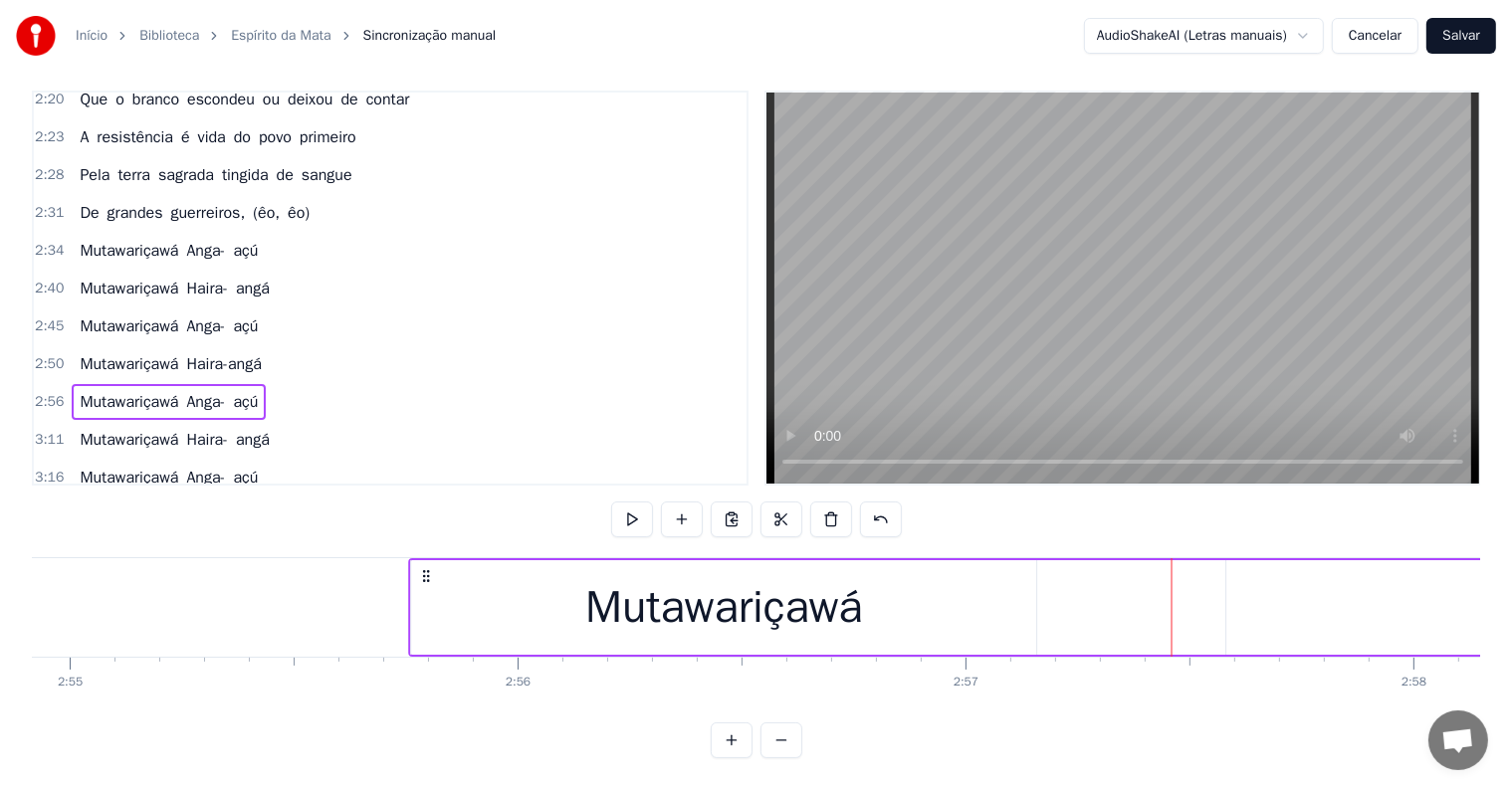 drag, startPoint x: 541, startPoint y: 554, endPoint x: 425, endPoint y: 558, distance: 116.06895 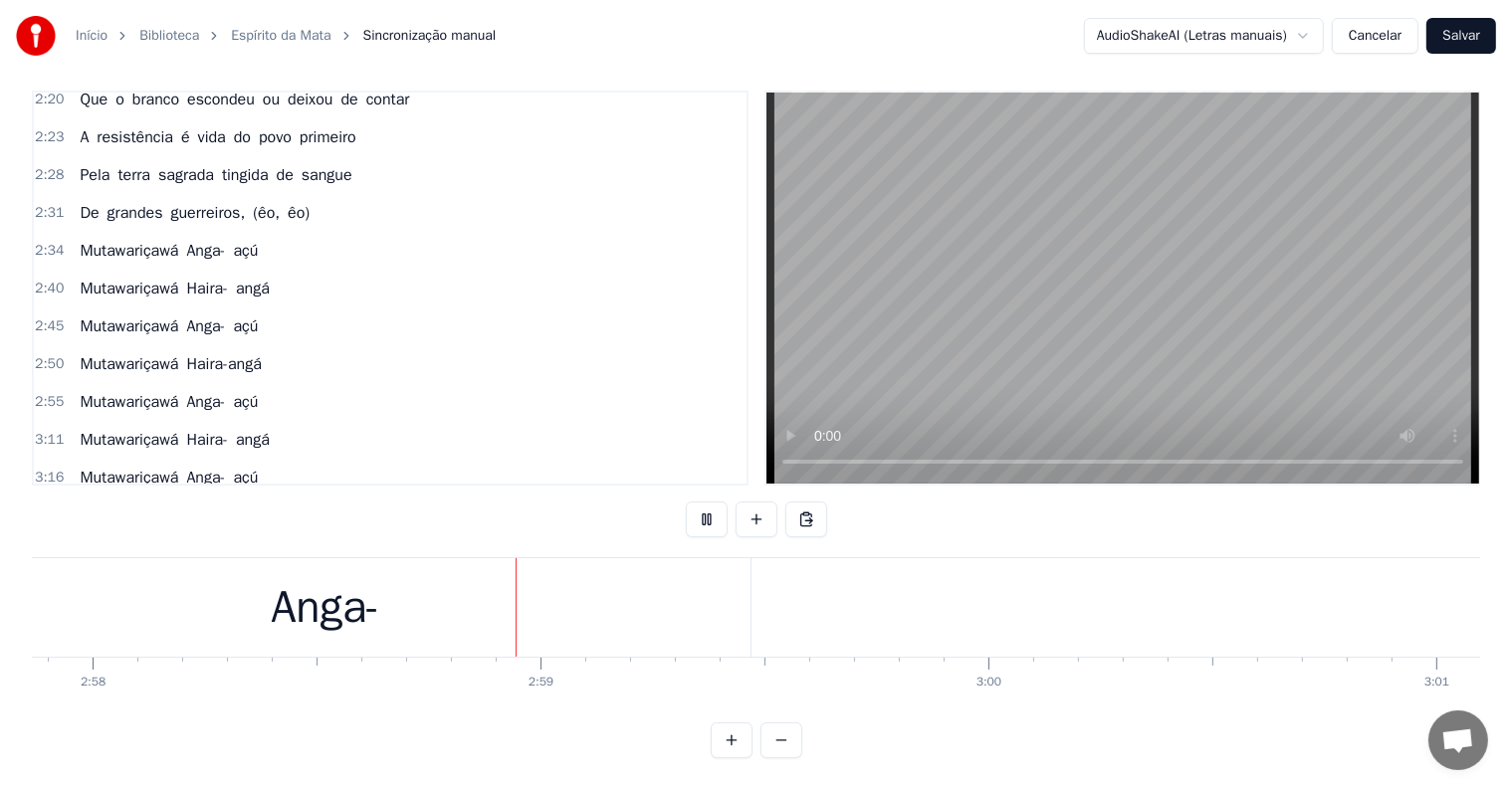 scroll, scrollTop: 0, scrollLeft: 79717, axis: horizontal 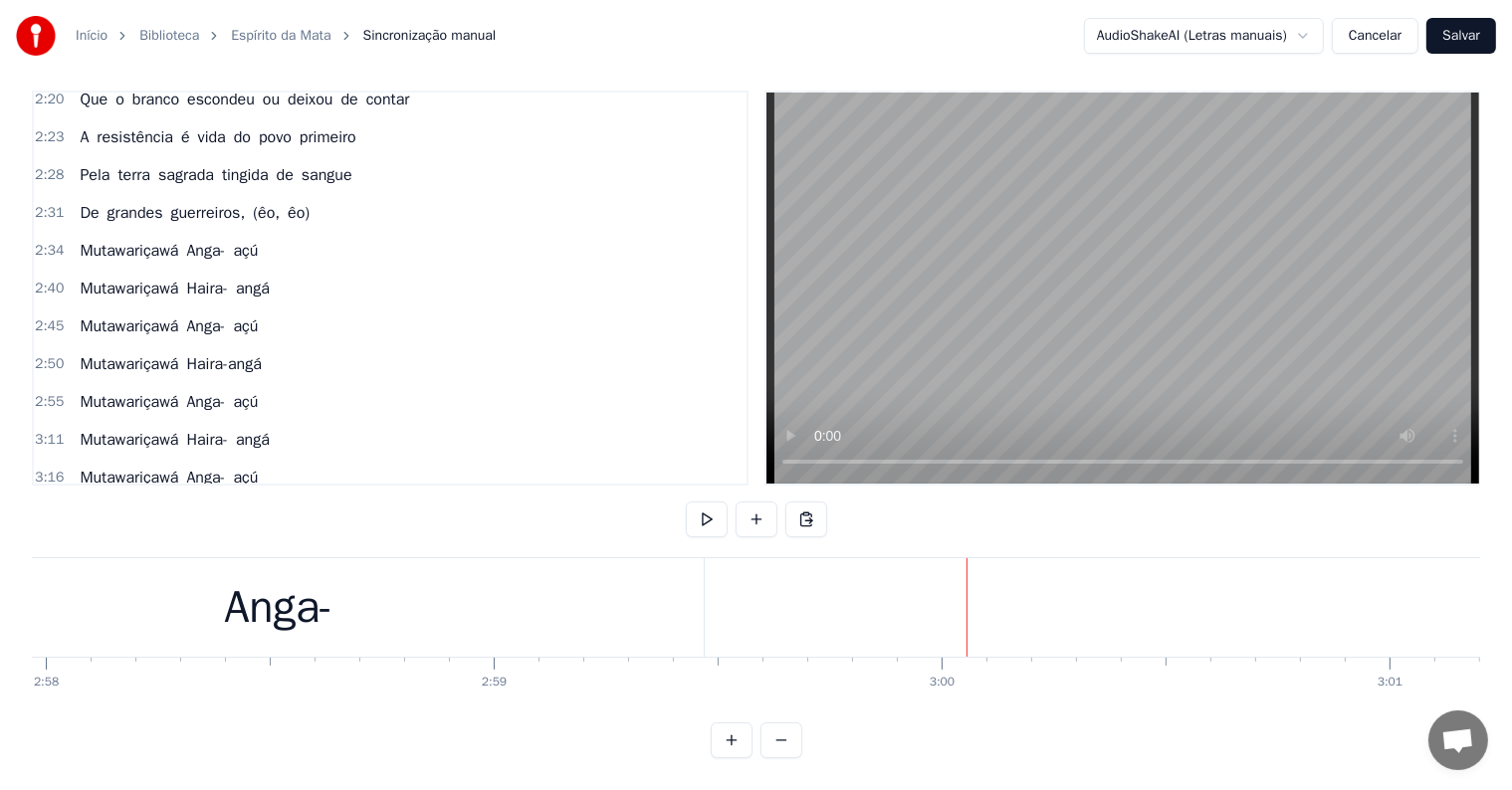 click on "Anga-" at bounding box center [279, 608] 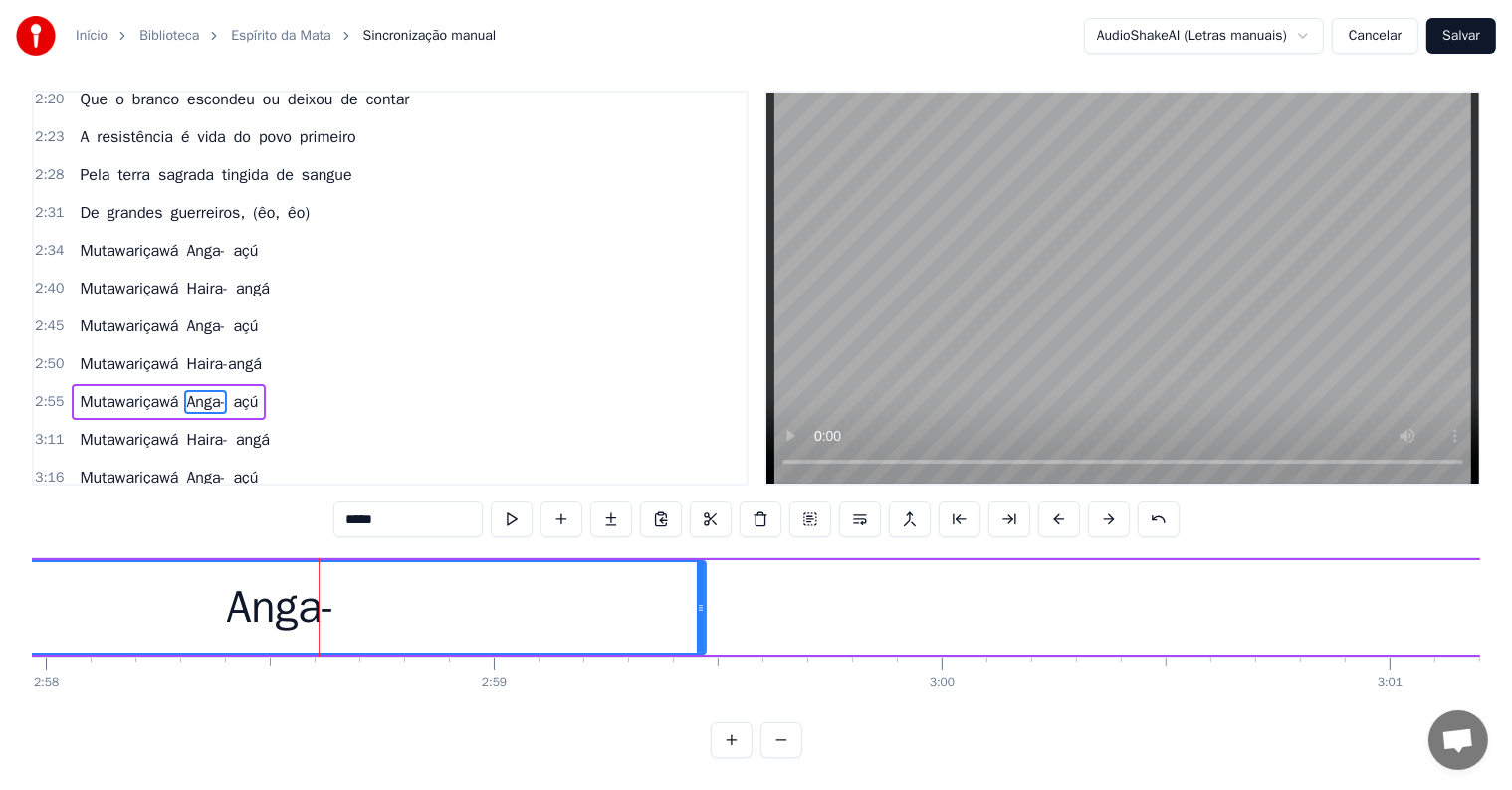 scroll, scrollTop: 0, scrollLeft: 0, axis: both 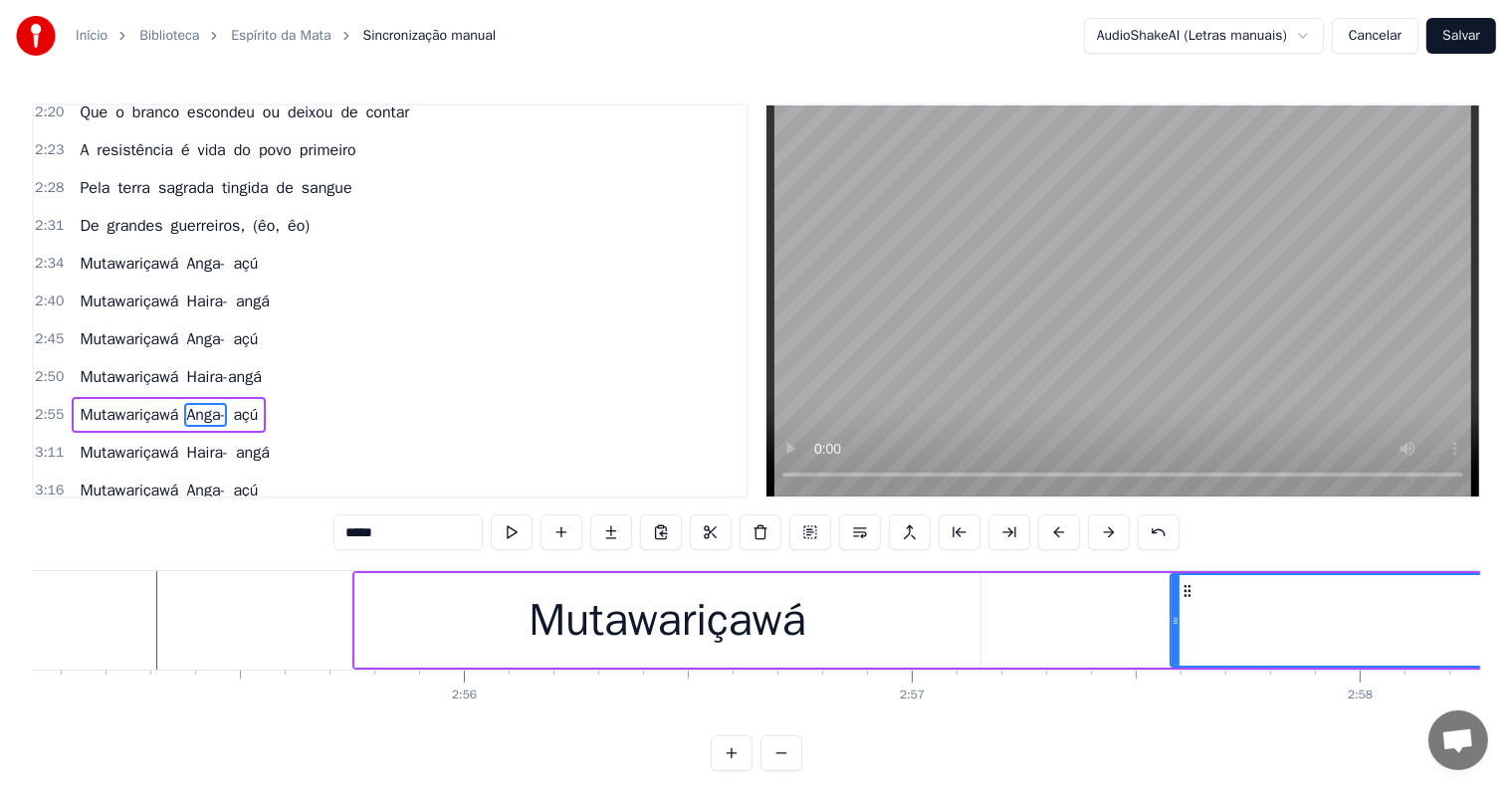 click on "Mutawariçawá Anga- açú" at bounding box center [2271, 620] 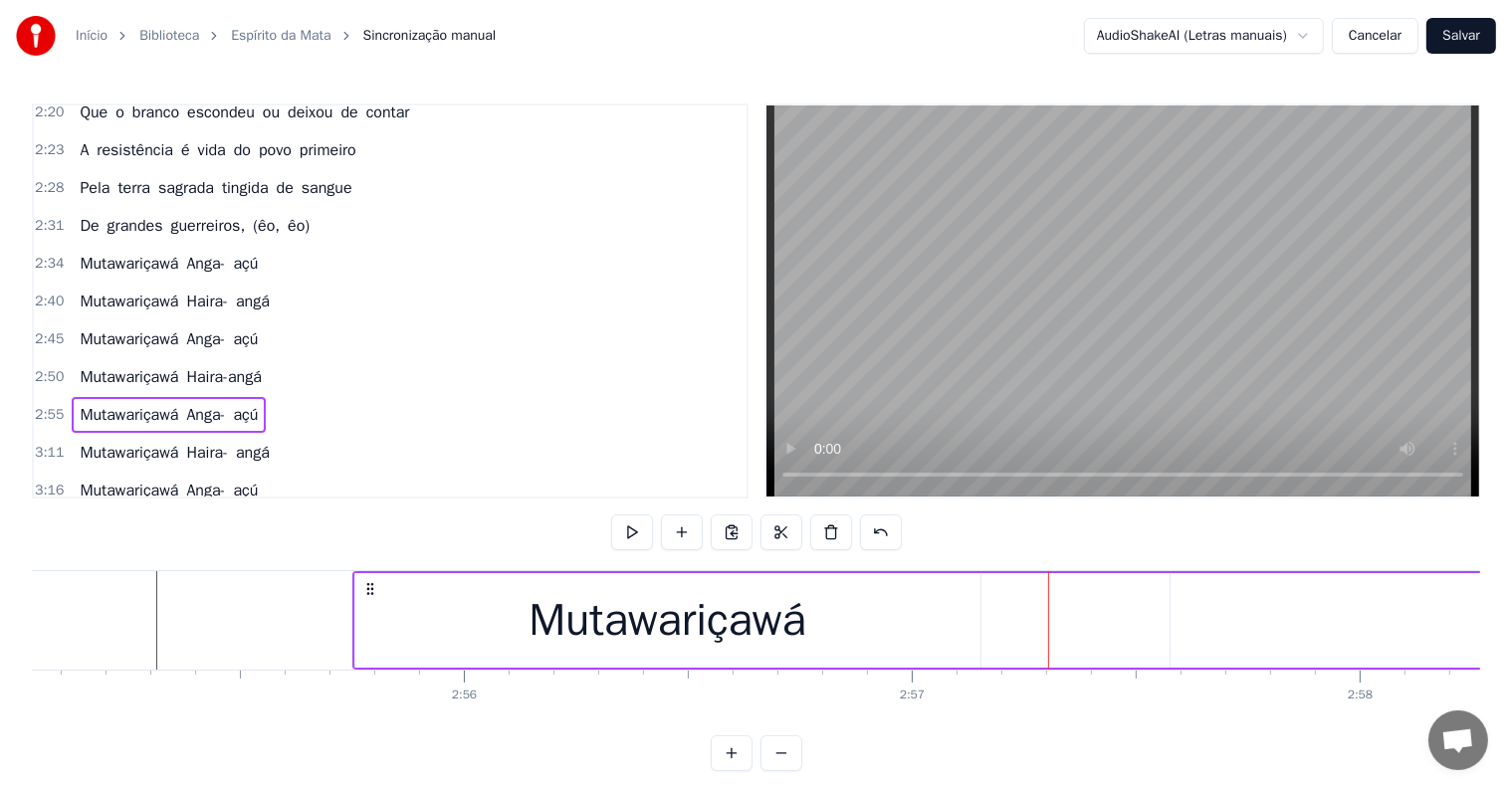 scroll, scrollTop: 9, scrollLeft: 0, axis: vertical 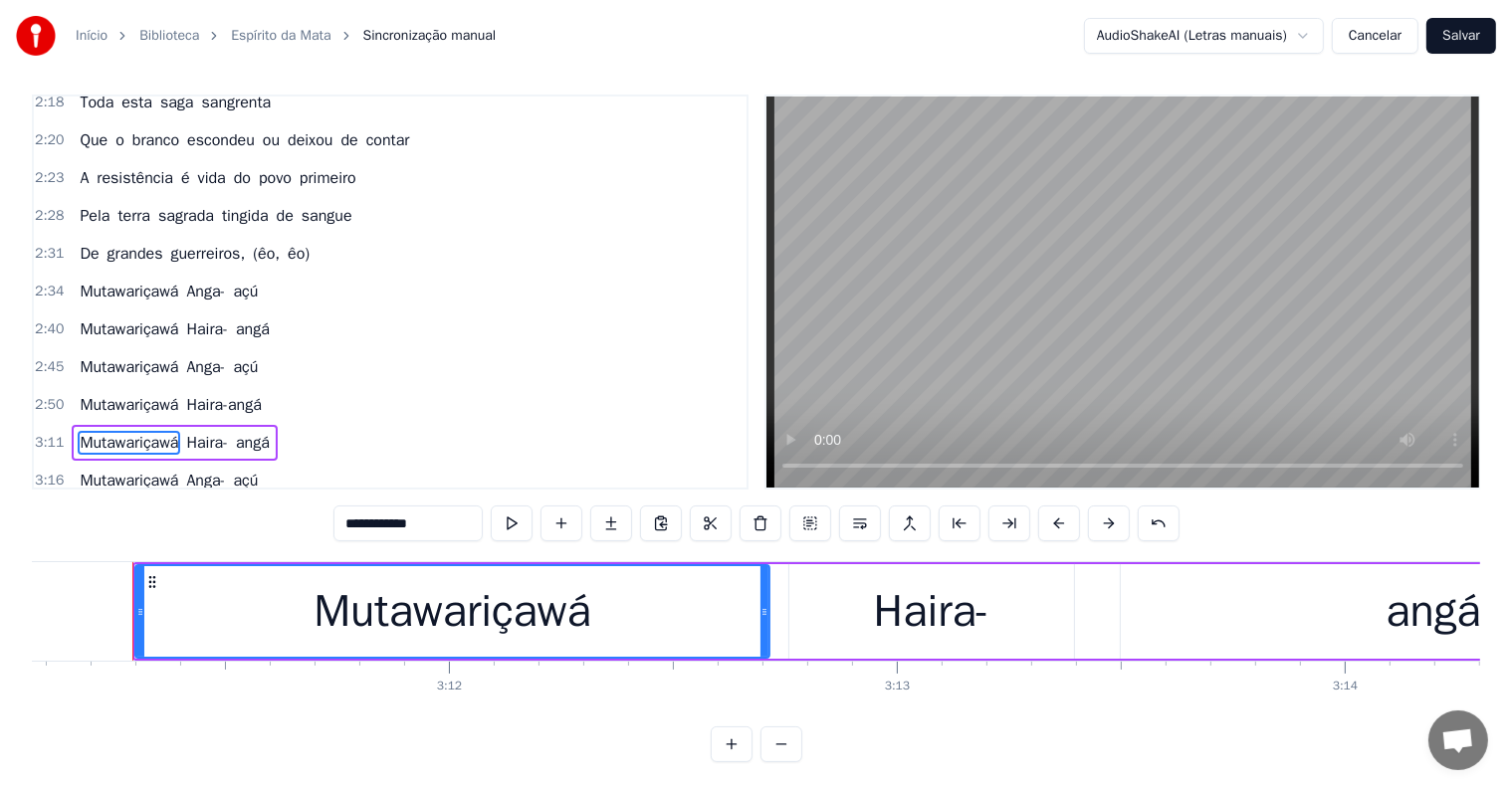 click on "Mutawariçawá Haira- angá" at bounding box center [941, 611] 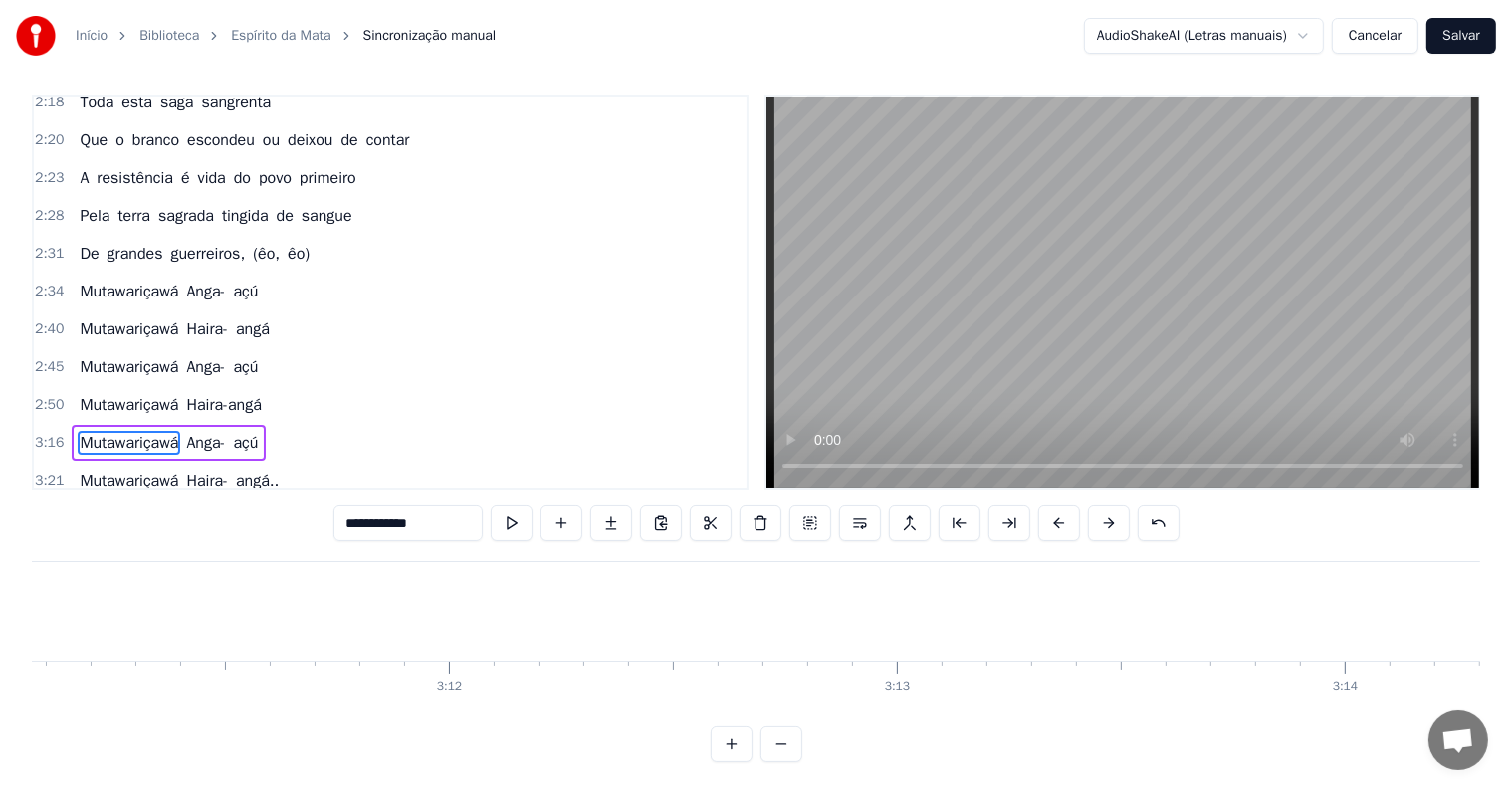 scroll, scrollTop: 30, scrollLeft: 0, axis: vertical 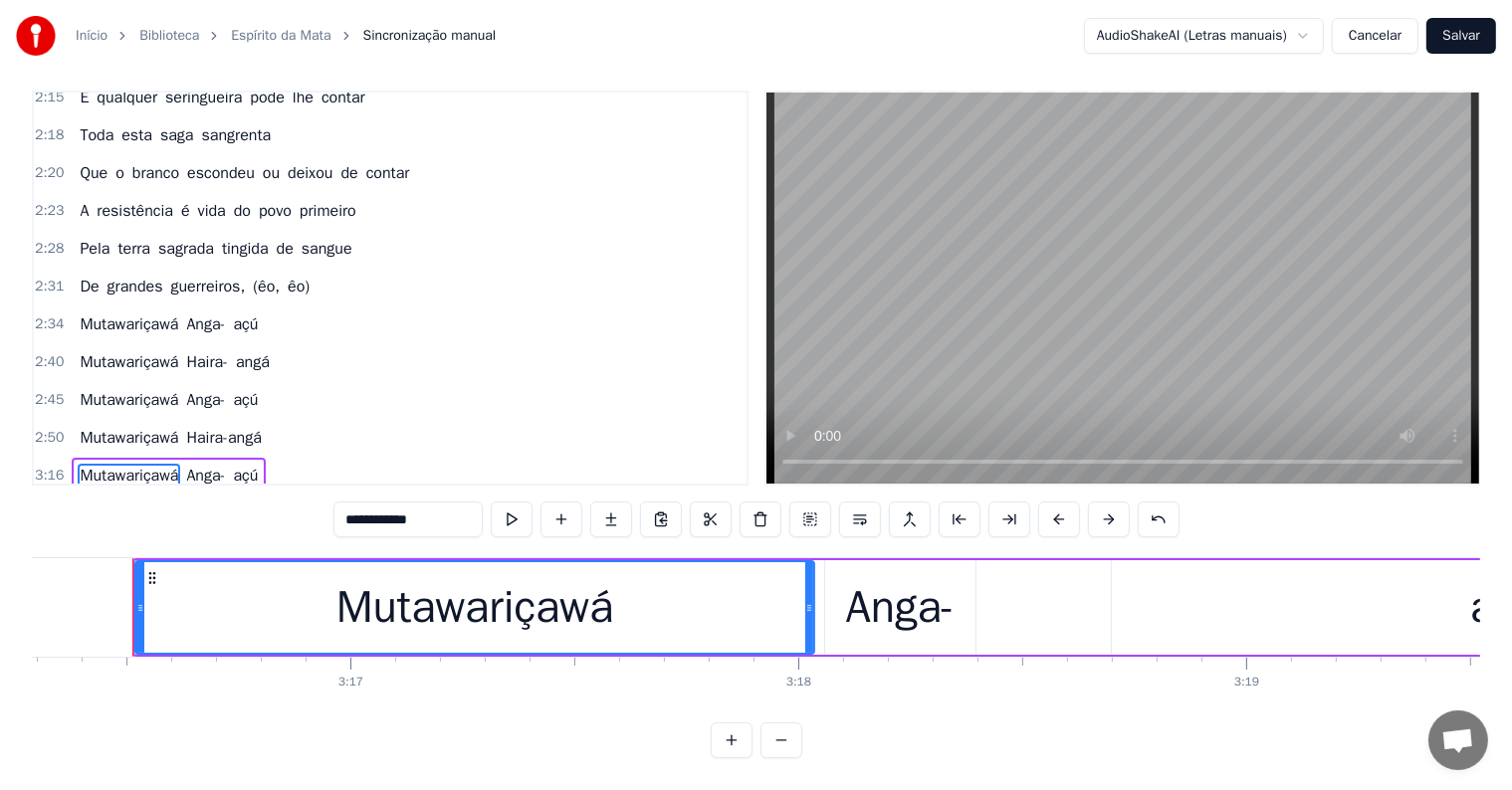 click on "Mutawariçawá Anga- açú" at bounding box center [168, 400] 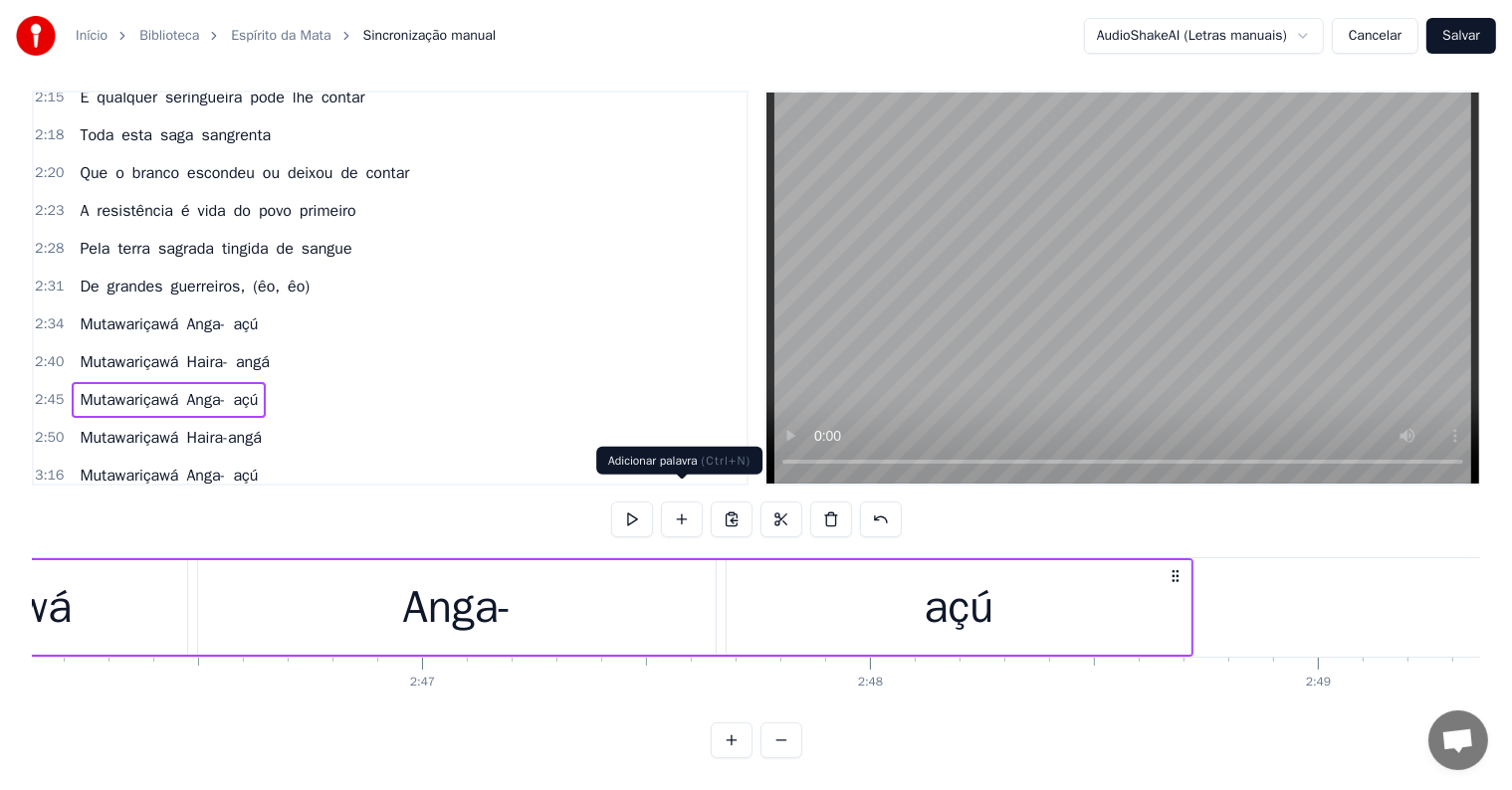 scroll, scrollTop: 0, scrollLeft: 73958, axis: horizontal 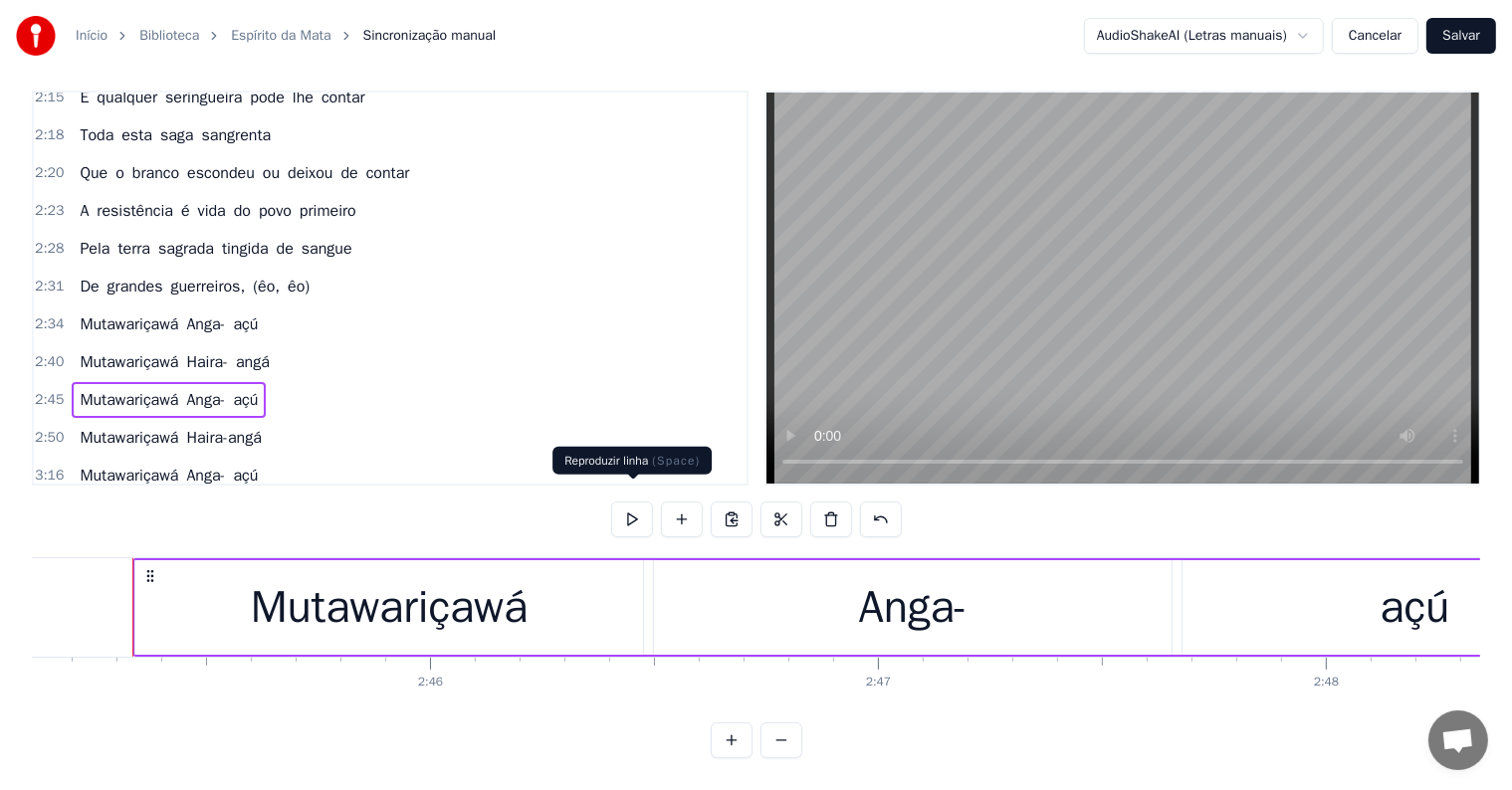 click at bounding box center (632, 519) 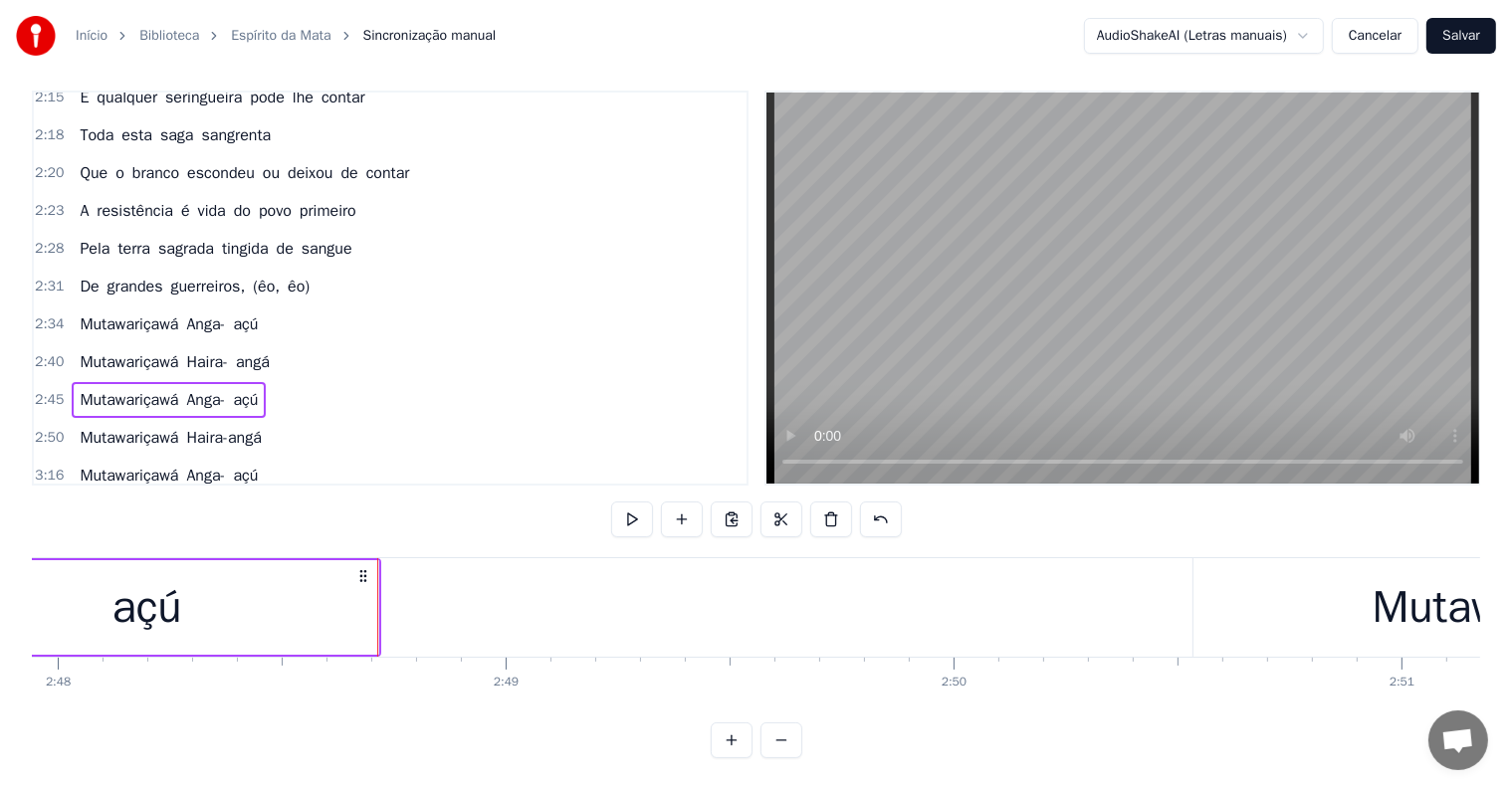 scroll, scrollTop: 0, scrollLeft: 75228, axis: horizontal 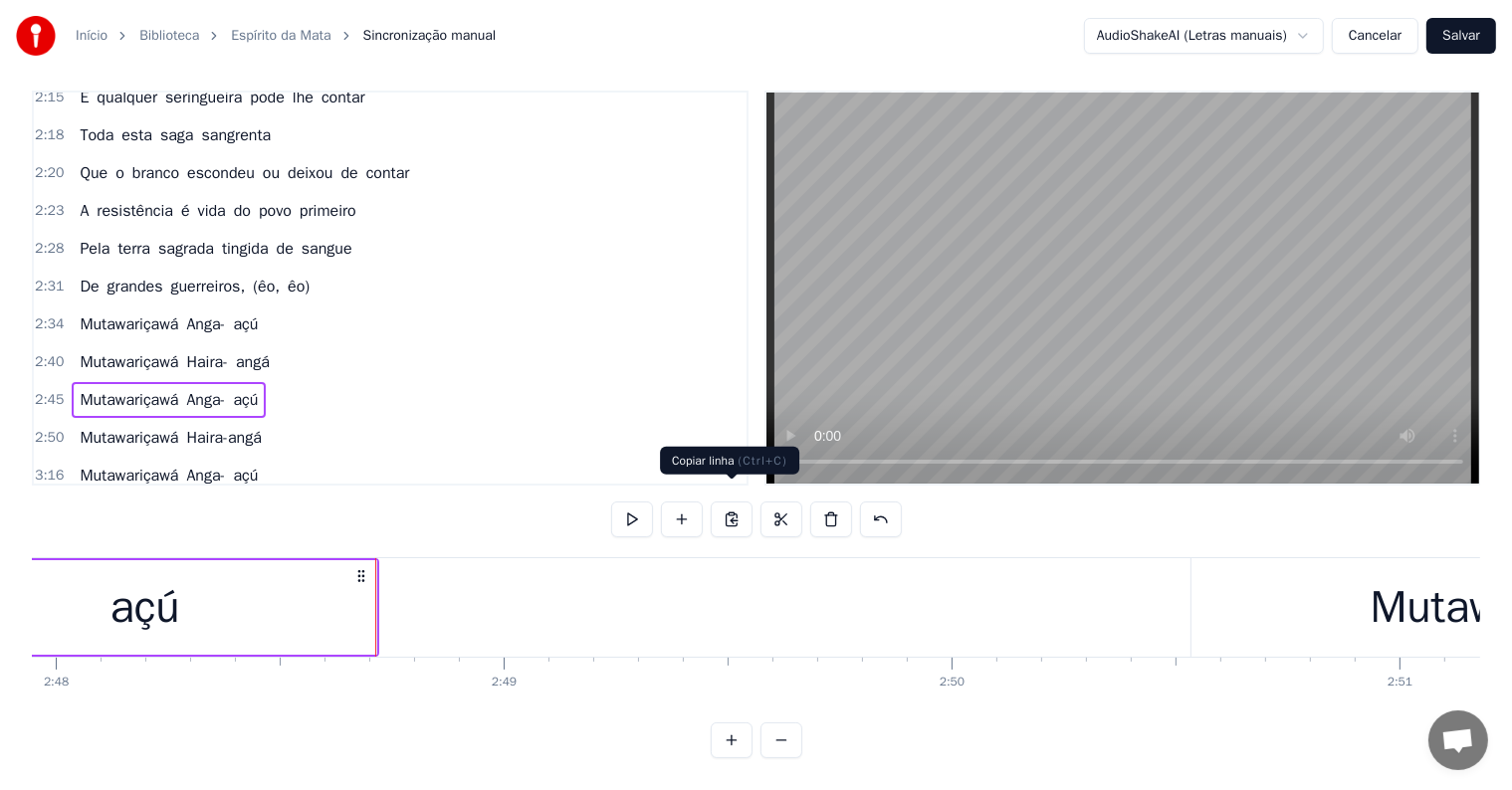 click at bounding box center (732, 519) 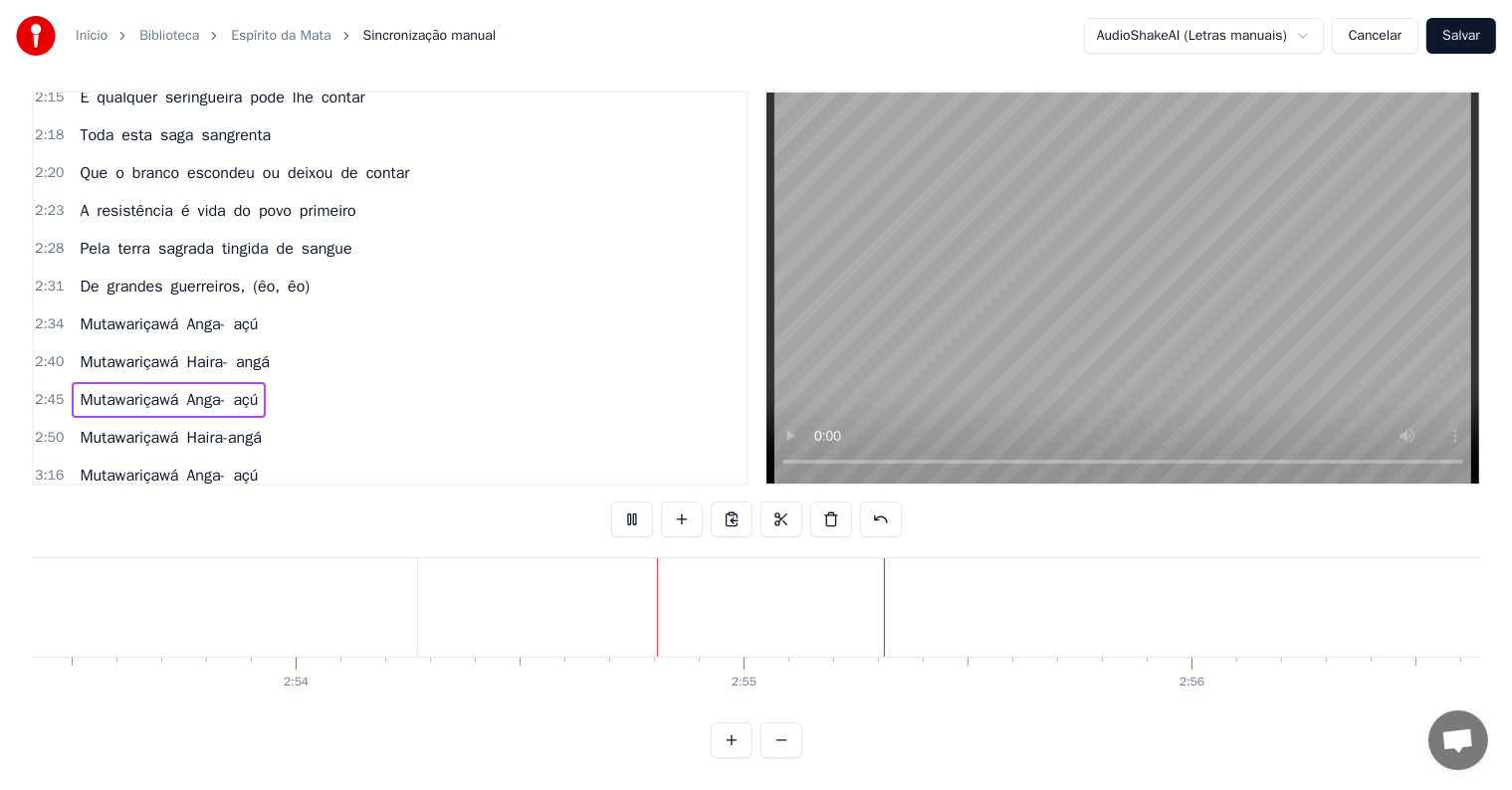 scroll, scrollTop: 0, scrollLeft: 77947, axis: horizontal 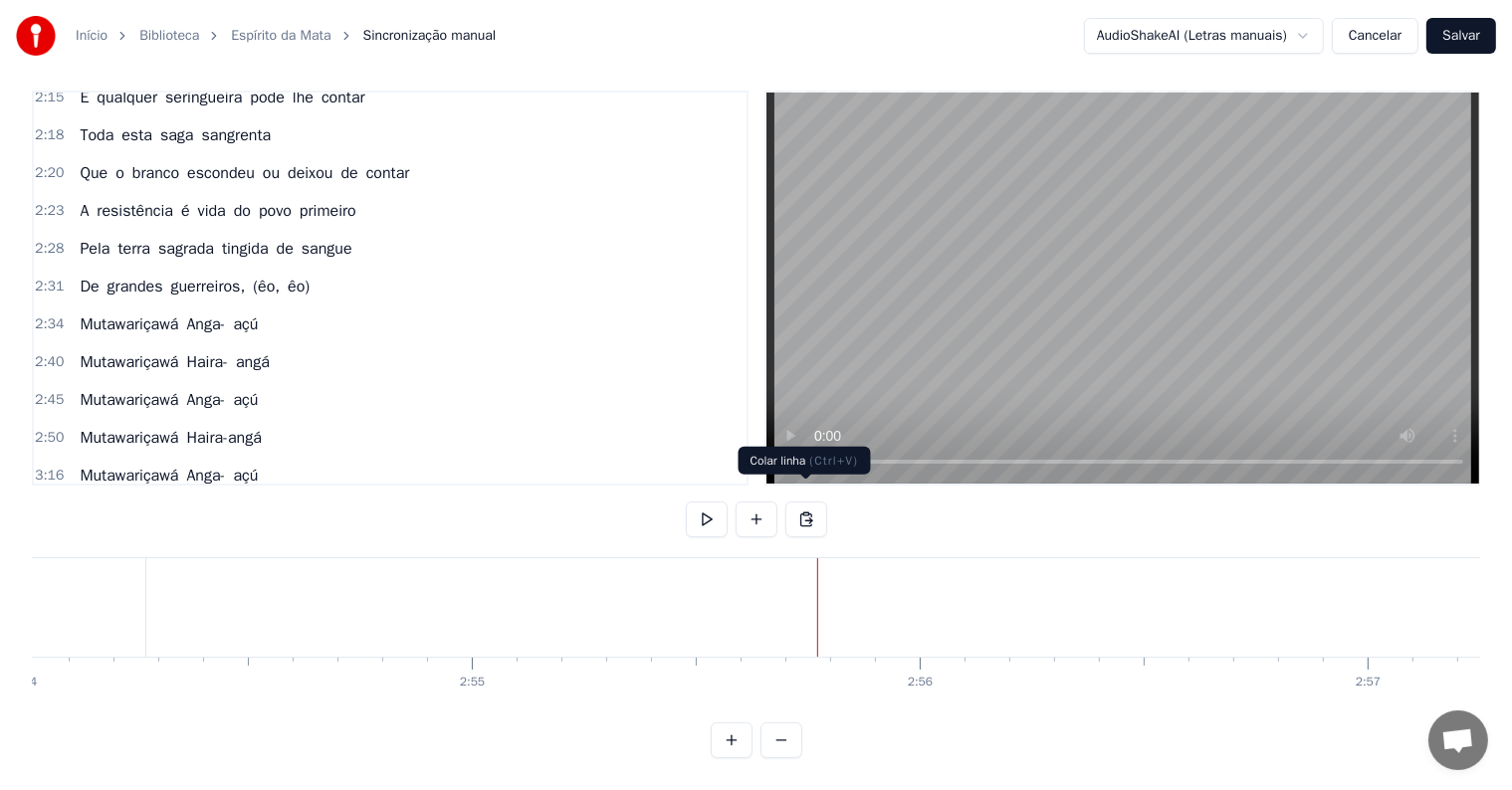 click at bounding box center [806, 519] 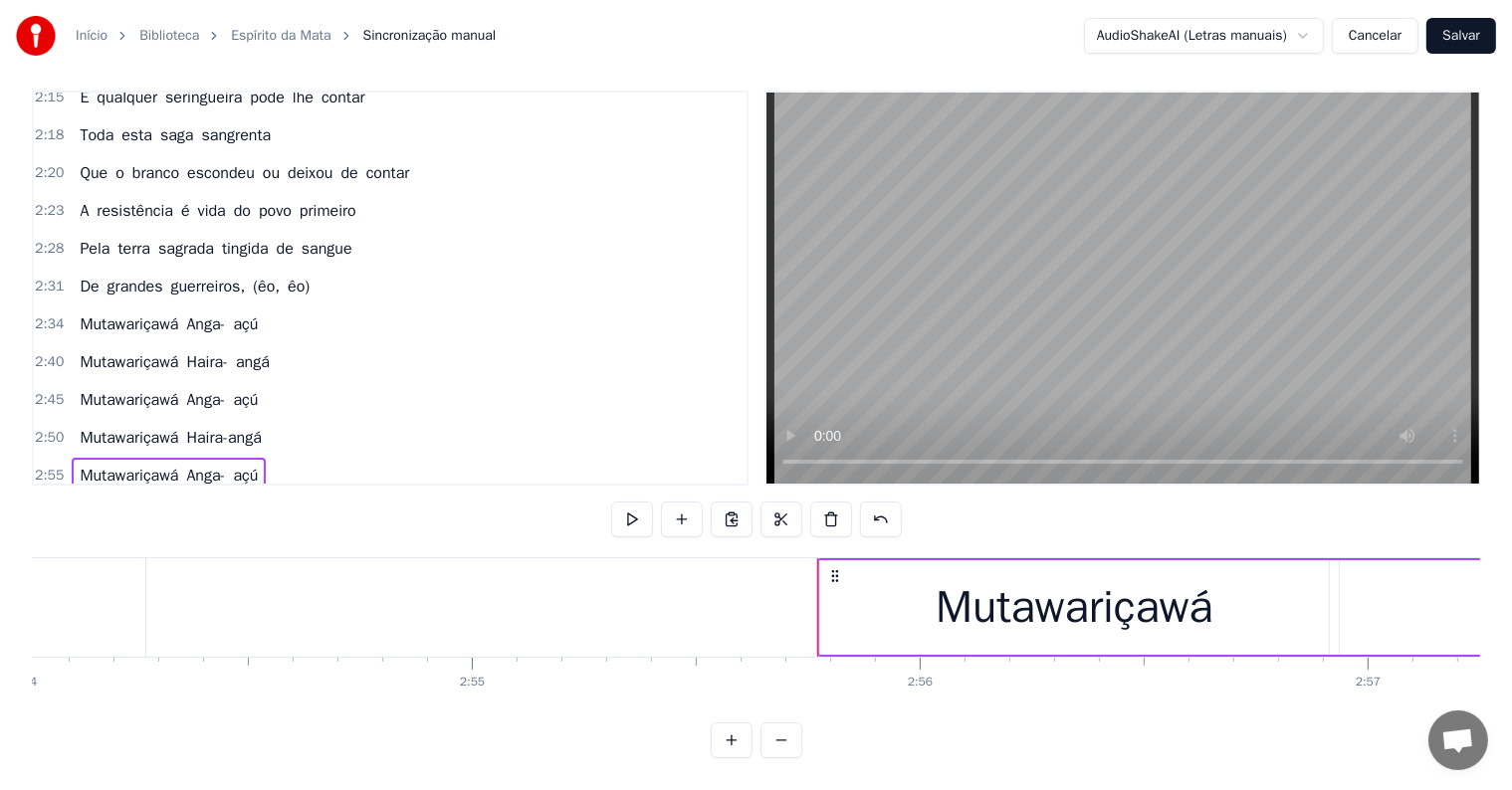 scroll, scrollTop: 1109, scrollLeft: 0, axis: vertical 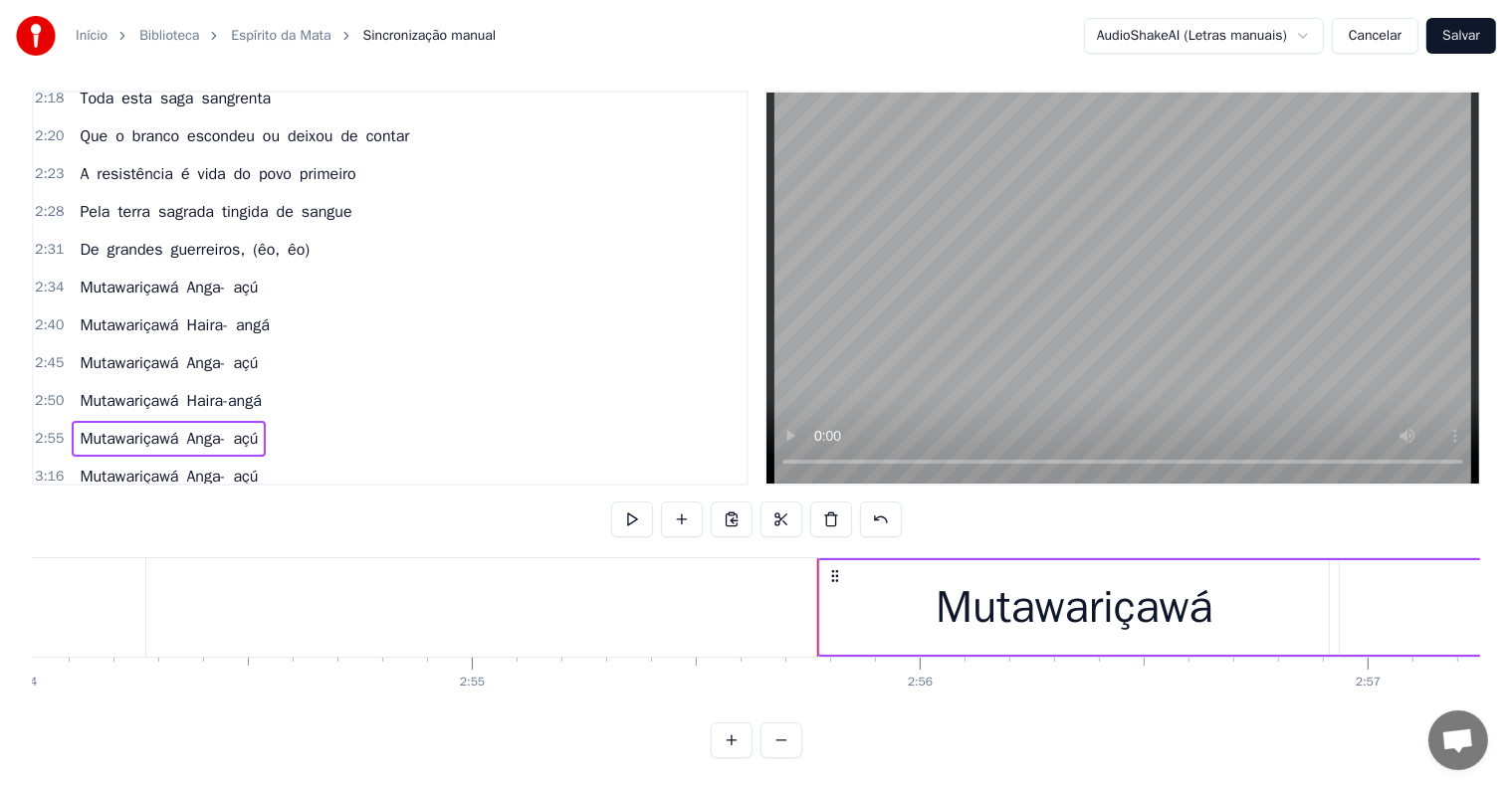 click at bounding box center (-31897, 607) 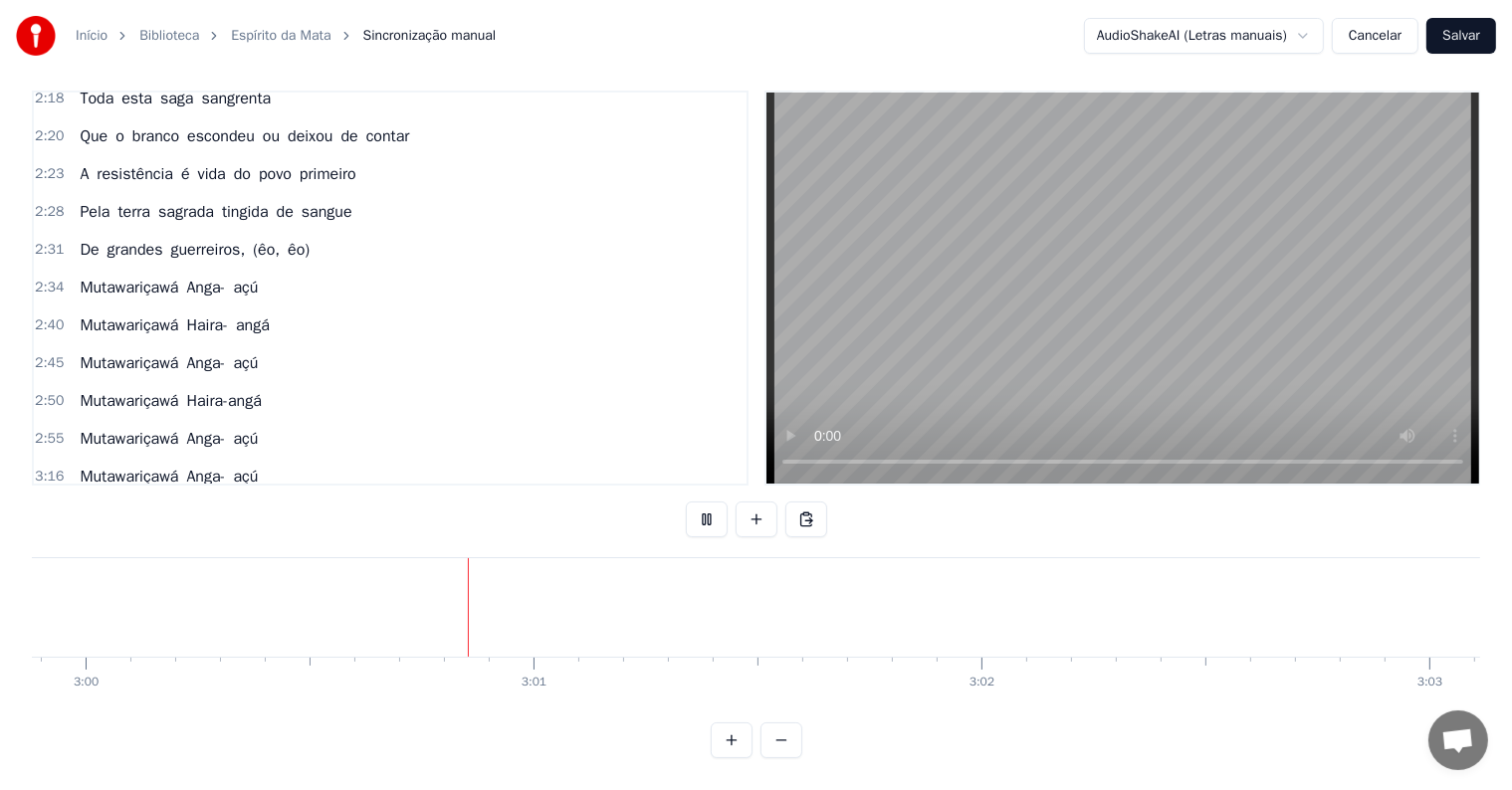 scroll, scrollTop: 0, scrollLeft: 80574, axis: horizontal 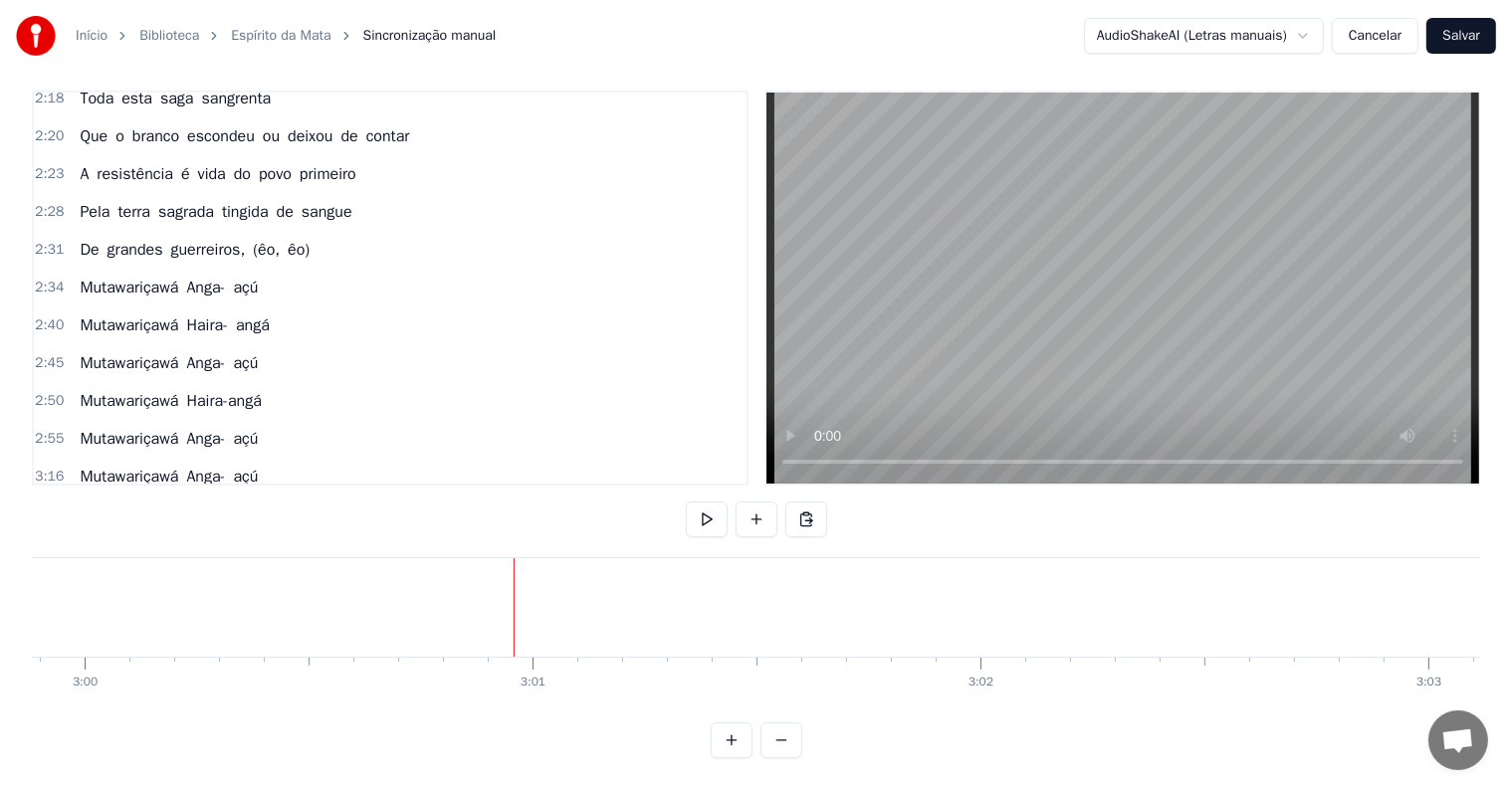 click on "Mutawariçawá Haira-angá" at bounding box center (170, 401) 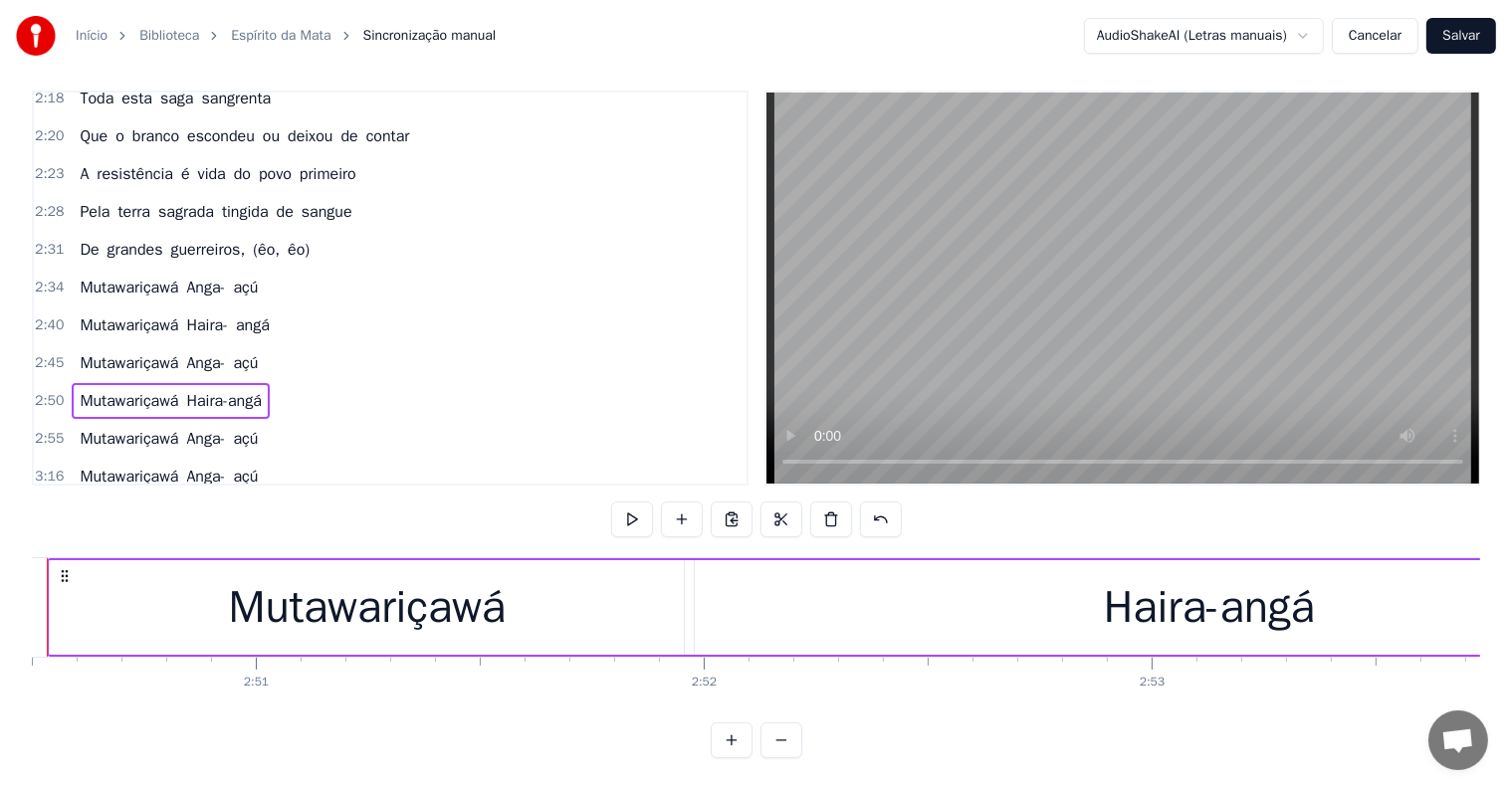 scroll, scrollTop: 0, scrollLeft: 76287, axis: horizontal 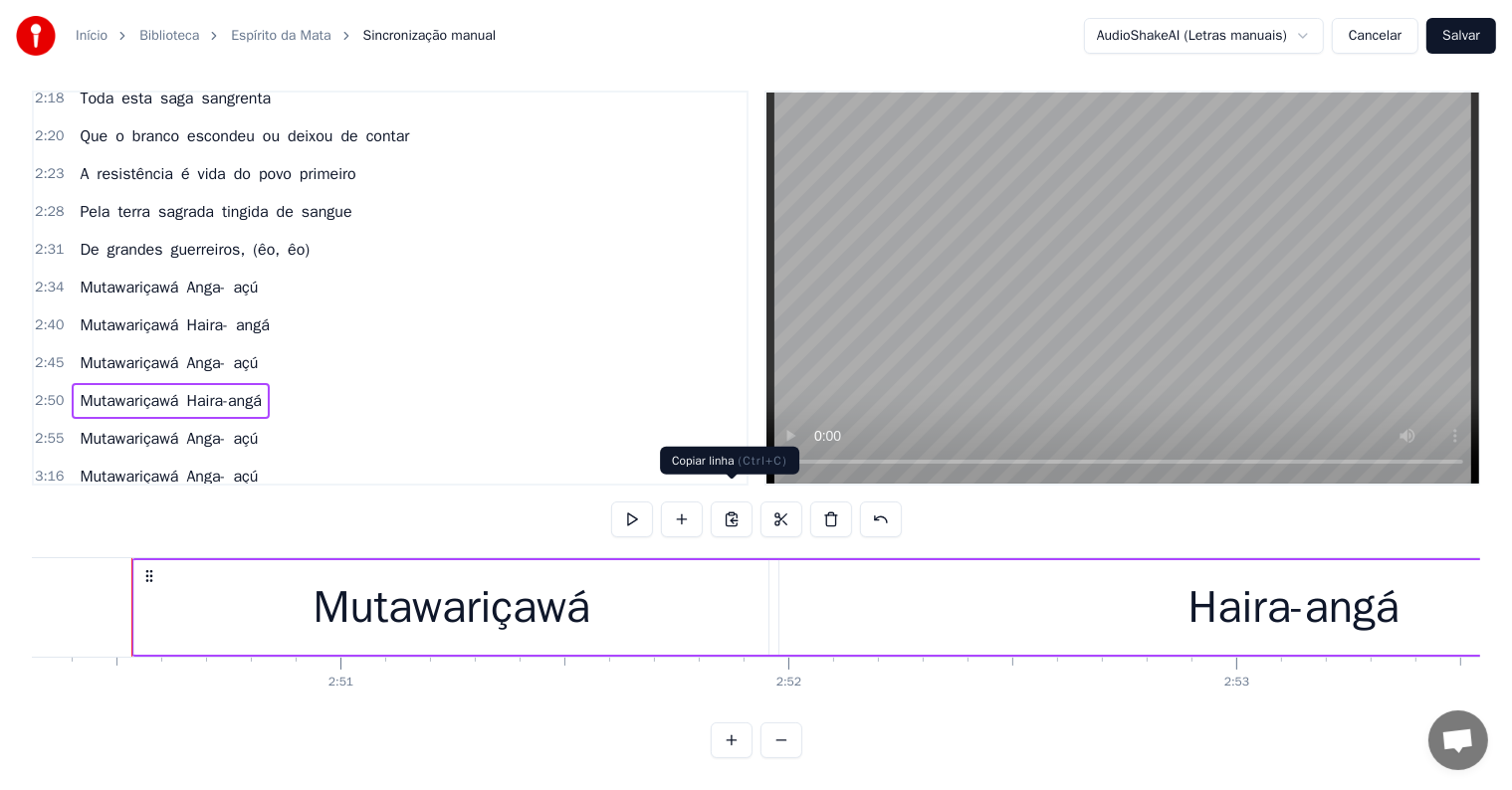 click at bounding box center [732, 519] 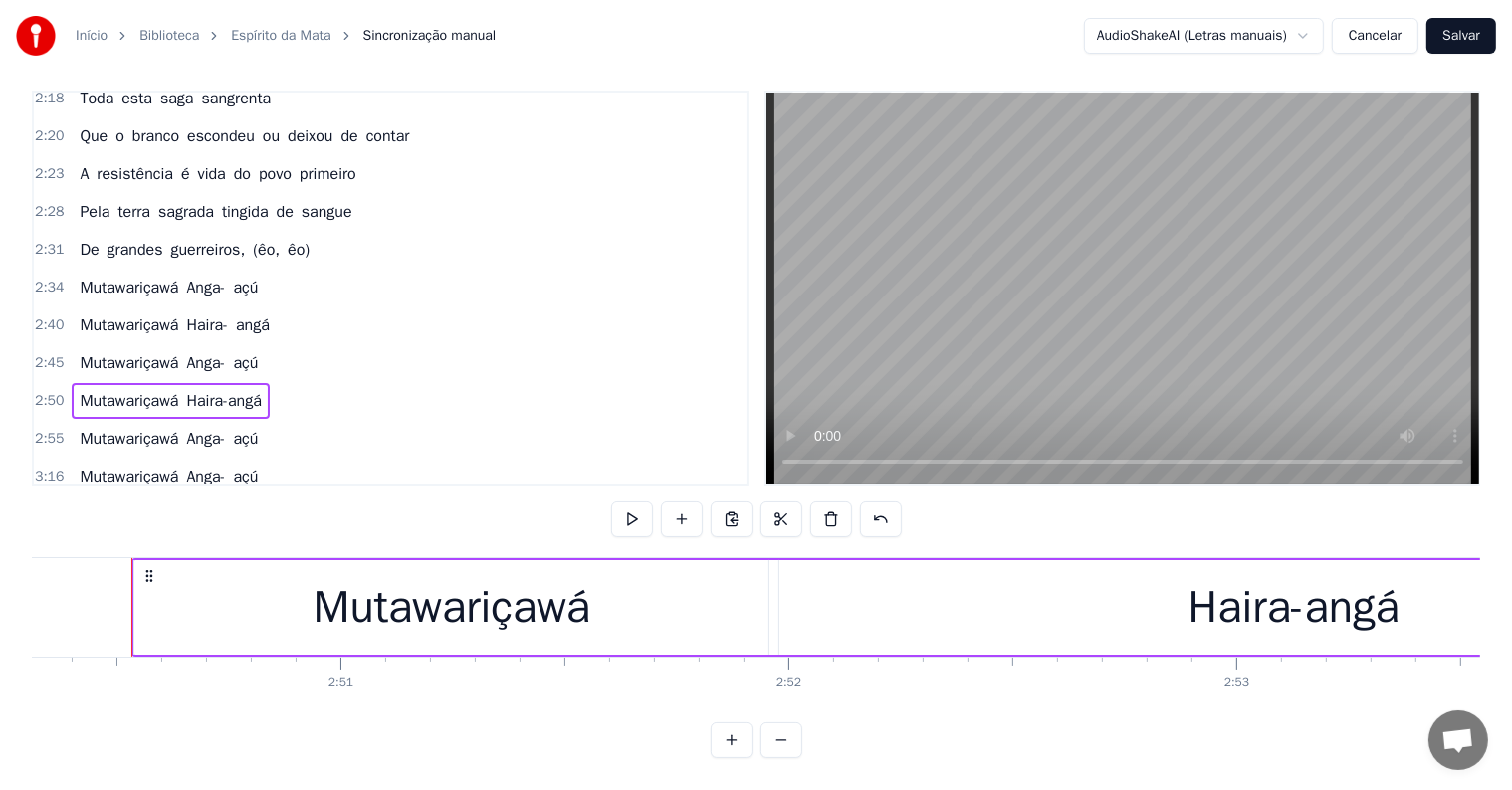 click on "açú" at bounding box center (245, 439) 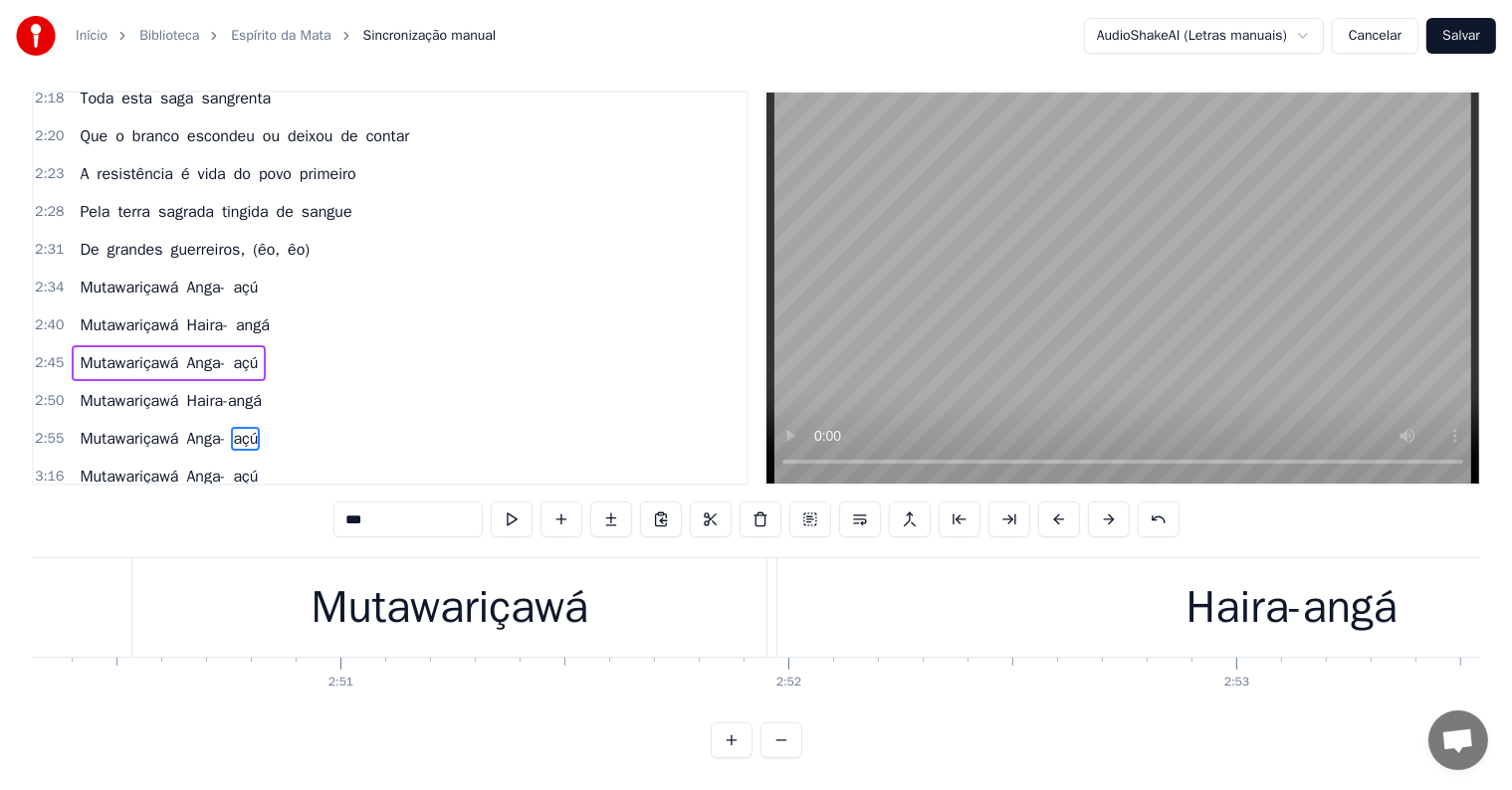 scroll, scrollTop: 9, scrollLeft: 0, axis: vertical 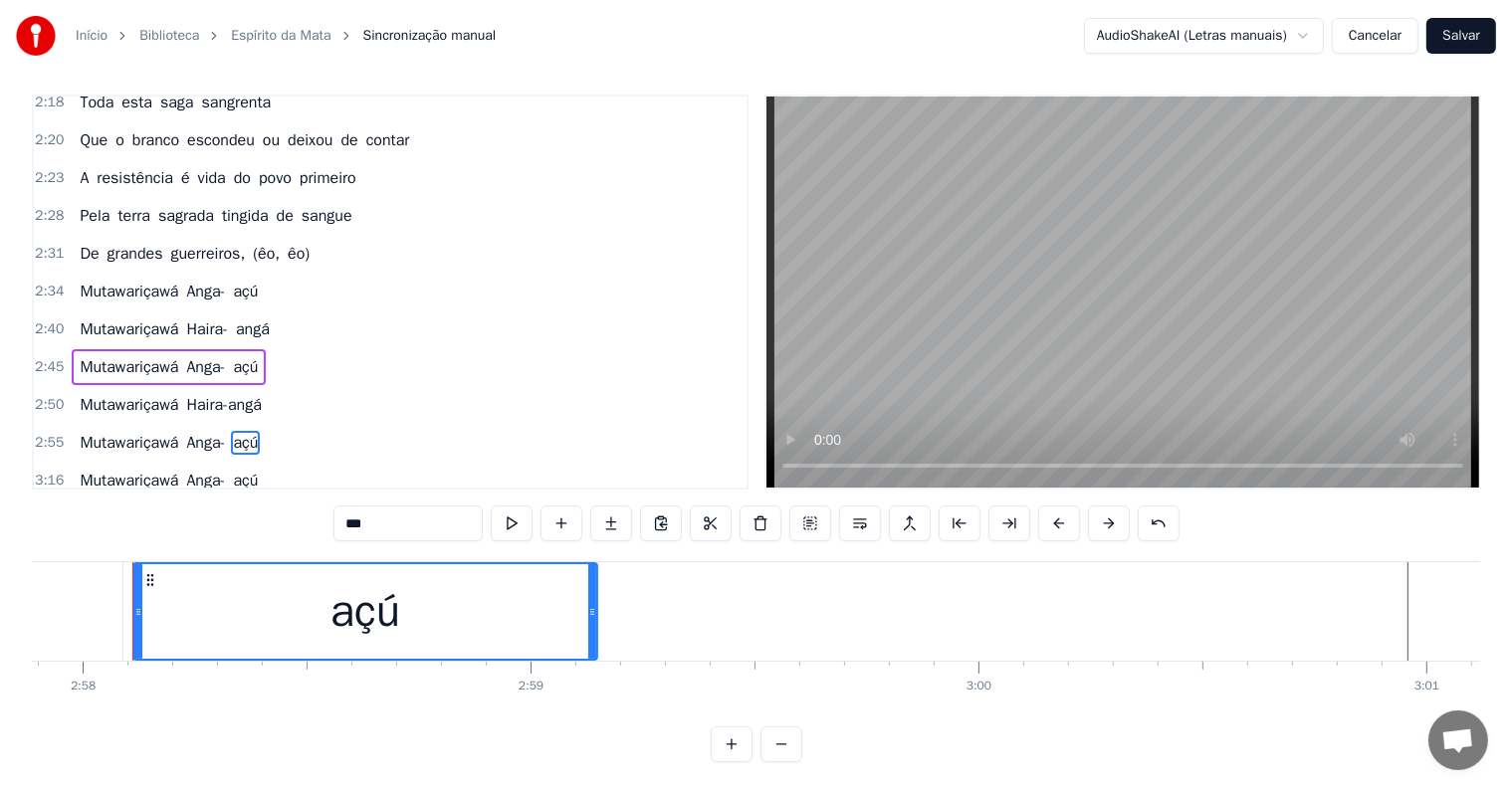 click at bounding box center [-33630, 611] 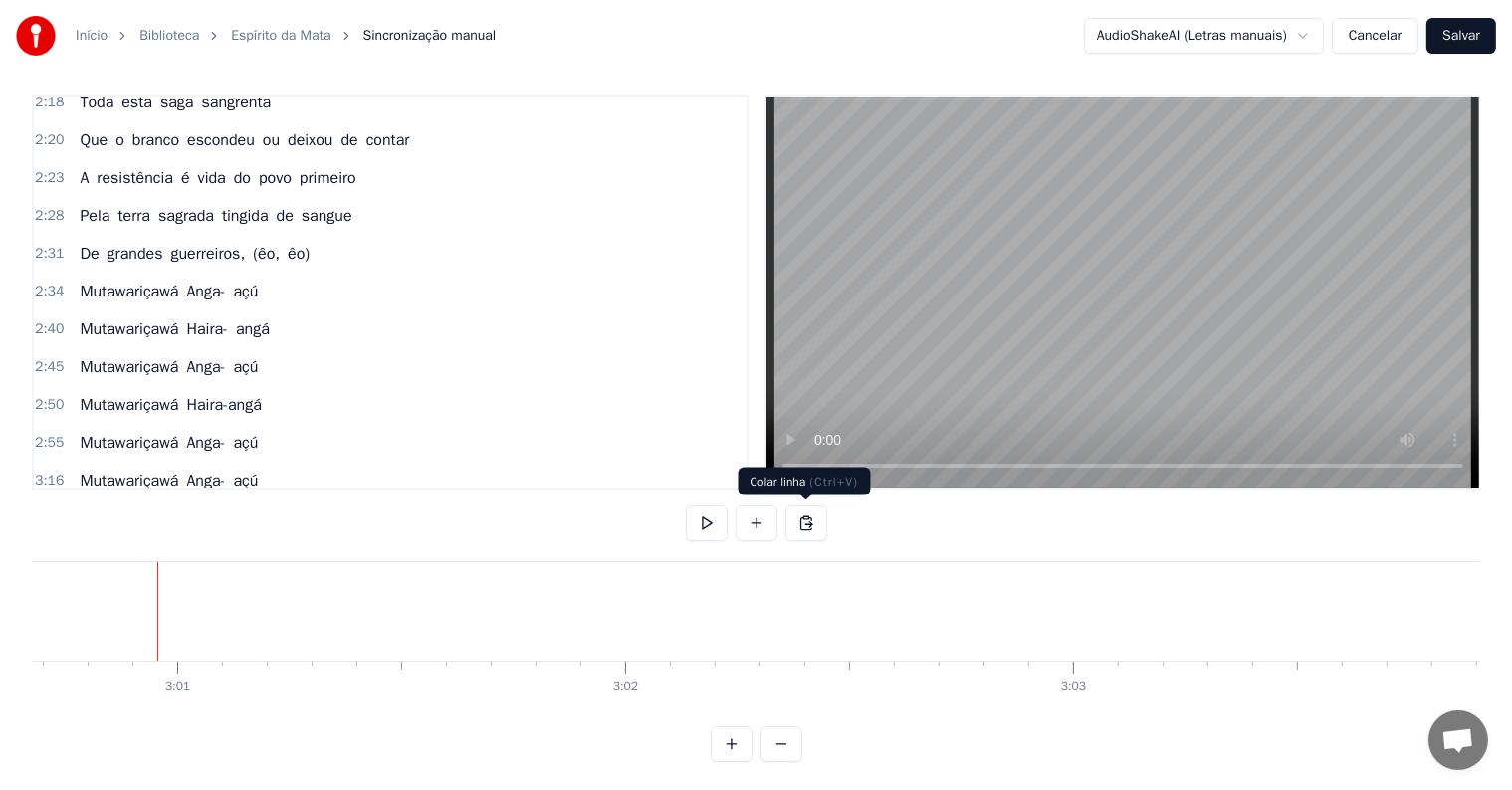scroll, scrollTop: 0, scrollLeft: 80954, axis: horizontal 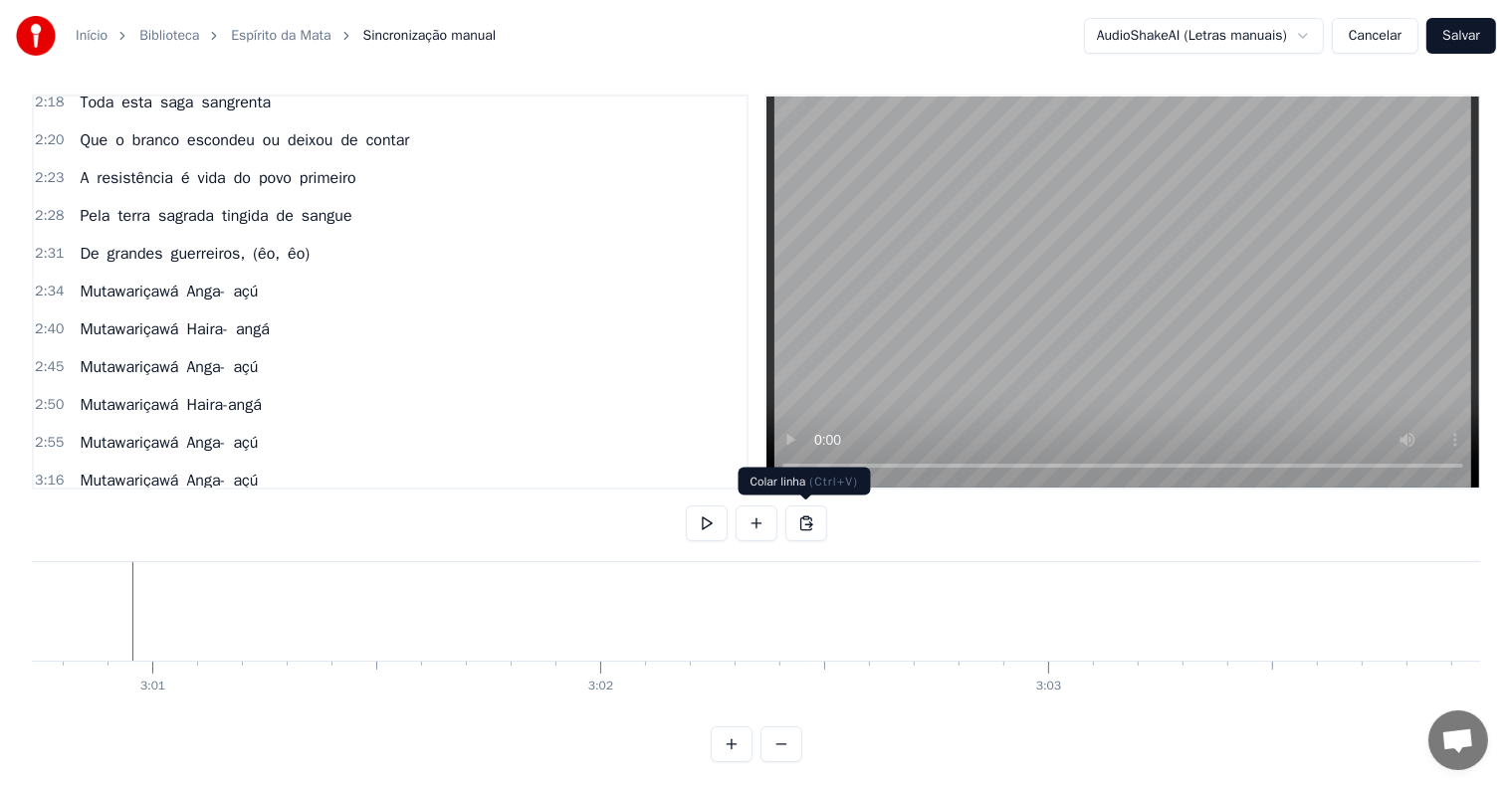 click at bounding box center [806, 523] 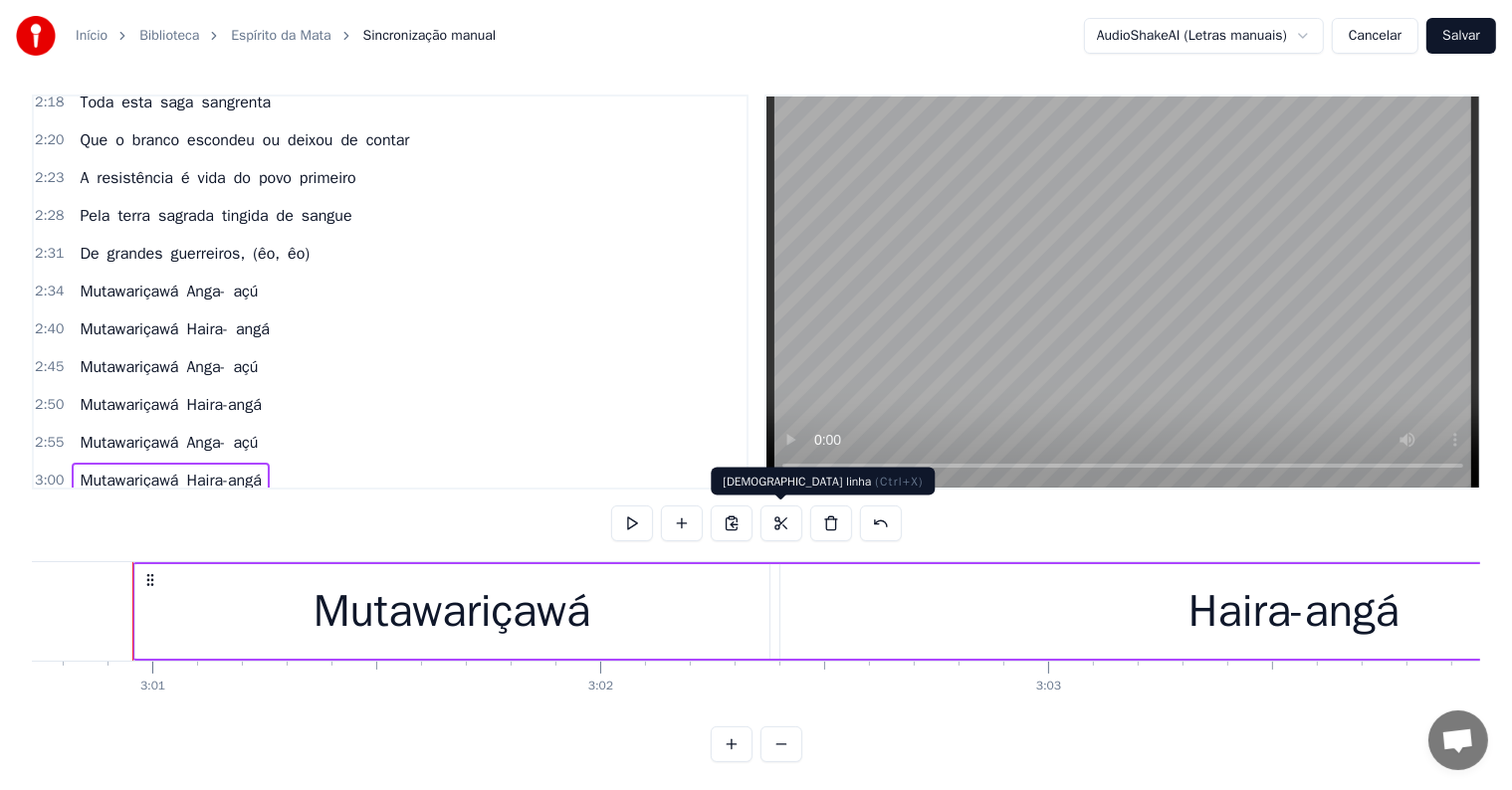 scroll, scrollTop: 1146, scrollLeft: 0, axis: vertical 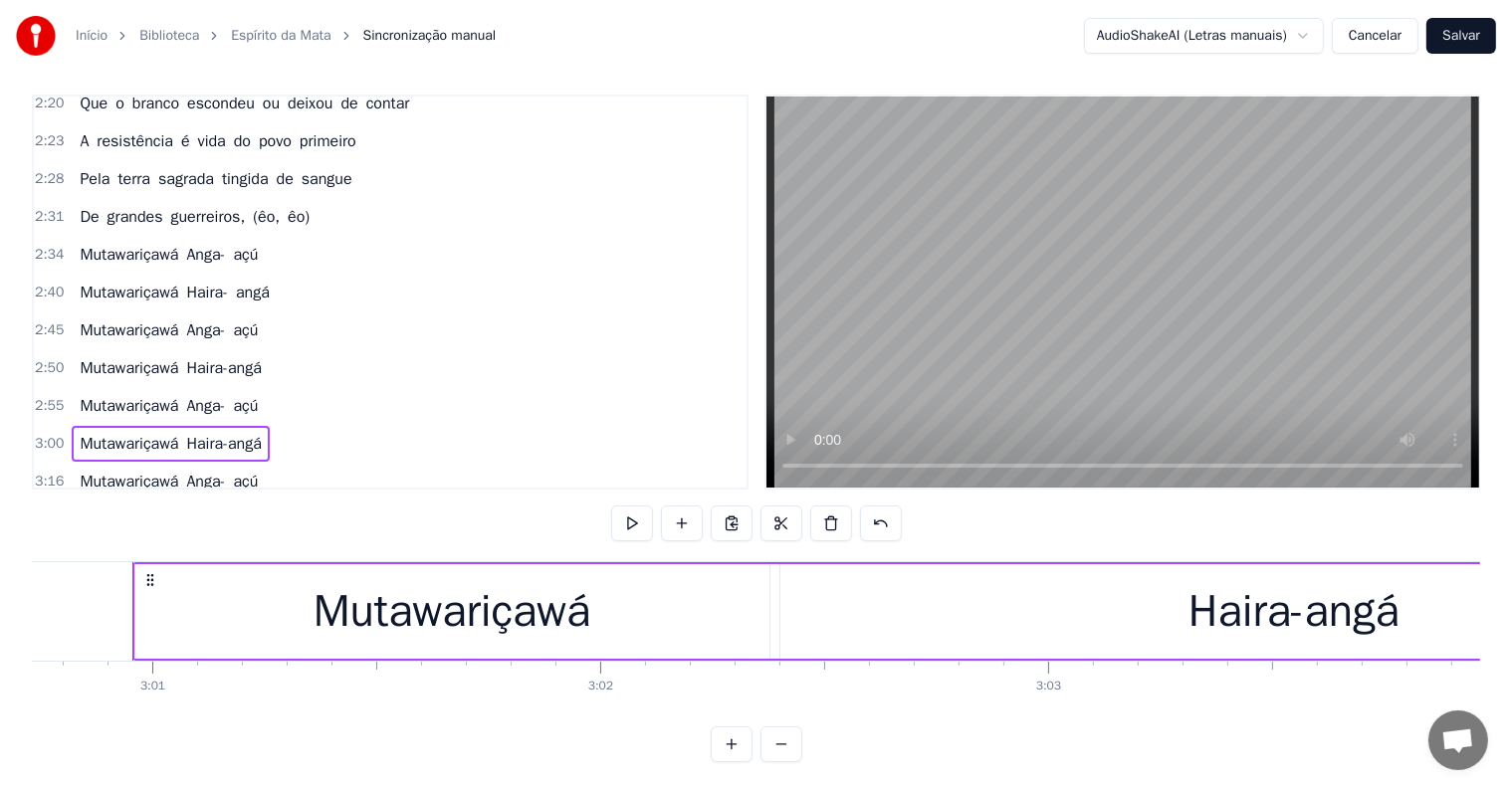 click at bounding box center (-34904, 611) 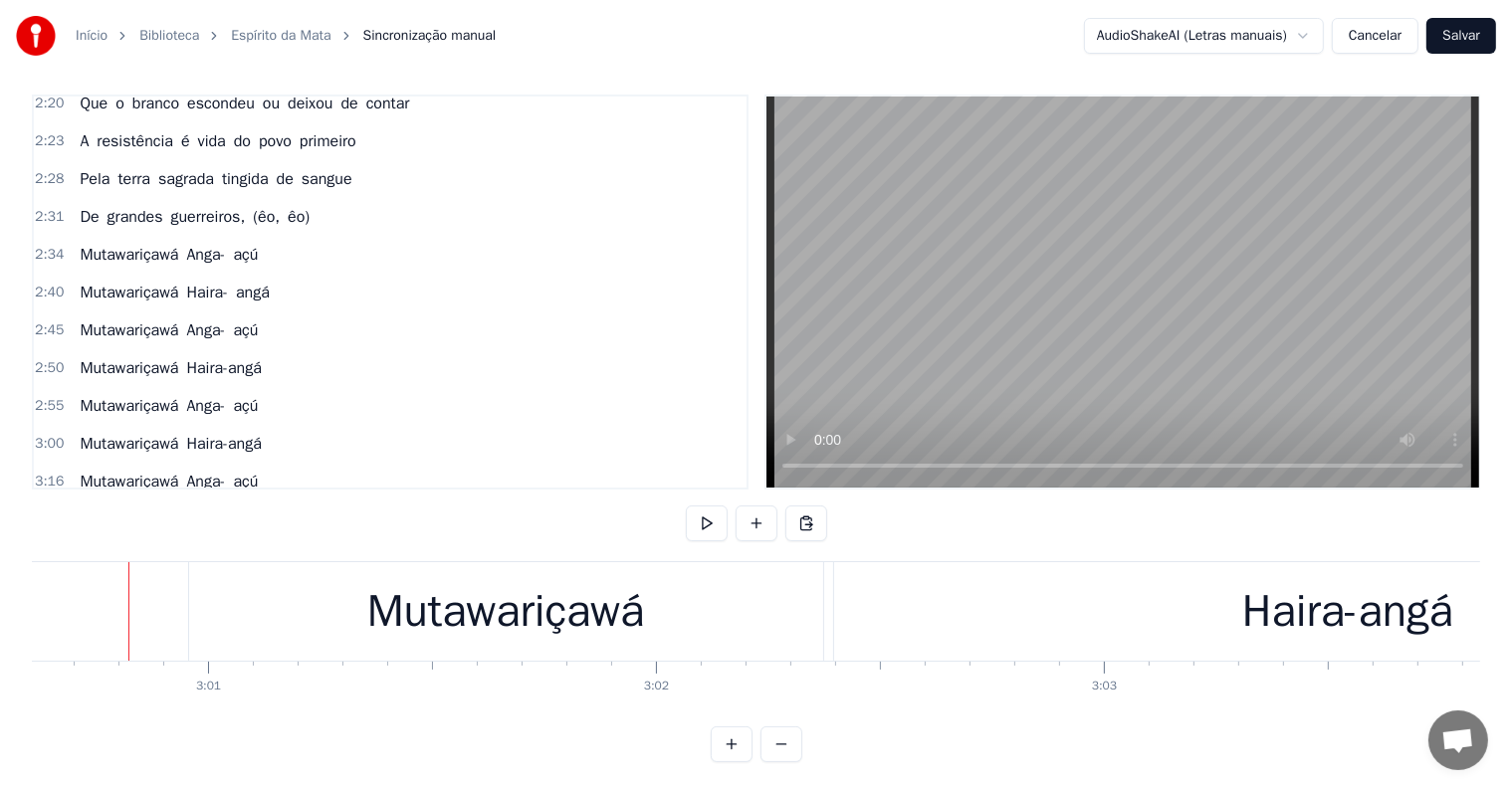 scroll, scrollTop: 0, scrollLeft: 80894, axis: horizontal 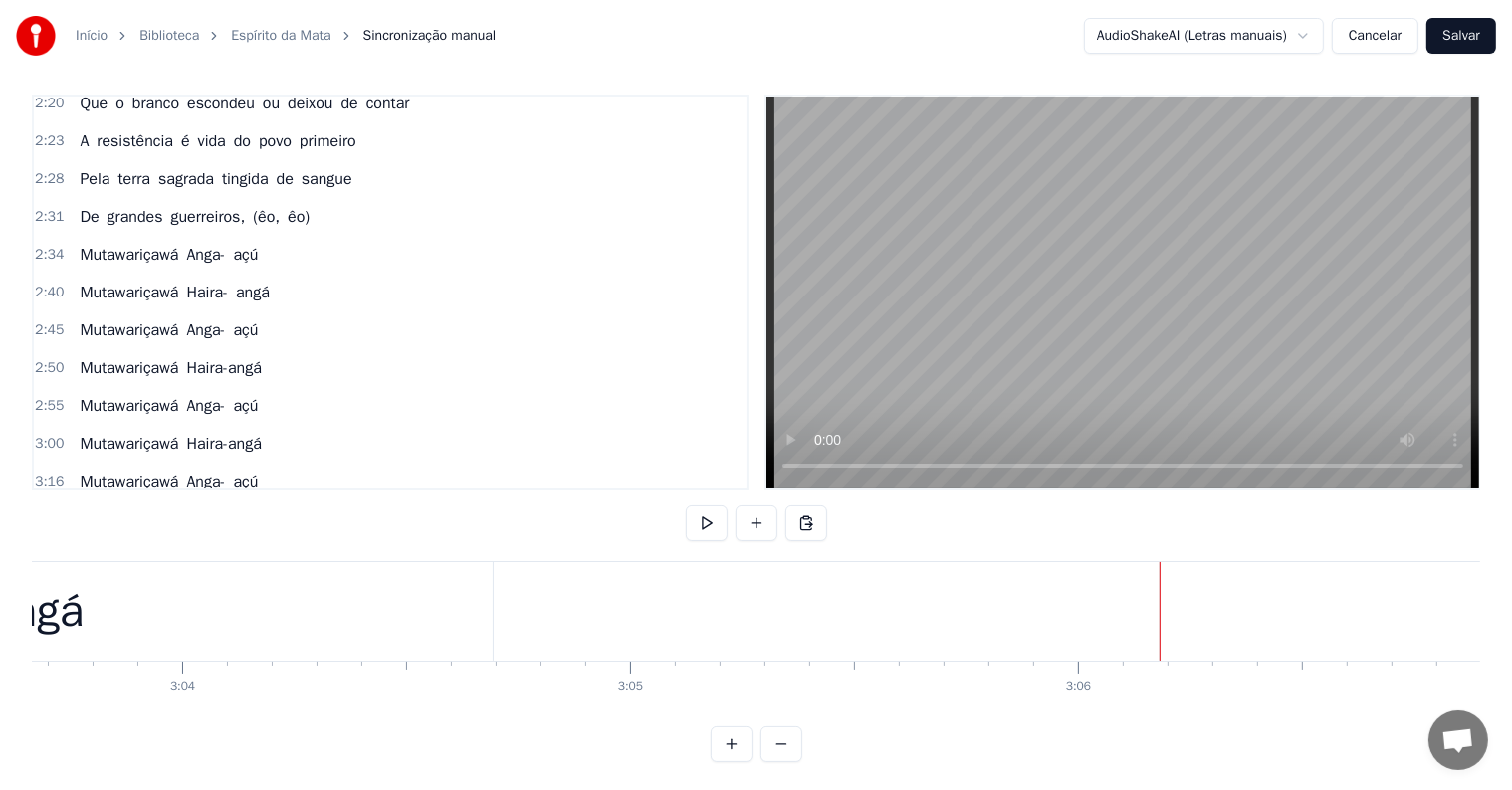 click on "Mutawariçawá Anga- açú" at bounding box center (168, 406) 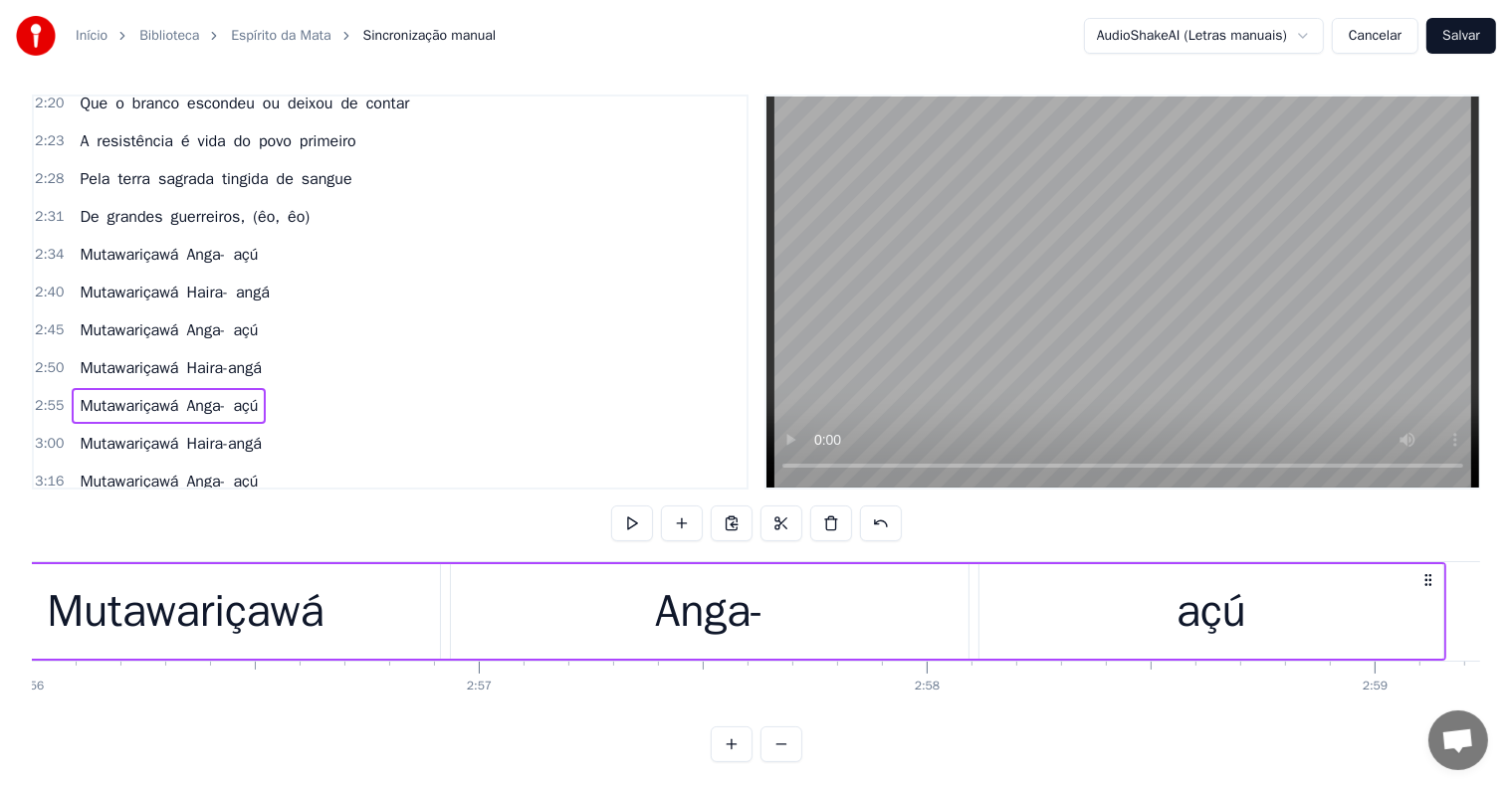 scroll, scrollTop: 0, scrollLeft: 78632, axis: horizontal 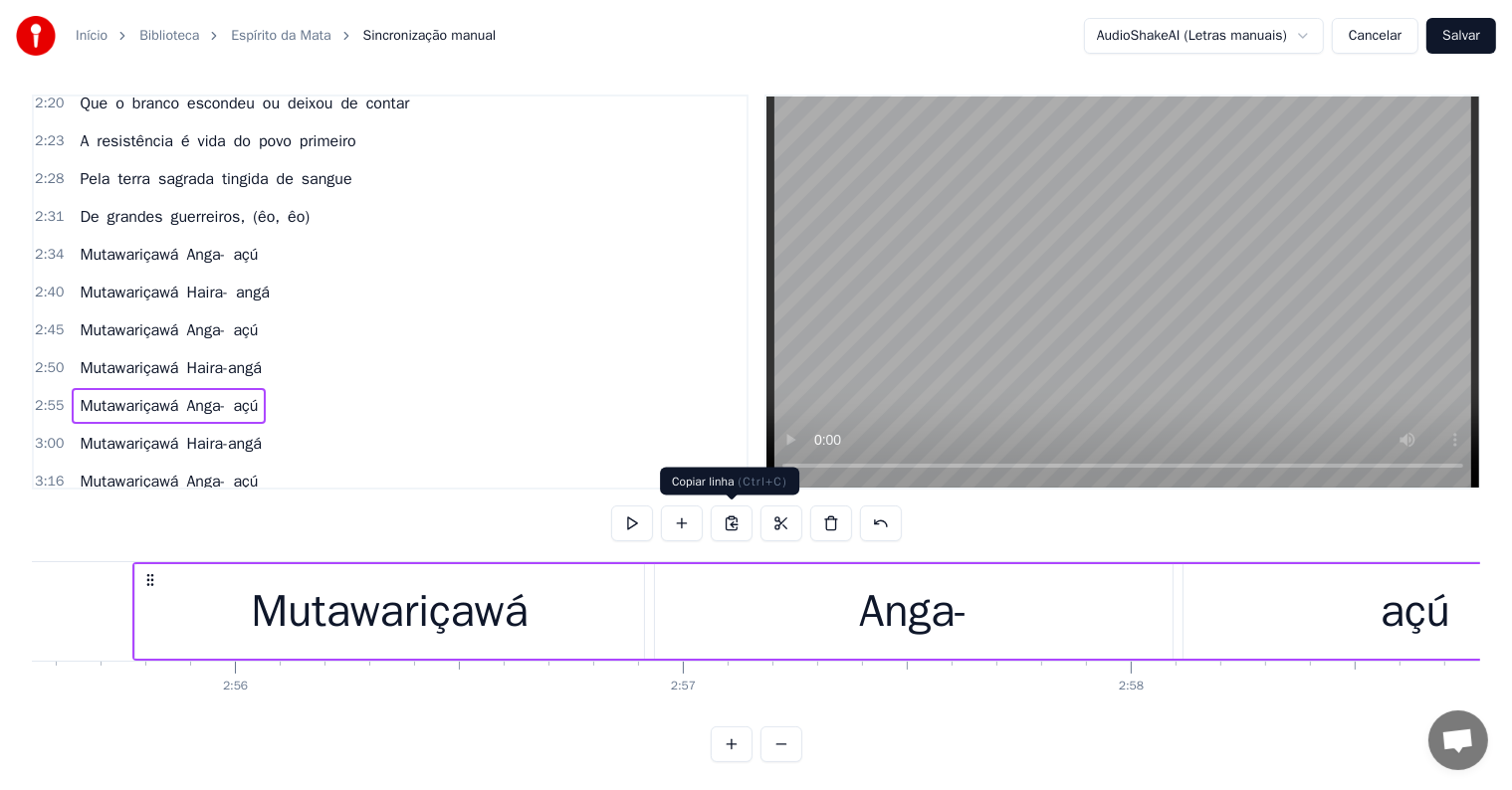 click at bounding box center [732, 523] 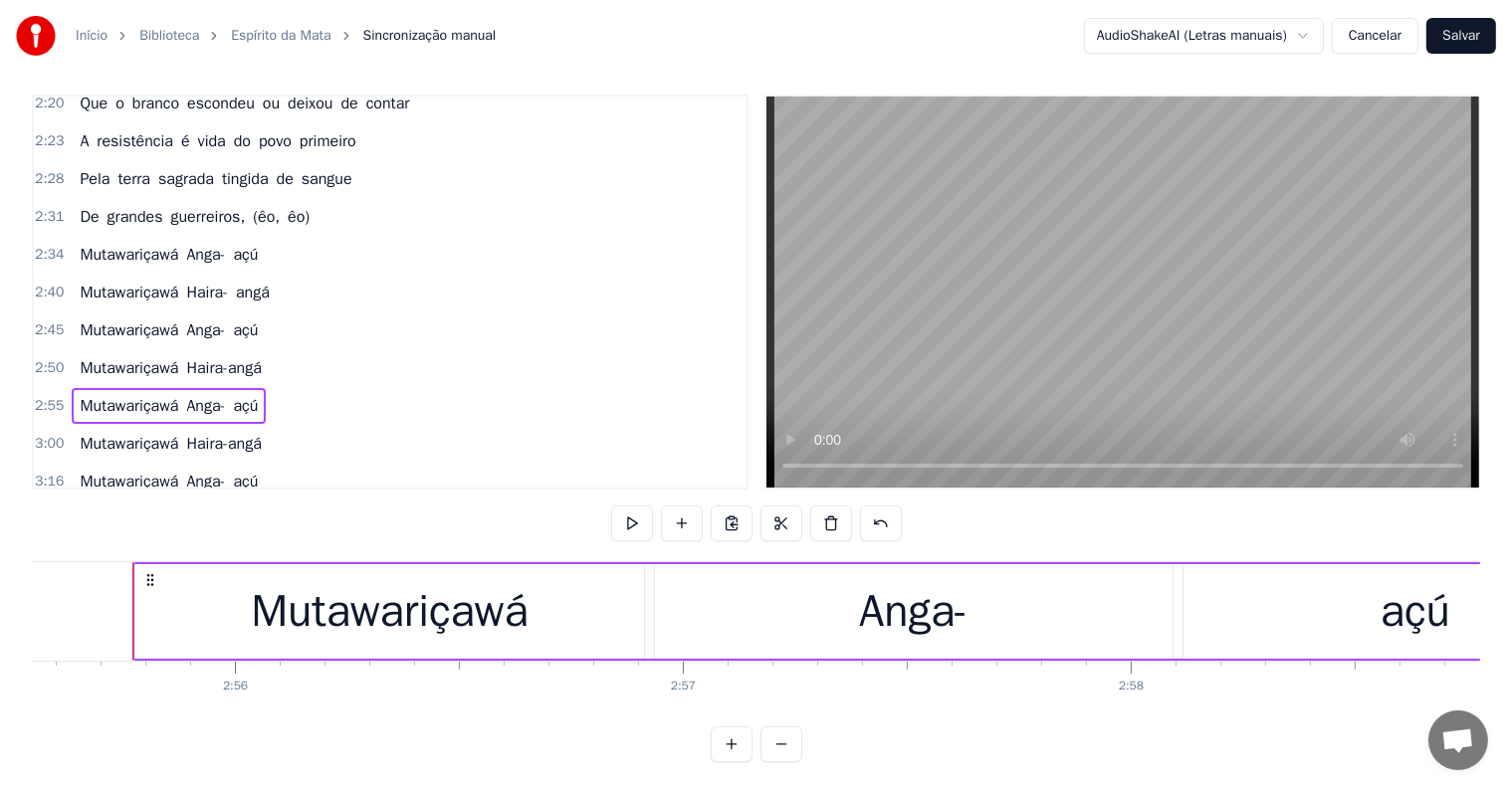 click on "Mutawariçawá Haira-angá" at bounding box center [170, 444] 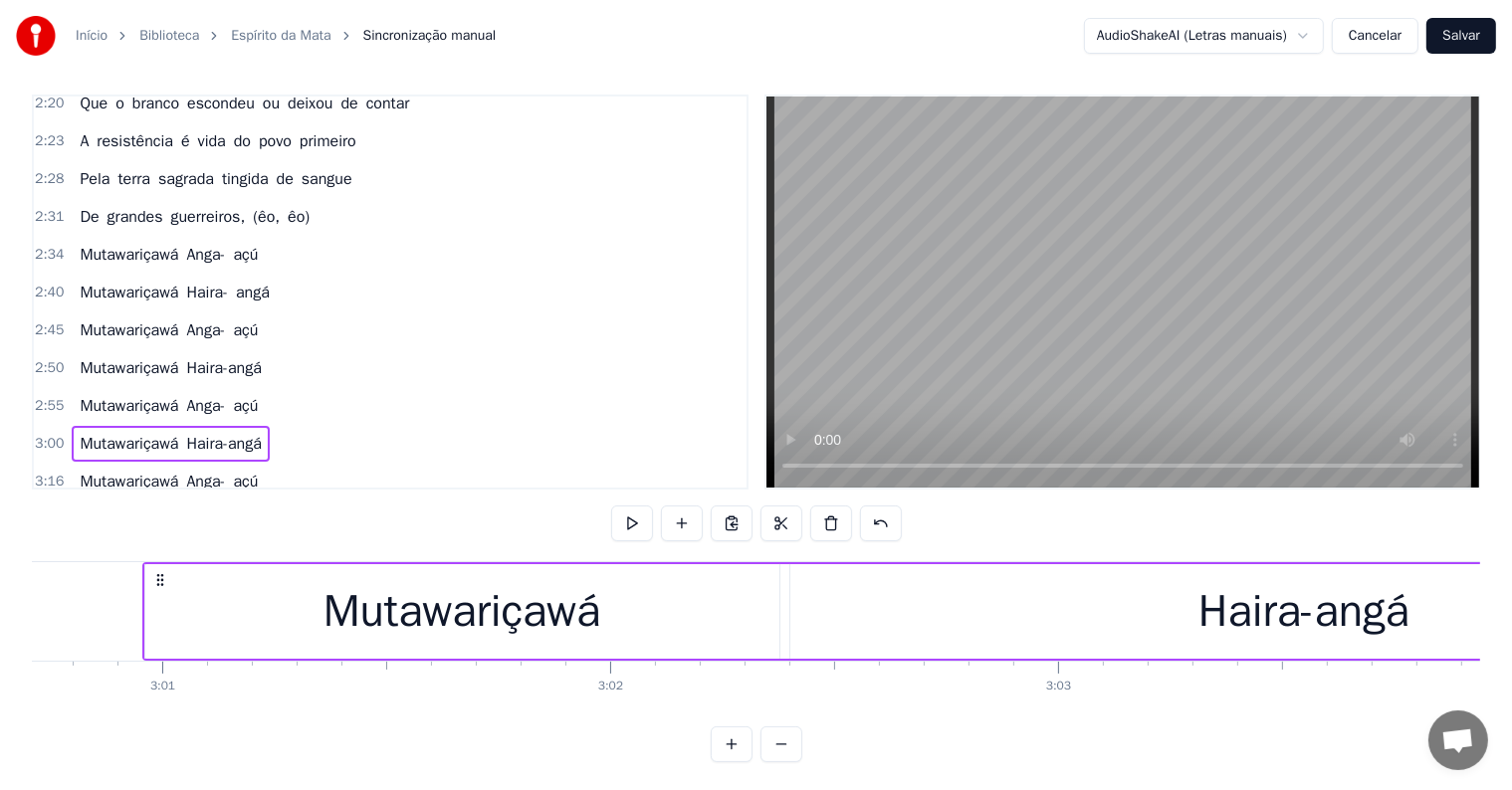 scroll, scrollTop: 0, scrollLeft: 80954, axis: horizontal 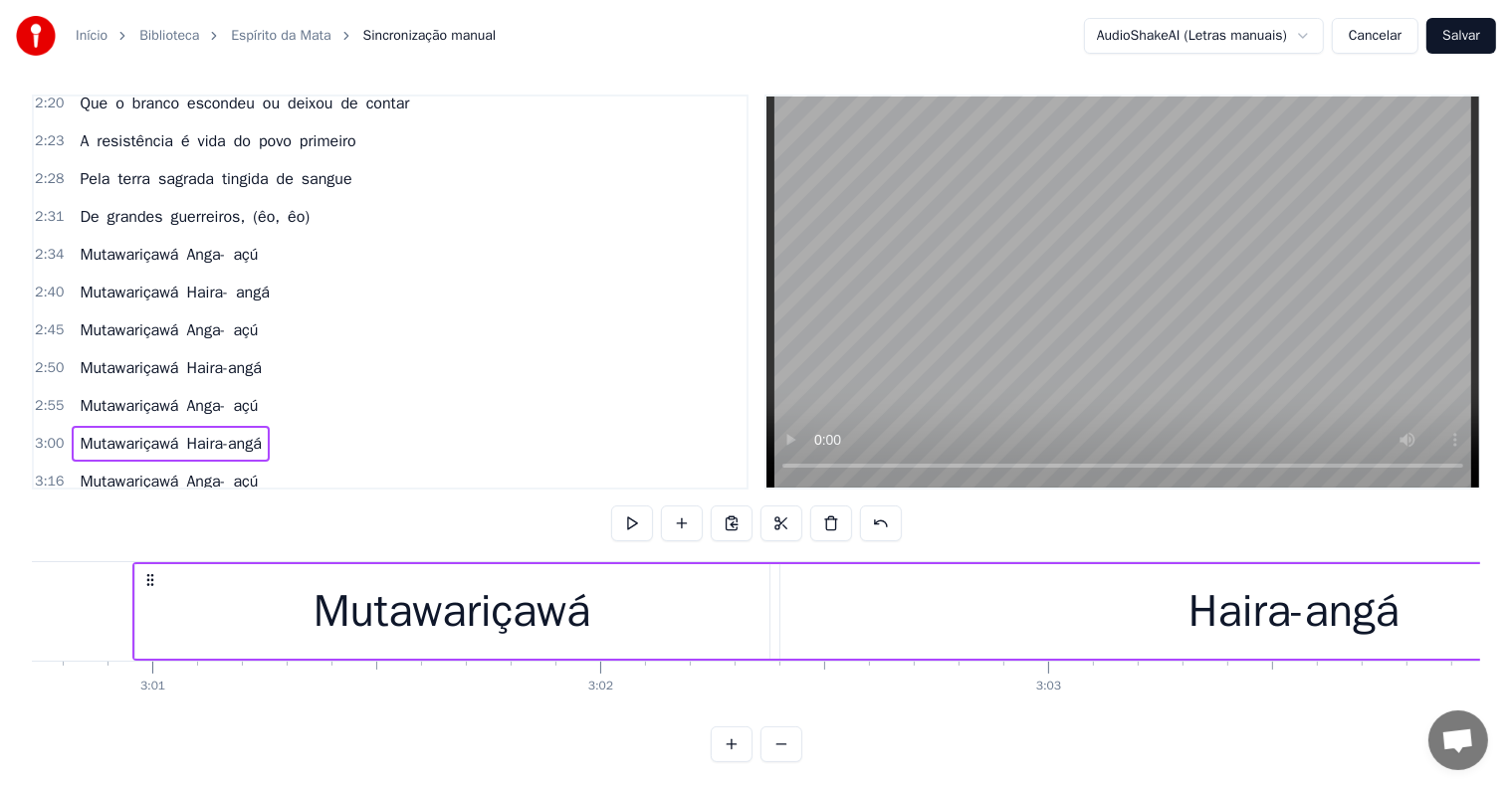 click on "Haira-angá" at bounding box center (223, 444) 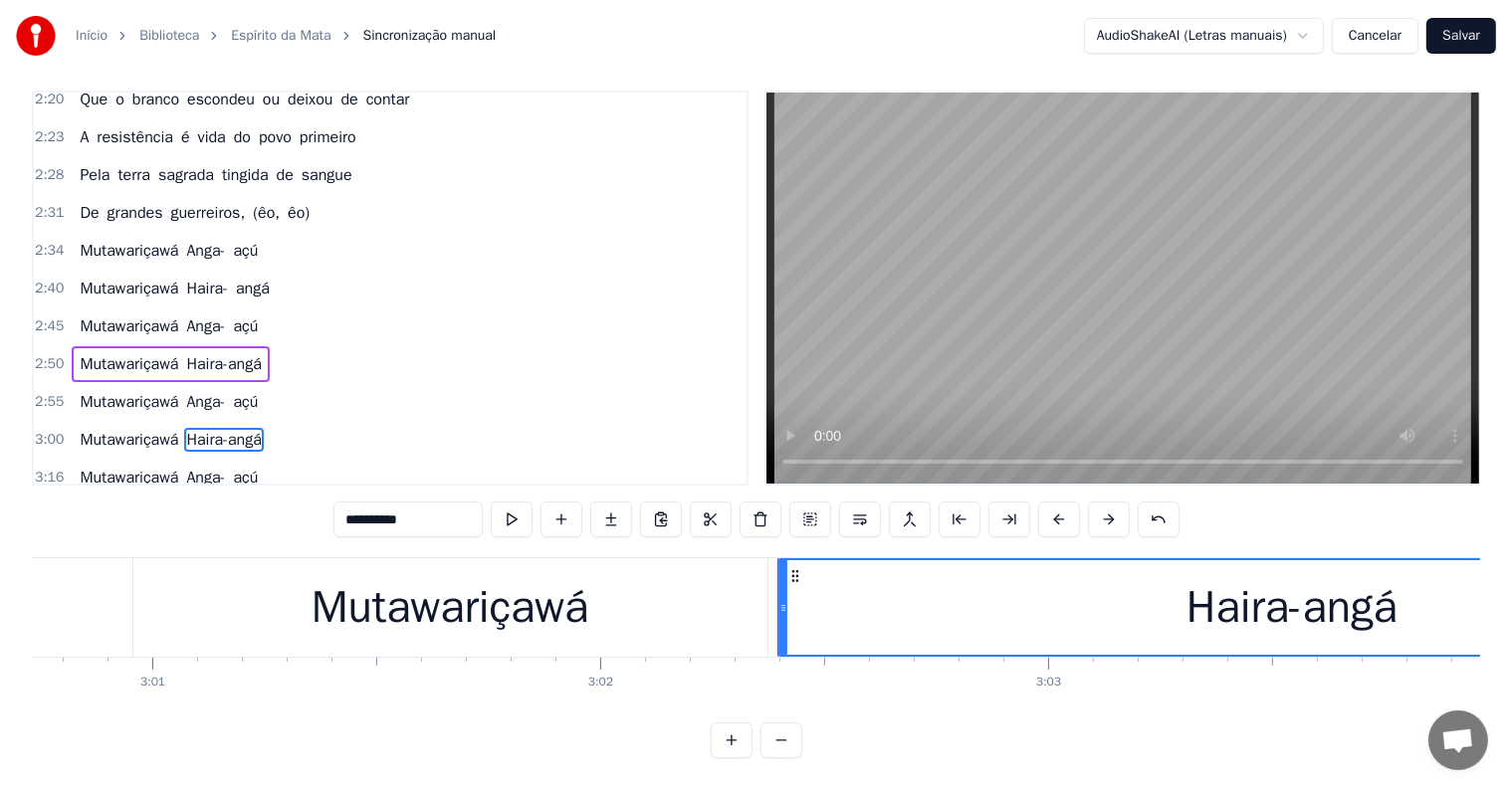 scroll, scrollTop: 30, scrollLeft: 0, axis: vertical 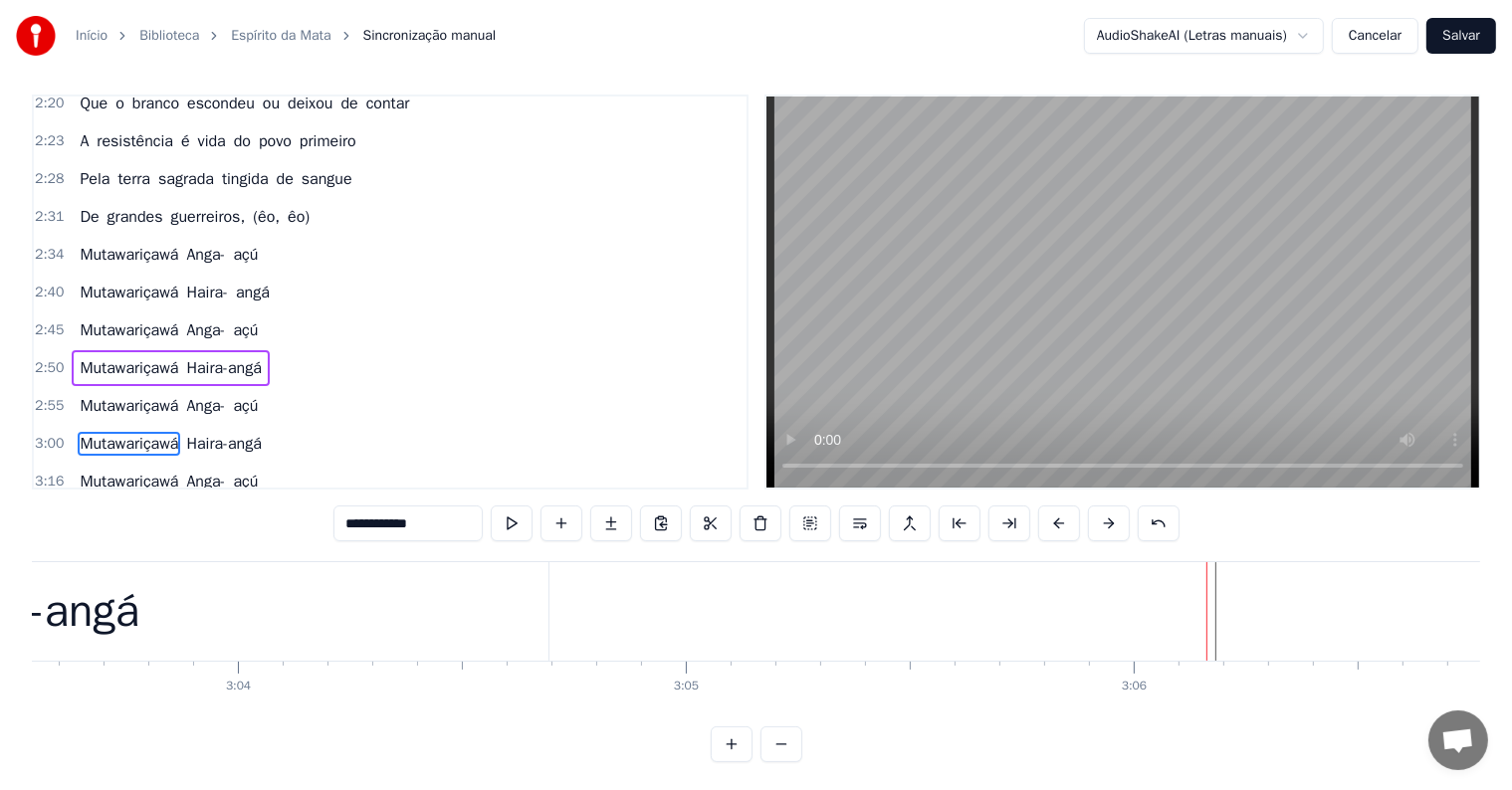 click at bounding box center (-36163, 611) 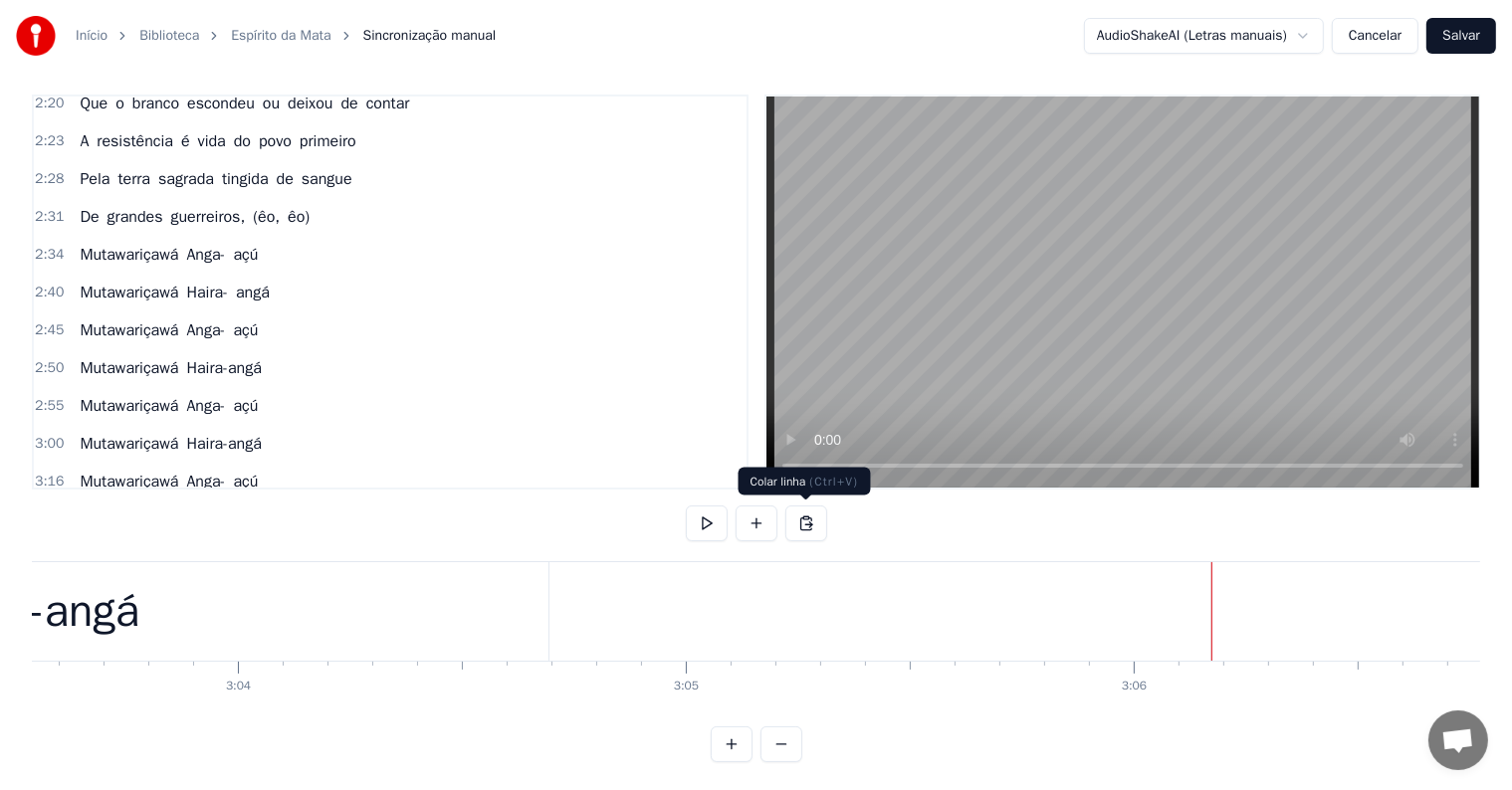 click at bounding box center [806, 523] 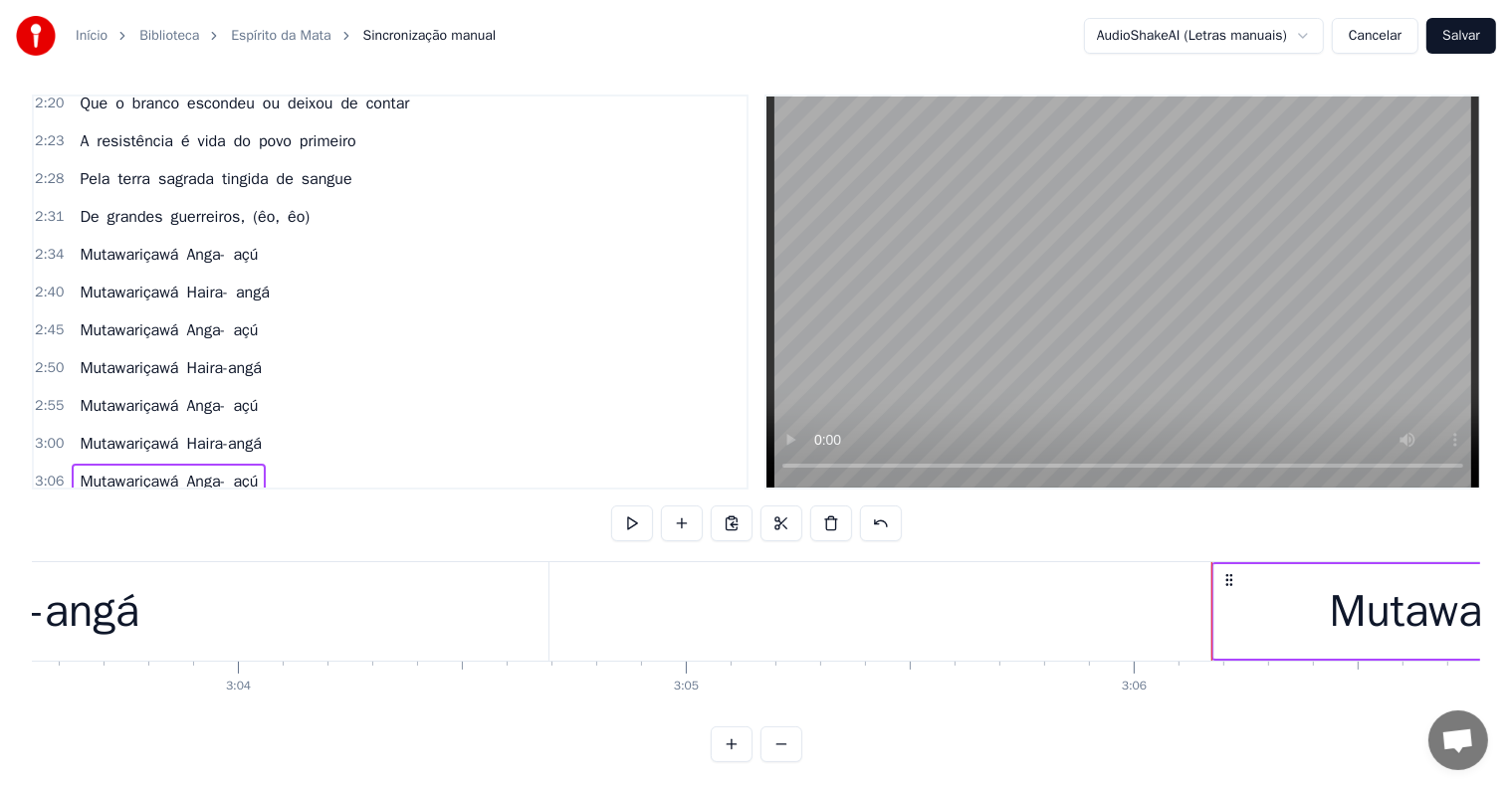 click at bounding box center (-36163, 611) 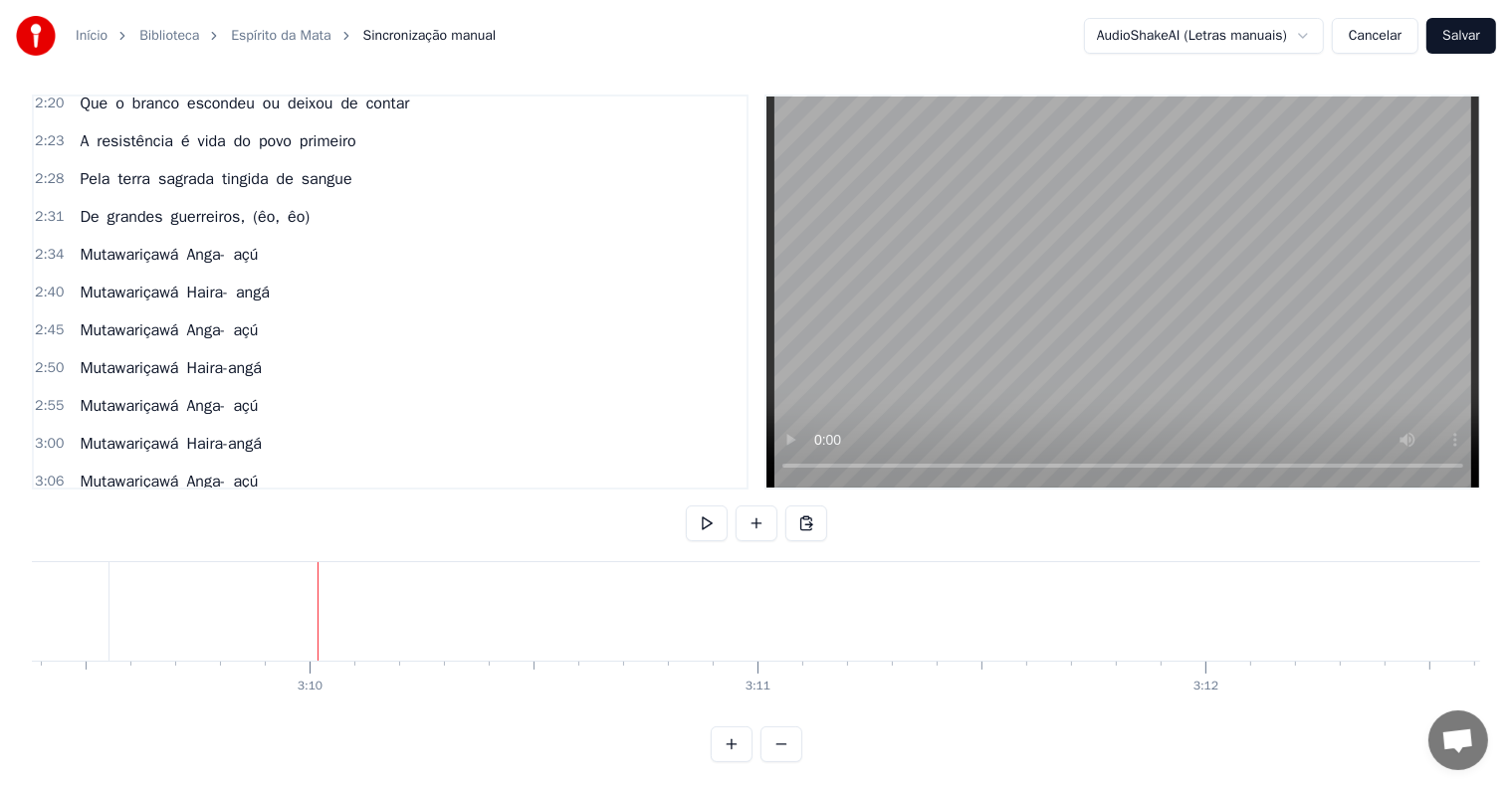 scroll, scrollTop: 0, scrollLeft: 84898, axis: horizontal 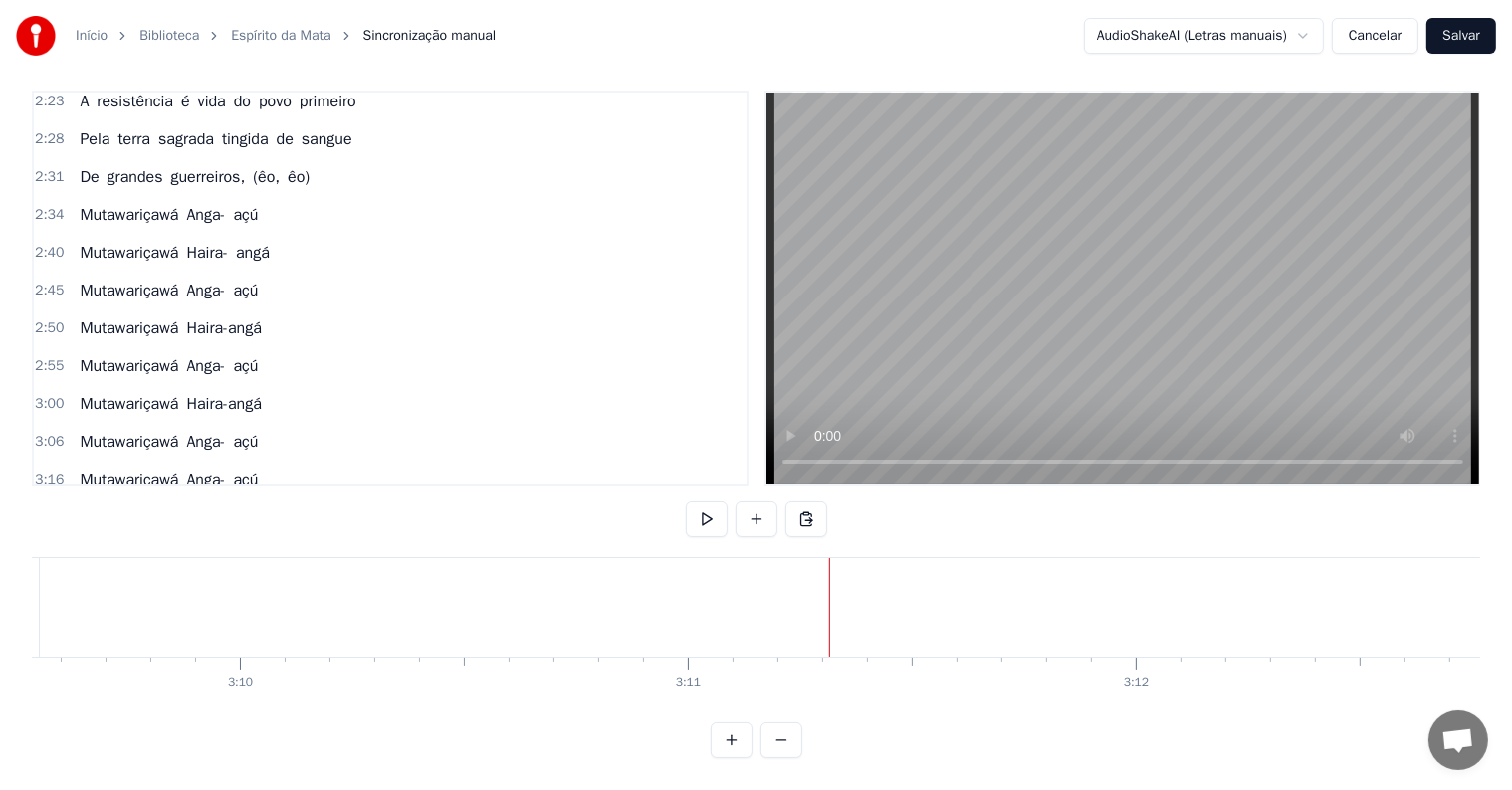 click on "Mutawariçawá Haira- angá.." at bounding box center (179, 517) 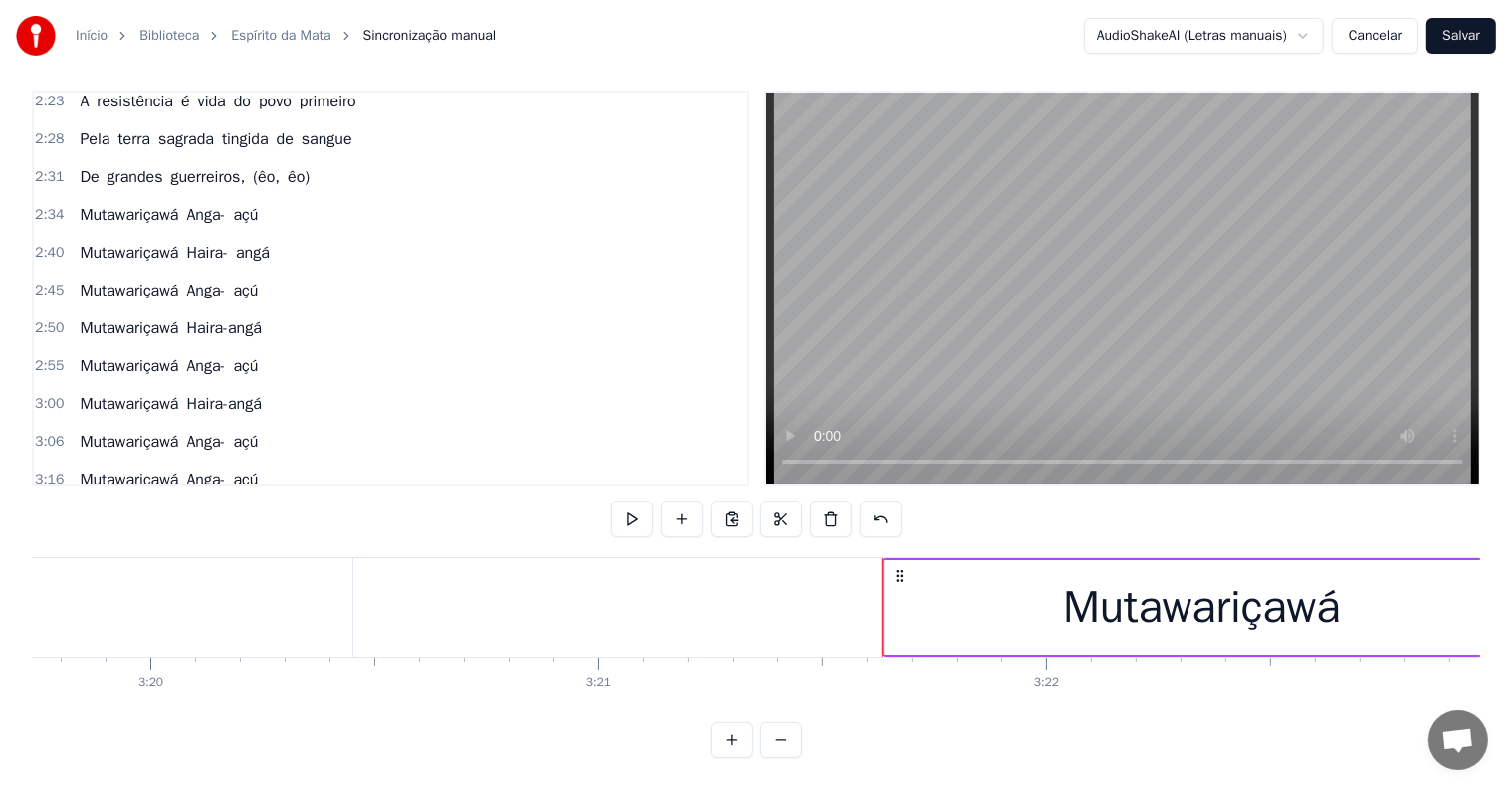scroll, scrollTop: 0, scrollLeft: 90216, axis: horizontal 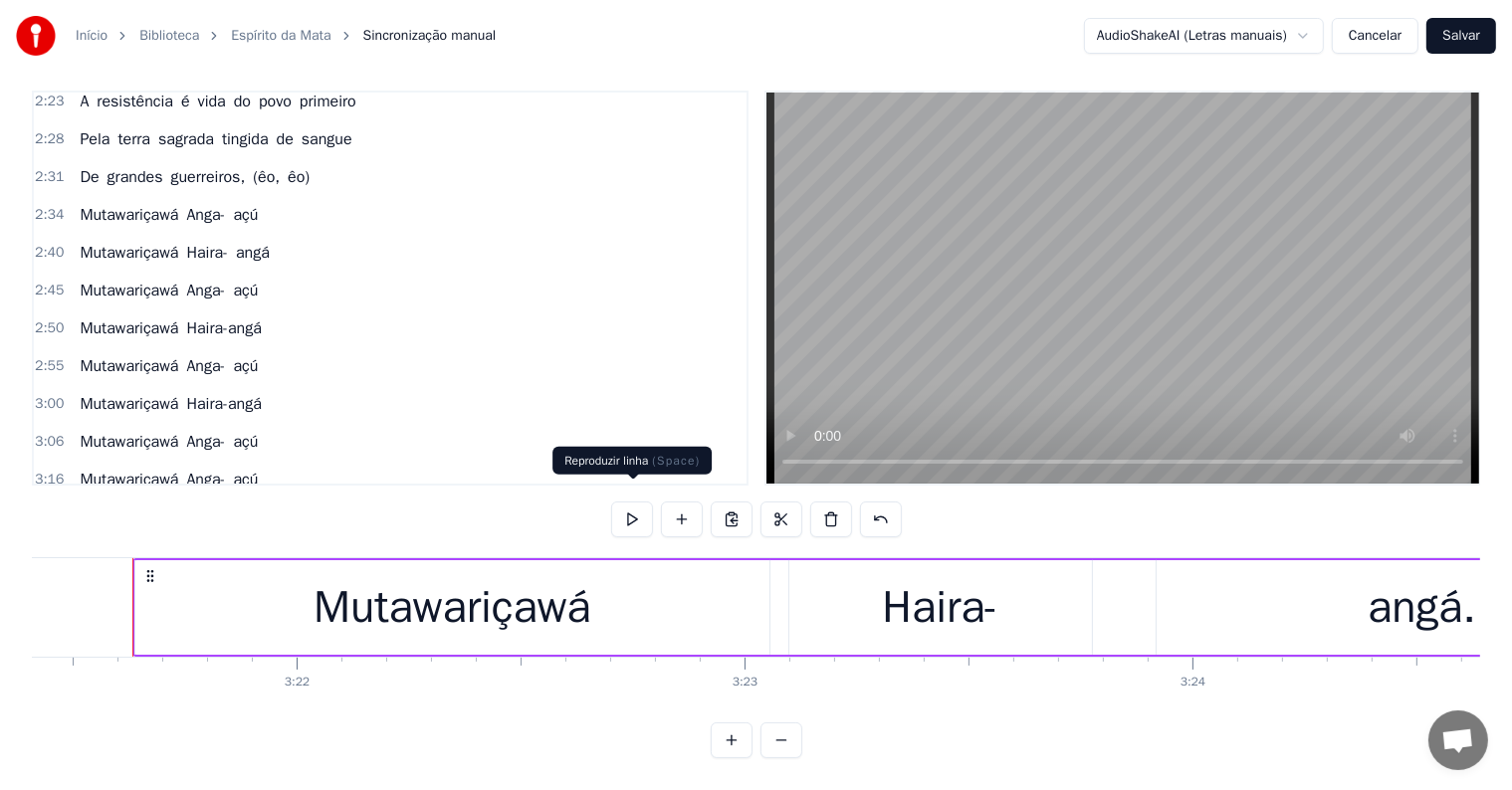 click at bounding box center [632, 519] 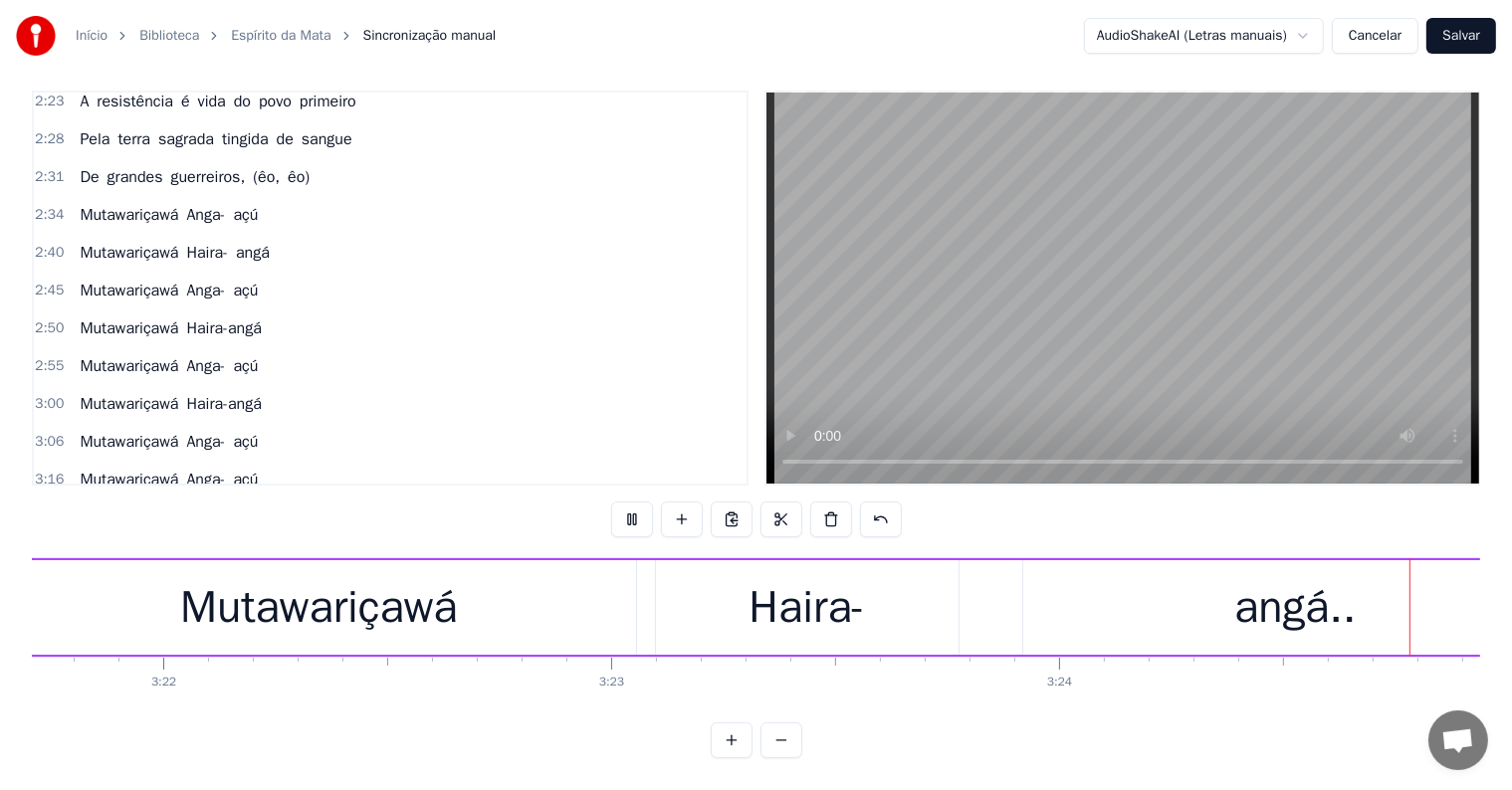 scroll, scrollTop: 0, scrollLeft: 90589, axis: horizontal 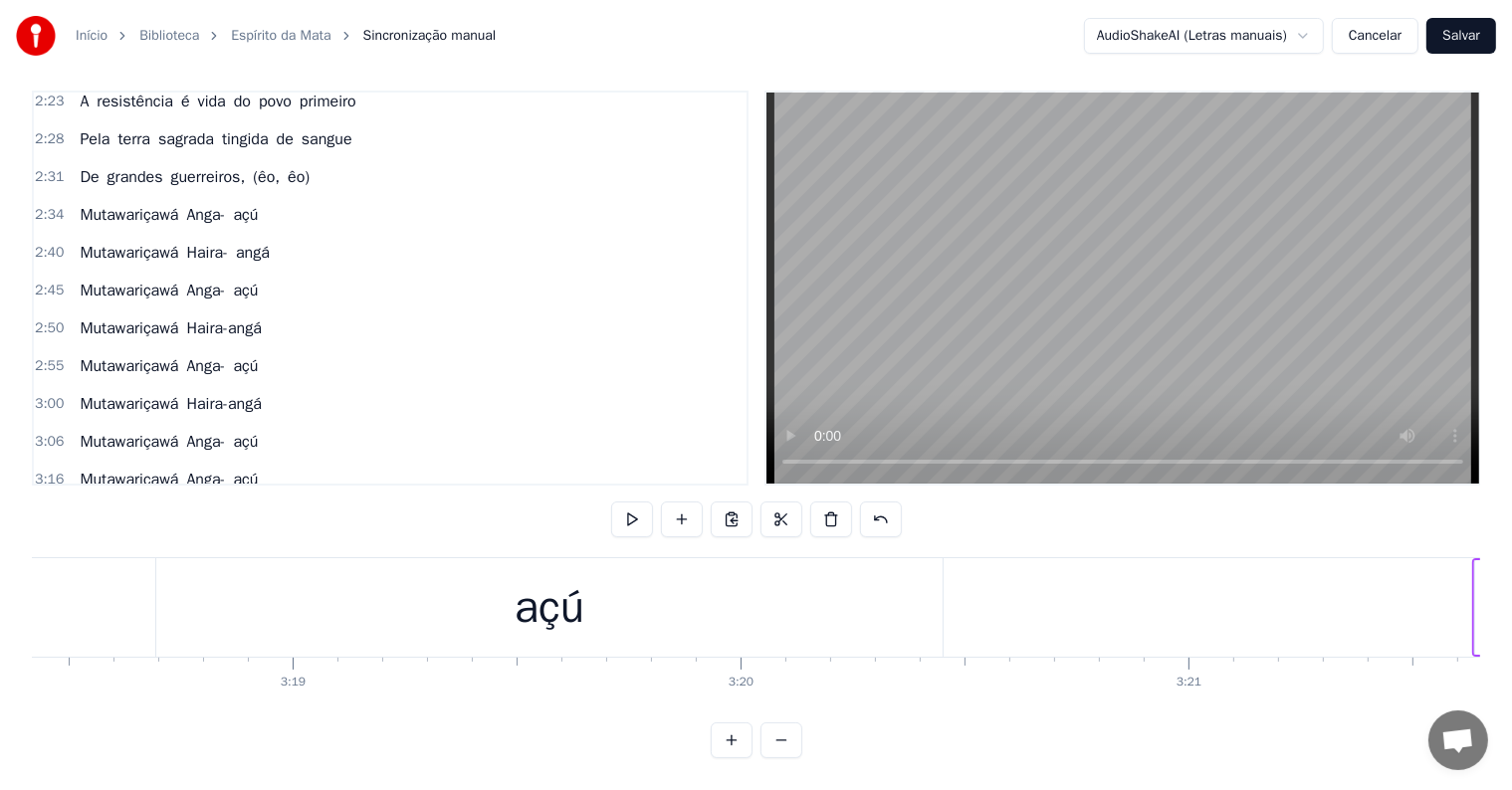 click on "açú" at bounding box center (549, 607) 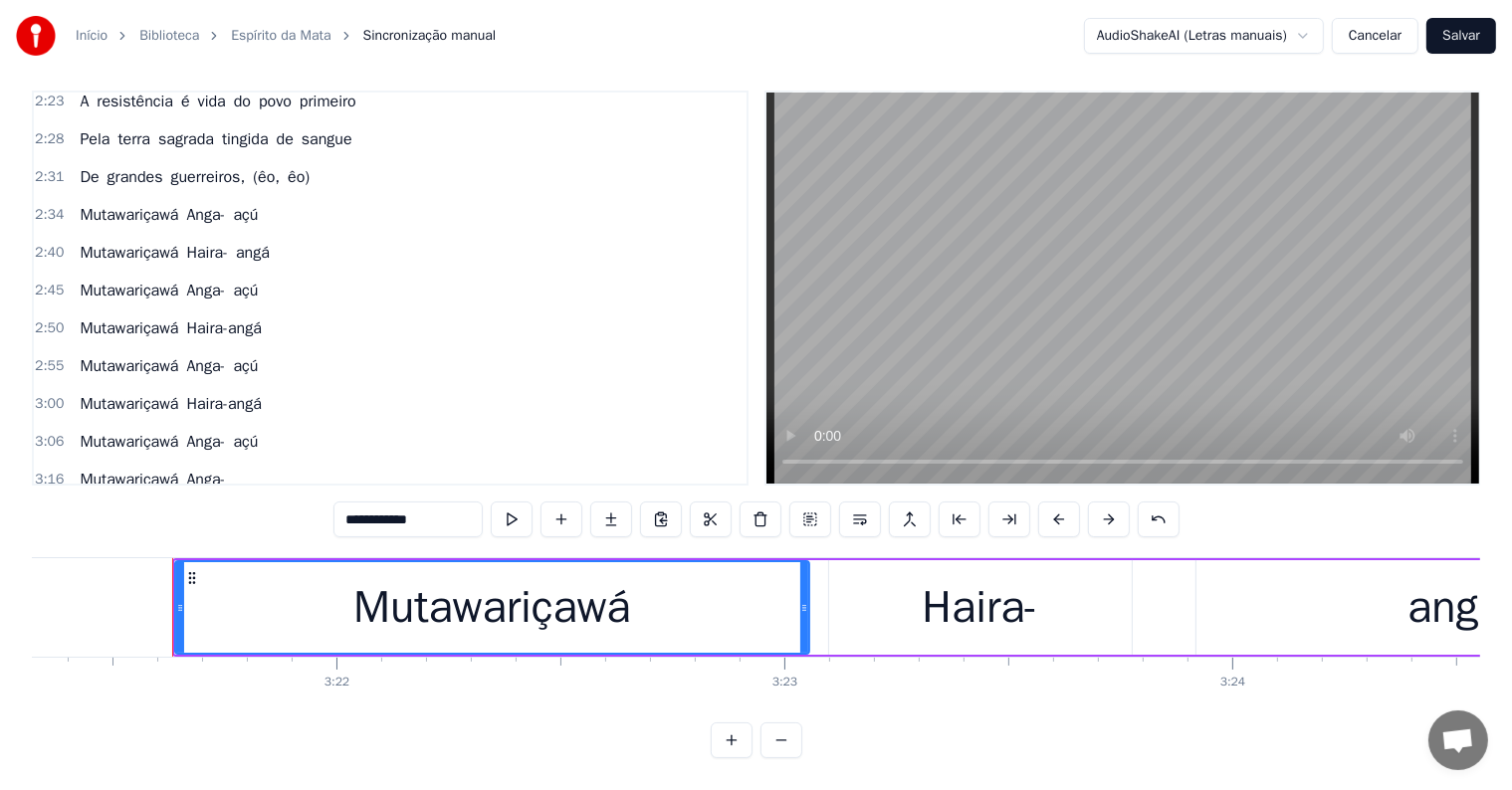 scroll, scrollTop: 0, scrollLeft: 90216, axis: horizontal 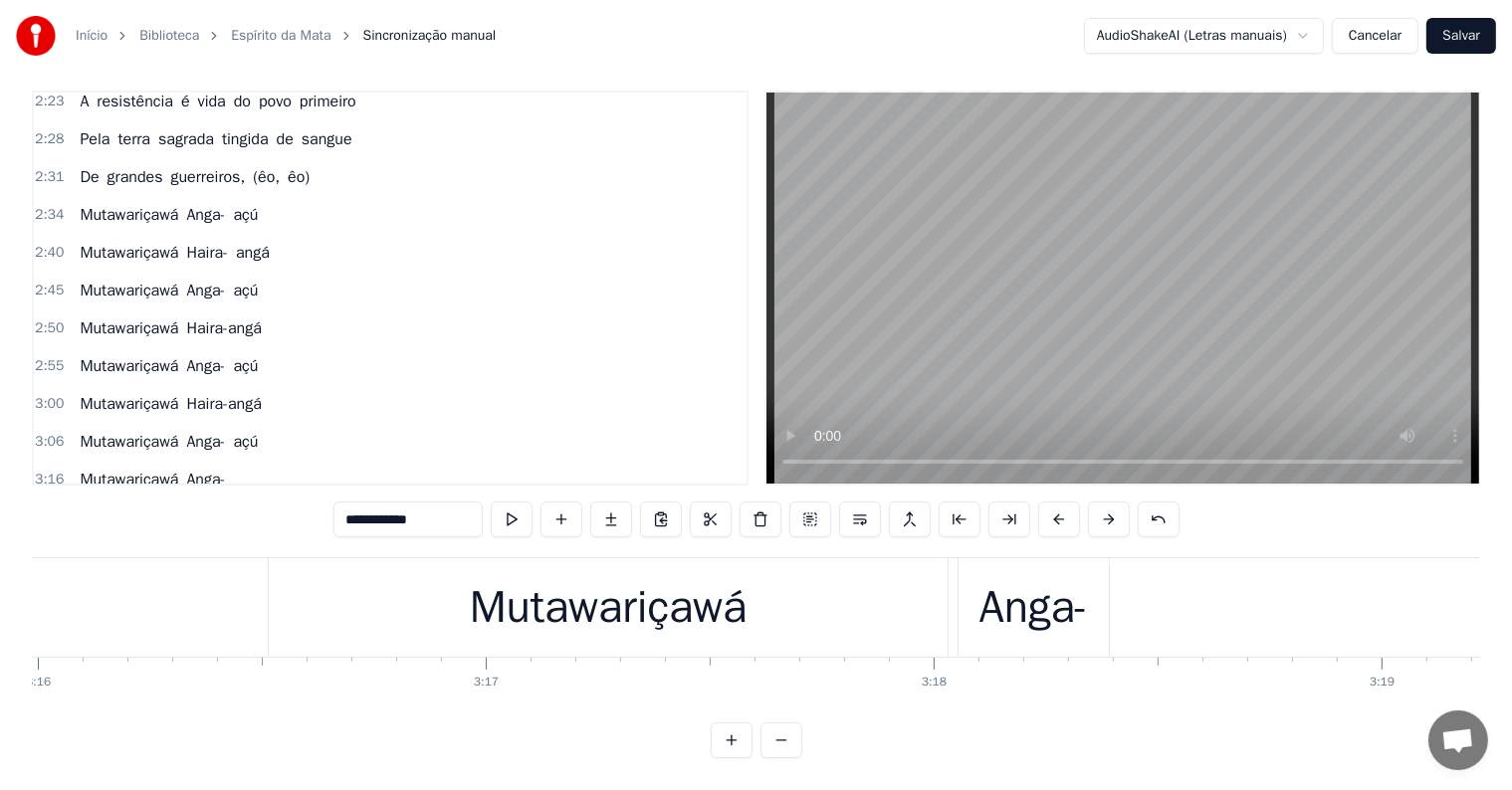 click on "Anga-" at bounding box center [1034, 608] 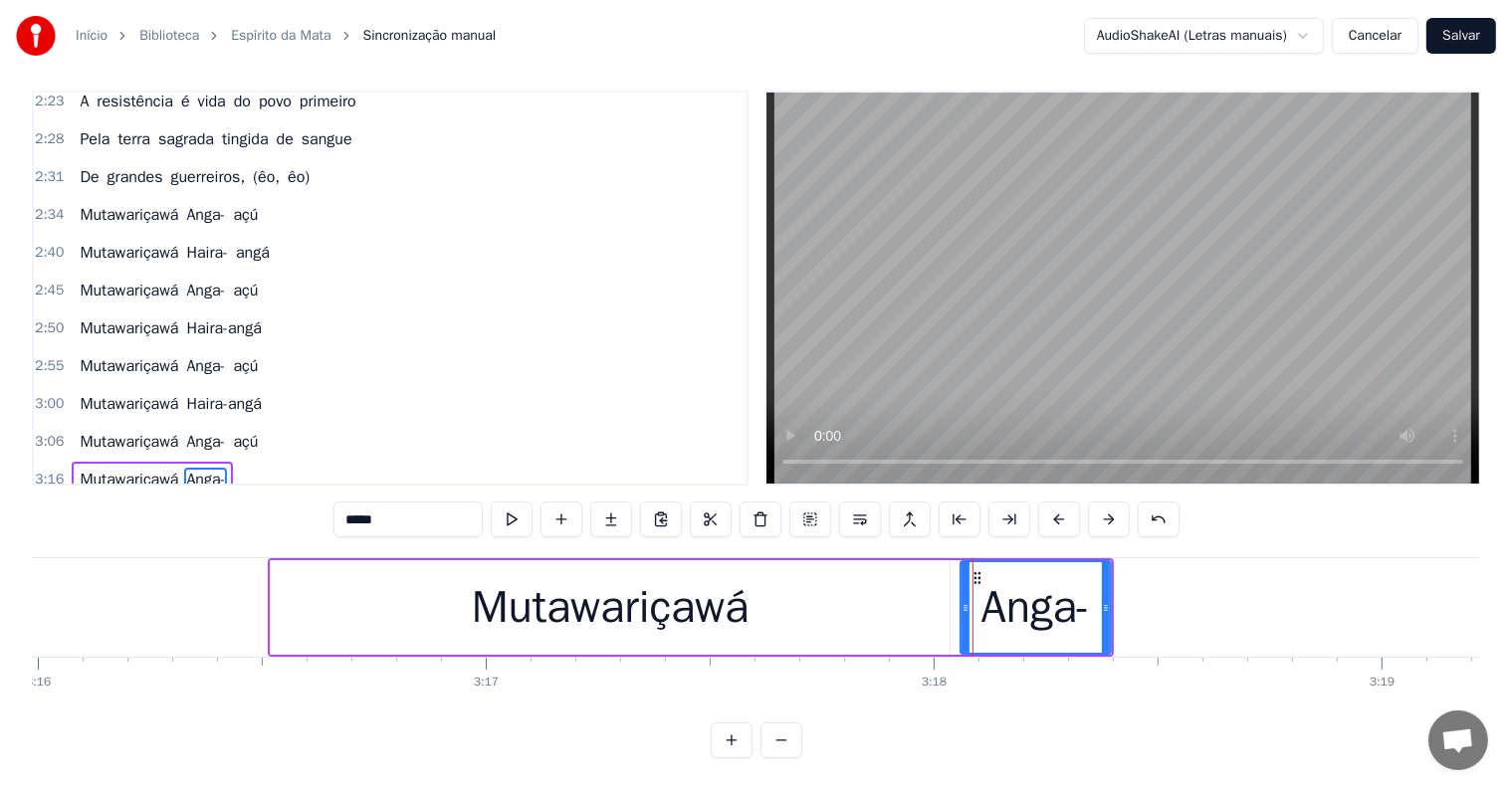 type on "**********" 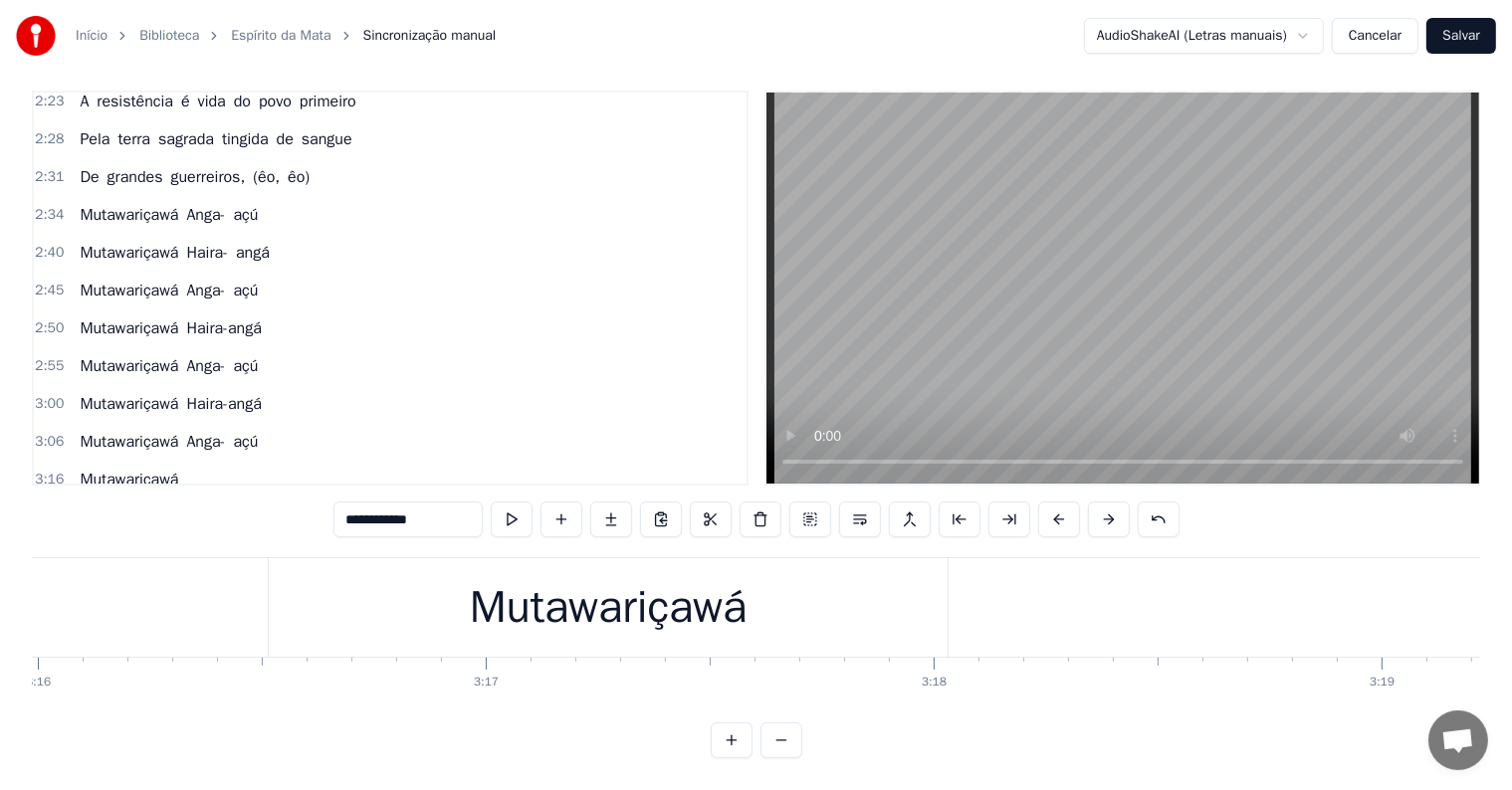 click on "Mutawariçawá" at bounding box center (608, 607) 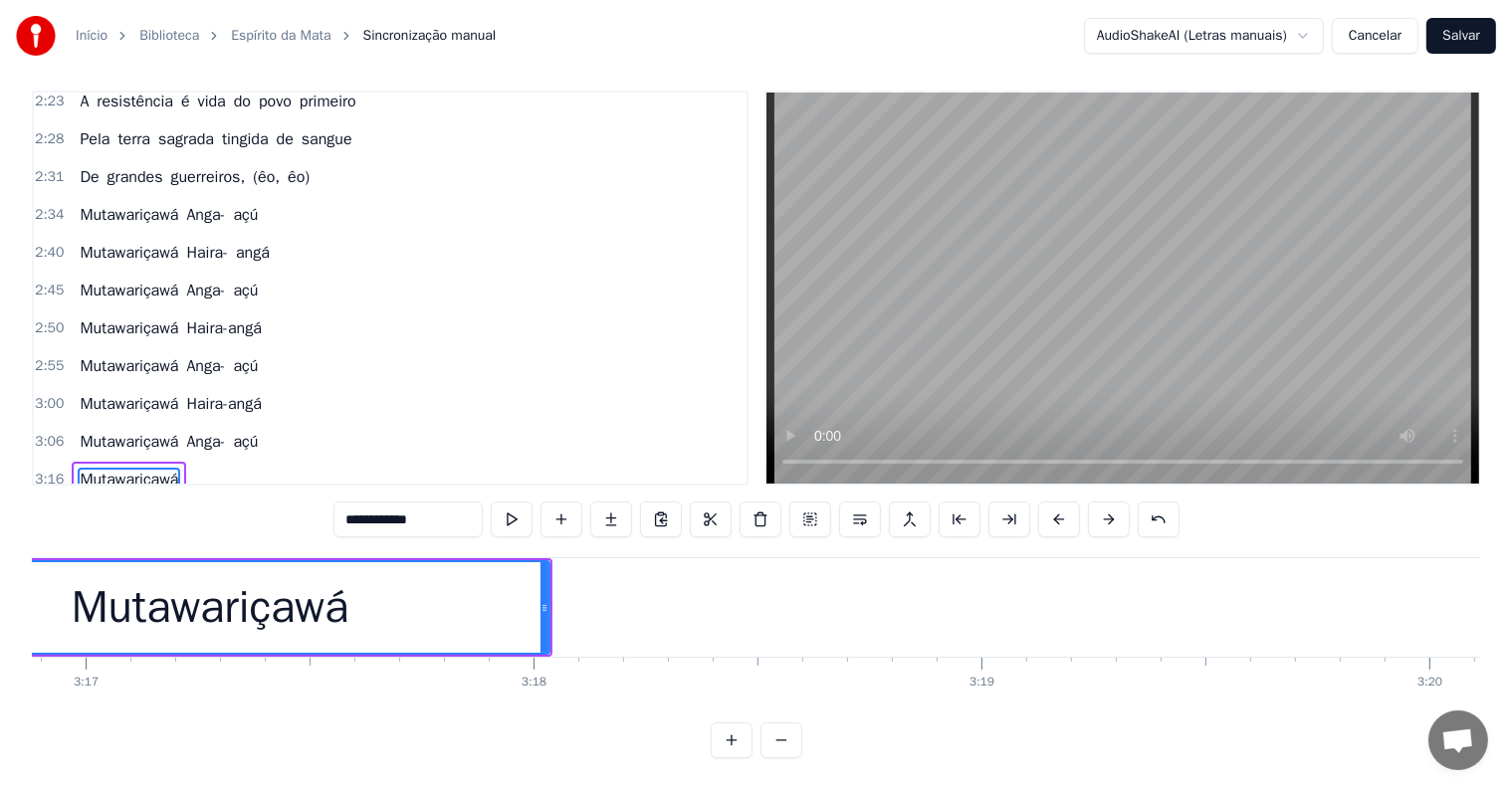 scroll, scrollTop: 0, scrollLeft: 88064, axis: horizontal 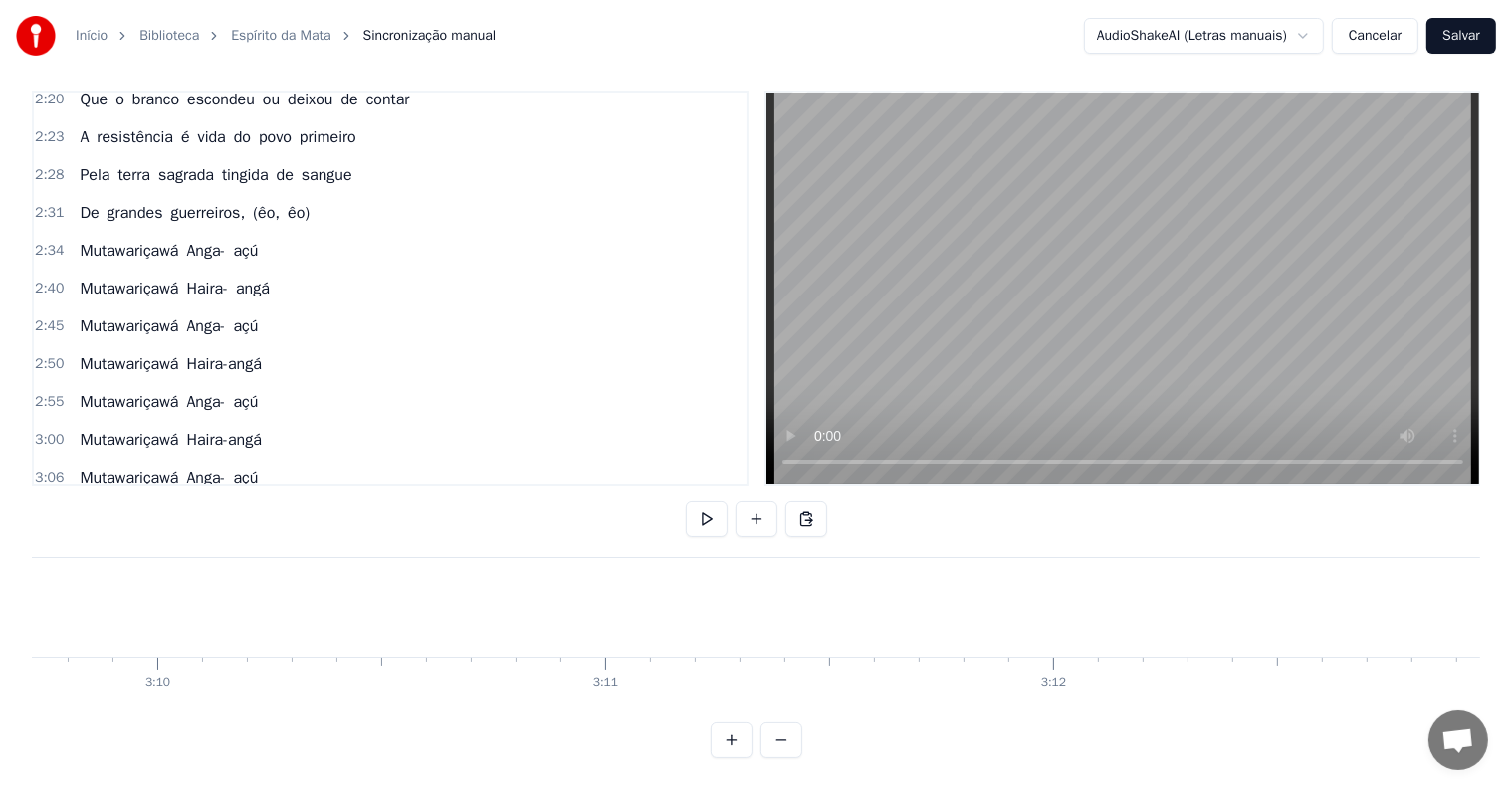 click at bounding box center (-38931, 607) 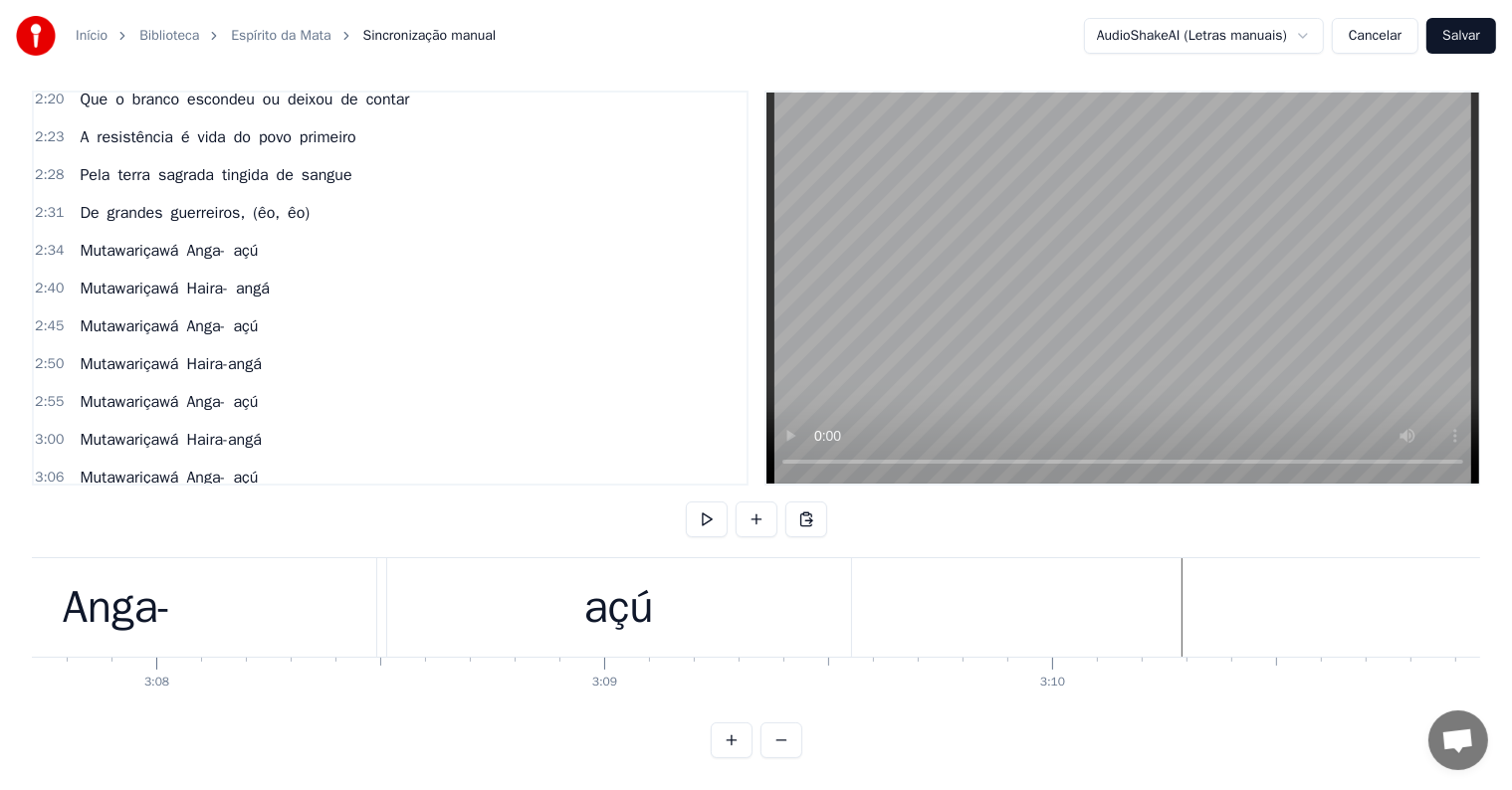 scroll, scrollTop: 0, scrollLeft: 84025, axis: horizontal 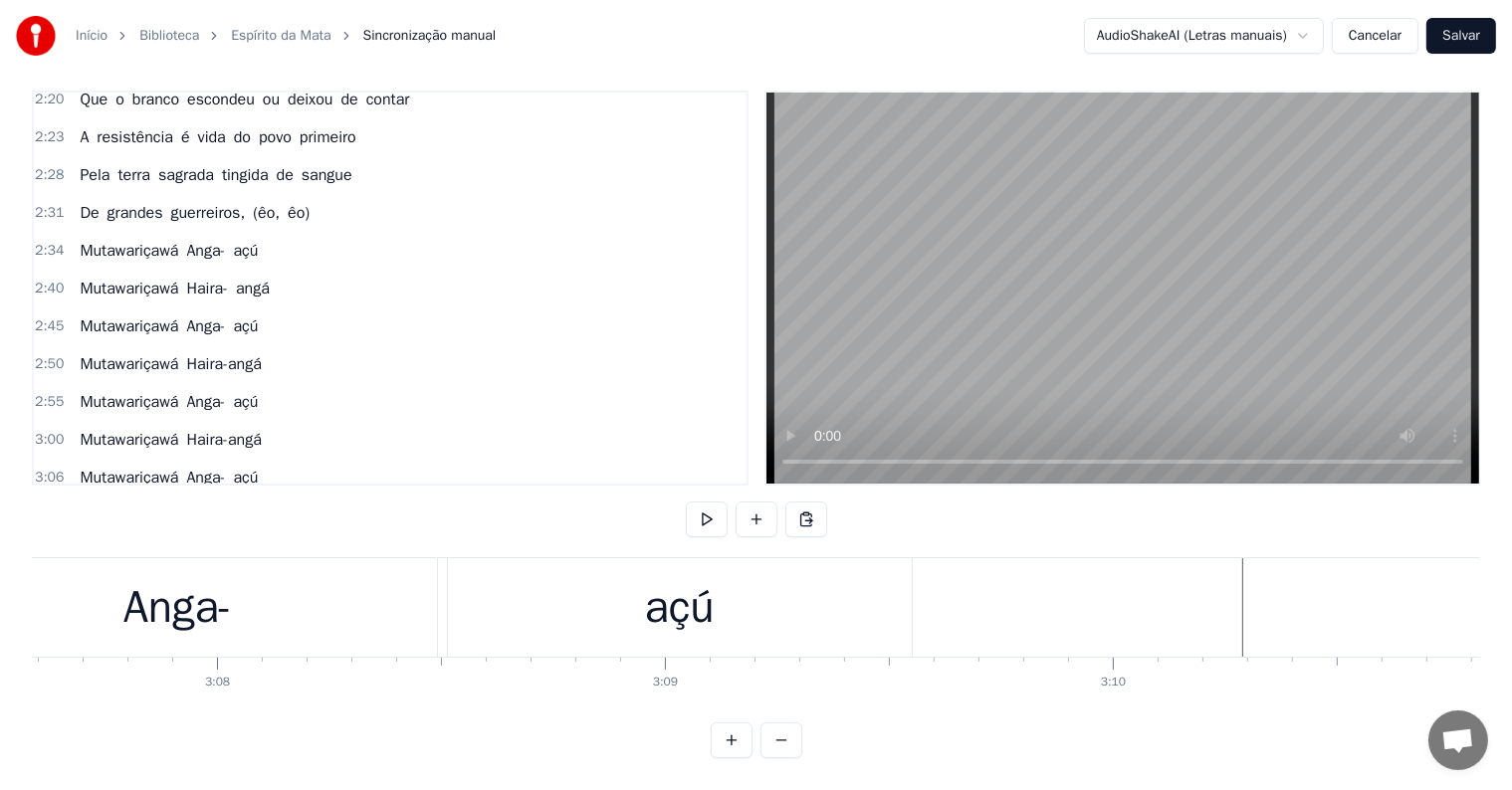 click on "Anga-" at bounding box center (178, 607) 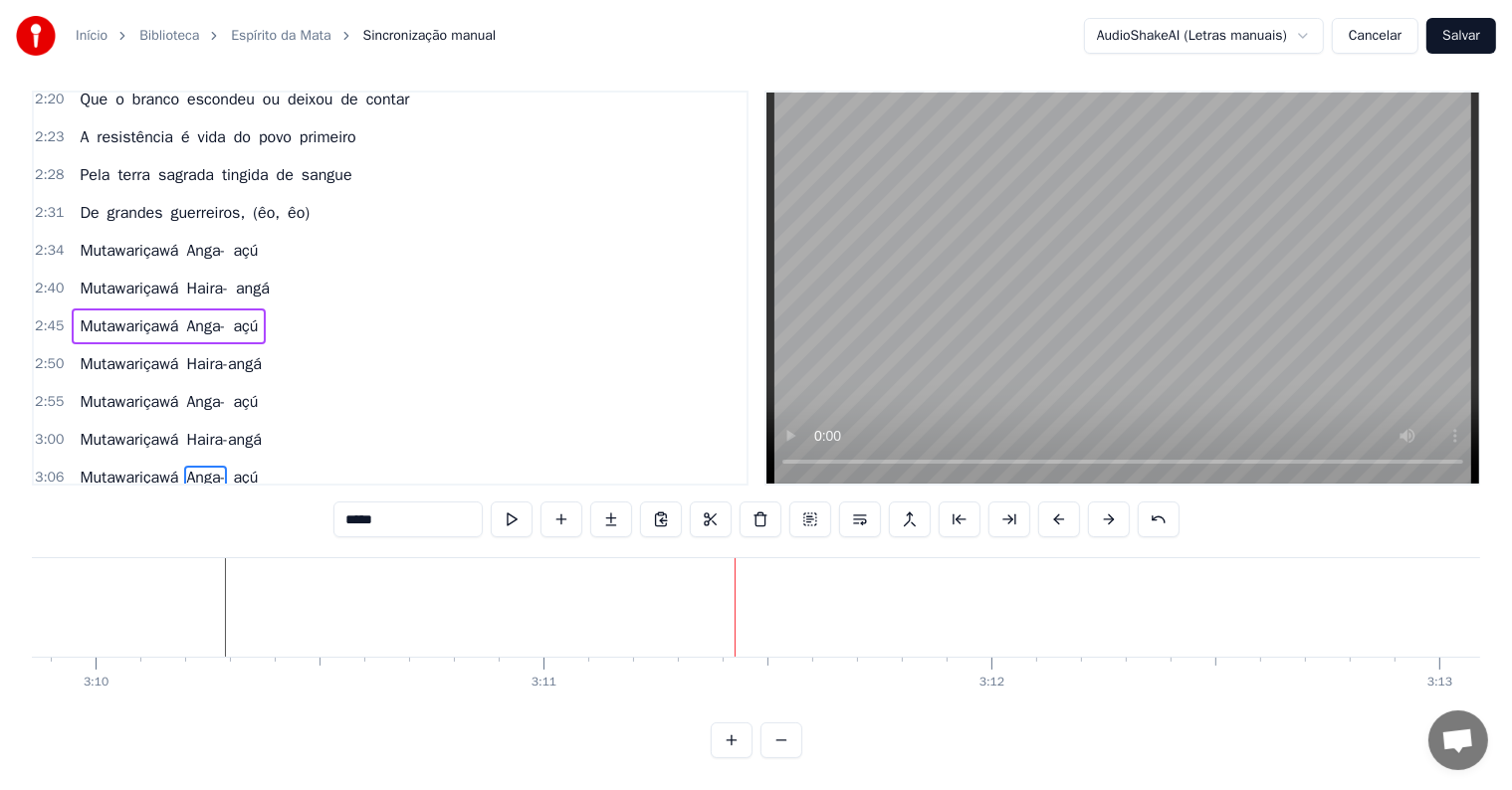 scroll, scrollTop: 0, scrollLeft: 85381, axis: horizontal 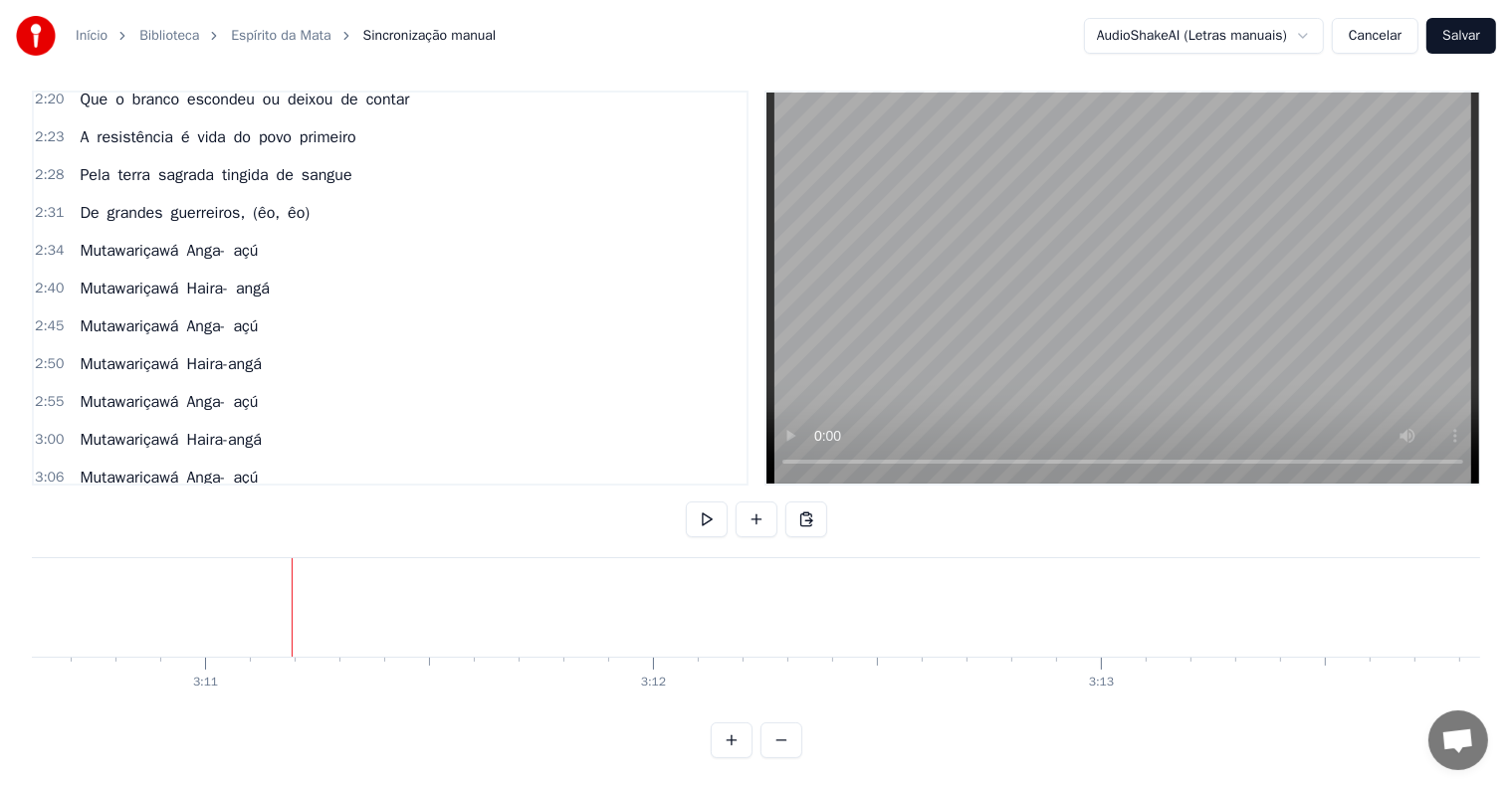 click on "Mutawariçawá Haira-angá" at bounding box center [170, 440] 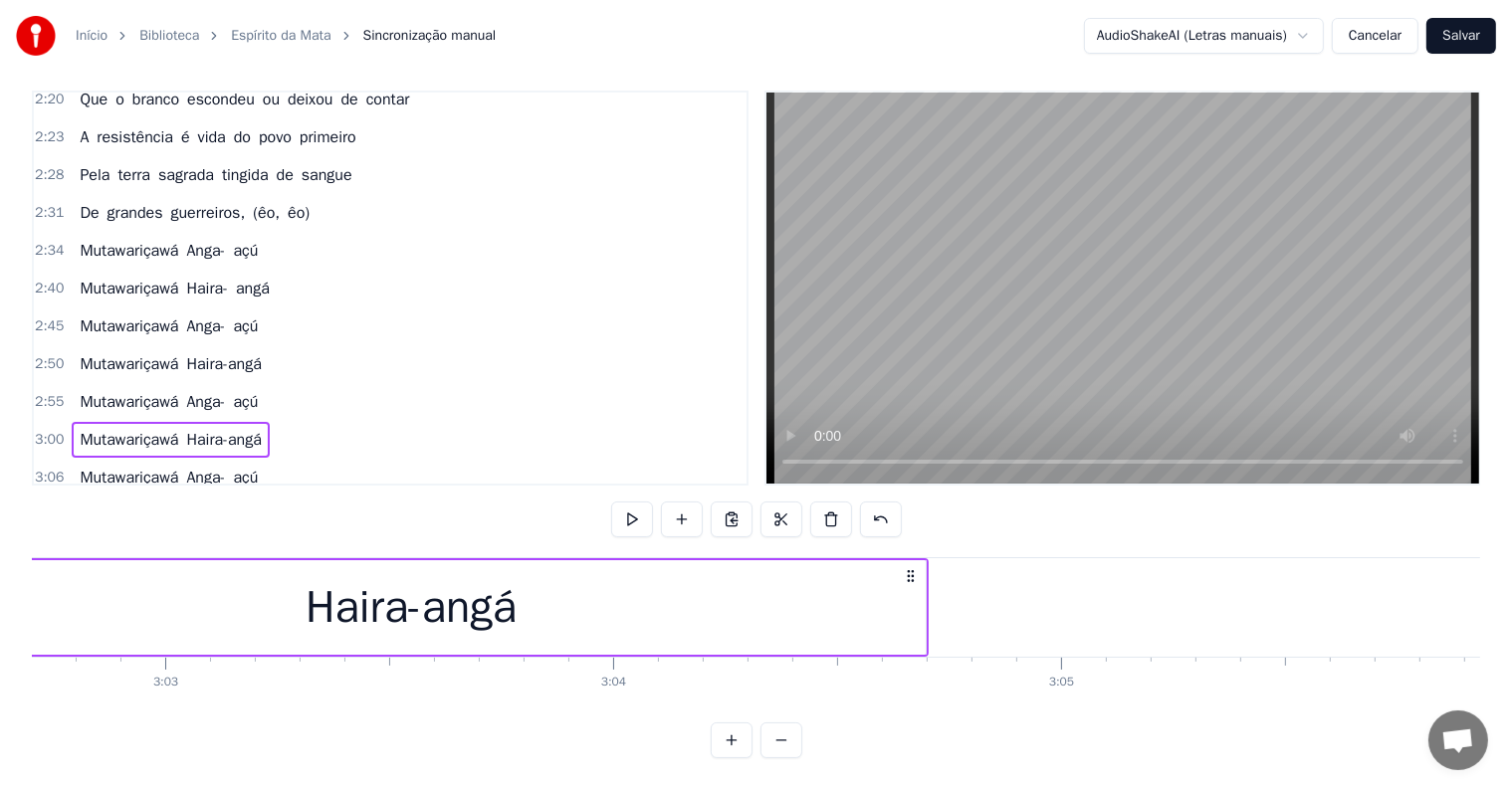 scroll, scrollTop: 0, scrollLeft: 80954, axis: horizontal 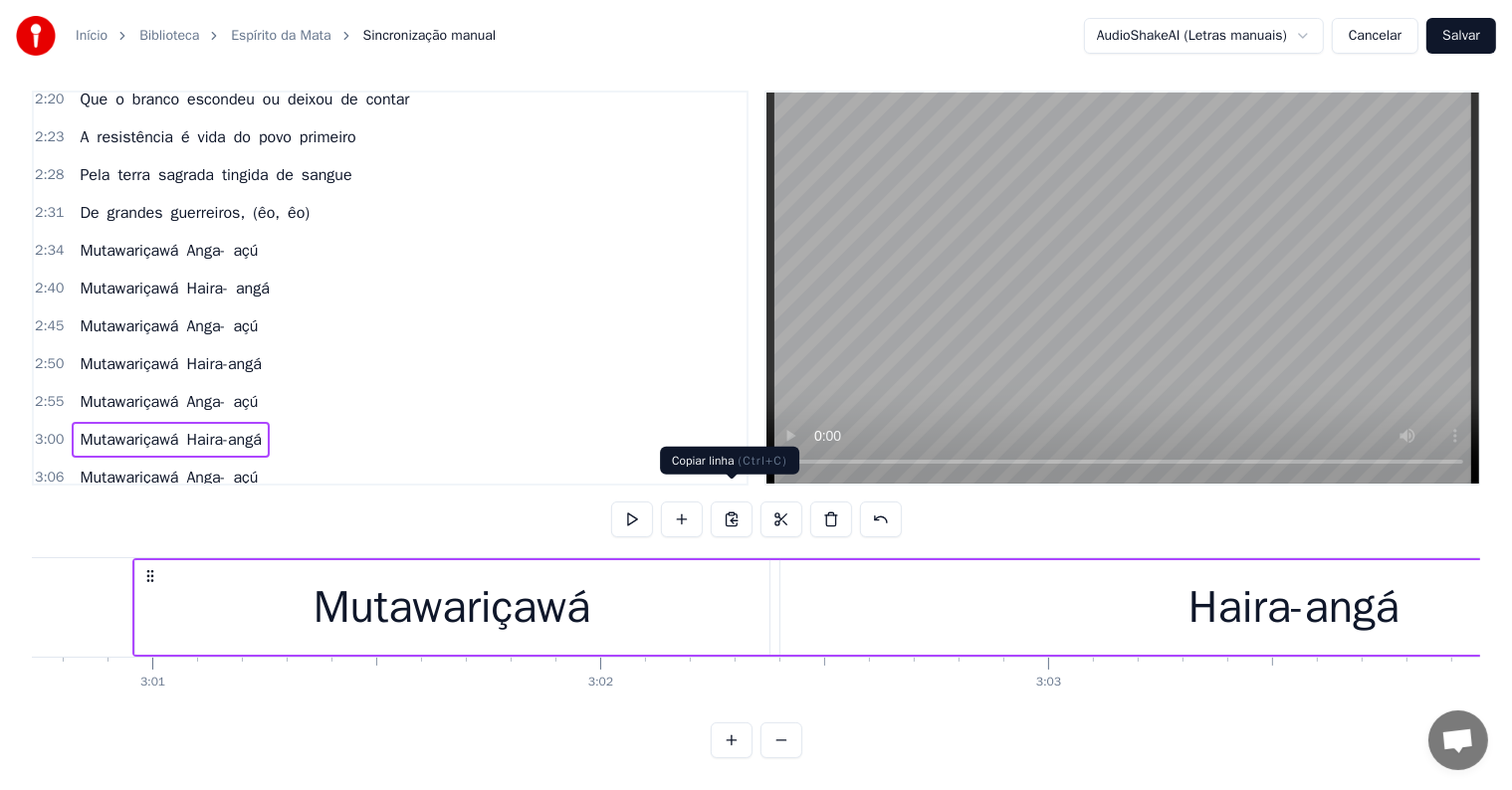 click at bounding box center (732, 519) 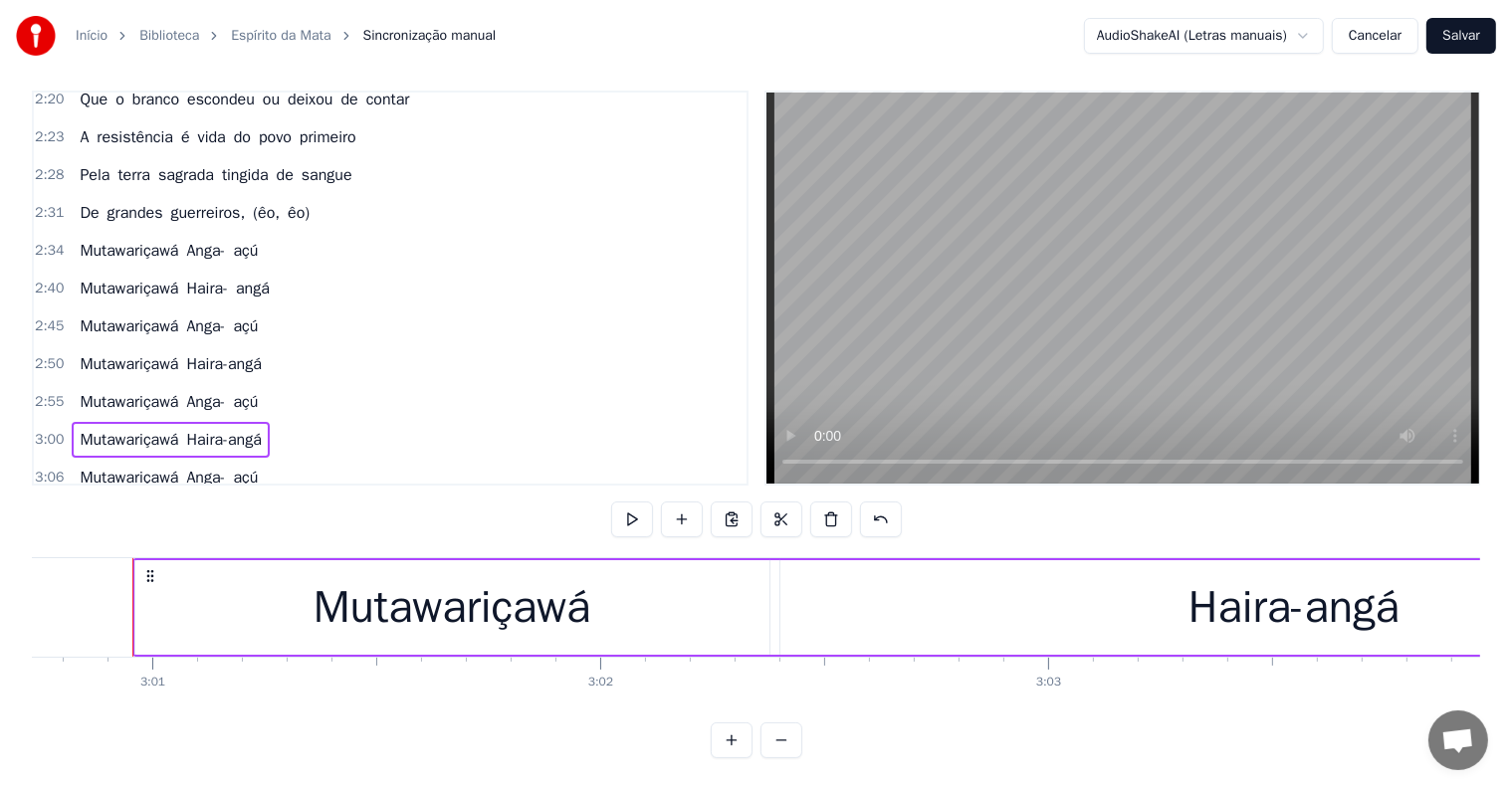 click on "Mutawariçawá Anga- açú" at bounding box center (168, 478) 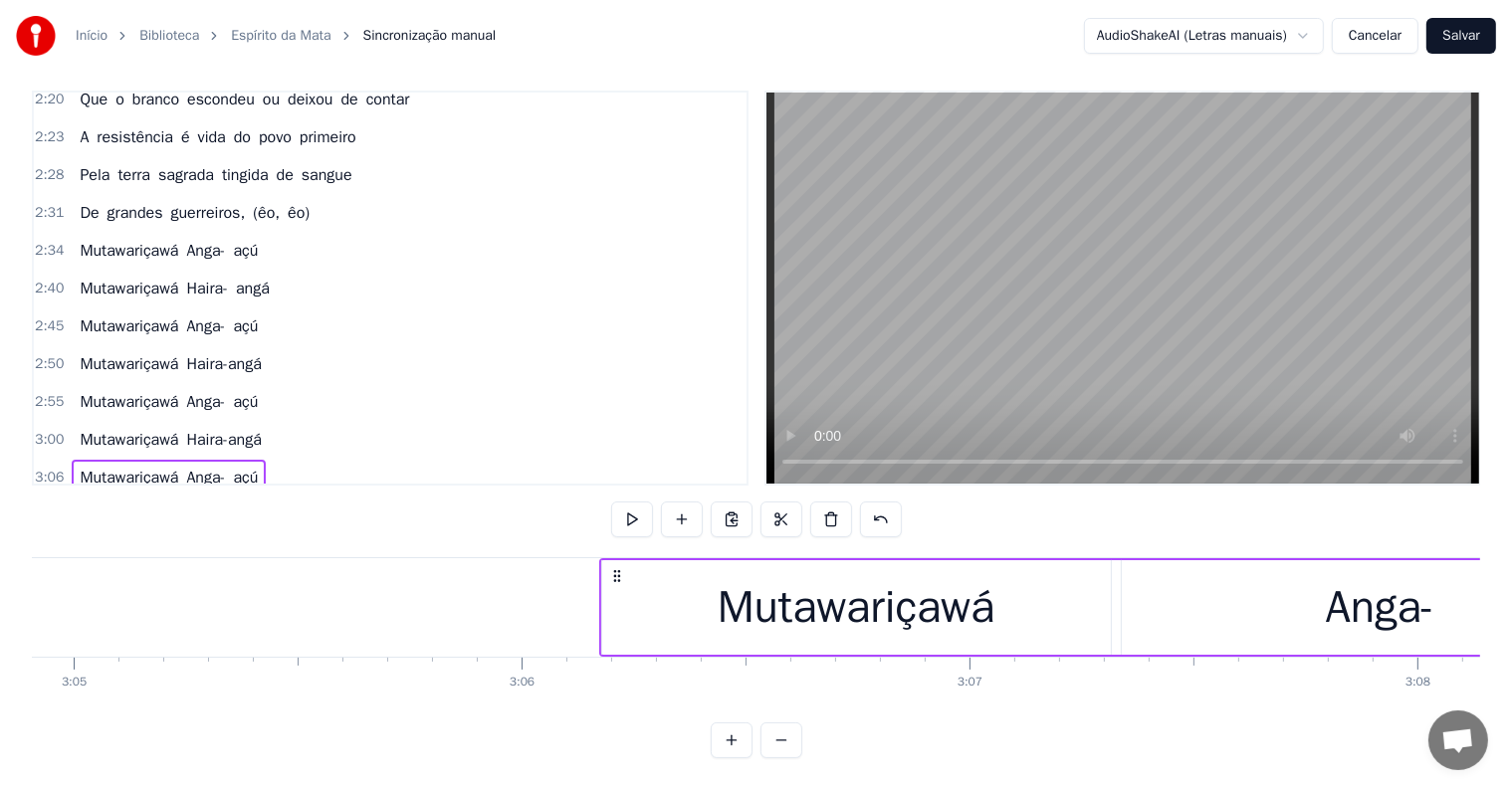 scroll, scrollTop: 0, scrollLeft: 83291, axis: horizontal 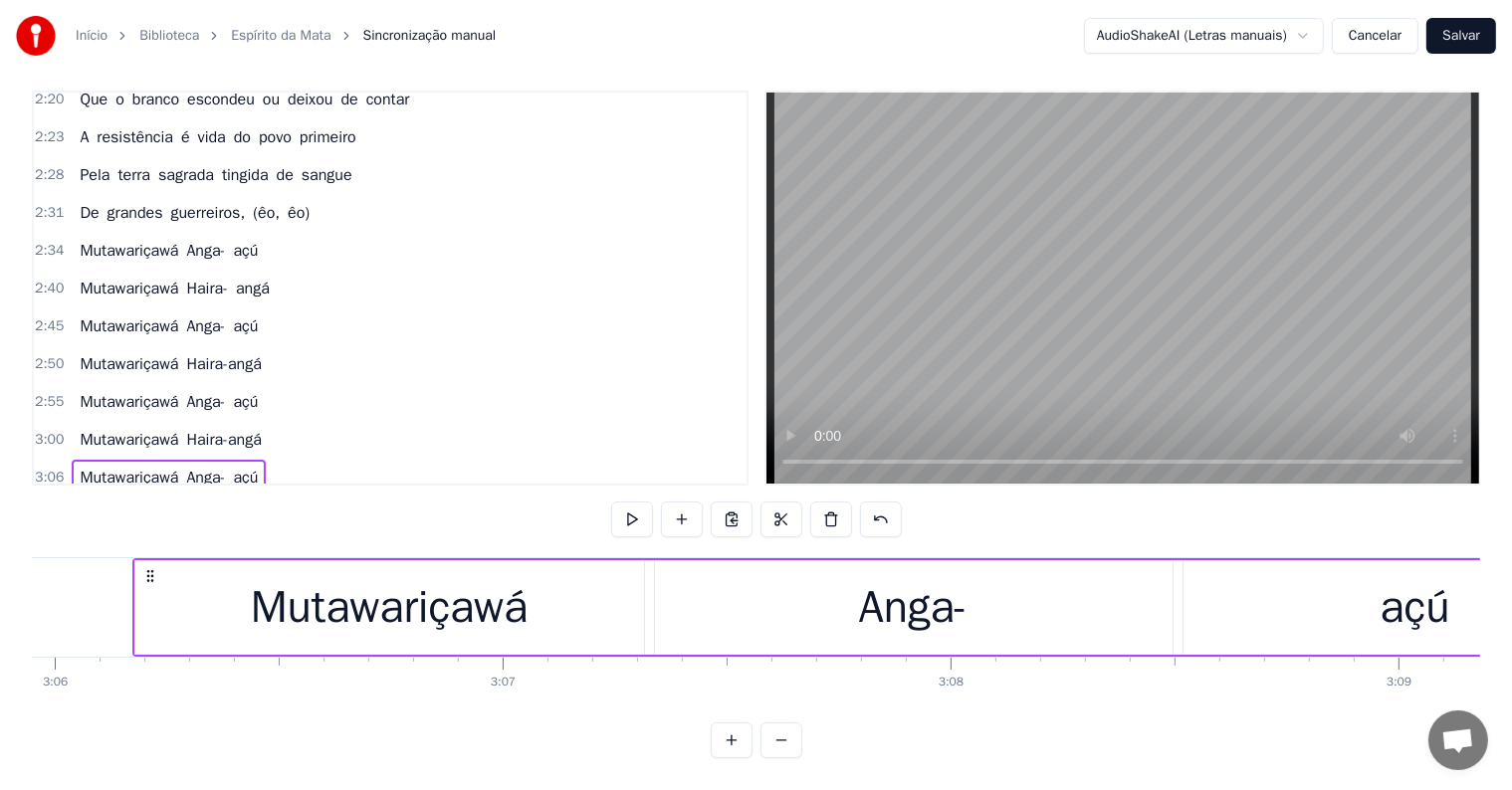 click on "Mutawariçawá" at bounding box center [389, 608] 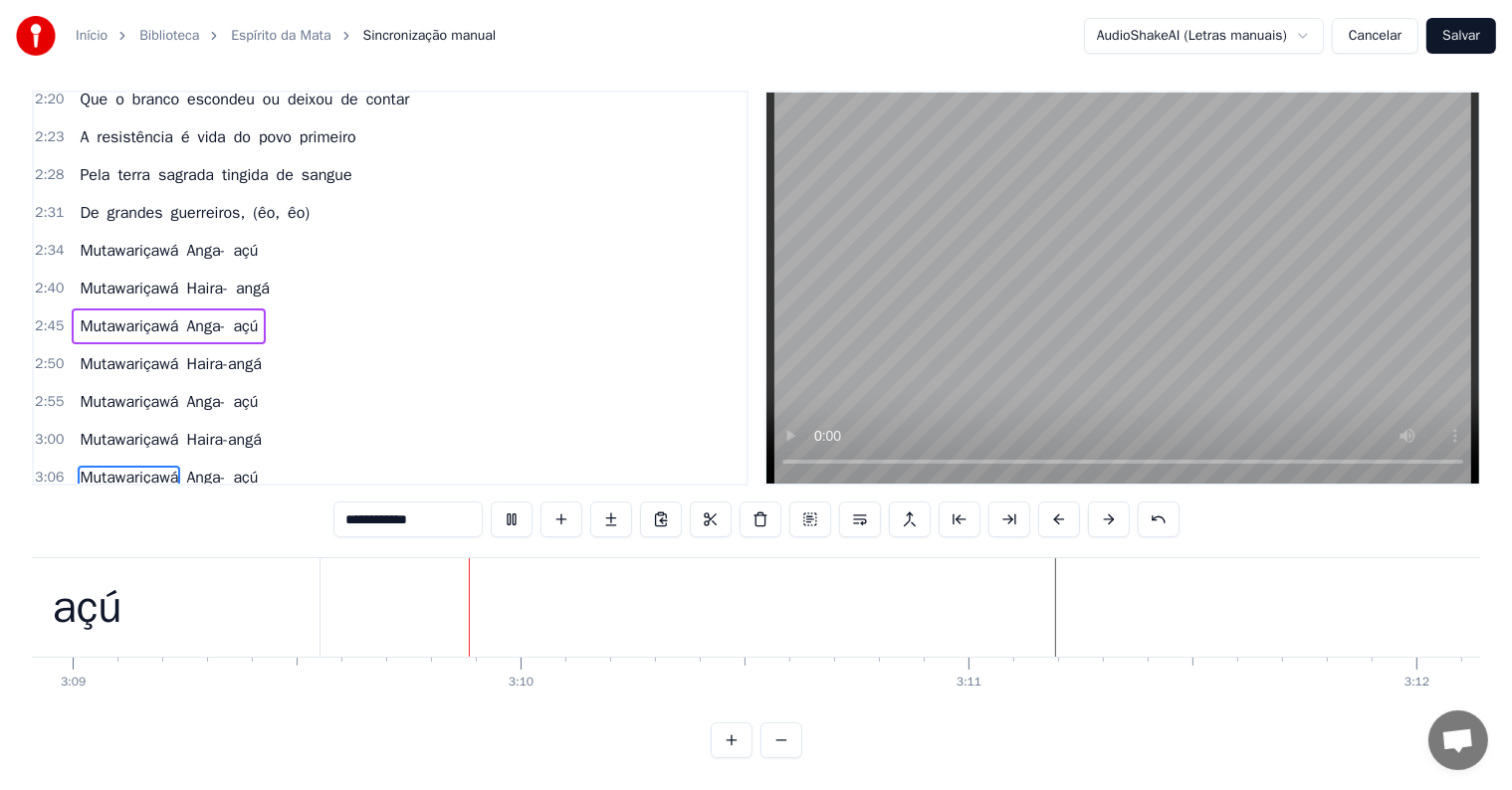 scroll, scrollTop: 0, scrollLeft: 84632, axis: horizontal 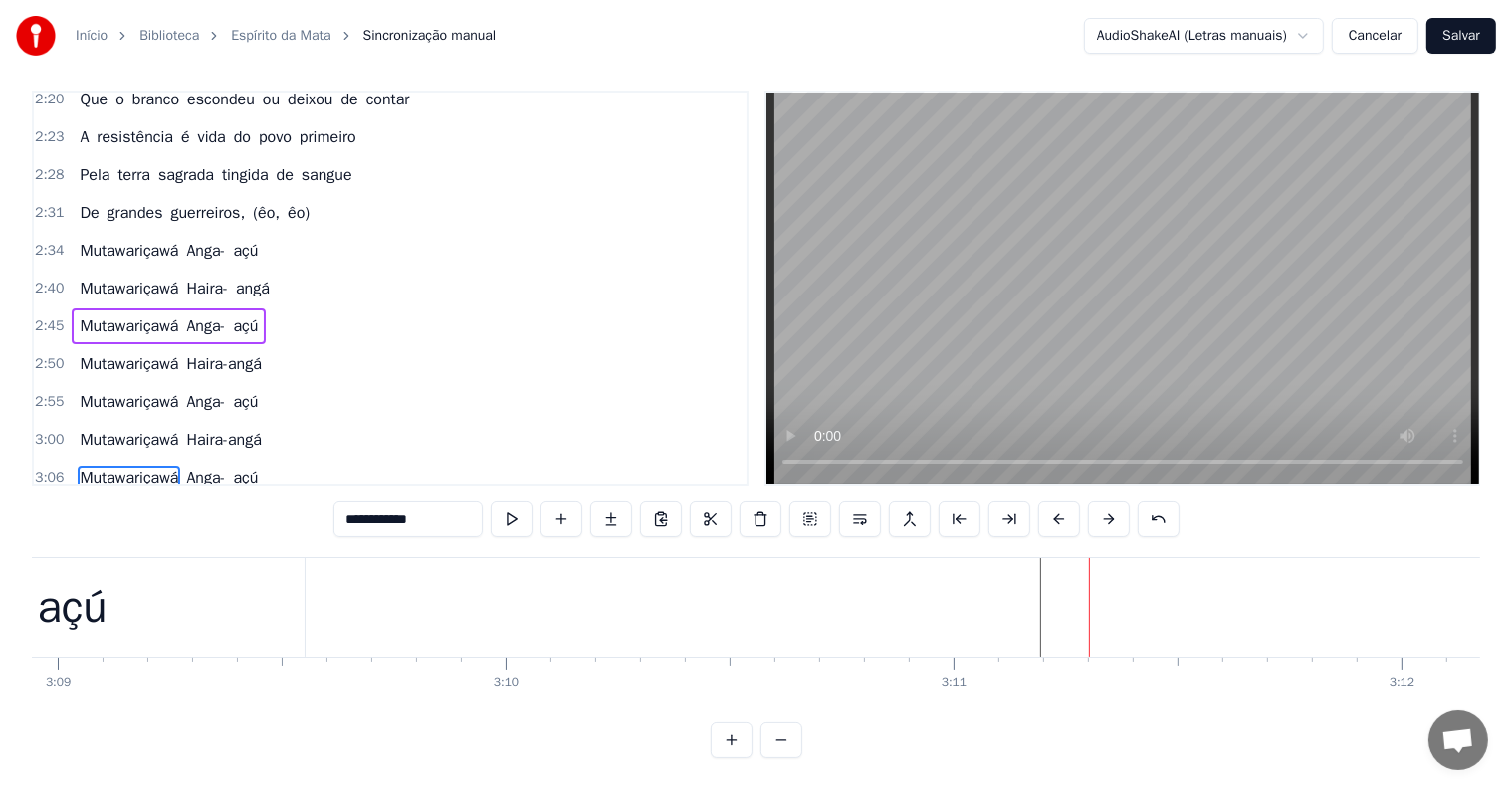 click at bounding box center [-38582, 607] 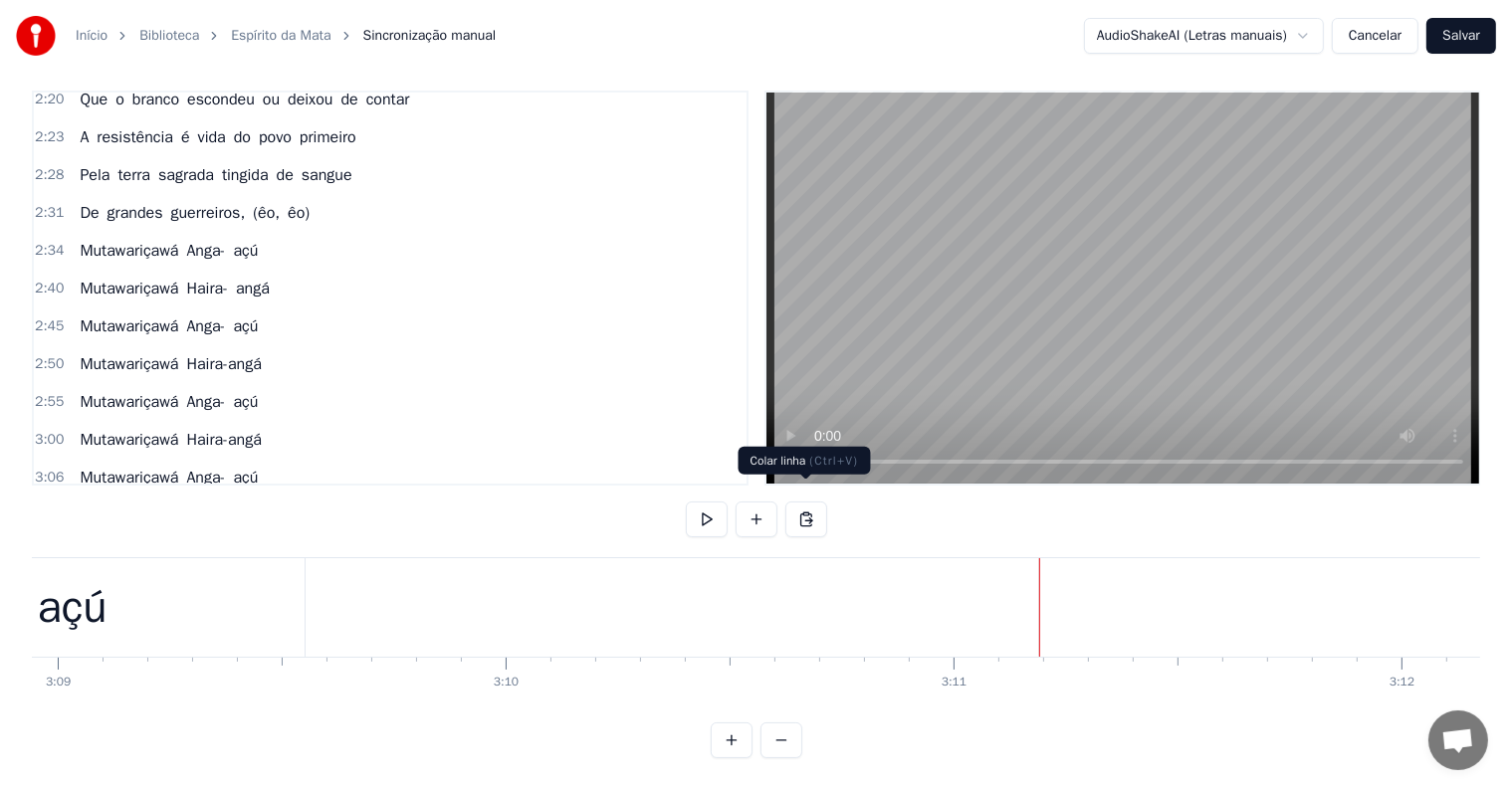 click at bounding box center [806, 519] 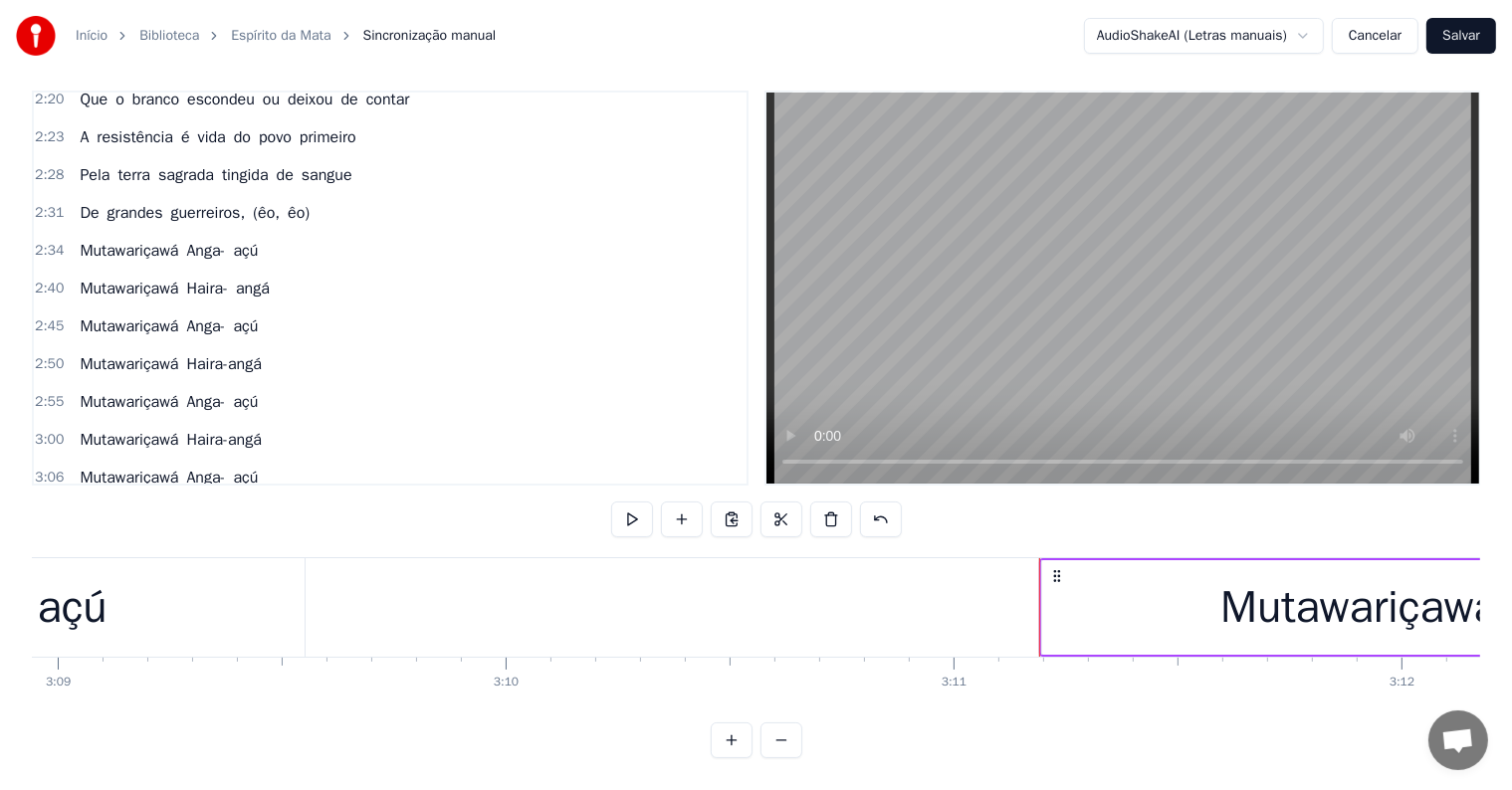 scroll, scrollTop: 1182, scrollLeft: 0, axis: vertical 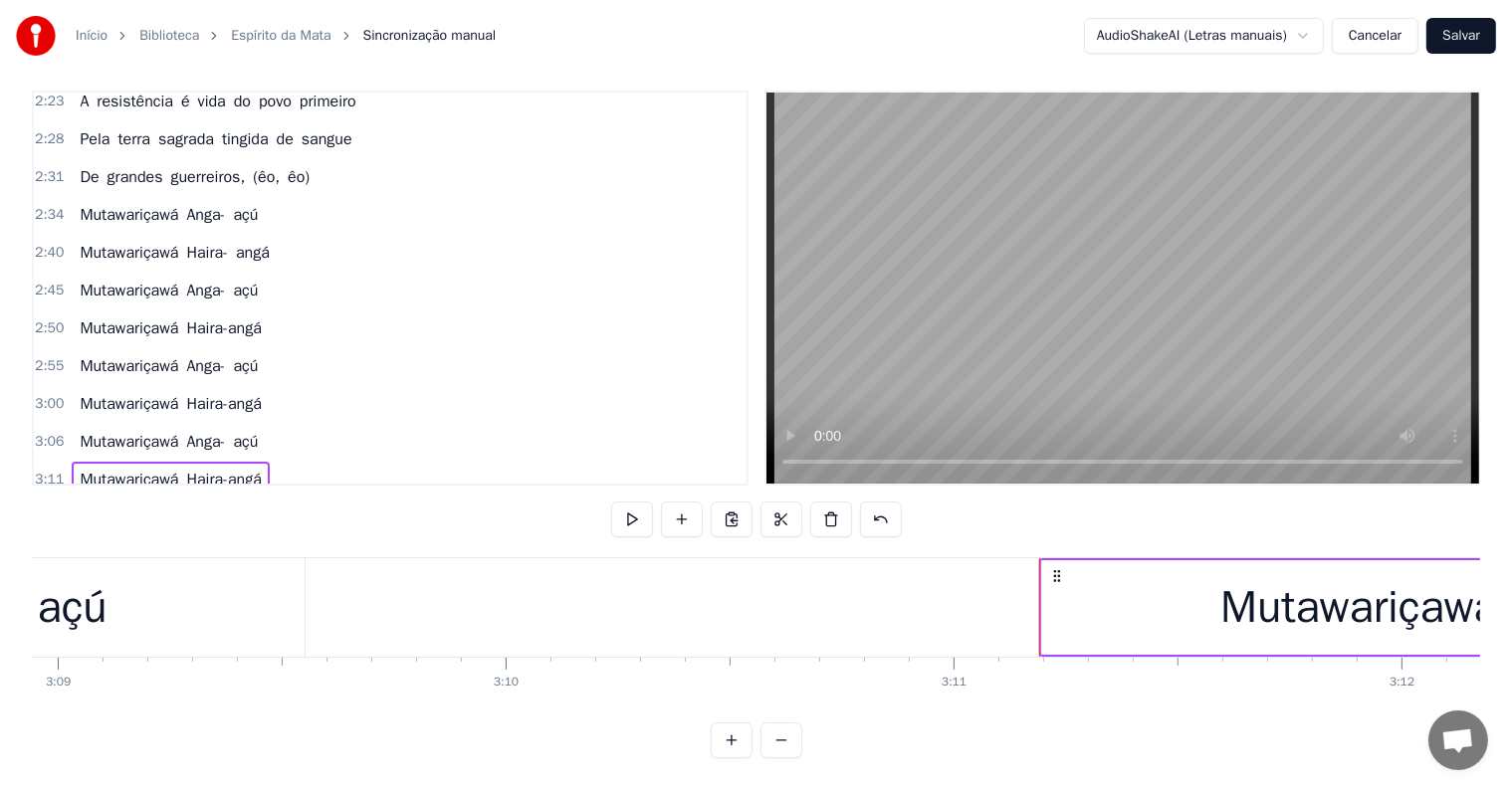 click at bounding box center (-38582, 607) 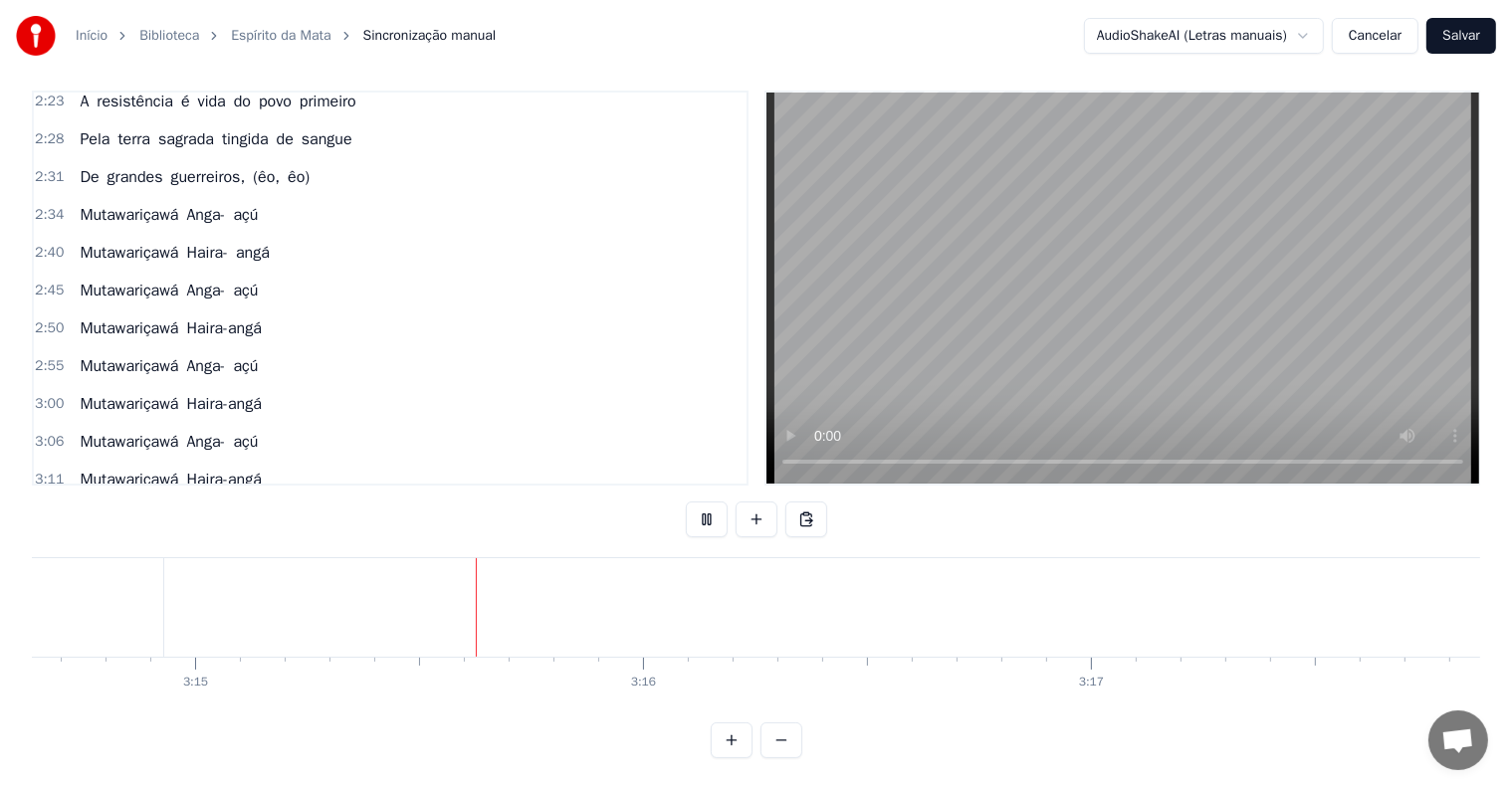 scroll, scrollTop: 0, scrollLeft: 87224, axis: horizontal 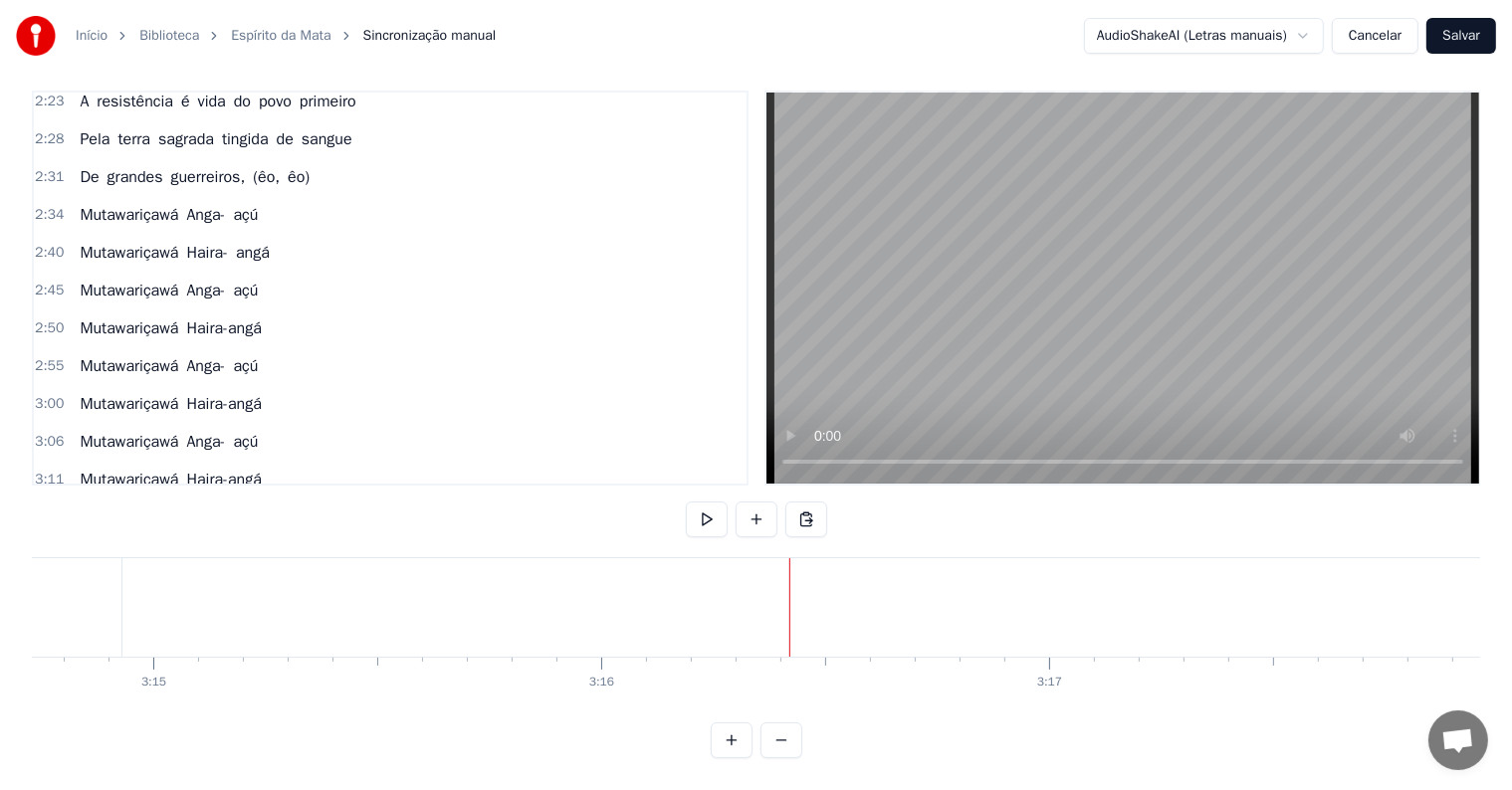 click on "Mutawariçawá Anga- açú" at bounding box center [168, 442] 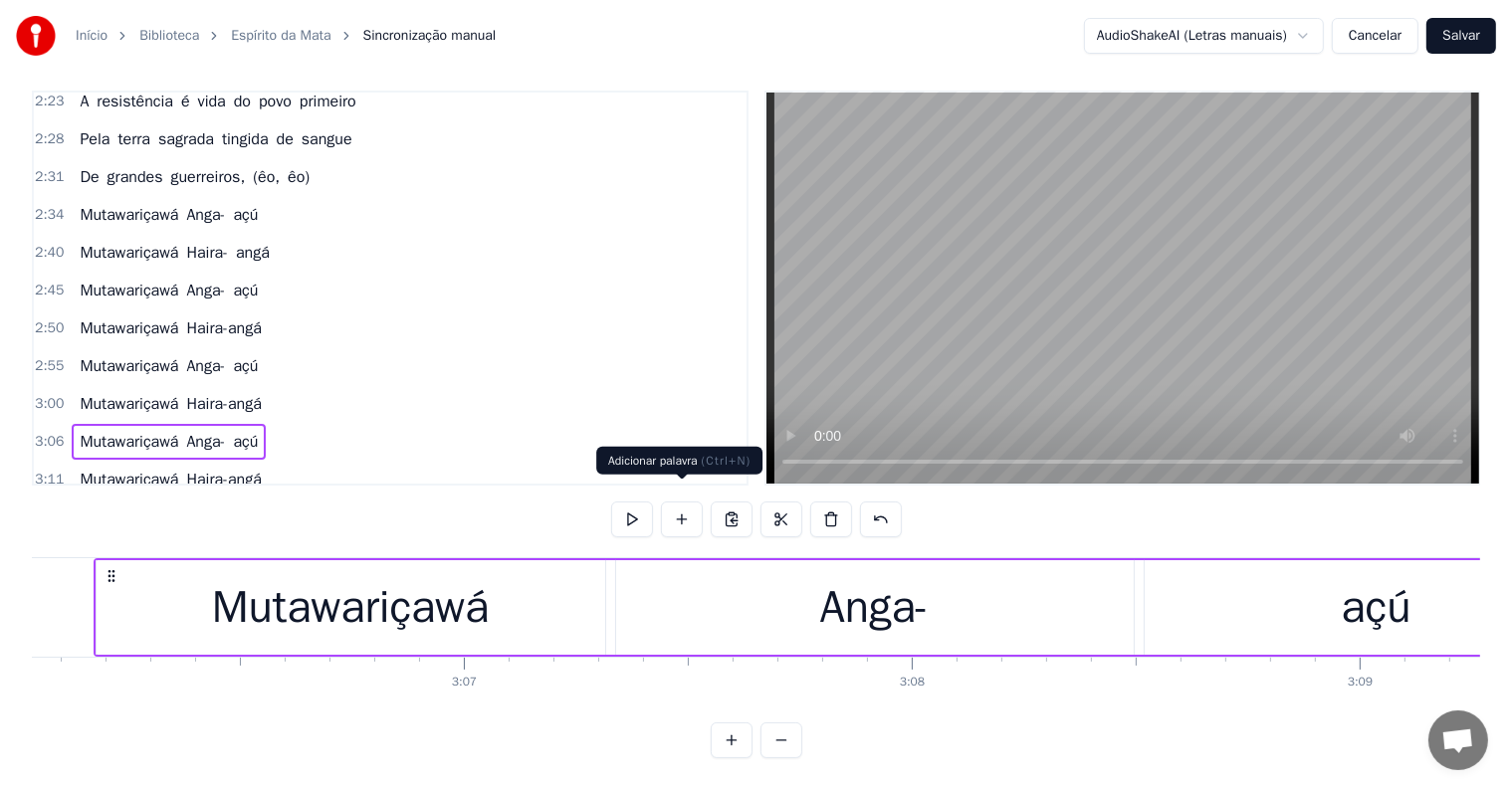 scroll, scrollTop: 0, scrollLeft: 83291, axis: horizontal 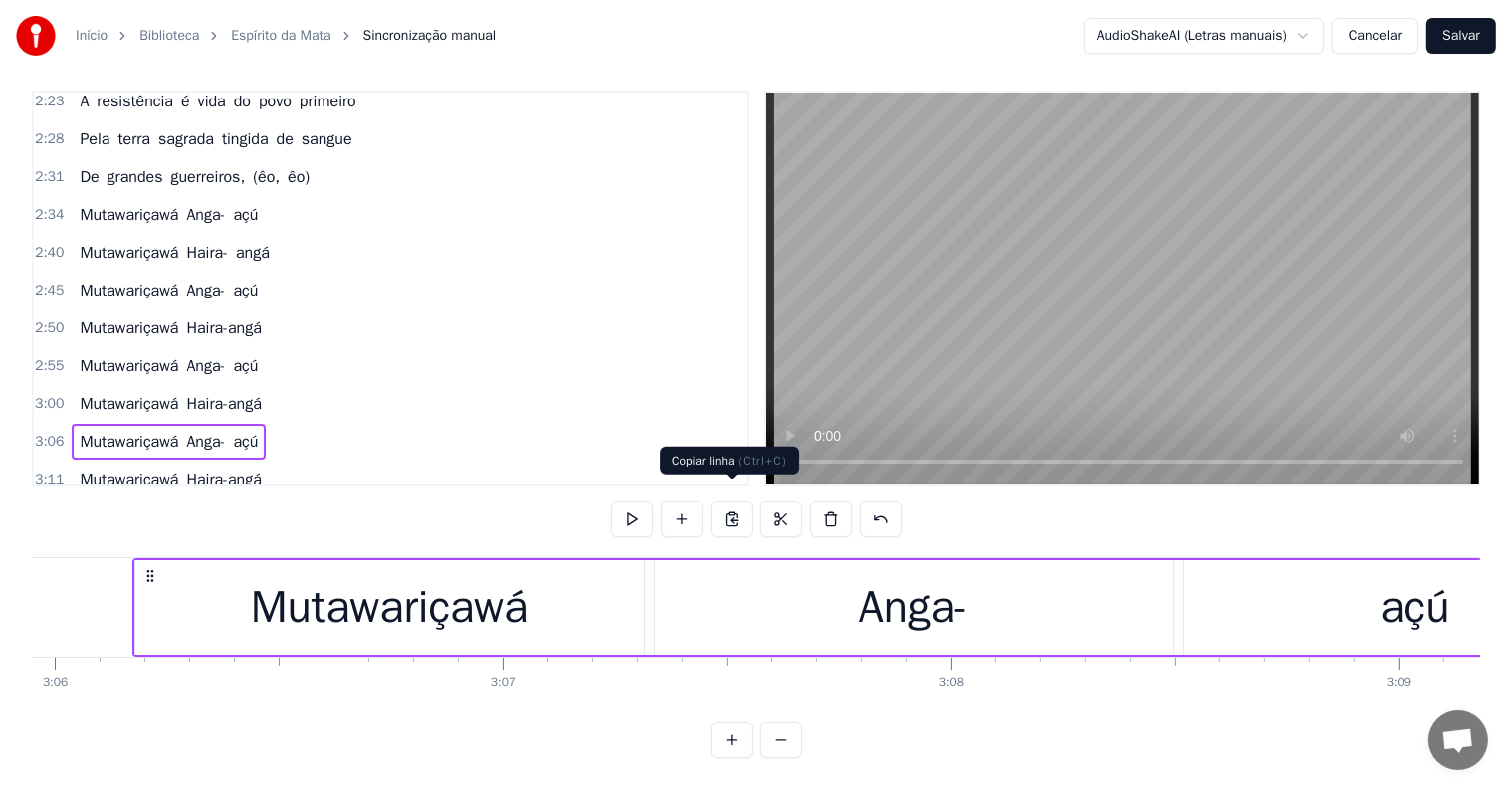 click at bounding box center [732, 519] 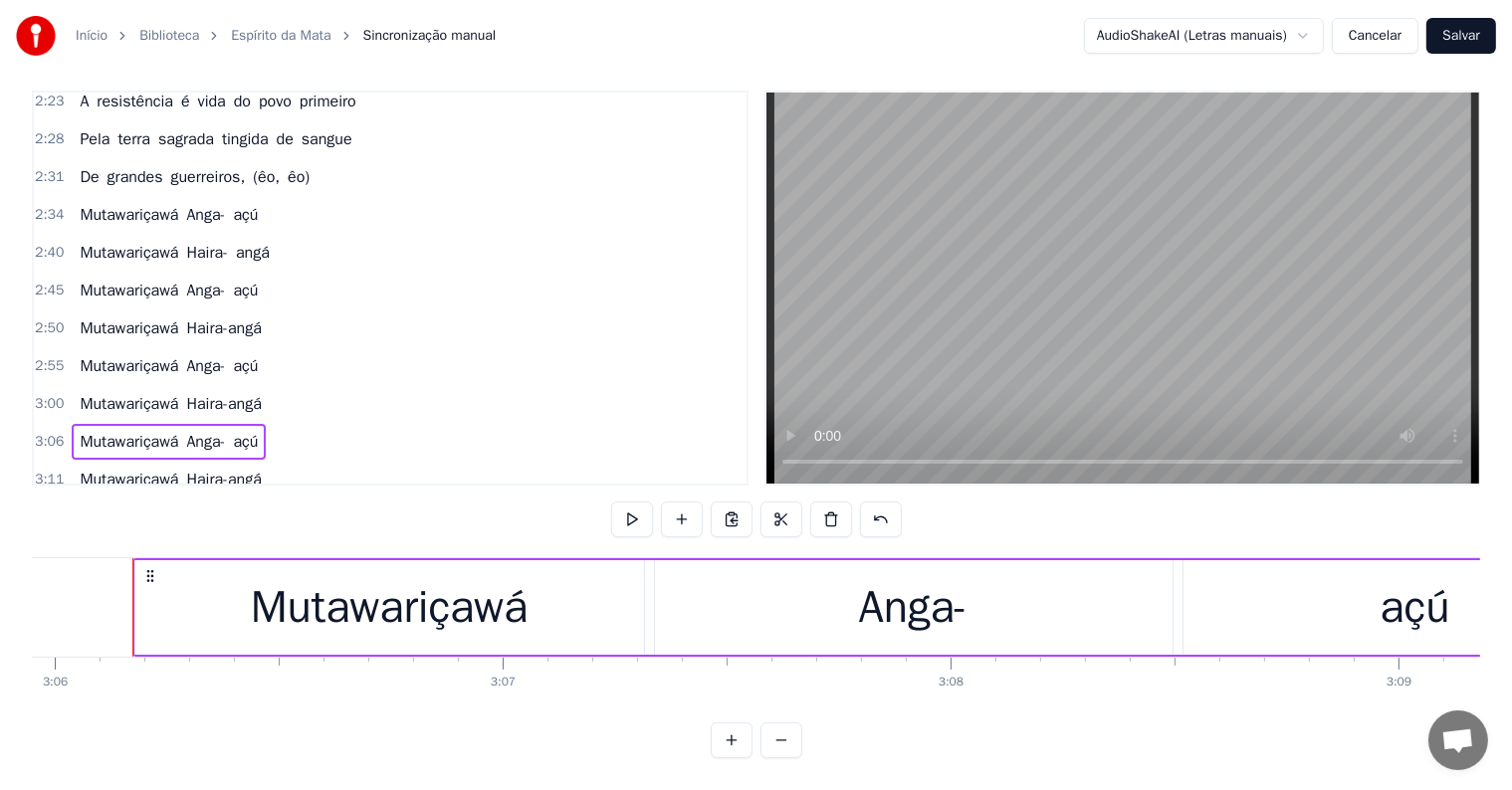 click on "Haira-angá" at bounding box center [223, 480] 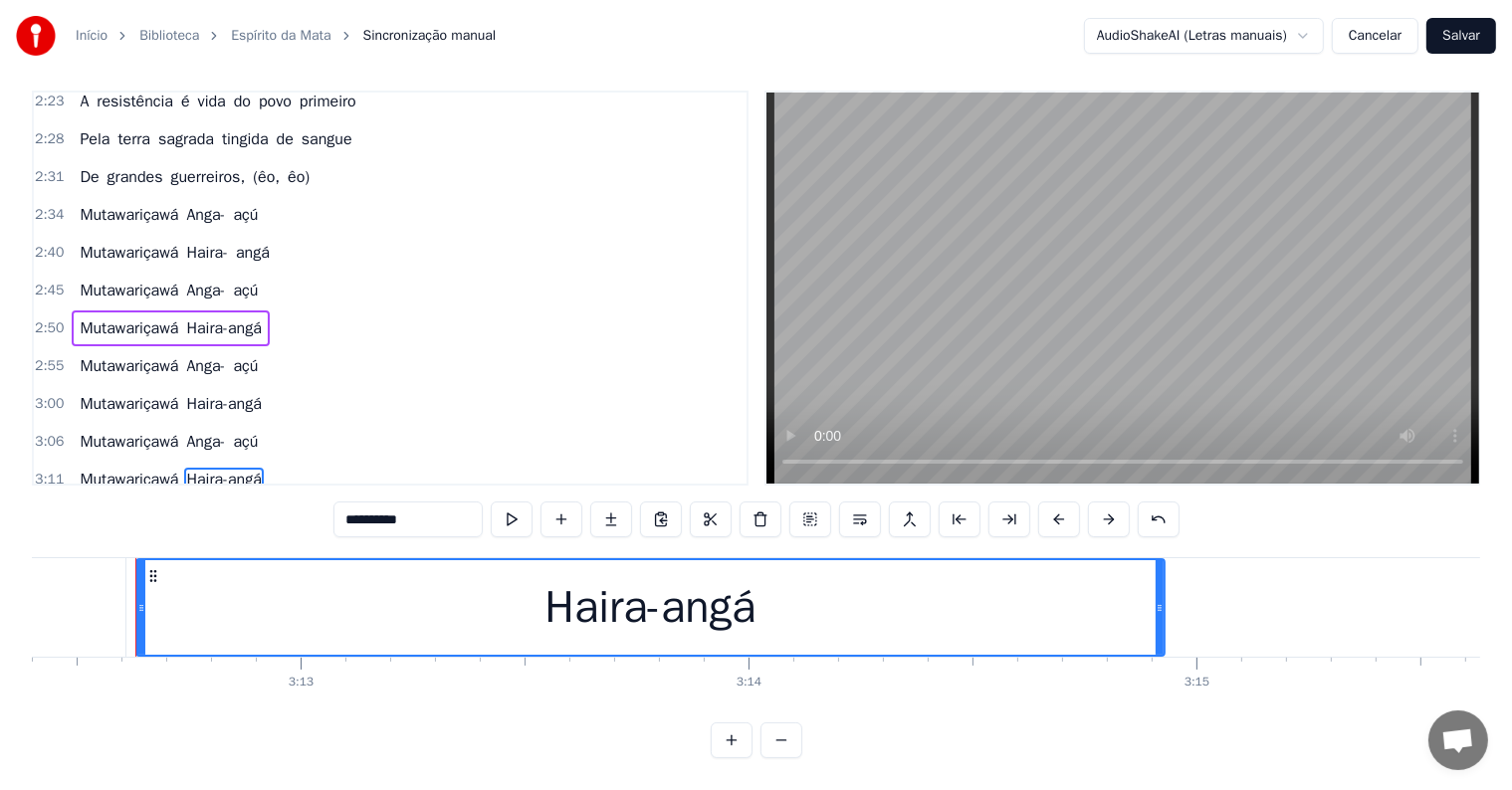 scroll, scrollTop: 0, scrollLeft: 86184, axis: horizontal 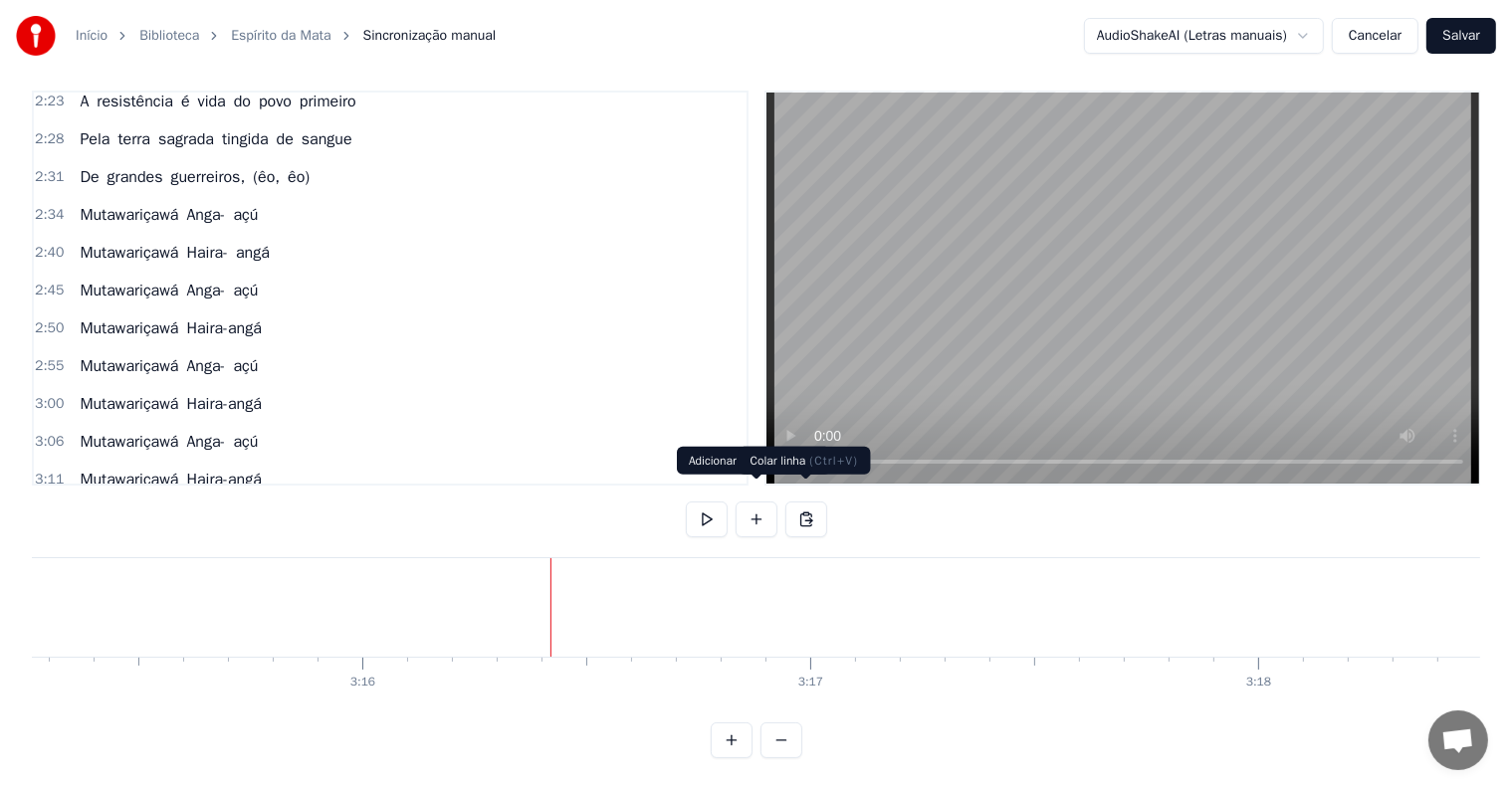 click at bounding box center [806, 519] 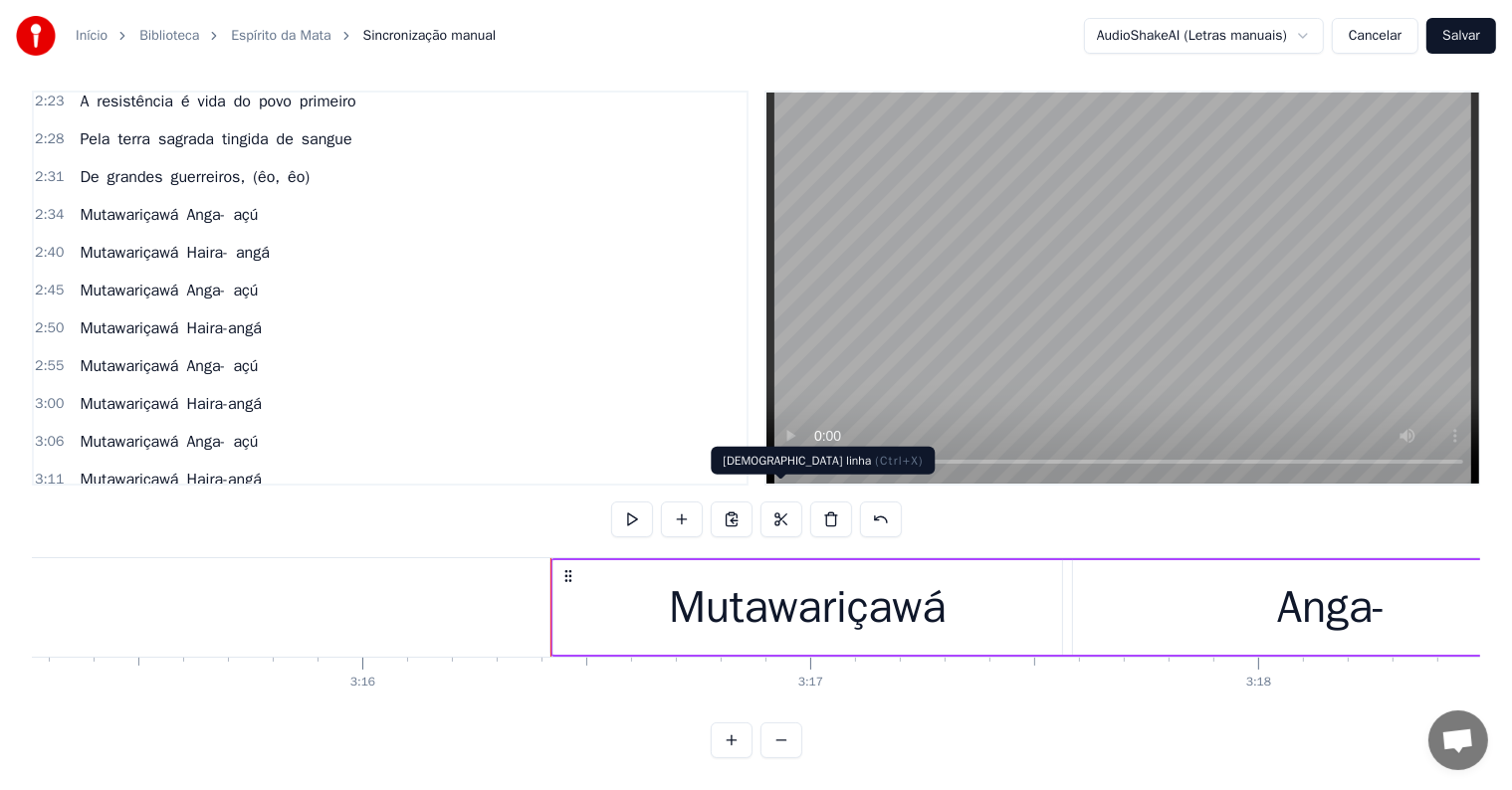 click at bounding box center (-41413, 607) 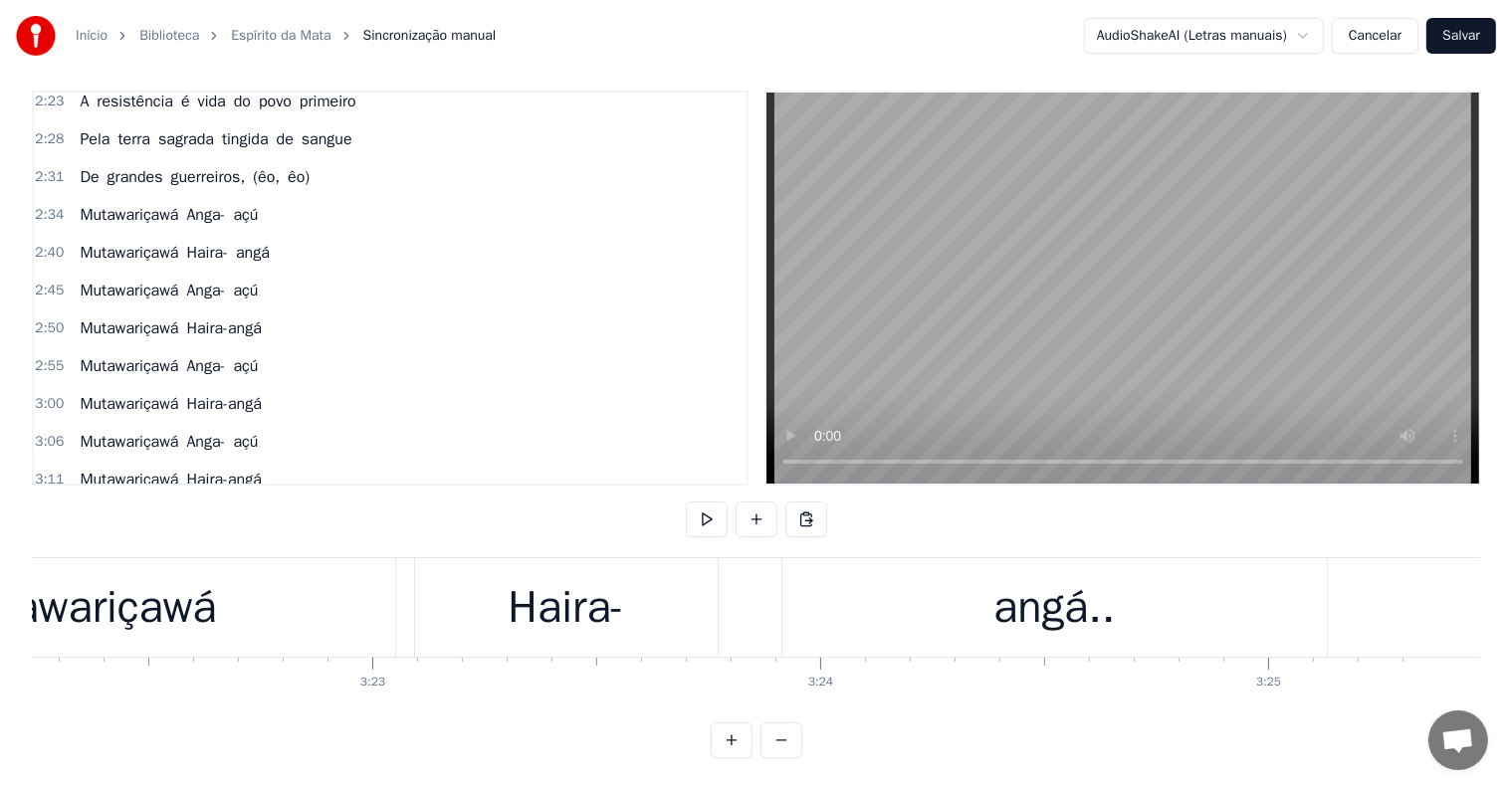 scroll, scrollTop: 0, scrollLeft: 90589, axis: horizontal 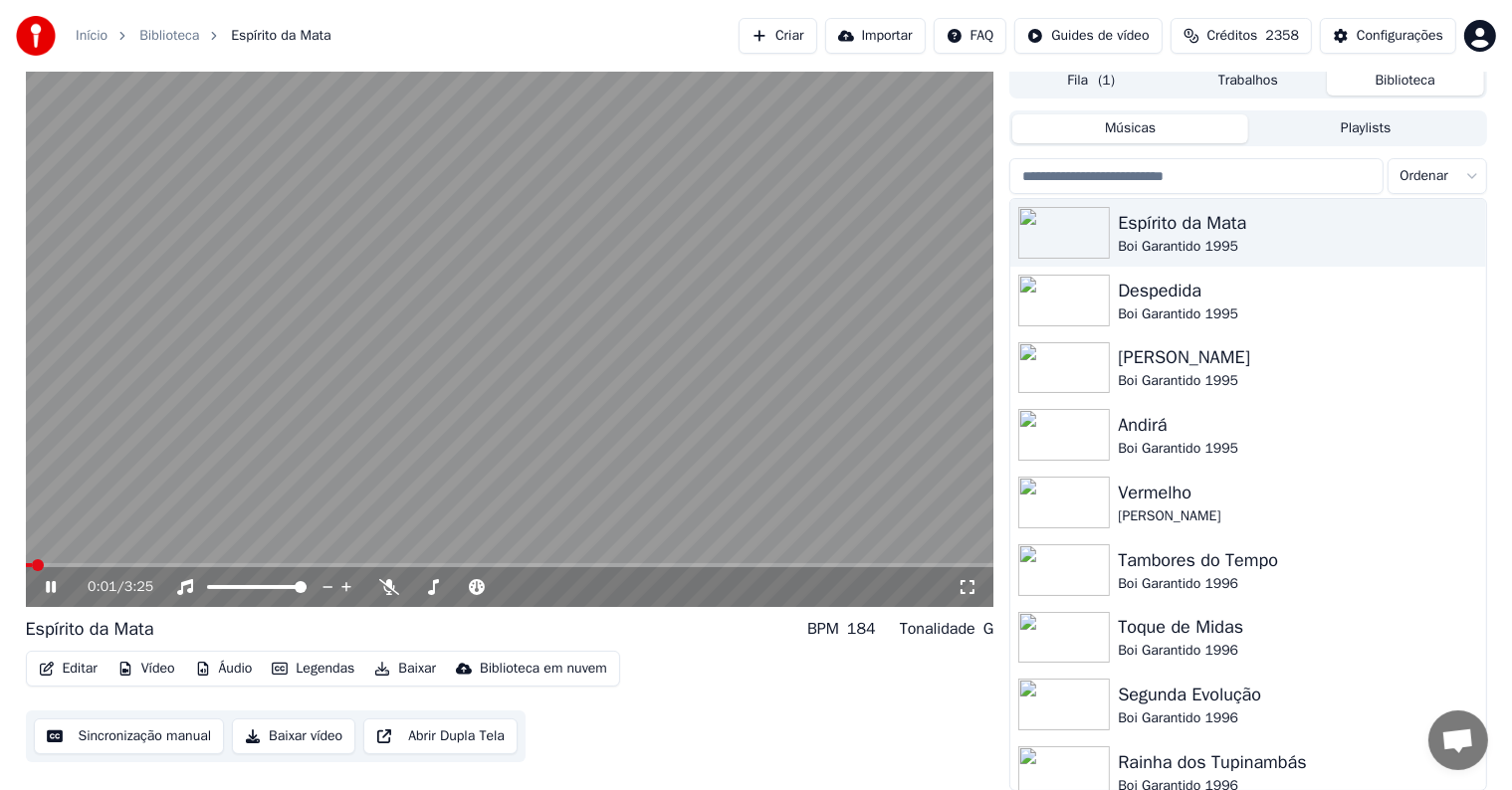 click at bounding box center (510, 334) 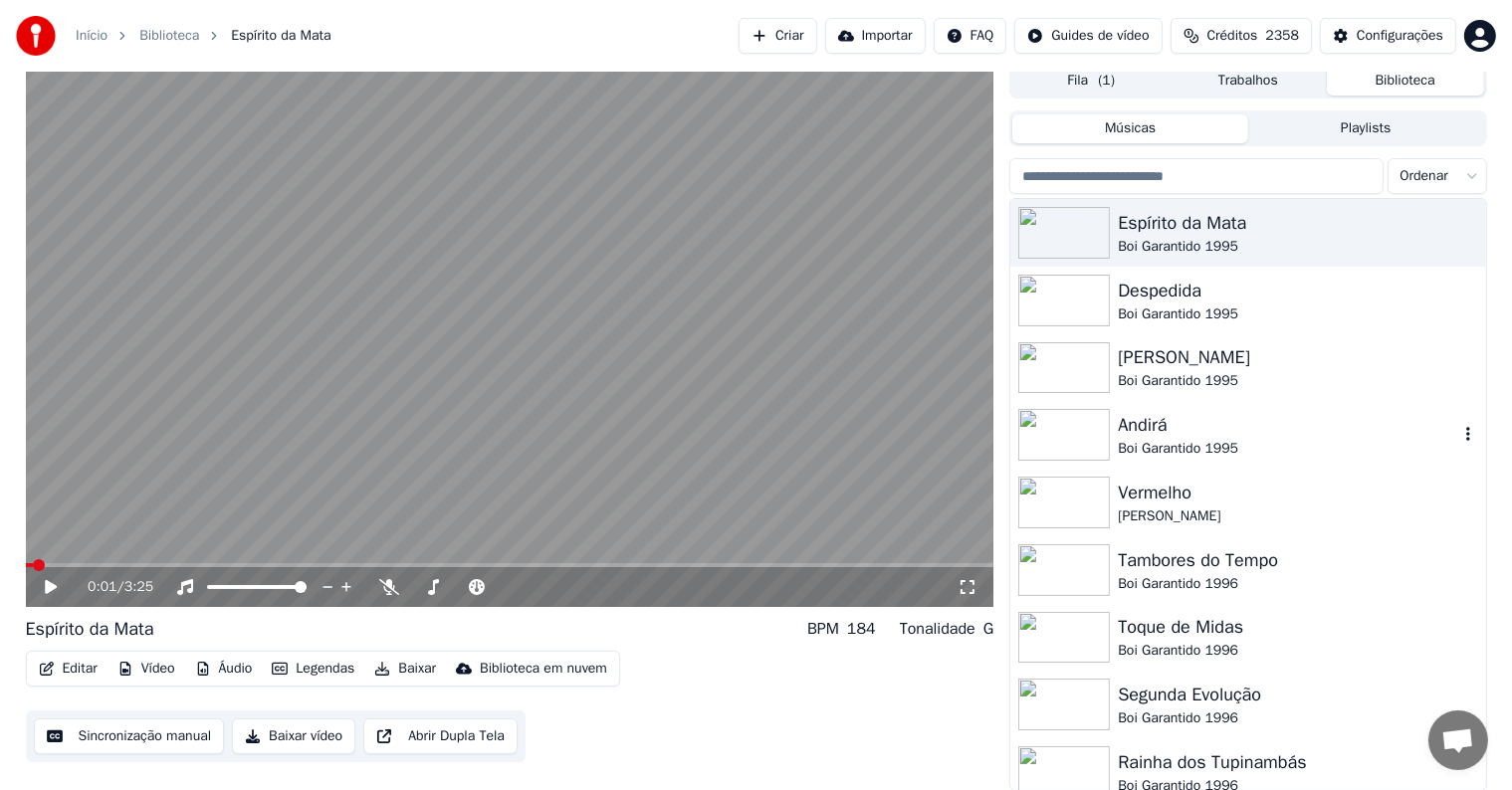 click on "Boi Garantido 1995" at bounding box center [1287, 449] 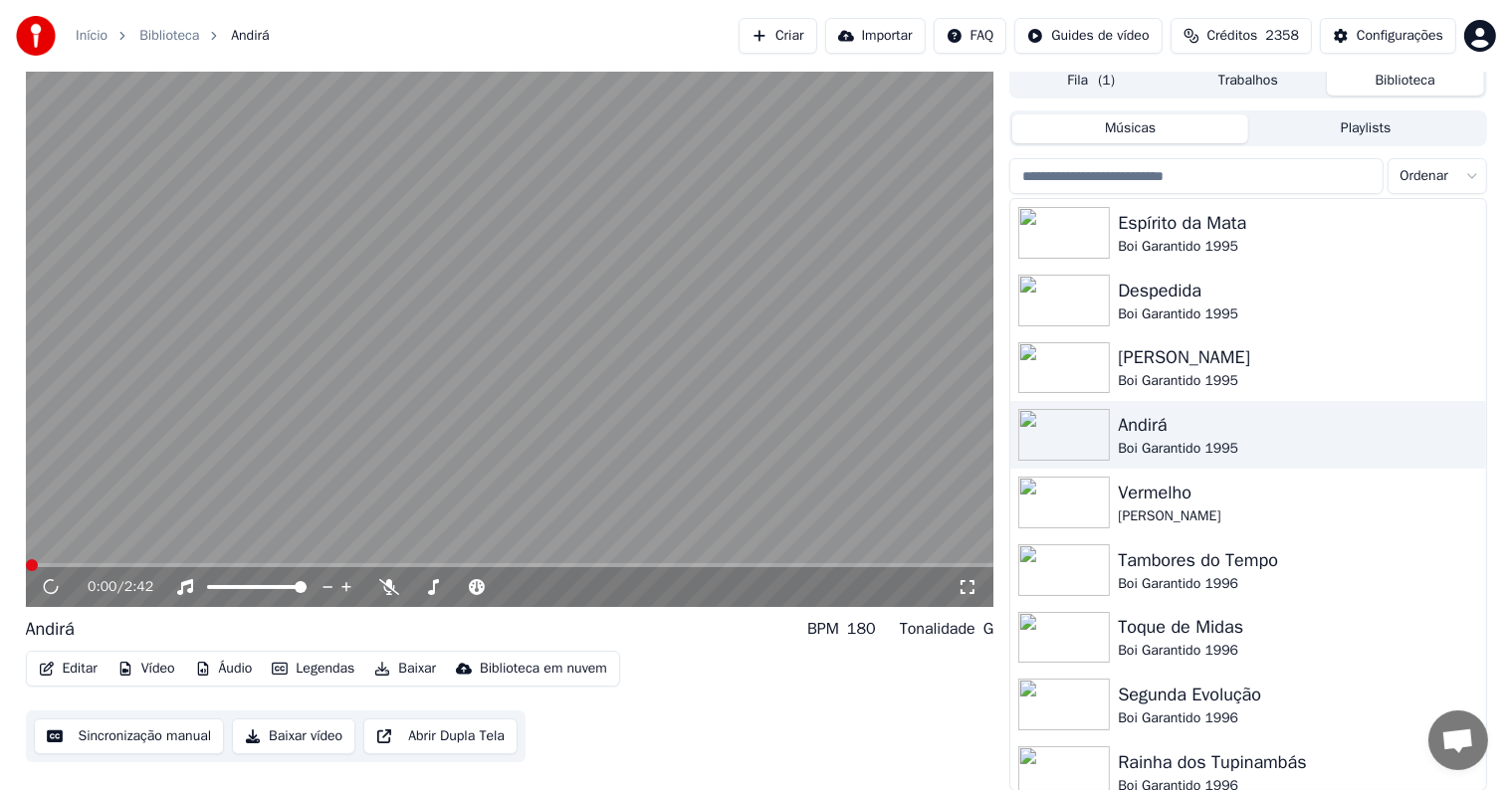 click on "Baixar" at bounding box center [405, 669] 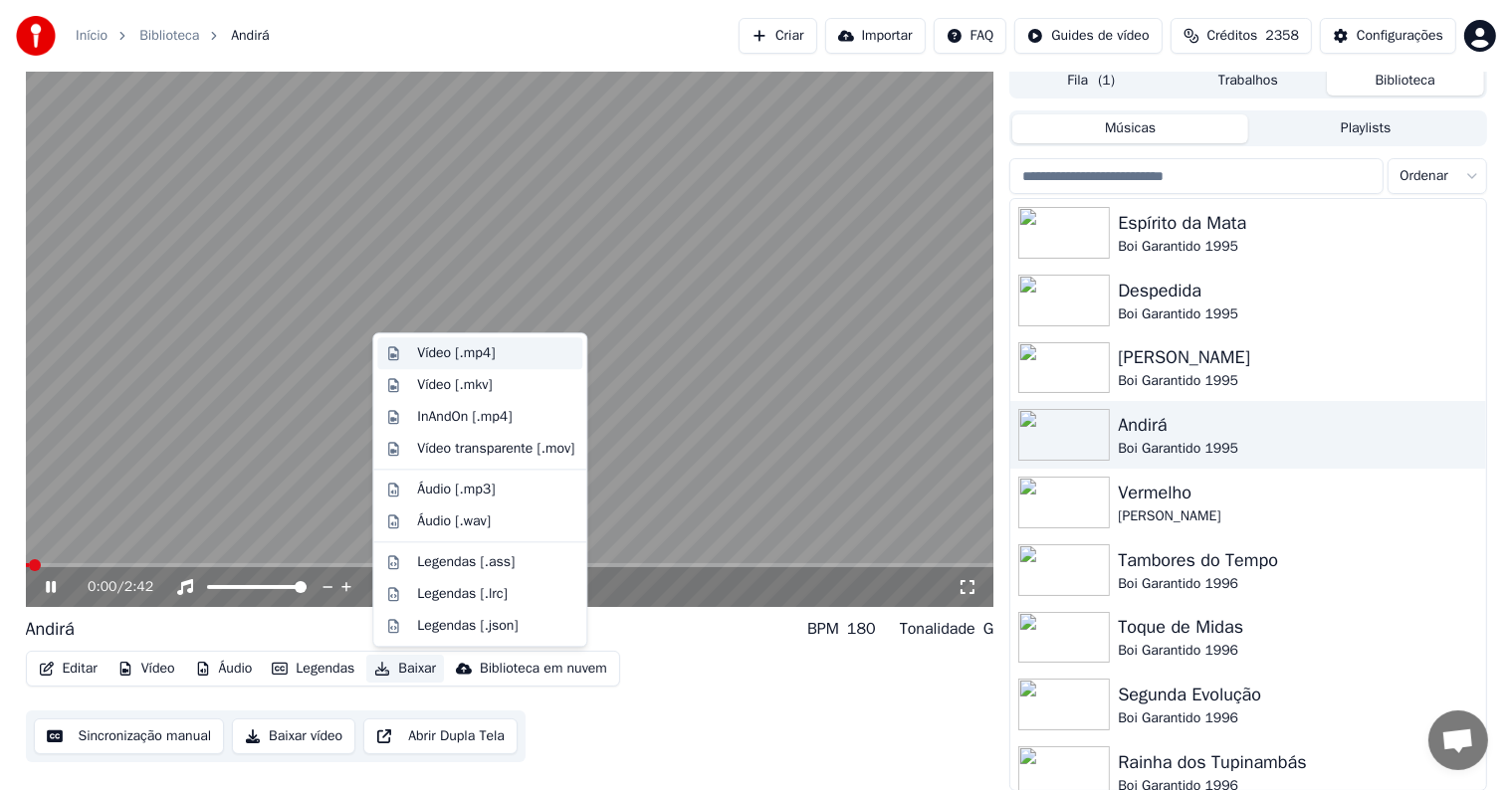 click on "Vídeo [.mp4]" at bounding box center [456, 353] 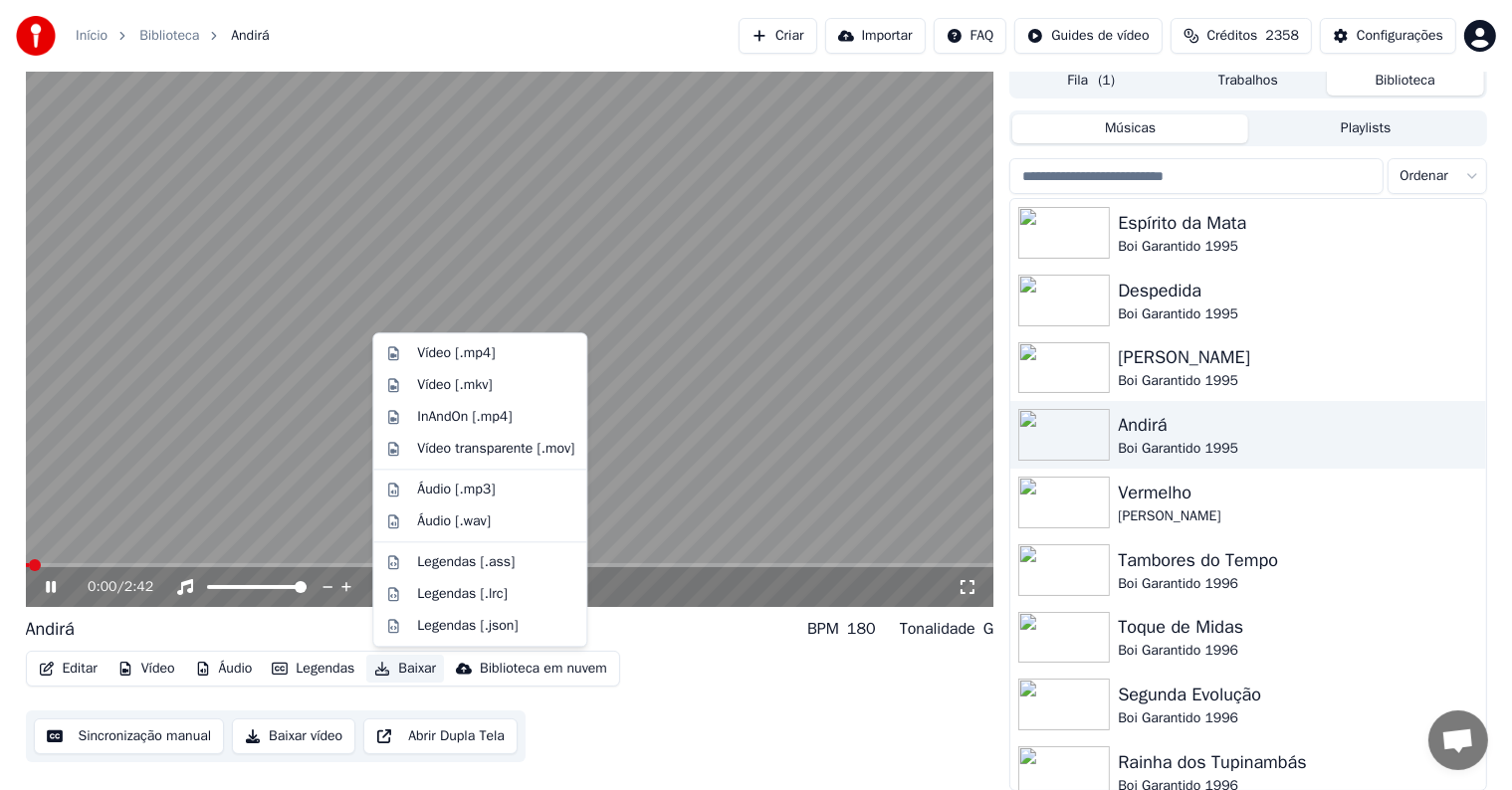 scroll, scrollTop: 0, scrollLeft: 0, axis: both 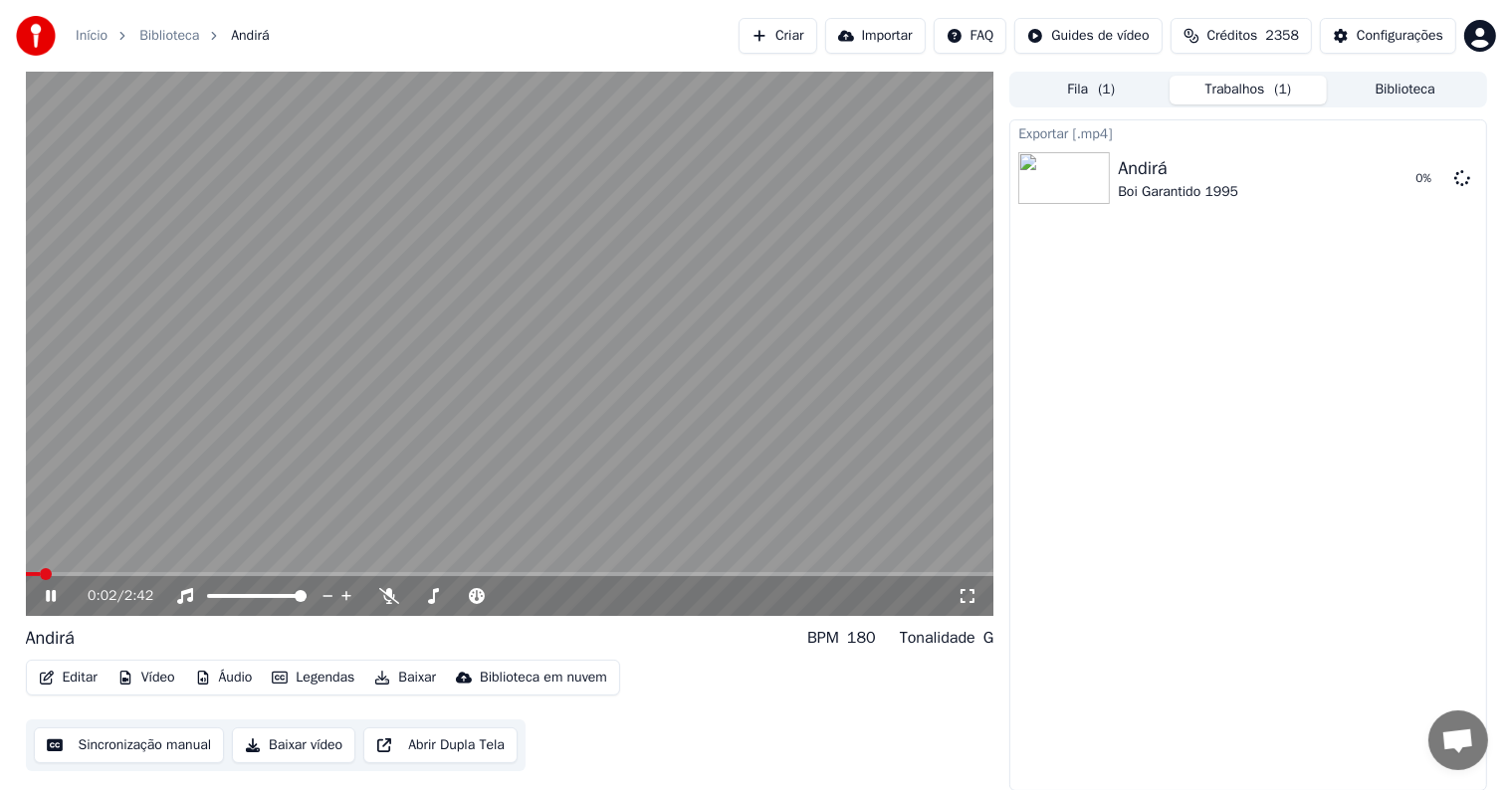 click on "Biblioteca" at bounding box center (1405, 90) 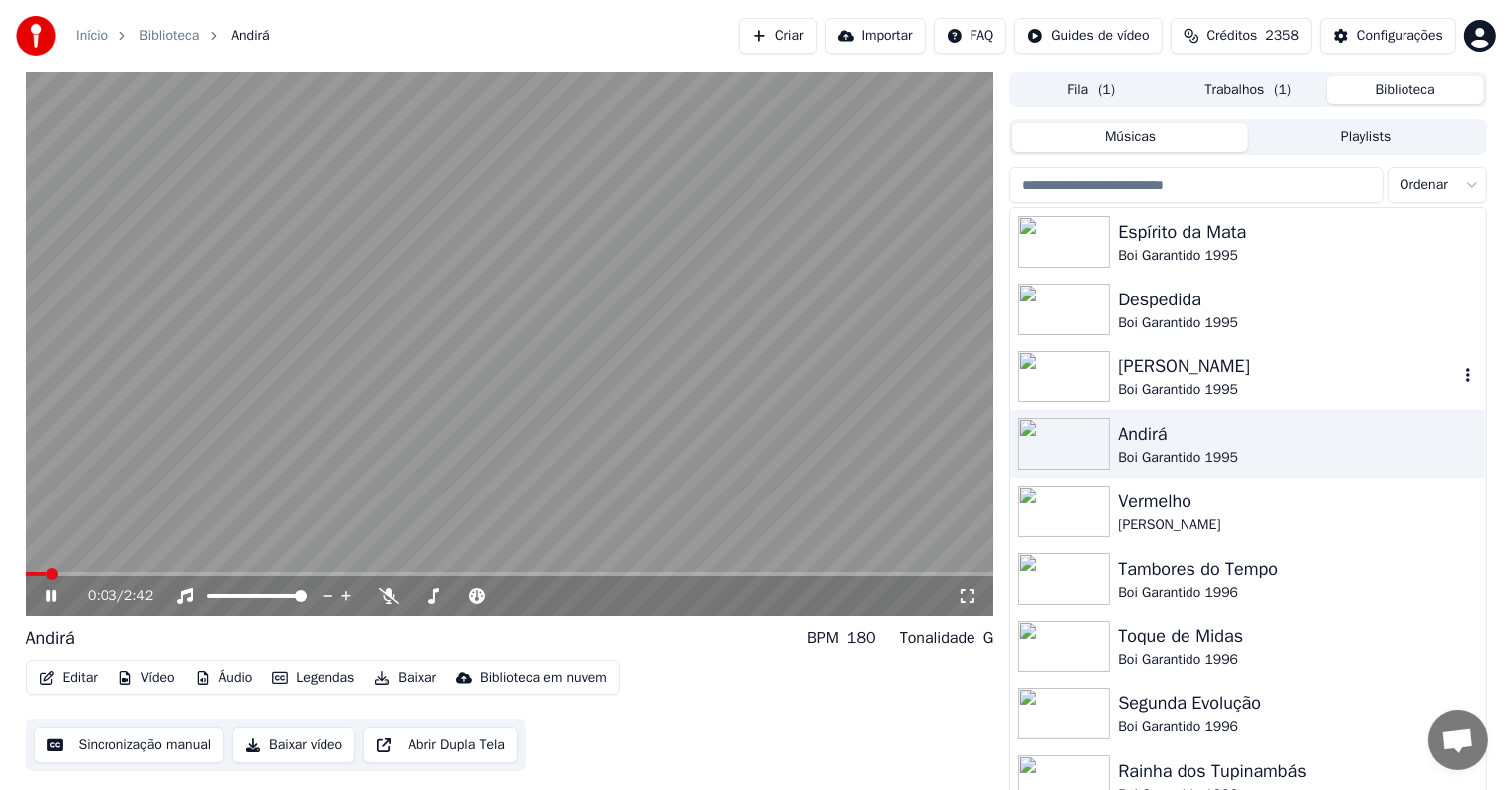click on "[PERSON_NAME]" at bounding box center (1287, 366) 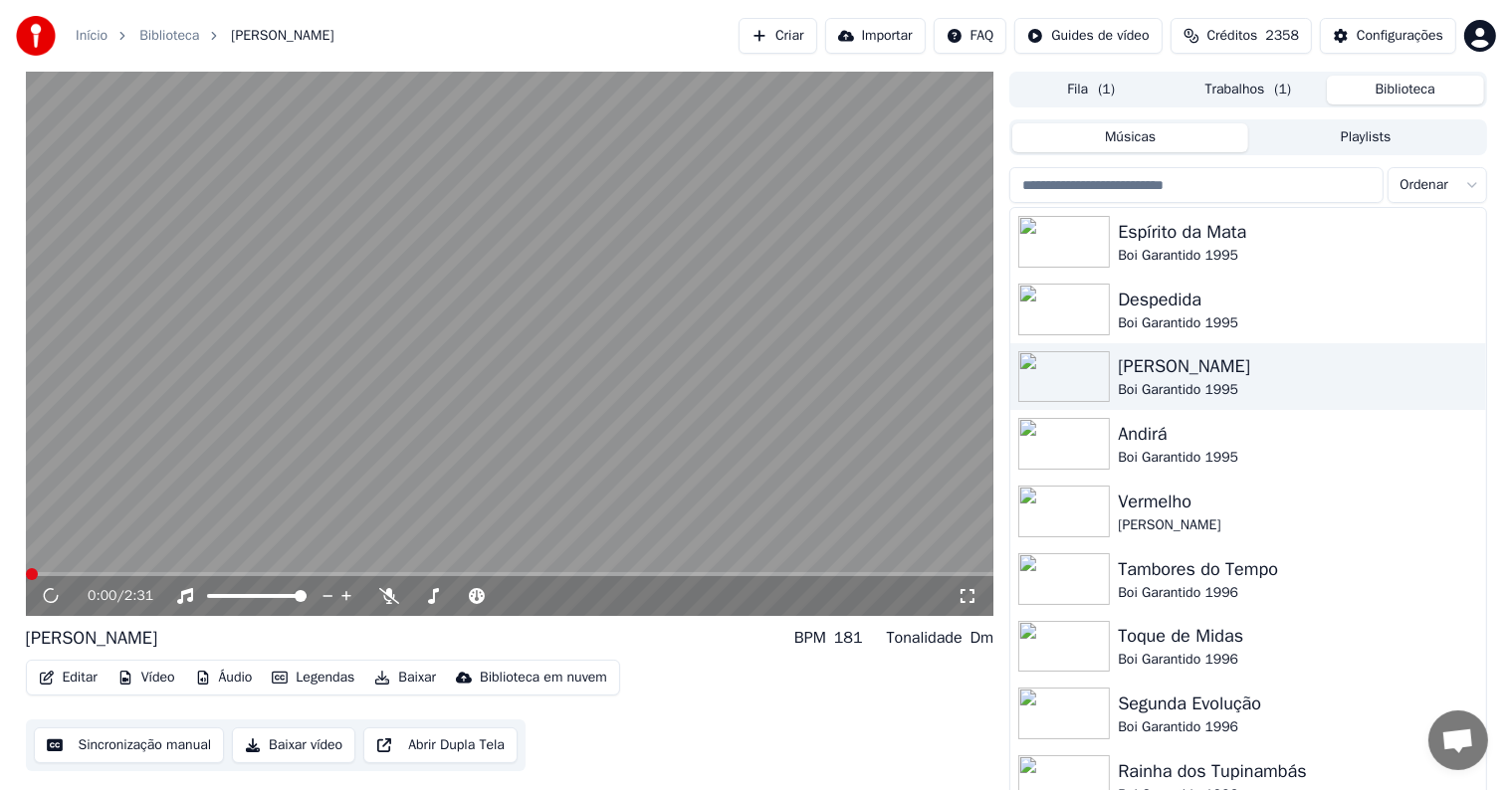click on "Baixar" at bounding box center [405, 678] 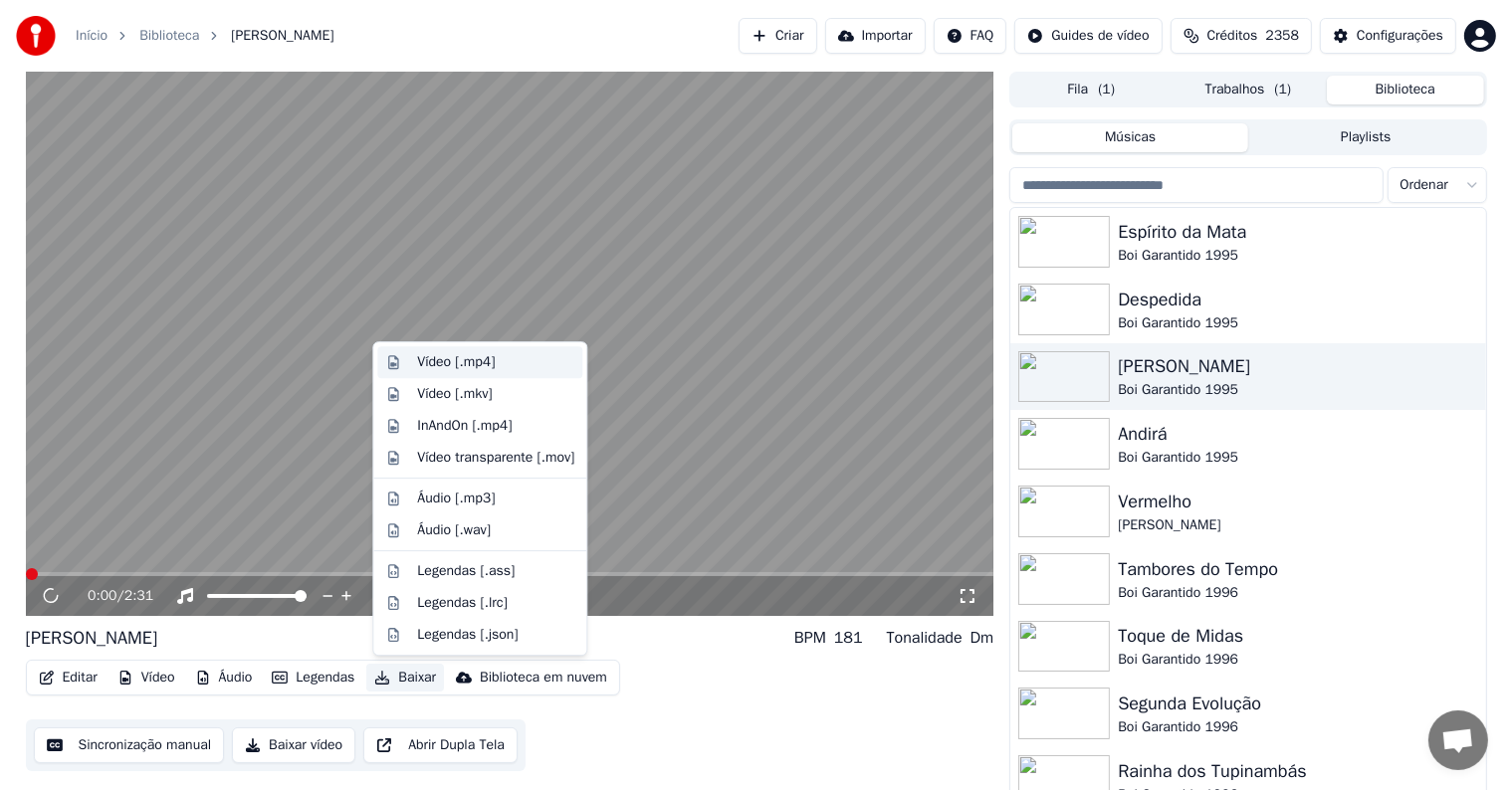click on "Vídeo [.mp4]" at bounding box center [456, 362] 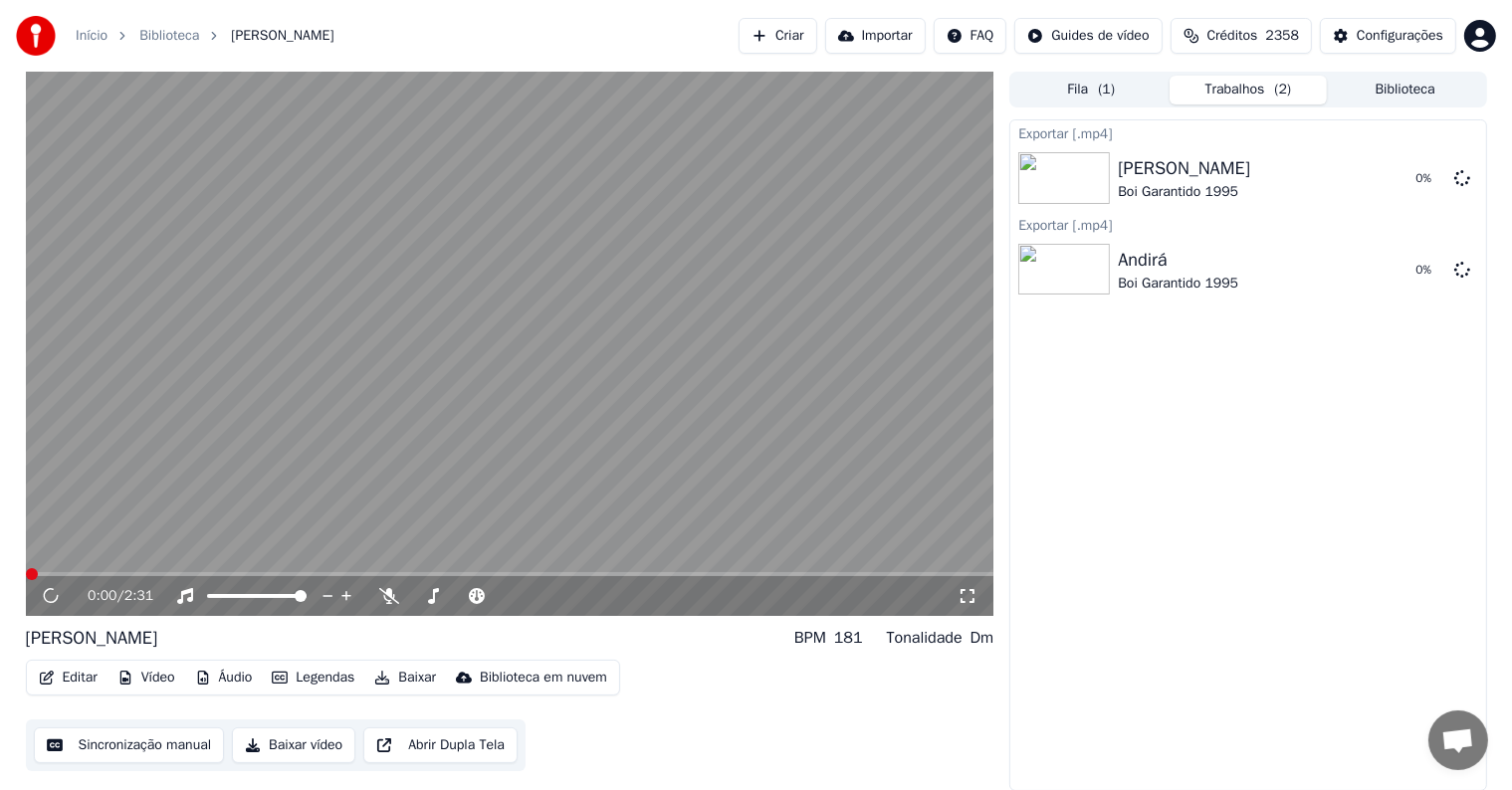 click on "Biblioteca" at bounding box center (1405, 90) 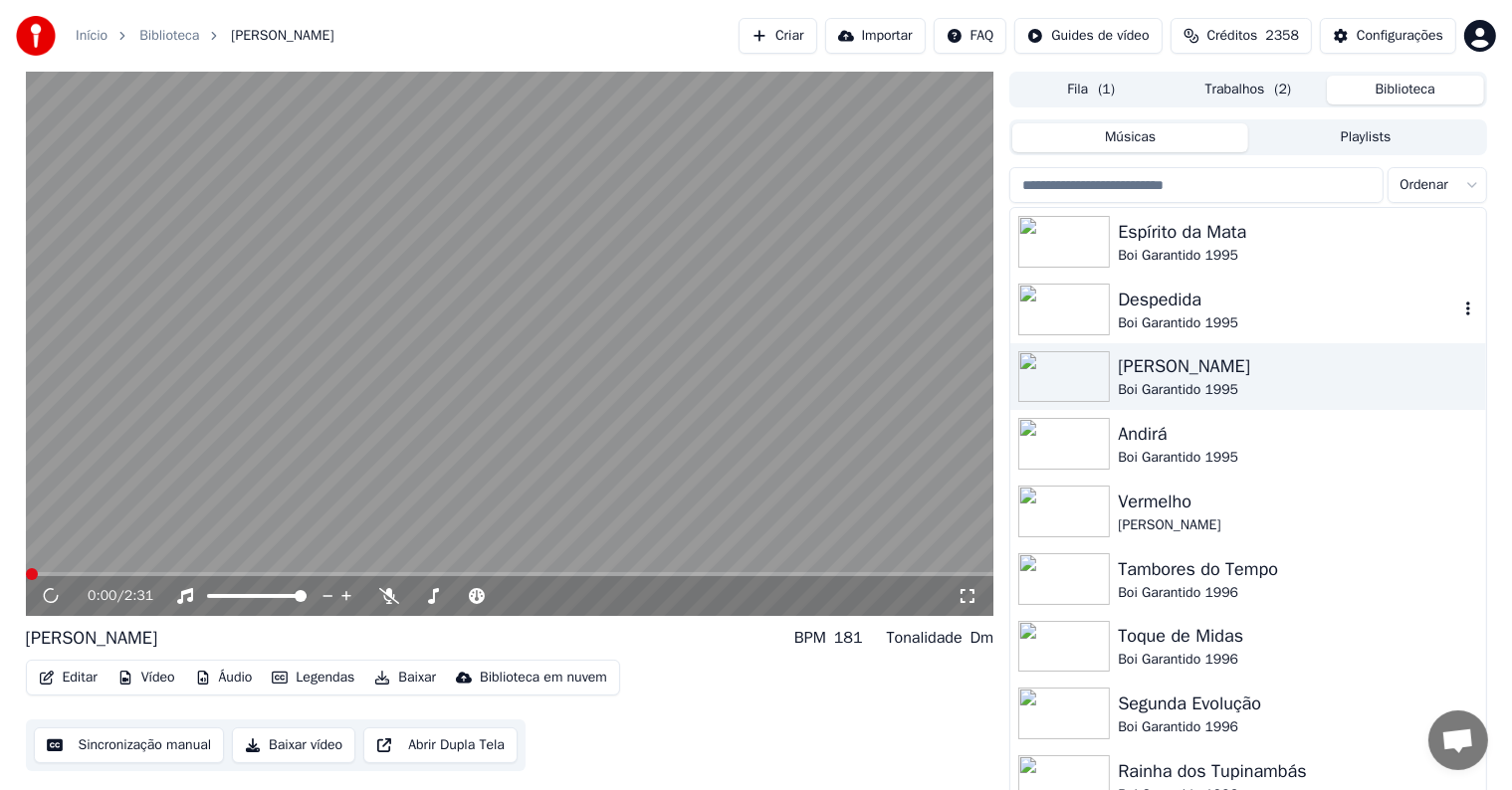 click on "Despedida" at bounding box center (1287, 299) 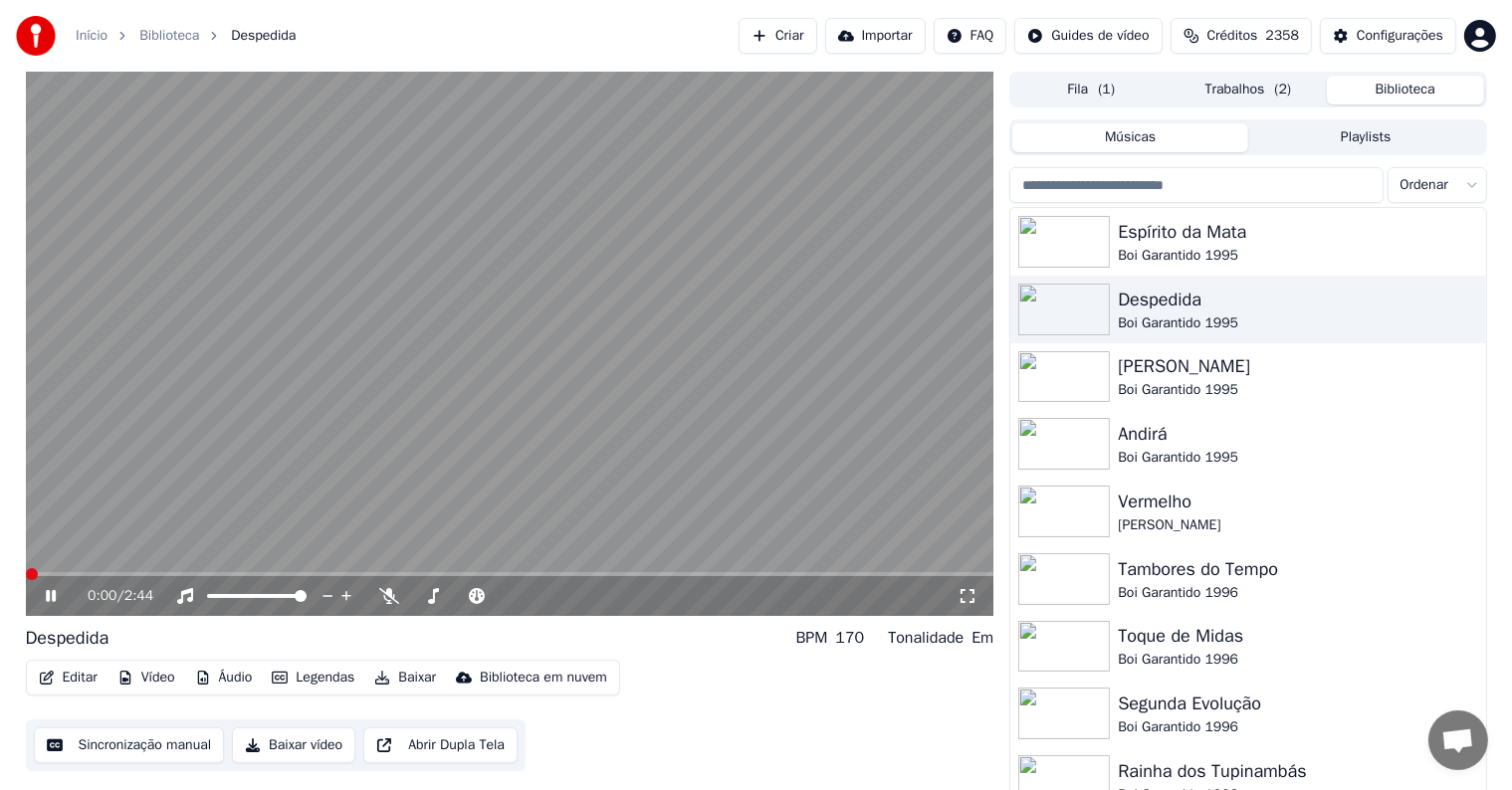 click on "Baixar" at bounding box center (405, 678) 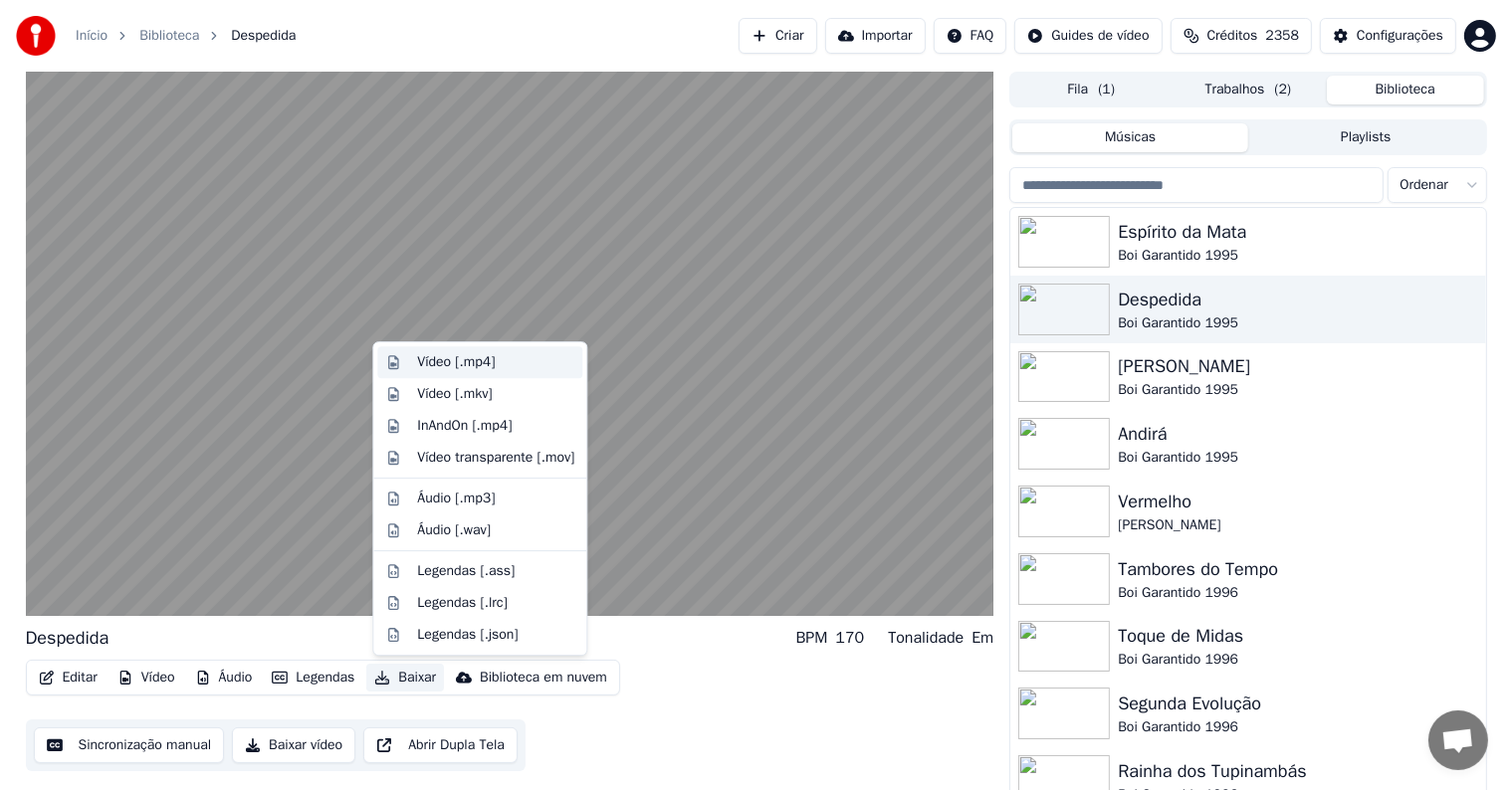 click on "Vídeo [.mp4]" at bounding box center (456, 362) 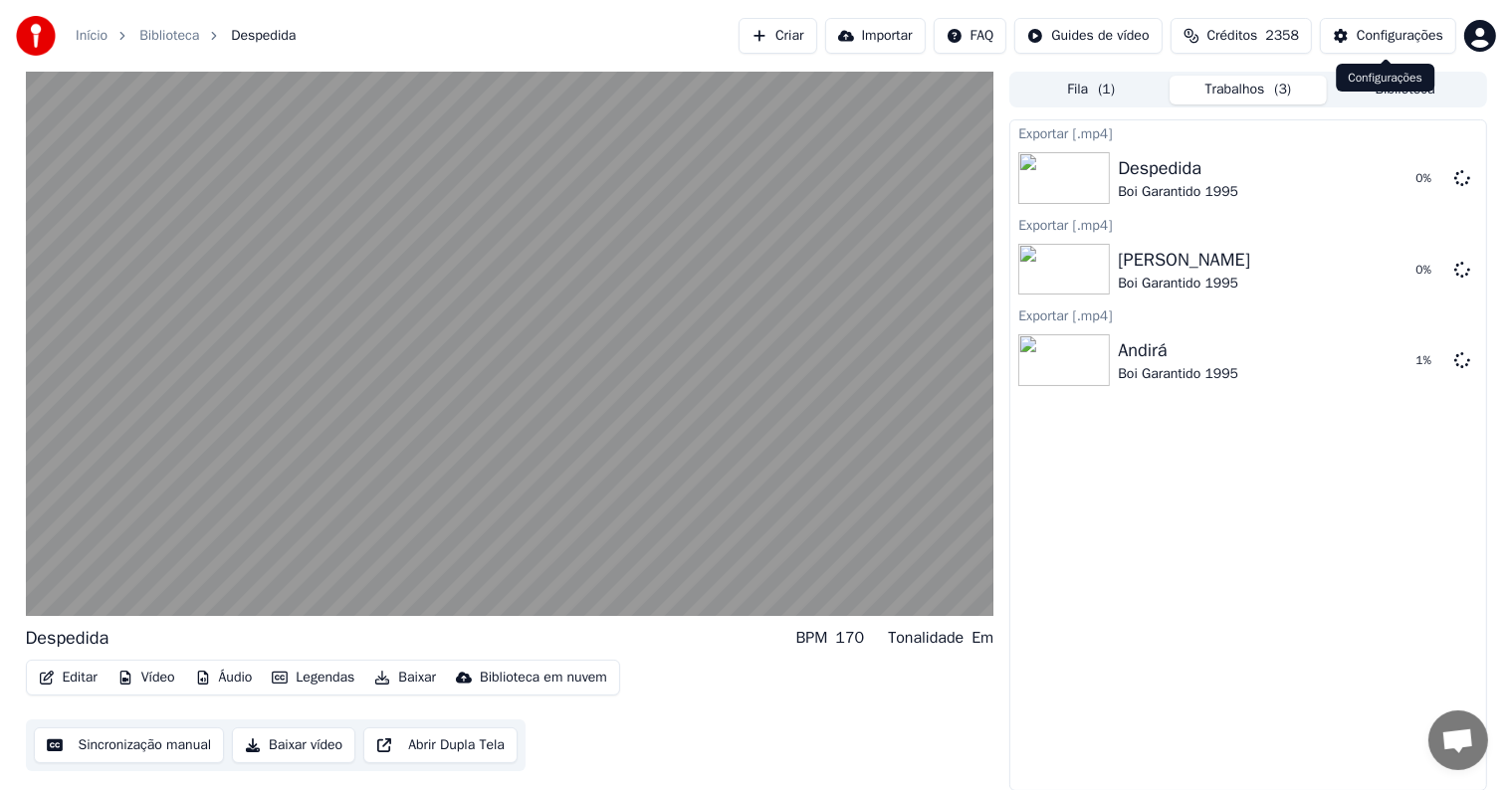 click on "Biblioteca" at bounding box center (1405, 90) 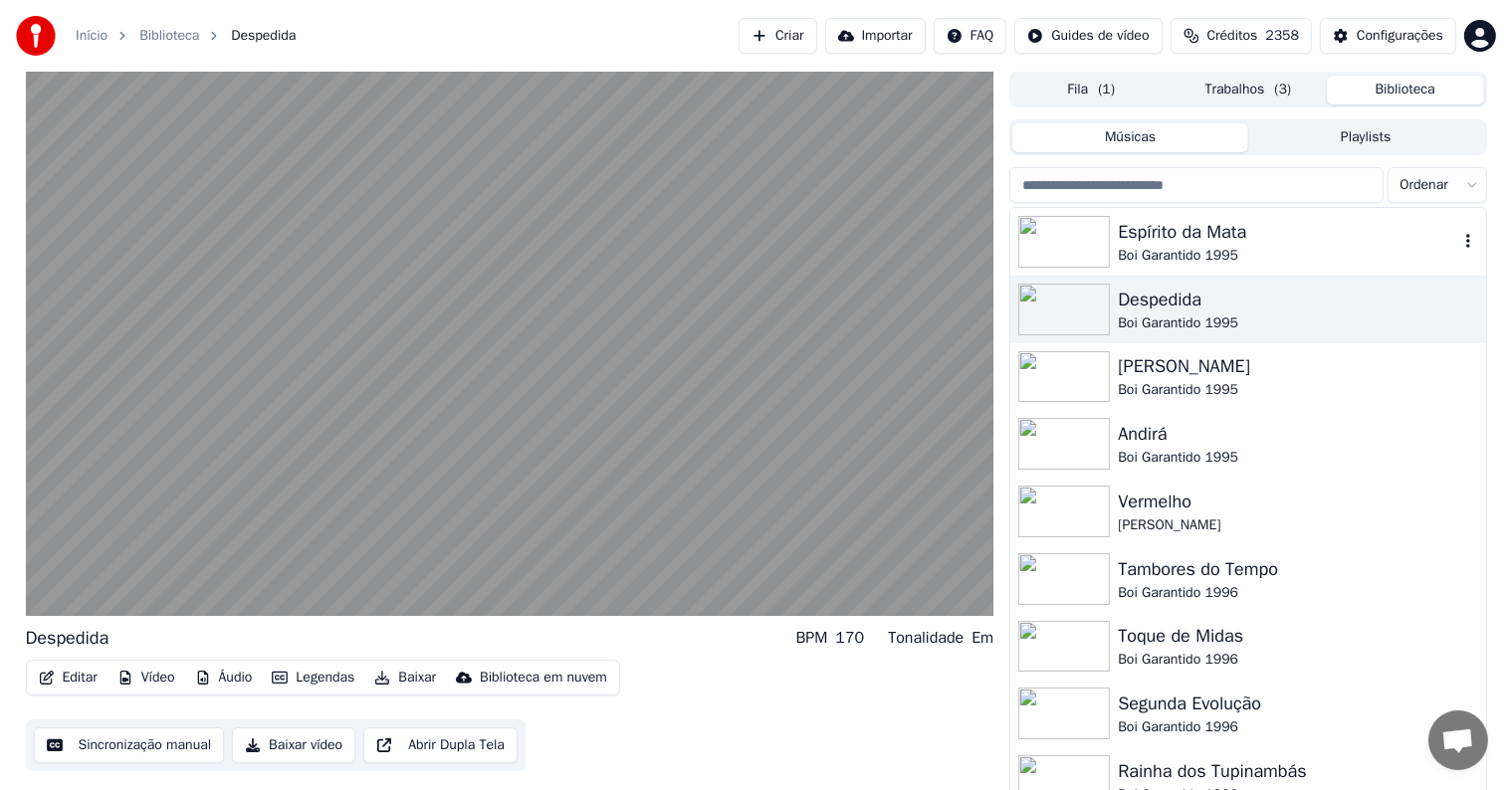 click on "Boi Garantido 1995" at bounding box center (1287, 256) 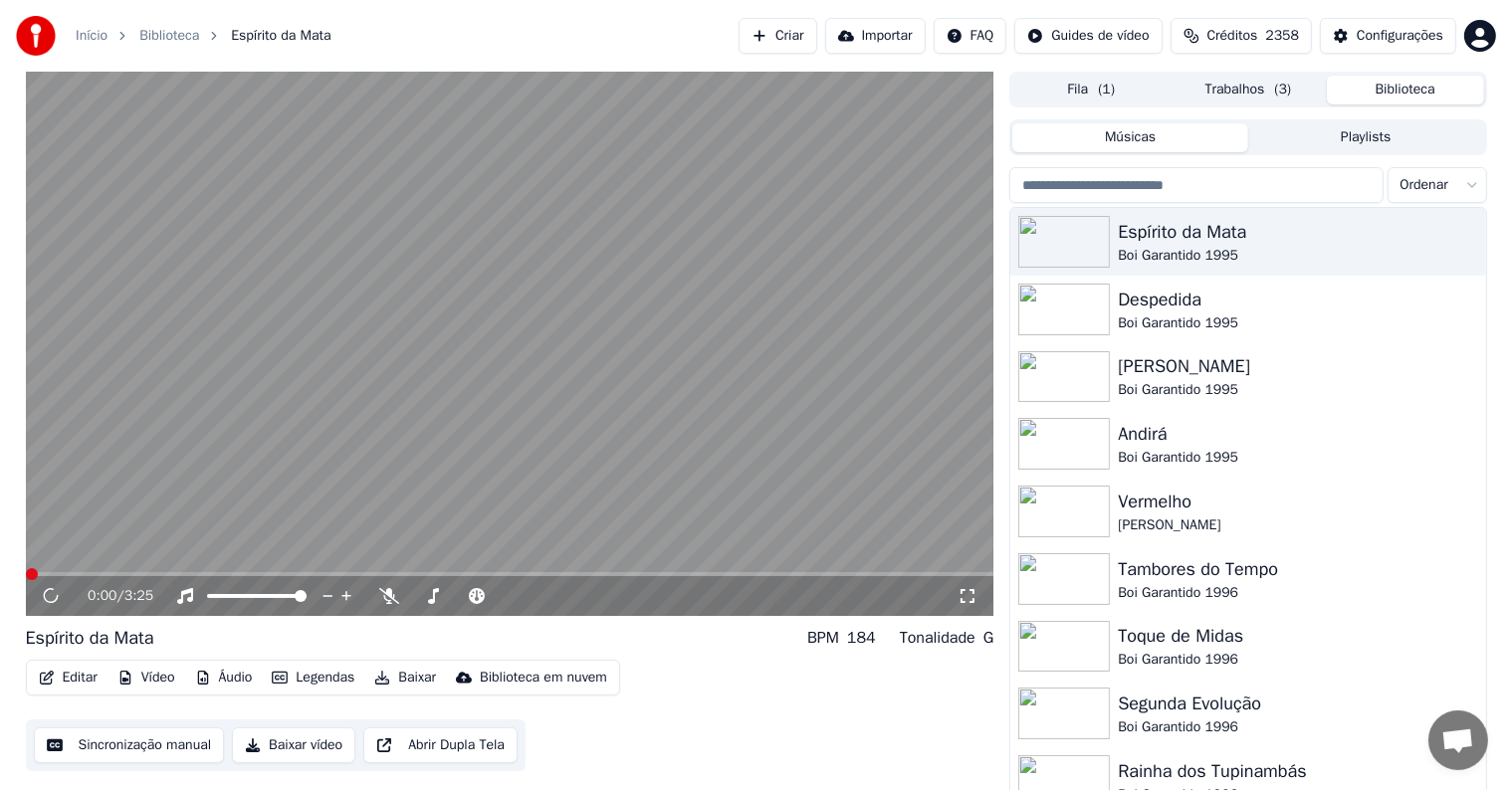 click on "Baixar" at bounding box center (405, 678) 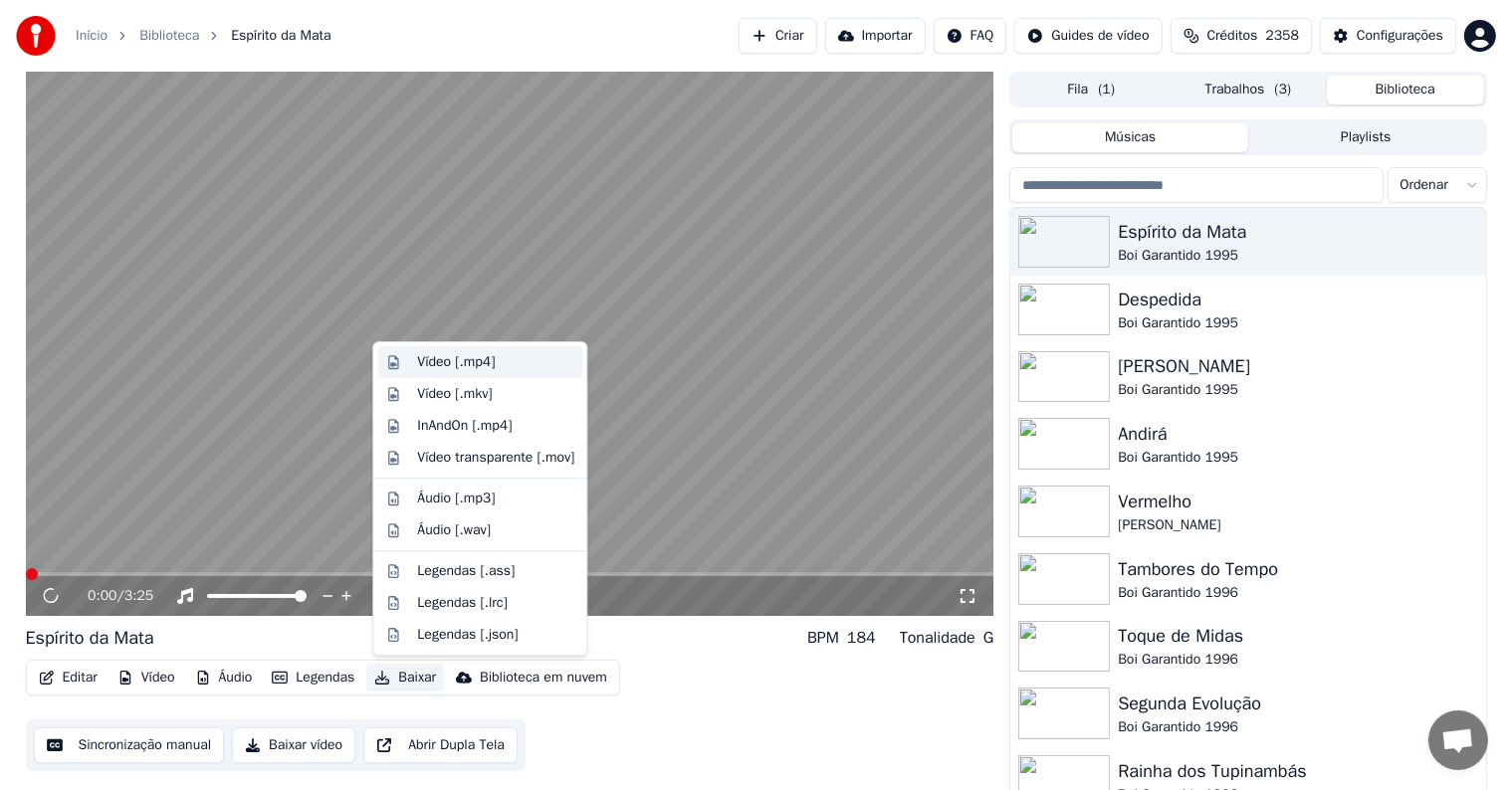 click on "Vídeo [.mp4]" at bounding box center [456, 362] 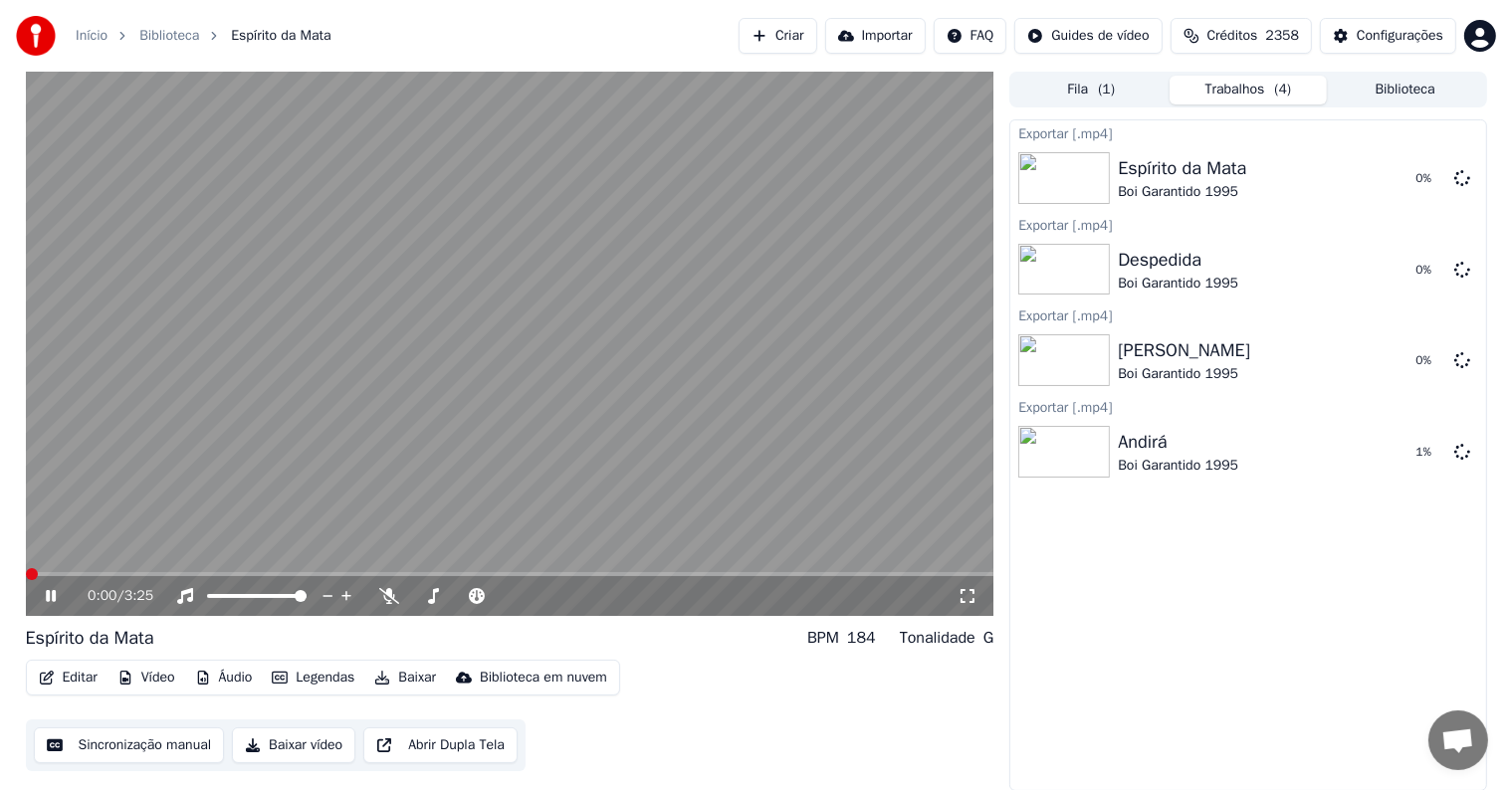 click at bounding box center [510, 343] 